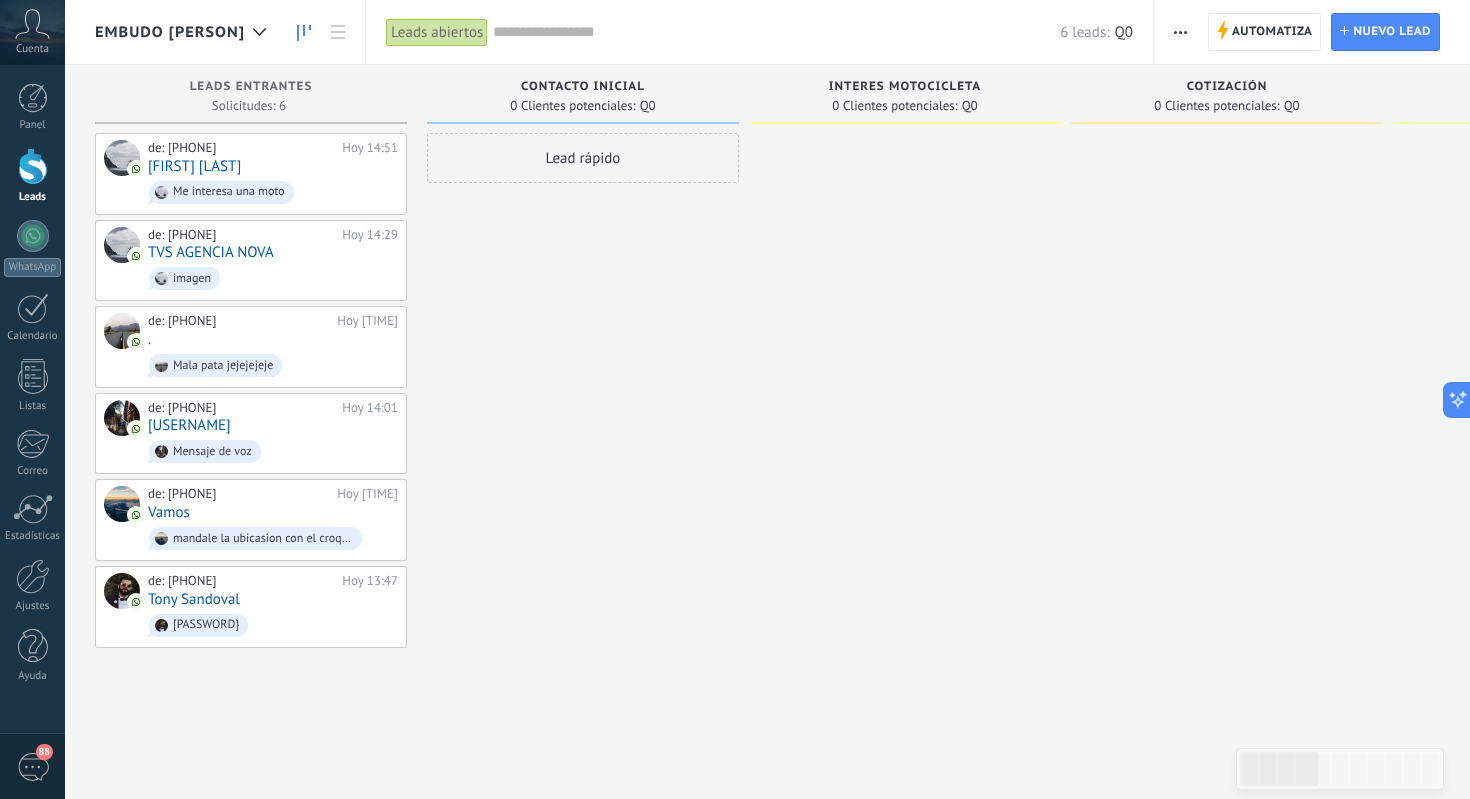 scroll, scrollTop: 0, scrollLeft: 0, axis: both 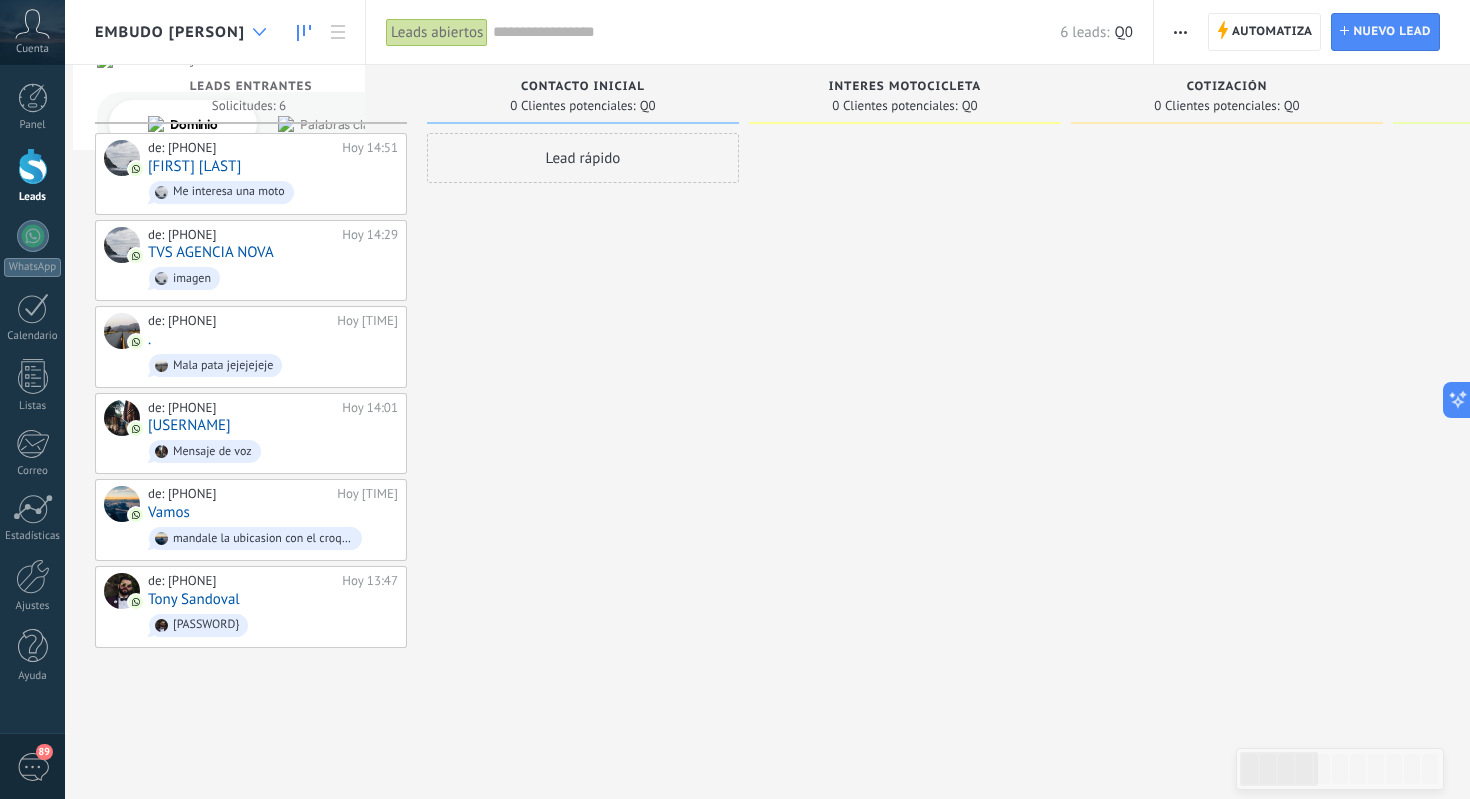 click at bounding box center (259, 32) 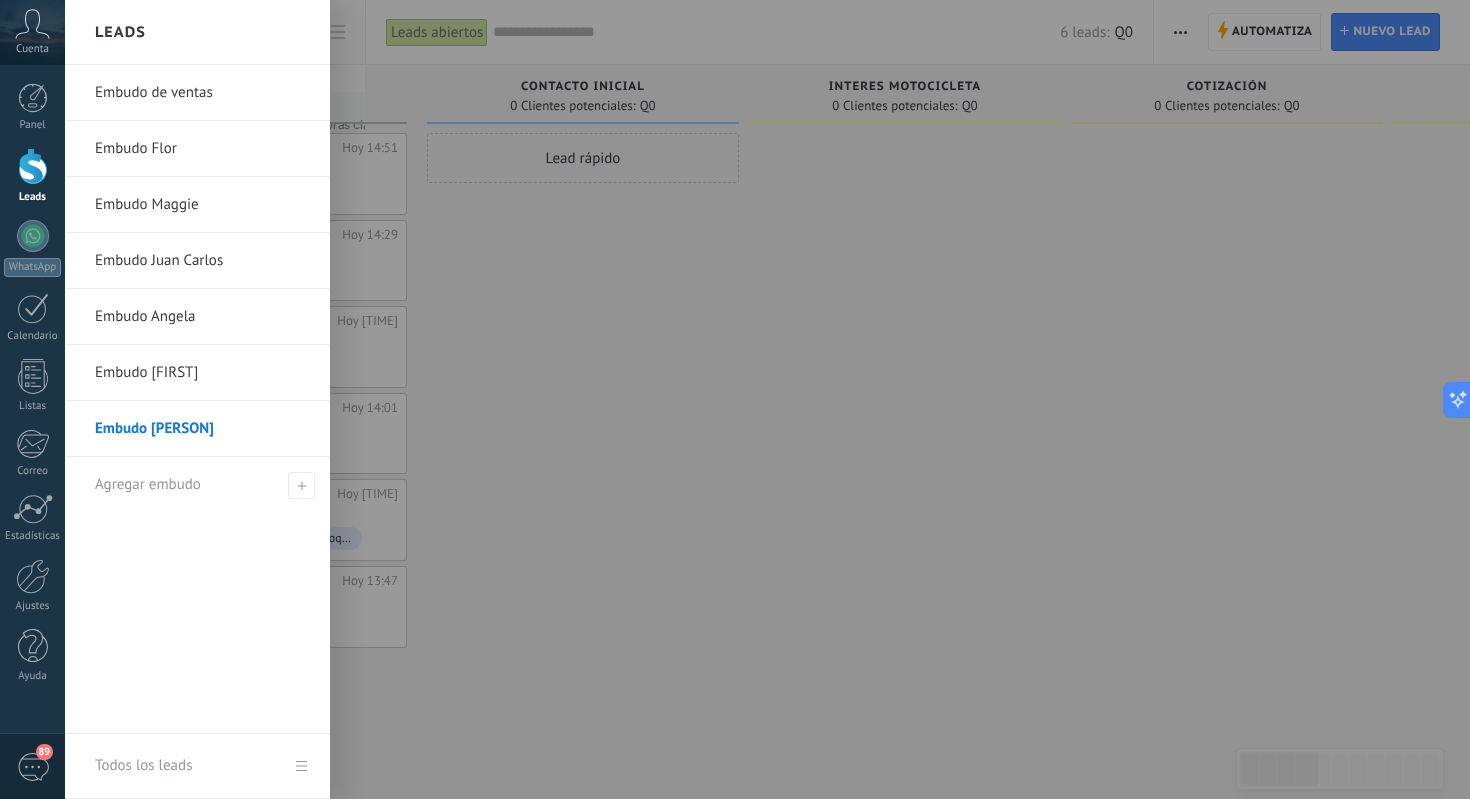 click on "Leads" at bounding box center (197, 32) 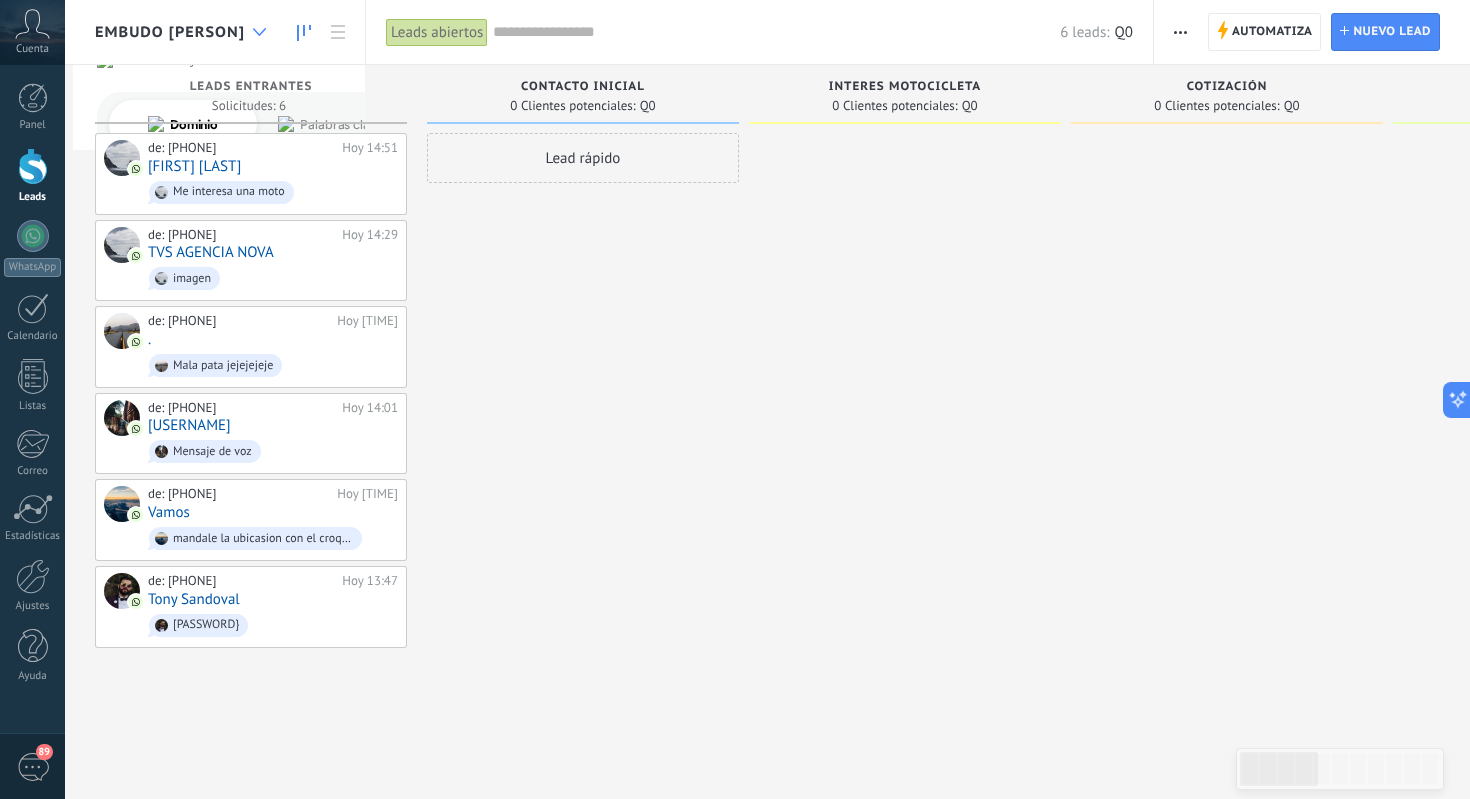 click at bounding box center [259, 32] 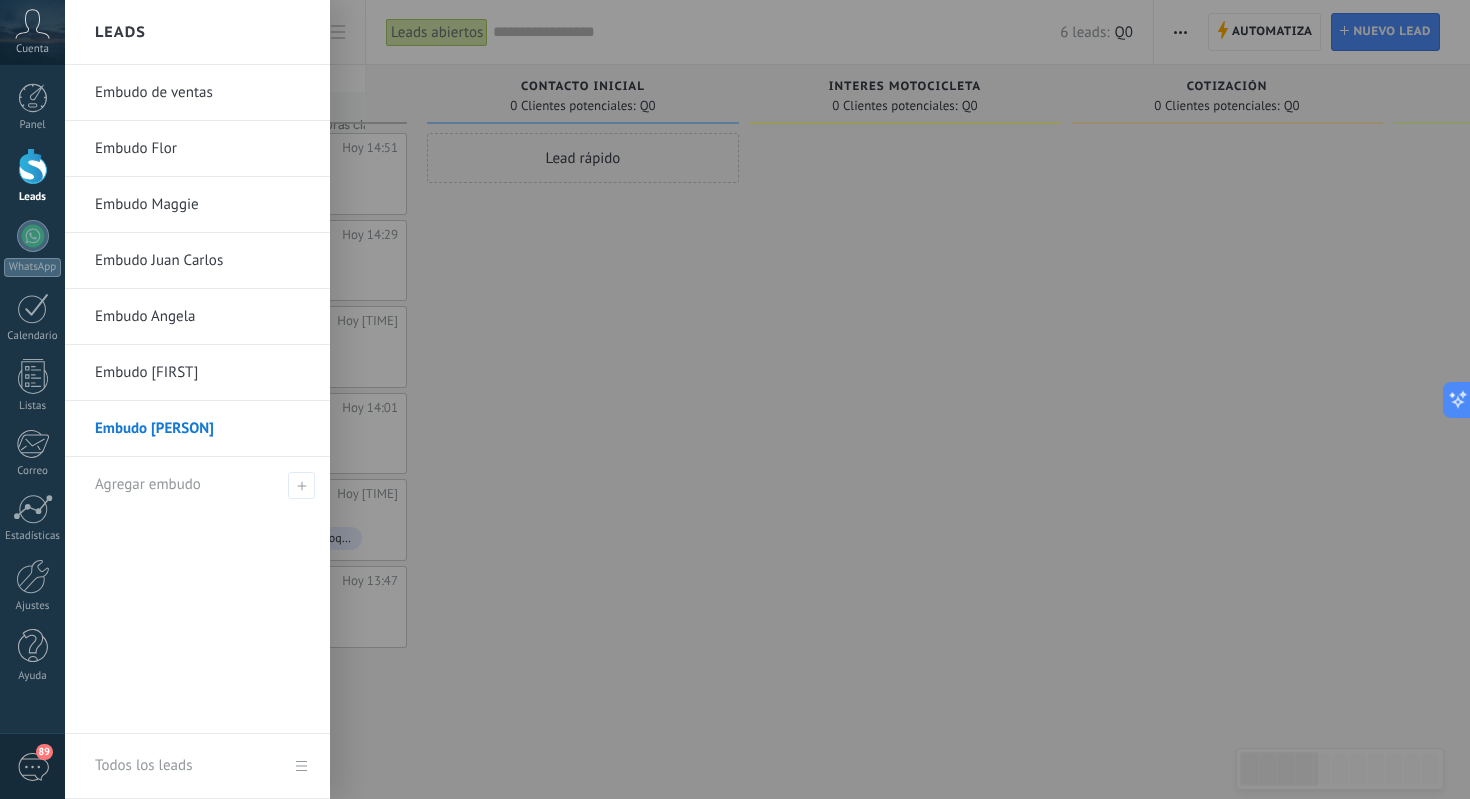 click at bounding box center (800, 399) 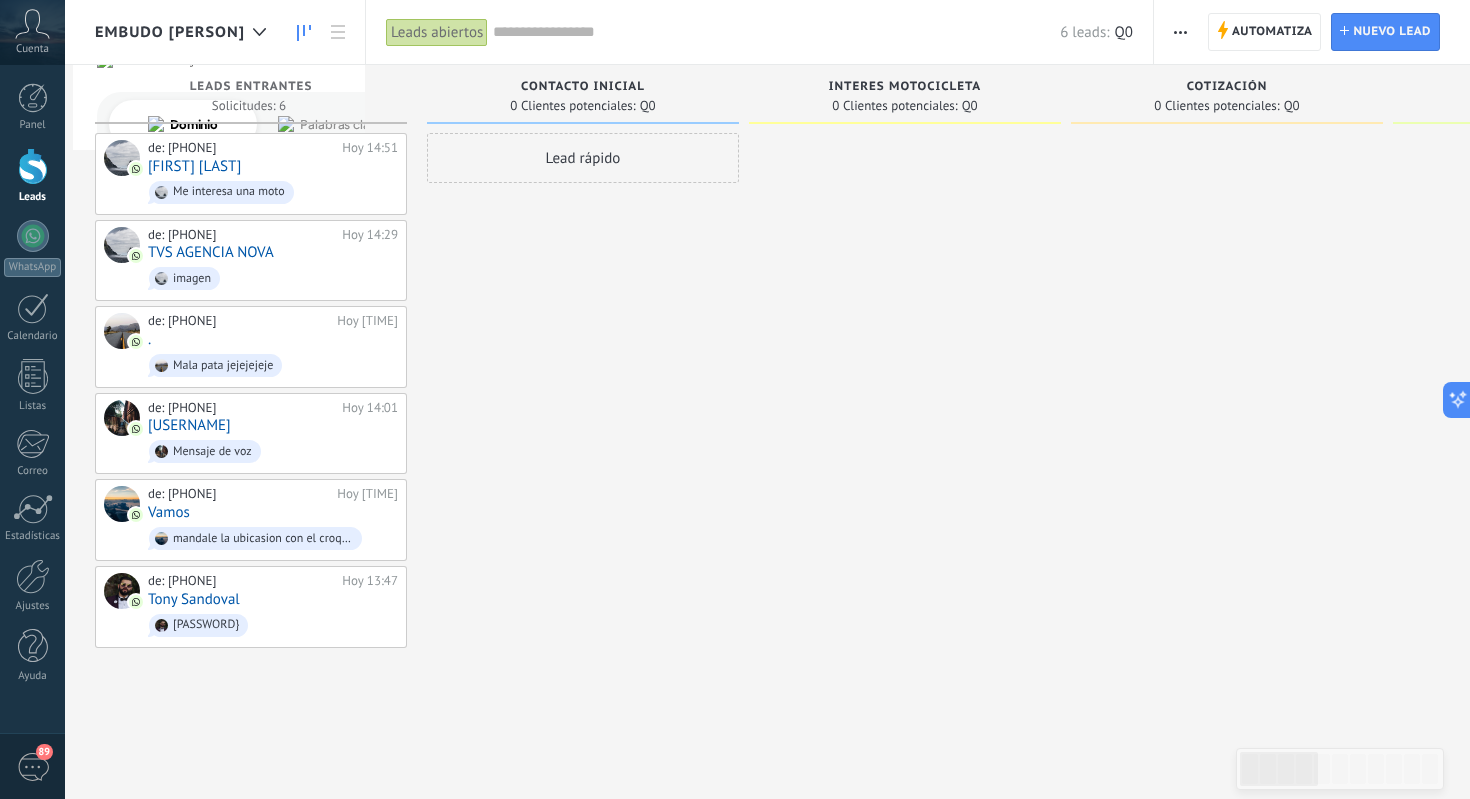 click at bounding box center [1180, 32] 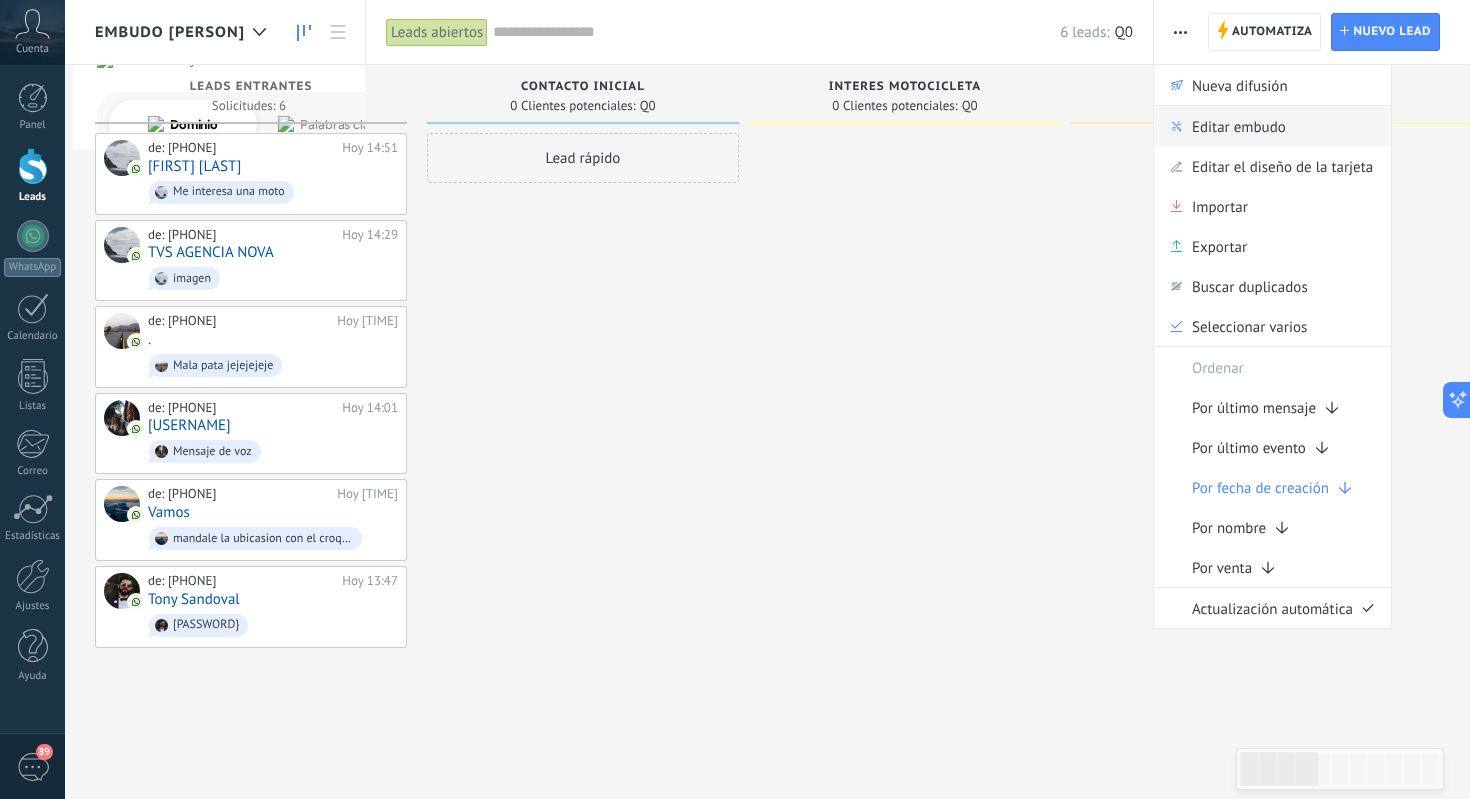 click on "Editar embudo" at bounding box center [1239, 126] 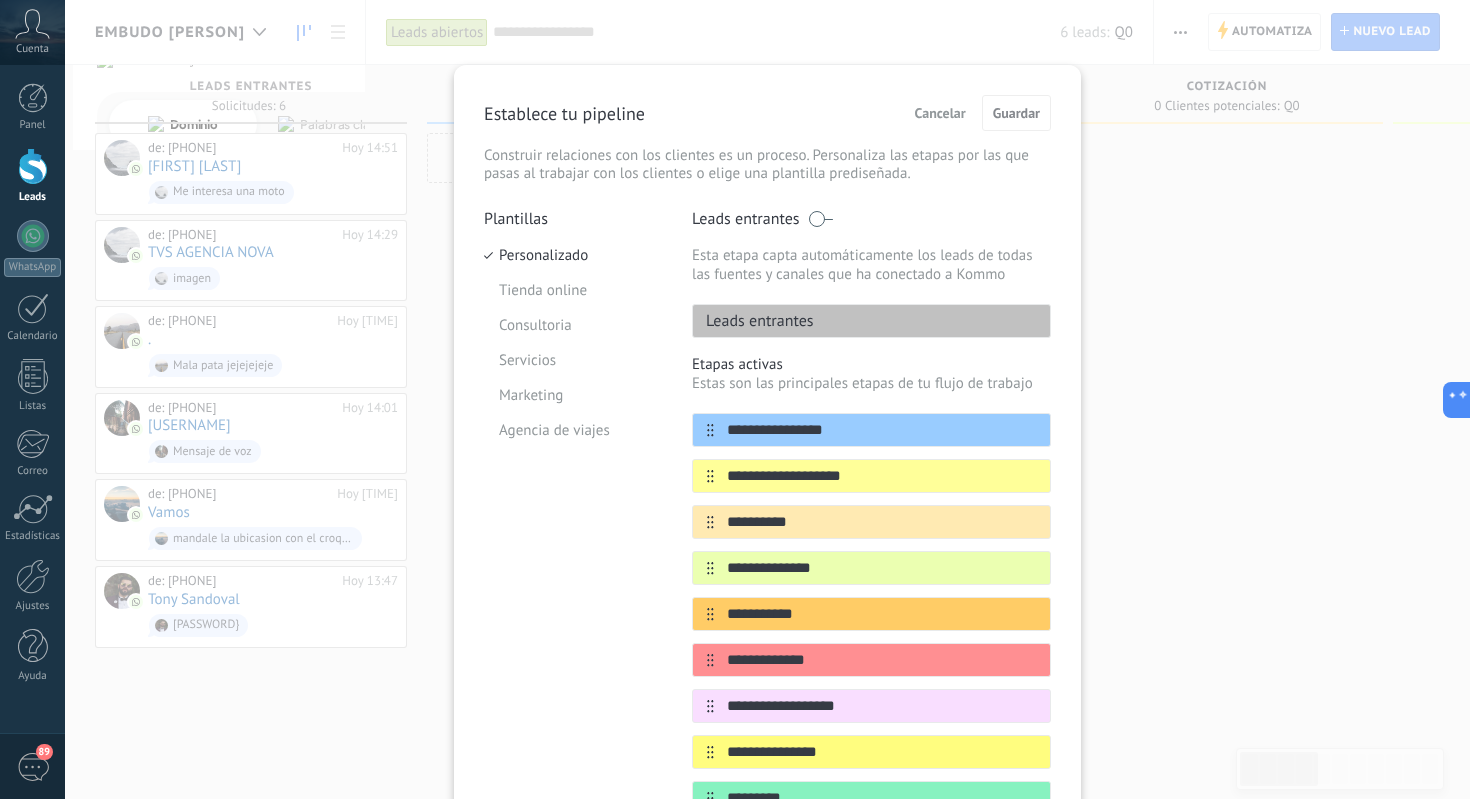 click on "Cancelar" at bounding box center [940, 113] 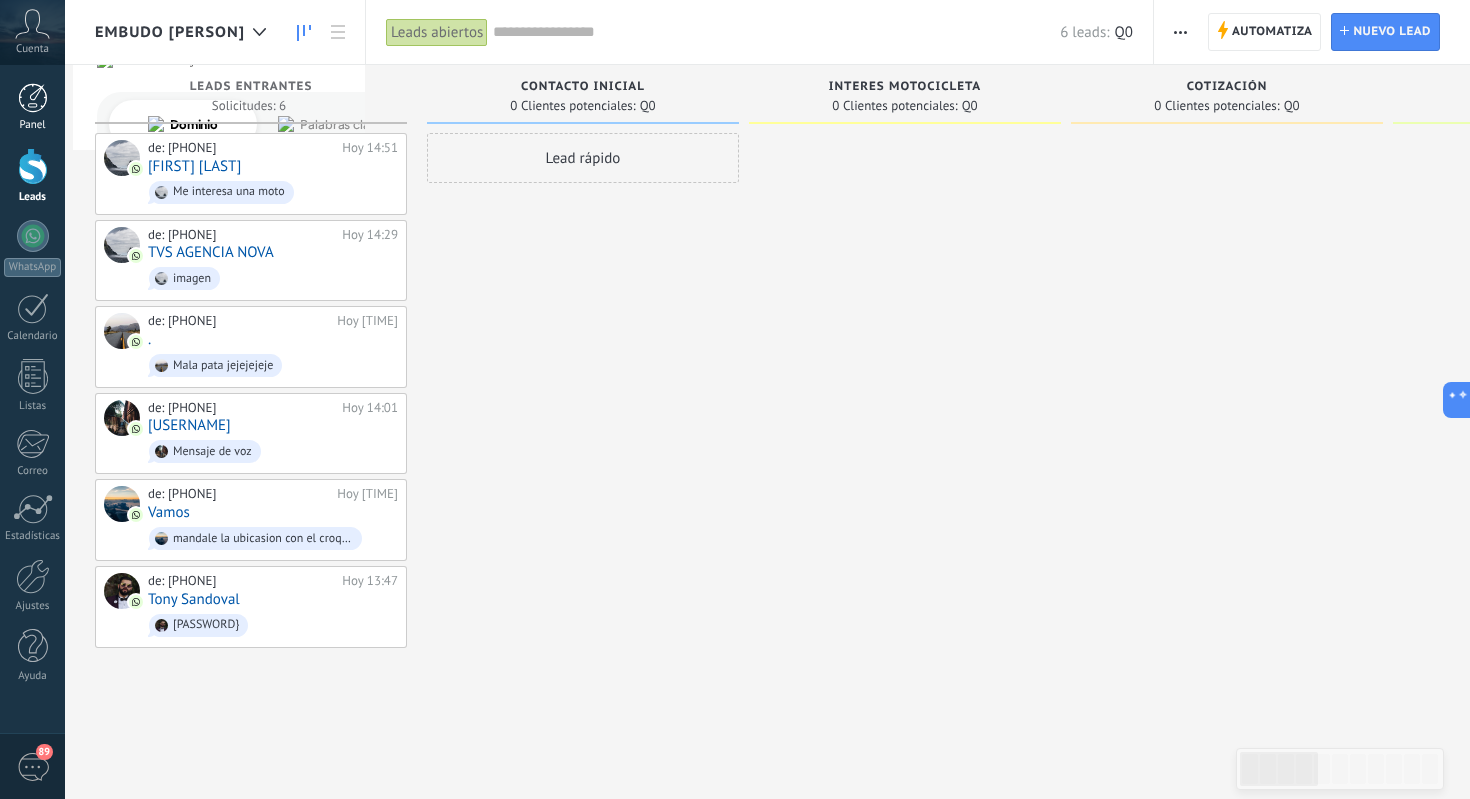 click on "Panel" at bounding box center [32, 107] 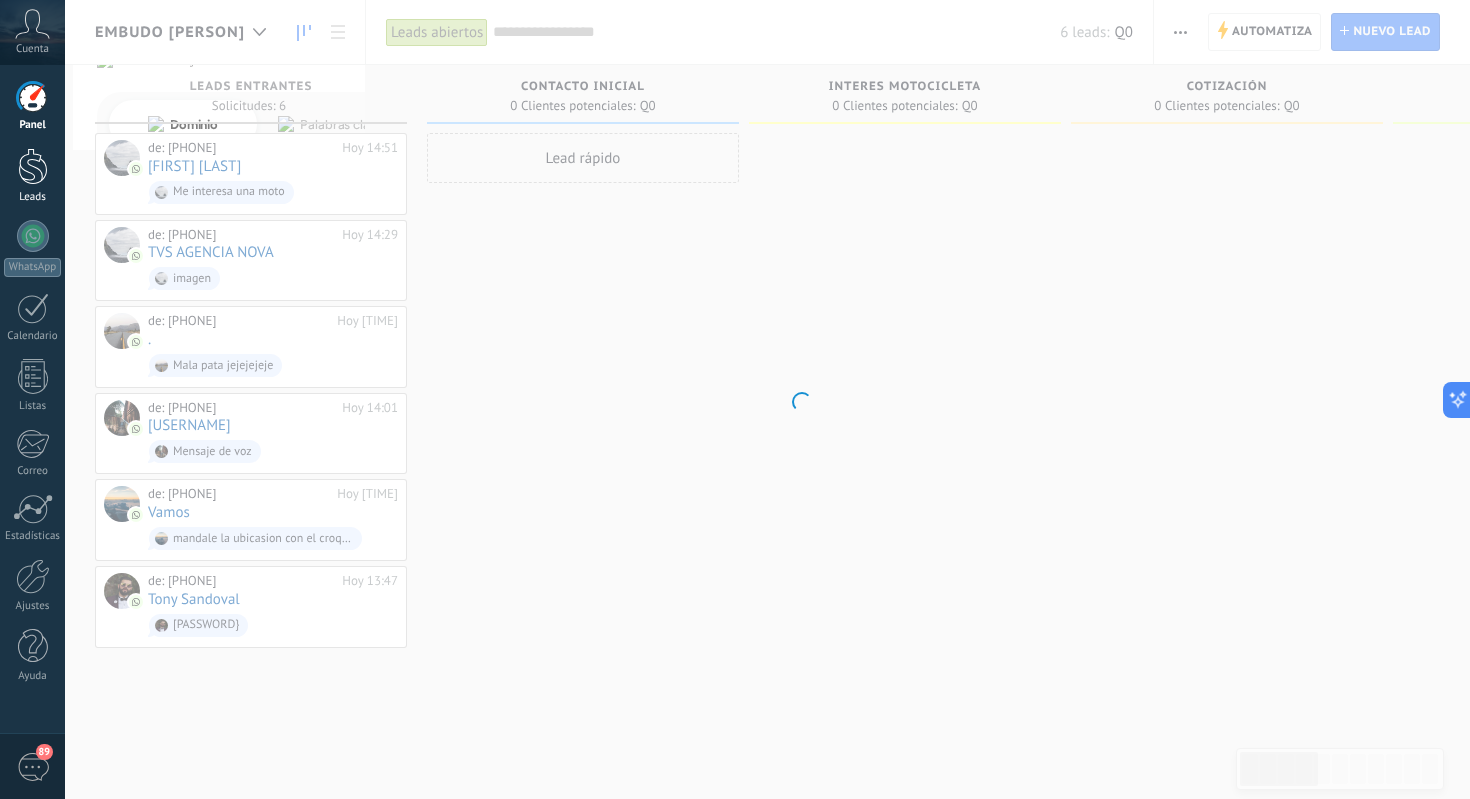 click at bounding box center (33, 166) 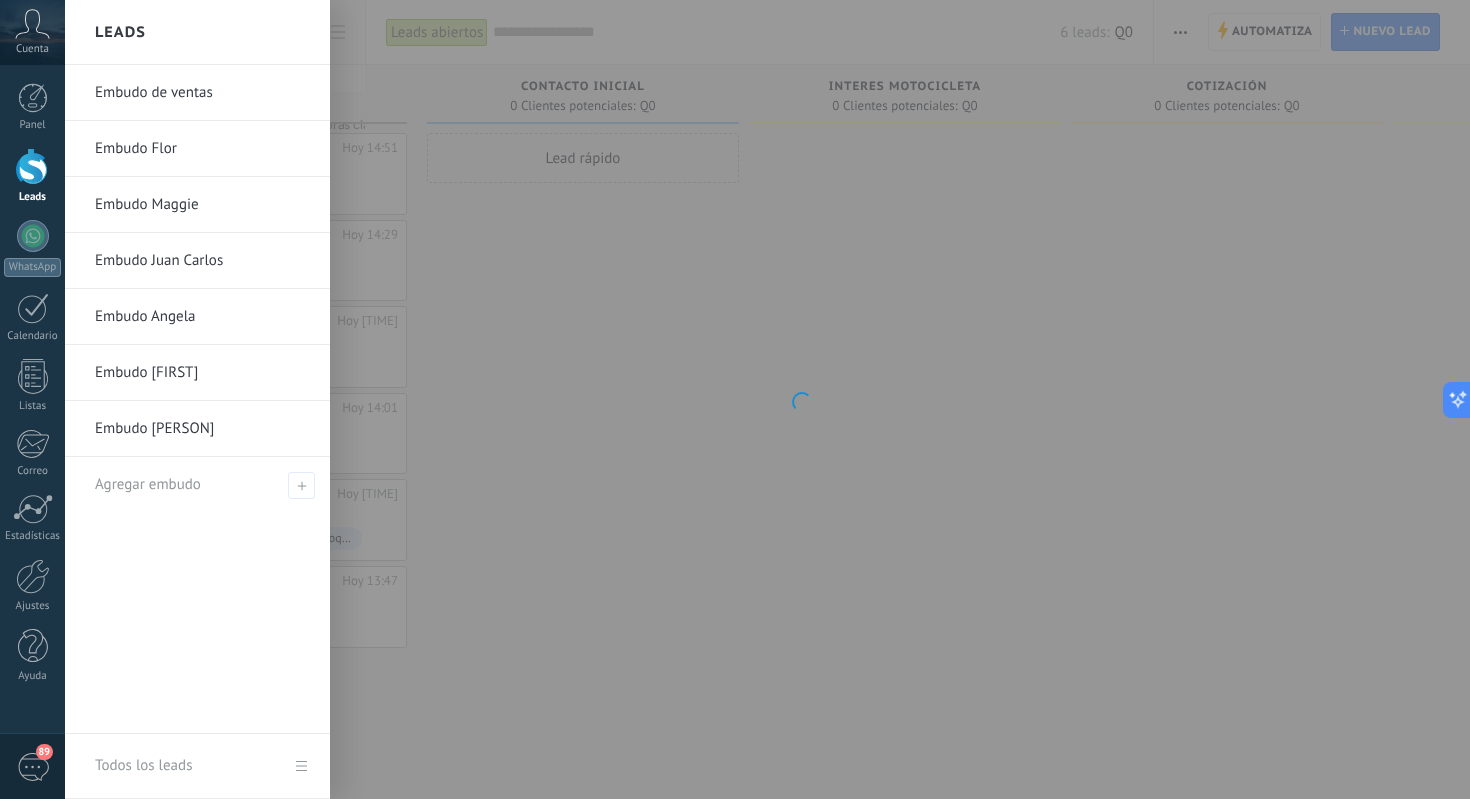 click on "Embudo Luis" at bounding box center [202, 373] 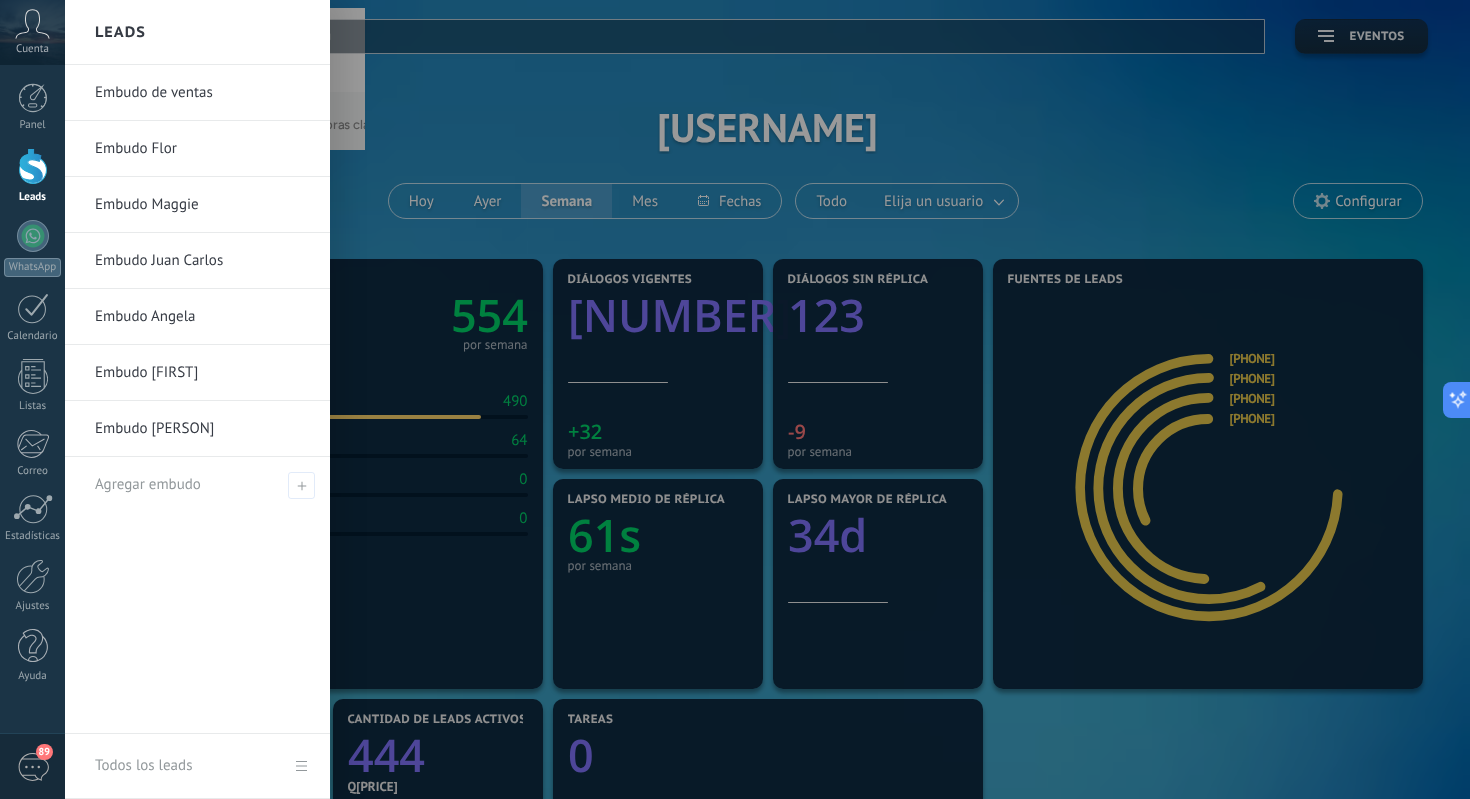 click on "Embudo Luis" at bounding box center (202, 373) 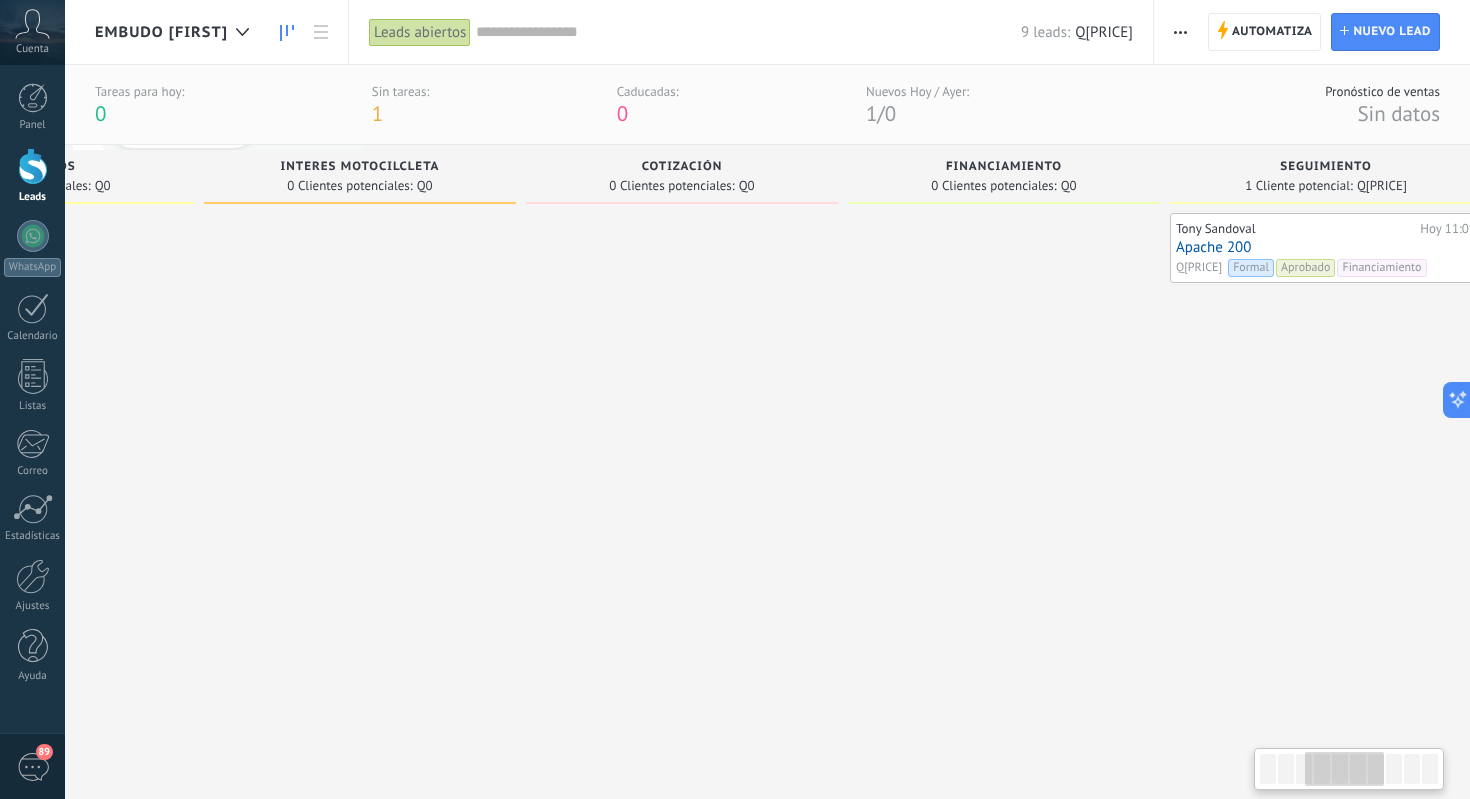 scroll, scrollTop: 0, scrollLeft: 1028, axis: horizontal 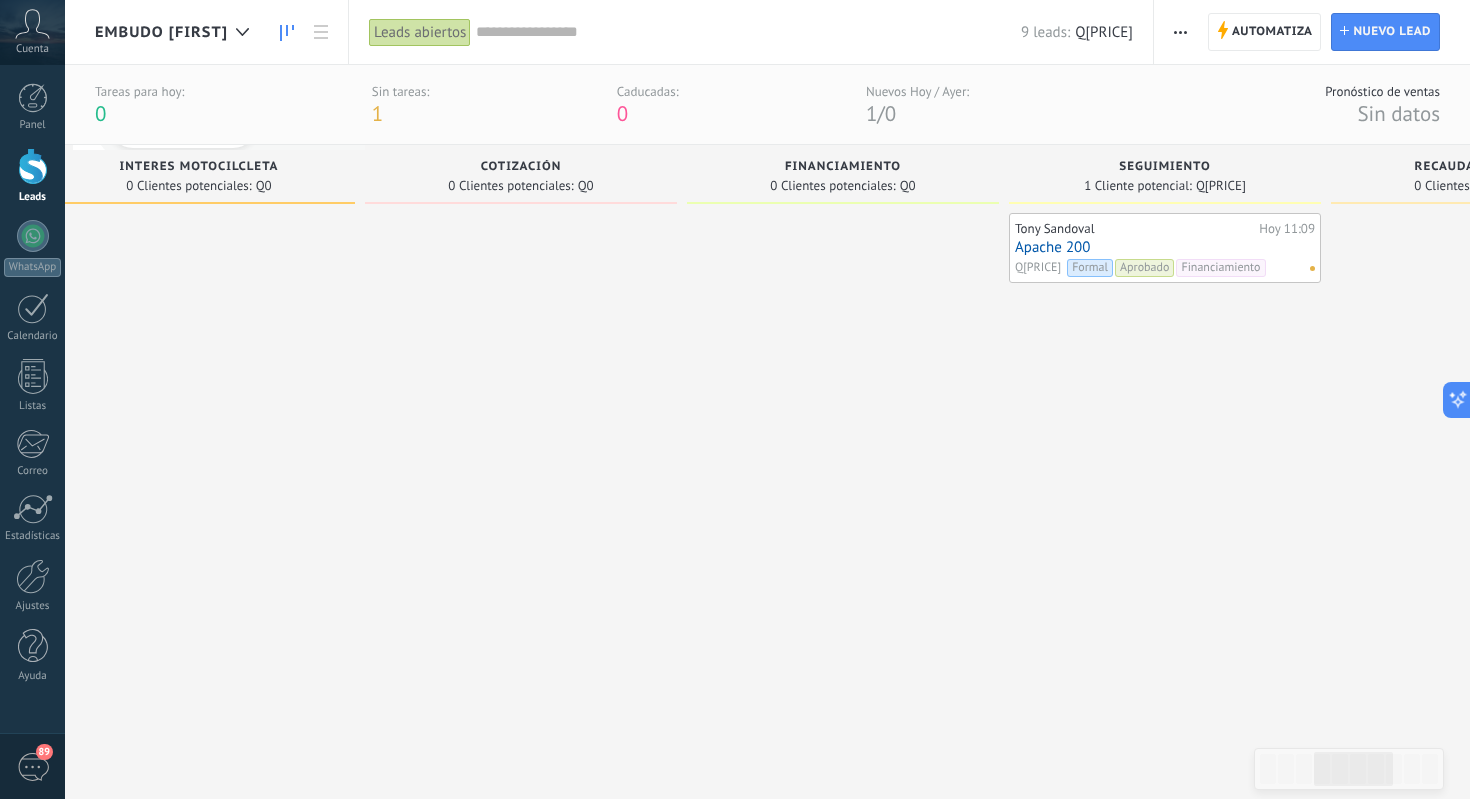 click on "Apache 200" at bounding box center (1165, 247) 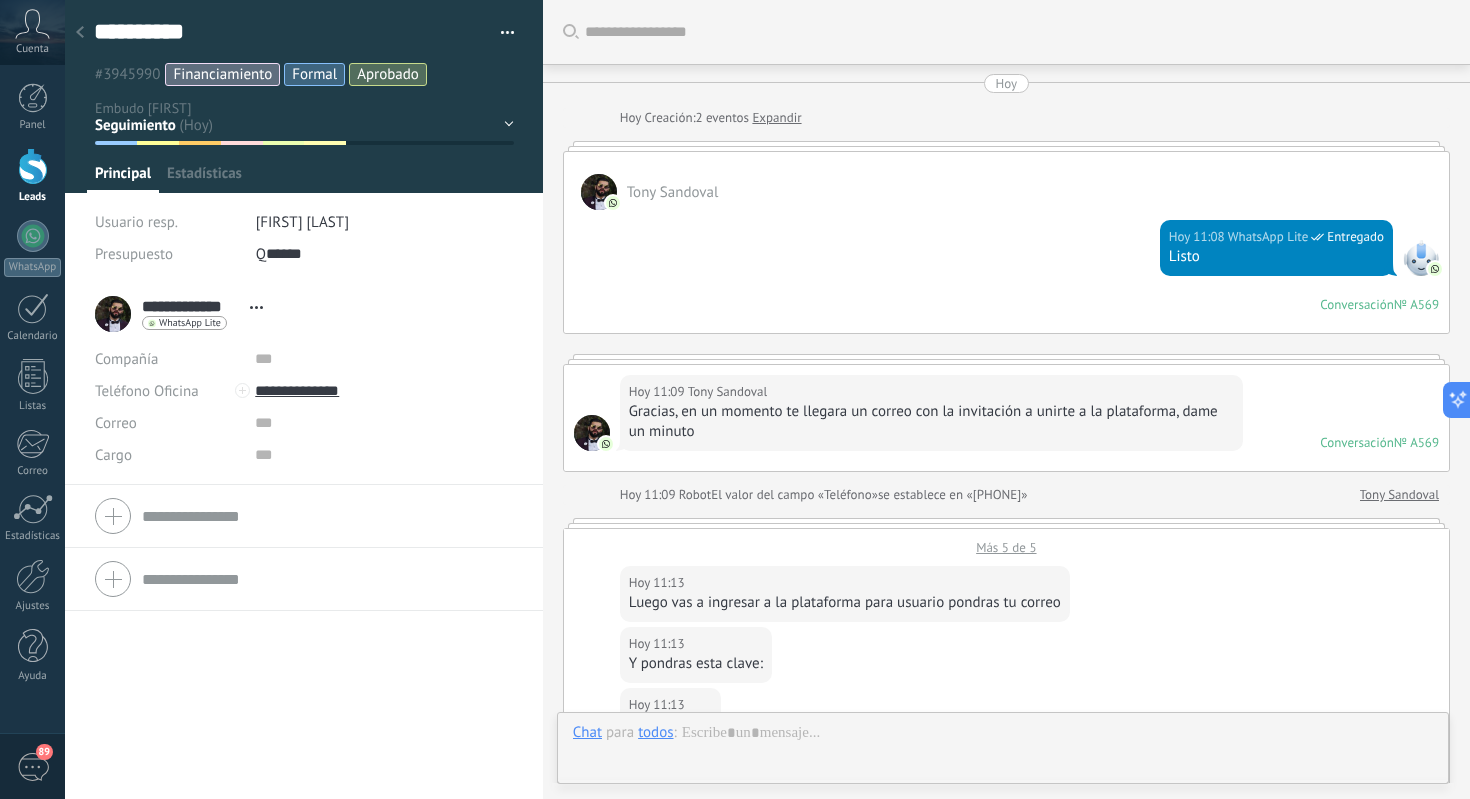 scroll, scrollTop: 30, scrollLeft: 0, axis: vertical 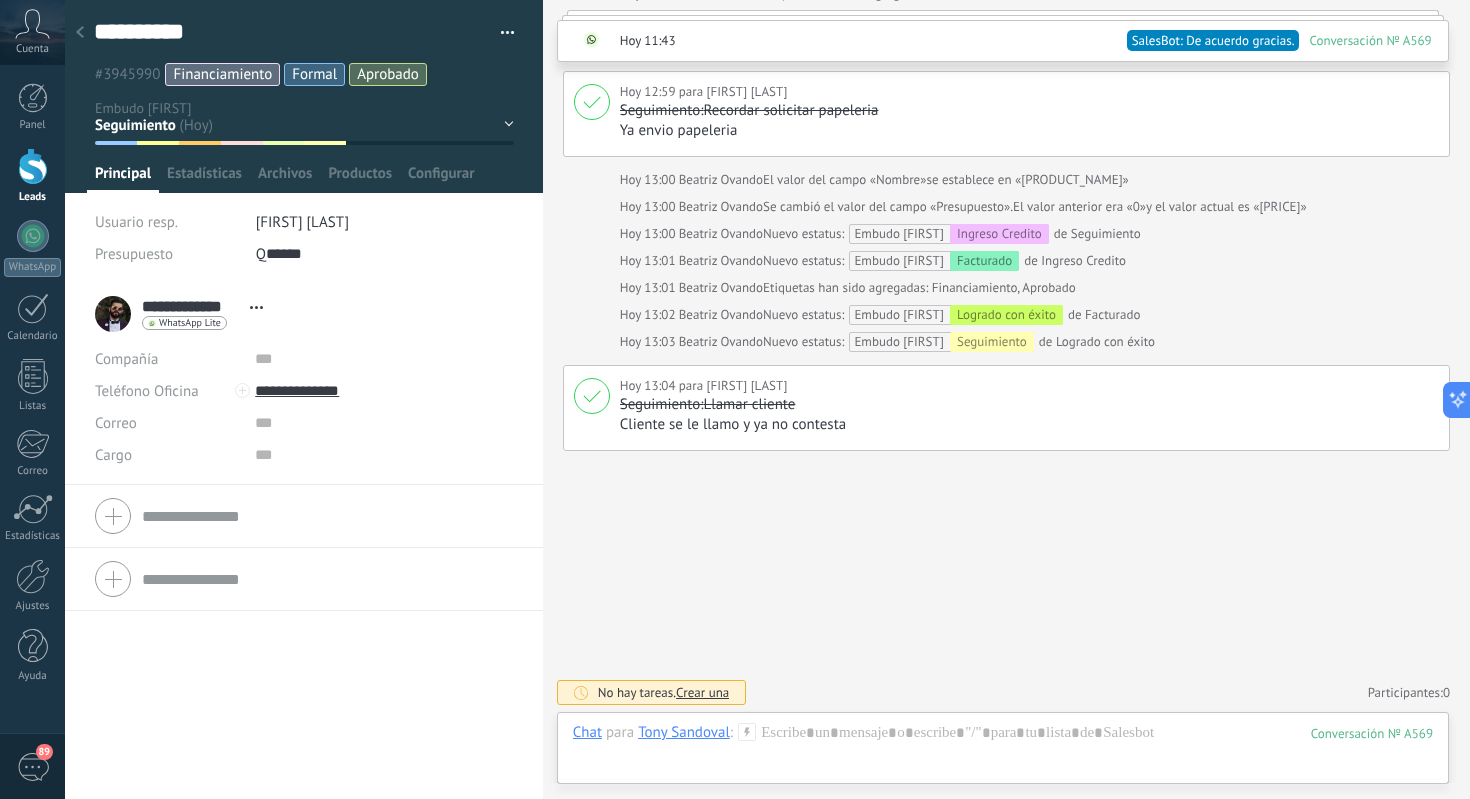 click on "#3945990
Financiamiento
Formal
Aprobado" at bounding box center [300, 74] 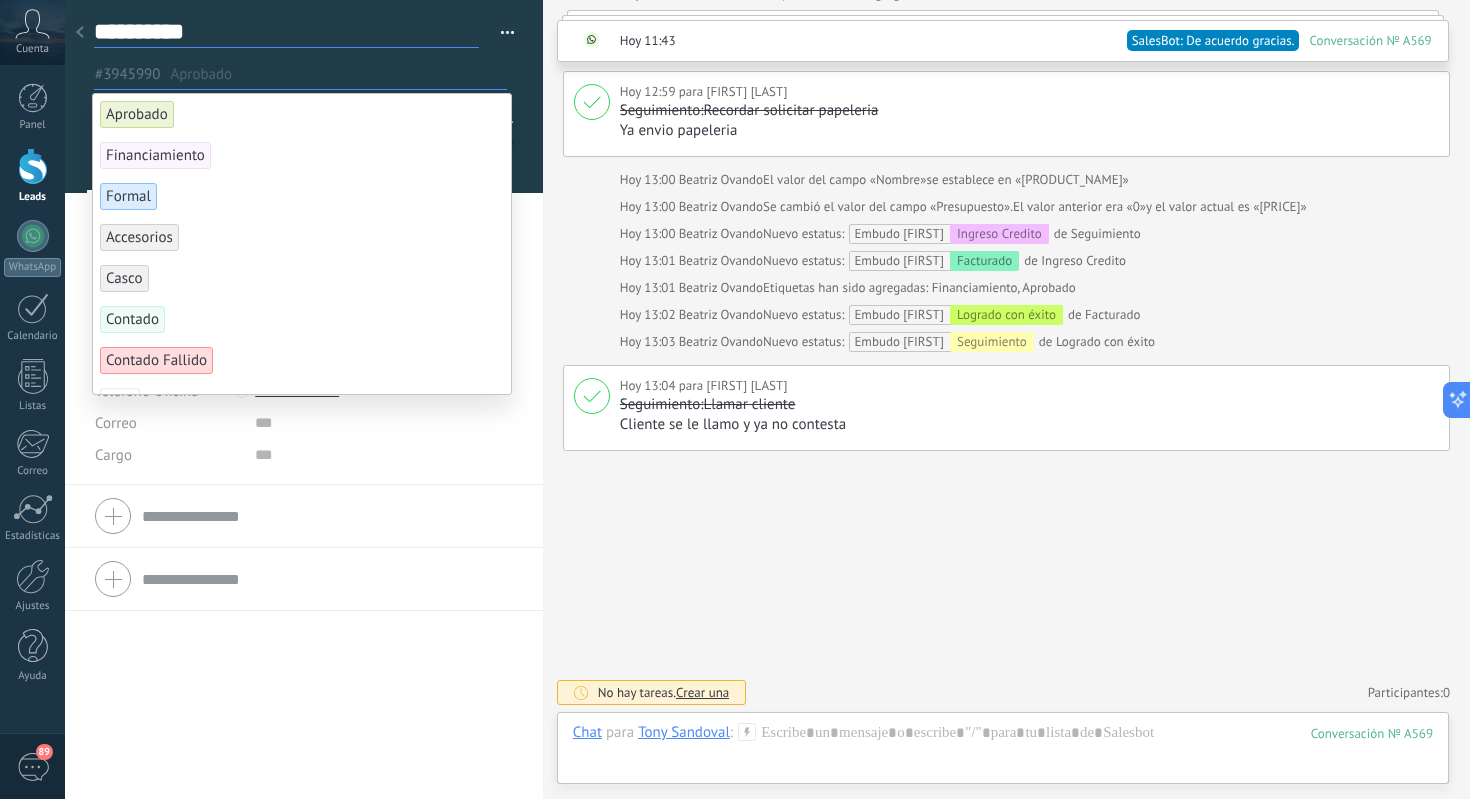 drag, startPoint x: 209, startPoint y: 36, endPoint x: 114, endPoint y: 24, distance: 95.7549 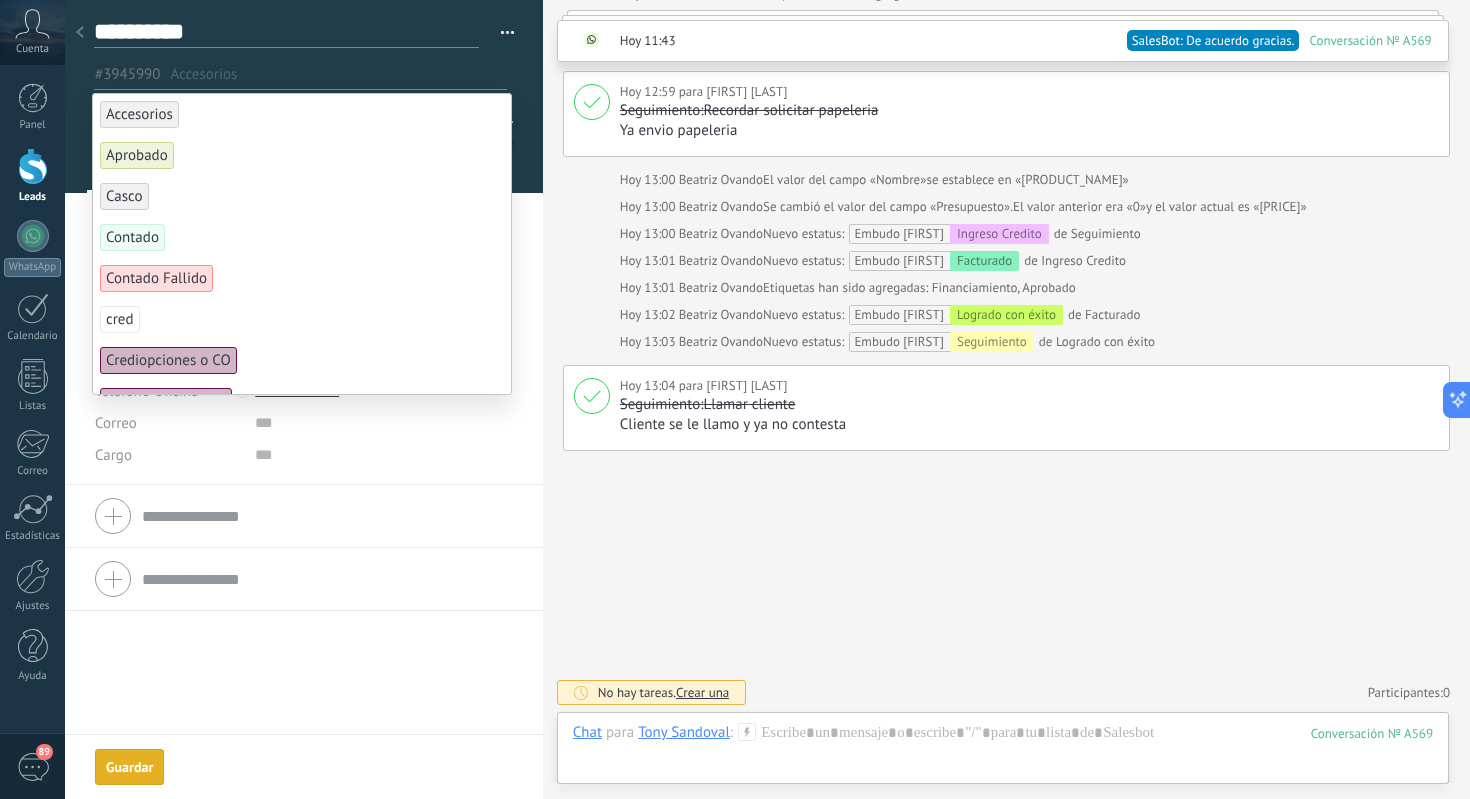 click on "**********" at bounding box center [286, 32] 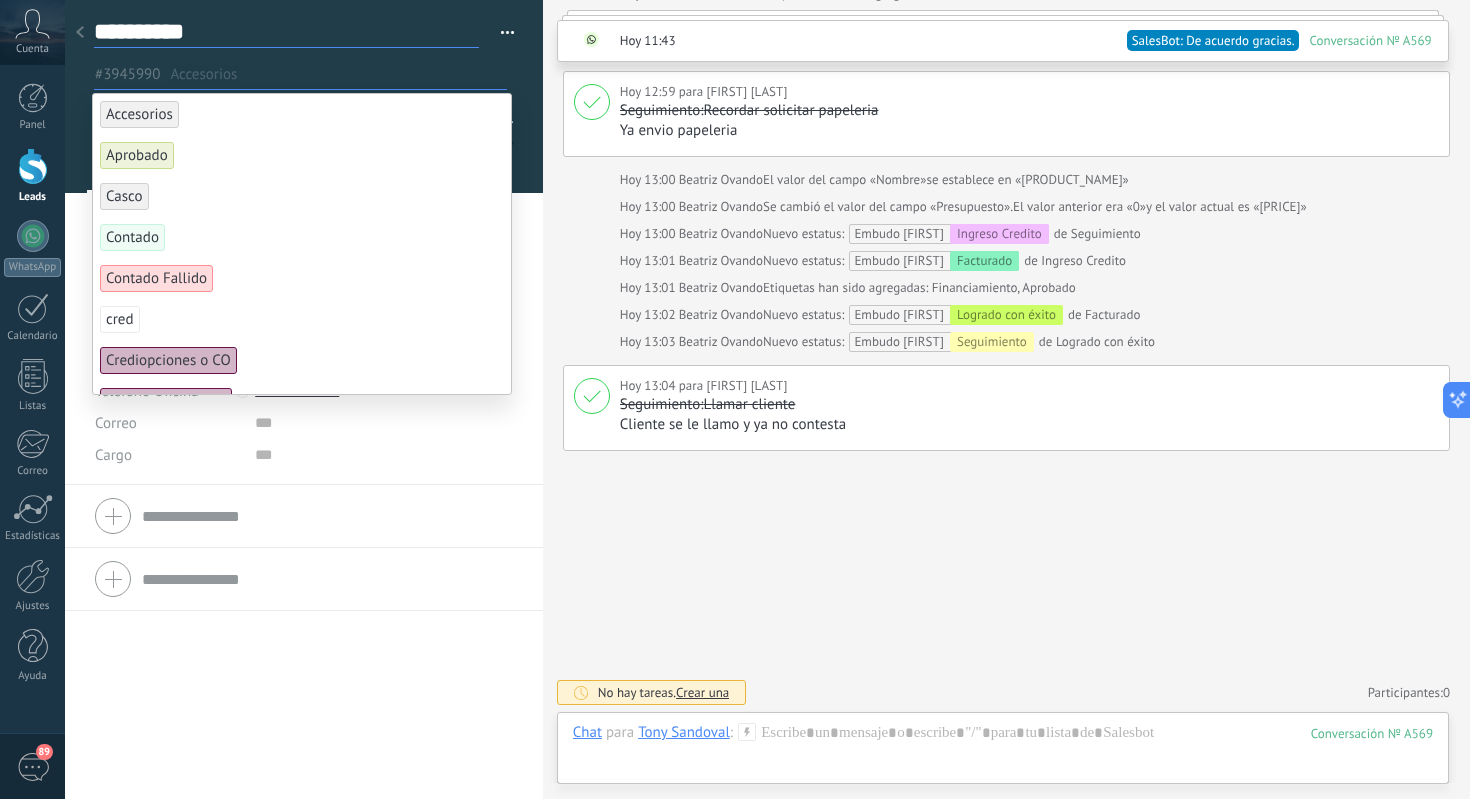 click on "**********" at bounding box center [286, 32] 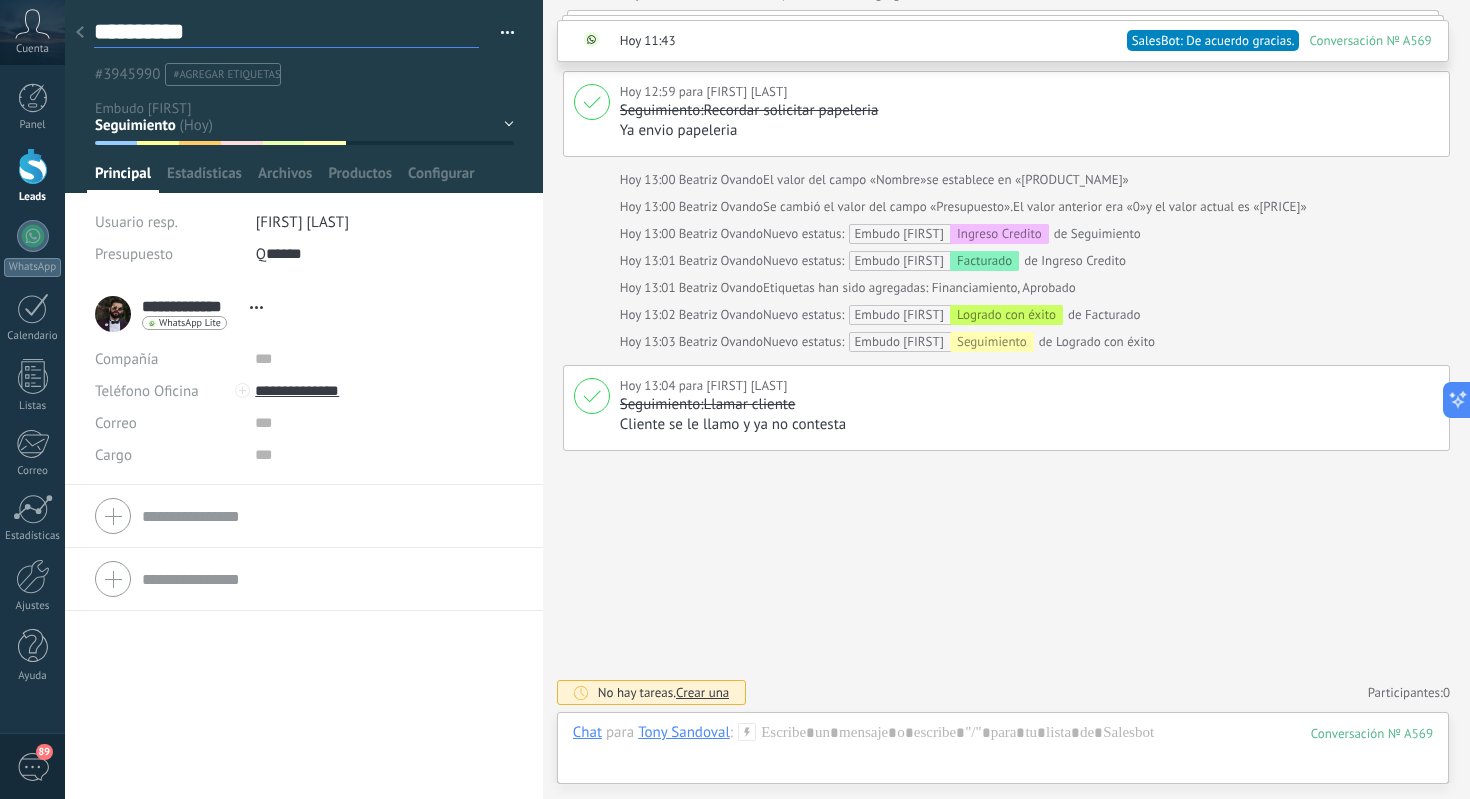 click on "**********" at bounding box center (286, 32) 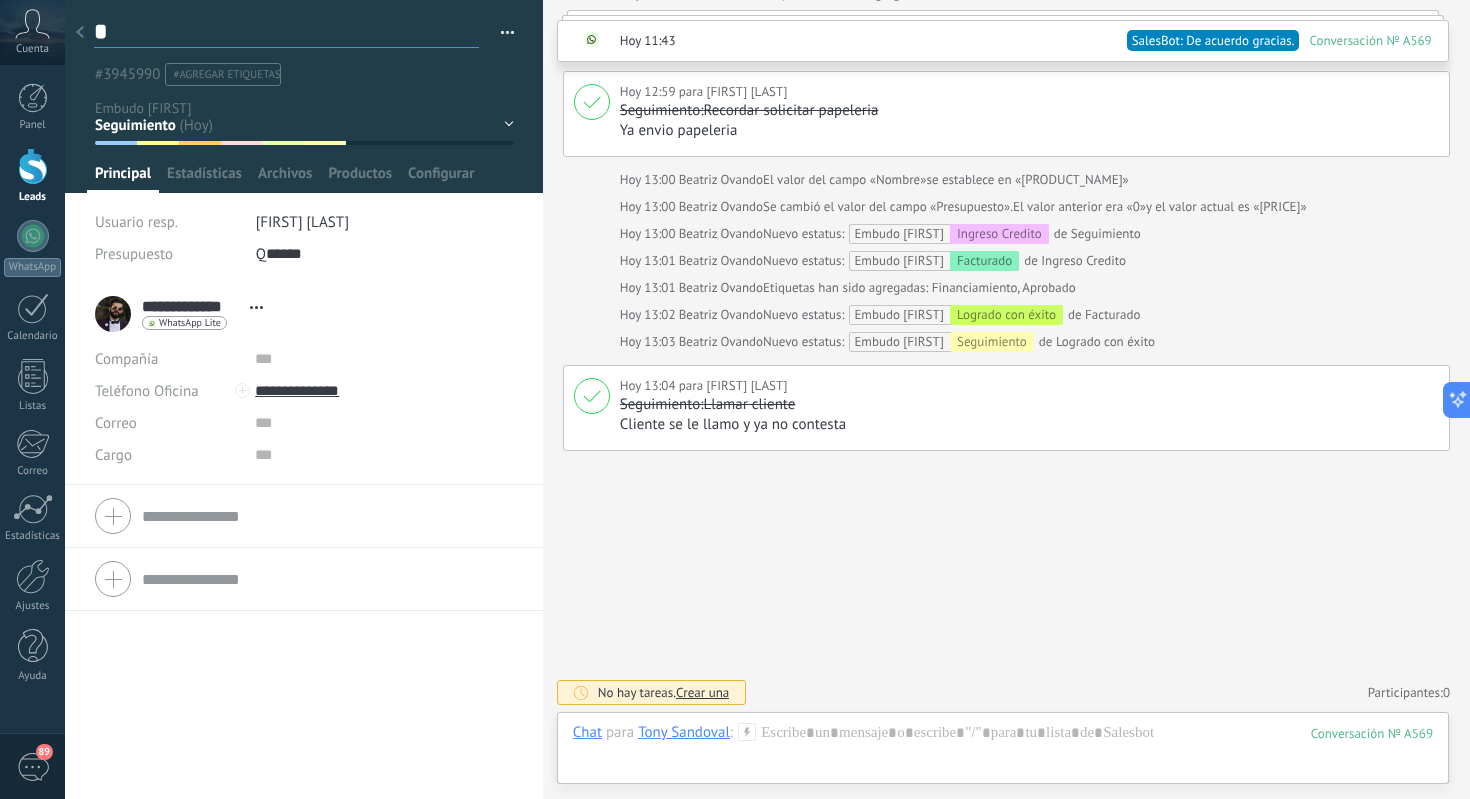 scroll, scrollTop: 30, scrollLeft: 0, axis: vertical 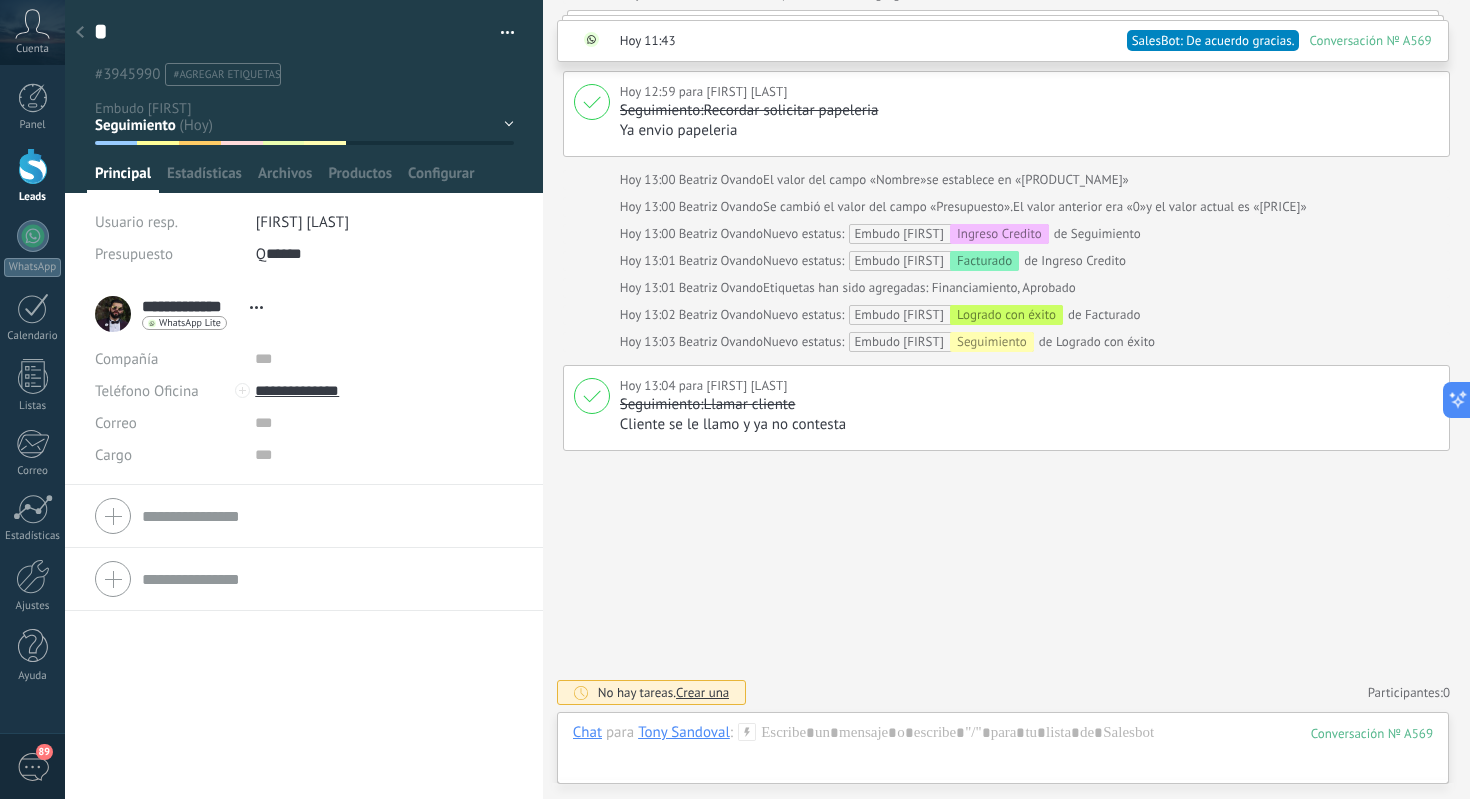 click on "Q
****** 18,000" at bounding box center (385, 254) 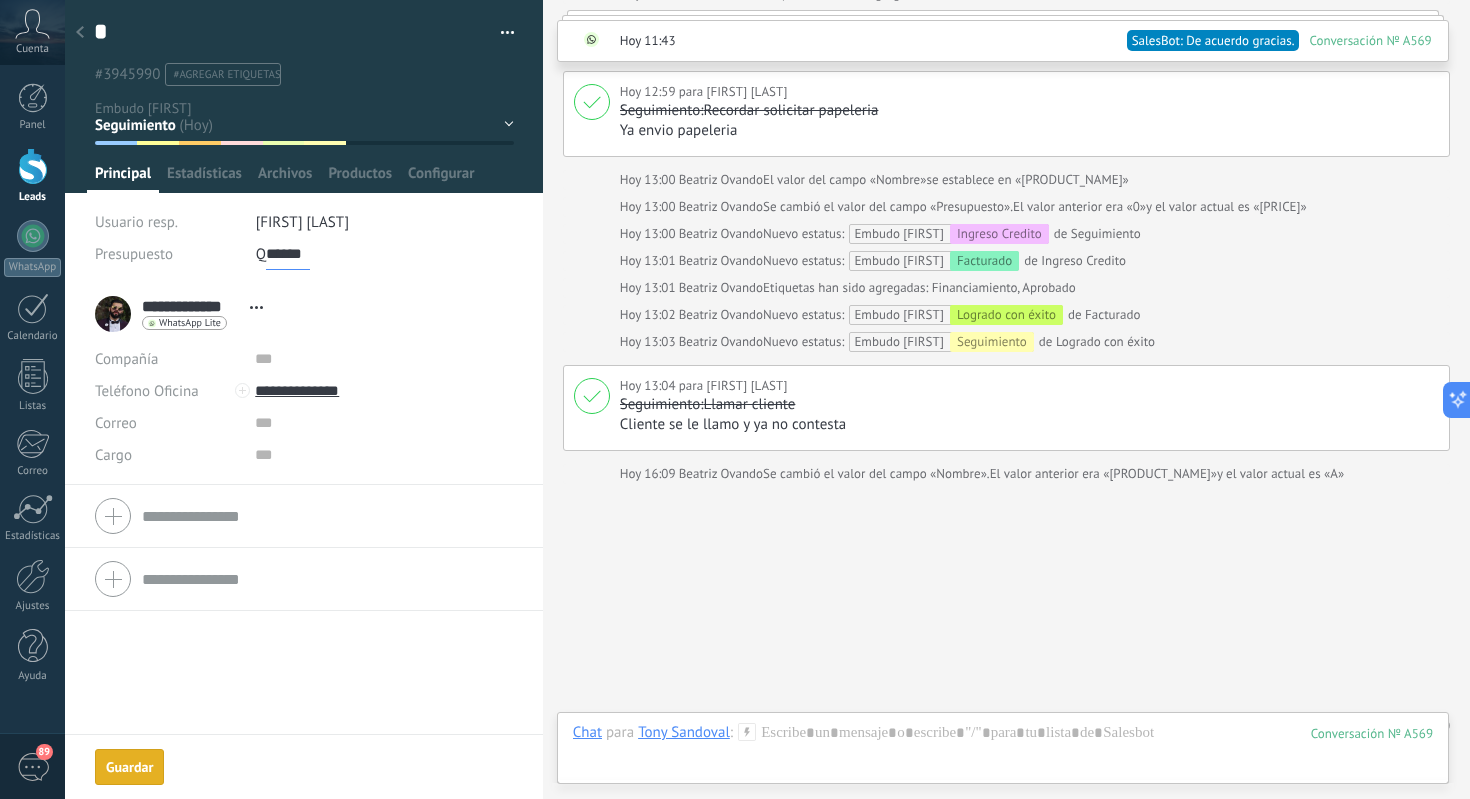 scroll, scrollTop: 30, scrollLeft: 0, axis: vertical 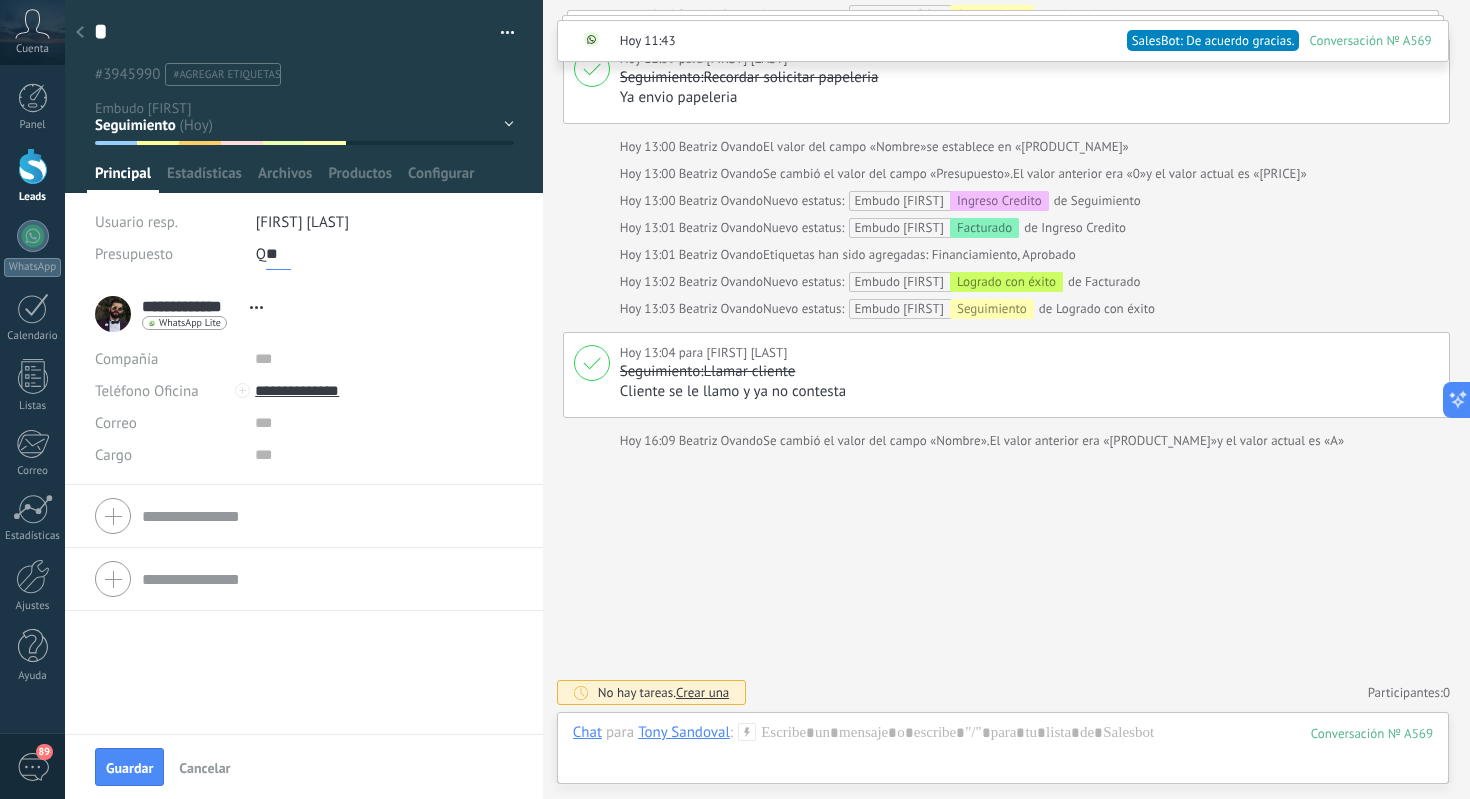type on "*" 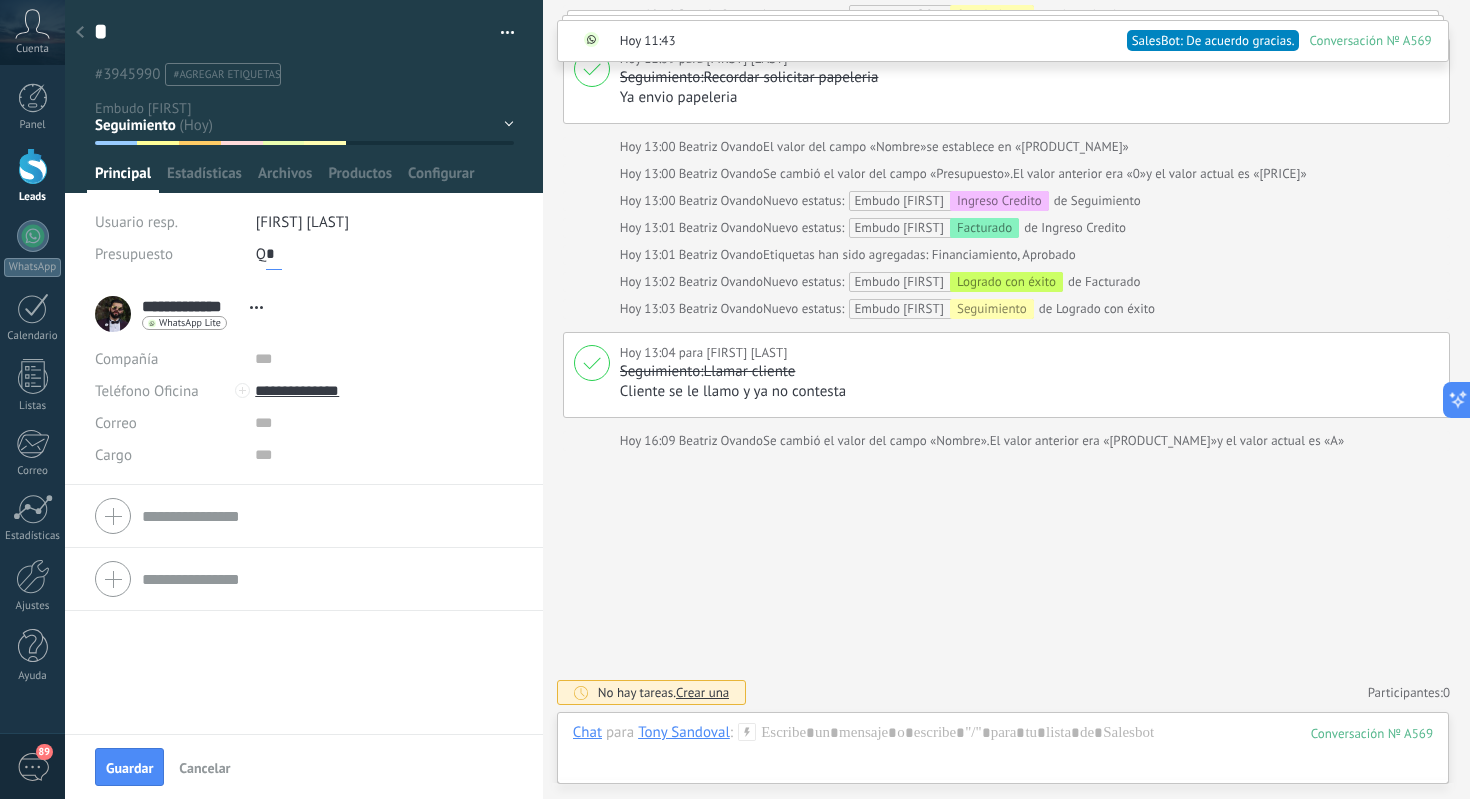 scroll, scrollTop: 0, scrollLeft: 0, axis: both 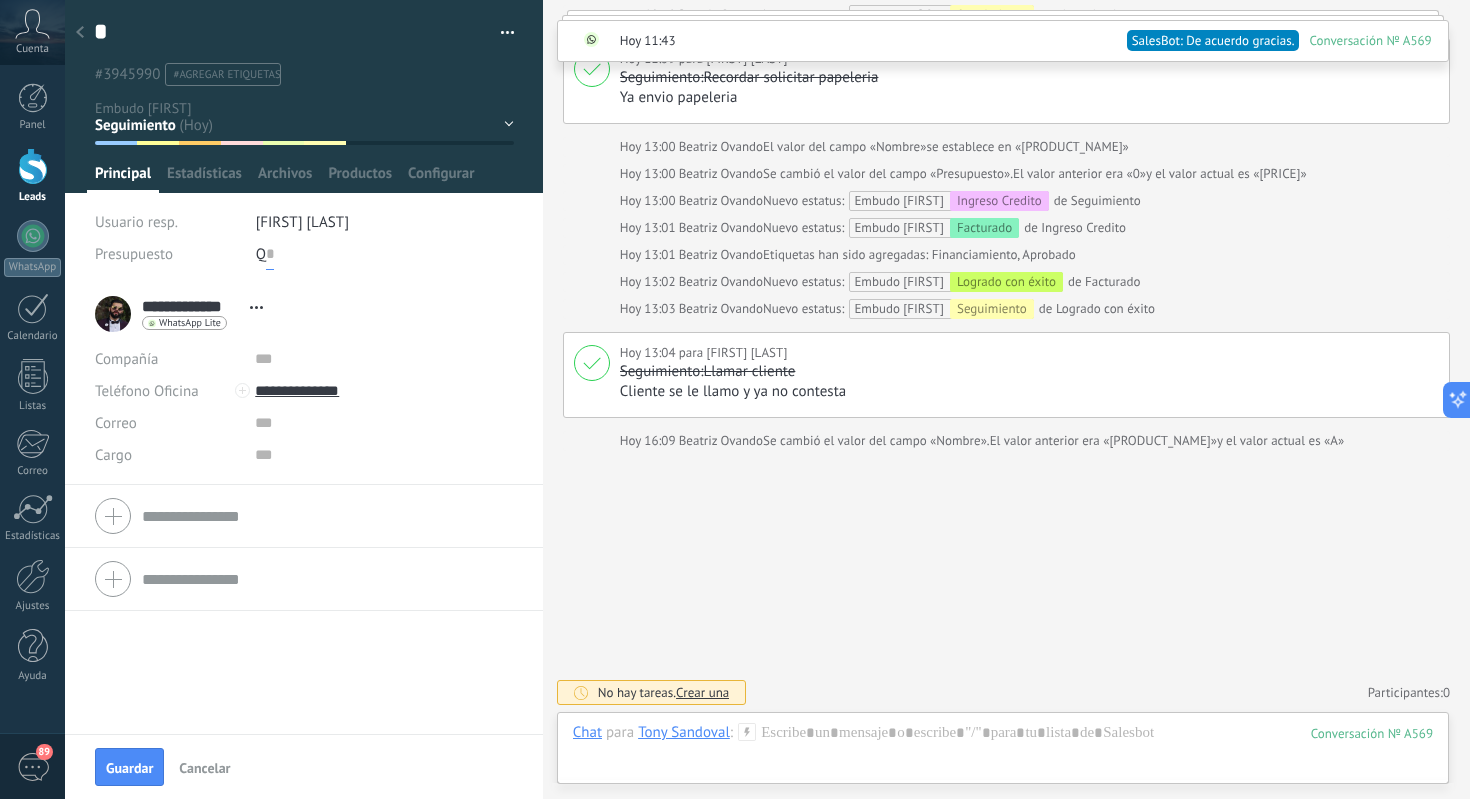 type 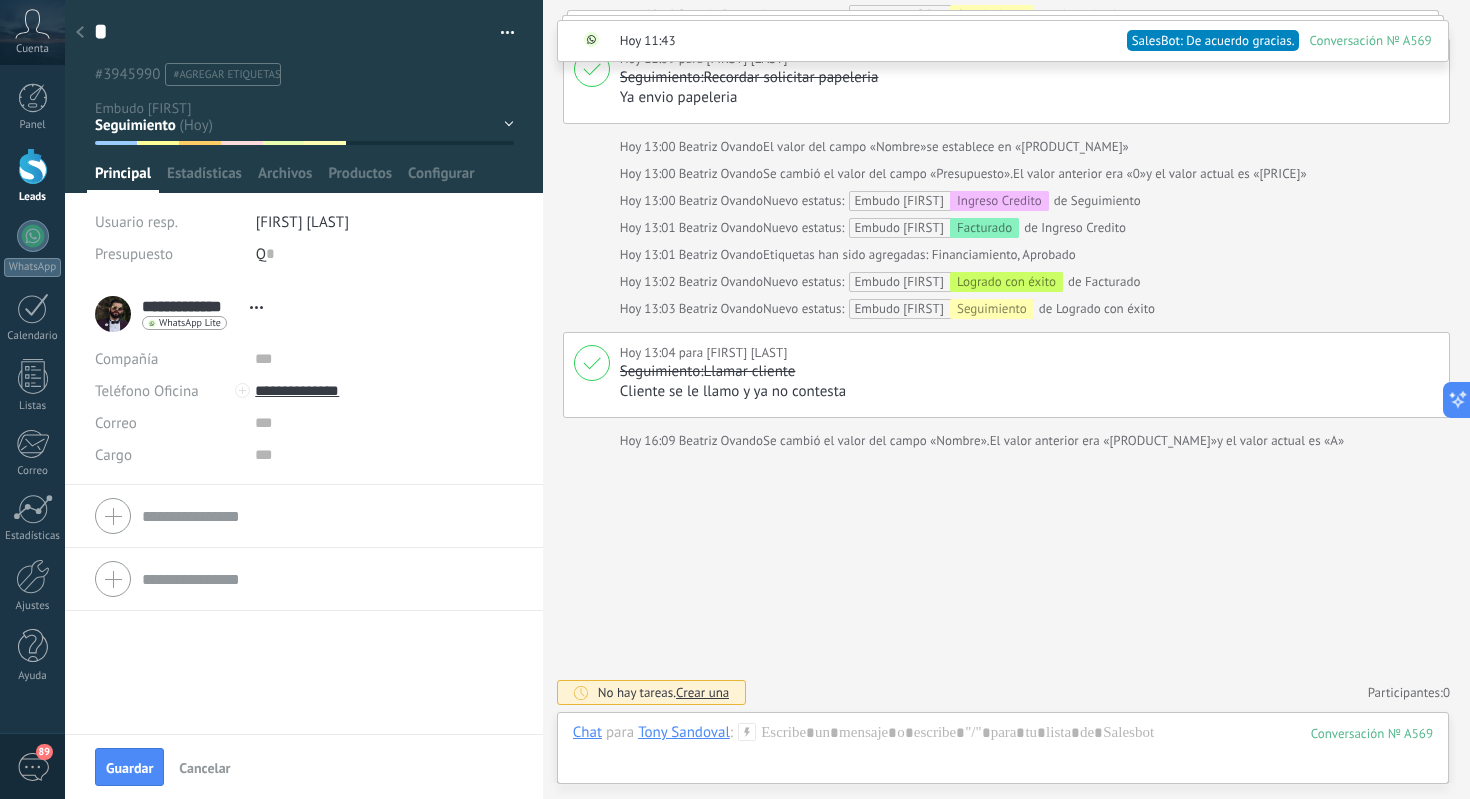 click on "[FIRST] [LAST]" at bounding box center (302, 222) 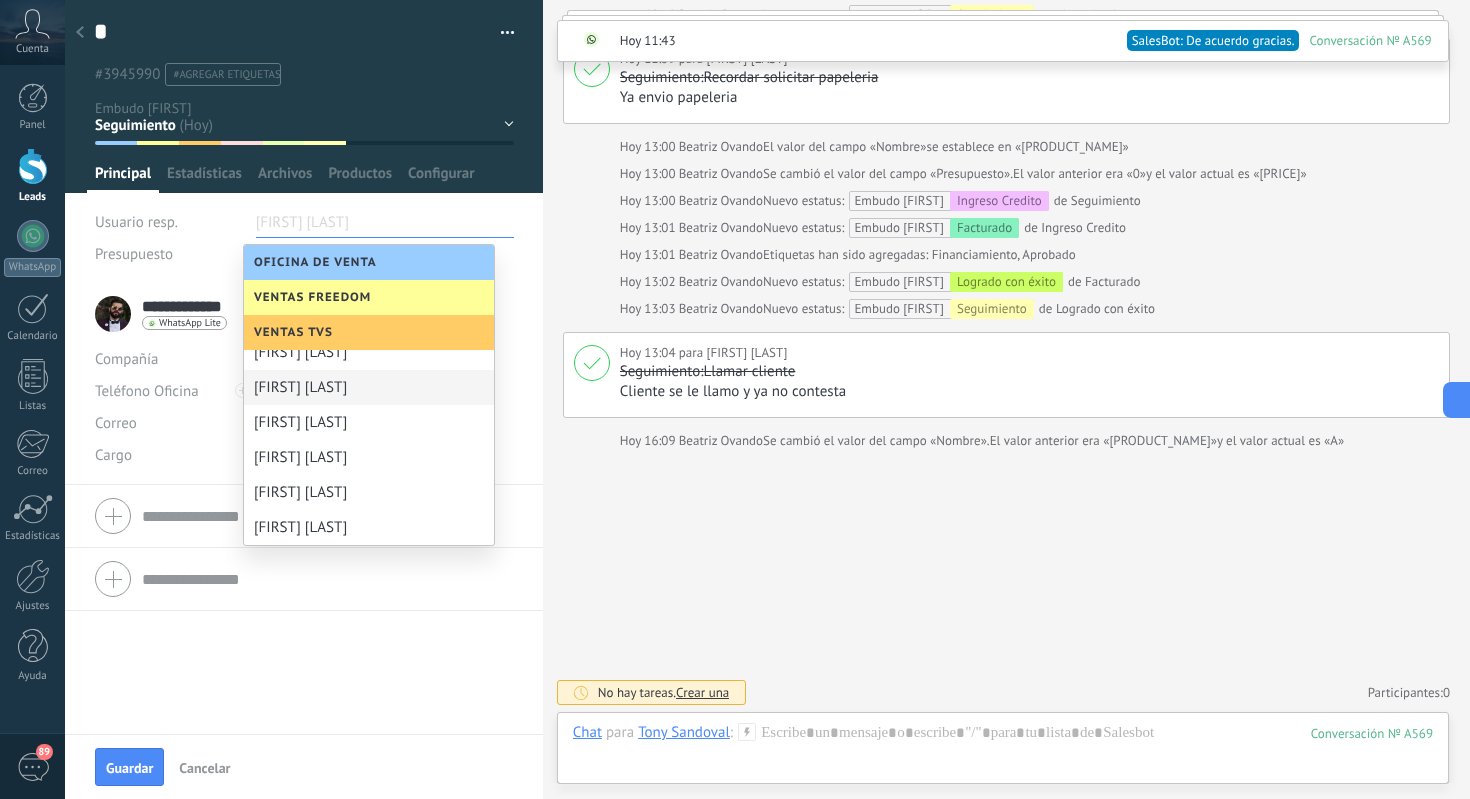 scroll, scrollTop: 0, scrollLeft: 0, axis: both 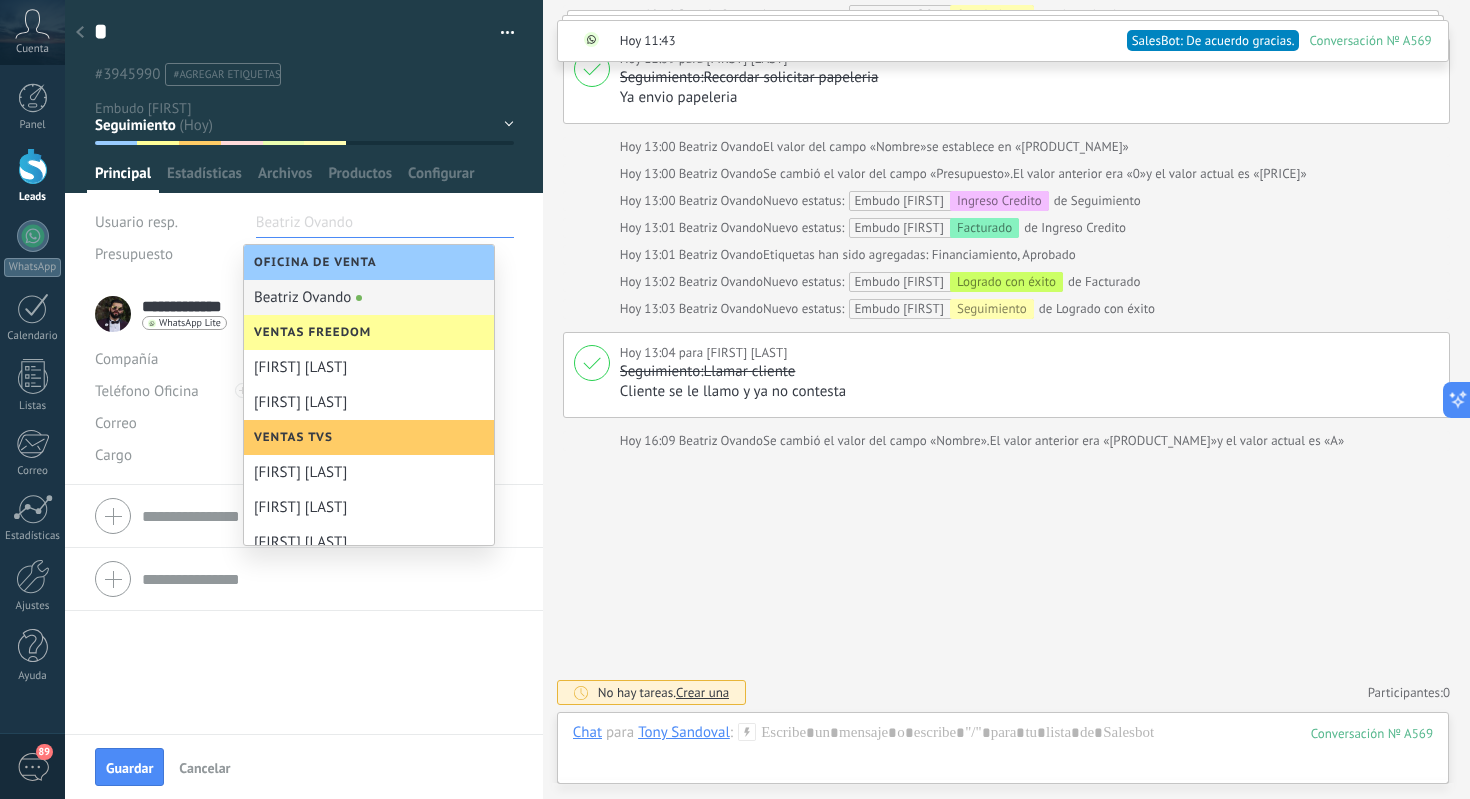 click on "Beatriz Ovando" at bounding box center (369, 297) 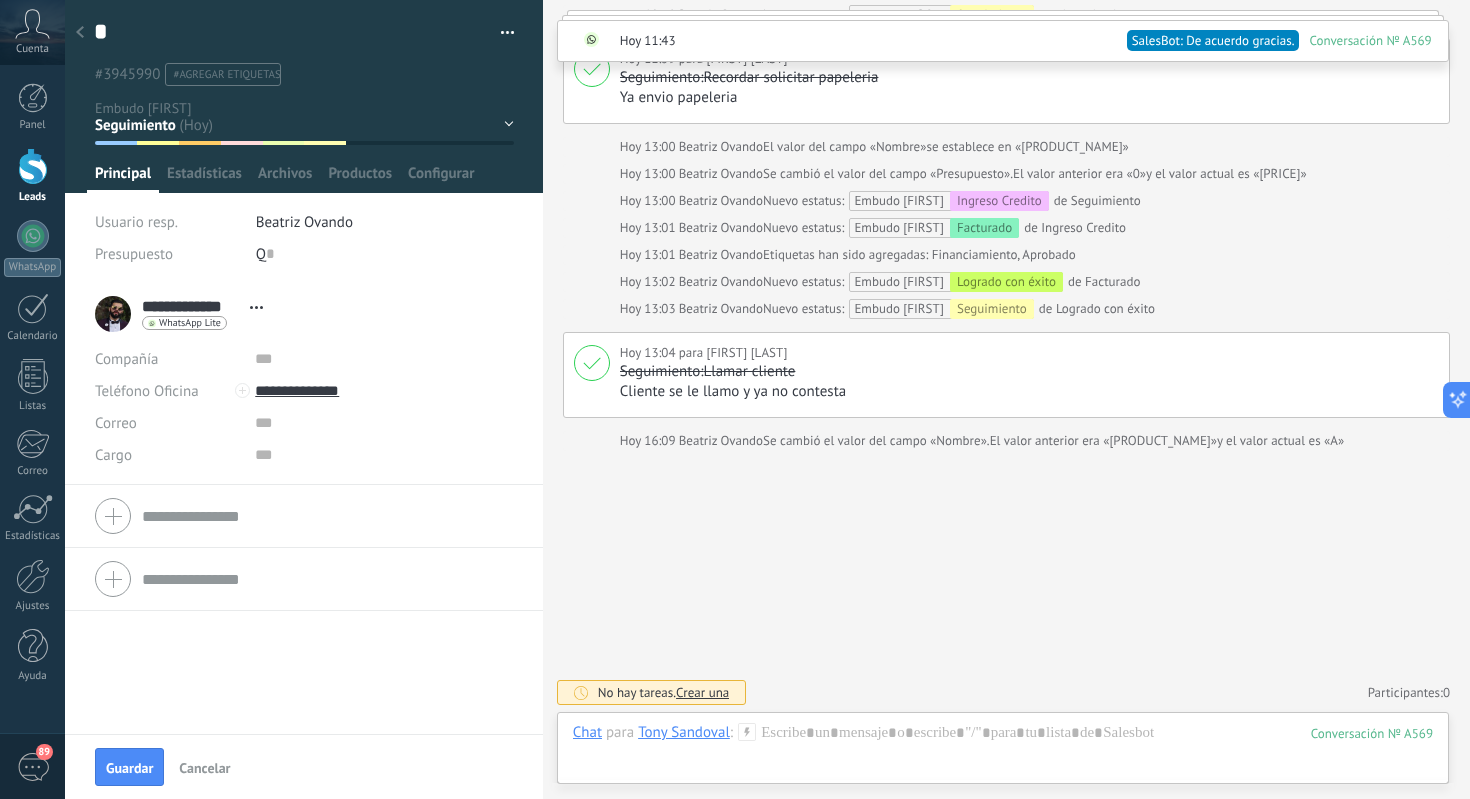 click at bounding box center (80, 33) 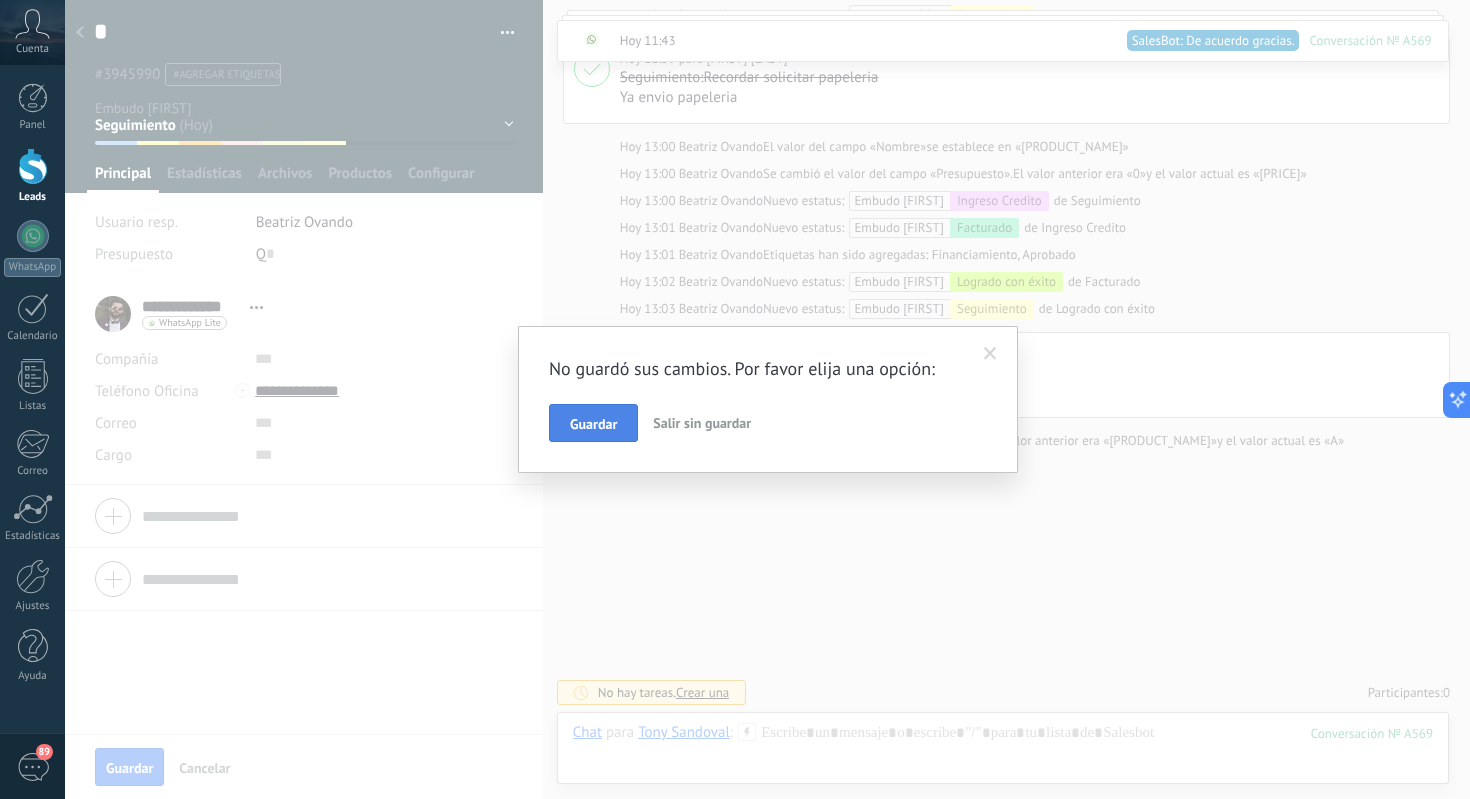 click on "Guardar" at bounding box center [593, 424] 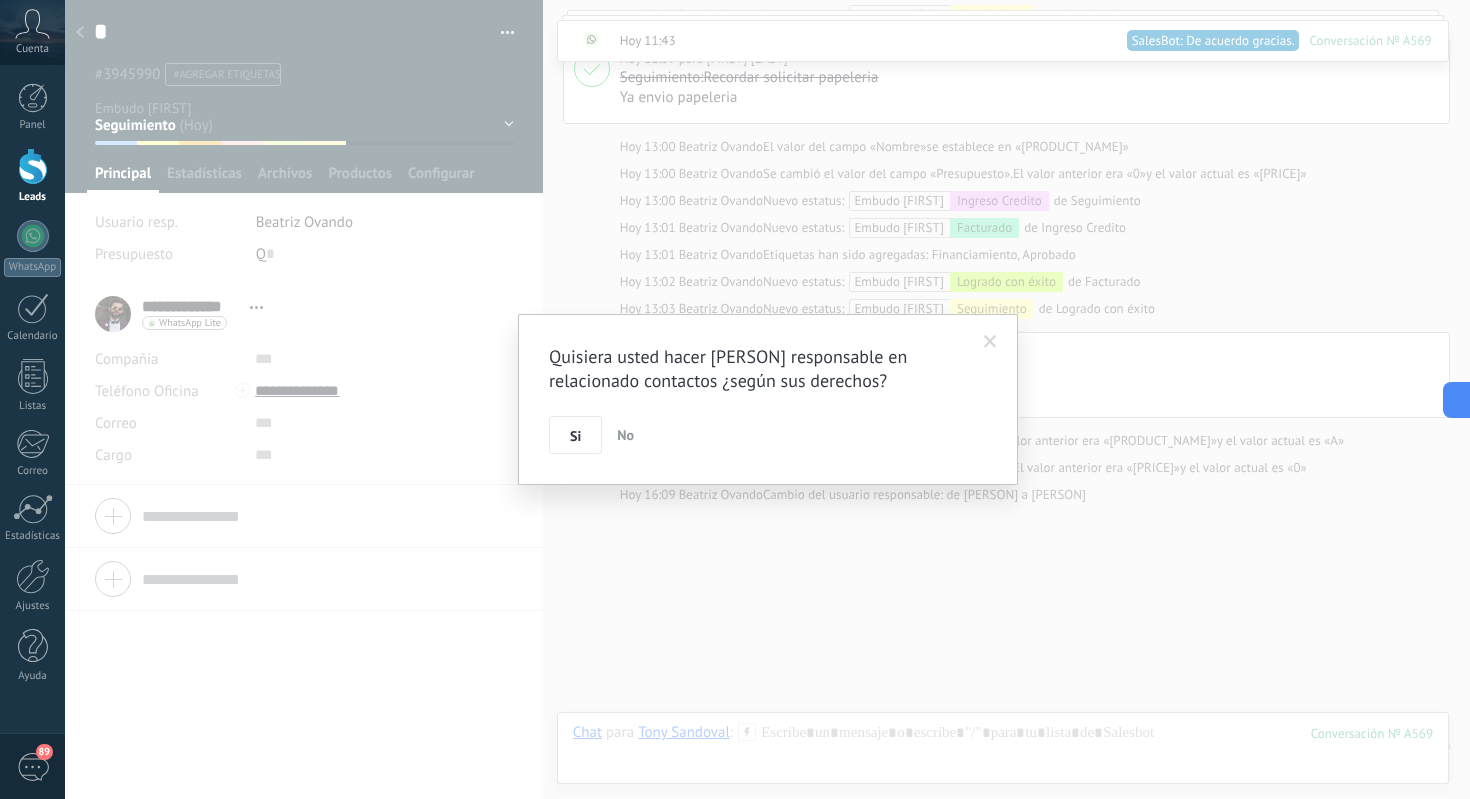 scroll, scrollTop: 3074, scrollLeft: 0, axis: vertical 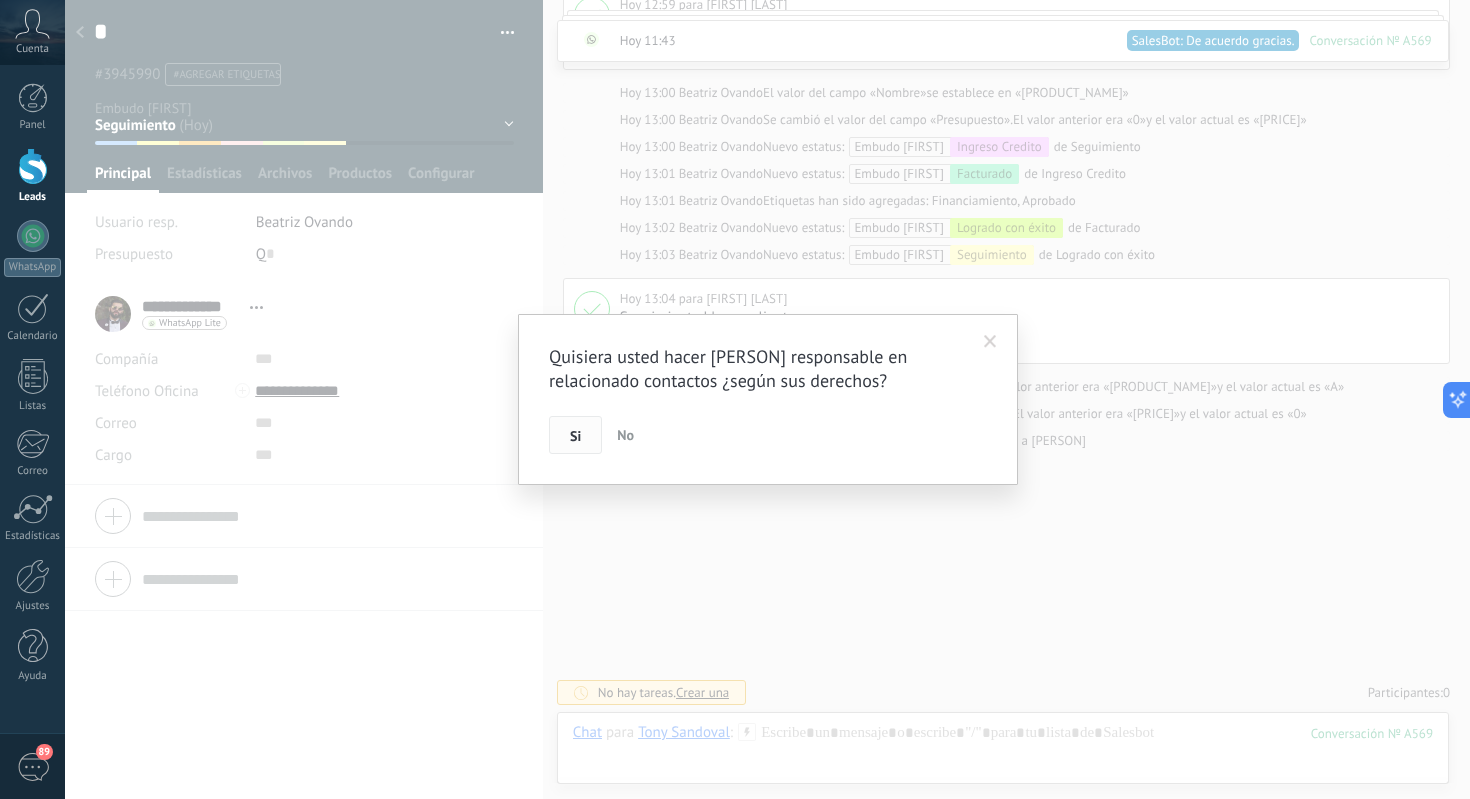click on "Si" at bounding box center [575, 435] 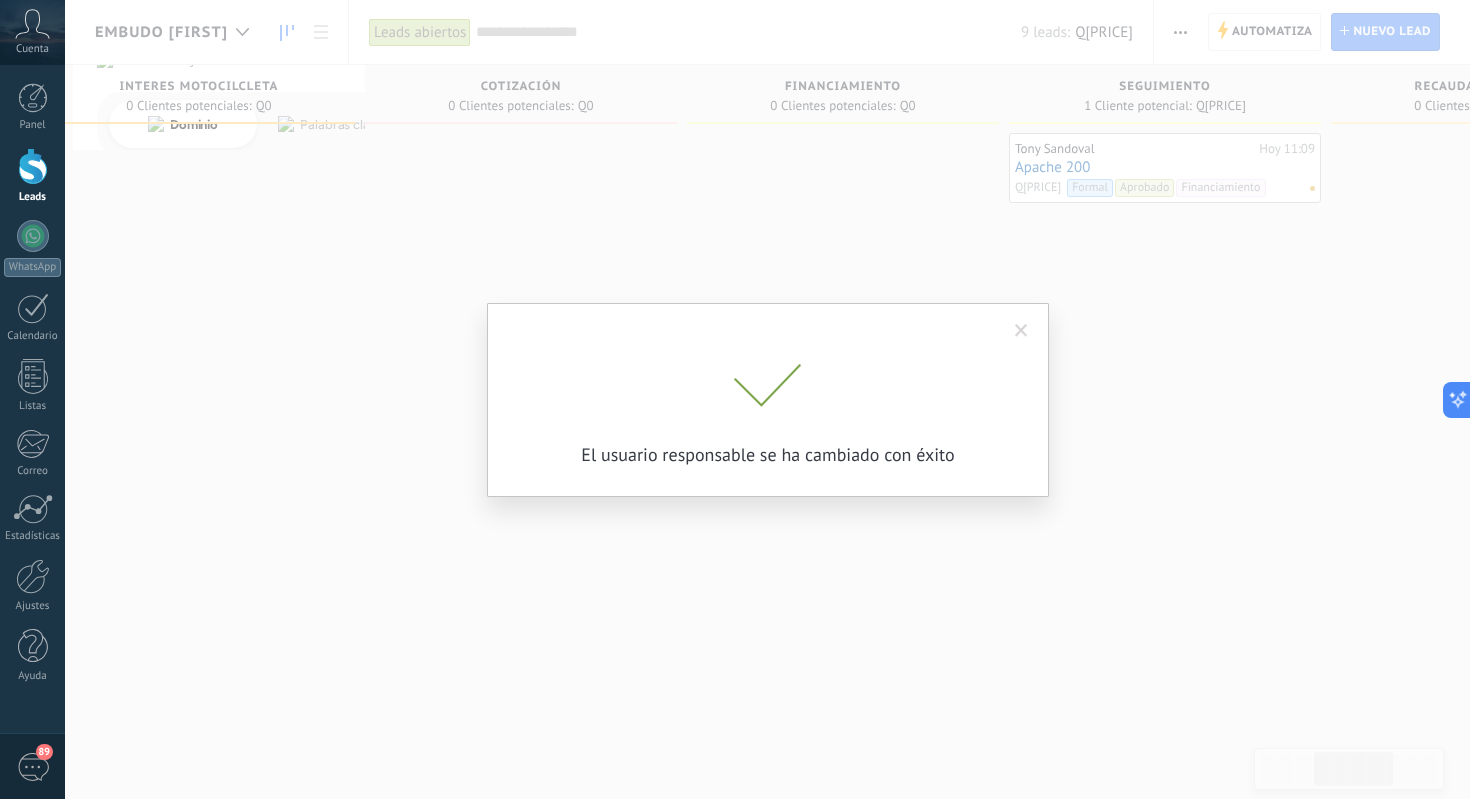 scroll, scrollTop: 0, scrollLeft: 0, axis: both 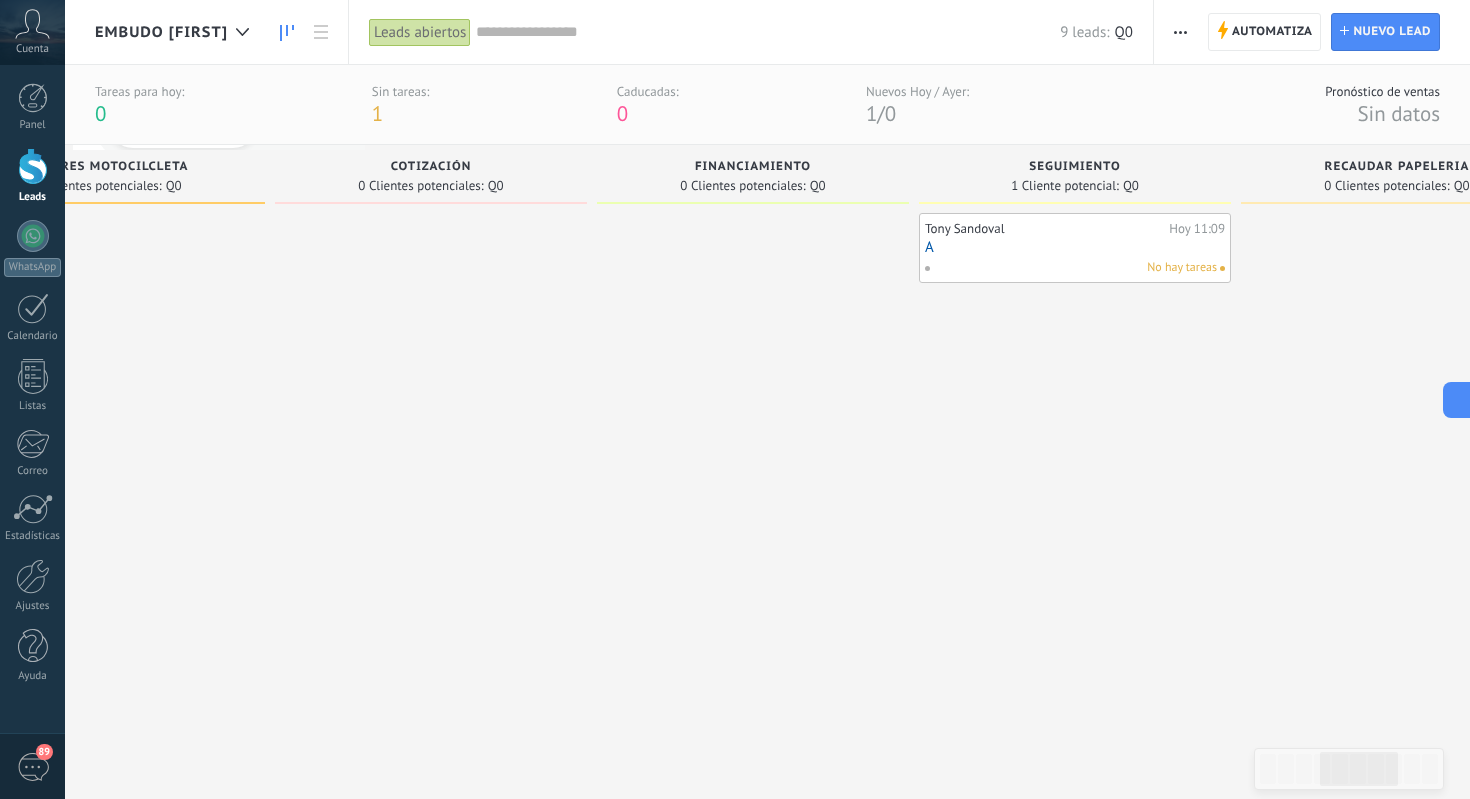 click on "Tony Sandoval" at bounding box center [1044, 229] 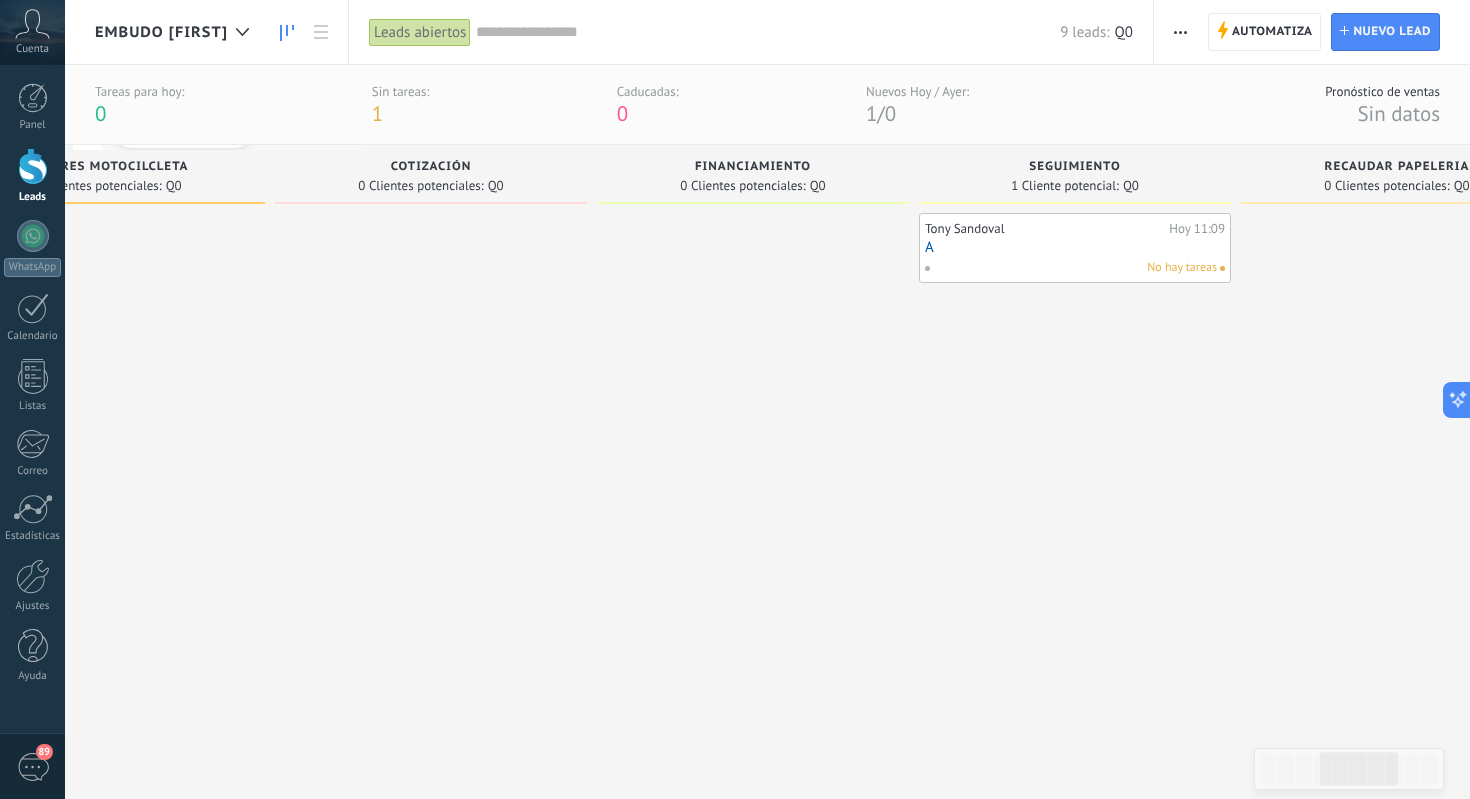 click on "A" at bounding box center [1075, 247] 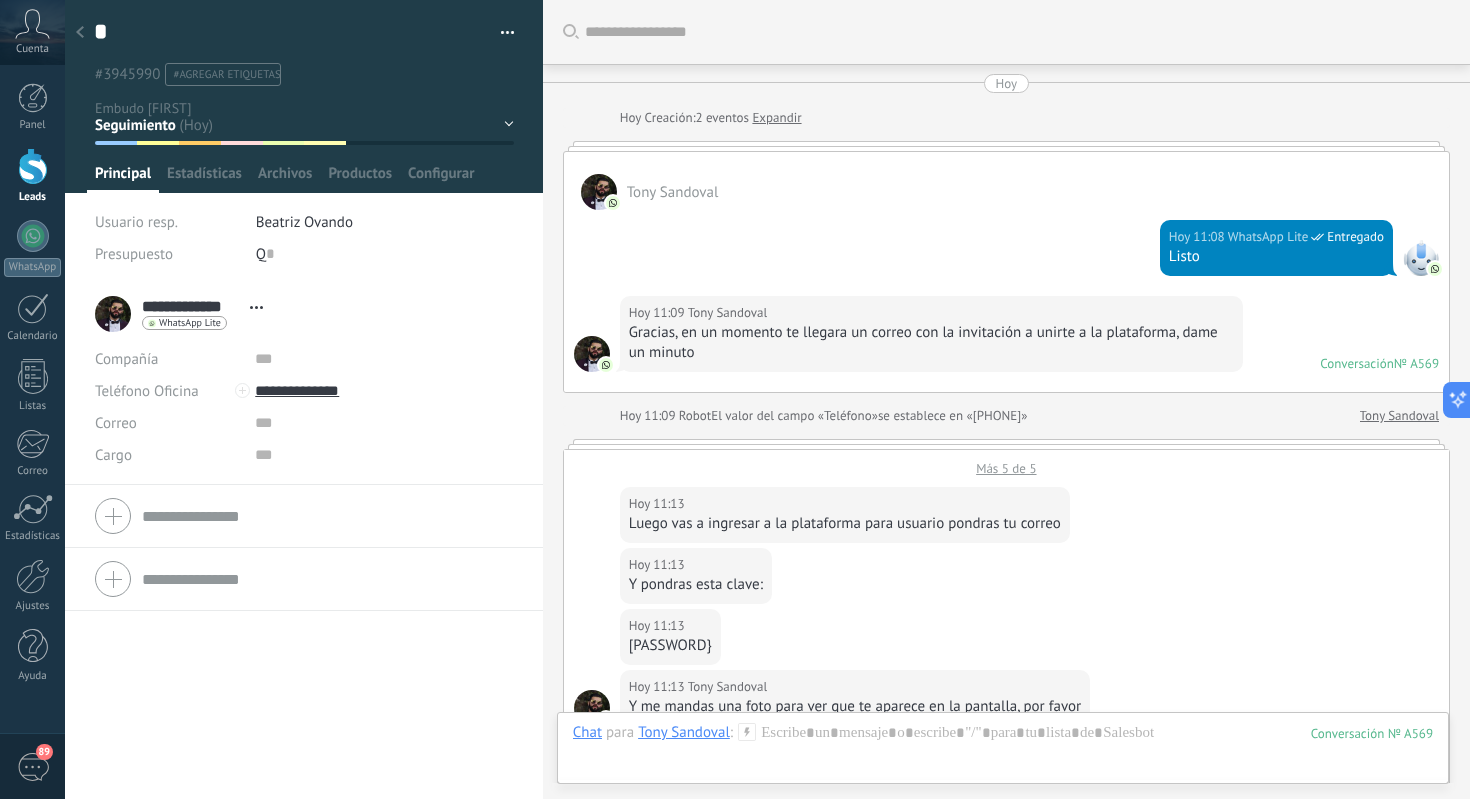 scroll, scrollTop: 30, scrollLeft: 0, axis: vertical 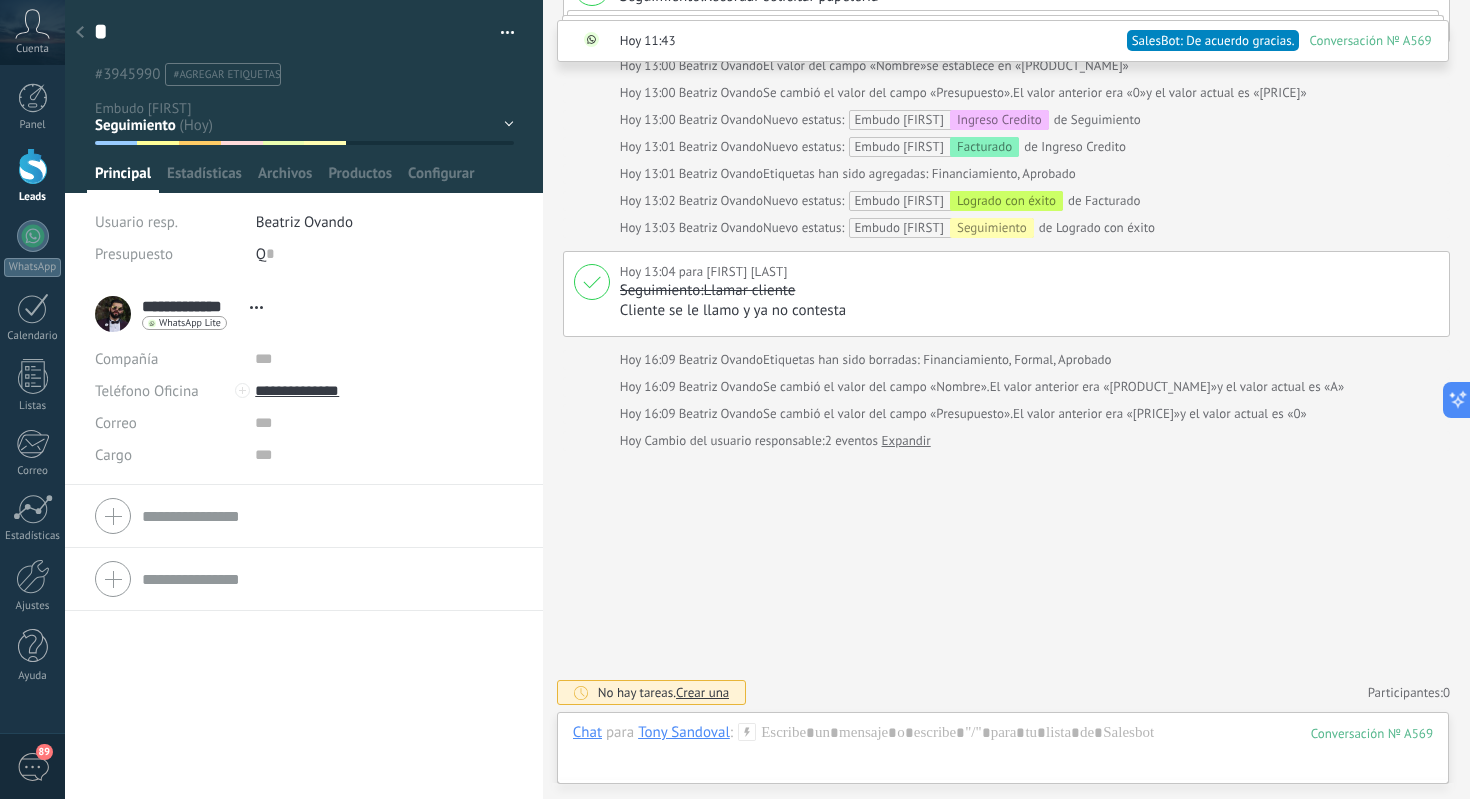 click on "Contacto inicial
Repuestos
Interes Motocilcleta
Cotización
Financiamiento
Seguimiento" at bounding box center (0, 0) 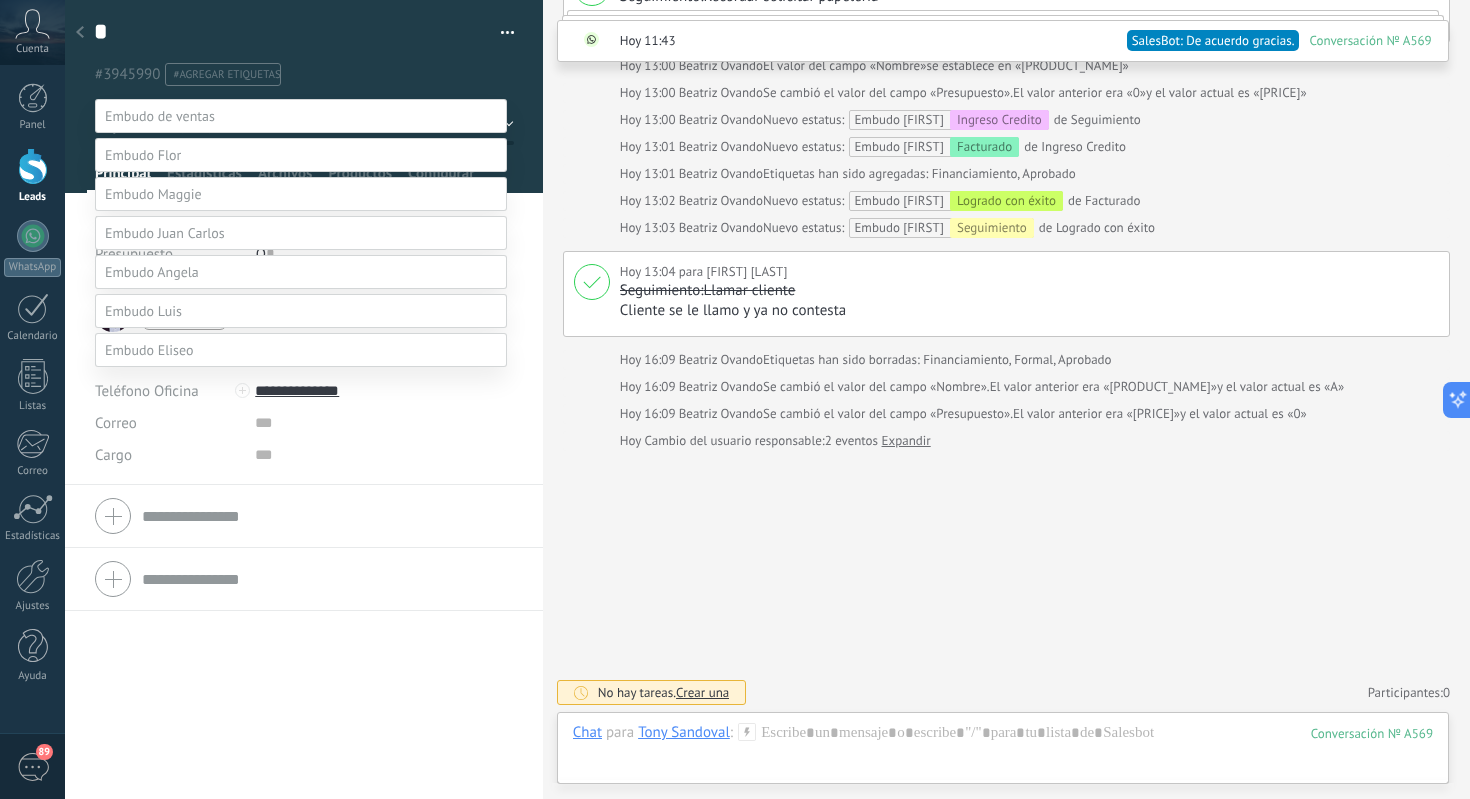 scroll, scrollTop: 195, scrollLeft: 0, axis: vertical 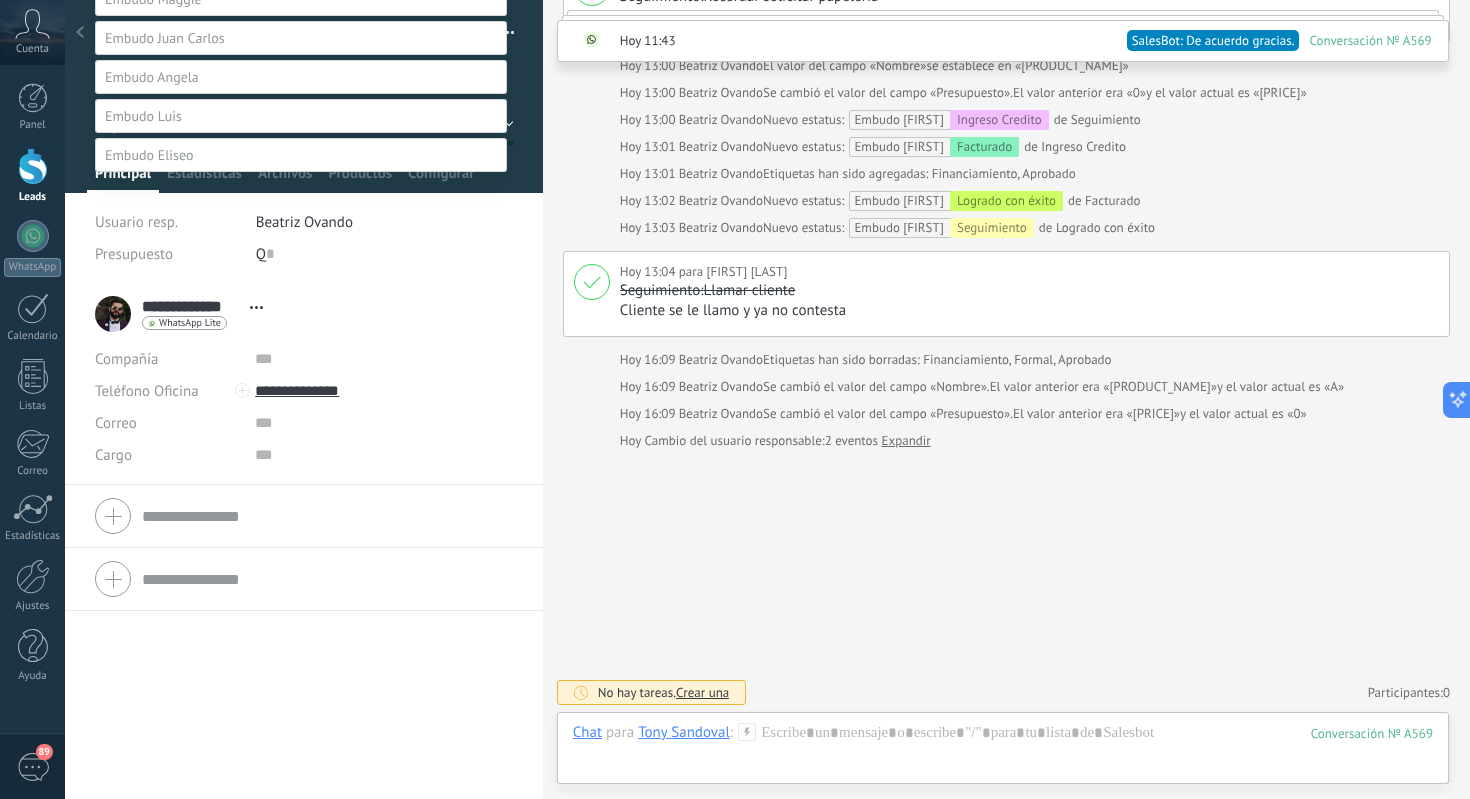 click on "Contacto inicial" at bounding box center [0, 0] 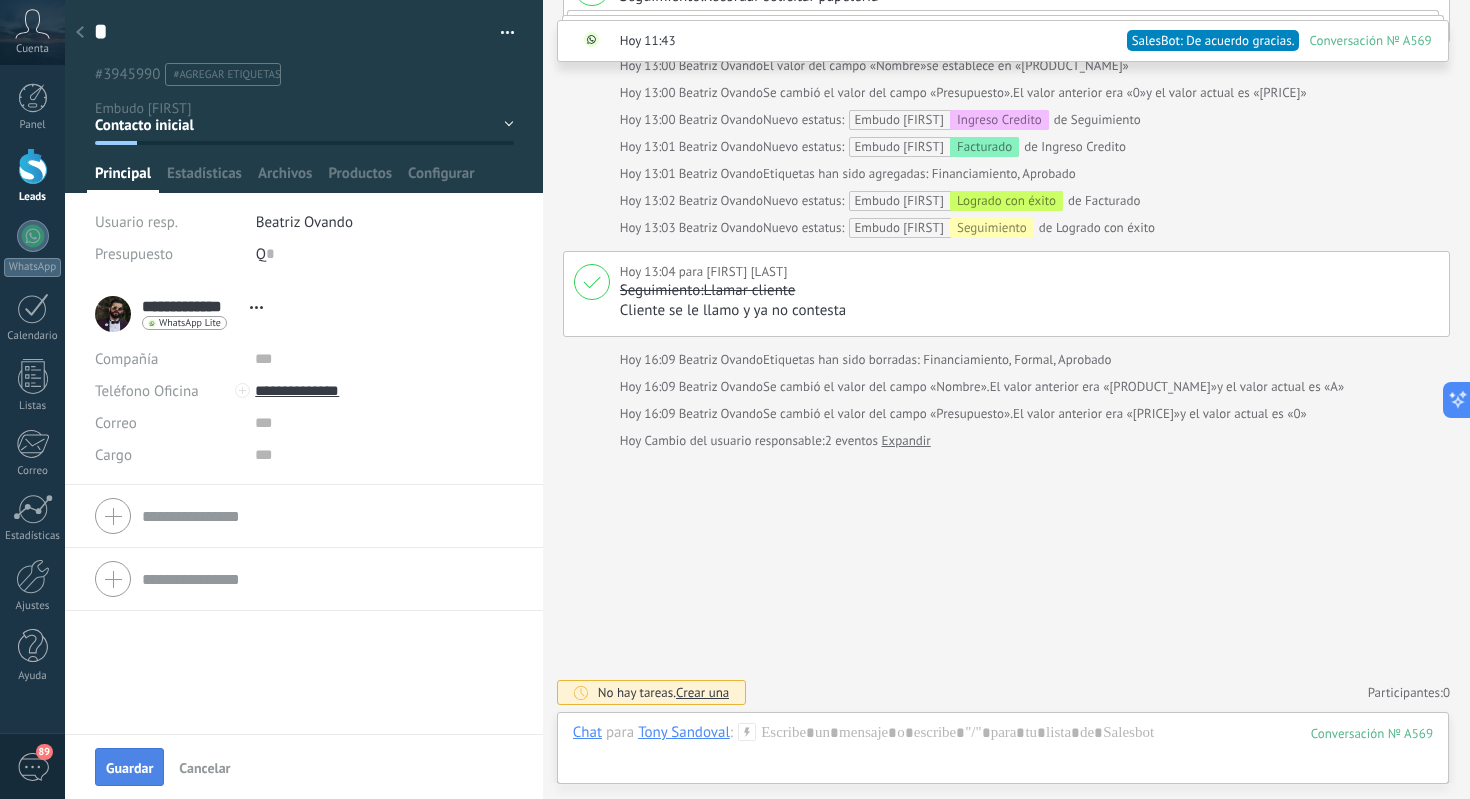 click on "Guardar" at bounding box center [129, 768] 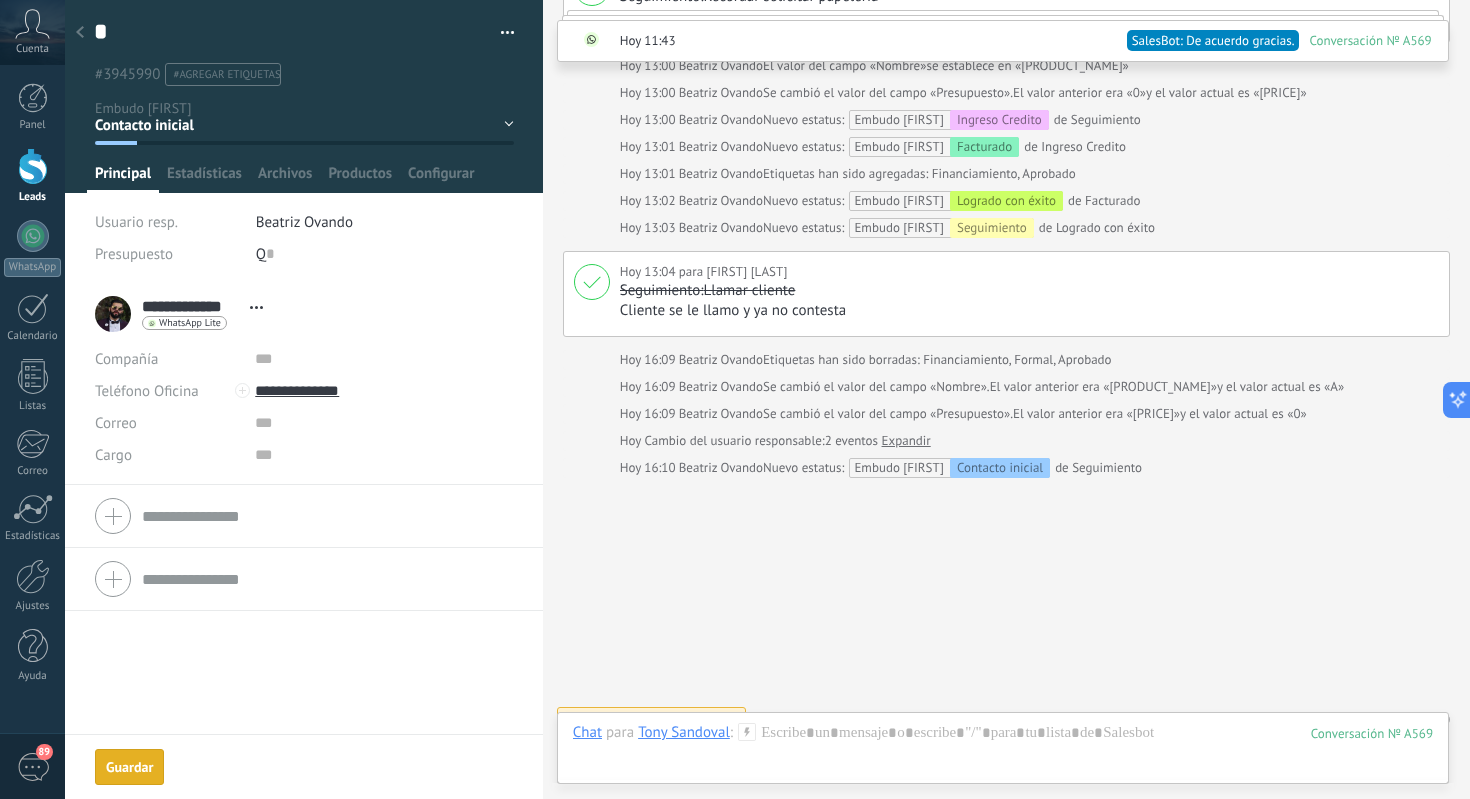 scroll, scrollTop: 3049, scrollLeft: 0, axis: vertical 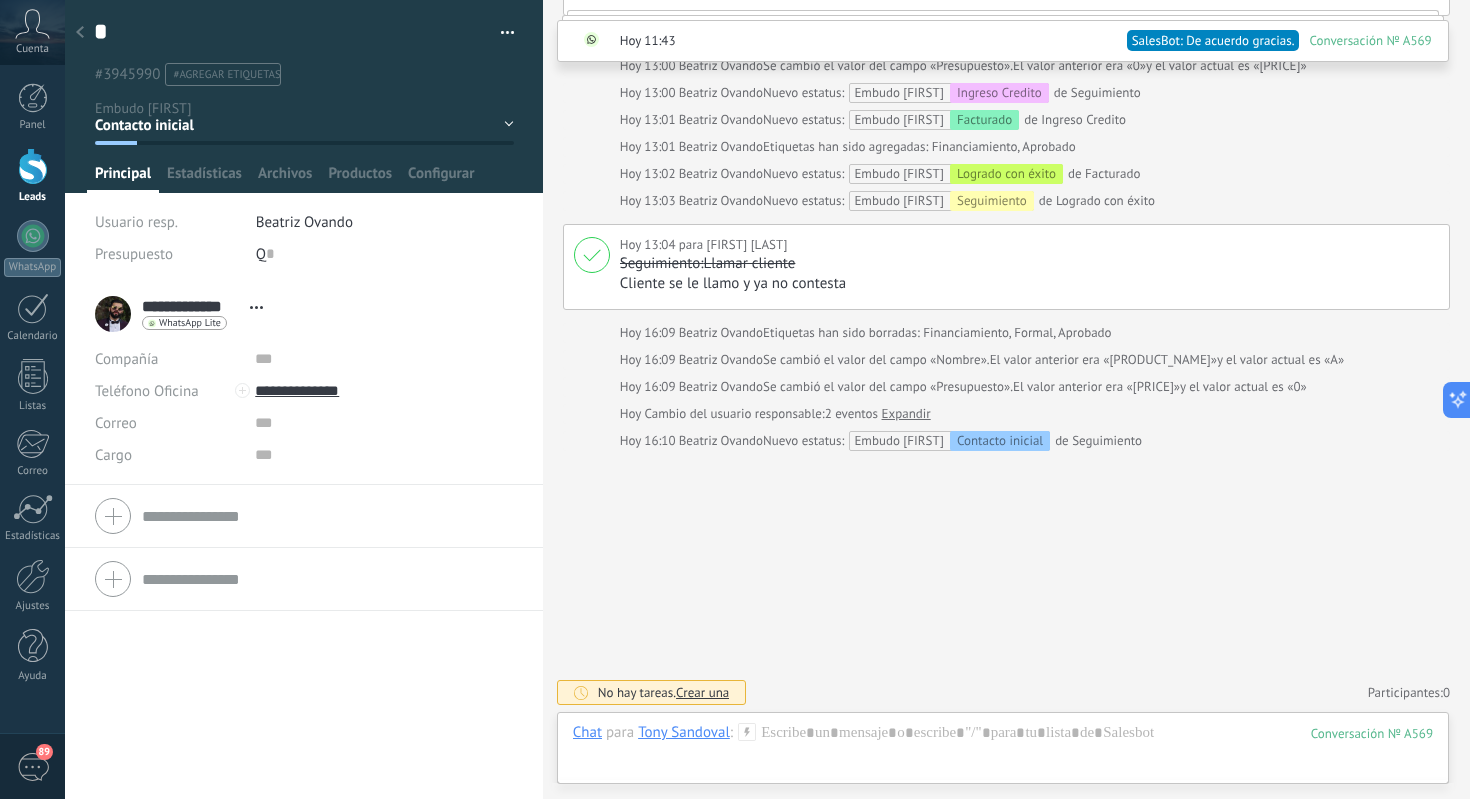 click at bounding box center (80, 32) 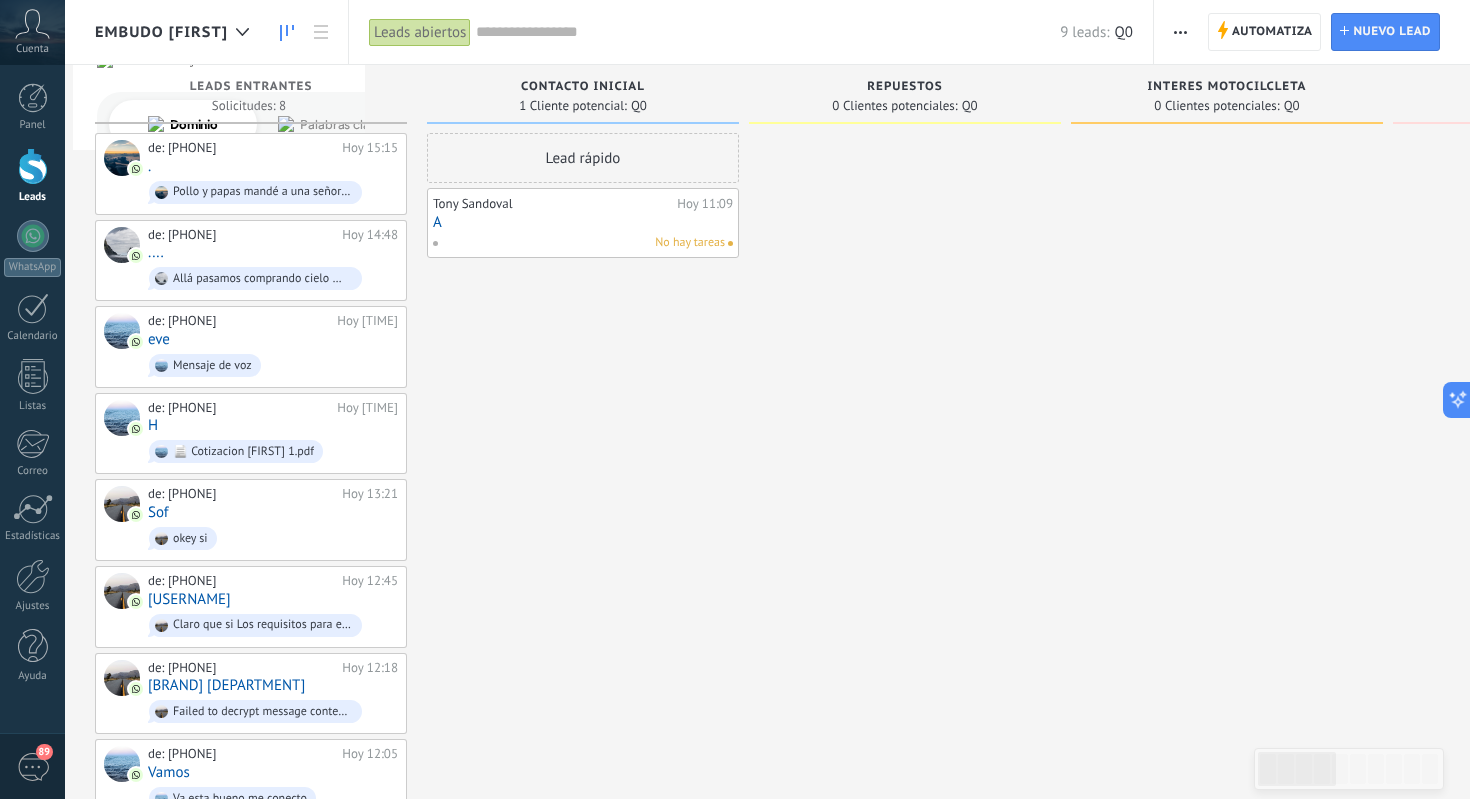 click on "Embudo Luis" at bounding box center [161, 32] 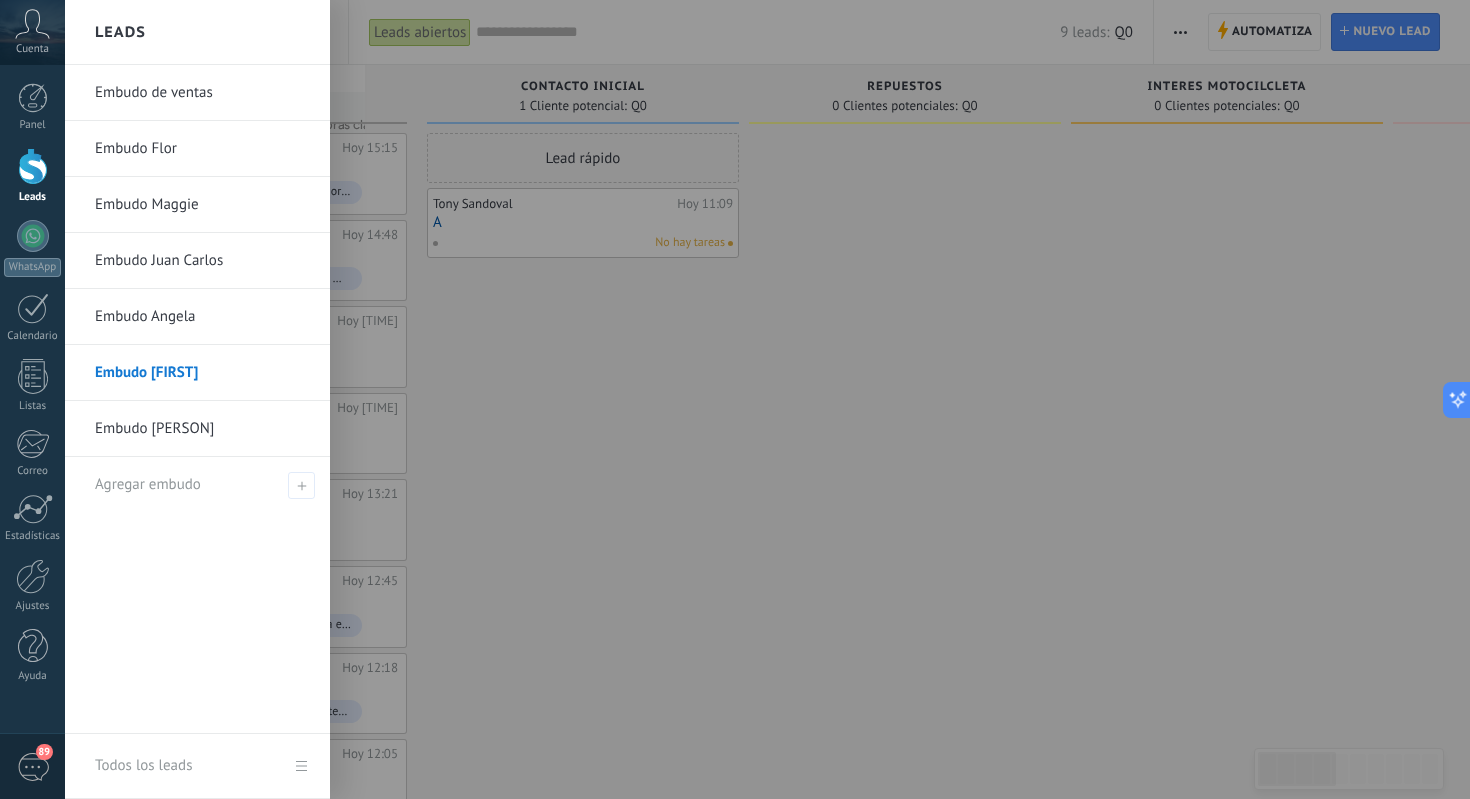 click at bounding box center [800, 399] 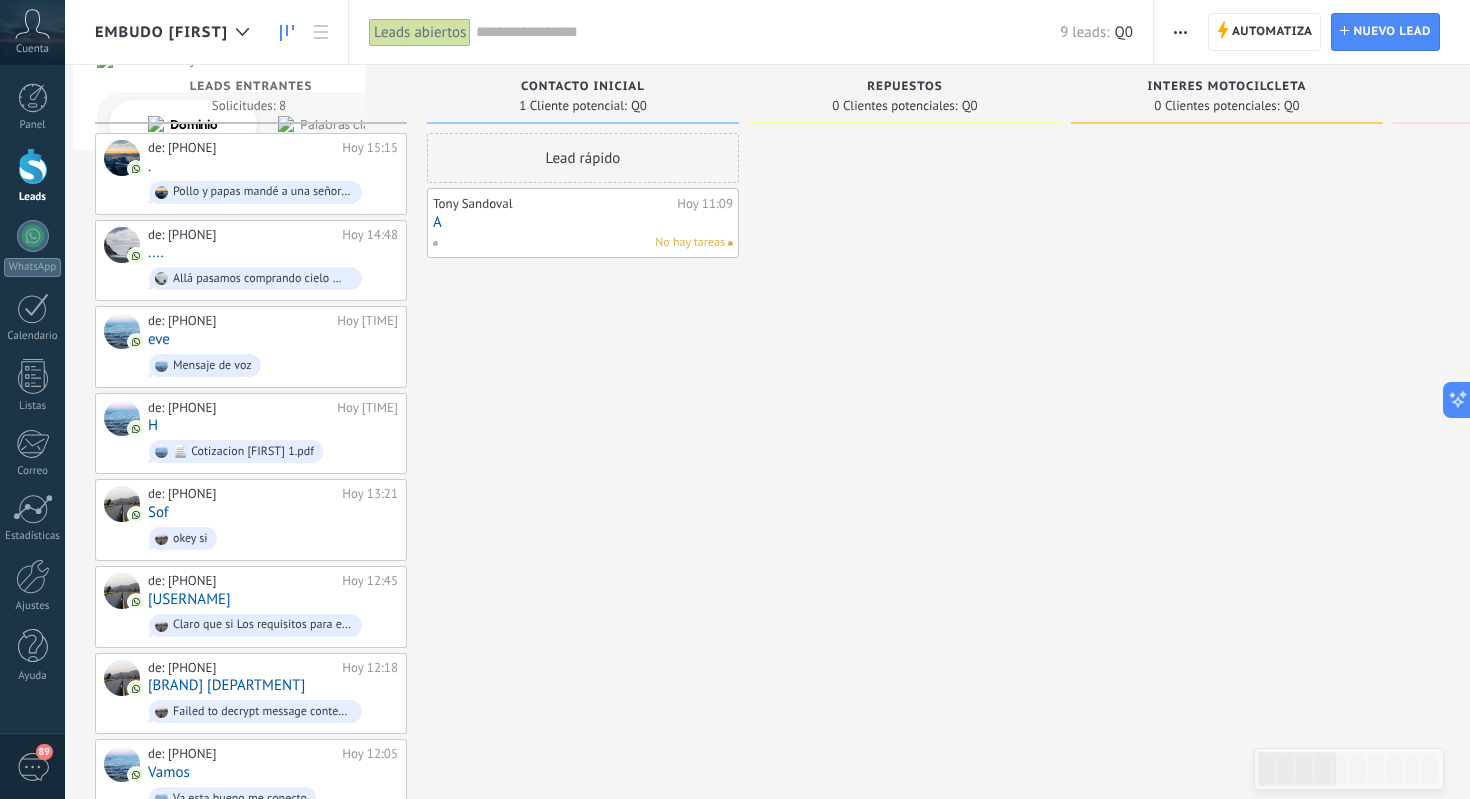 click at bounding box center [1180, 32] 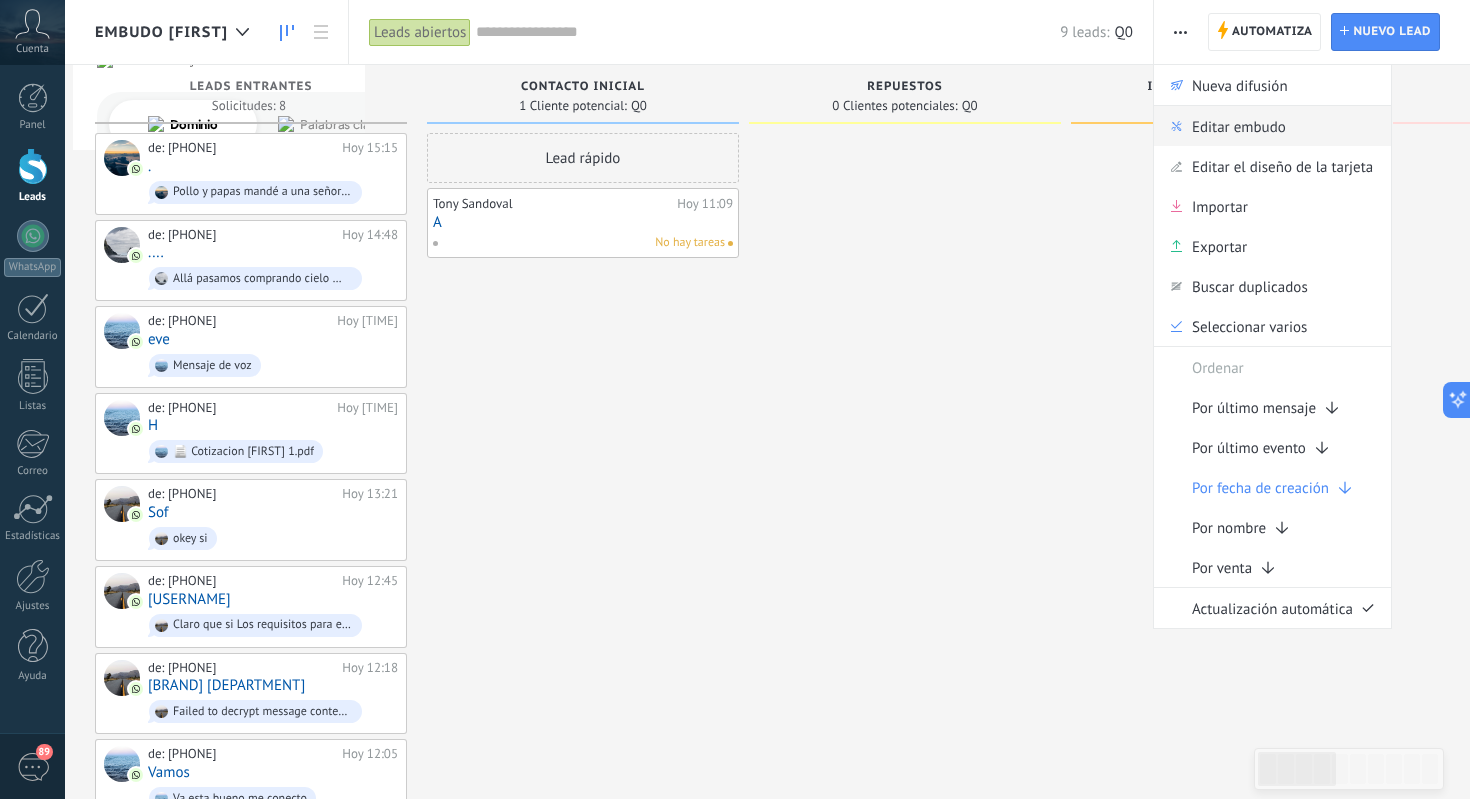 click on "Editar embudo" at bounding box center (1239, 126) 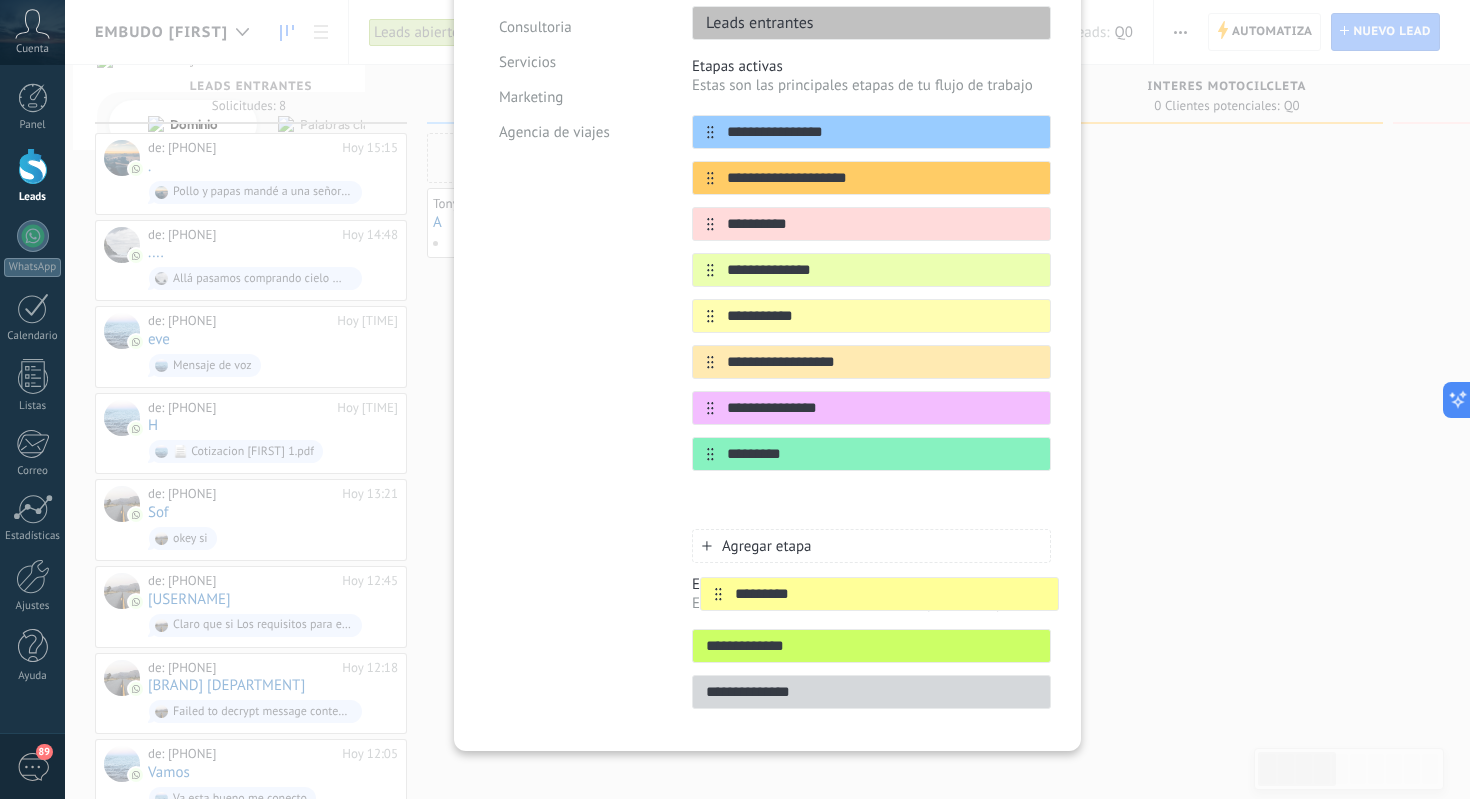 scroll, scrollTop: 318, scrollLeft: 0, axis: vertical 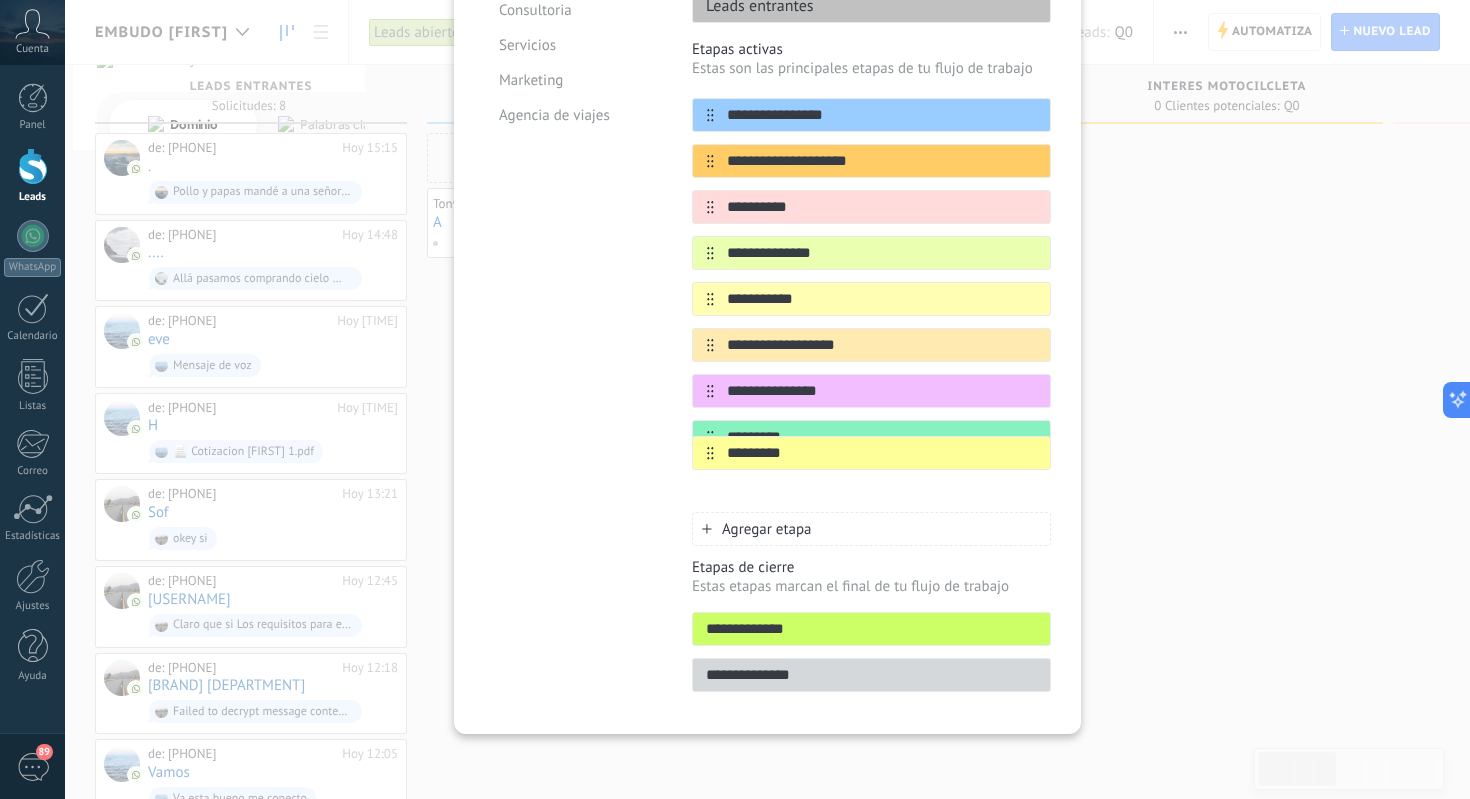 drag, startPoint x: 702, startPoint y: 375, endPoint x: 704, endPoint y: 469, distance: 94.02127 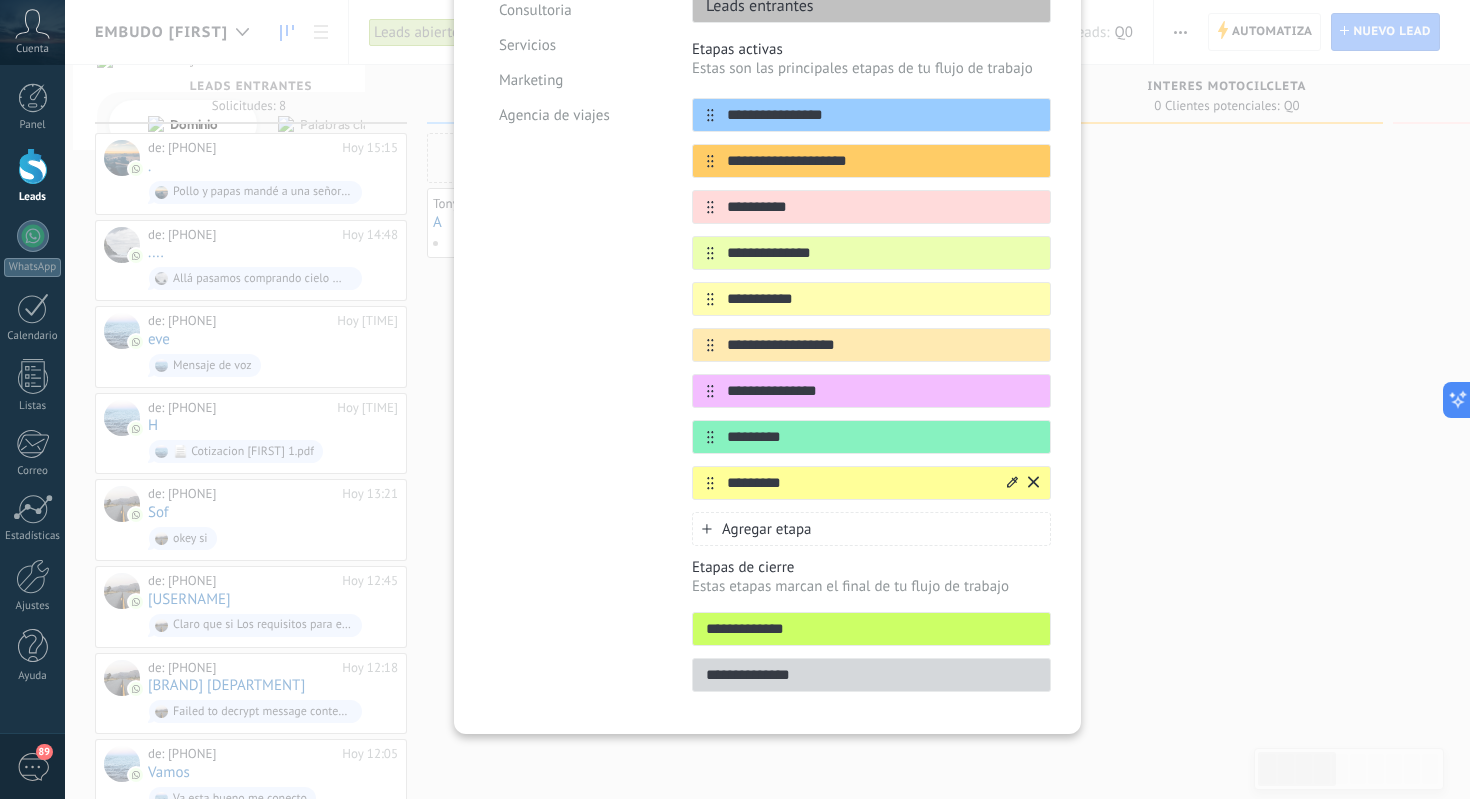 click on "*********" at bounding box center (882, 115) 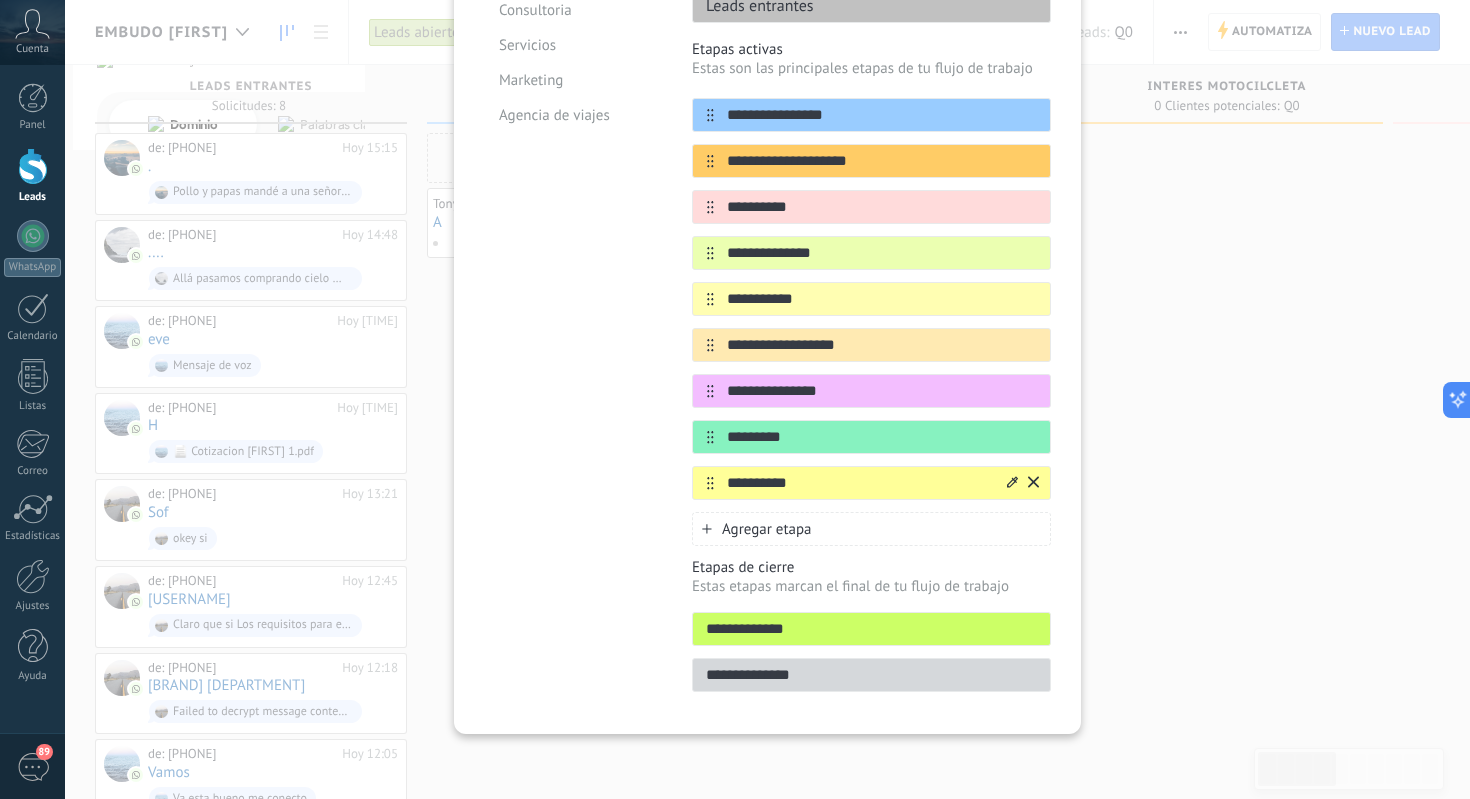 type on "**********" 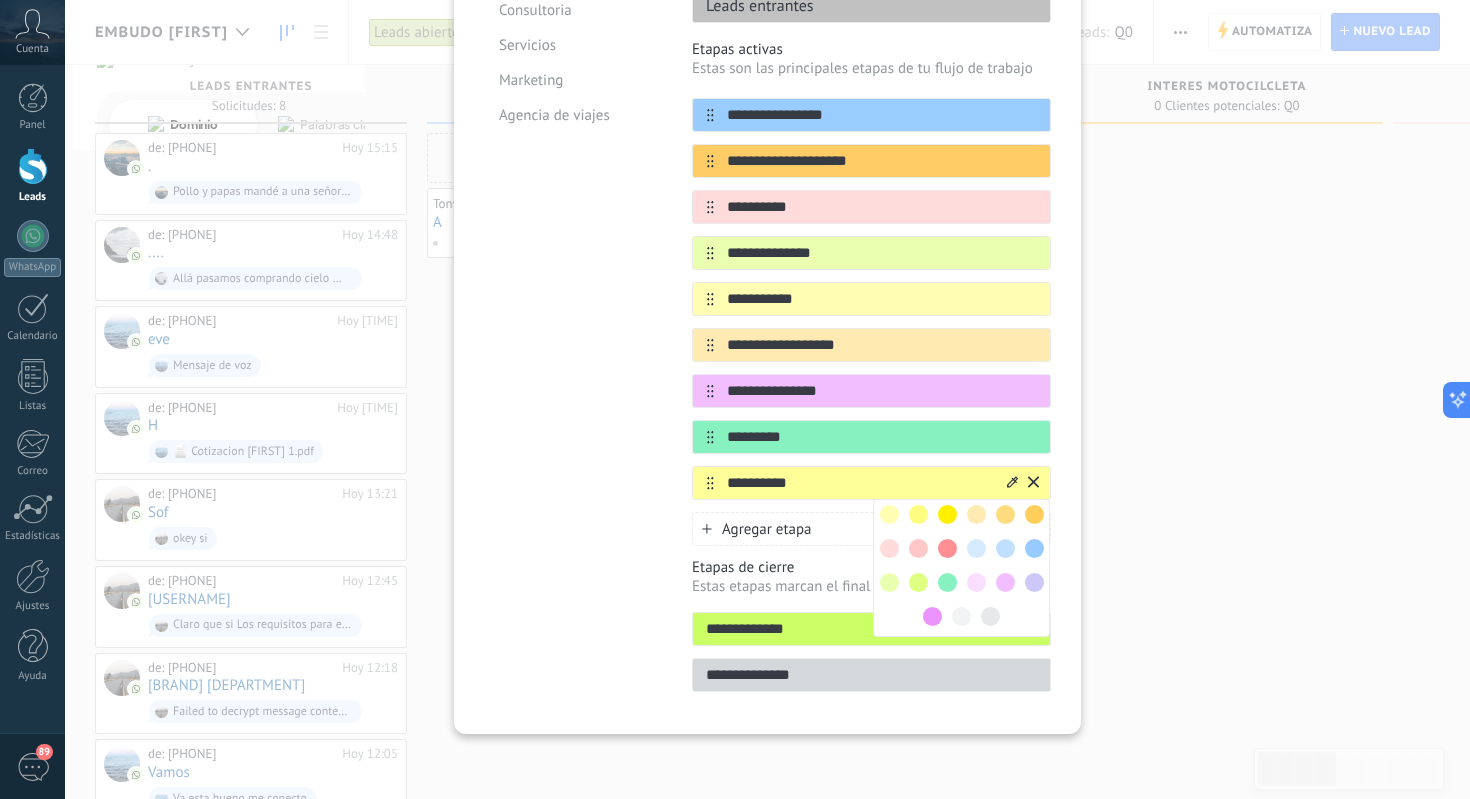 click at bounding box center (889, 514) 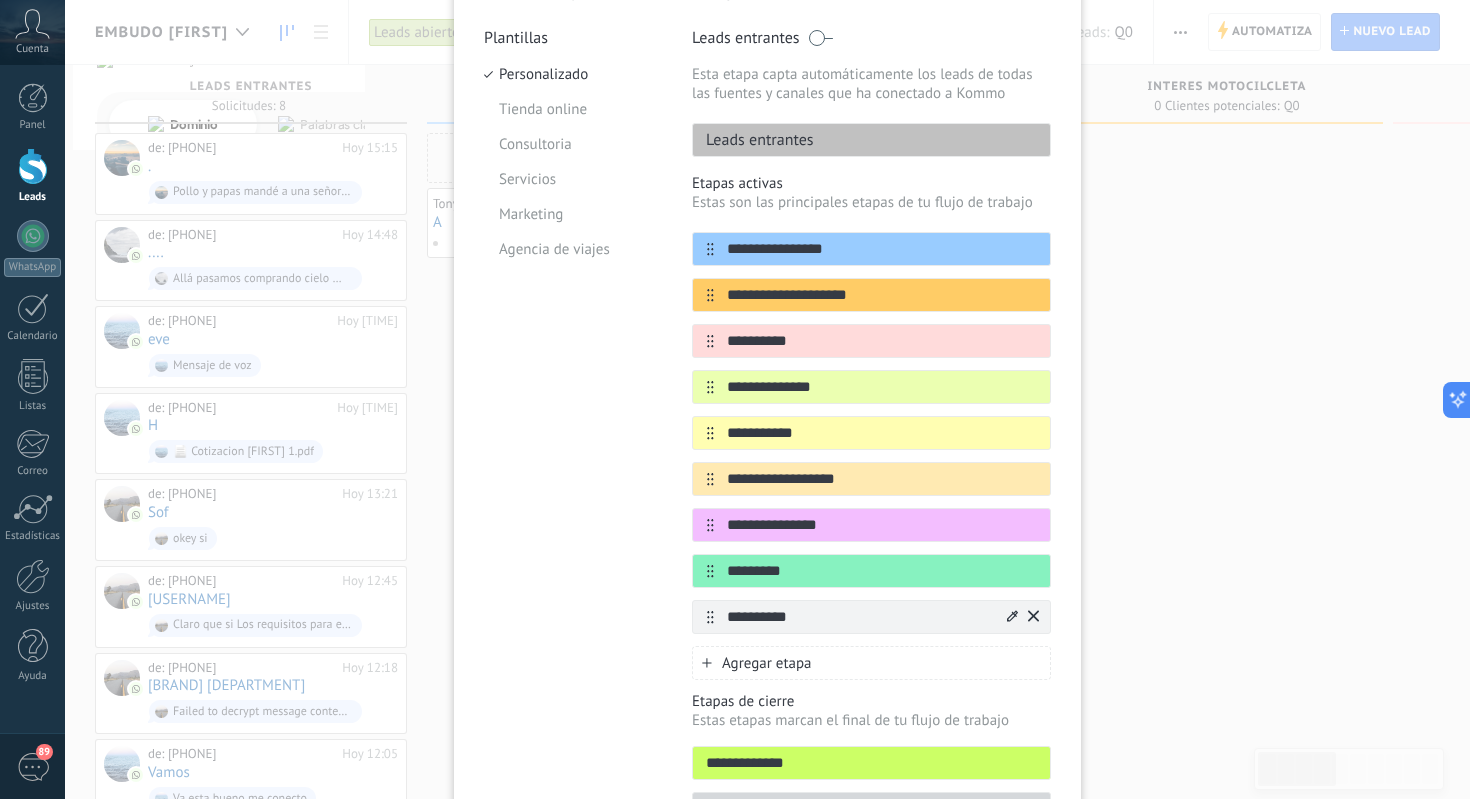 scroll, scrollTop: 0, scrollLeft: 0, axis: both 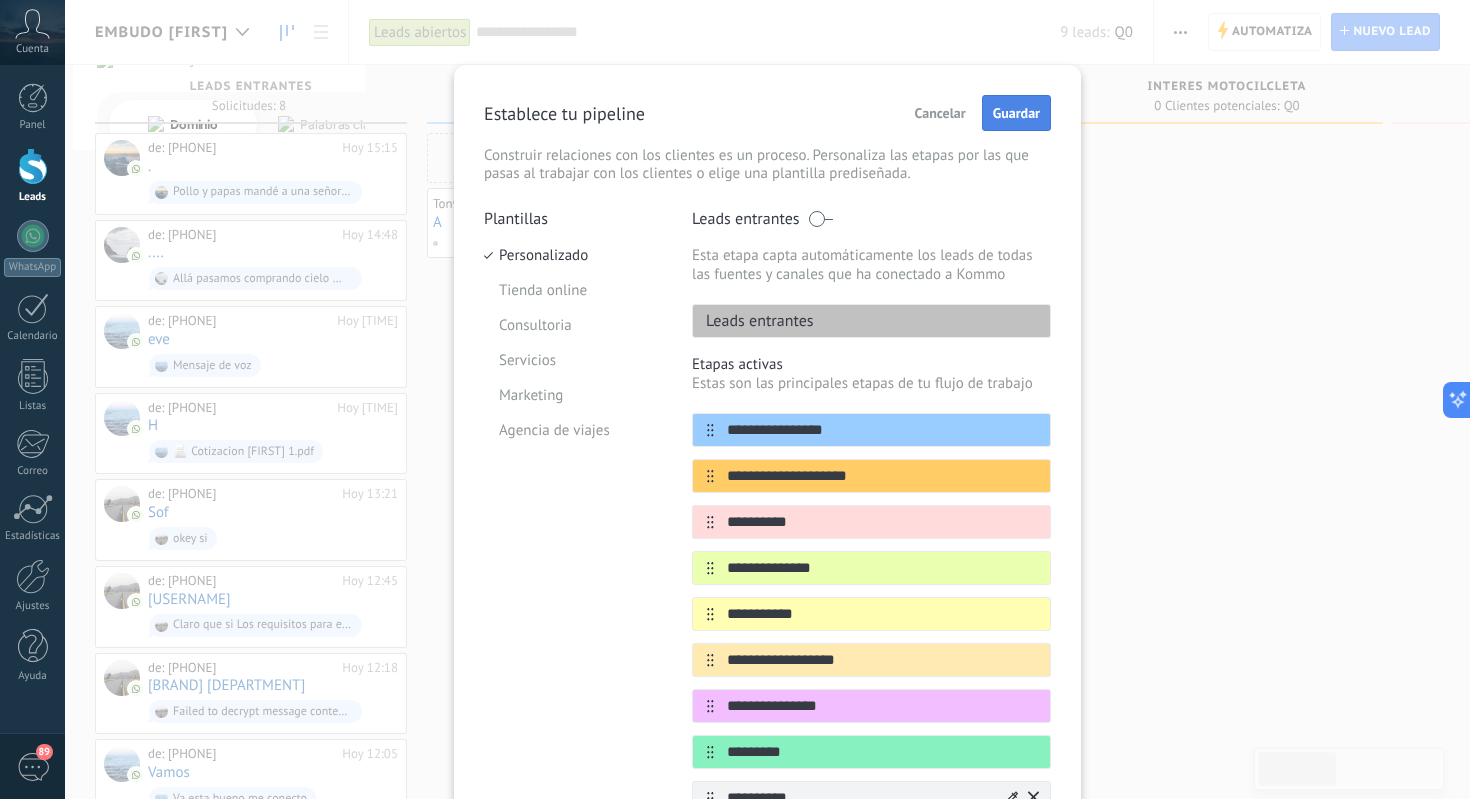 click on "Guardar" at bounding box center (1016, 113) 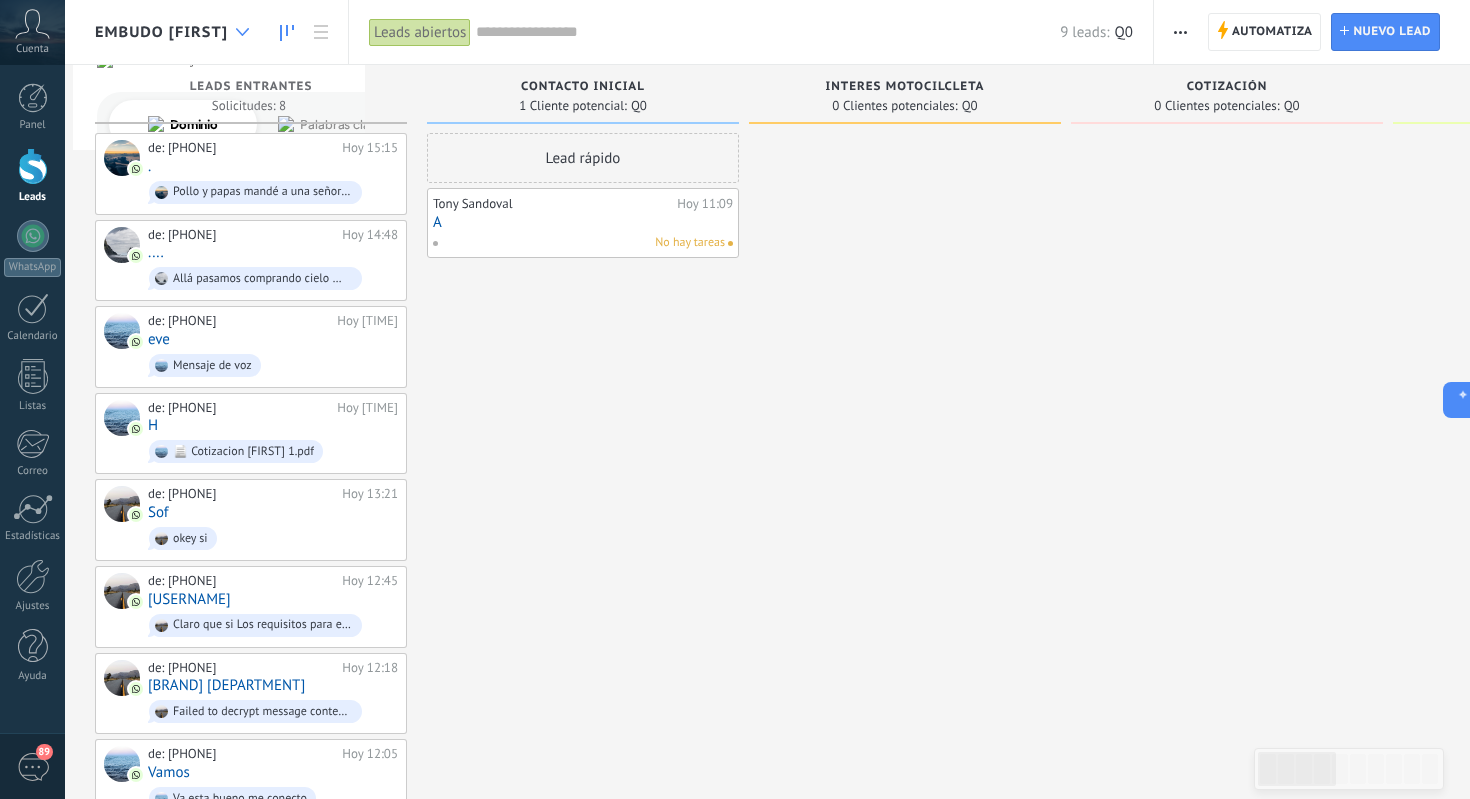 click at bounding box center [242, 32] 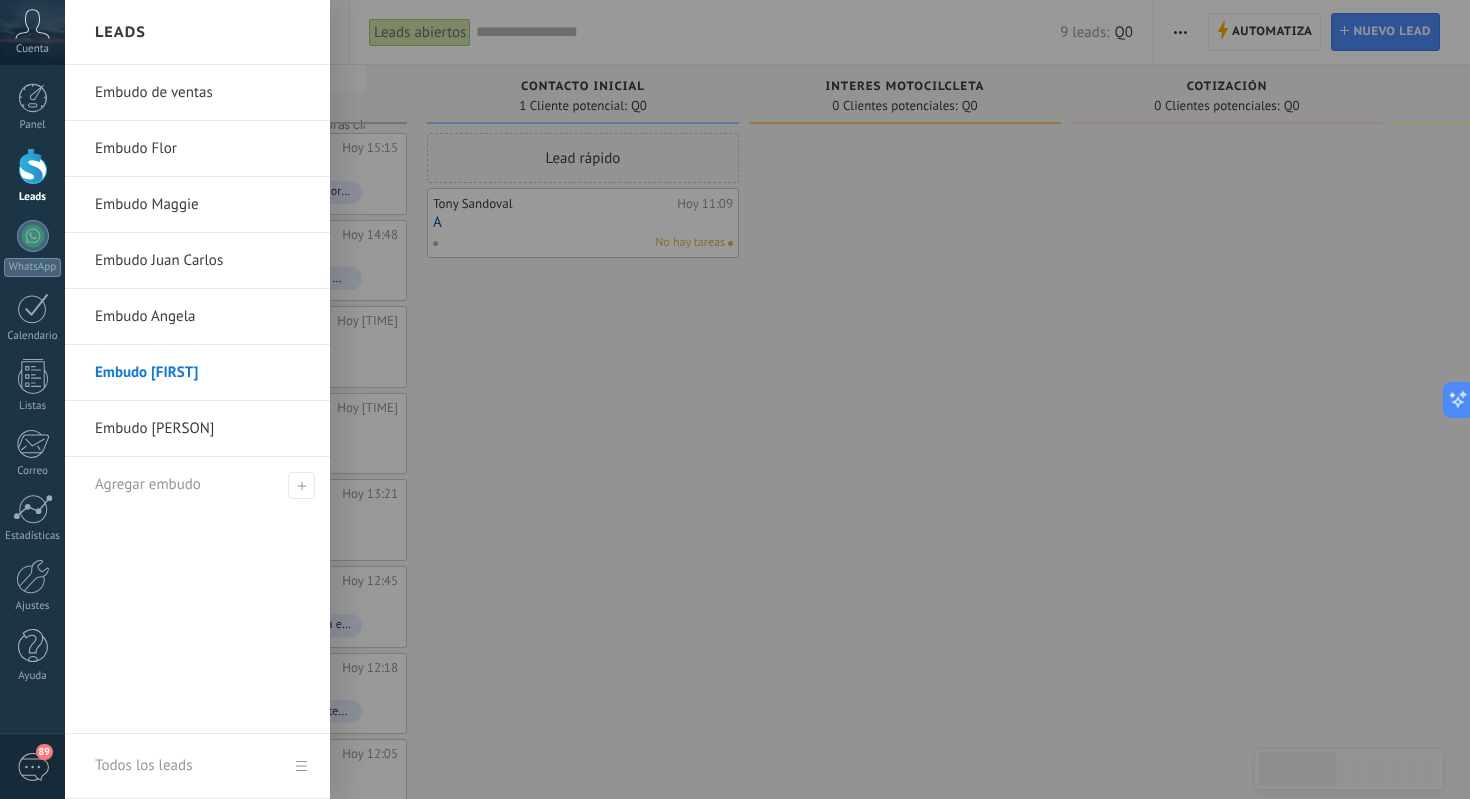 click on "Embudo de ventas" at bounding box center (202, 93) 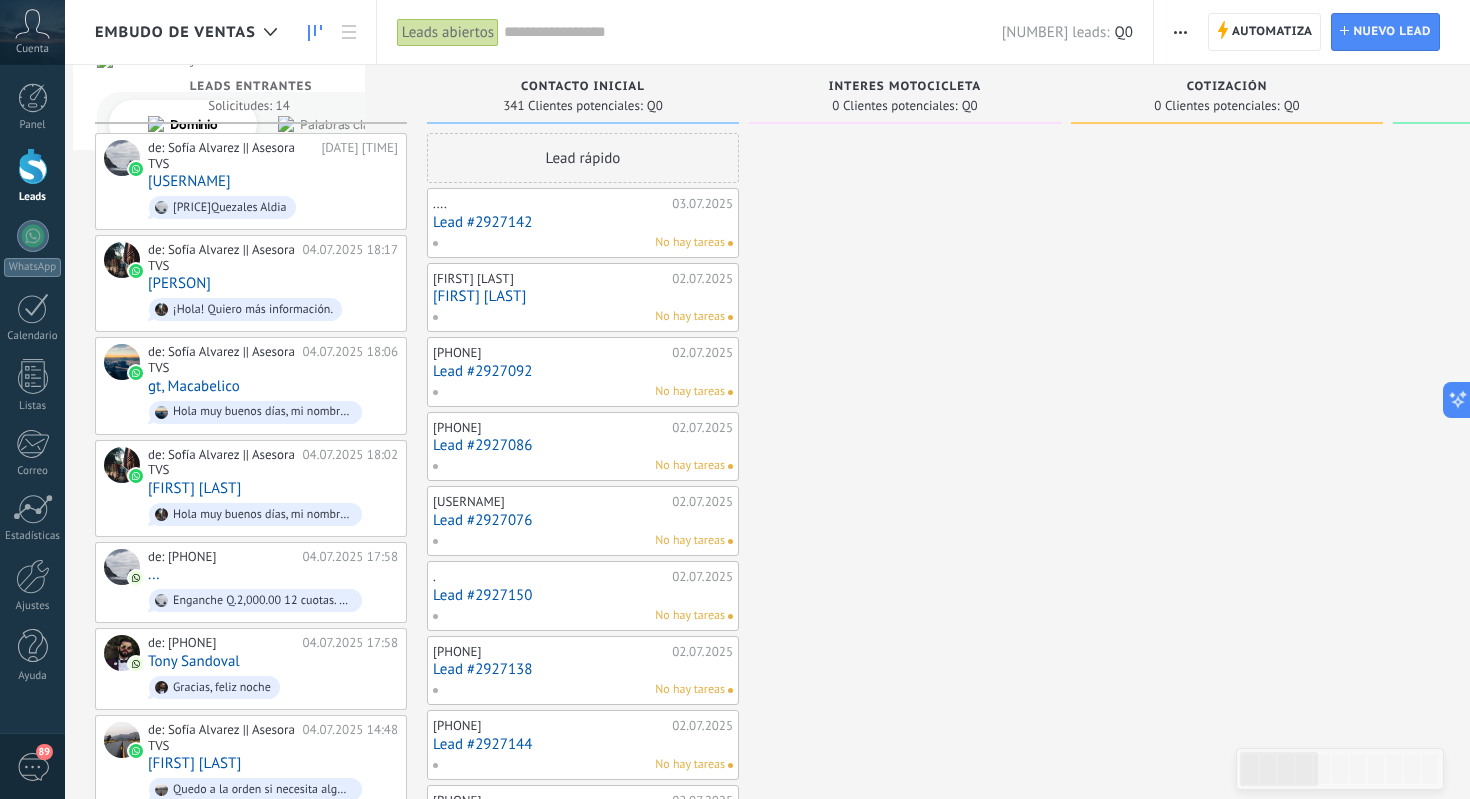click at bounding box center (1180, 32) 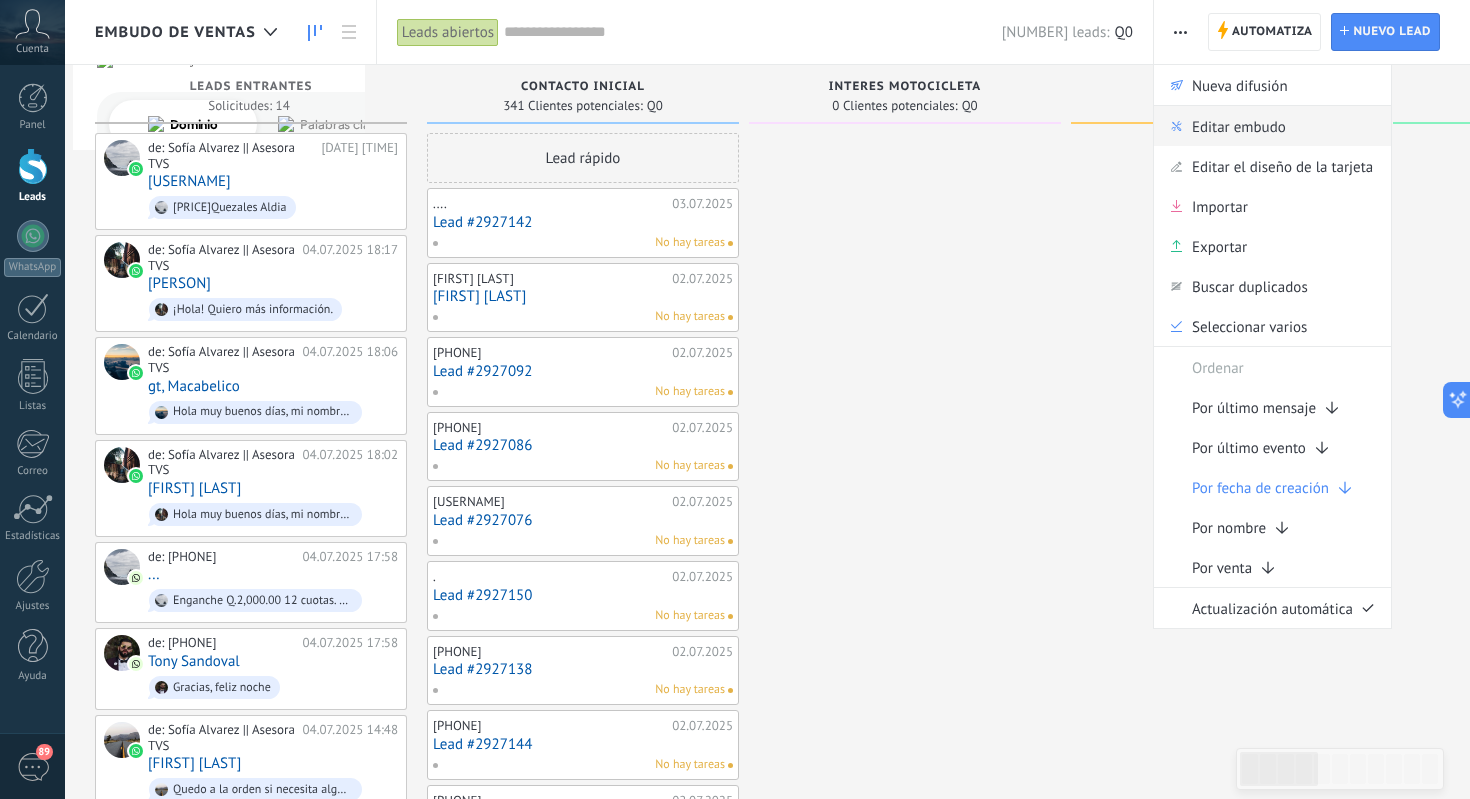 click on "Editar embudo" at bounding box center (1239, 126) 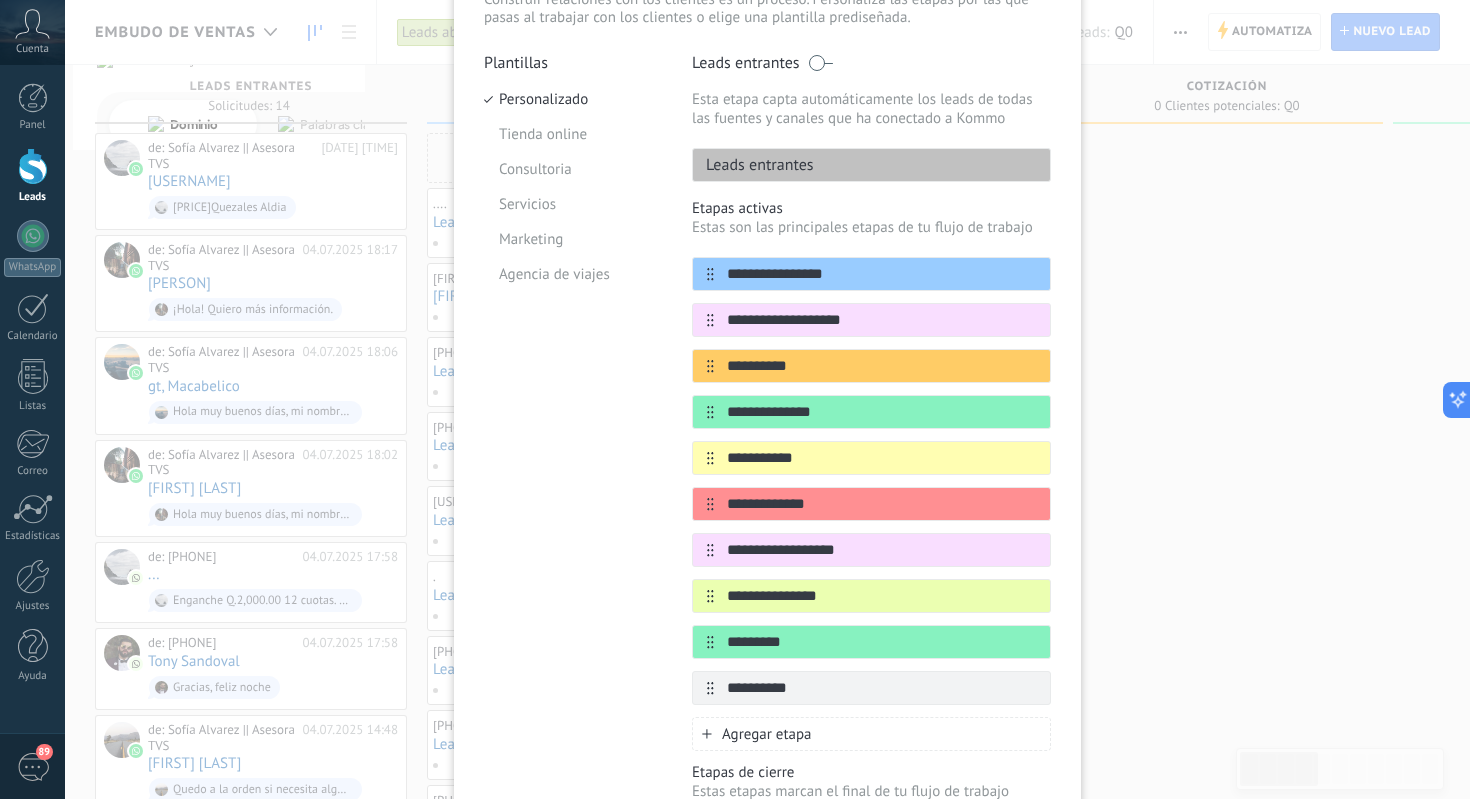 scroll, scrollTop: 0, scrollLeft: 0, axis: both 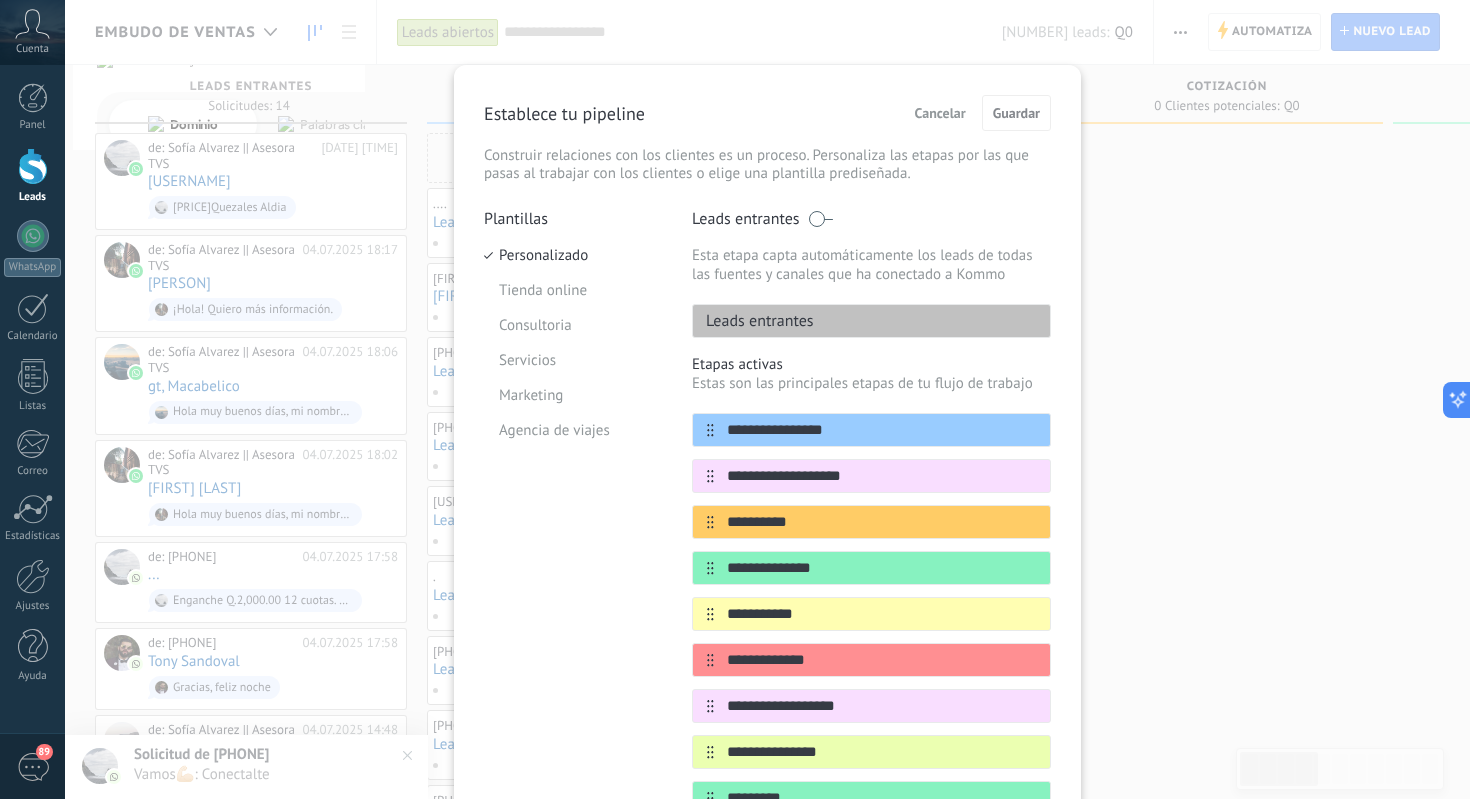 click on "Cancelar" at bounding box center (940, 113) 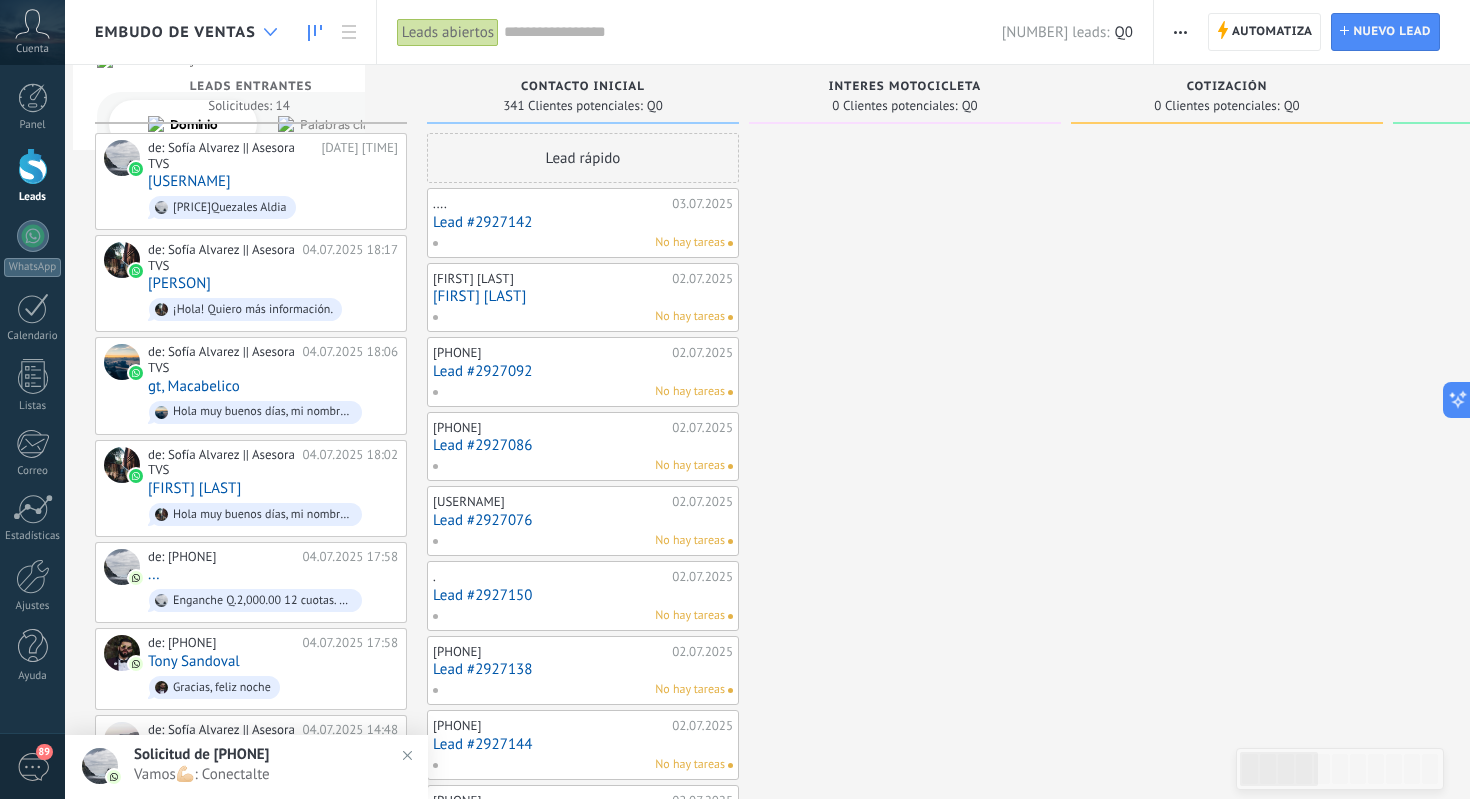 click at bounding box center [270, 32] 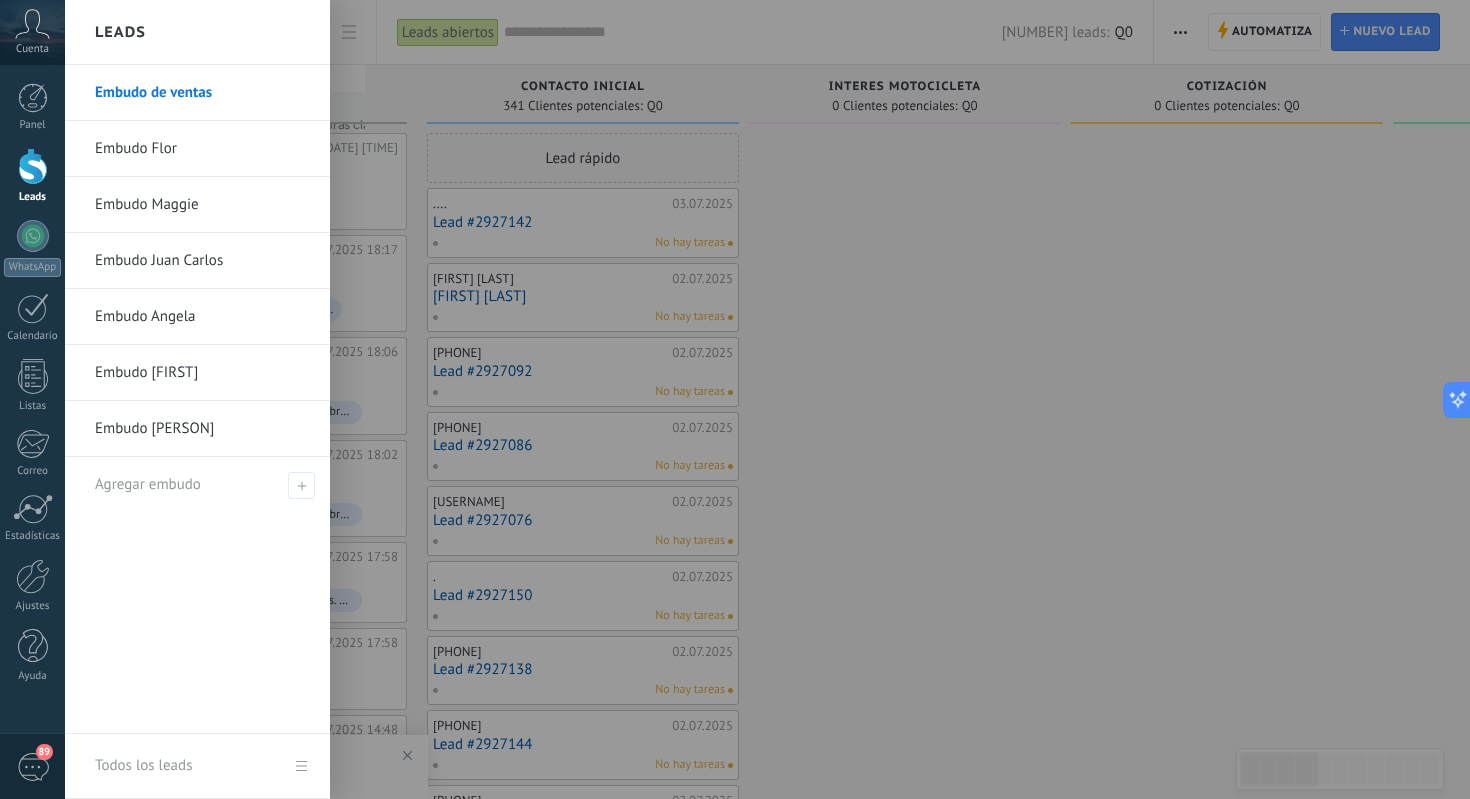 click on "Embudo Maggie" at bounding box center (202, 205) 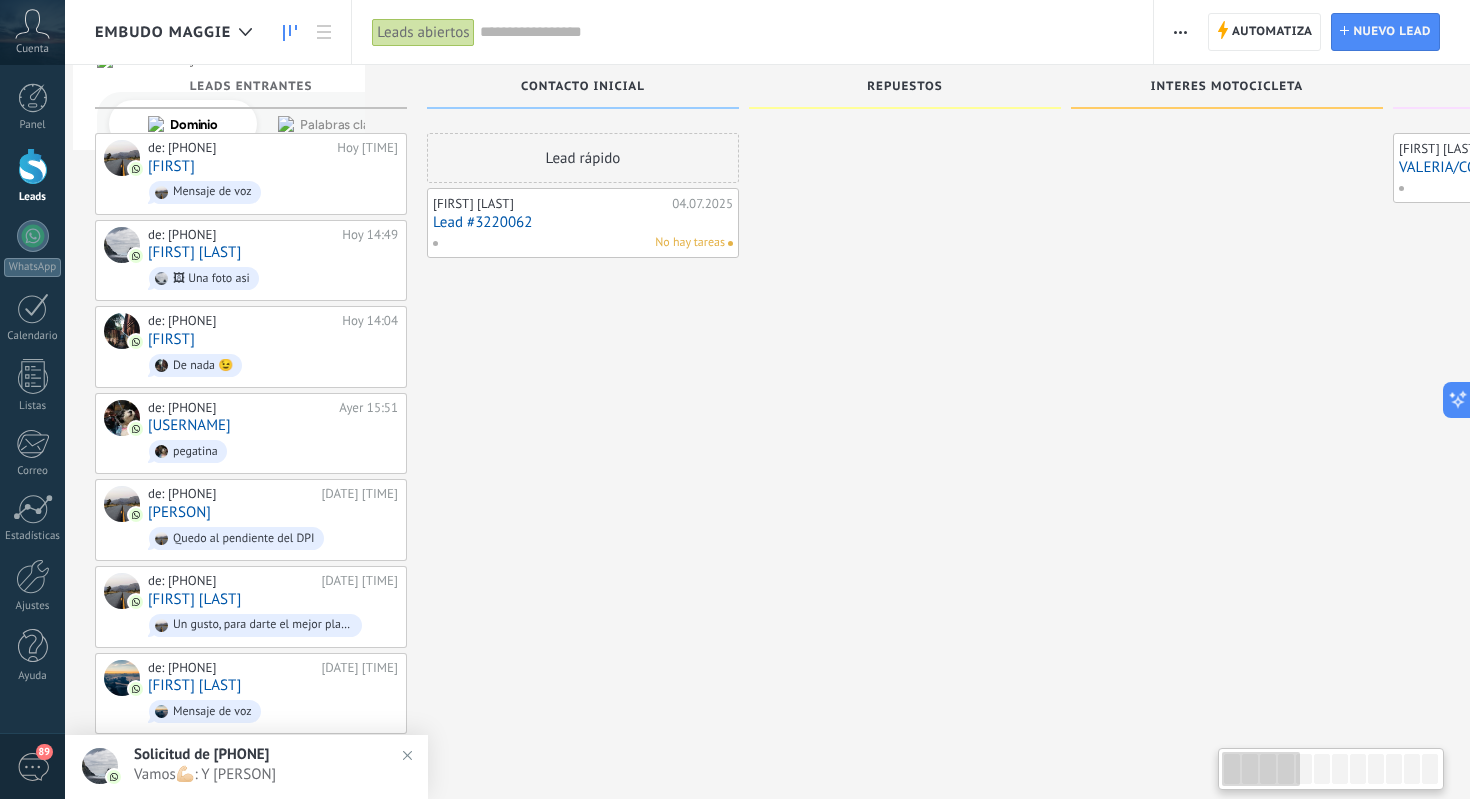 click at bounding box center (1180, 32) 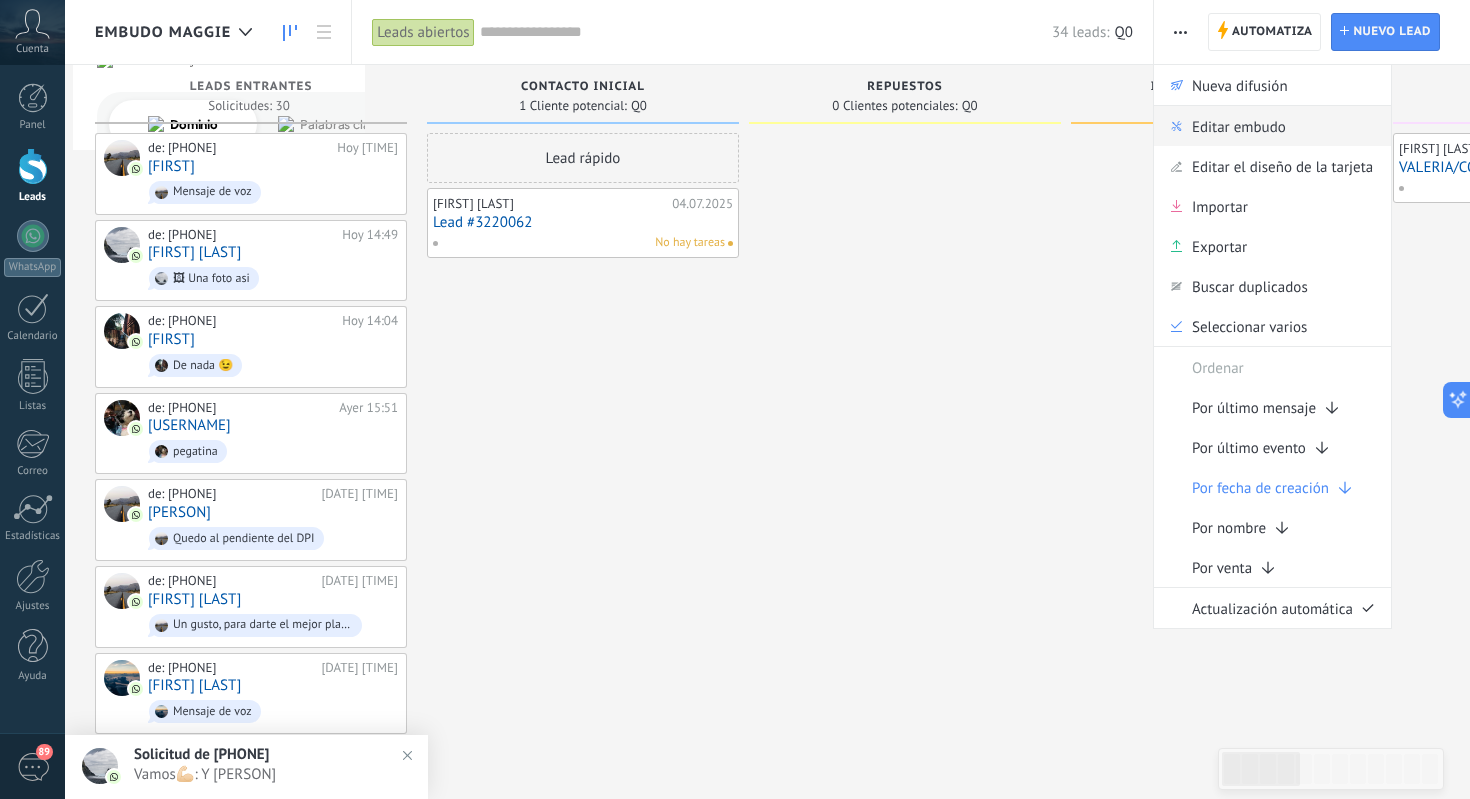 click on "Editar embudo" at bounding box center (1239, 126) 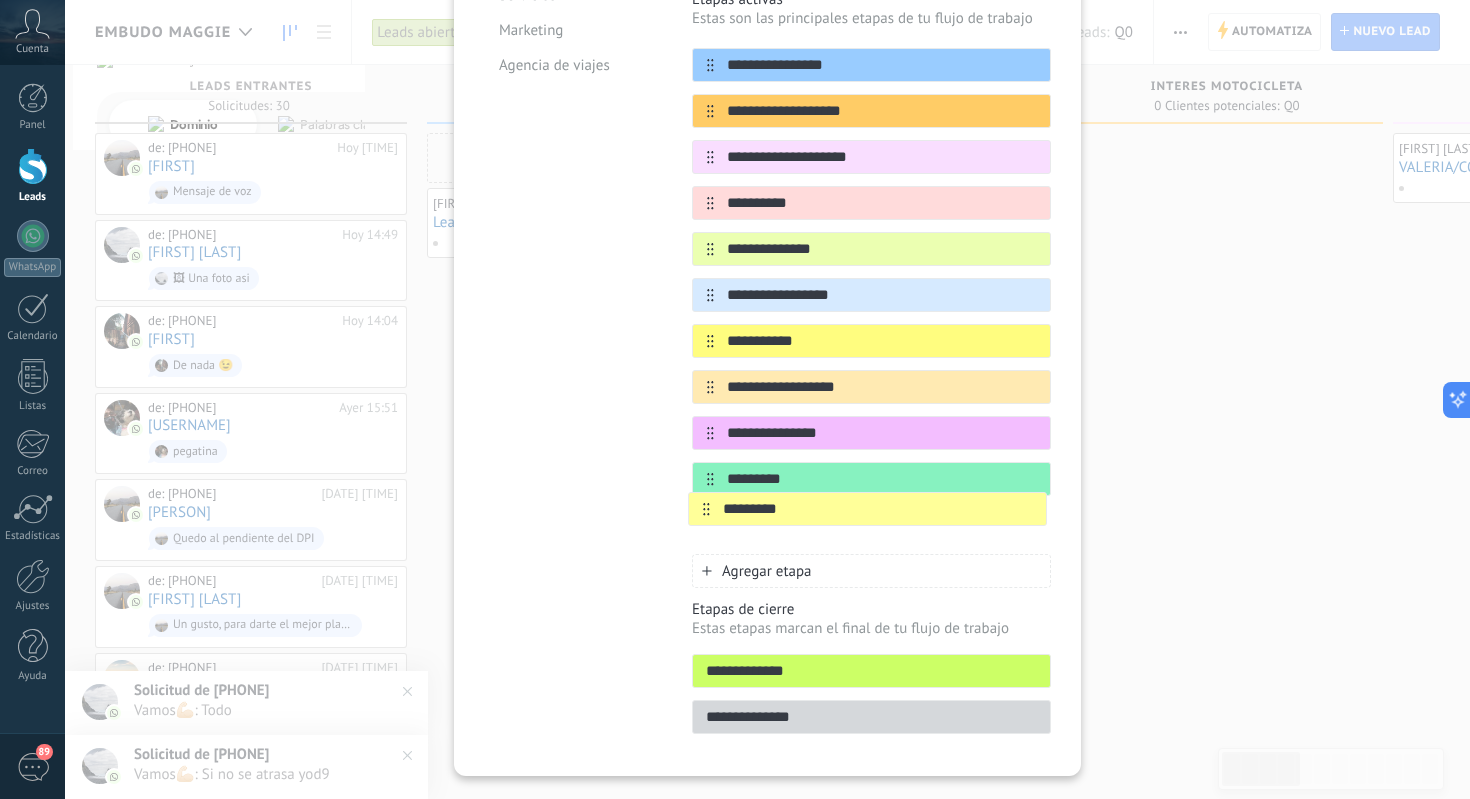 scroll, scrollTop: 384, scrollLeft: 0, axis: vertical 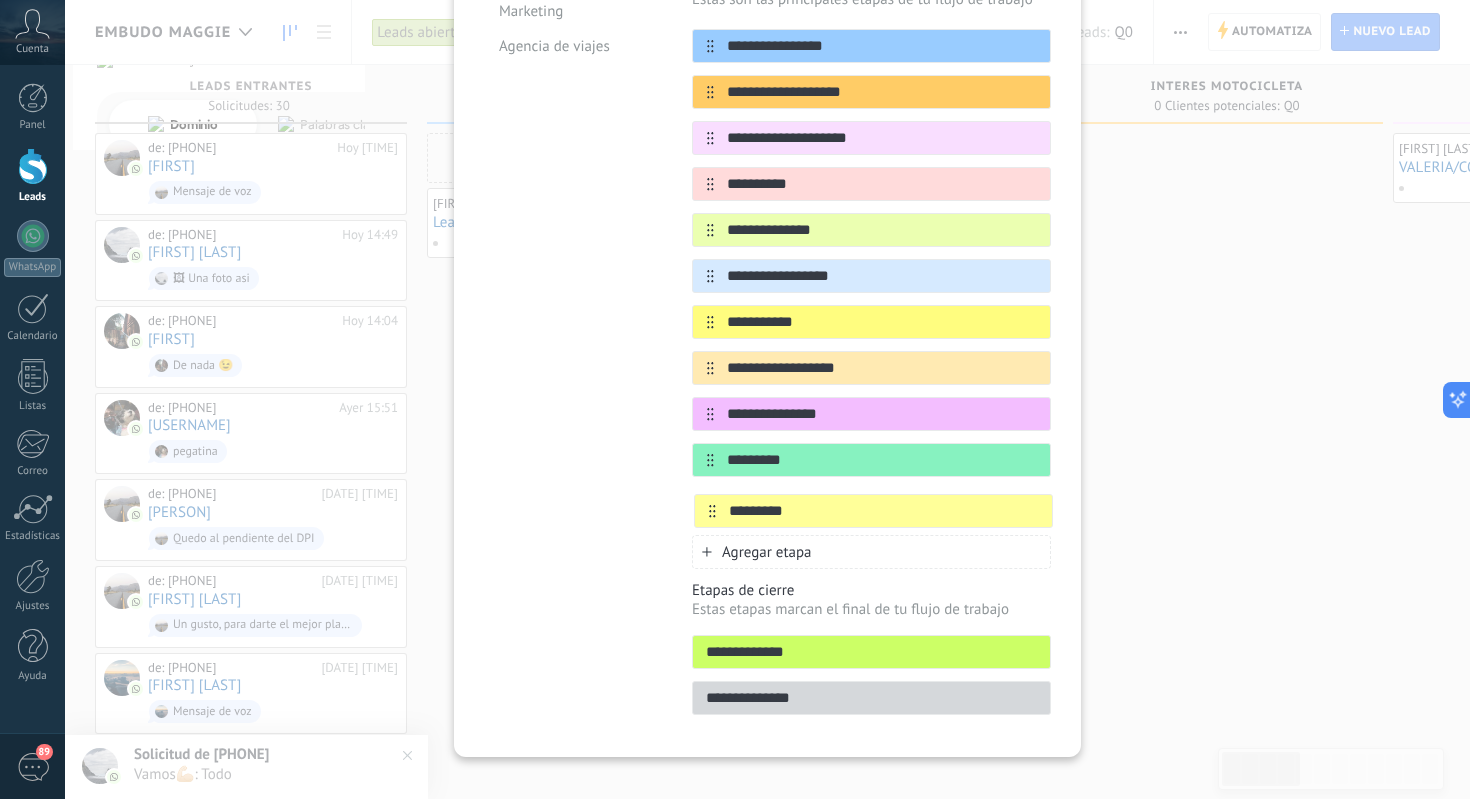 drag, startPoint x: 707, startPoint y: 350, endPoint x: 712, endPoint y: 563, distance: 213.05867 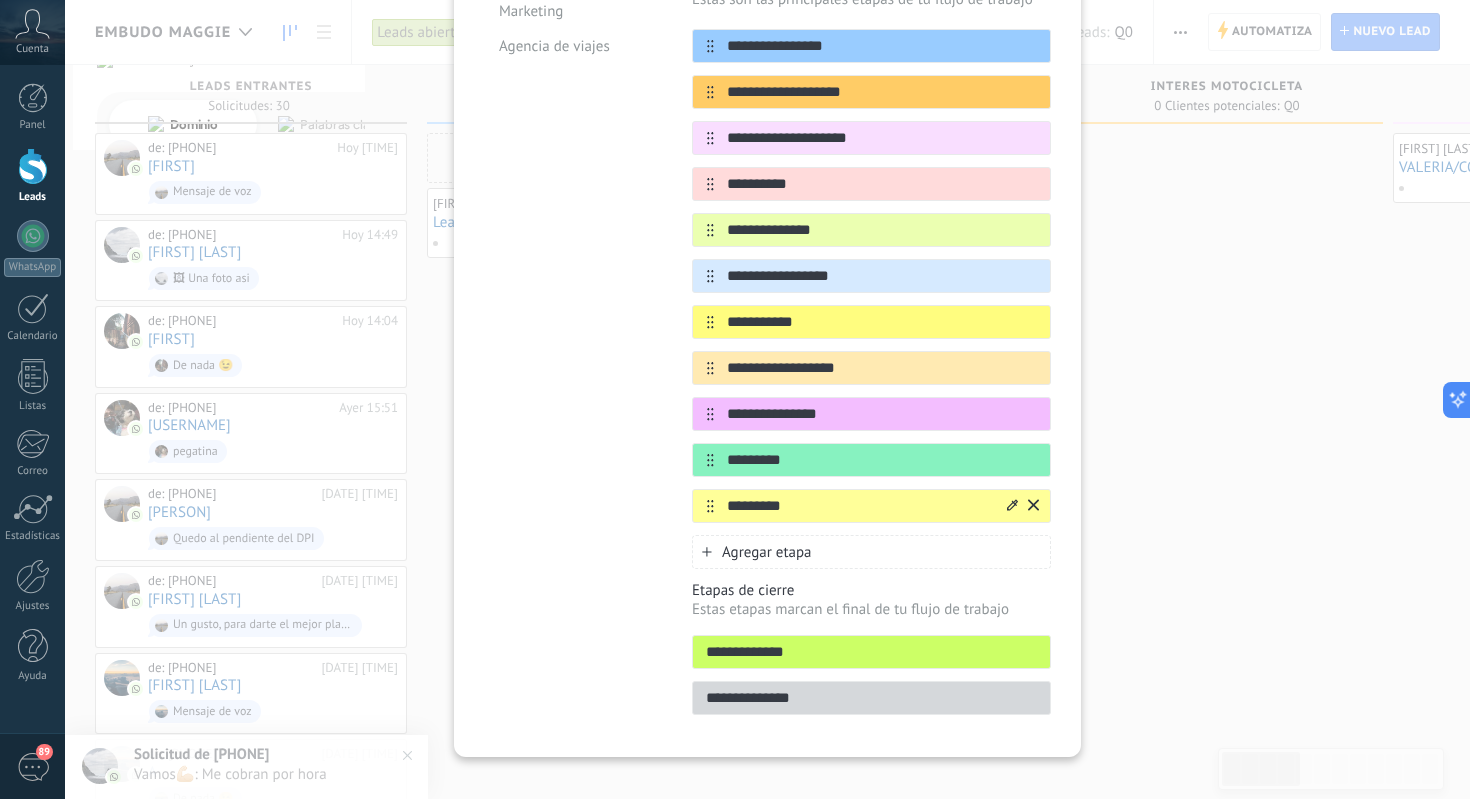 drag, startPoint x: 792, startPoint y: 514, endPoint x: 719, endPoint y: 511, distance: 73.061615 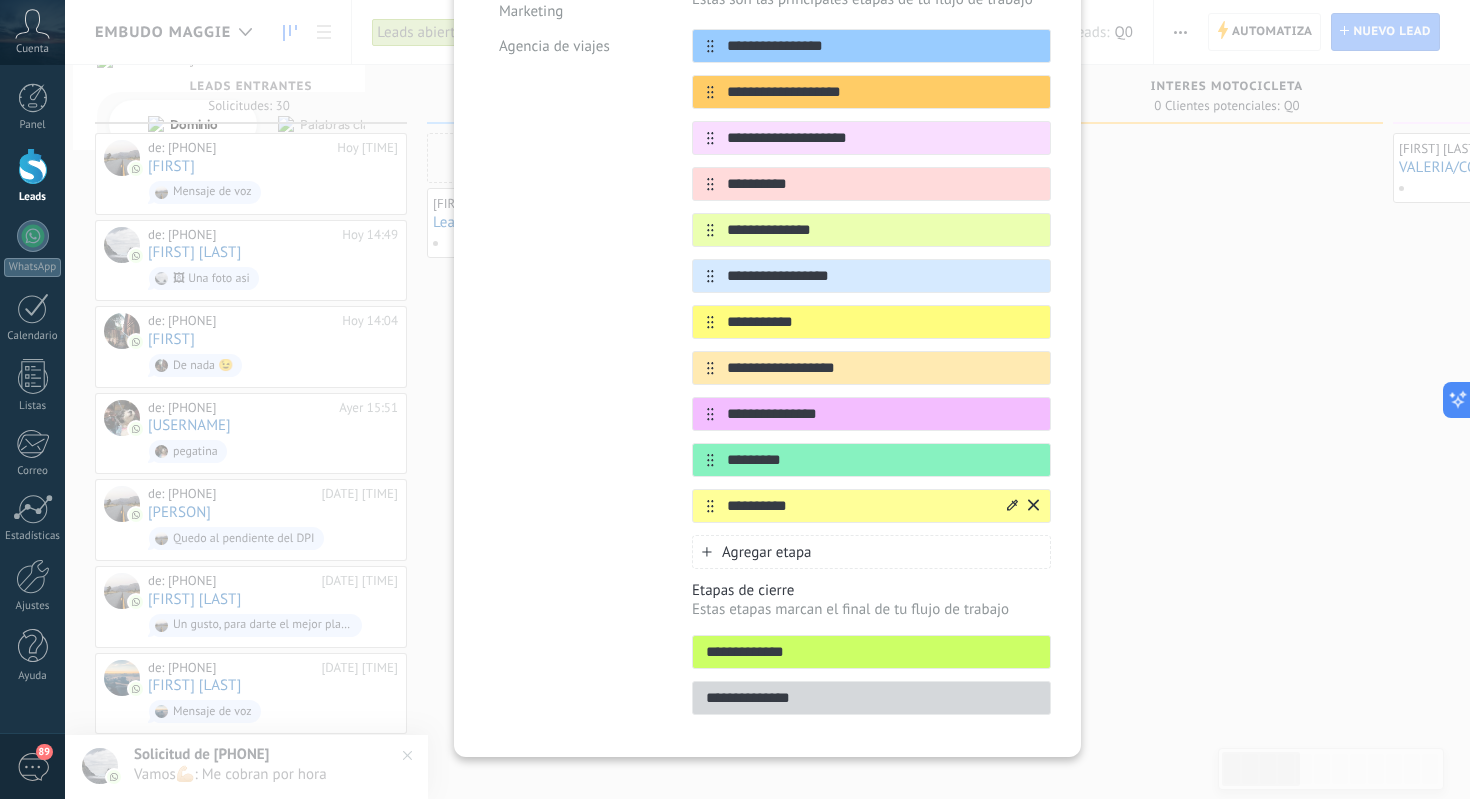 type on "**********" 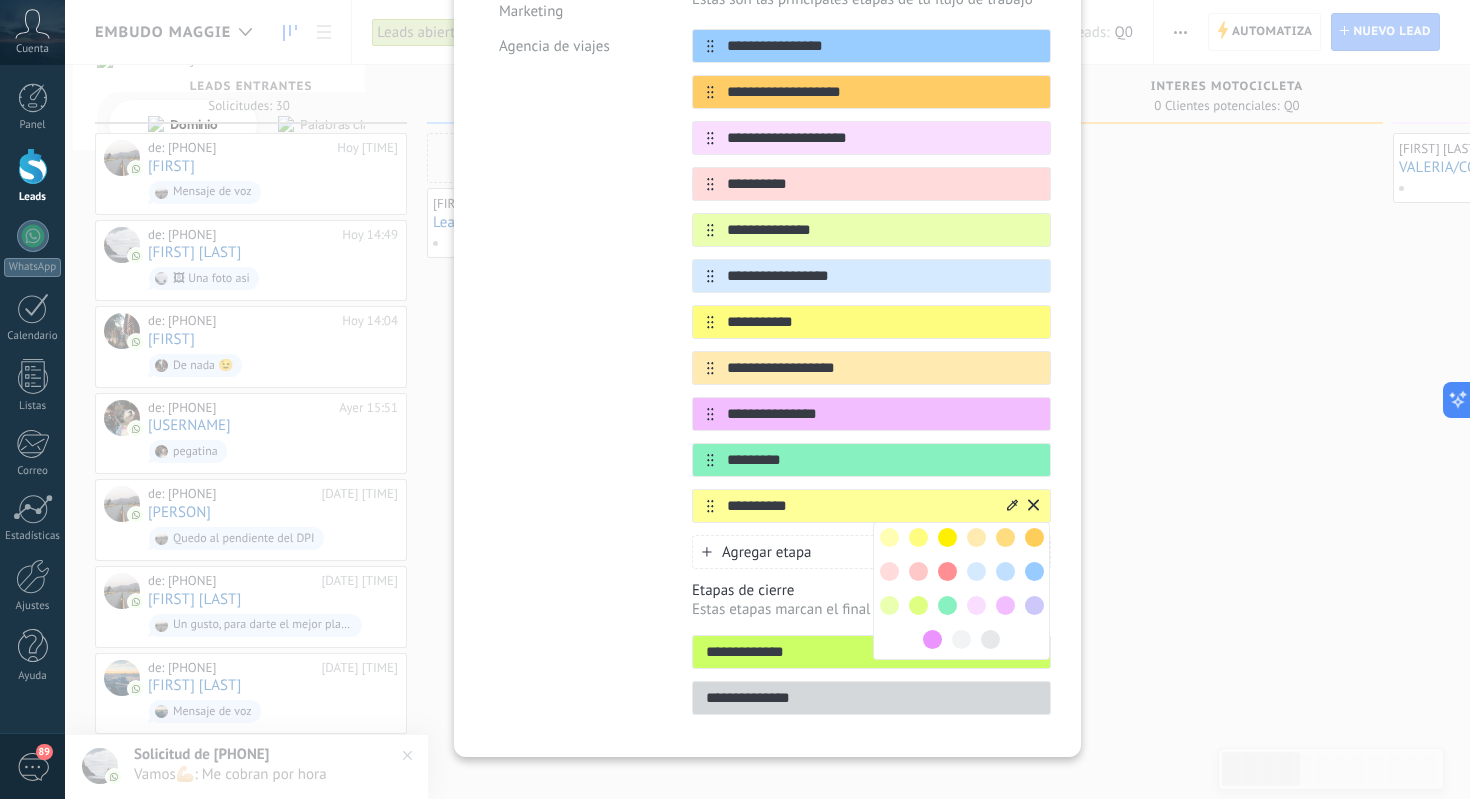 click at bounding box center (889, 537) 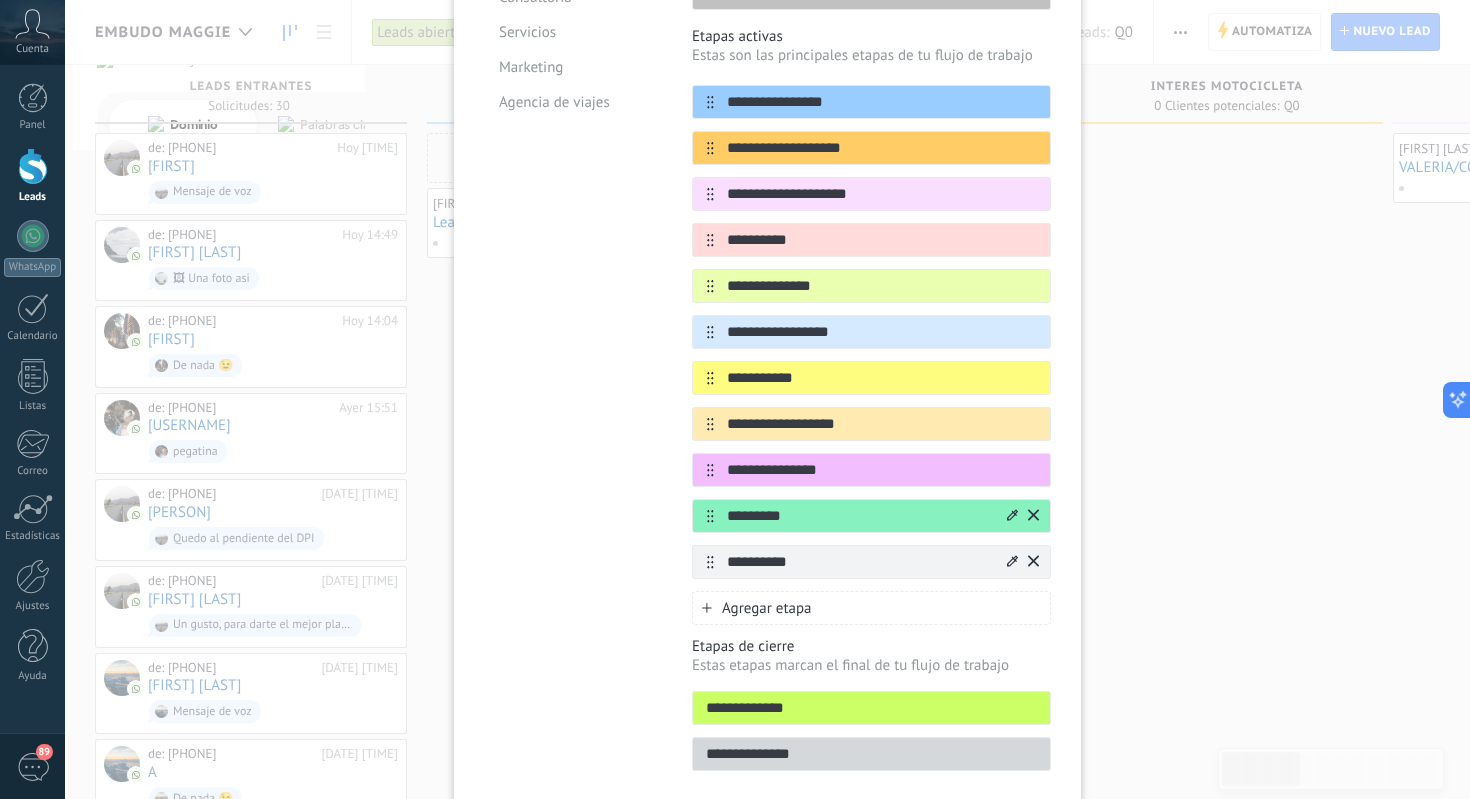 scroll, scrollTop: 317, scrollLeft: 0, axis: vertical 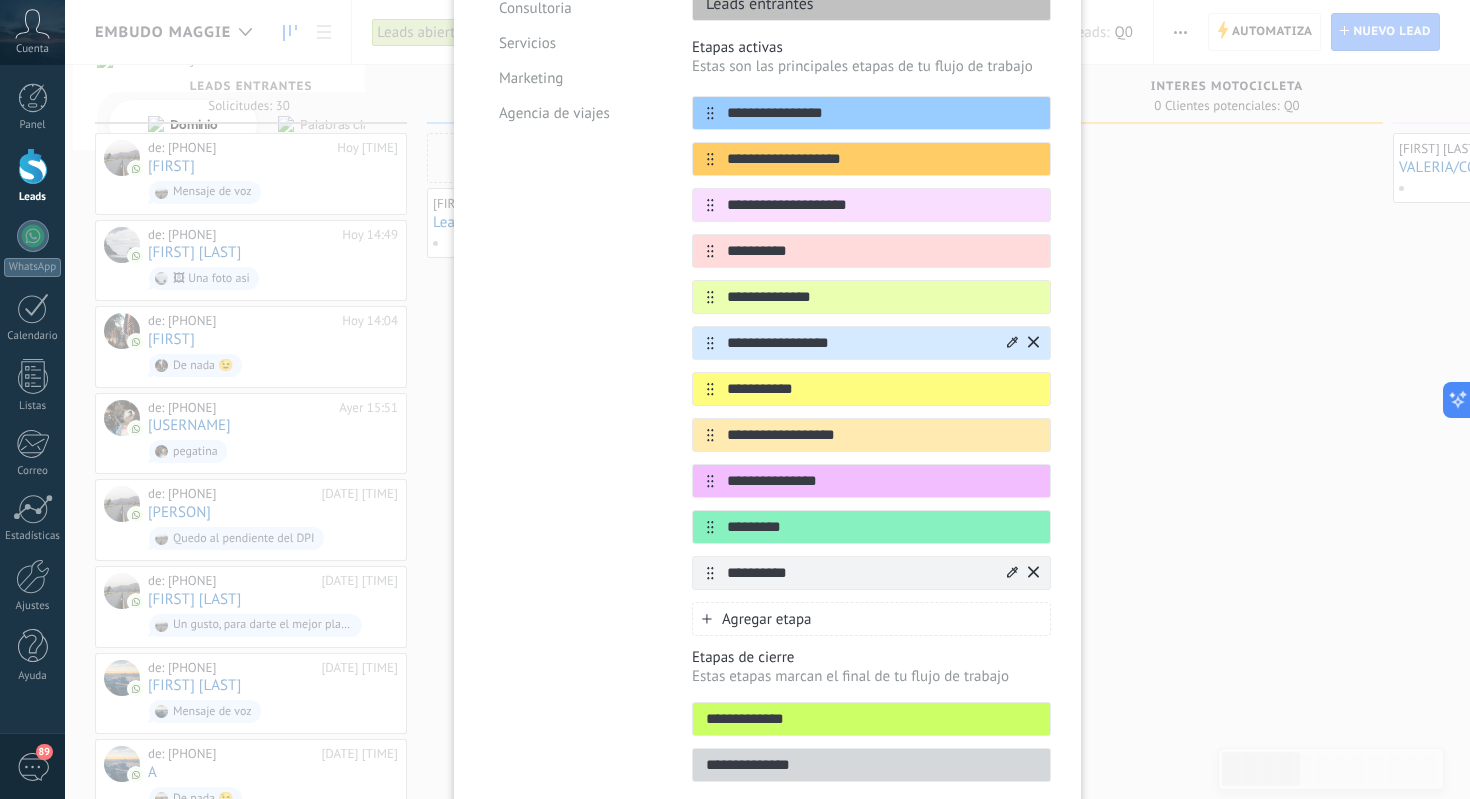click at bounding box center (0, 0) 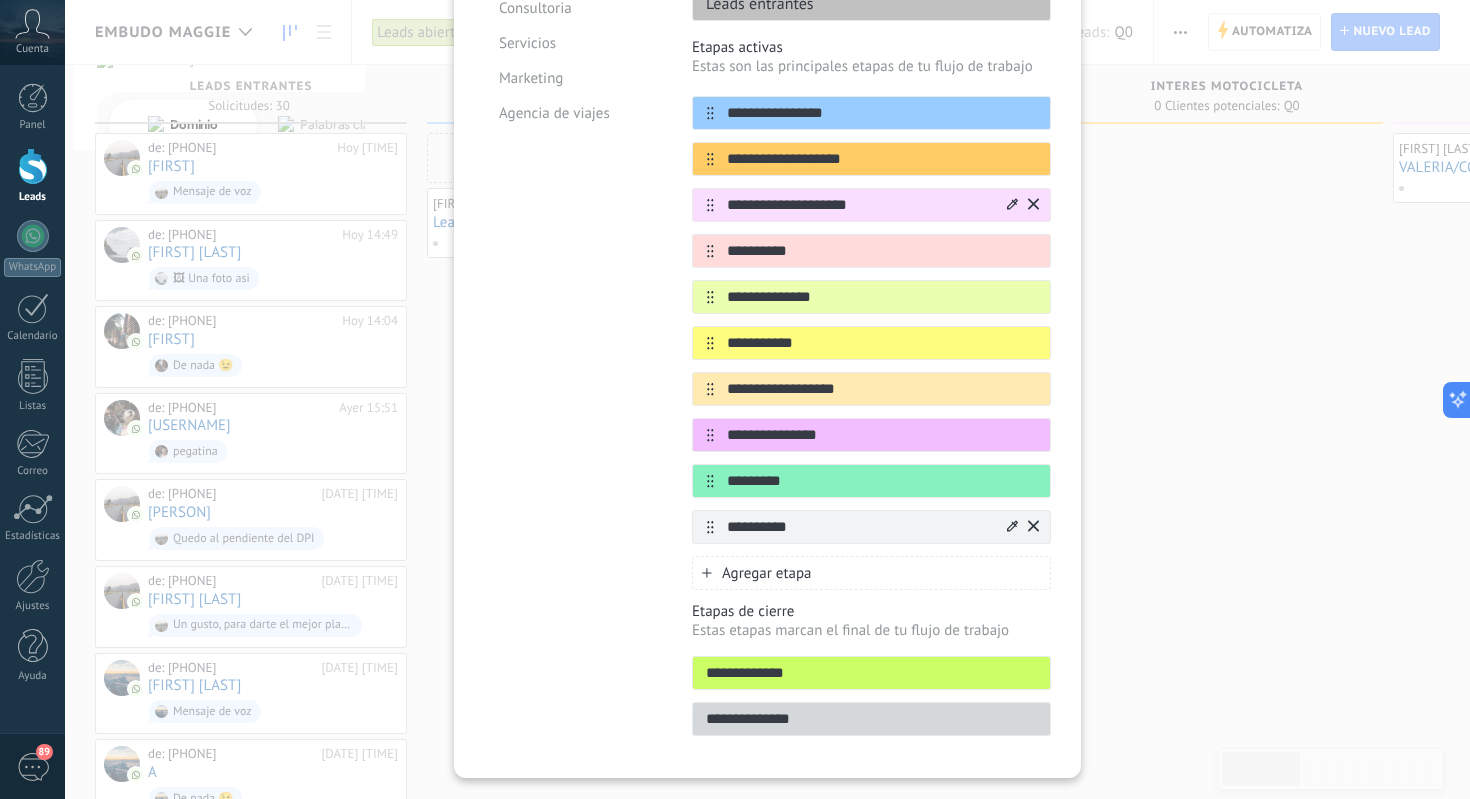 click at bounding box center (0, 0) 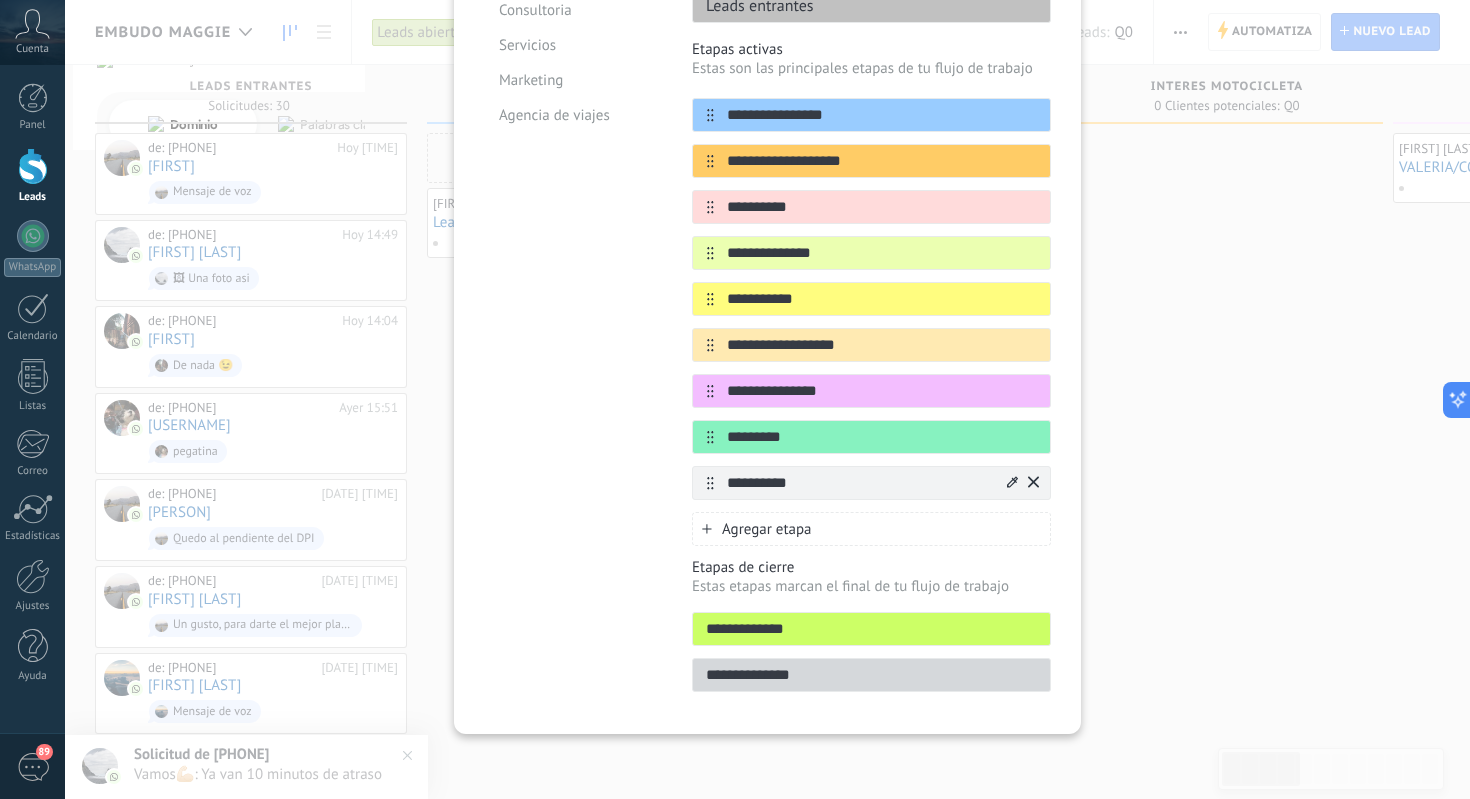 scroll, scrollTop: 292, scrollLeft: 0, axis: vertical 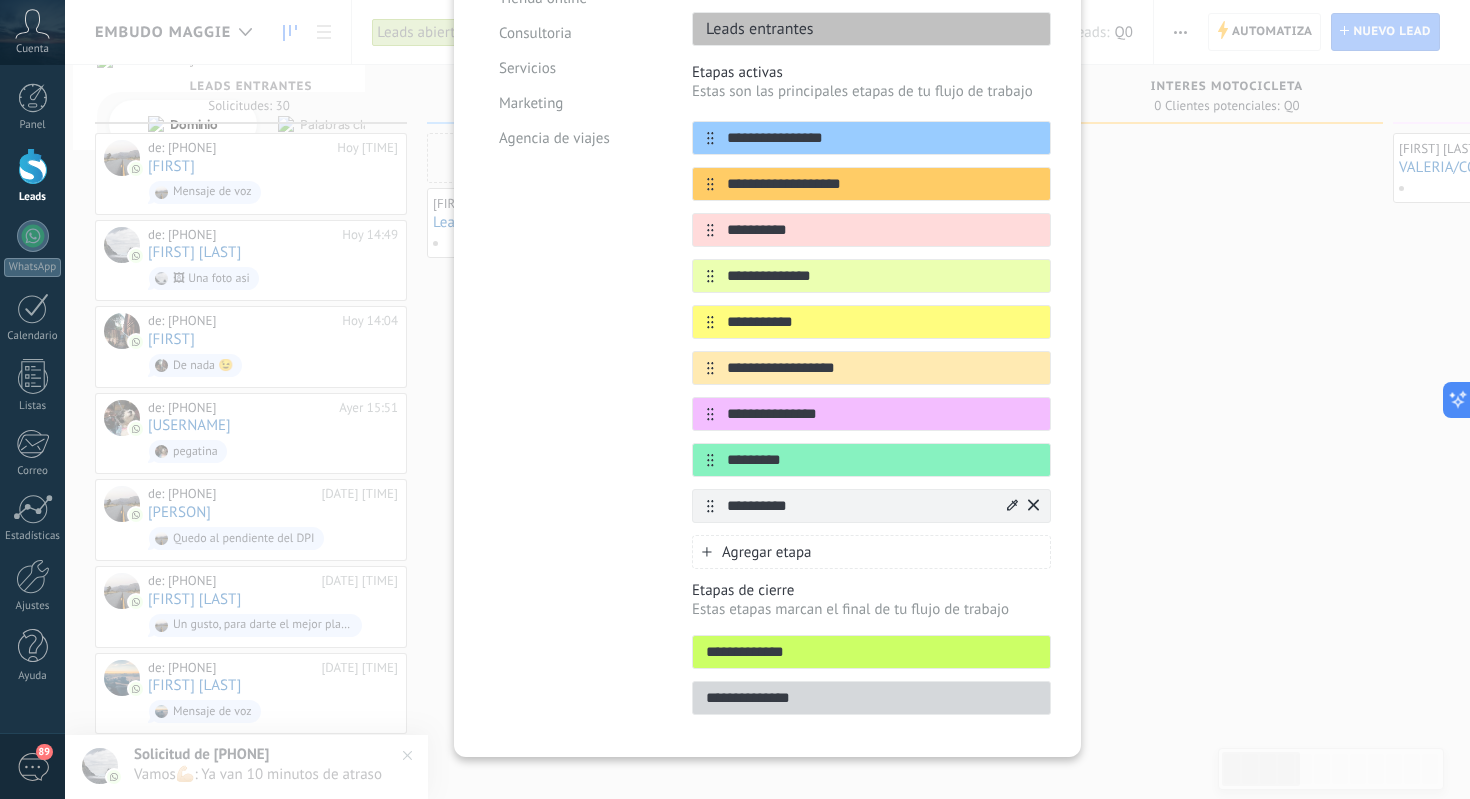 drag, startPoint x: 807, startPoint y: 658, endPoint x: 664, endPoint y: 656, distance: 143.01399 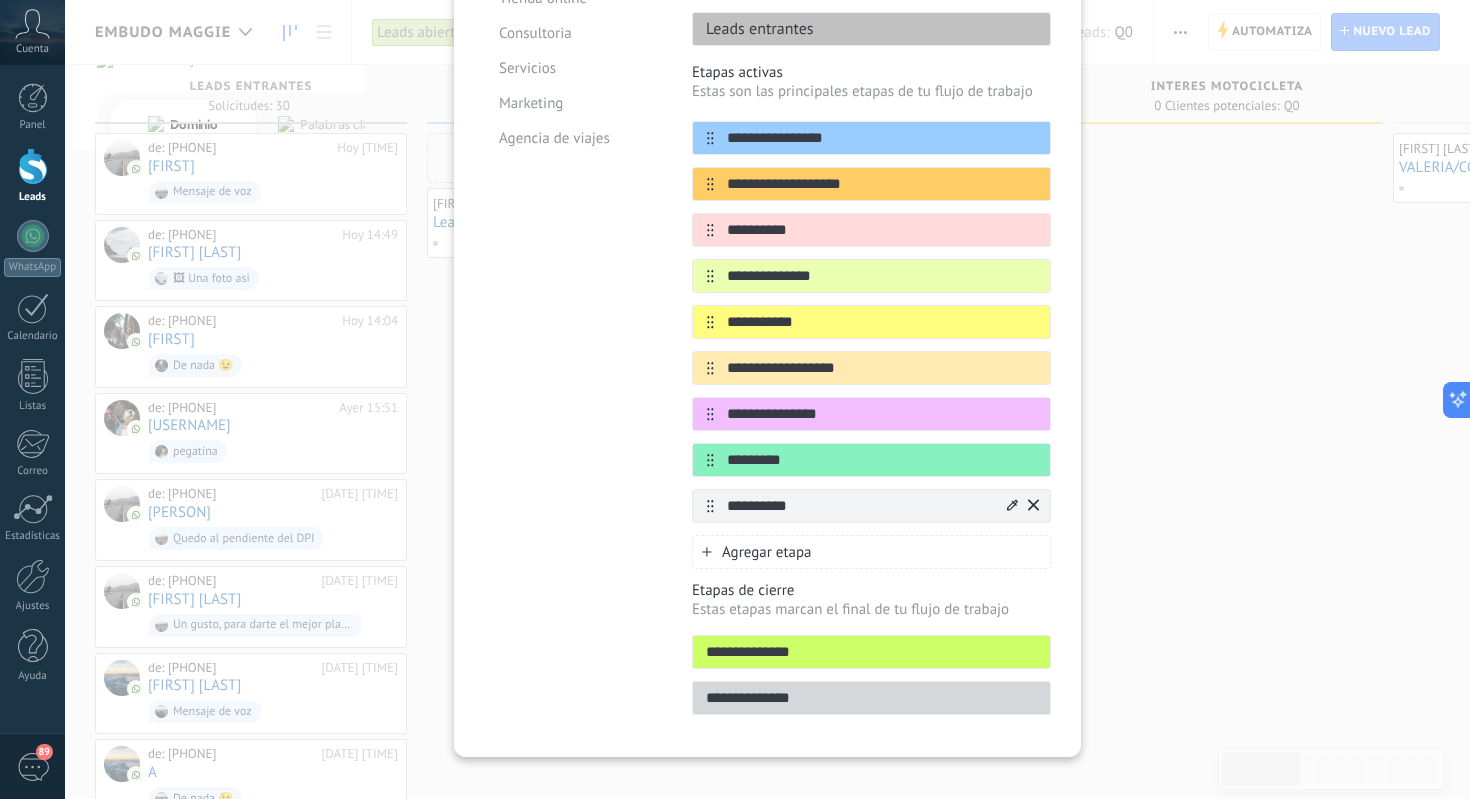 type on "**********" 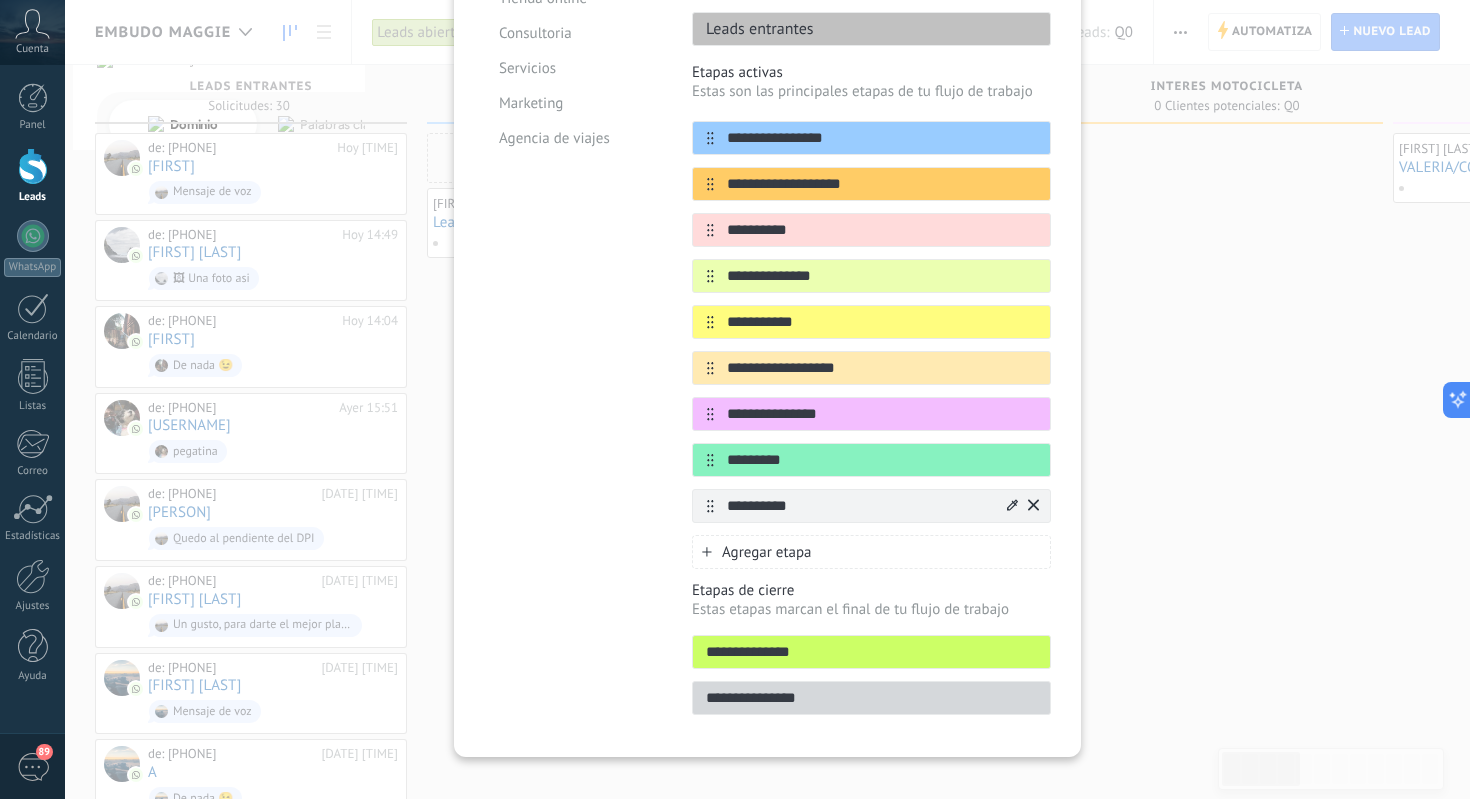 scroll, scrollTop: 0, scrollLeft: 0, axis: both 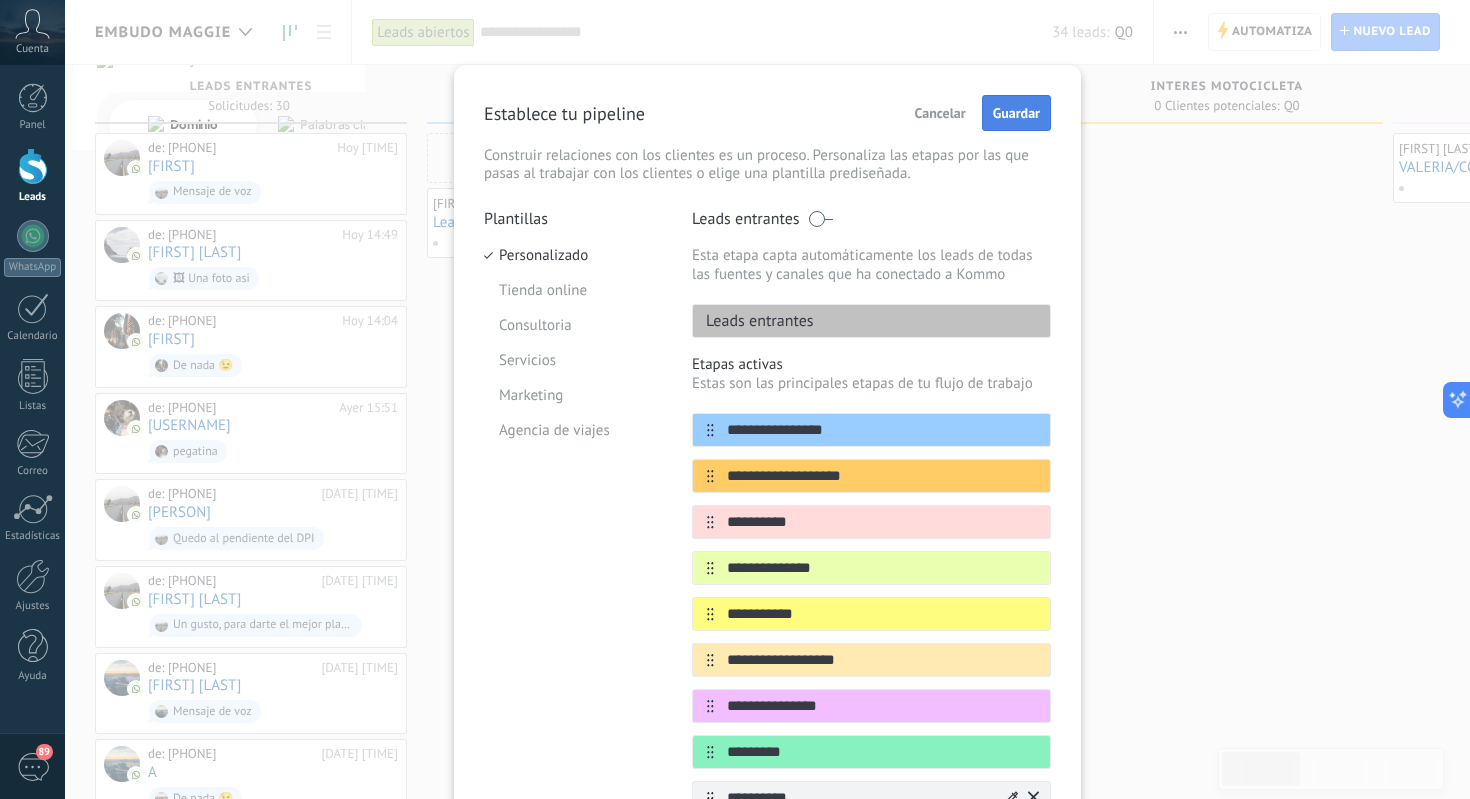 type on "**********" 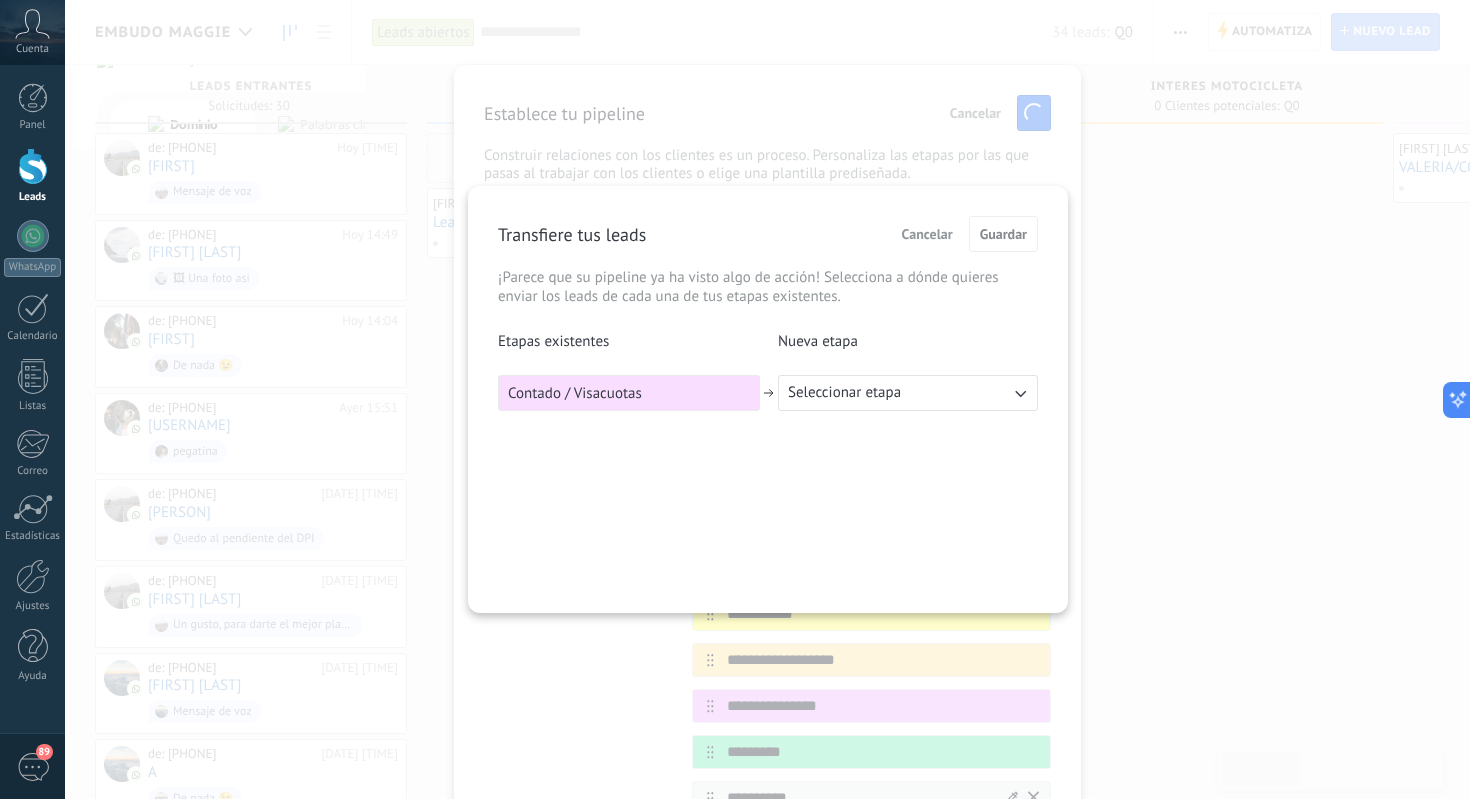 click on "Seleccionar etapa" at bounding box center [844, 393] 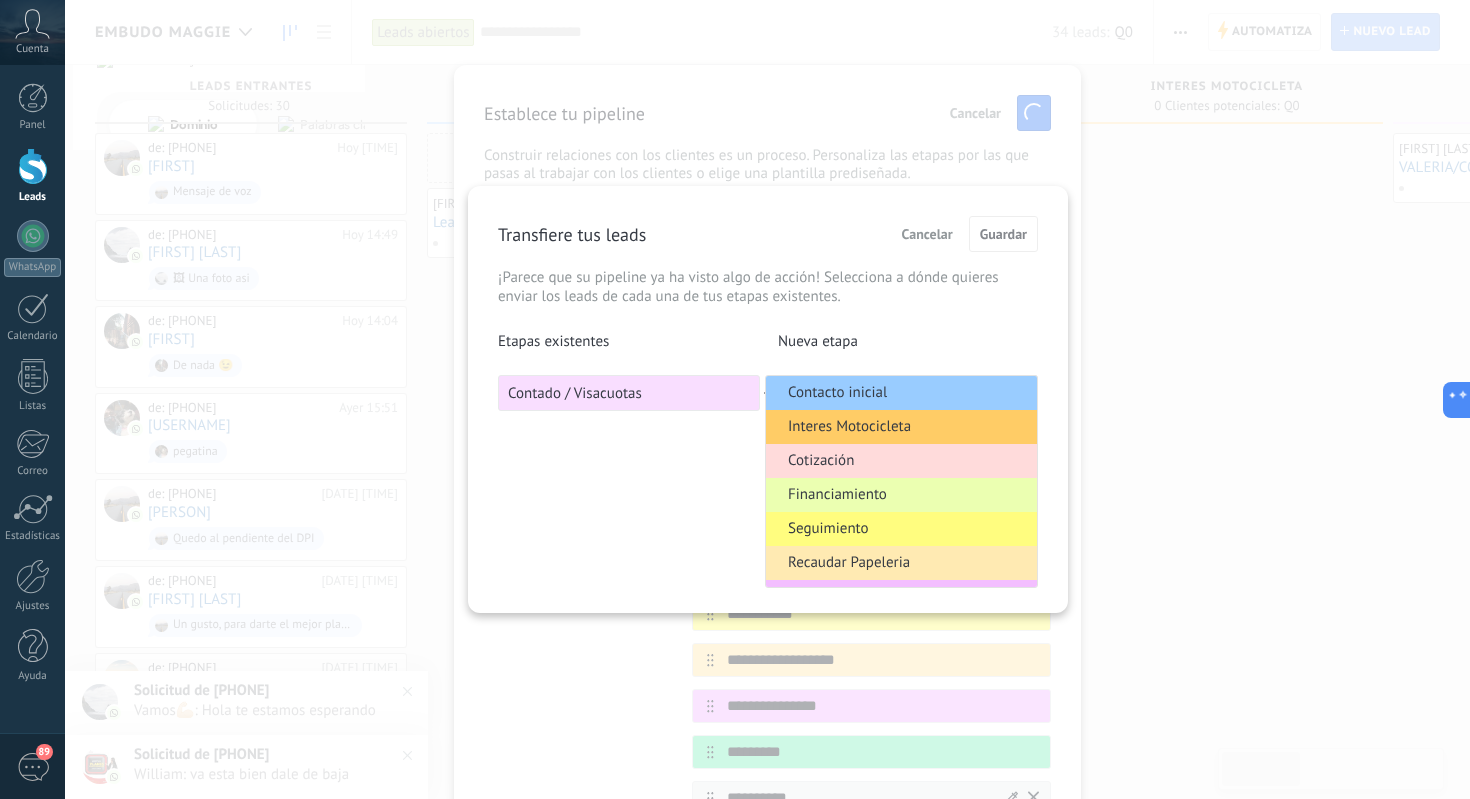 click on "Interes Motocicleta" at bounding box center [837, 393] 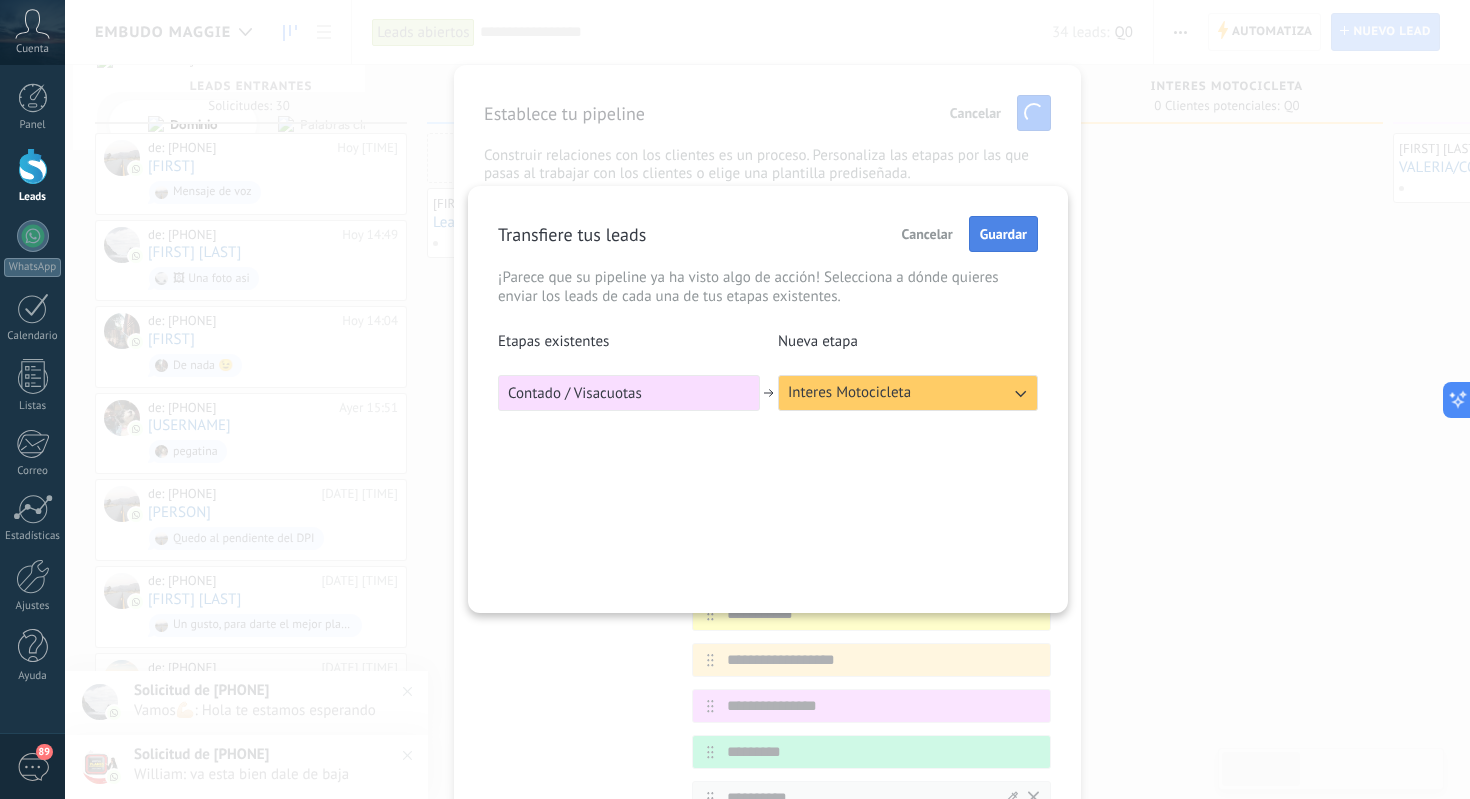 click on "Guardar" at bounding box center [1003, 234] 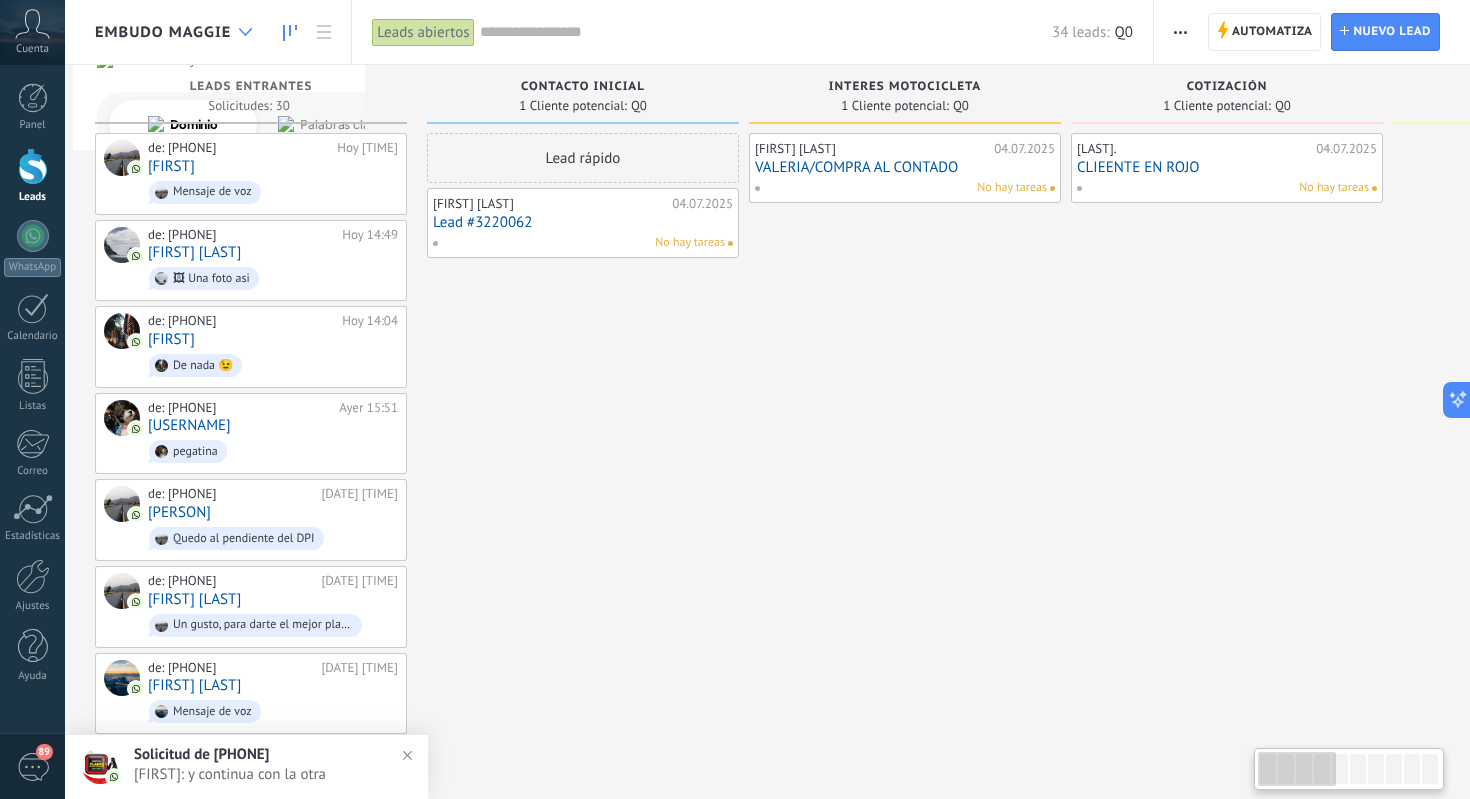 click at bounding box center (245, 32) 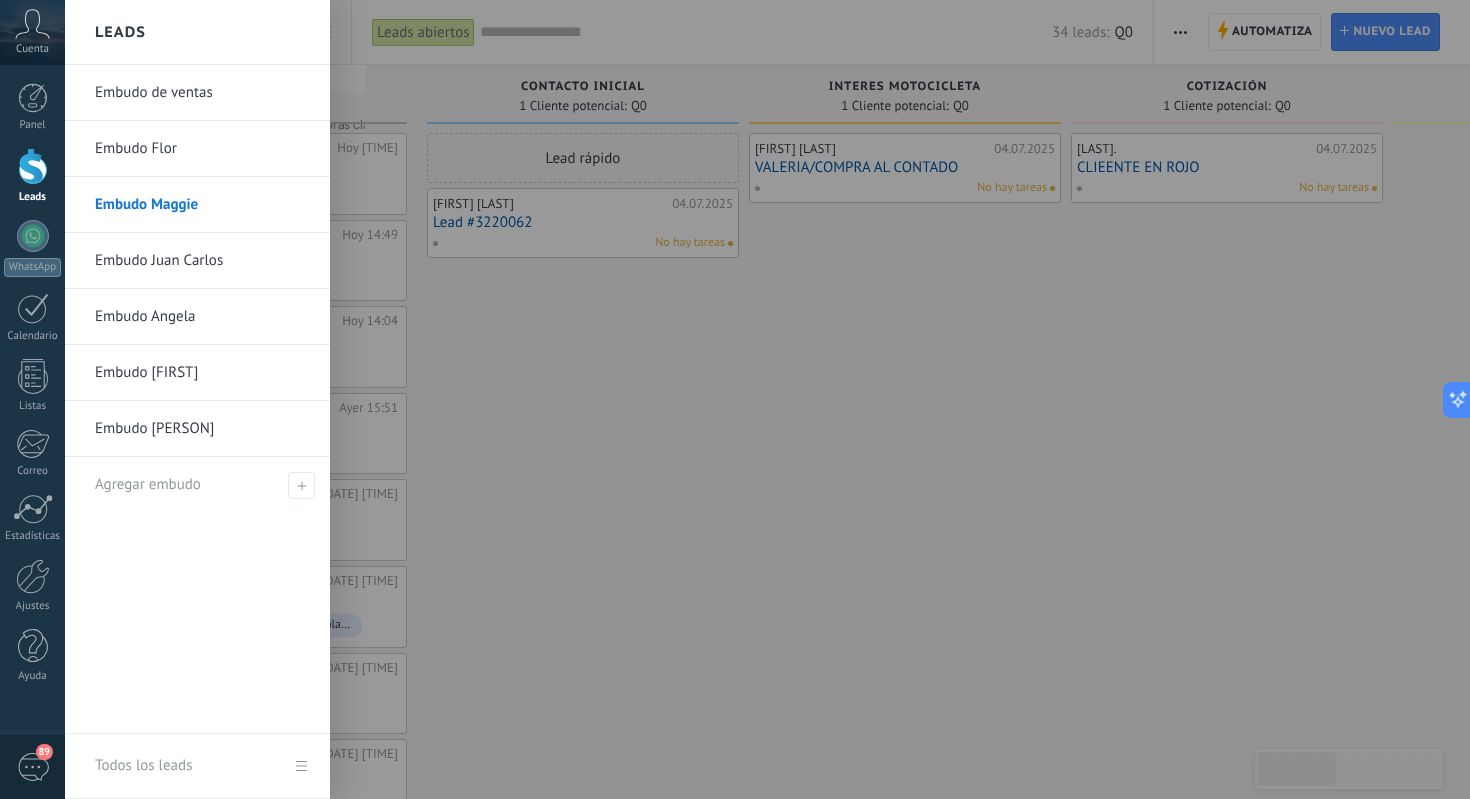 click on "Embudo de ventas" at bounding box center (202, 93) 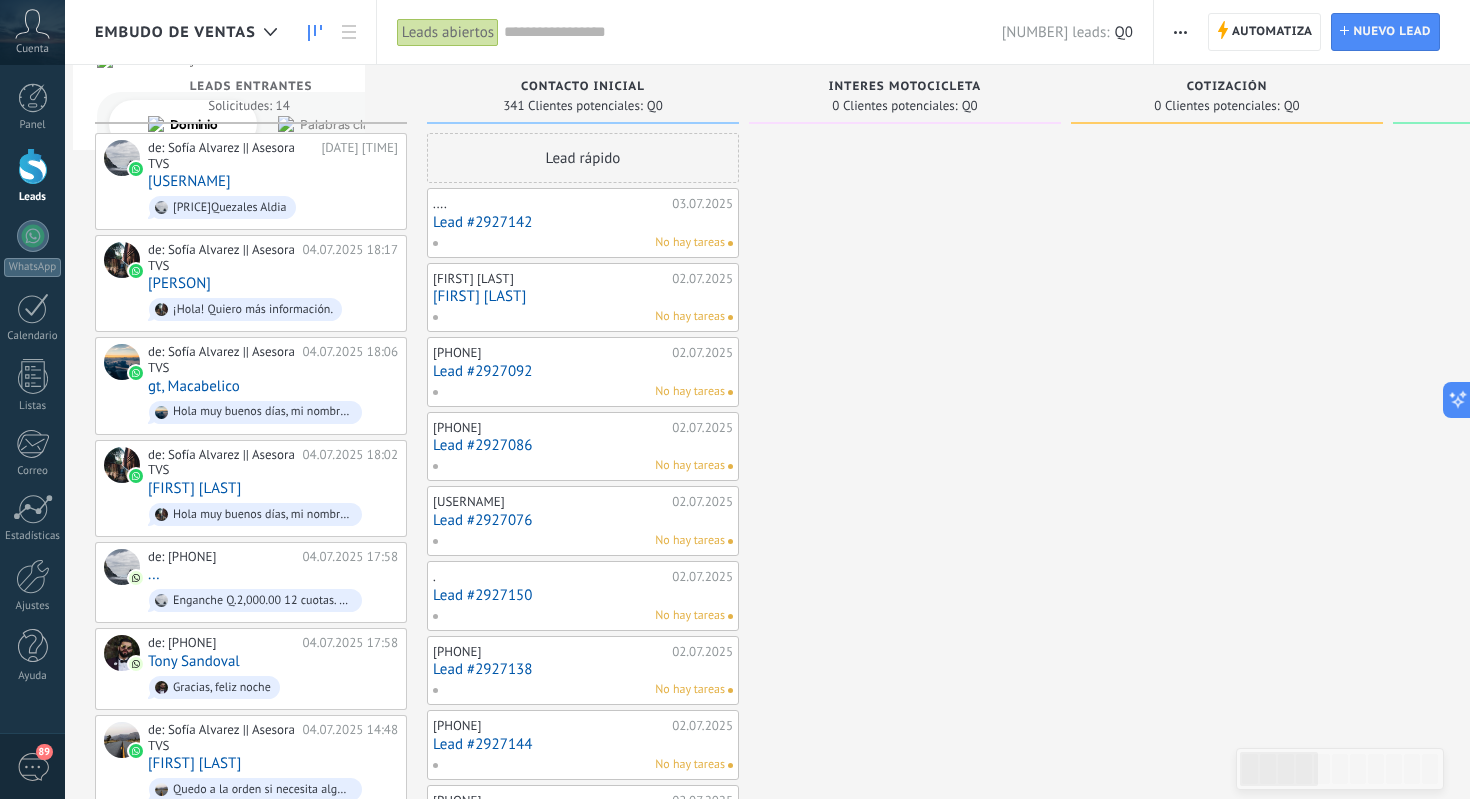 click at bounding box center [1180, 32] 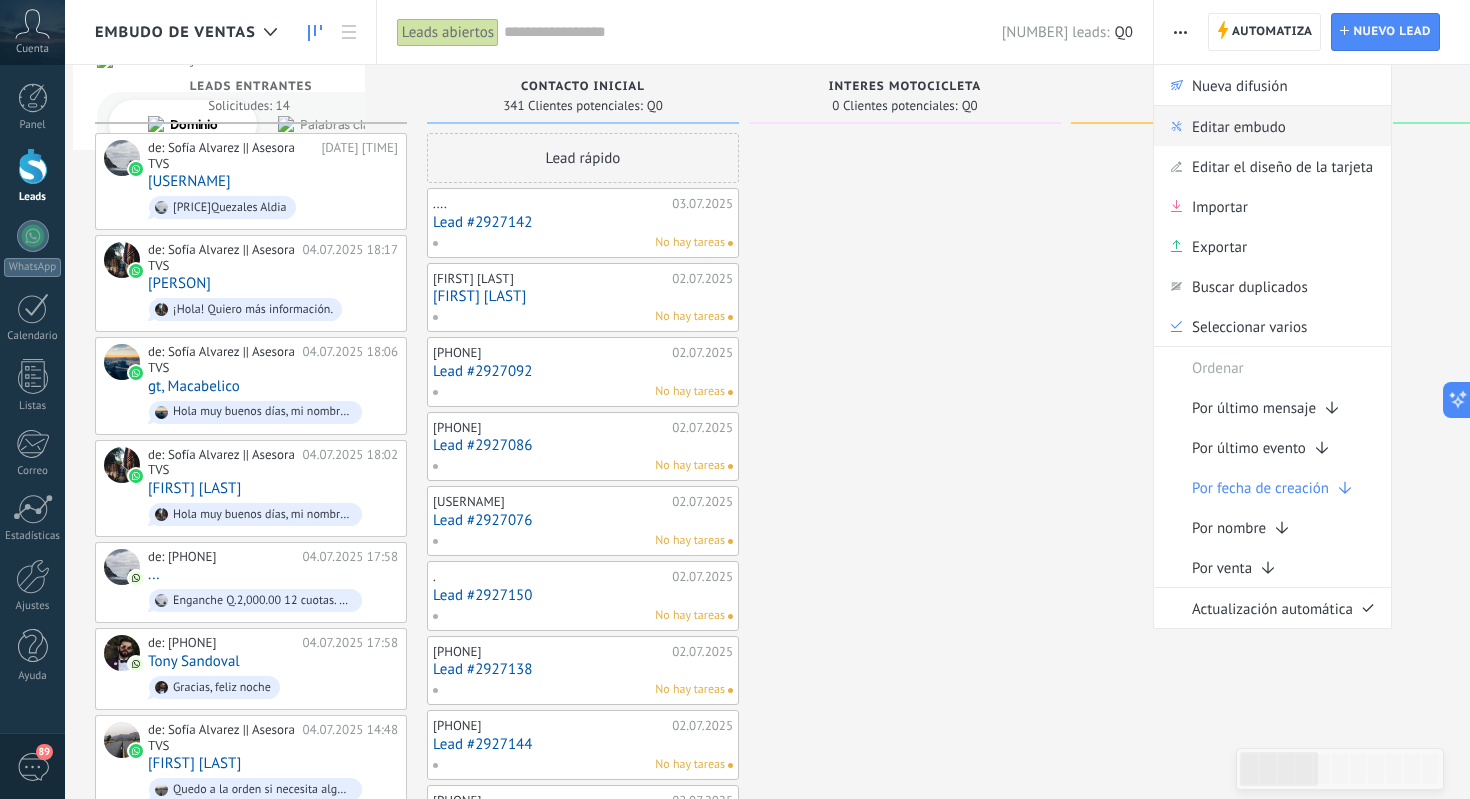 click on "Editar embudo" at bounding box center [1239, 126] 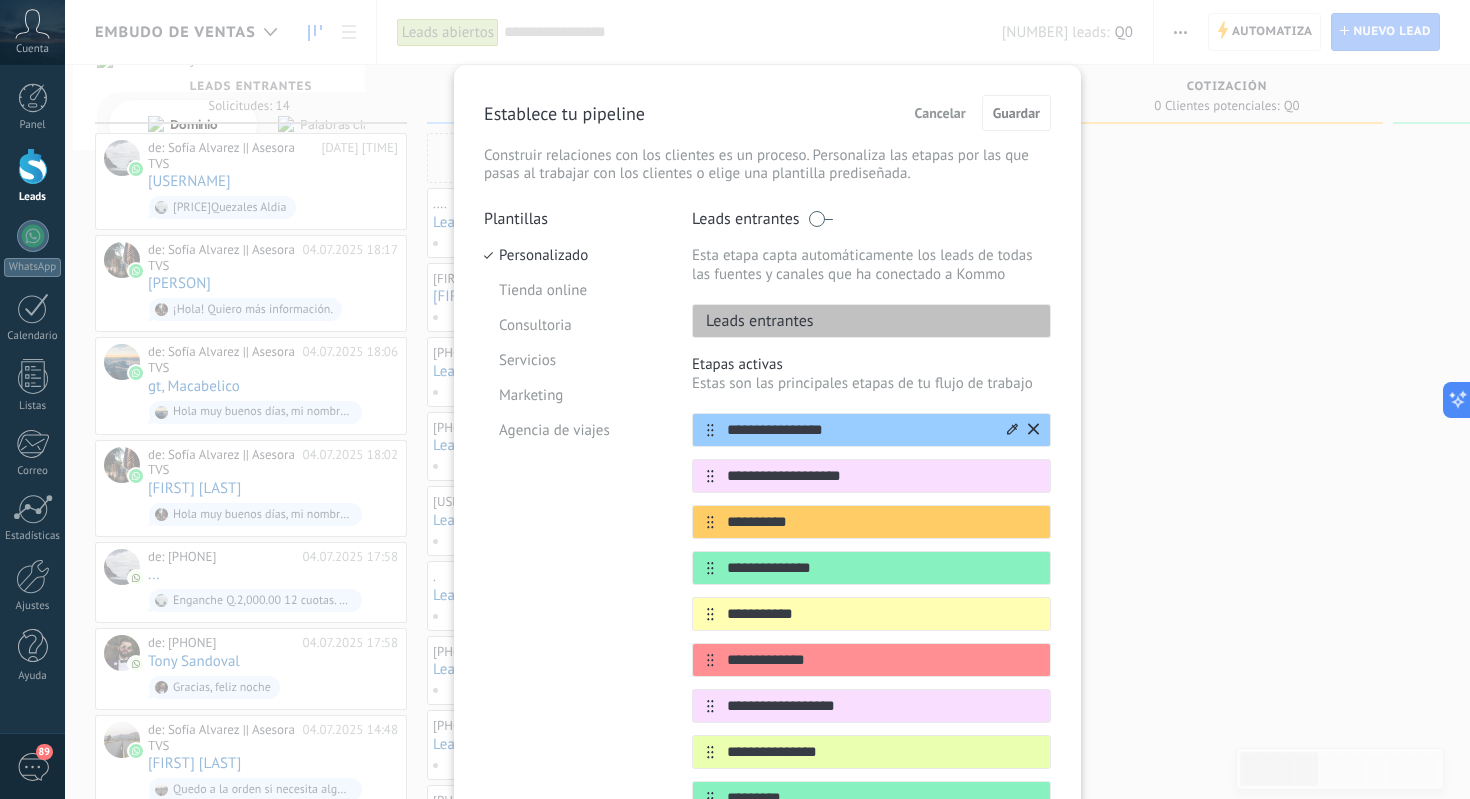 scroll, scrollTop: 364, scrollLeft: 0, axis: vertical 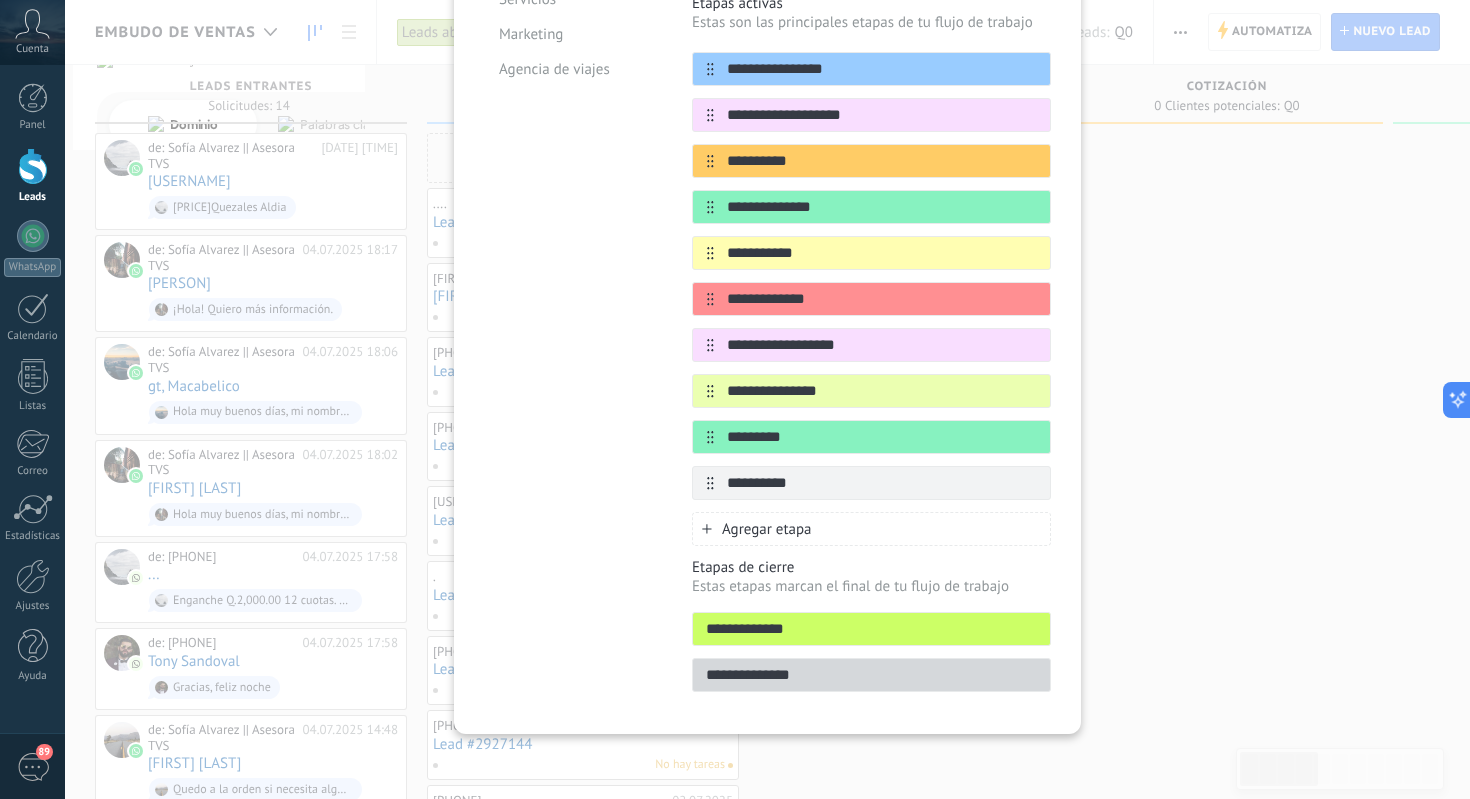 drag, startPoint x: 819, startPoint y: 631, endPoint x: 648, endPoint y: 629, distance: 171.01169 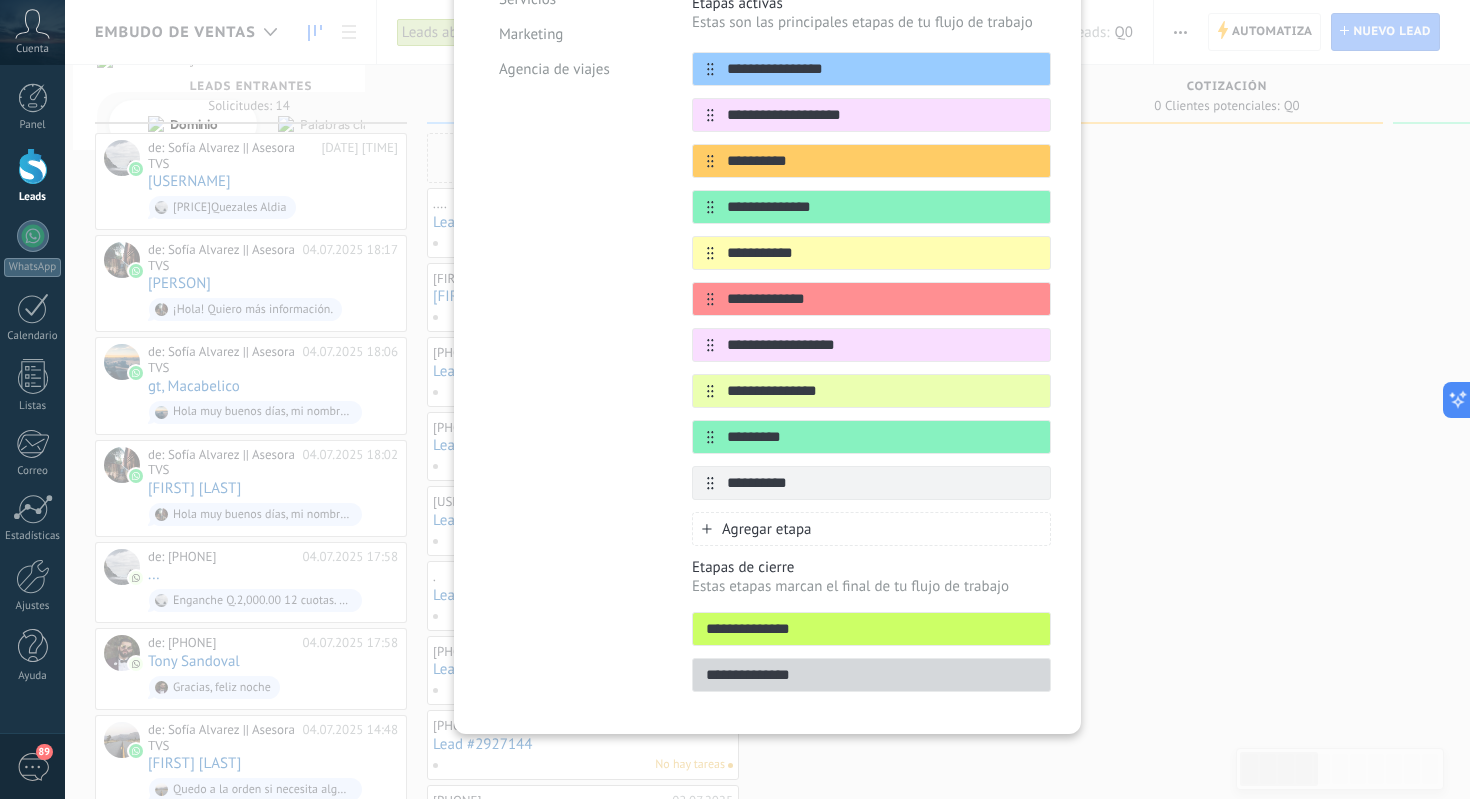 type on "**********" 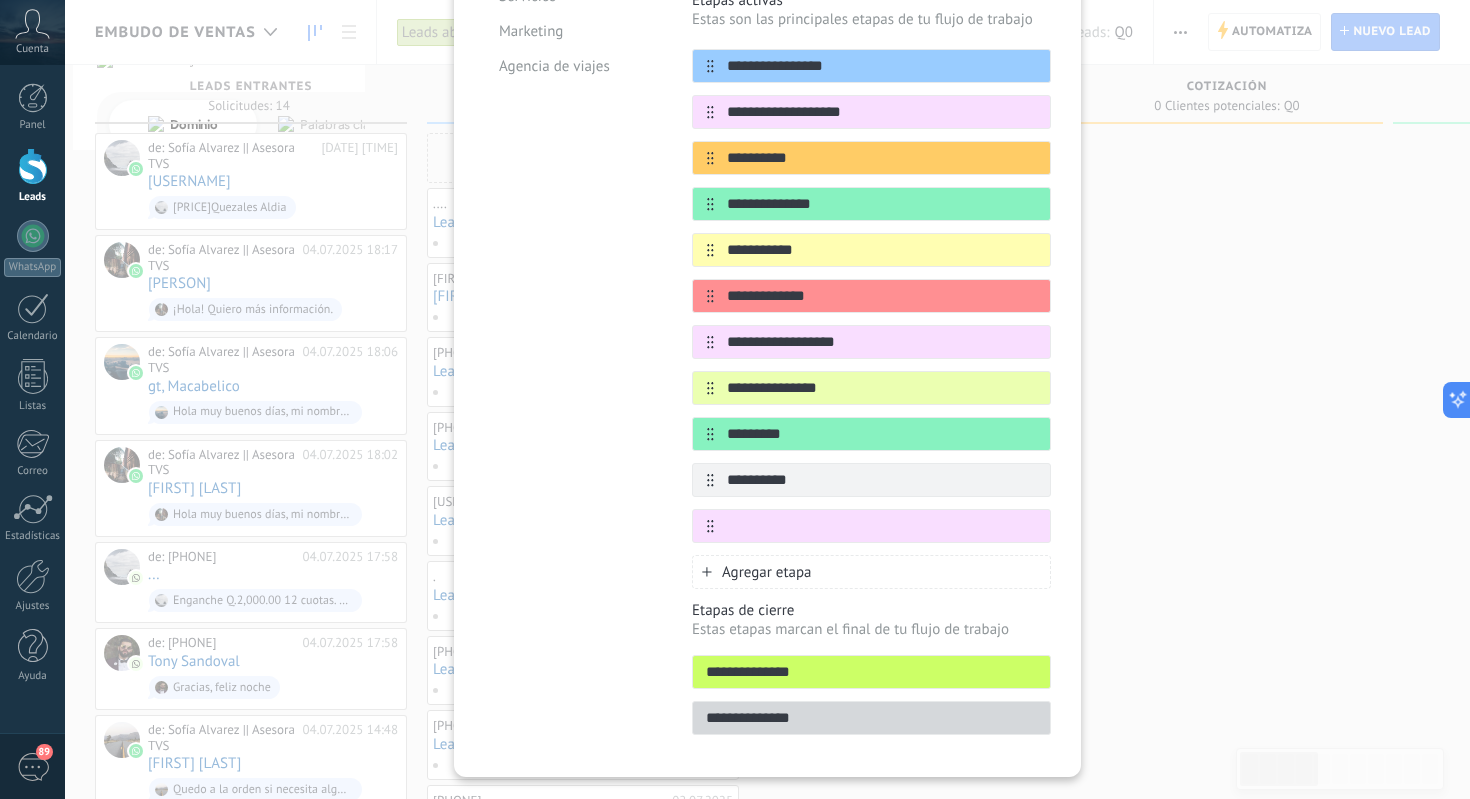 click on "Plantillas Personalizado Tienda online Consultoria Servicios Marketing Agencia de viajes" at bounding box center (573, 296) 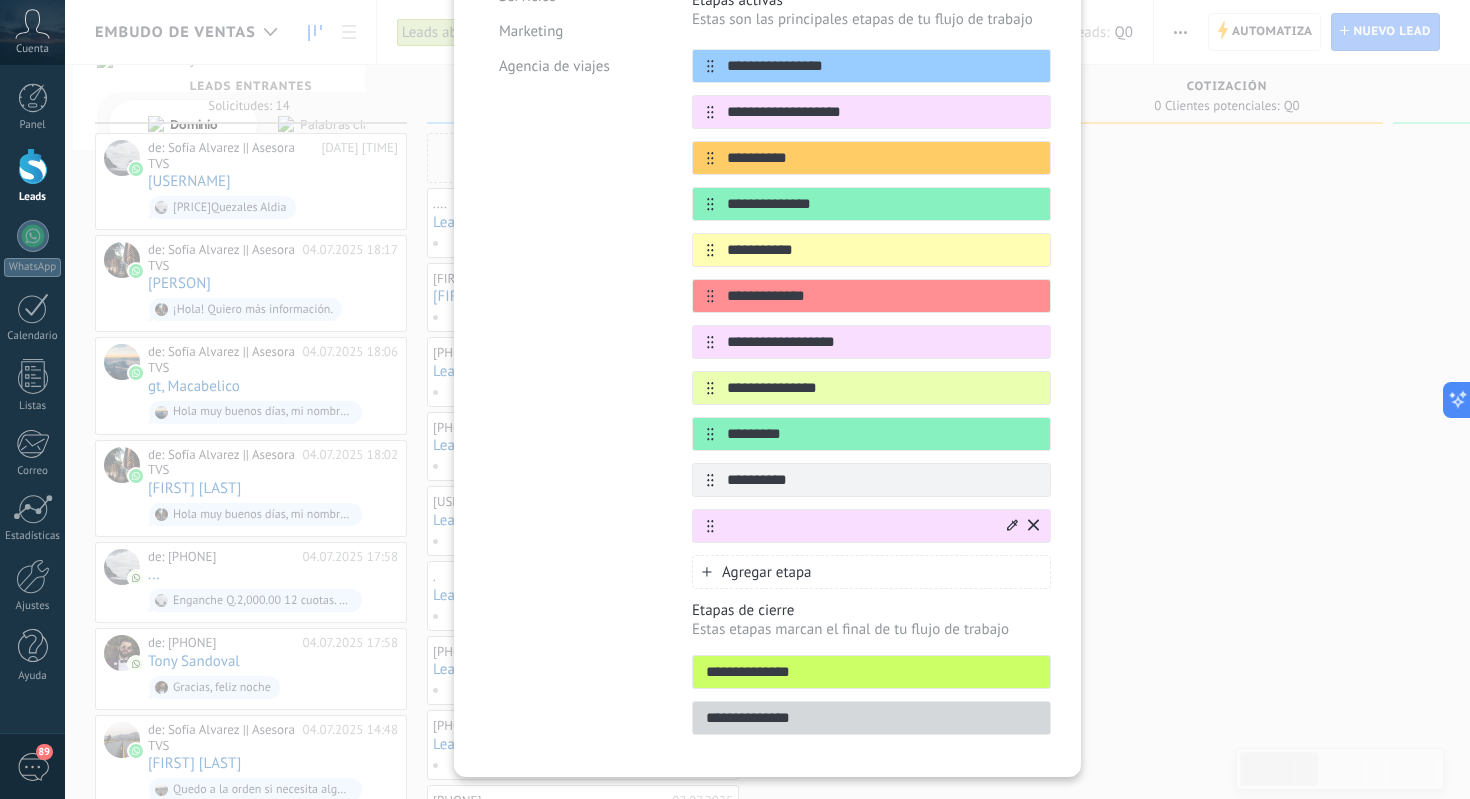 click at bounding box center (0, 0) 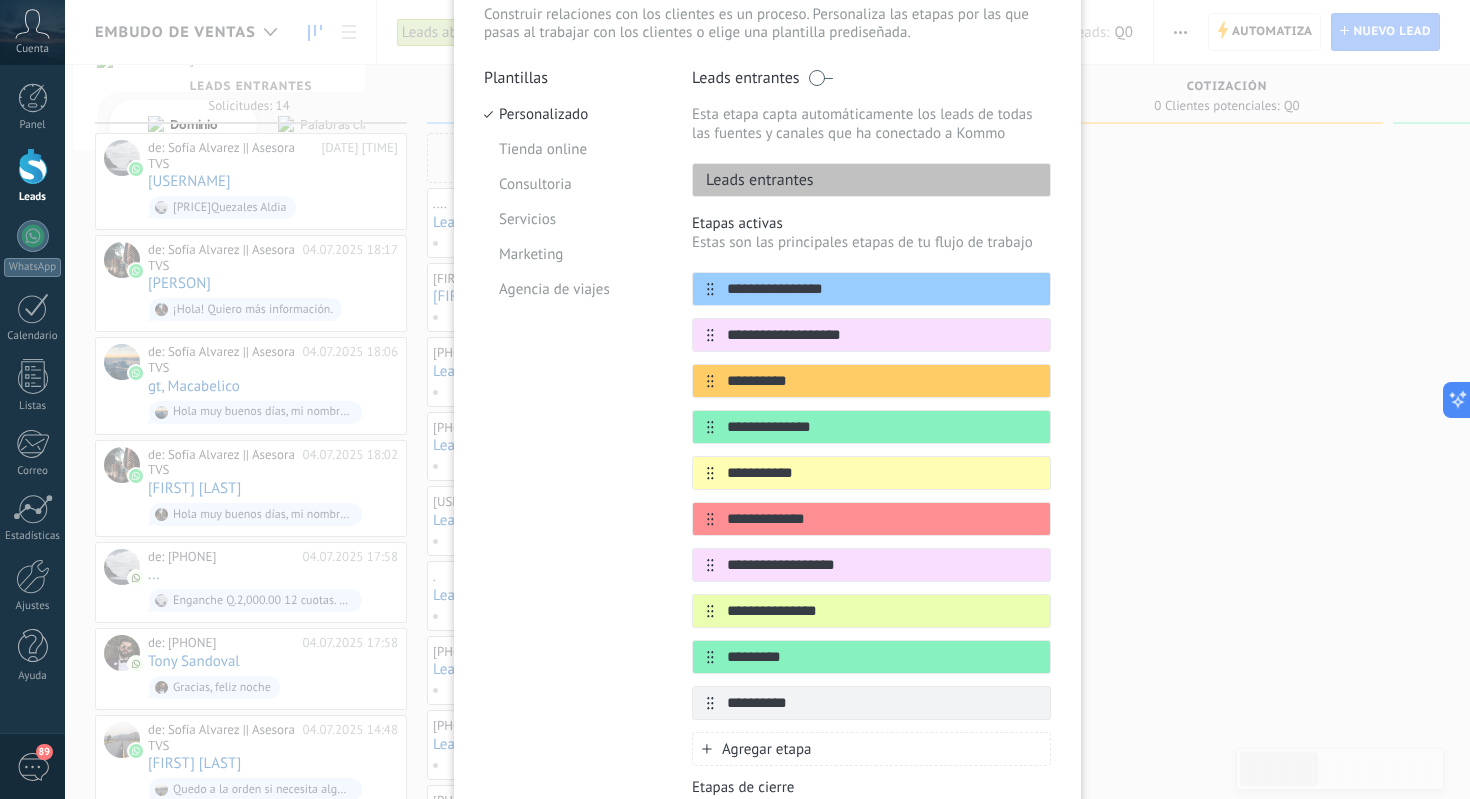 scroll, scrollTop: 47, scrollLeft: 0, axis: vertical 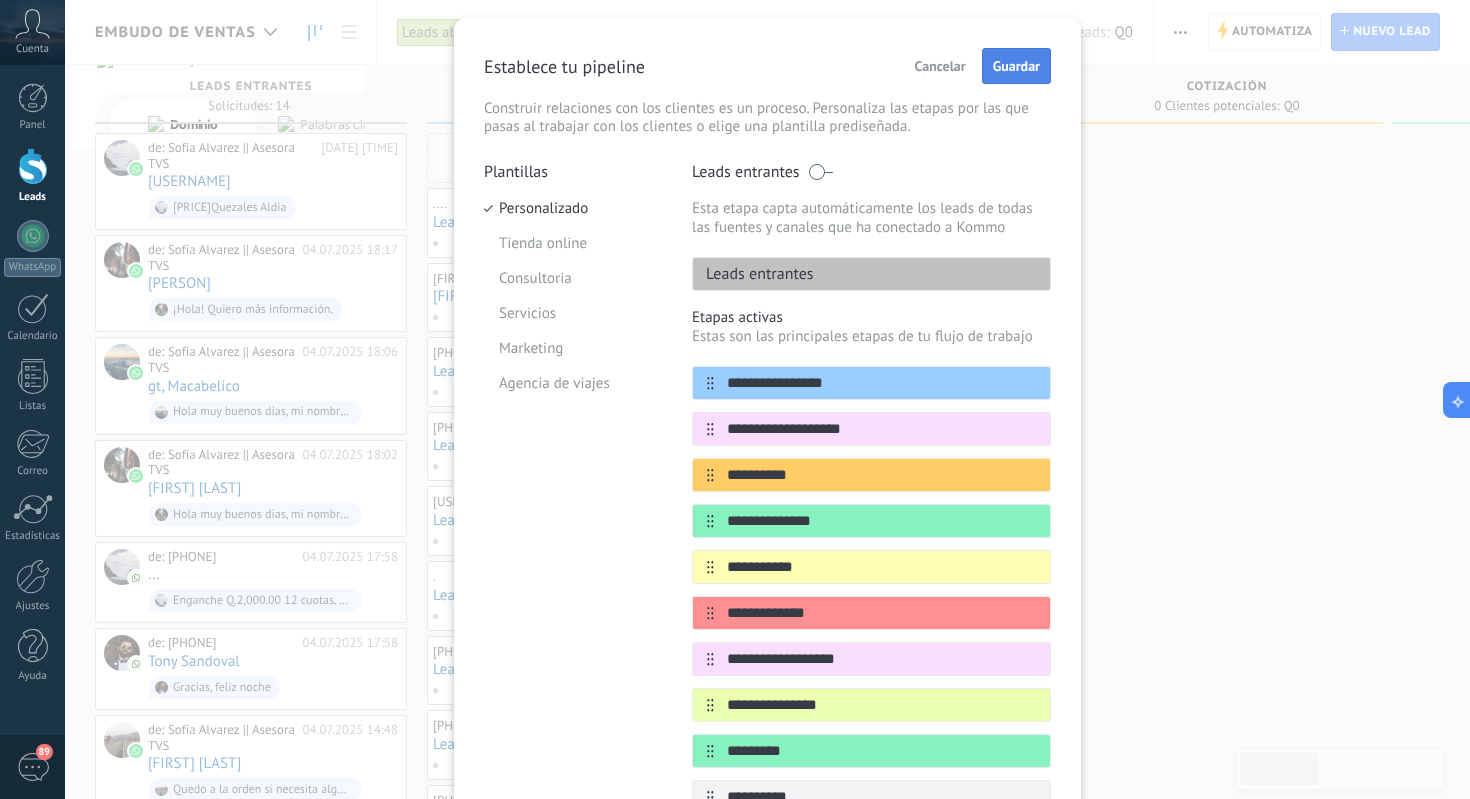 click on "Guardar" at bounding box center (1016, 66) 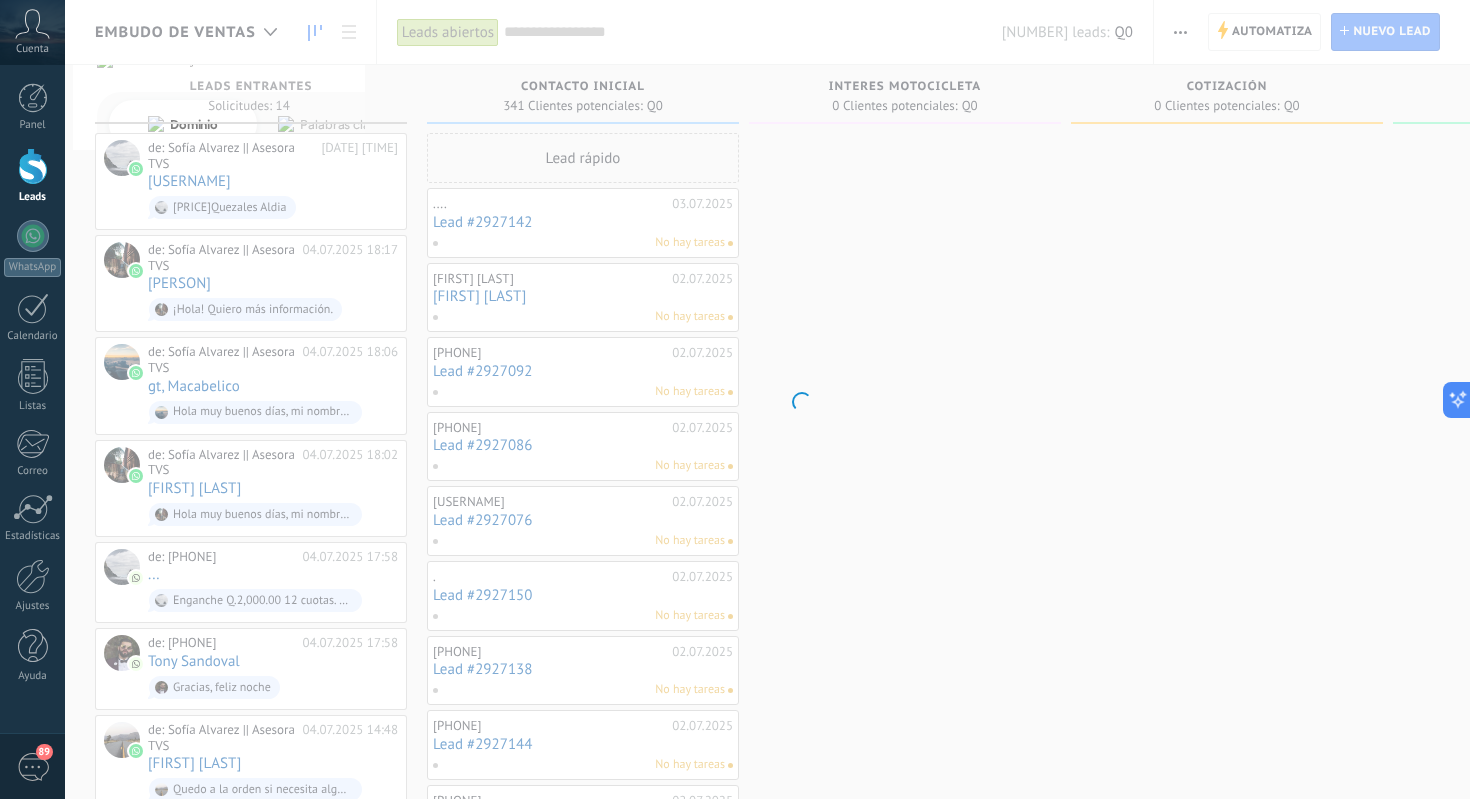 scroll, scrollTop: 0, scrollLeft: 0, axis: both 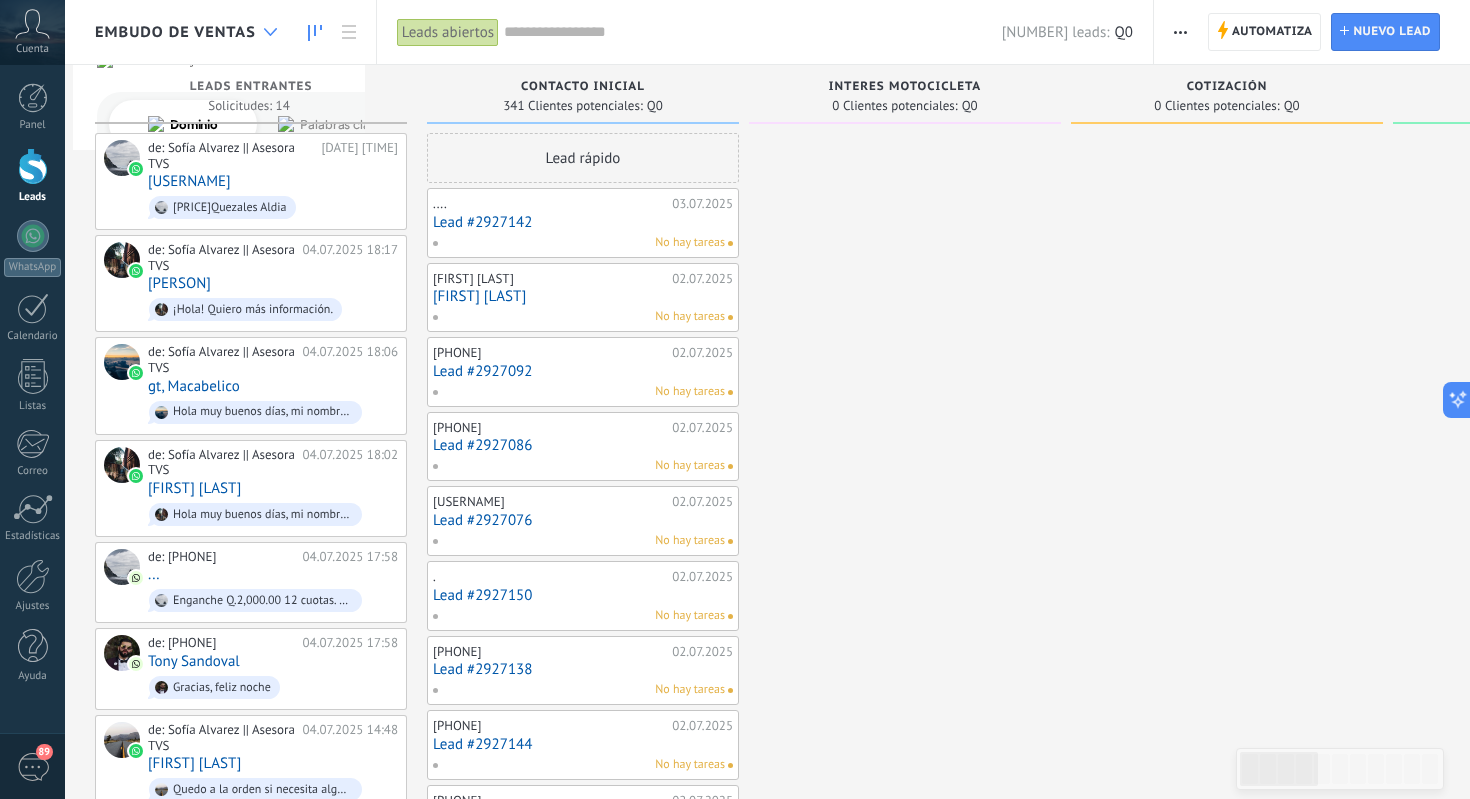 click at bounding box center [270, 32] 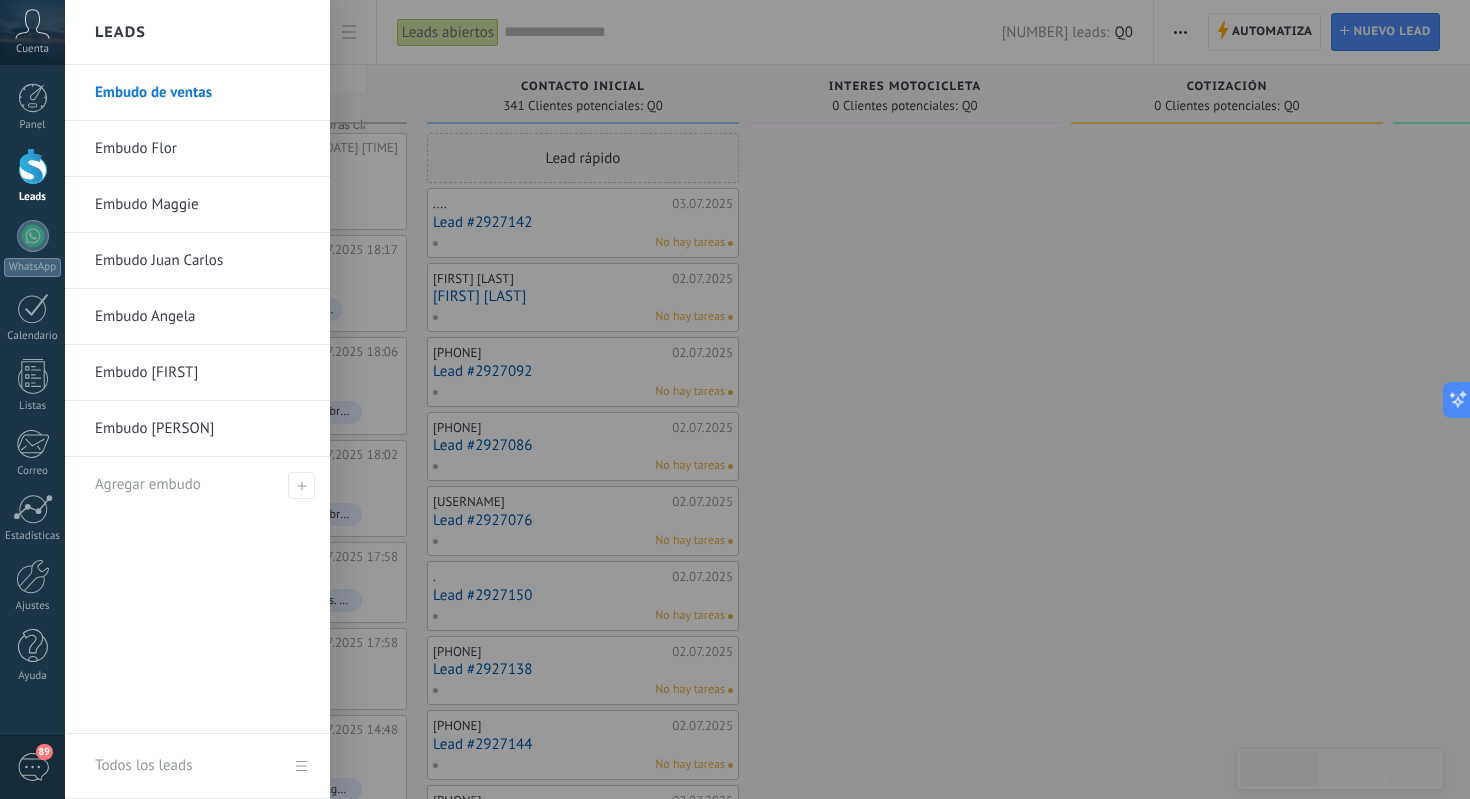 click on "Embudo Flor" at bounding box center [202, 149] 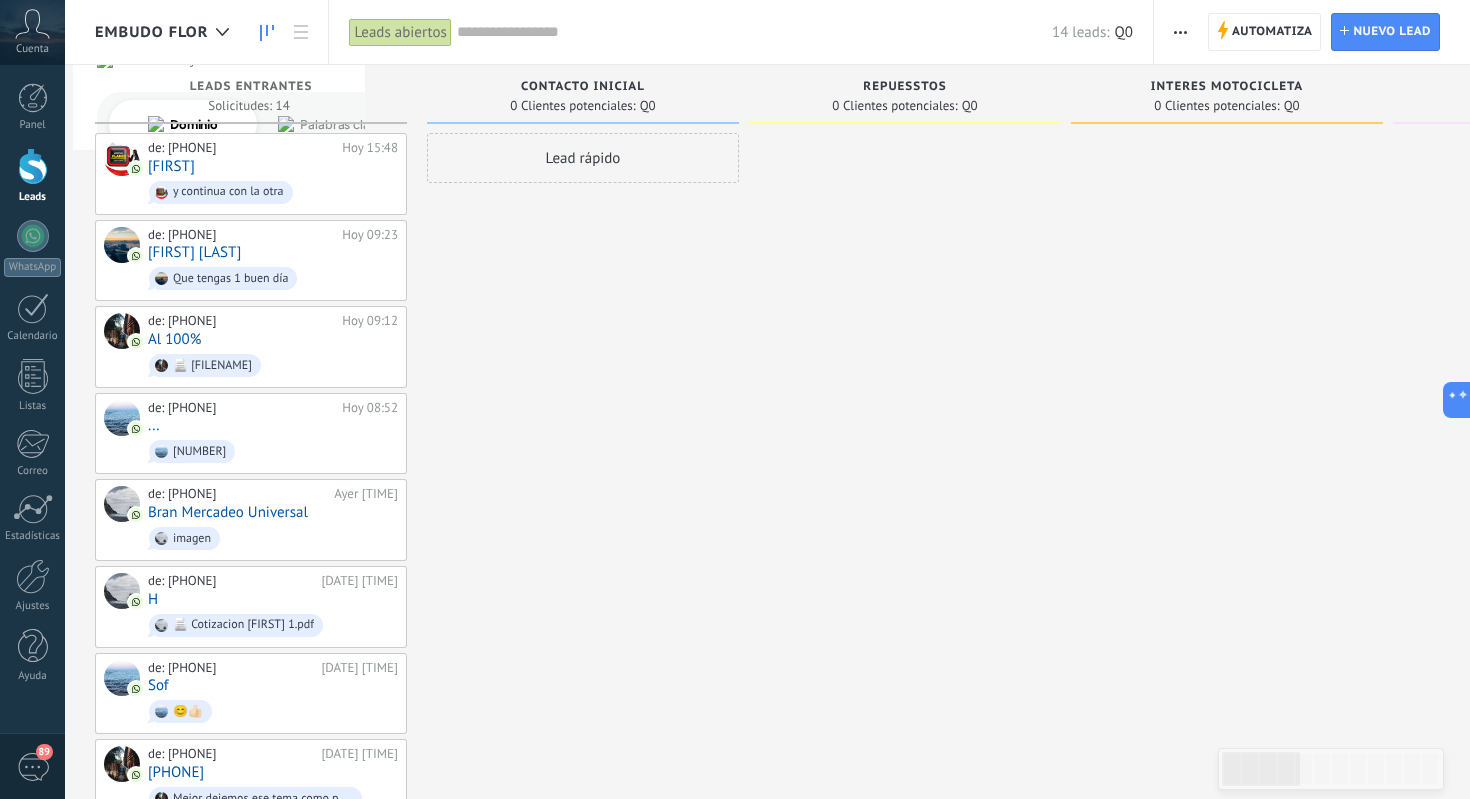 click at bounding box center [1180, 32] 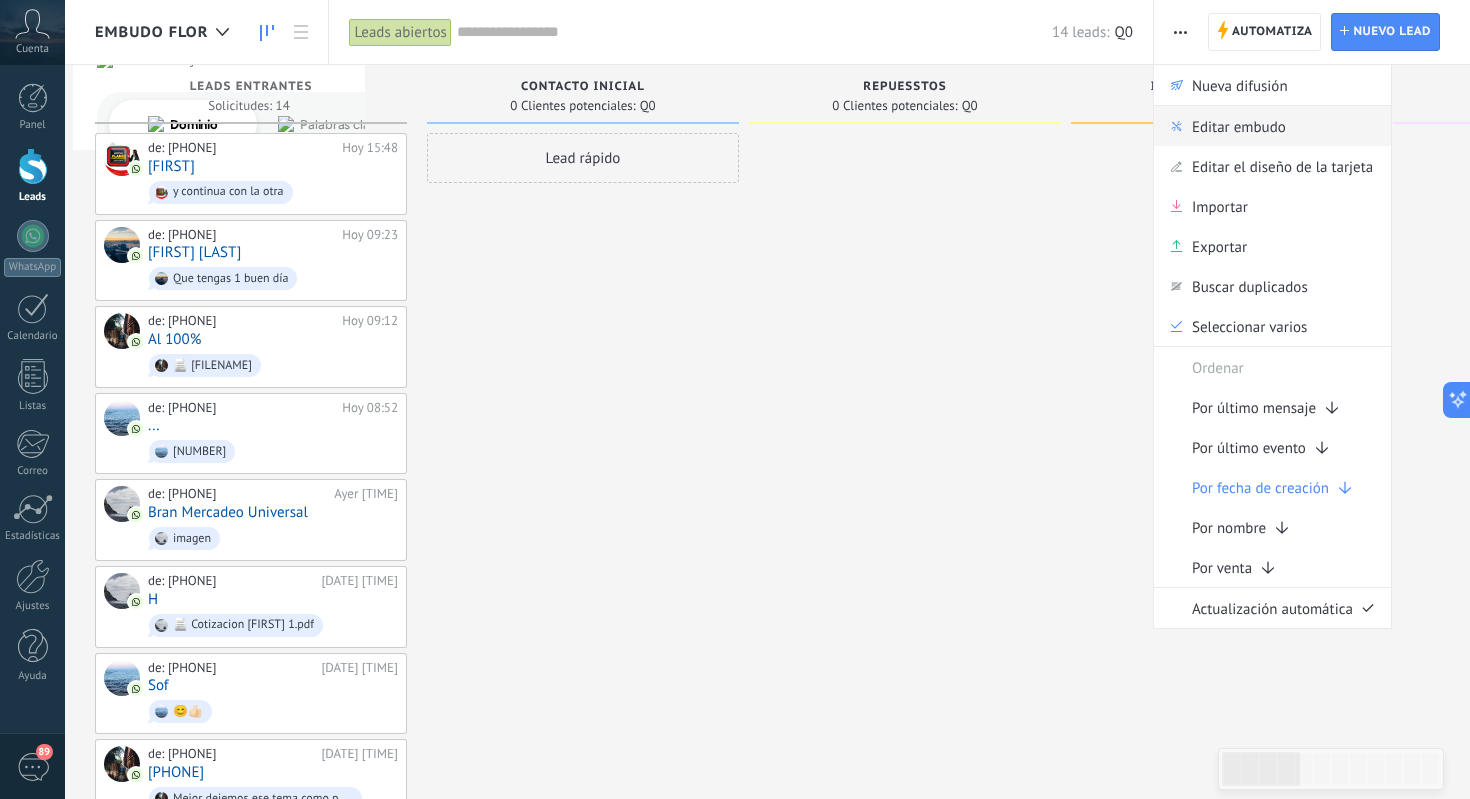 click on "Editar embudo" at bounding box center [1239, 126] 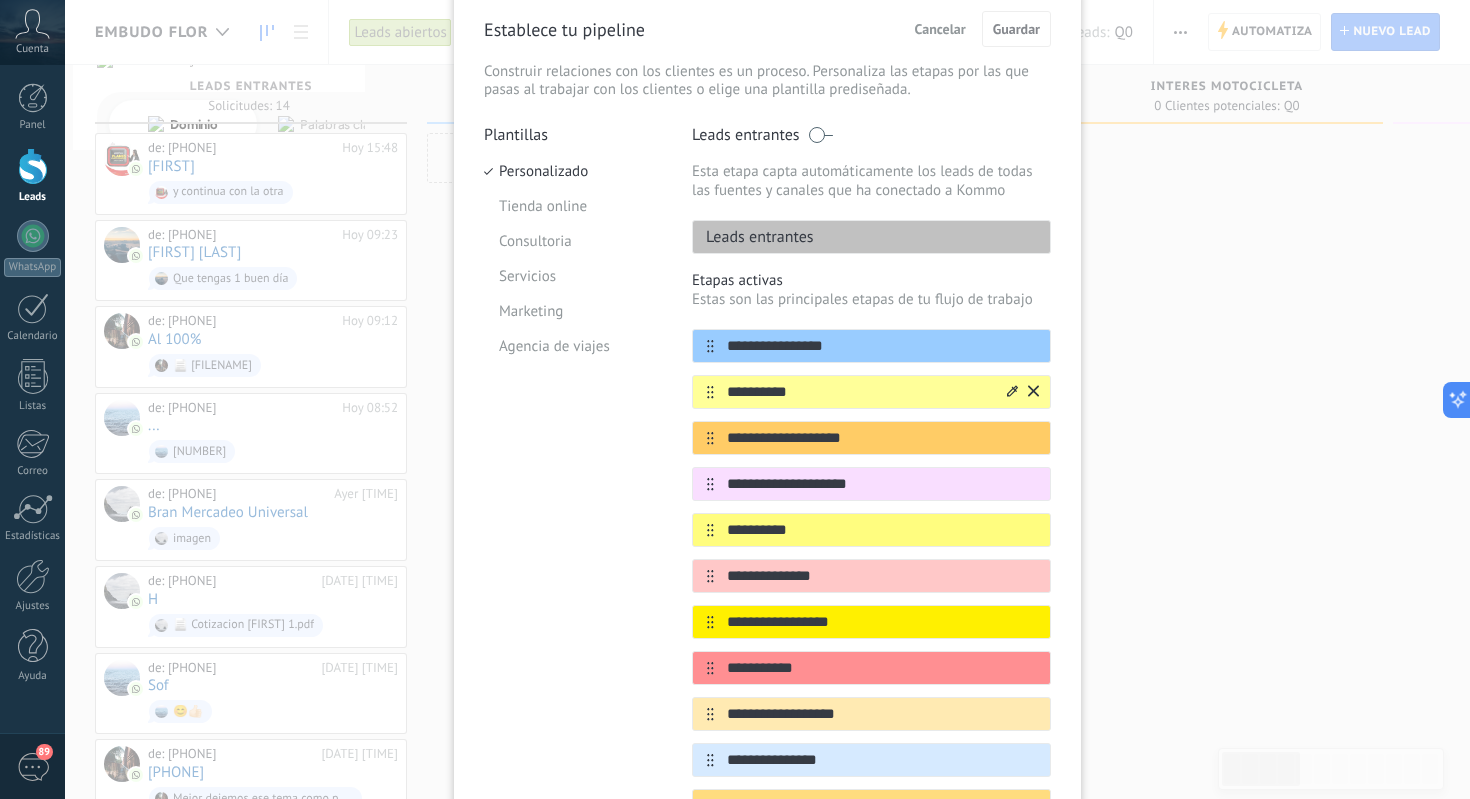 scroll, scrollTop: 249, scrollLeft: 0, axis: vertical 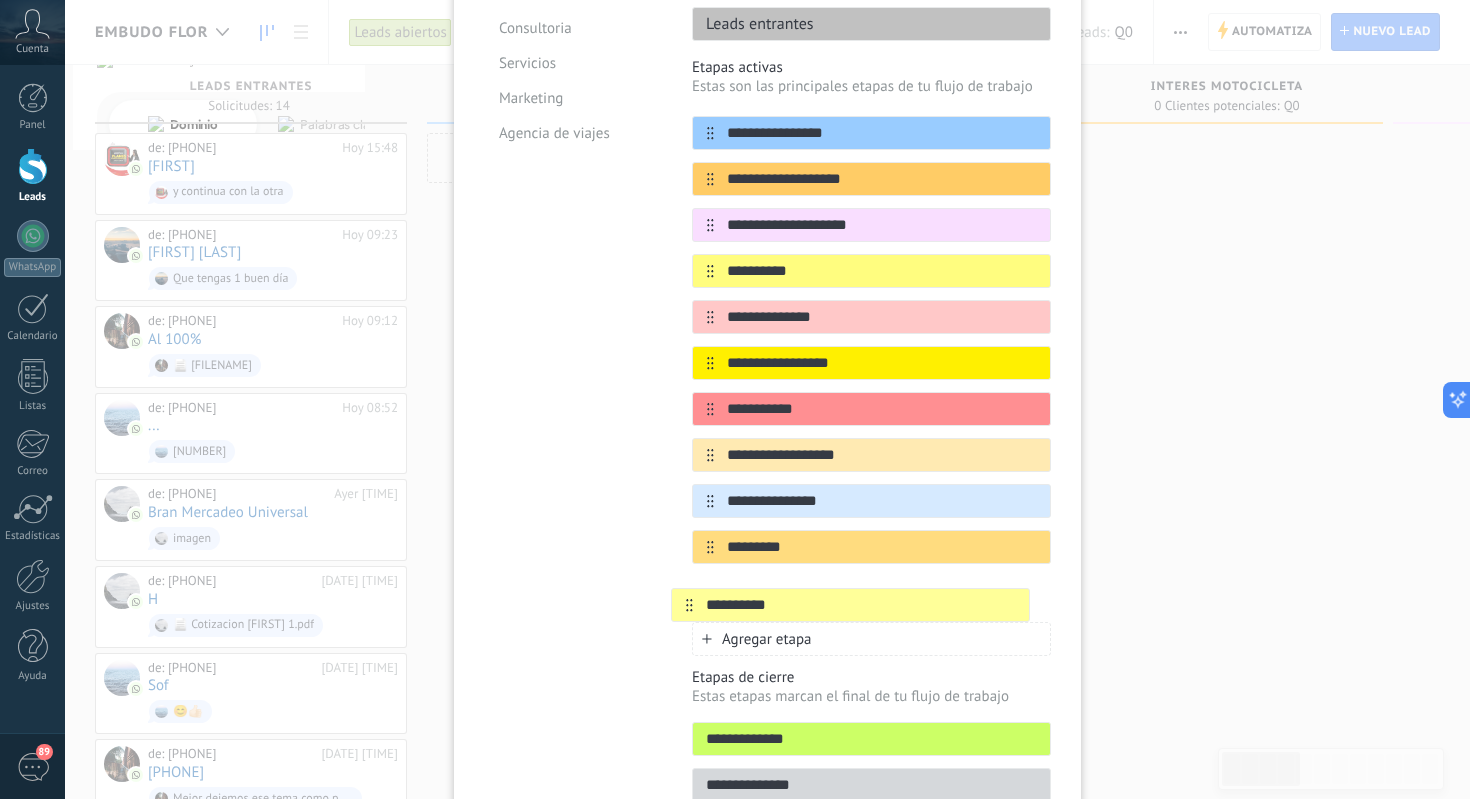 drag, startPoint x: 706, startPoint y: 233, endPoint x: 688, endPoint y: 649, distance: 416.38925 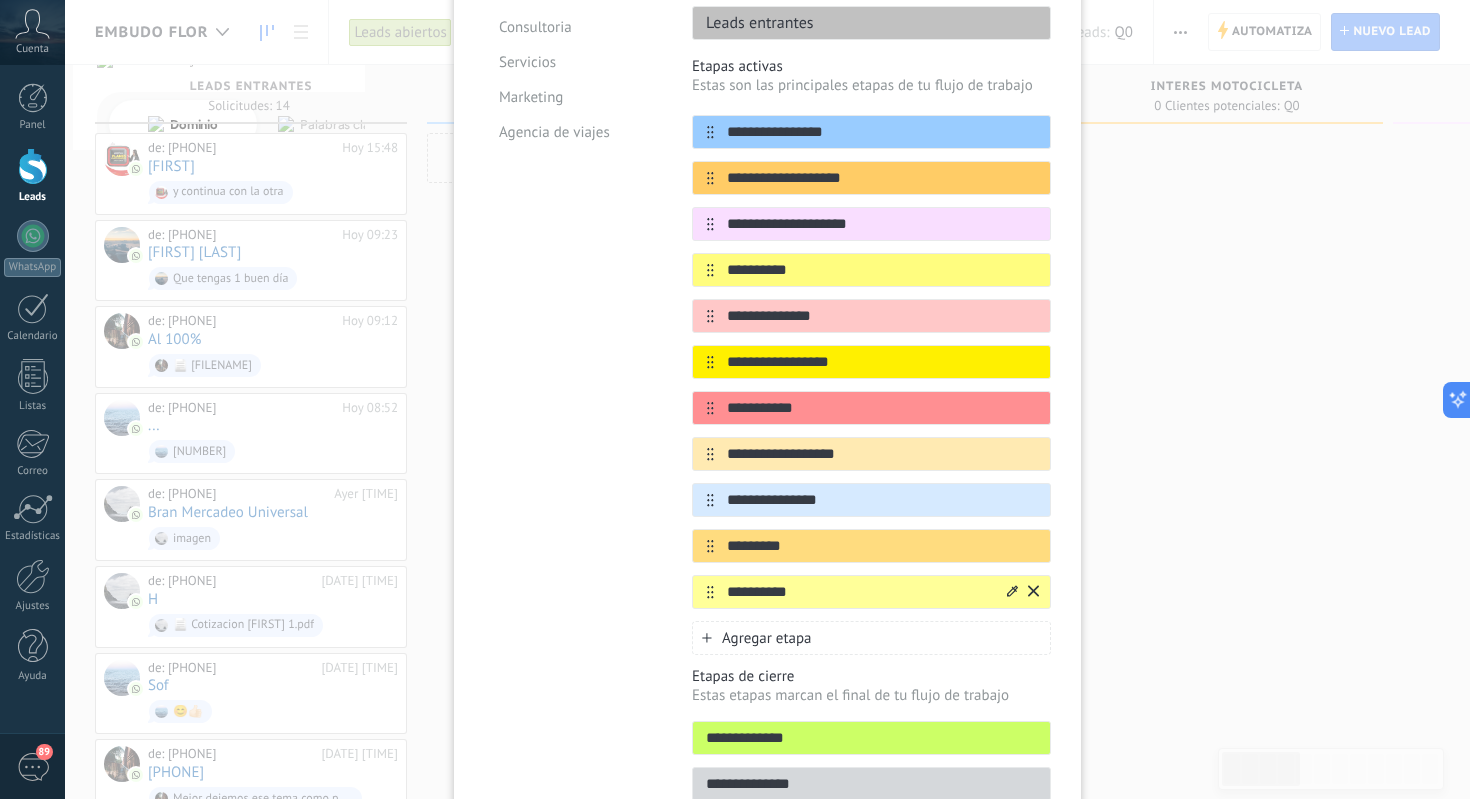 drag, startPoint x: 797, startPoint y: 591, endPoint x: 712, endPoint y: 599, distance: 85.37564 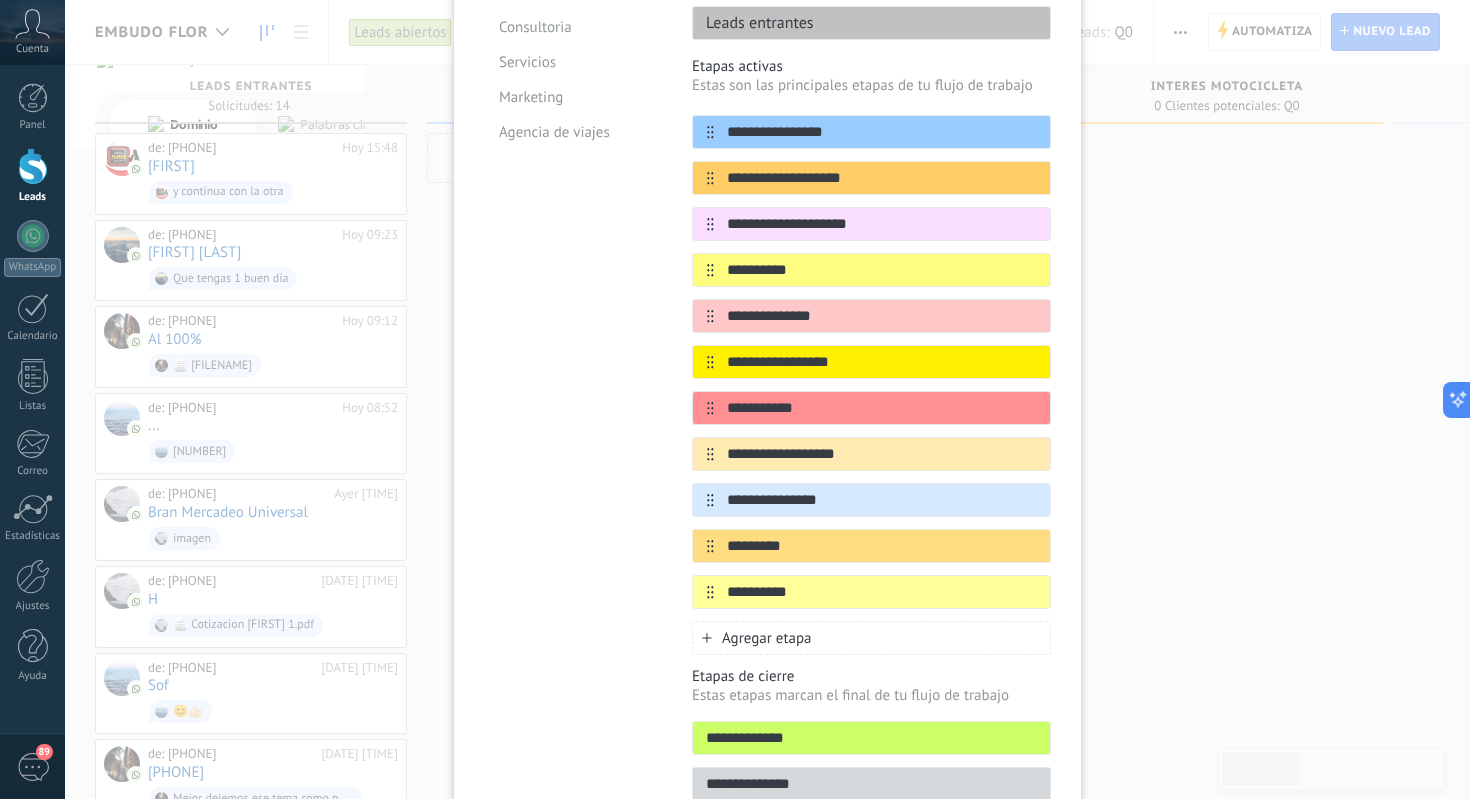 type on "**********" 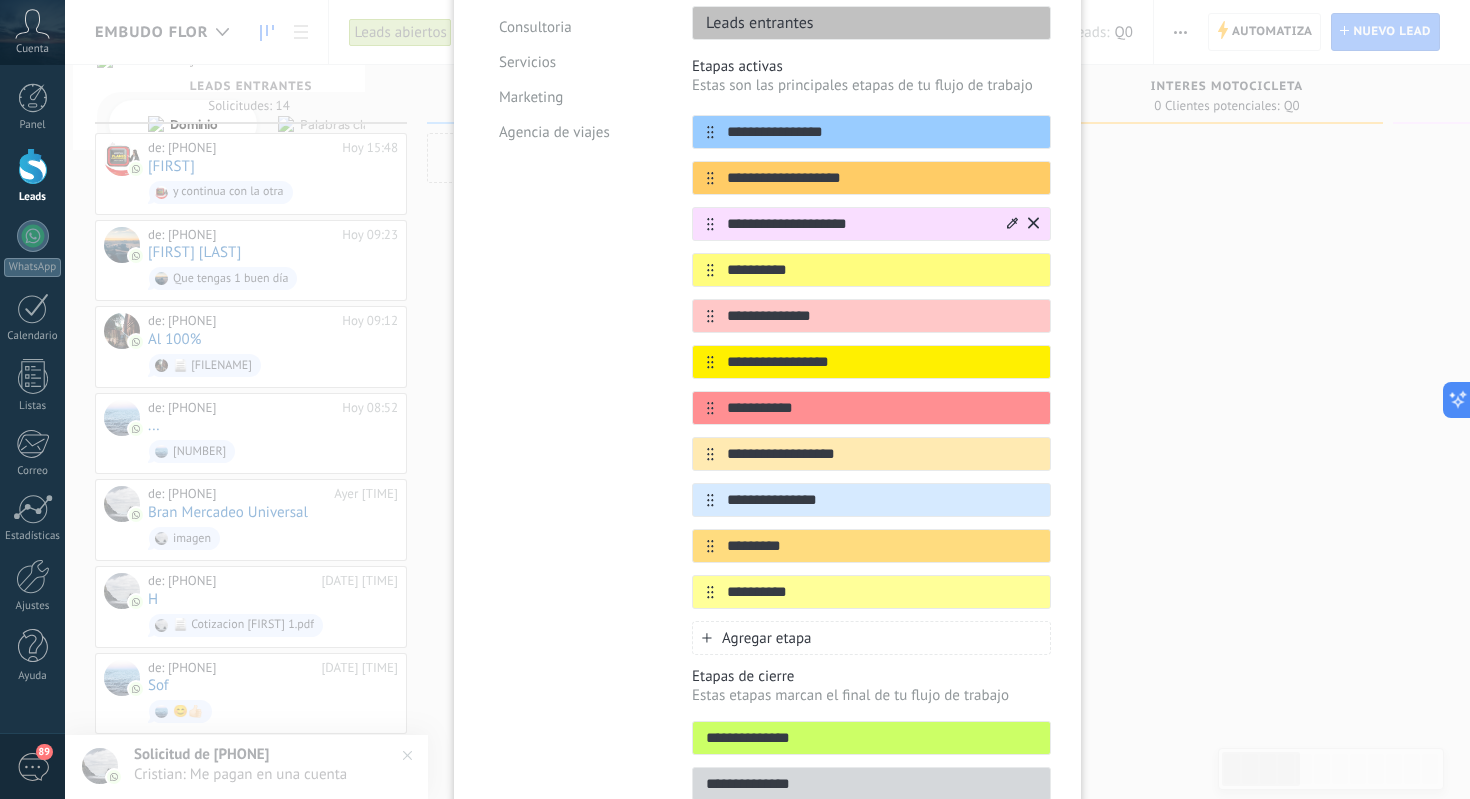 type on "**********" 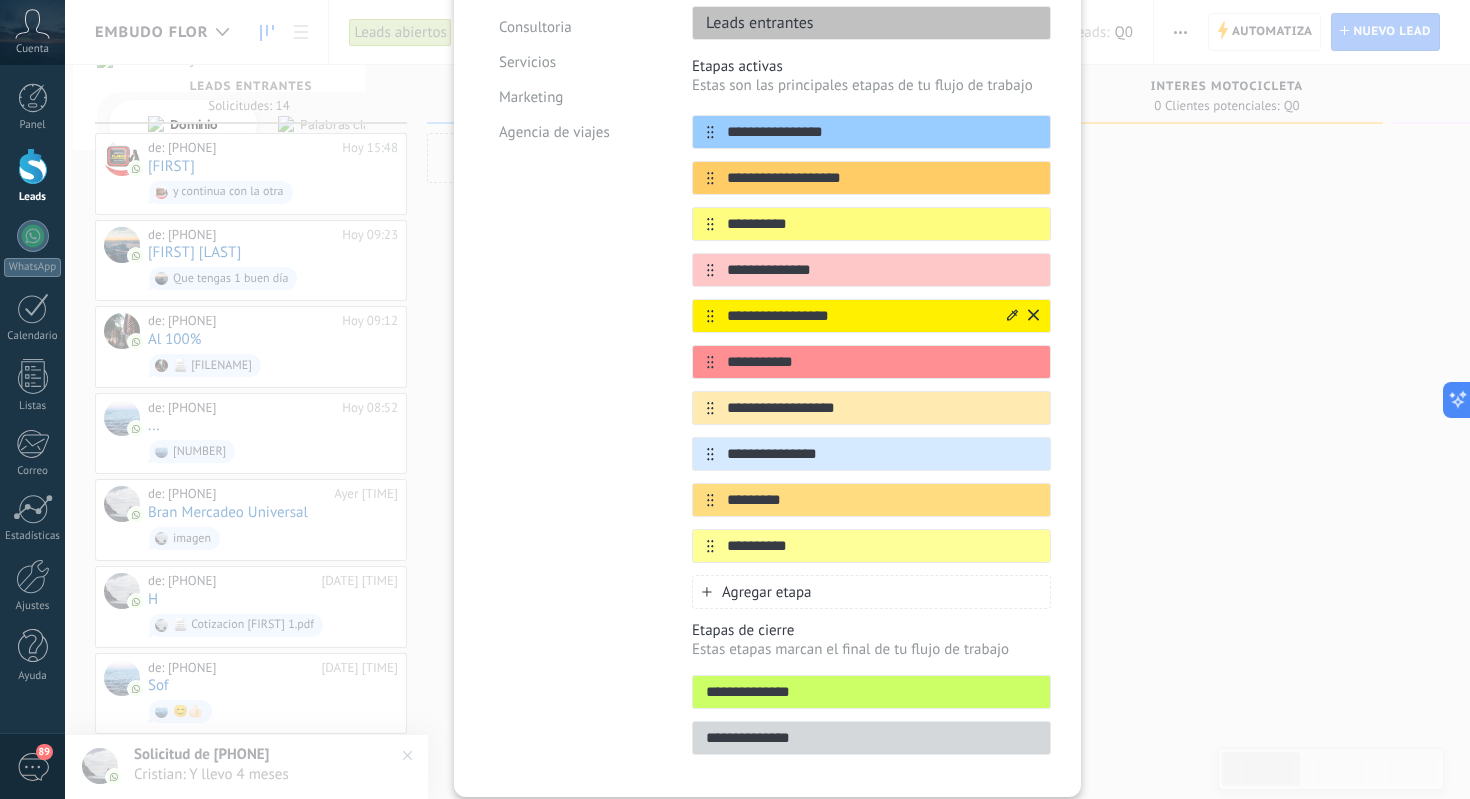 drag, startPoint x: 876, startPoint y: 314, endPoint x: 711, endPoint y: 307, distance: 165.14842 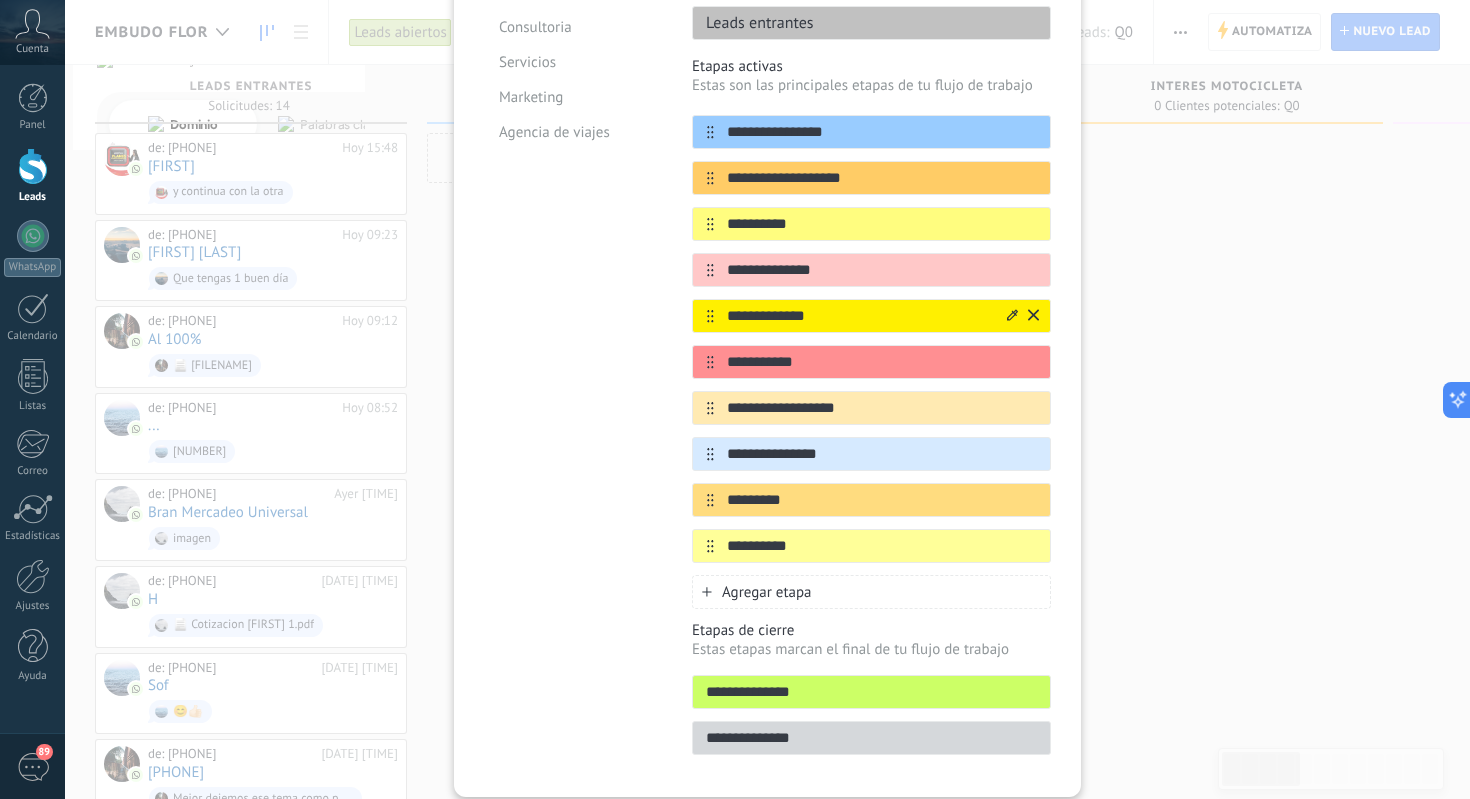 type on "**********" 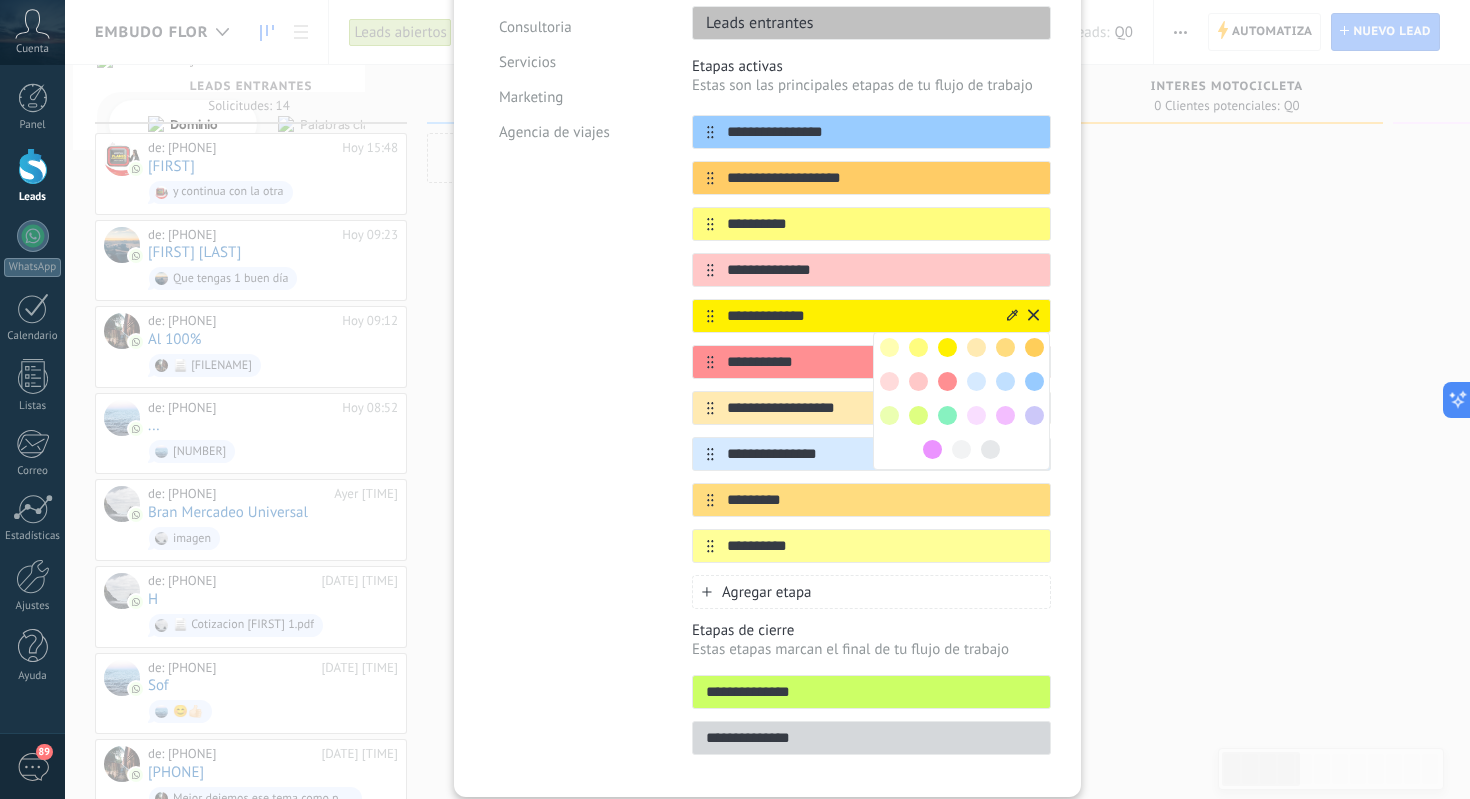 click at bounding box center (947, 381) 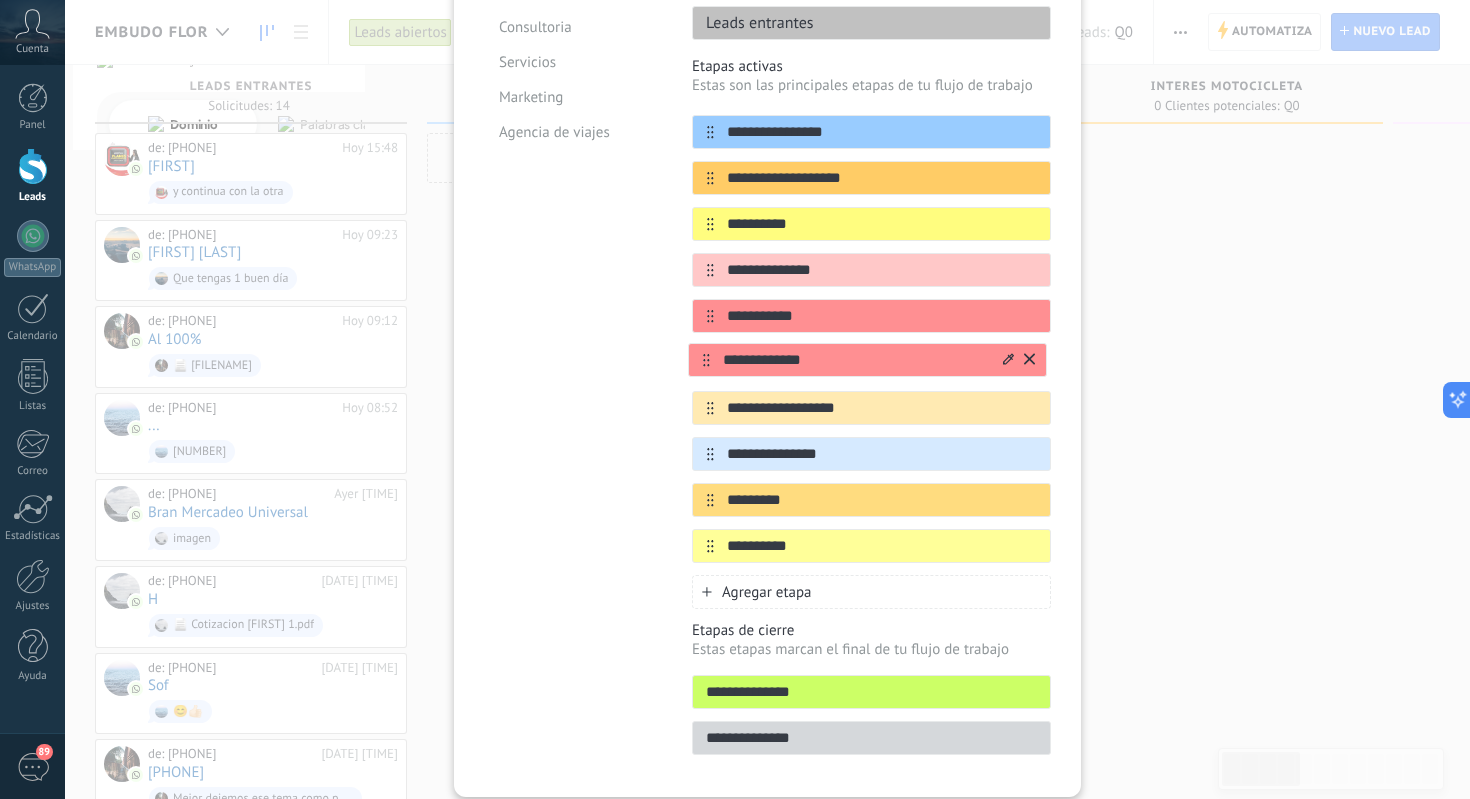 drag, startPoint x: 705, startPoint y: 315, endPoint x: 704, endPoint y: 365, distance: 50.01 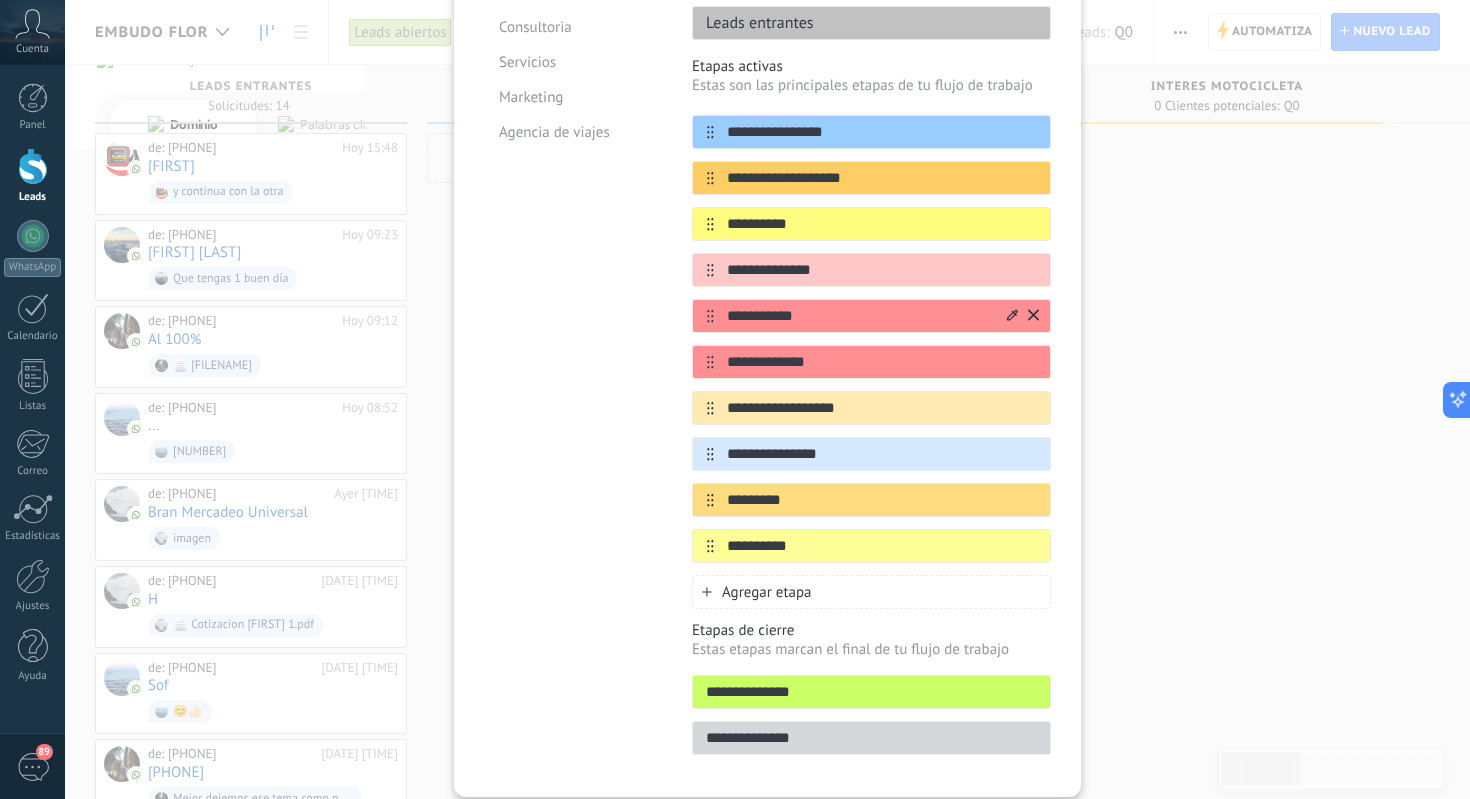 click at bounding box center (0, 0) 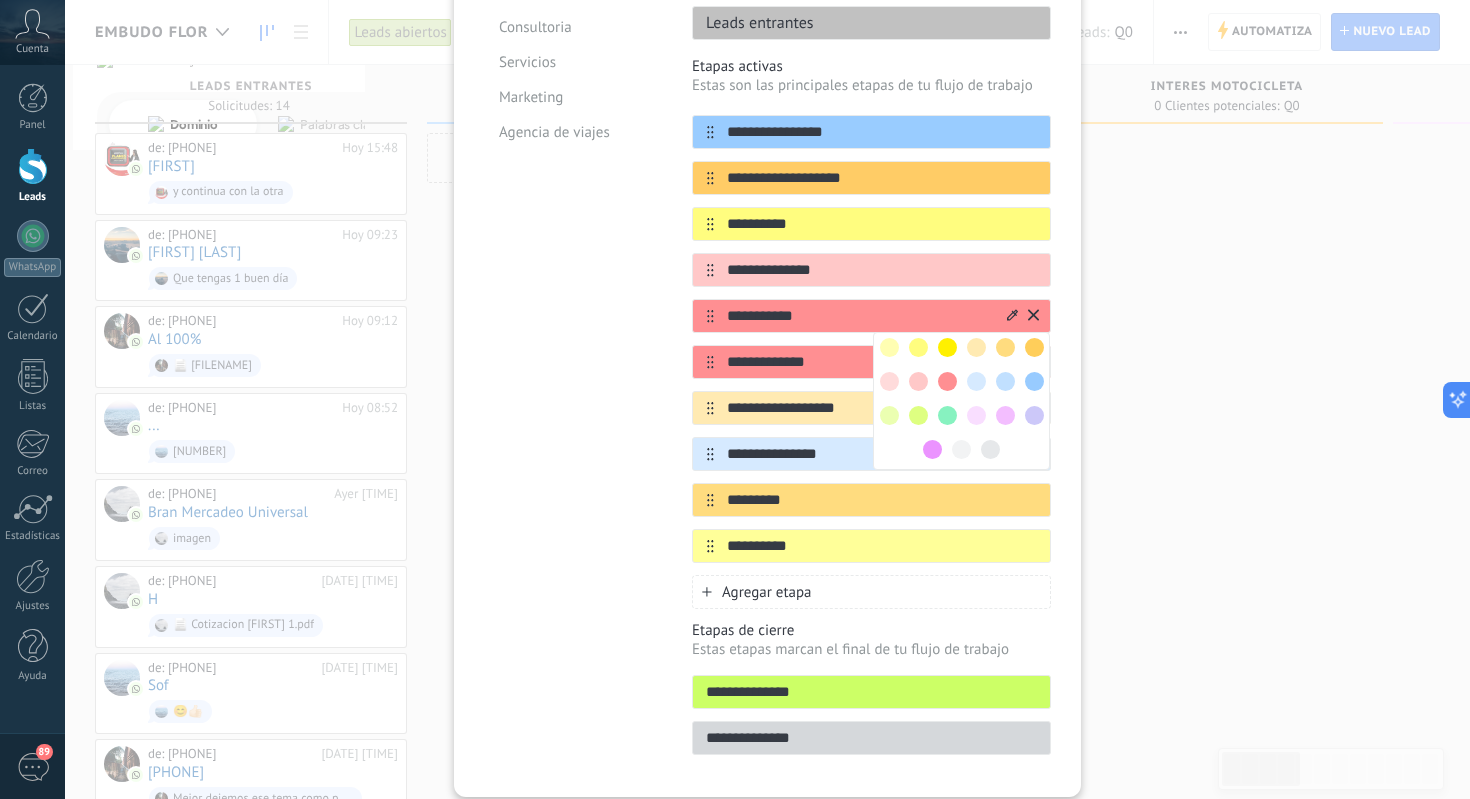 click at bounding box center [889, 347] 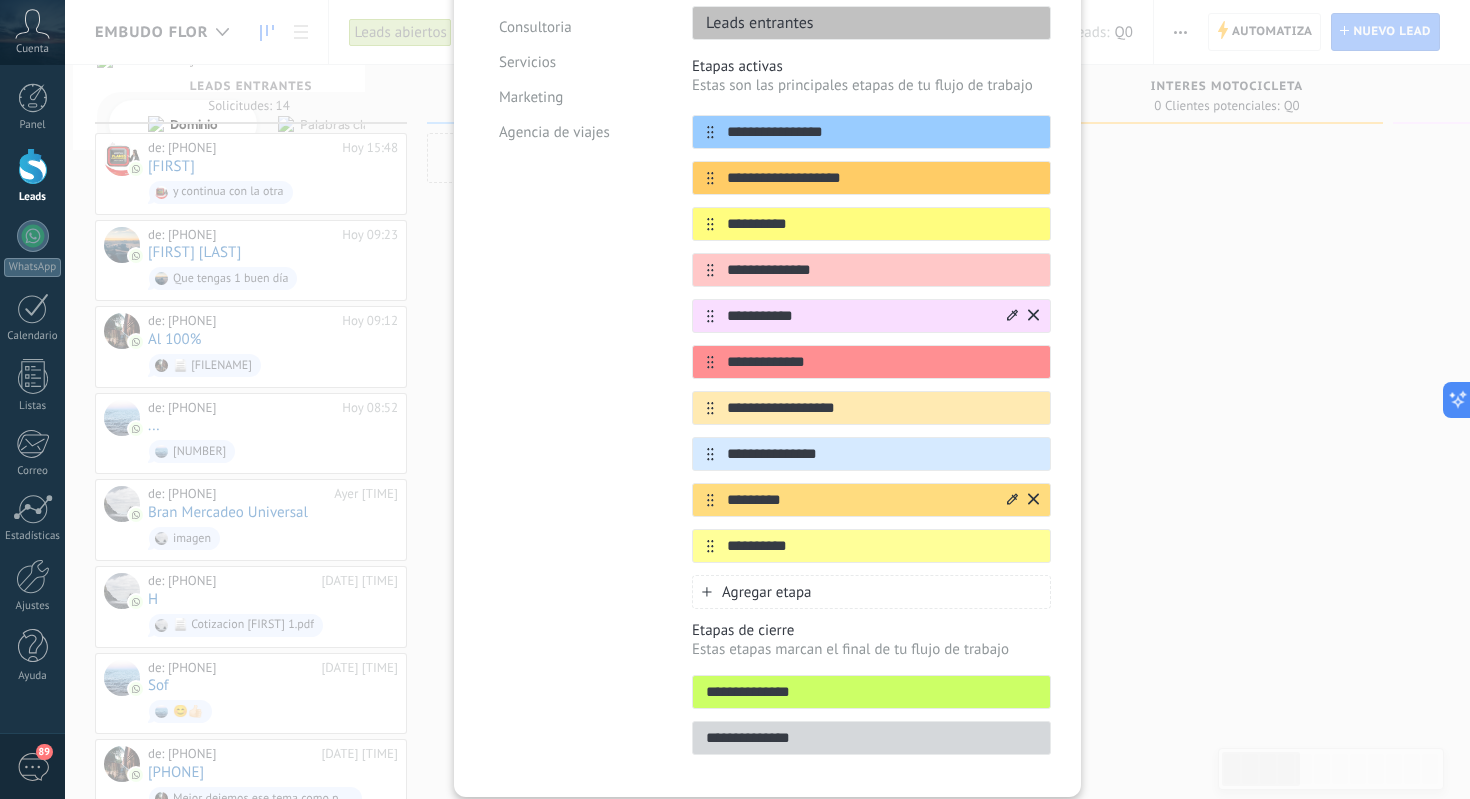 click at bounding box center [0, 0] 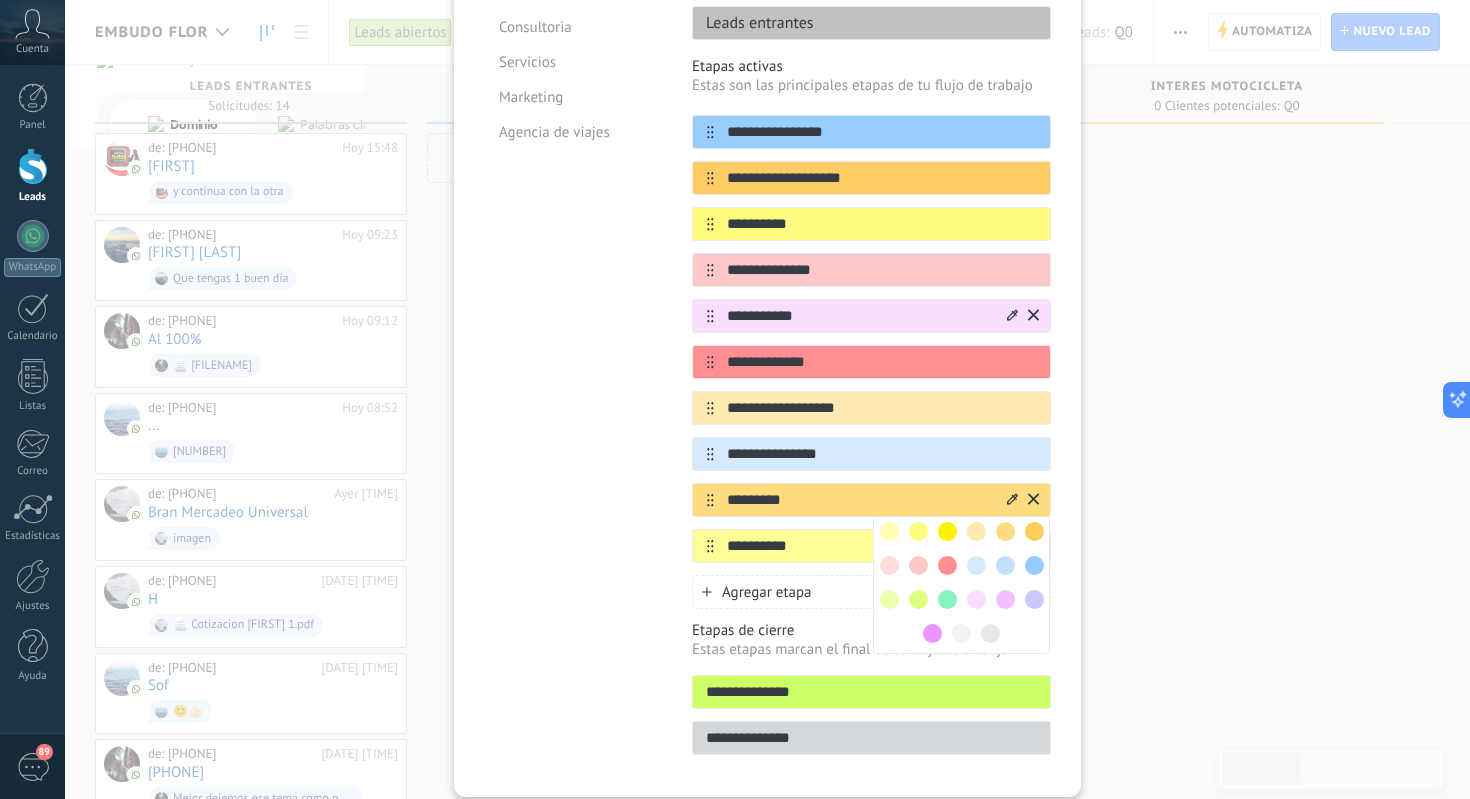 click at bounding box center [889, 531] 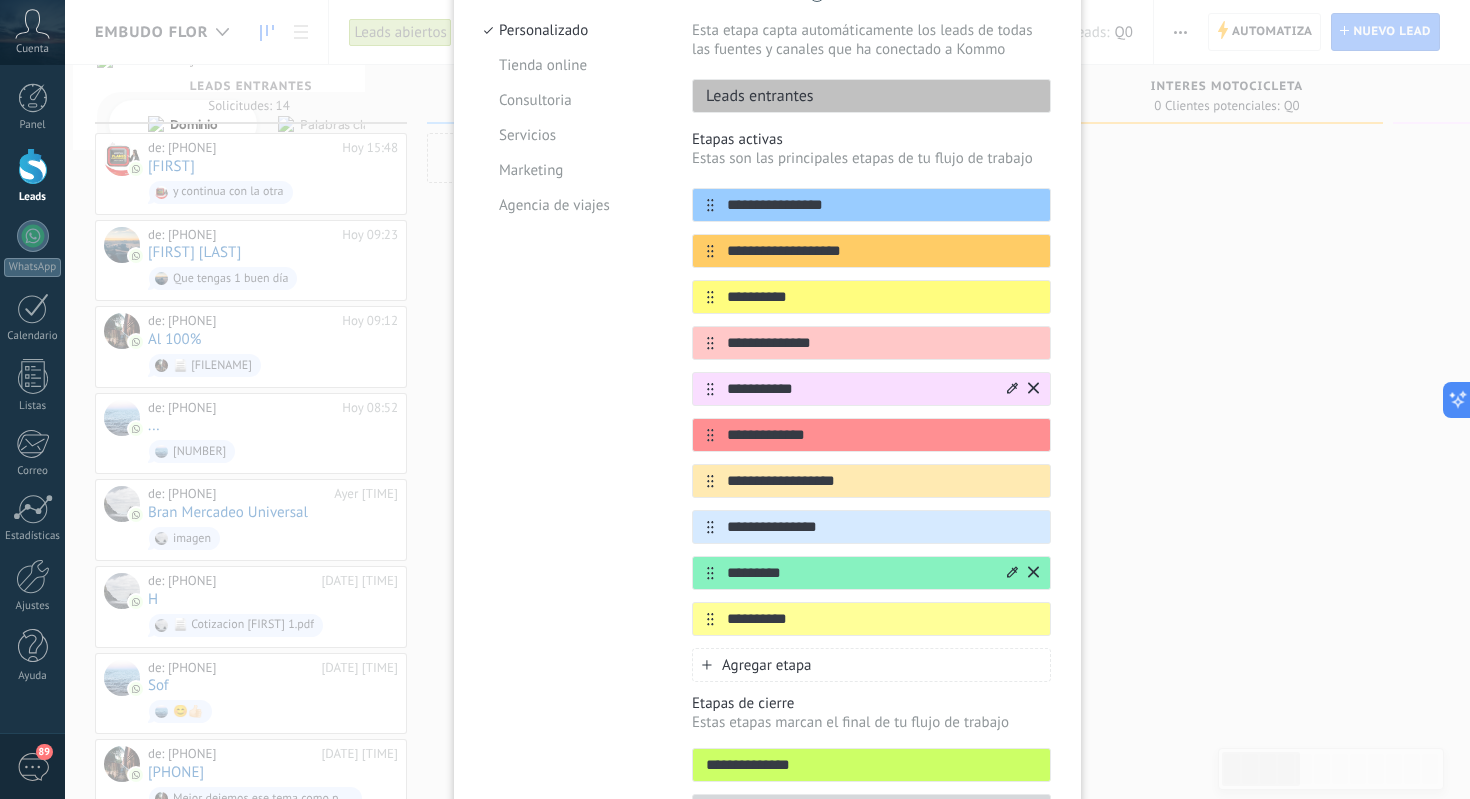 scroll, scrollTop: 62, scrollLeft: 0, axis: vertical 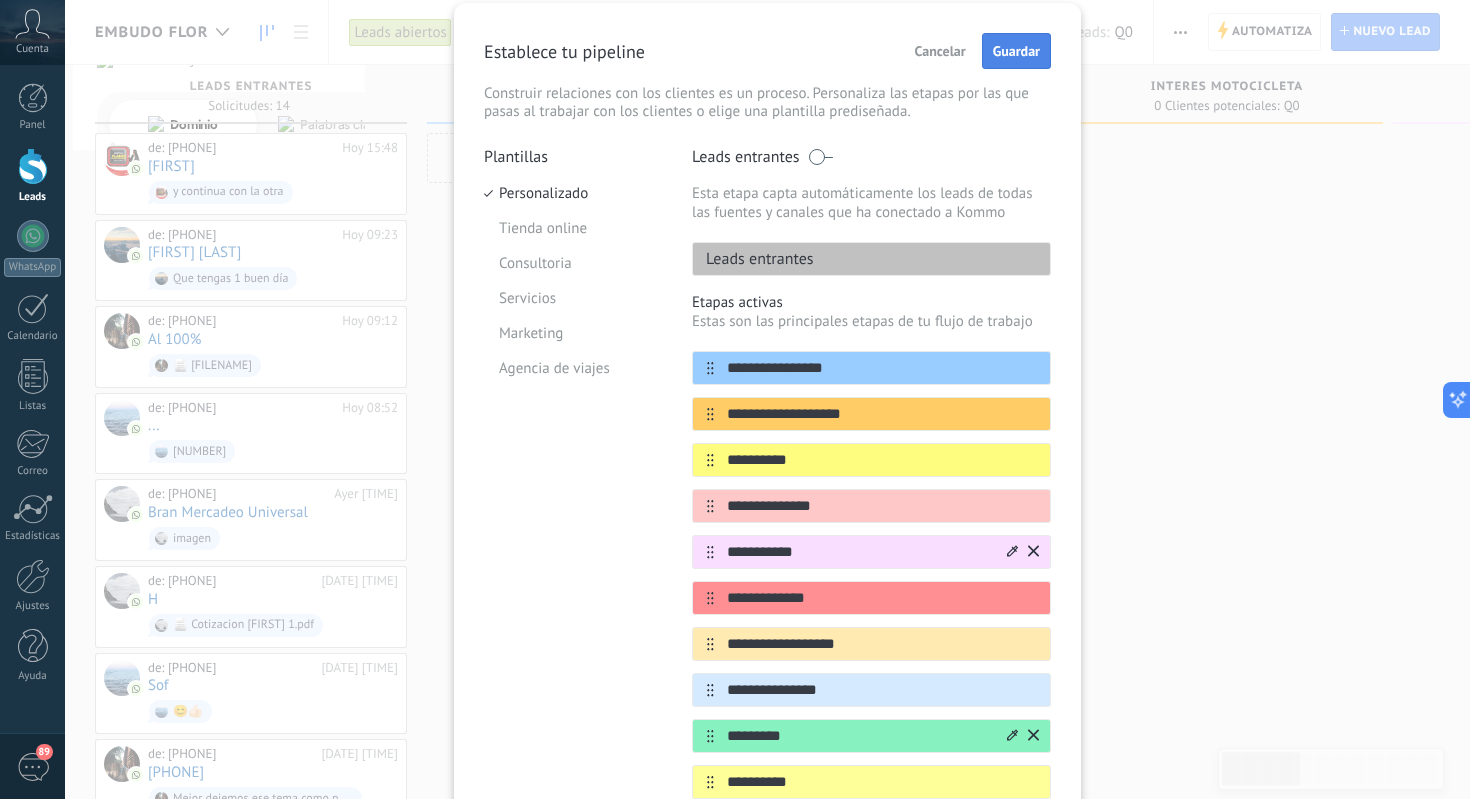 click on "Guardar" at bounding box center (1016, 51) 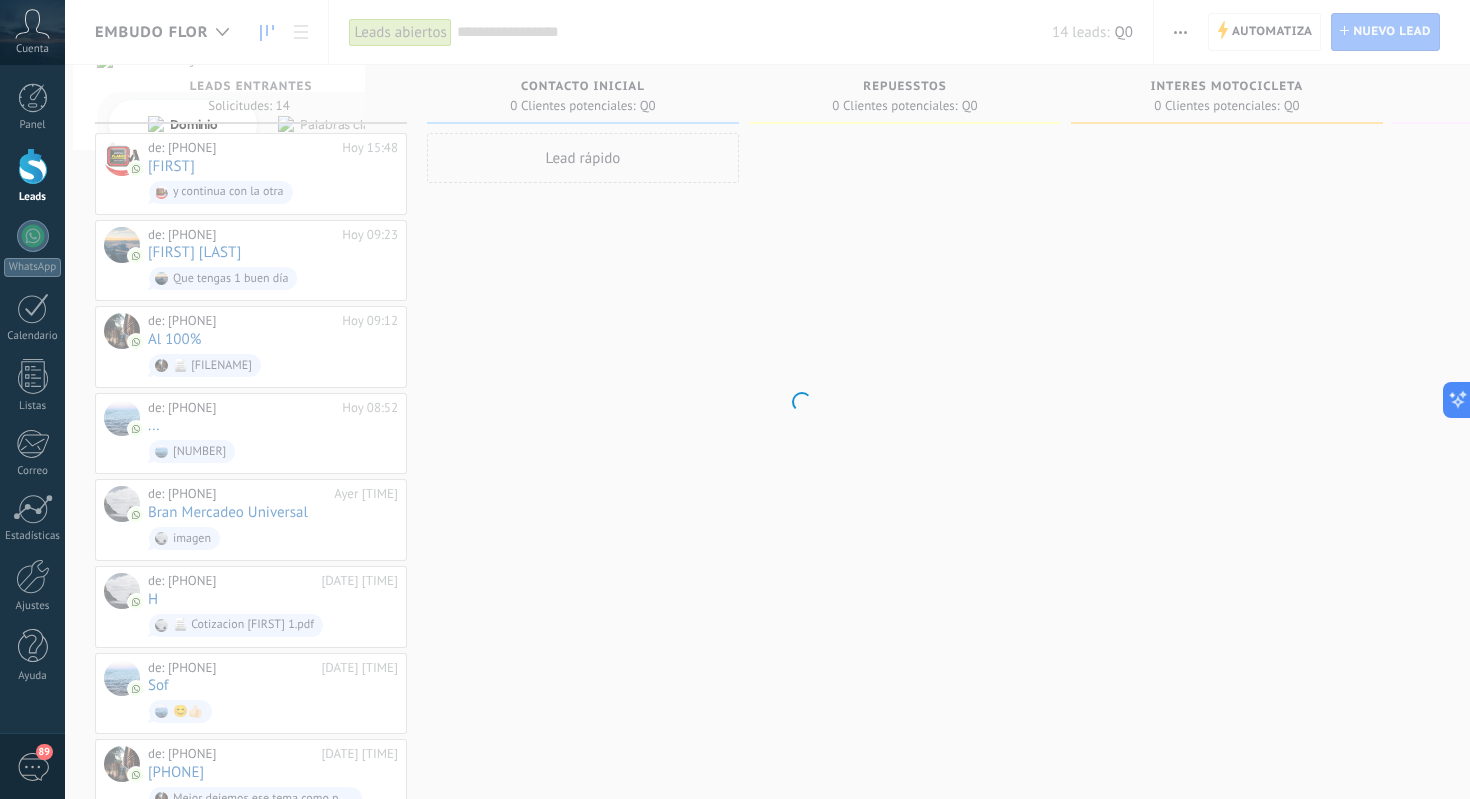 scroll, scrollTop: 0, scrollLeft: 0, axis: both 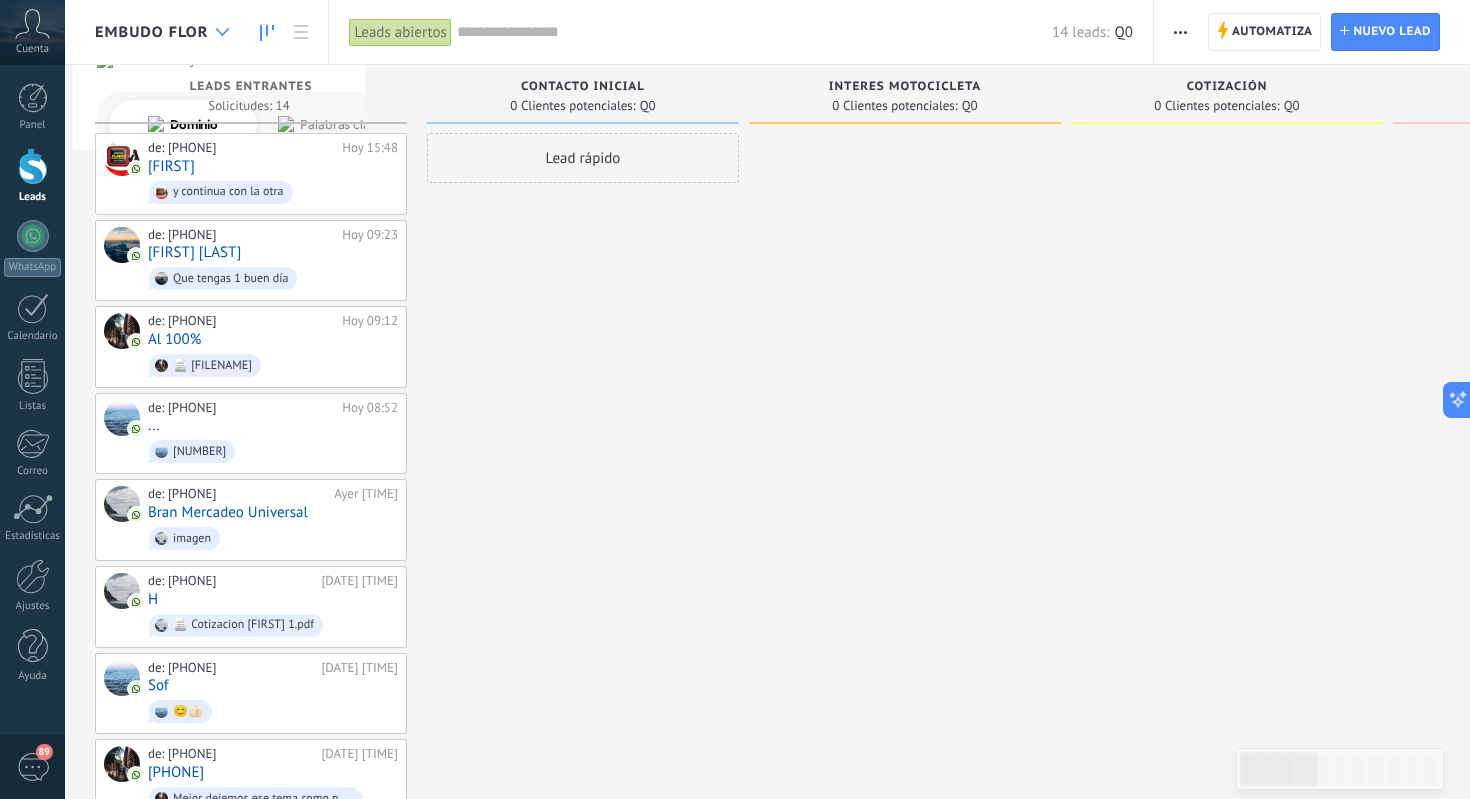 click at bounding box center [222, 32] 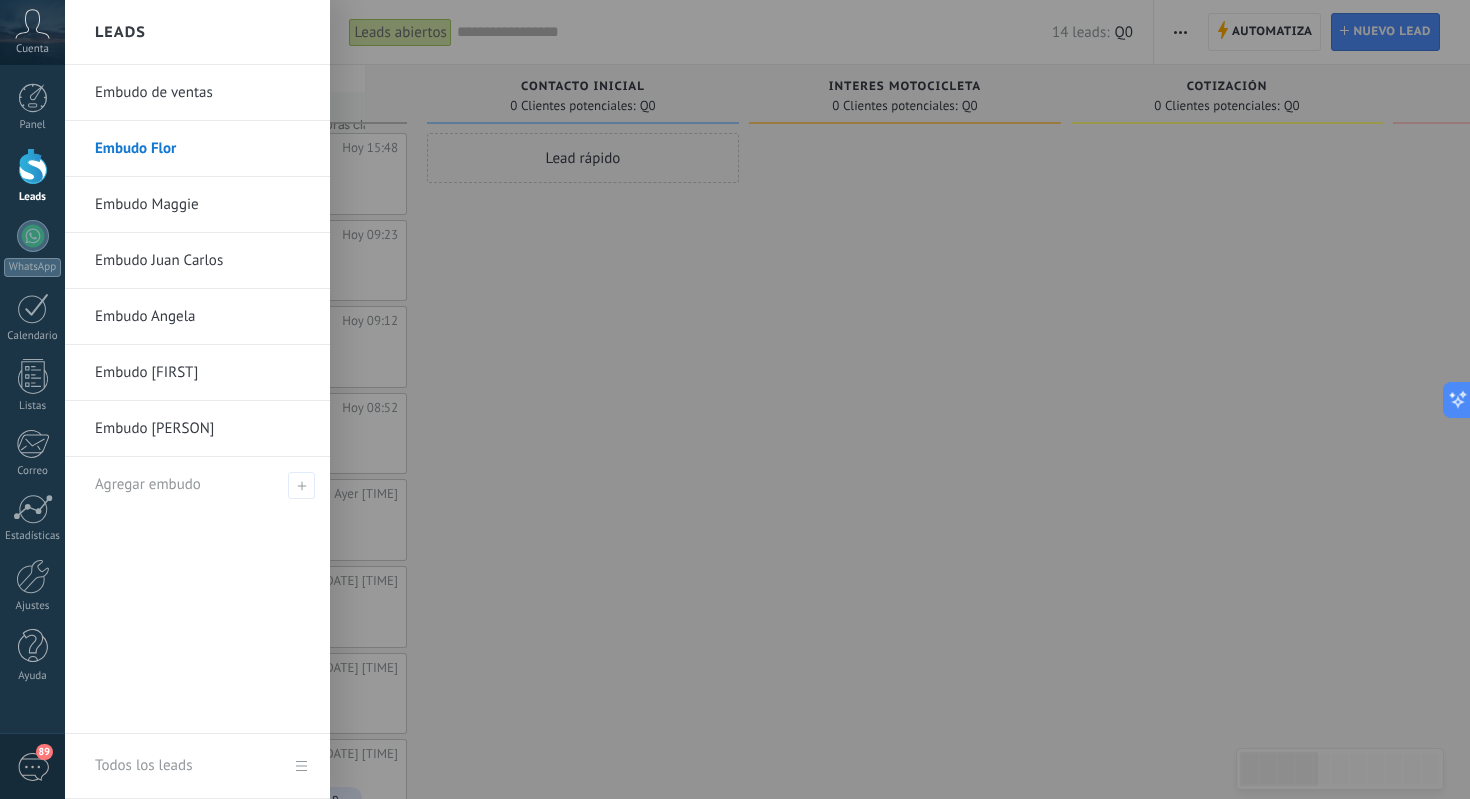 click on "Embudo de ventas" at bounding box center [202, 93] 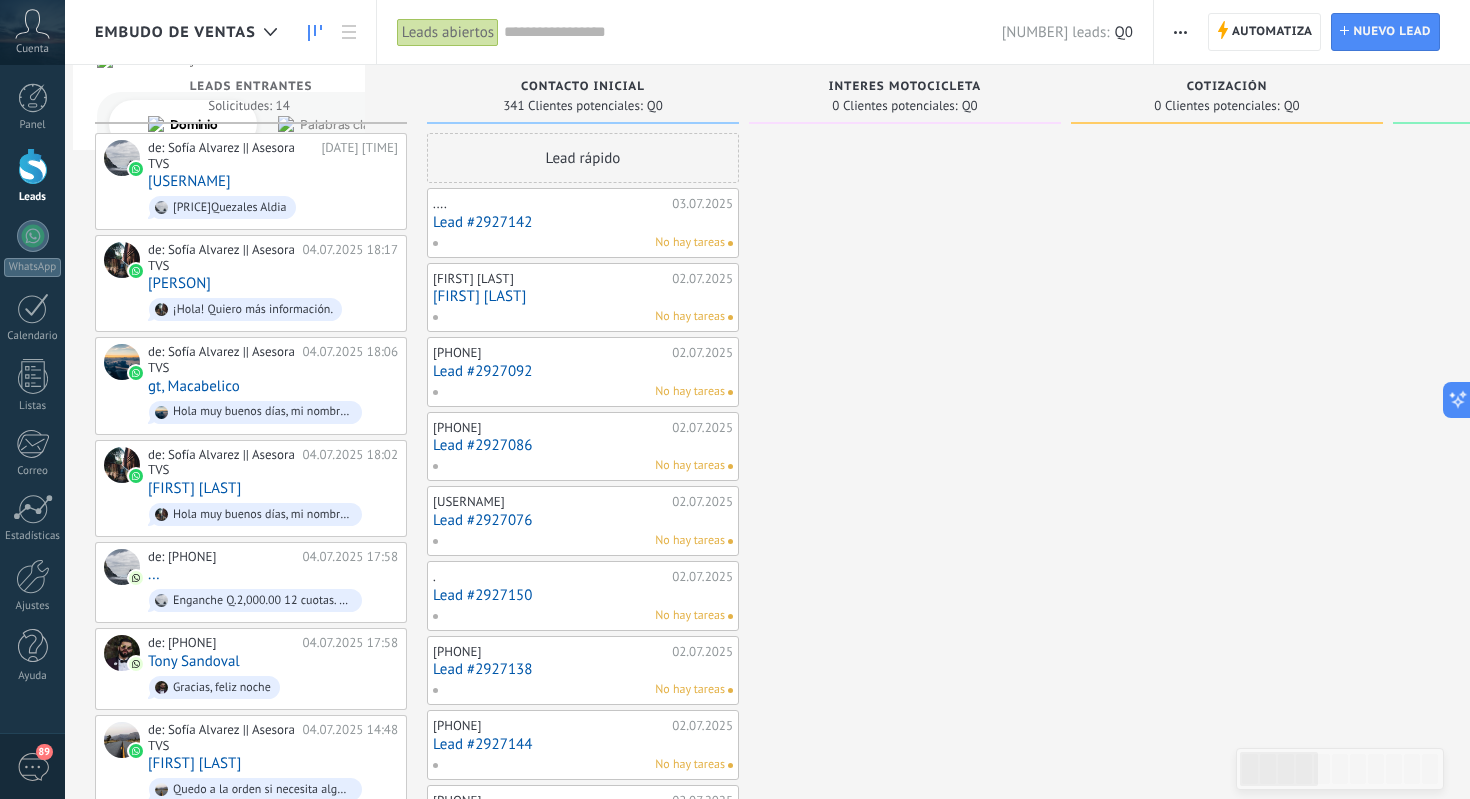 click at bounding box center [1180, 32] 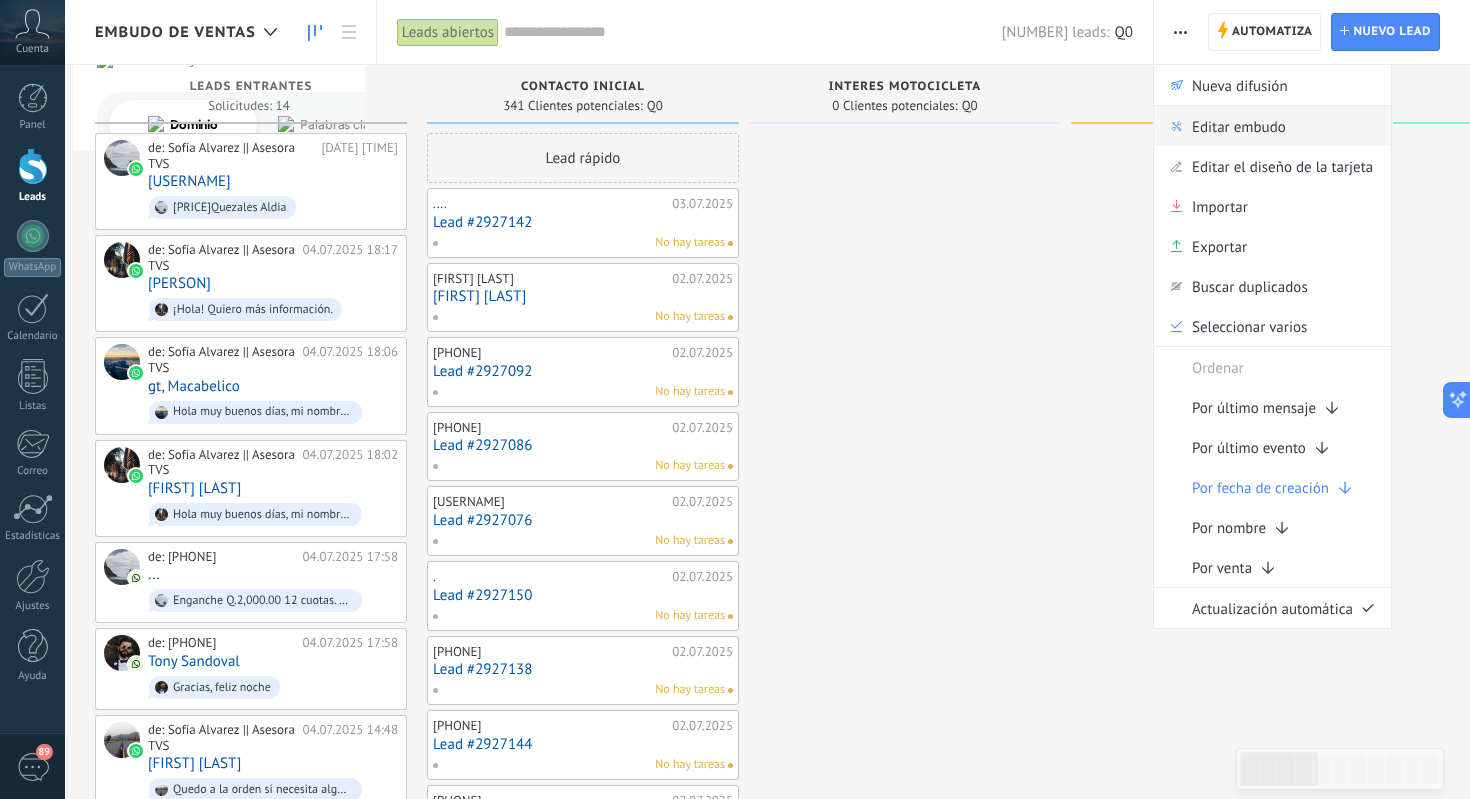 click on "Editar embudo" at bounding box center [1239, 126] 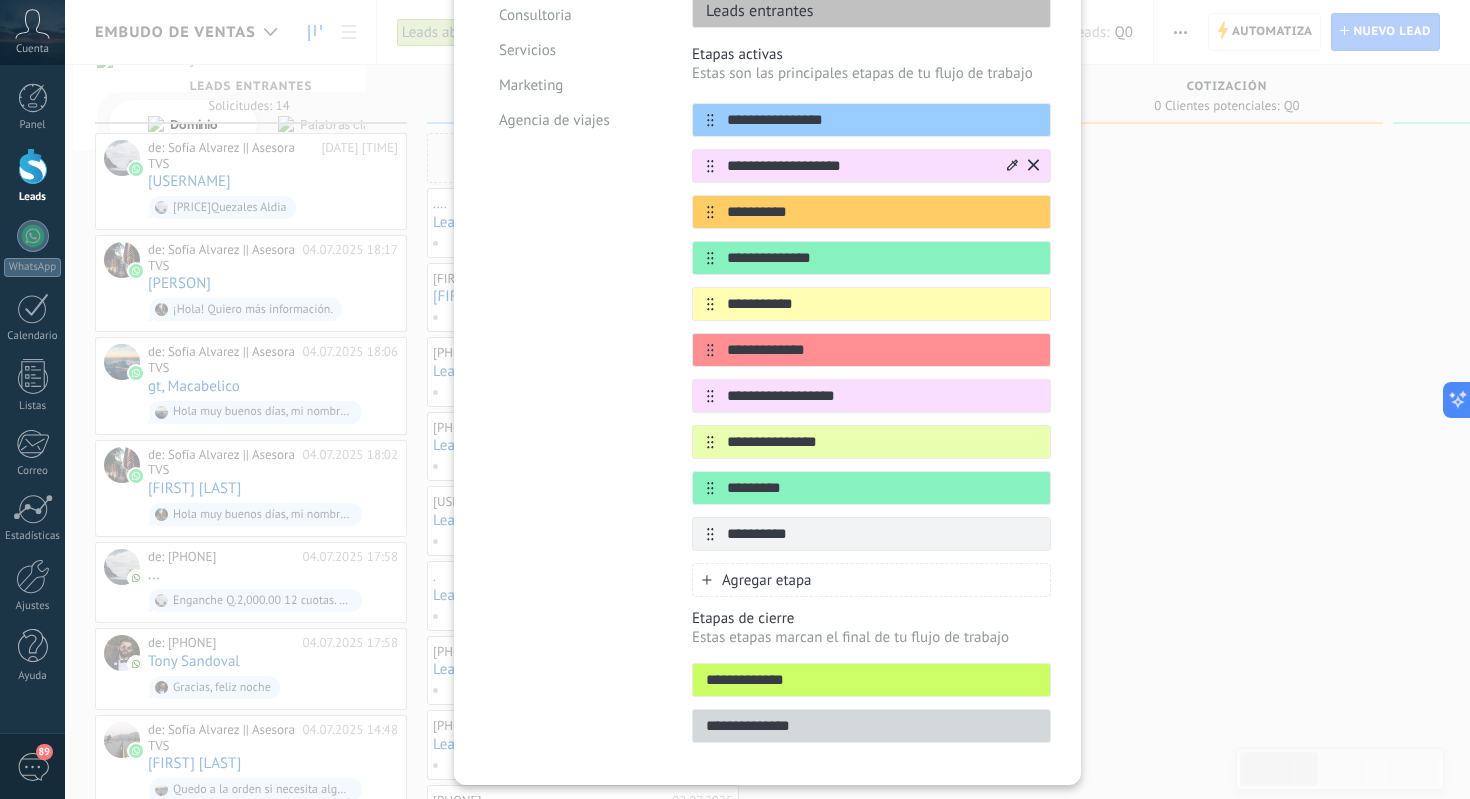 scroll, scrollTop: 302, scrollLeft: 0, axis: vertical 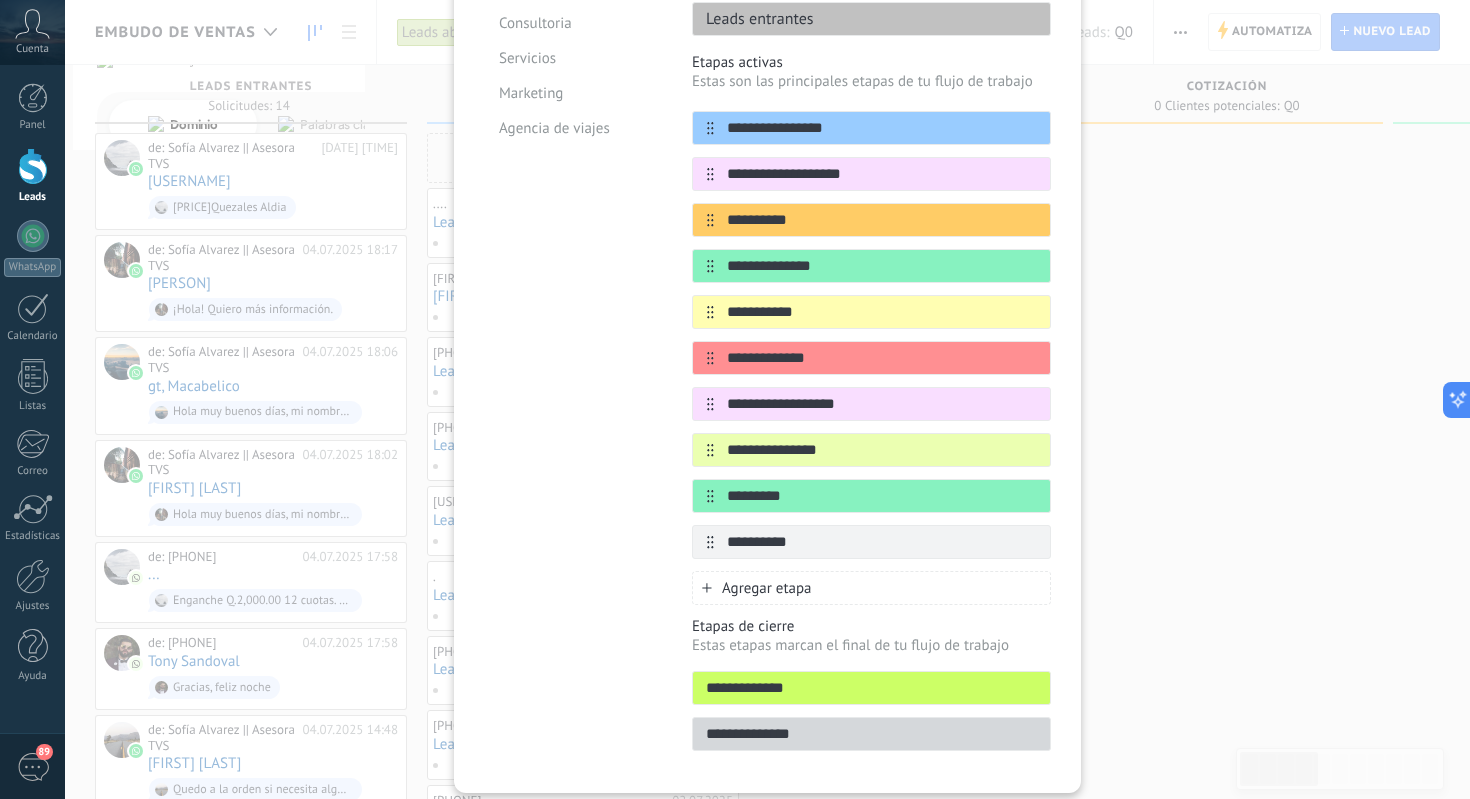 drag, startPoint x: 800, startPoint y: 692, endPoint x: 682, endPoint y: 687, distance: 118.10589 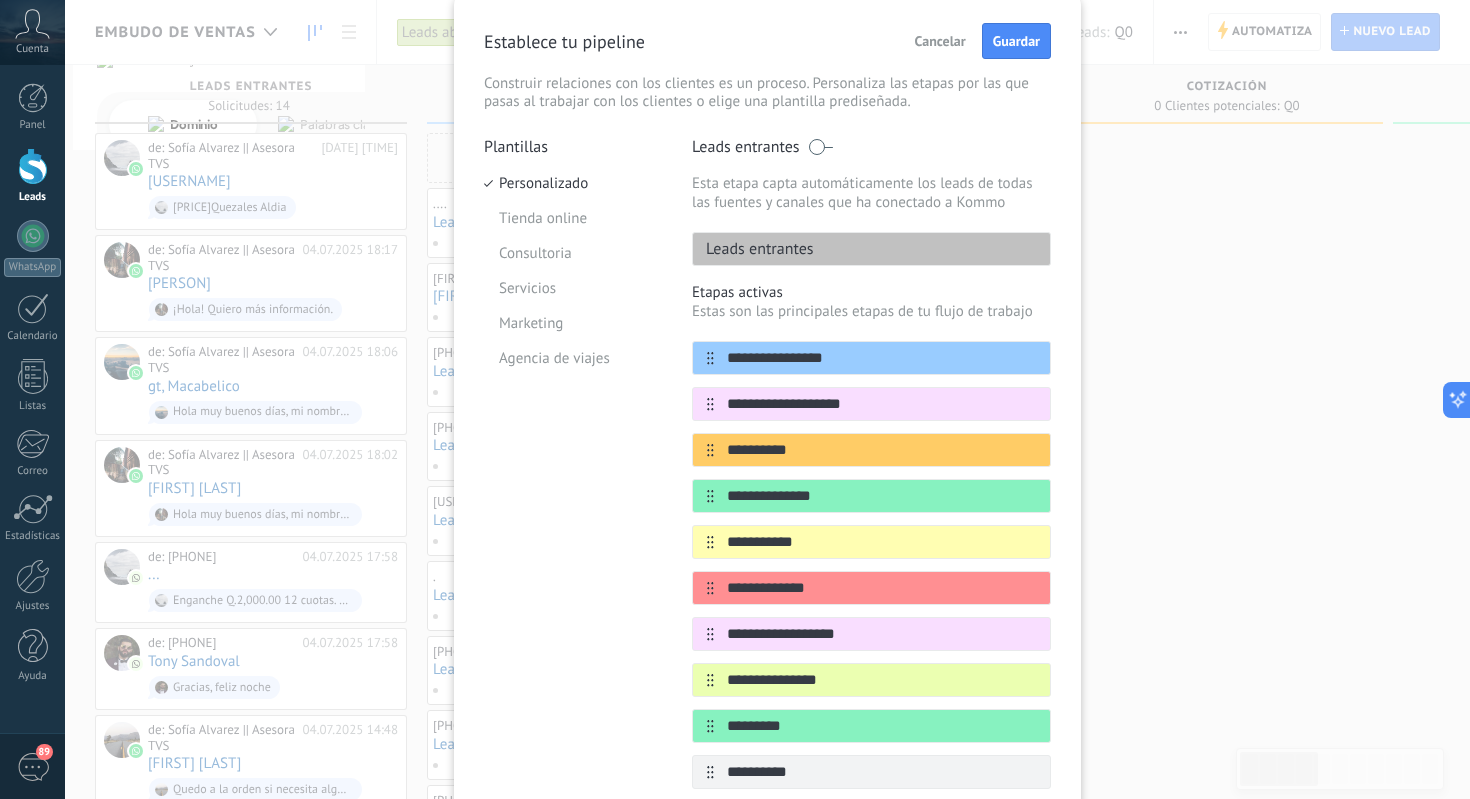 scroll, scrollTop: 40, scrollLeft: 0, axis: vertical 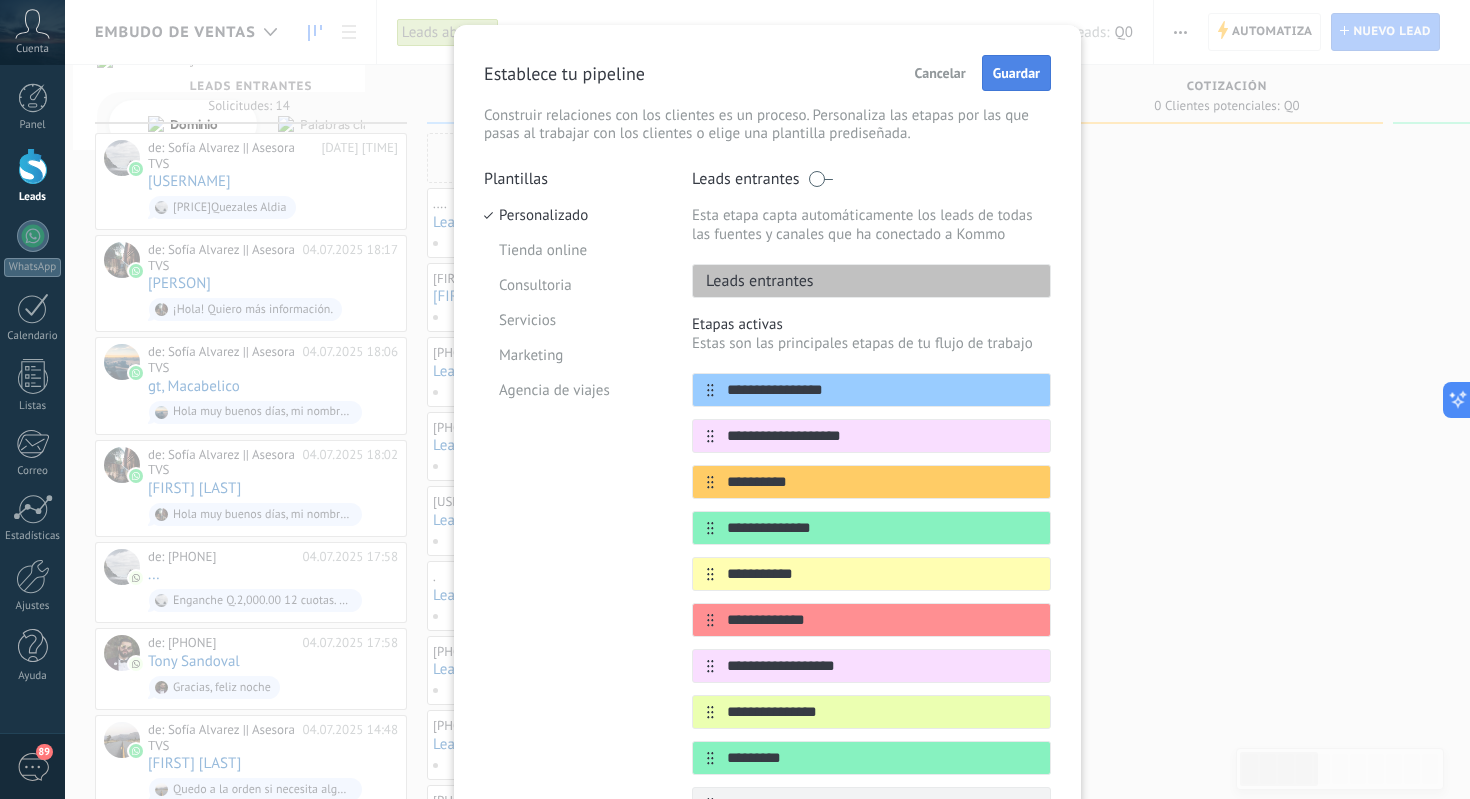 type on "**********" 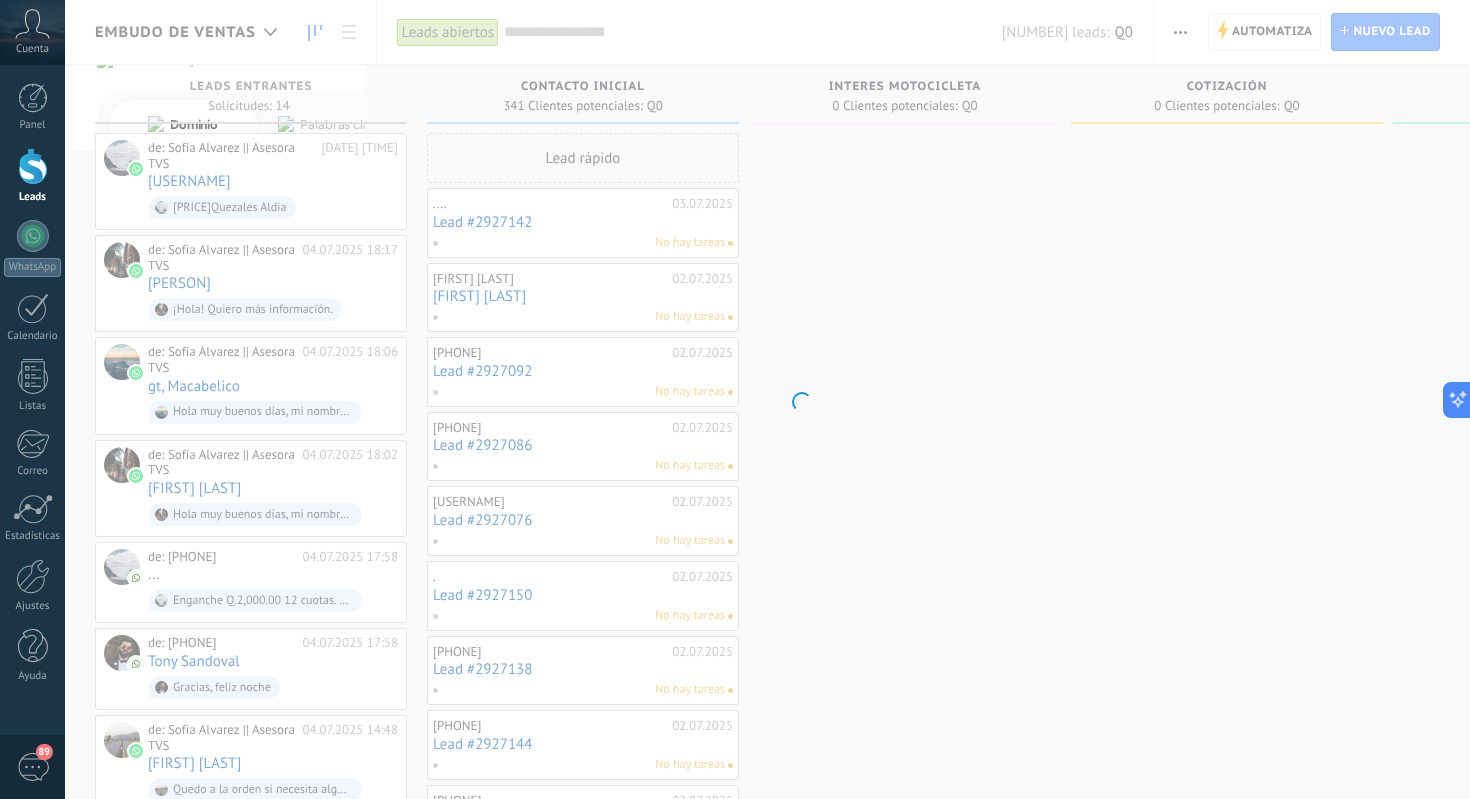 scroll, scrollTop: 0, scrollLeft: 0, axis: both 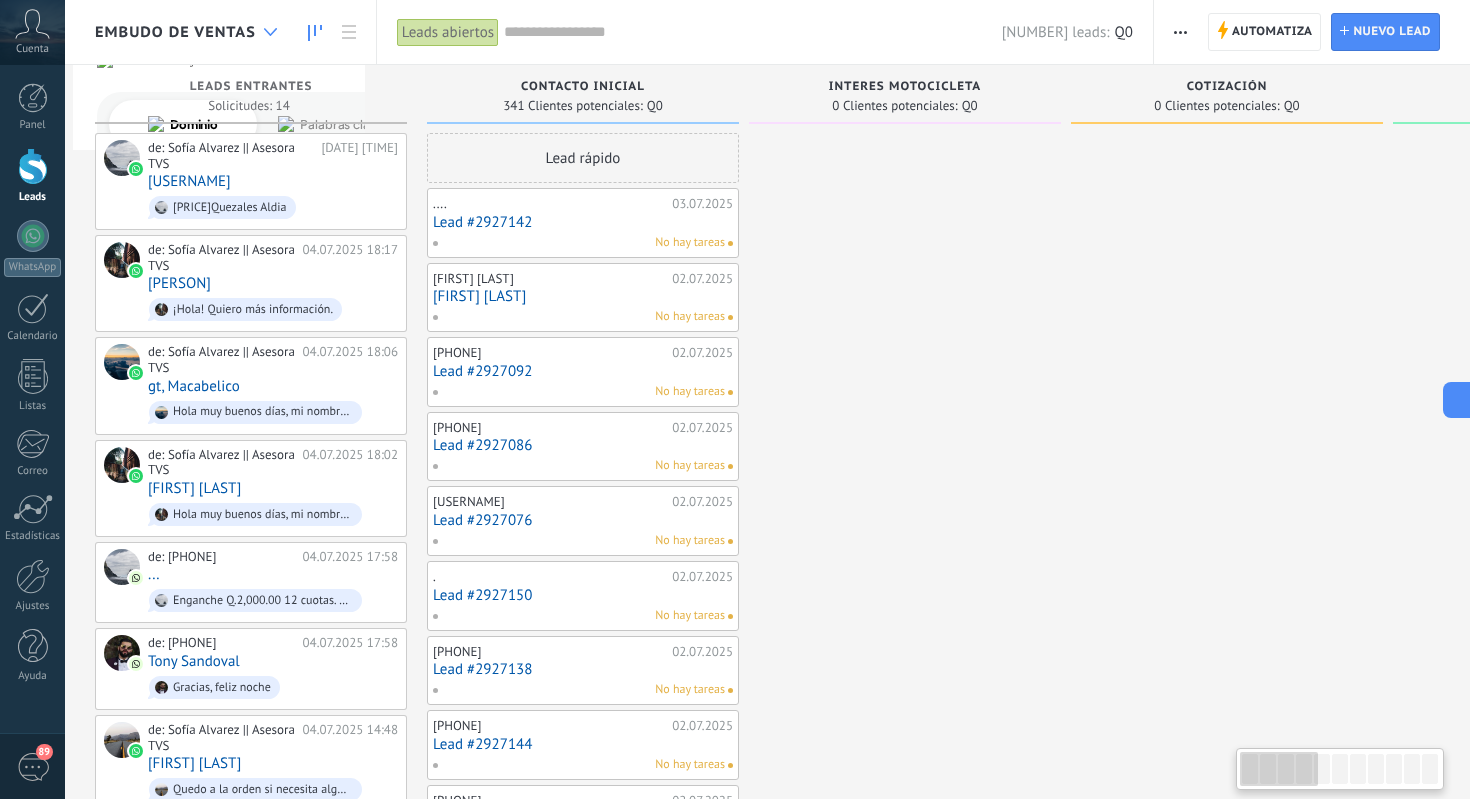 click at bounding box center (270, 32) 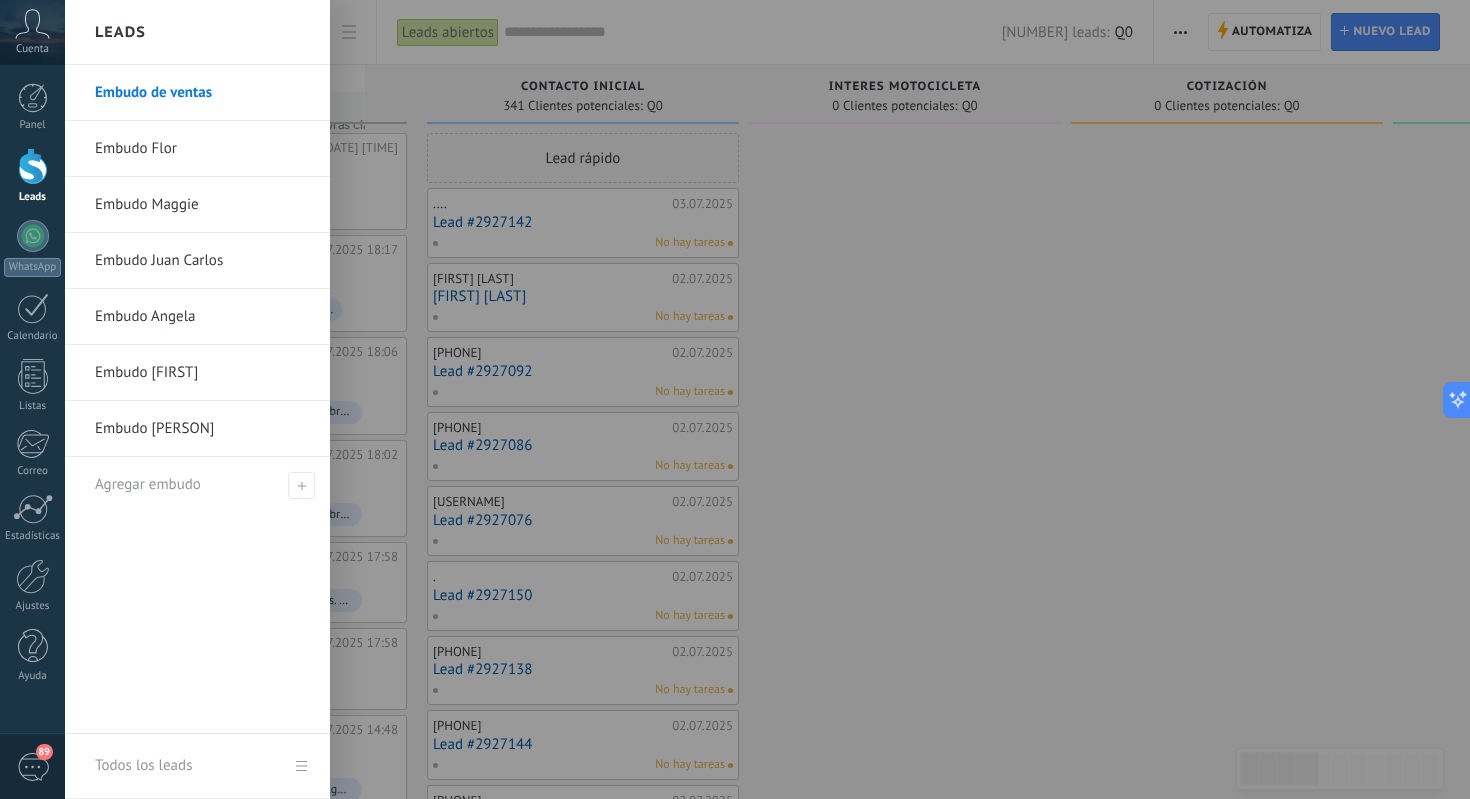click on "Embudo Luis" at bounding box center [202, 373] 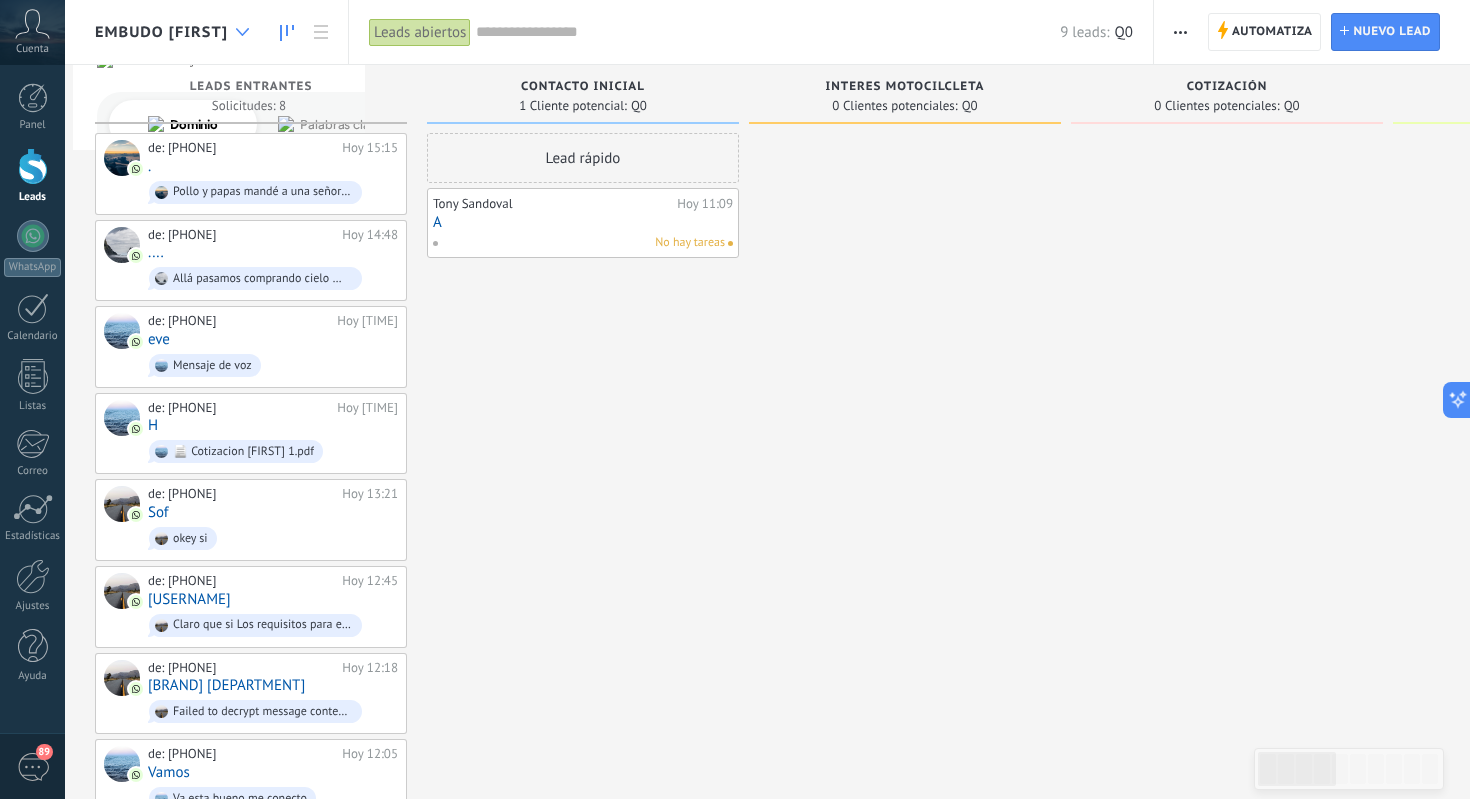 click at bounding box center [242, 32] 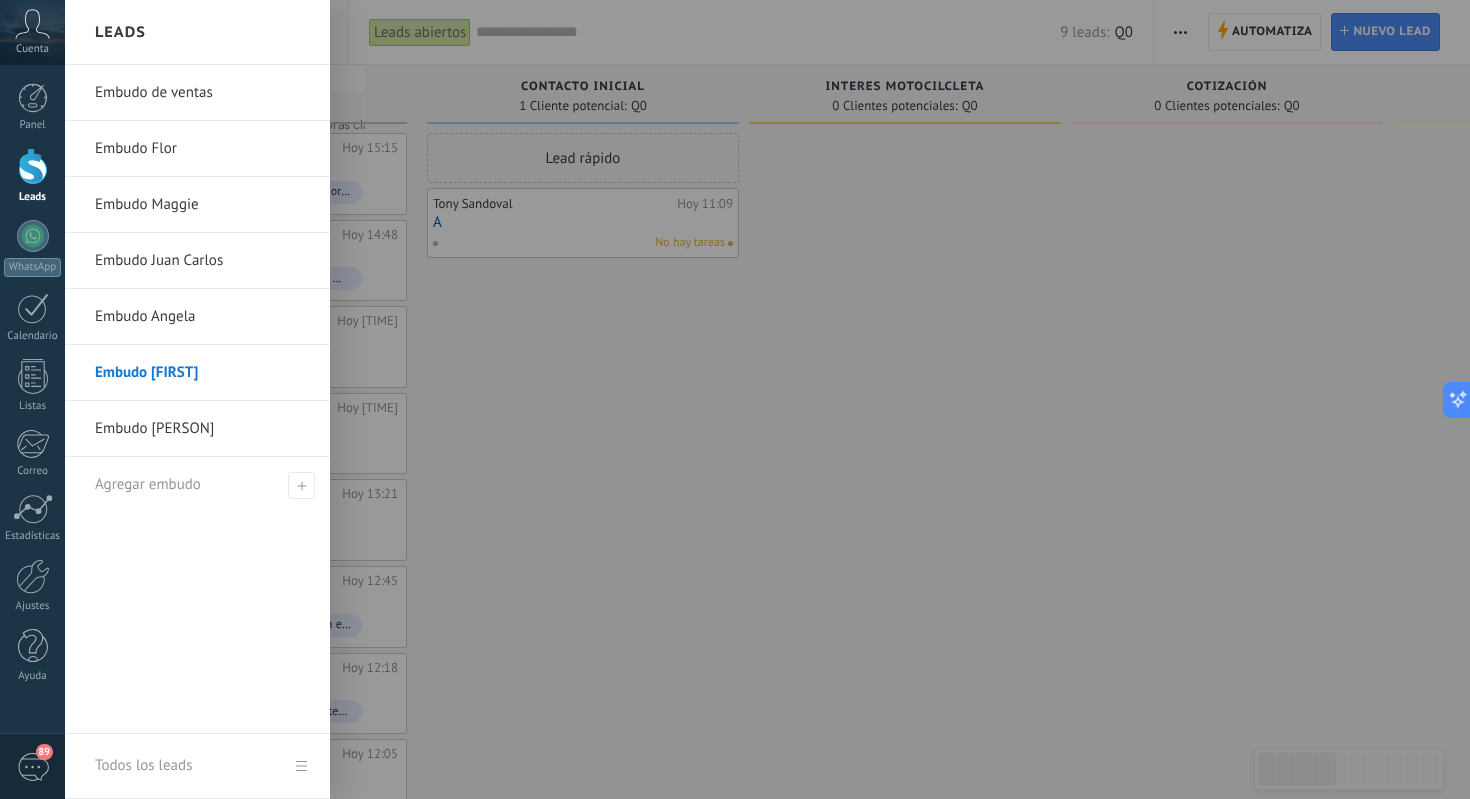 click at bounding box center [800, 399] 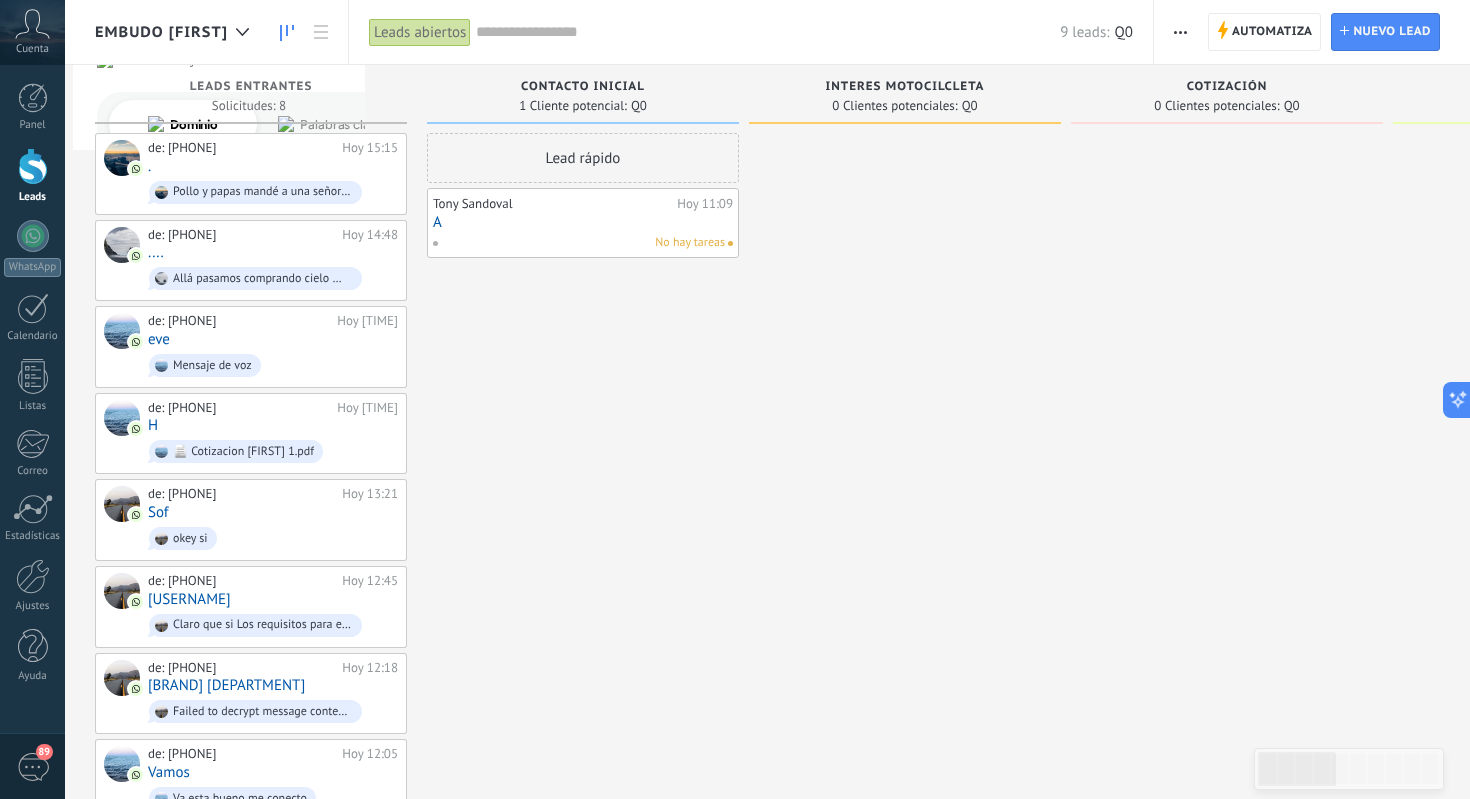 click at bounding box center [1180, 32] 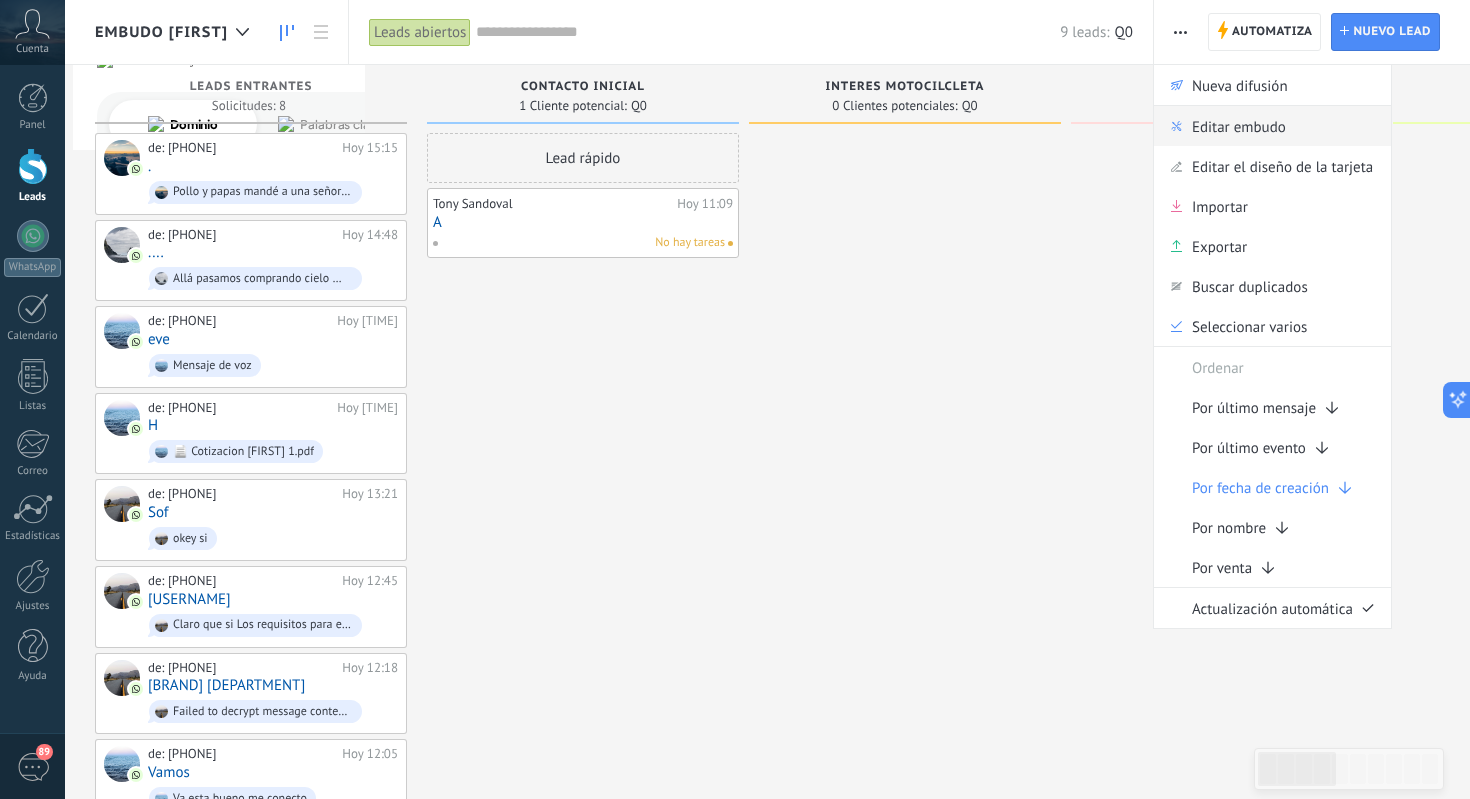 click on "Editar embudo" at bounding box center (1239, 126) 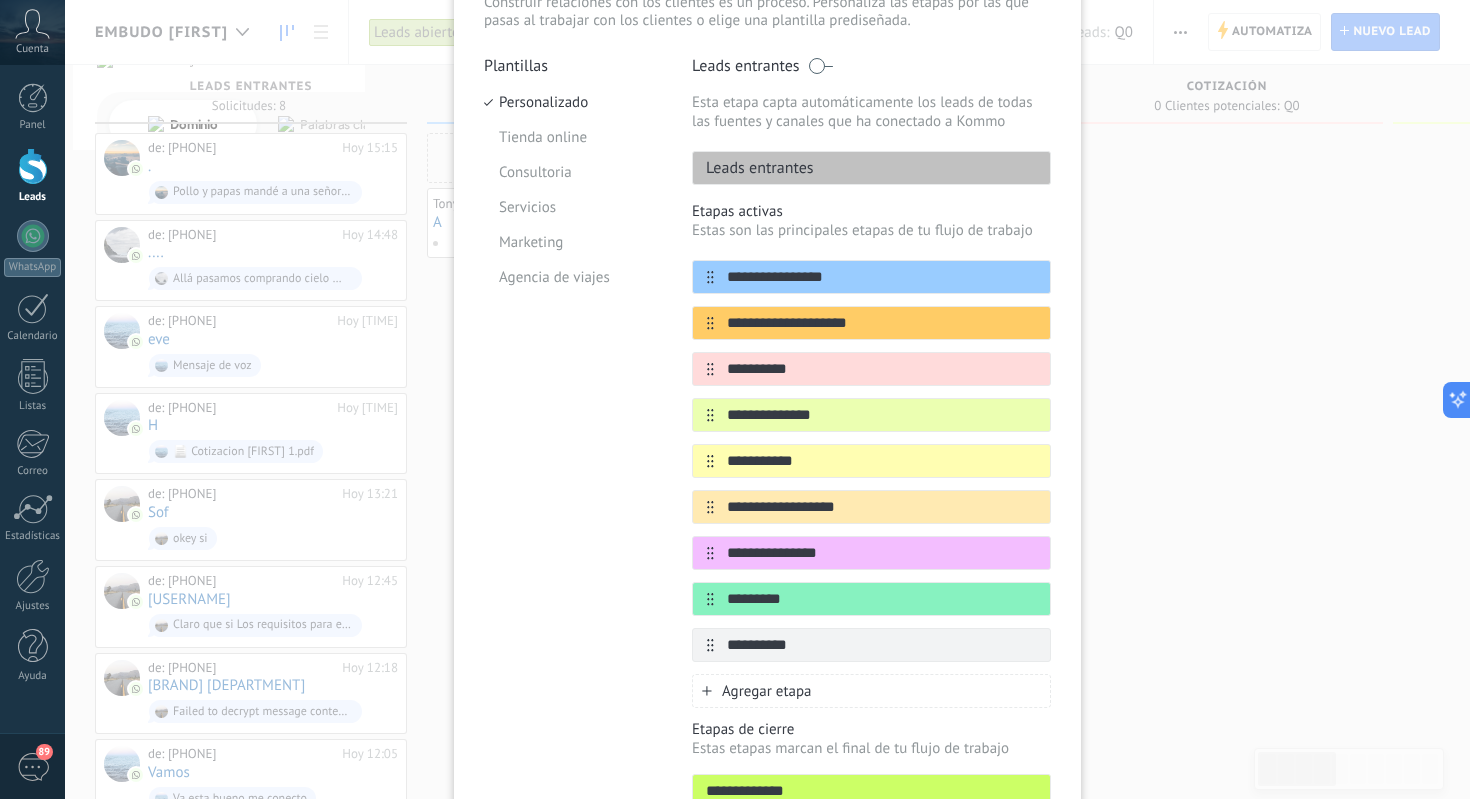 scroll, scrollTop: 211, scrollLeft: 0, axis: vertical 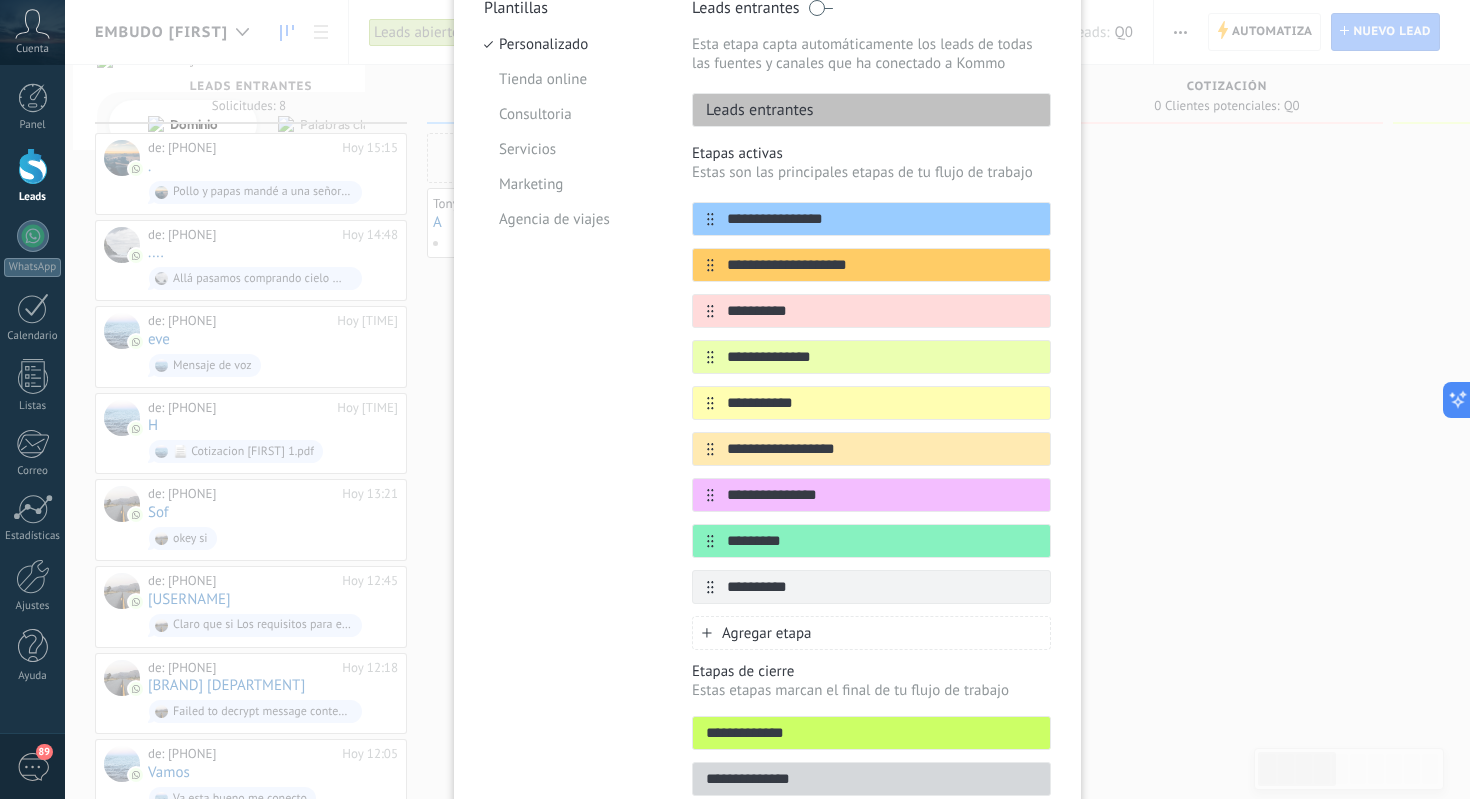 click at bounding box center [706, 632] 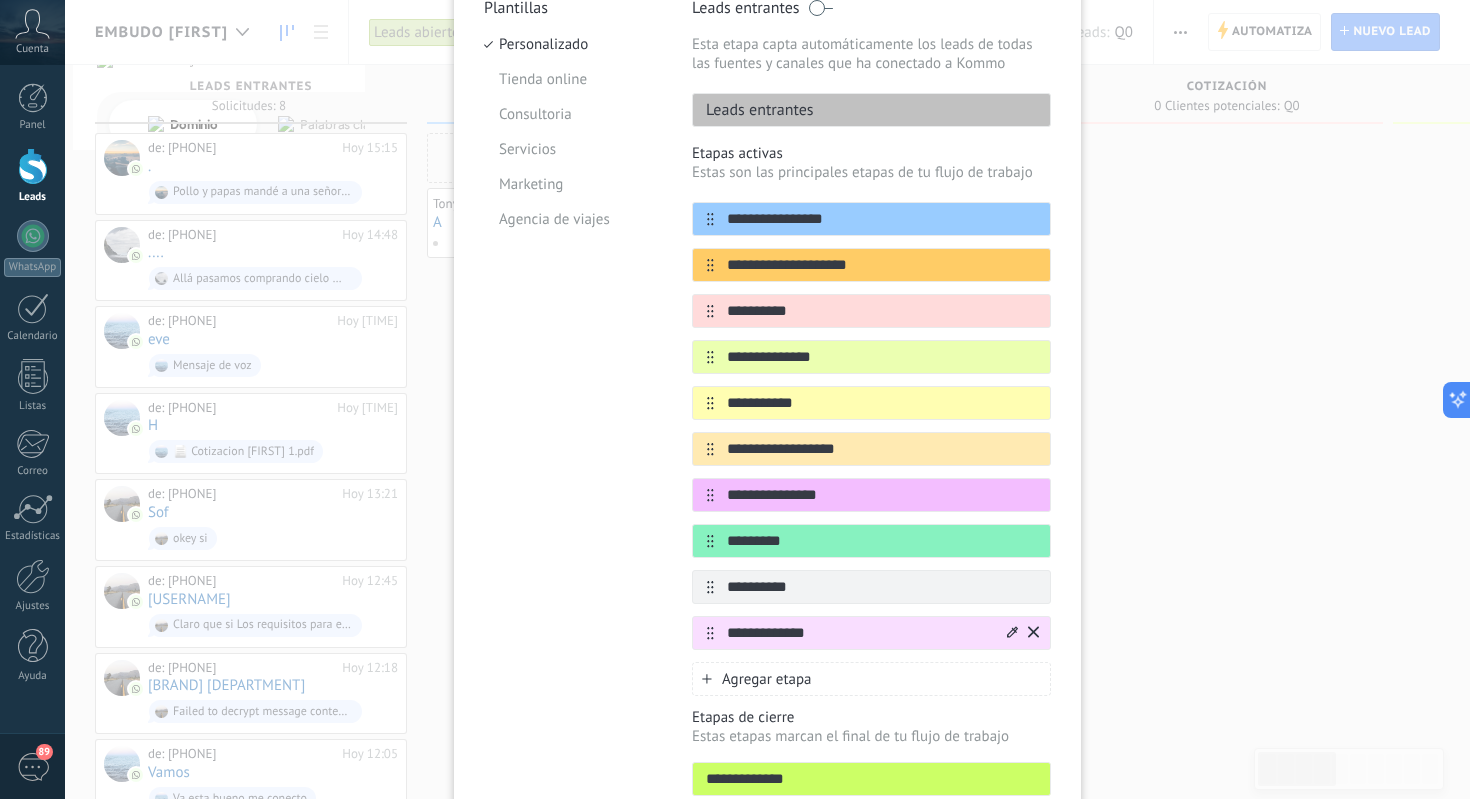 type on "**********" 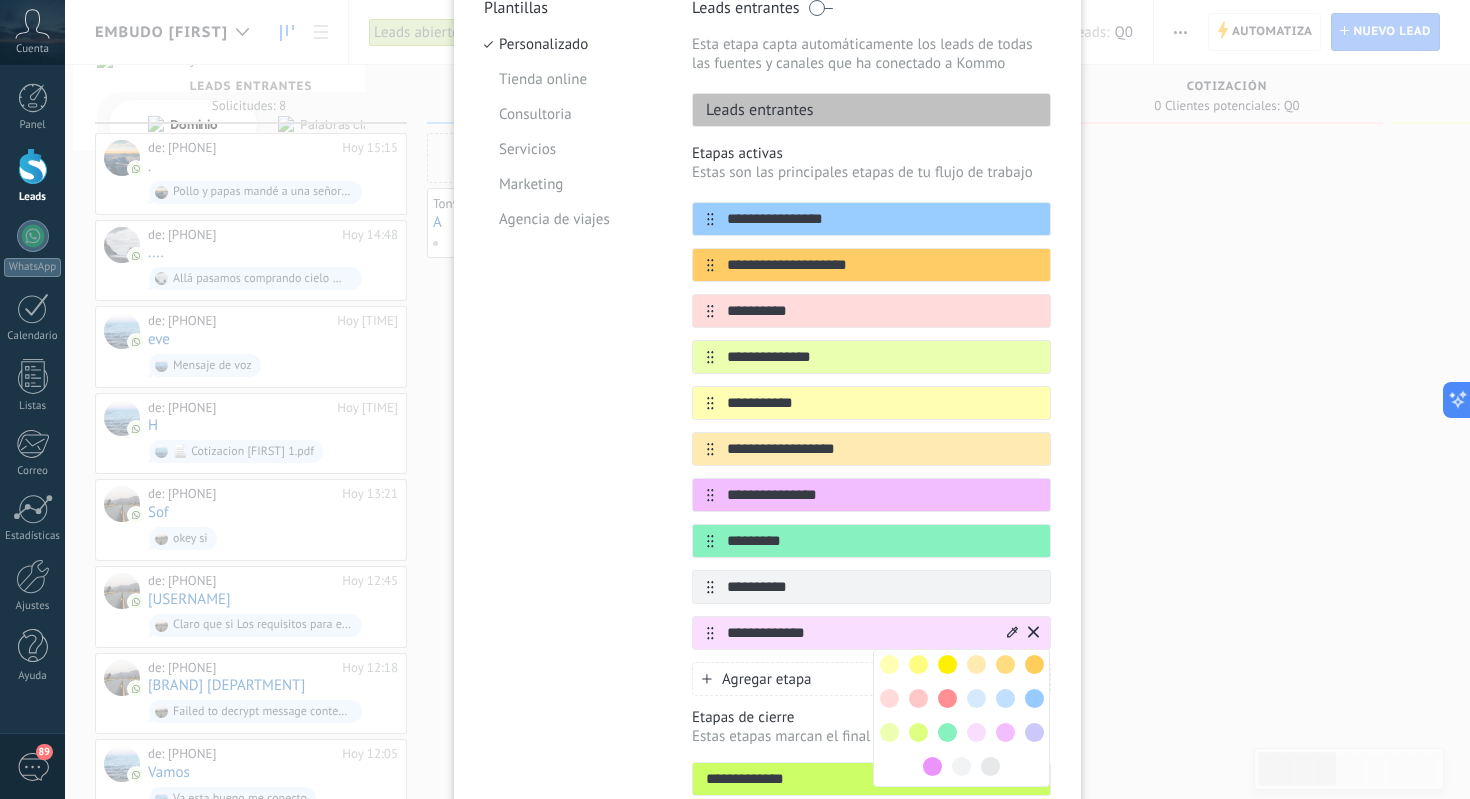 click at bounding box center (889, 664) 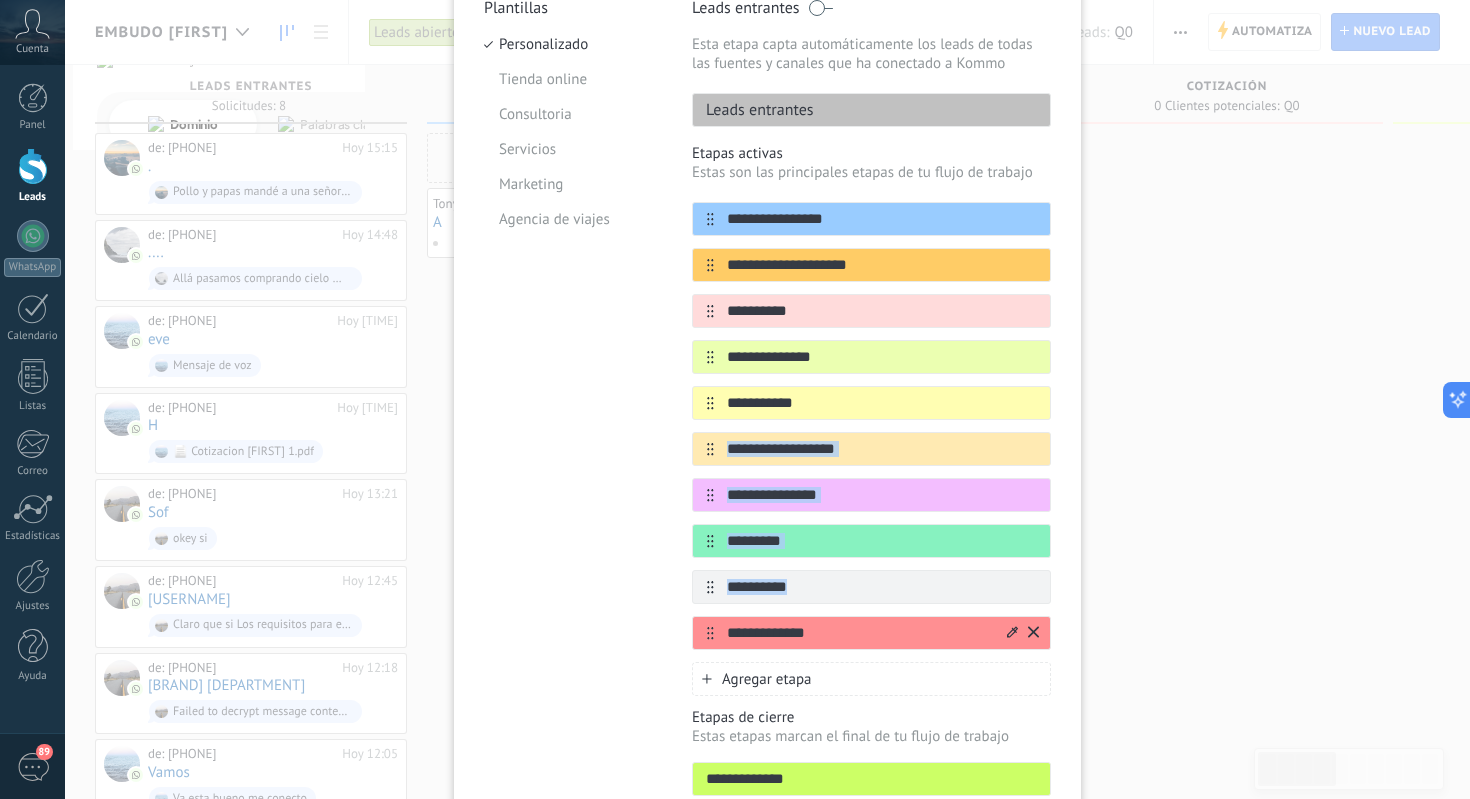 drag, startPoint x: 705, startPoint y: 641, endPoint x: 720, endPoint y: 475, distance: 166.67633 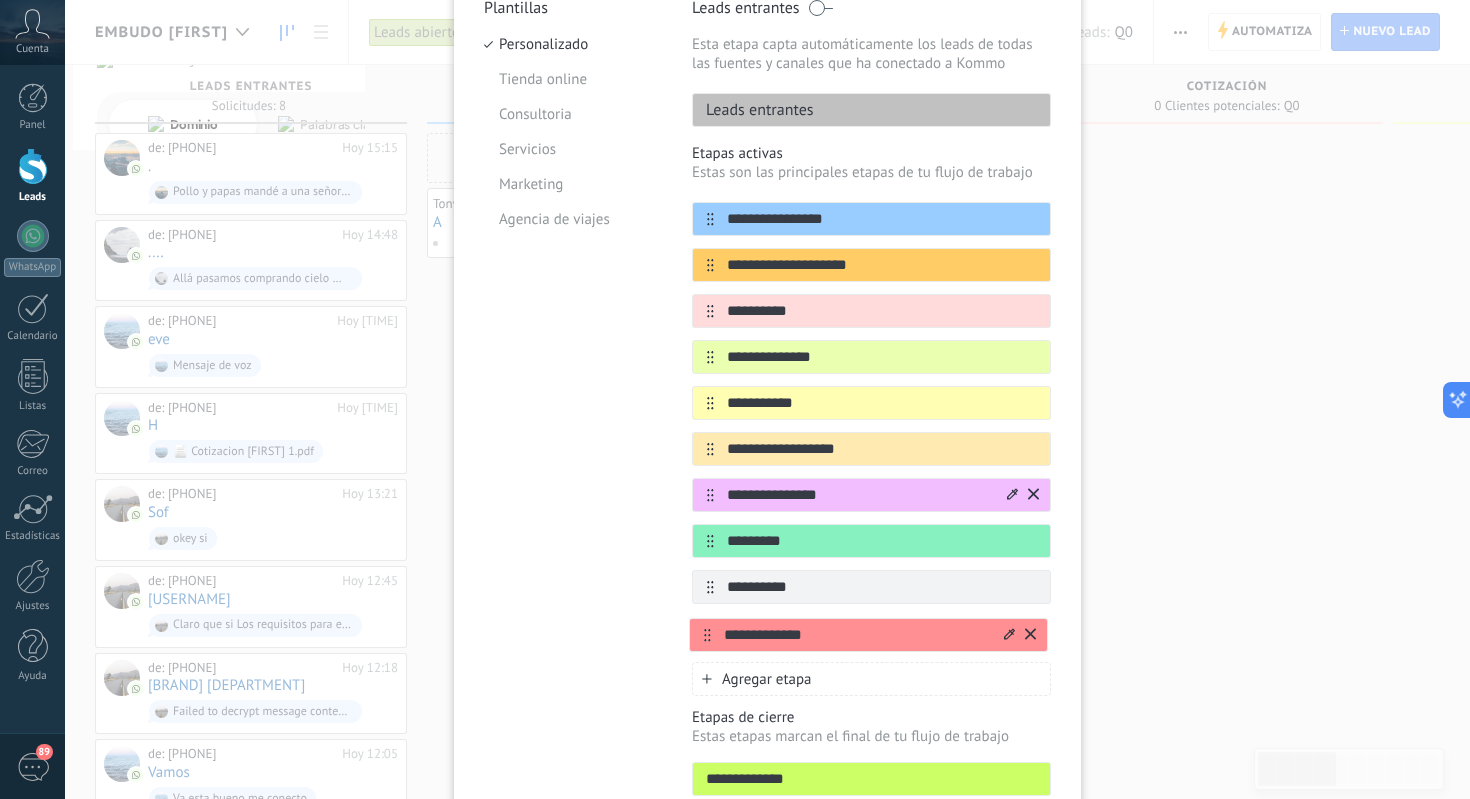 scroll, scrollTop: 212, scrollLeft: 0, axis: vertical 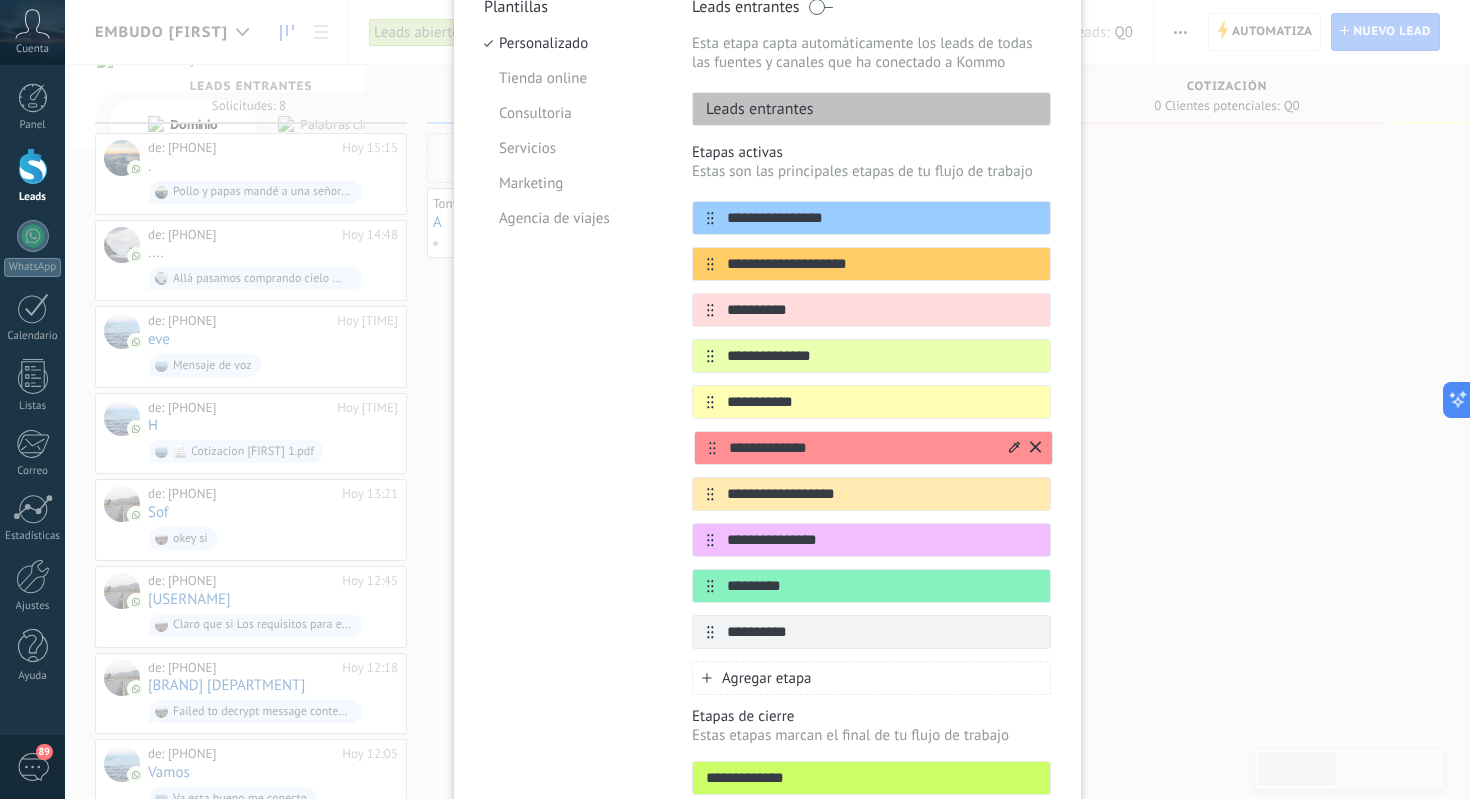 drag, startPoint x: 705, startPoint y: 635, endPoint x: 711, endPoint y: 433, distance: 202.0891 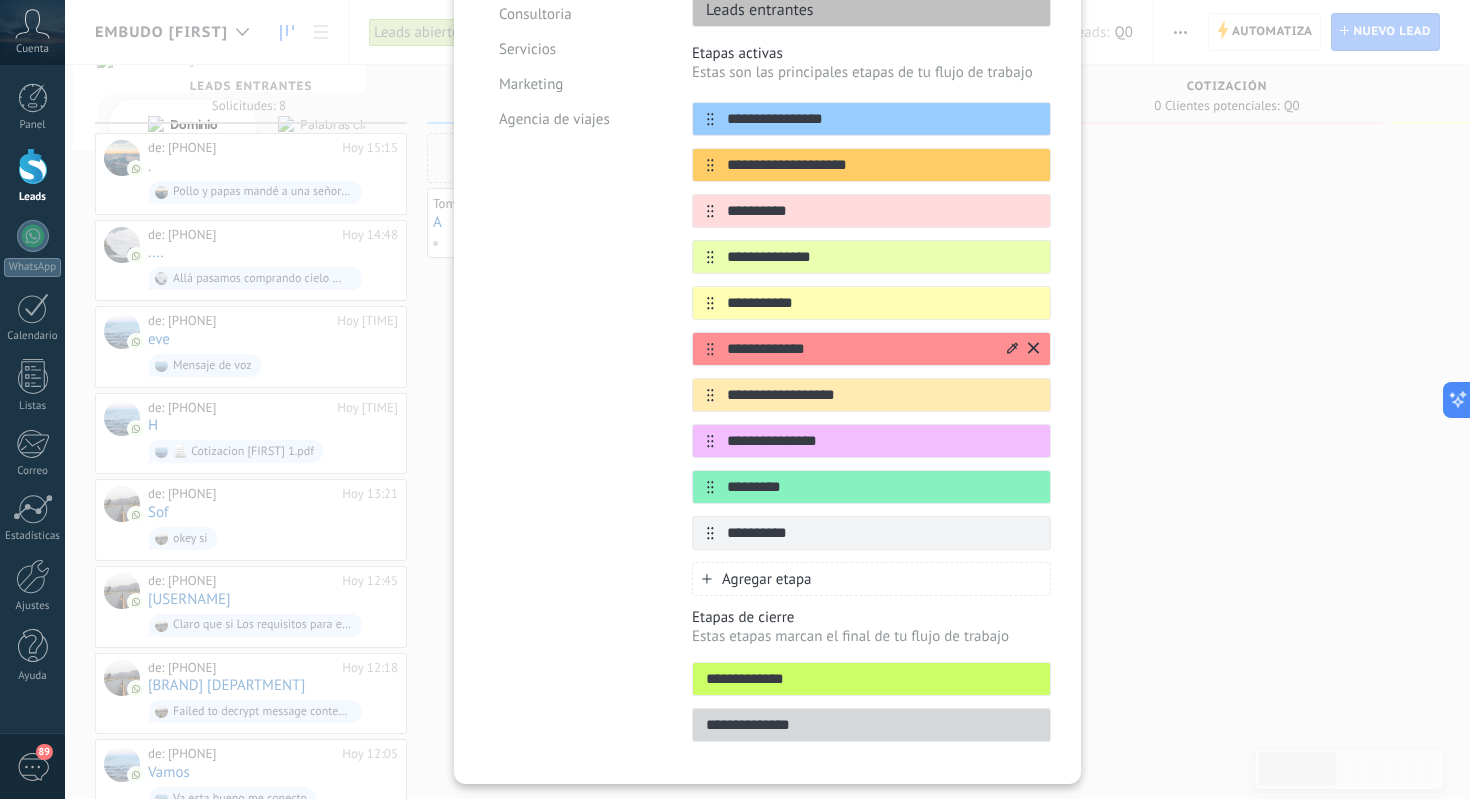 scroll, scrollTop: 330, scrollLeft: 0, axis: vertical 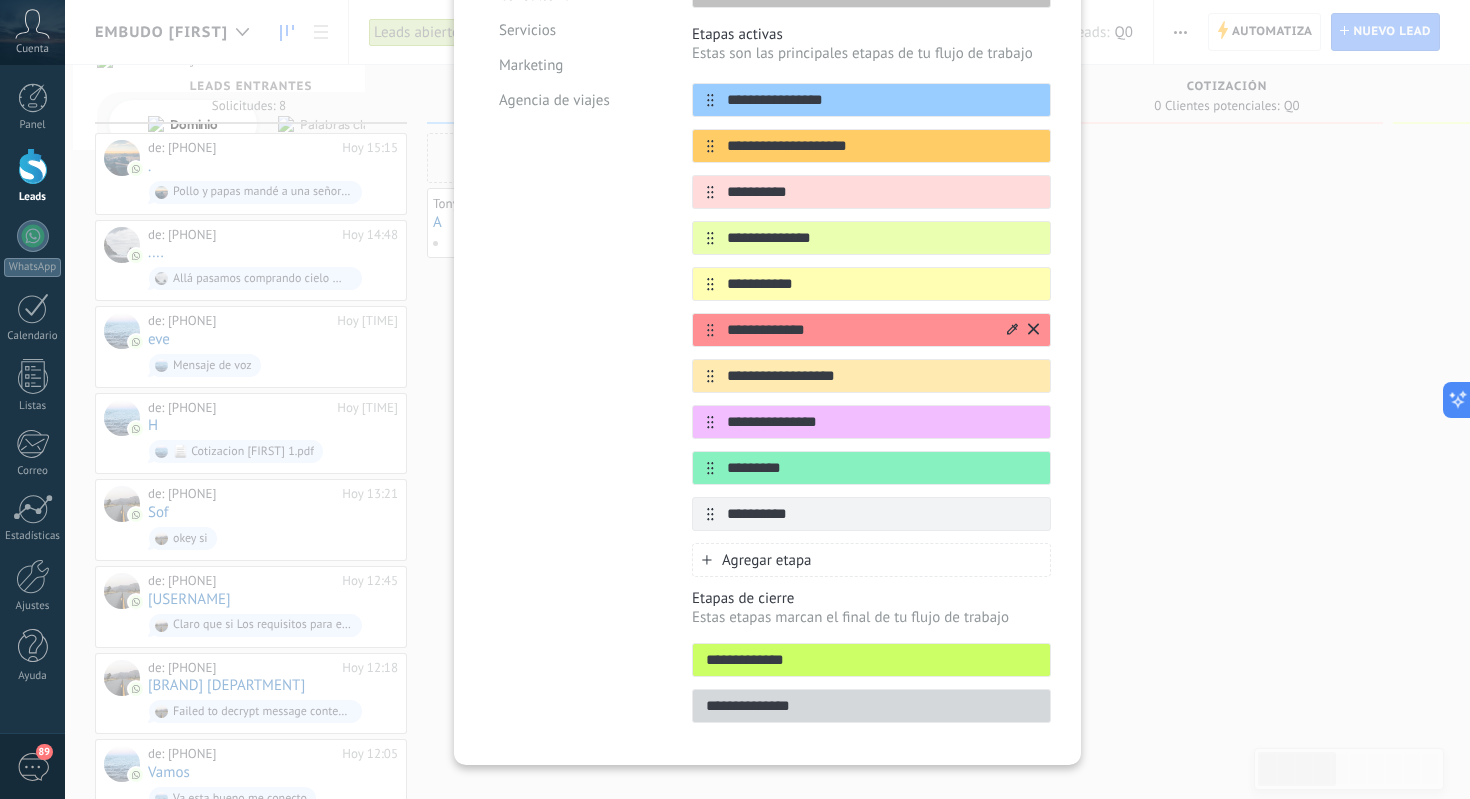 drag, startPoint x: 809, startPoint y: 663, endPoint x: 661, endPoint y: 656, distance: 148.16545 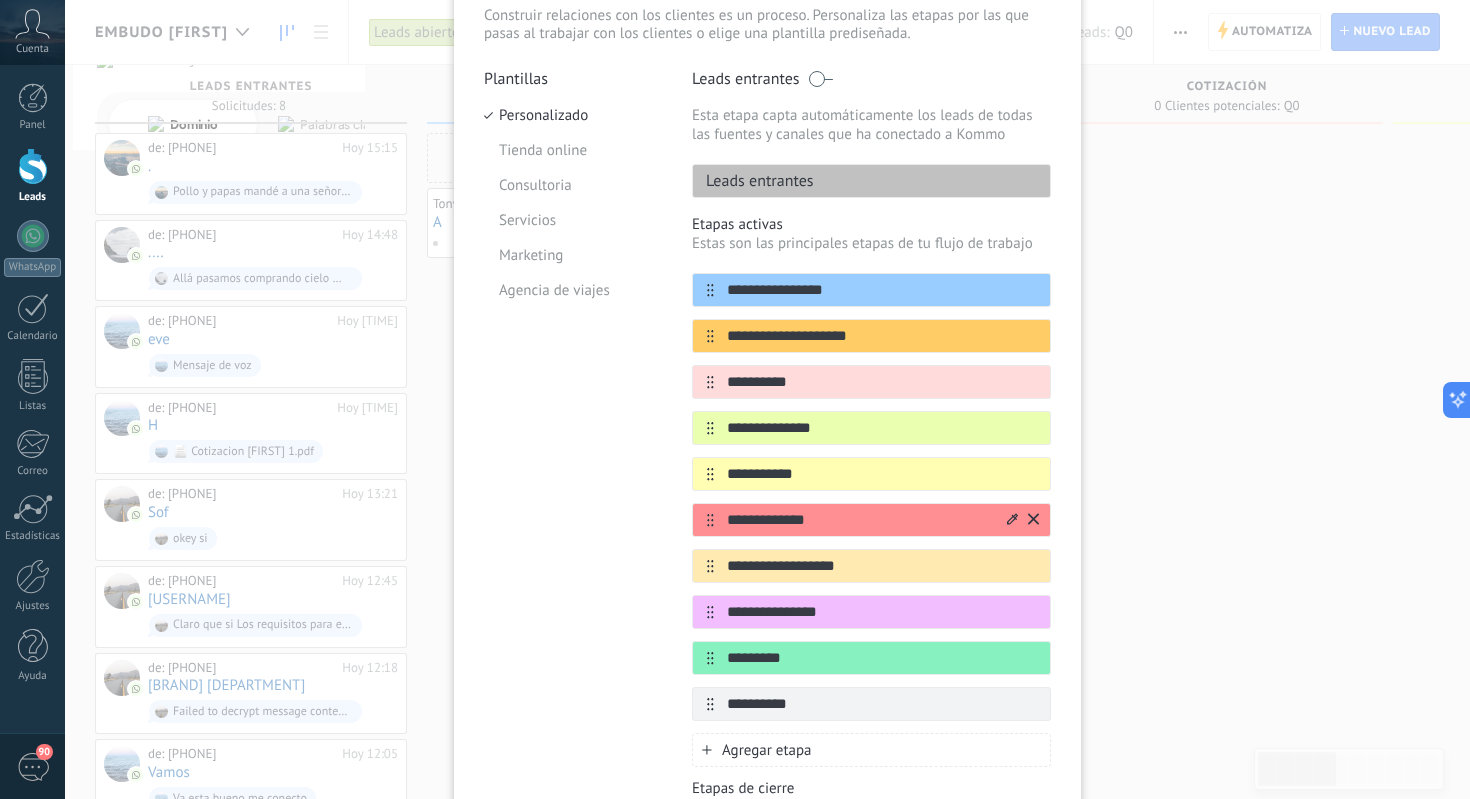 scroll, scrollTop: 0, scrollLeft: 0, axis: both 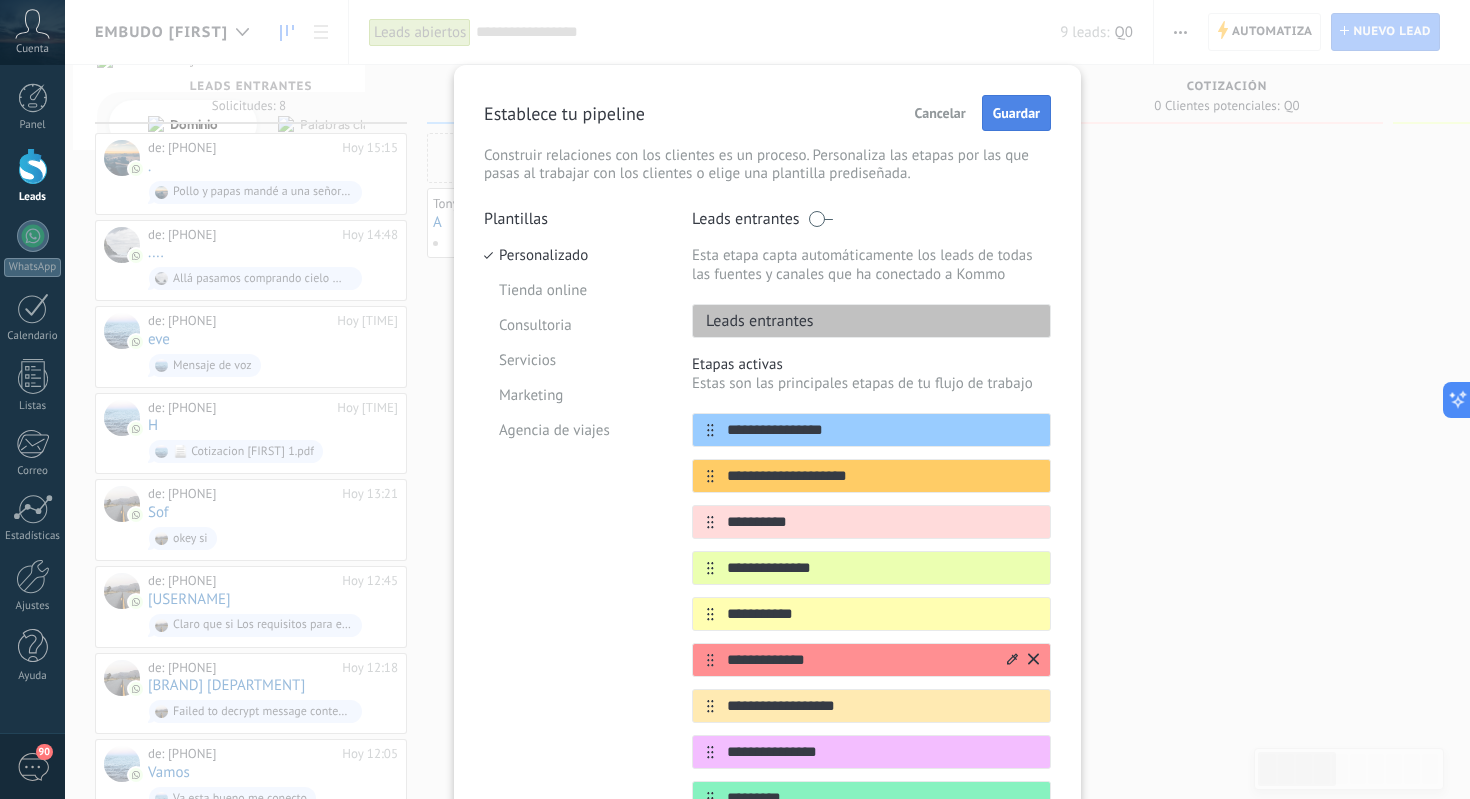 click on "Guardar" at bounding box center [1016, 113] 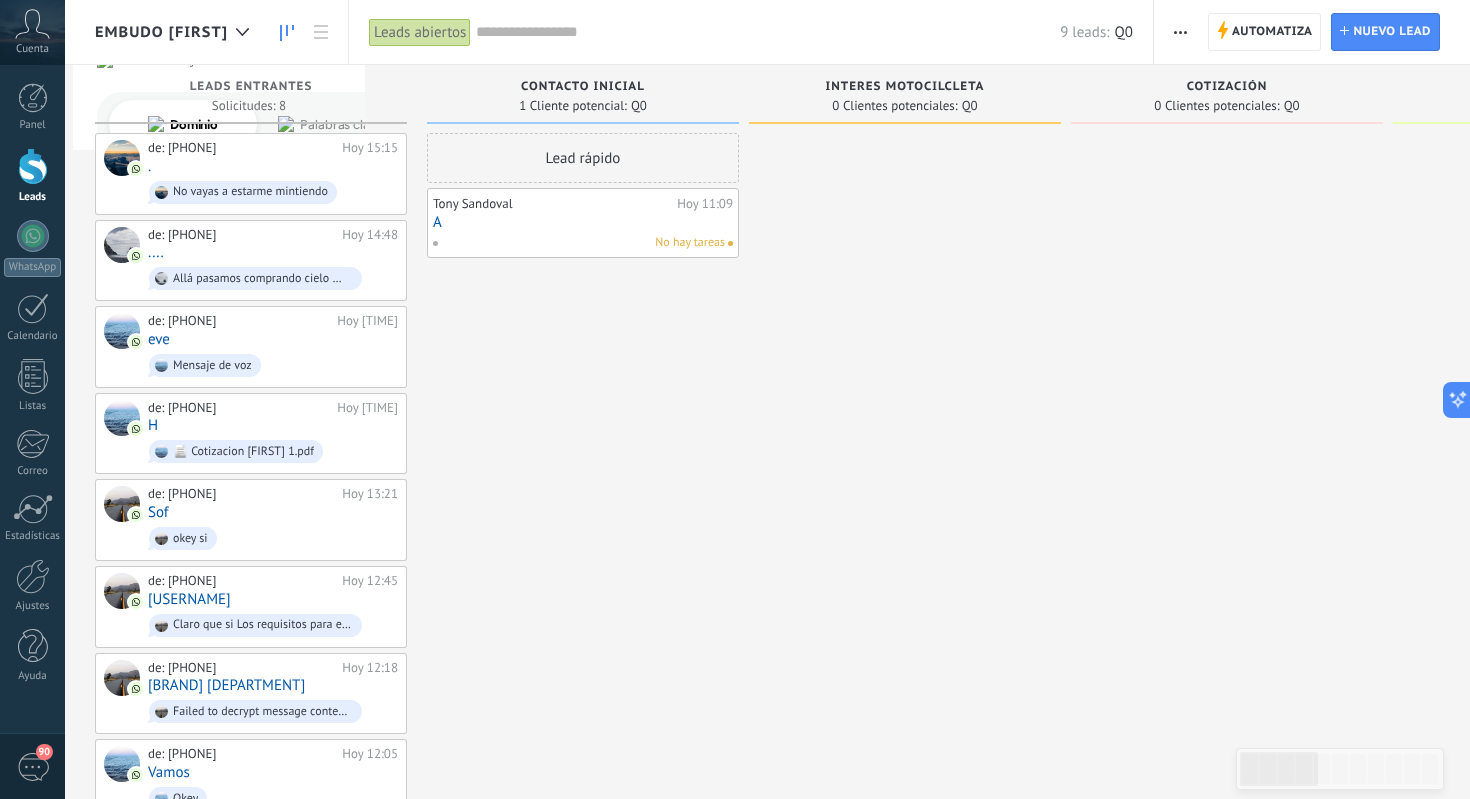 click on "A" at bounding box center [583, 222] 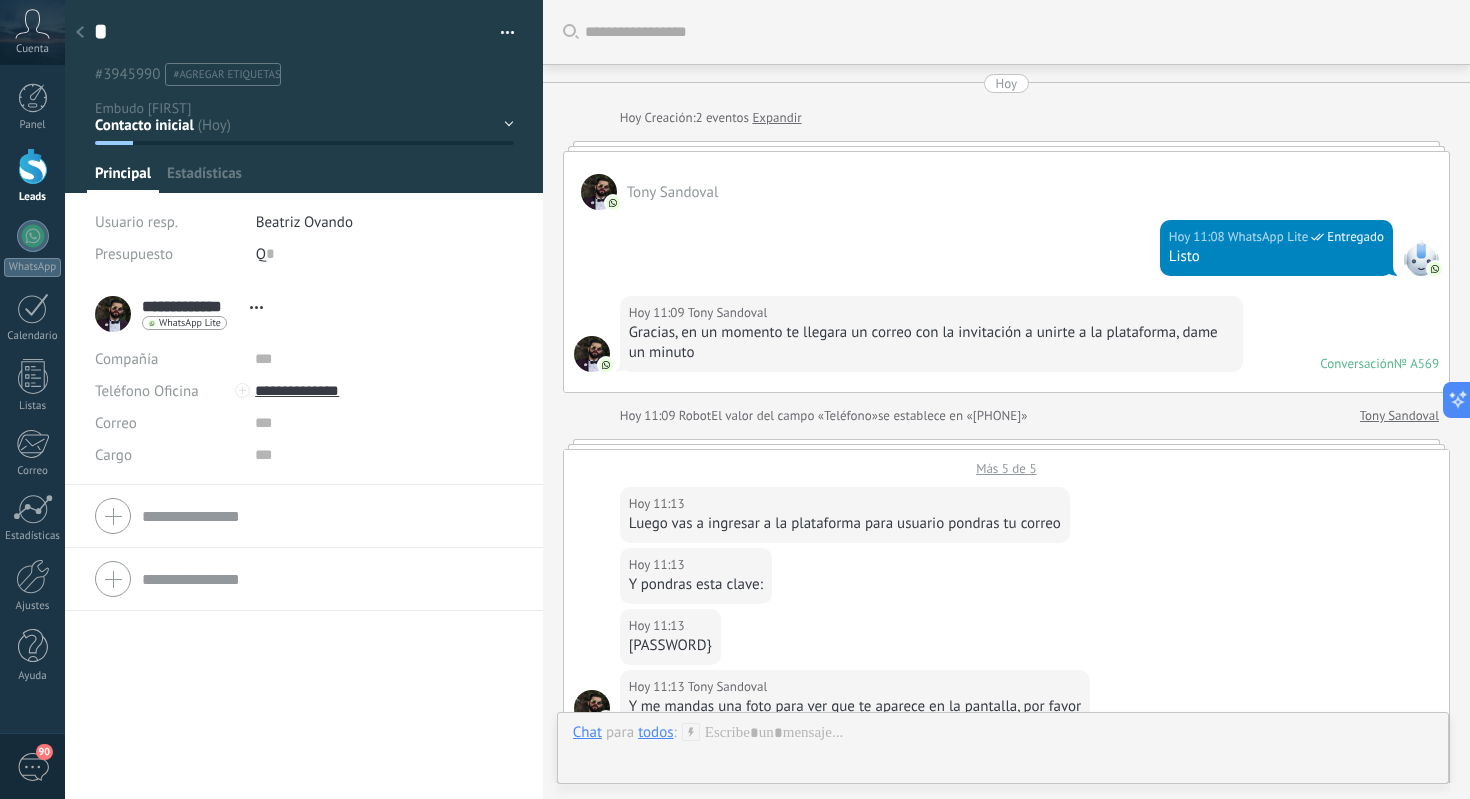 scroll, scrollTop: 3049, scrollLeft: 0, axis: vertical 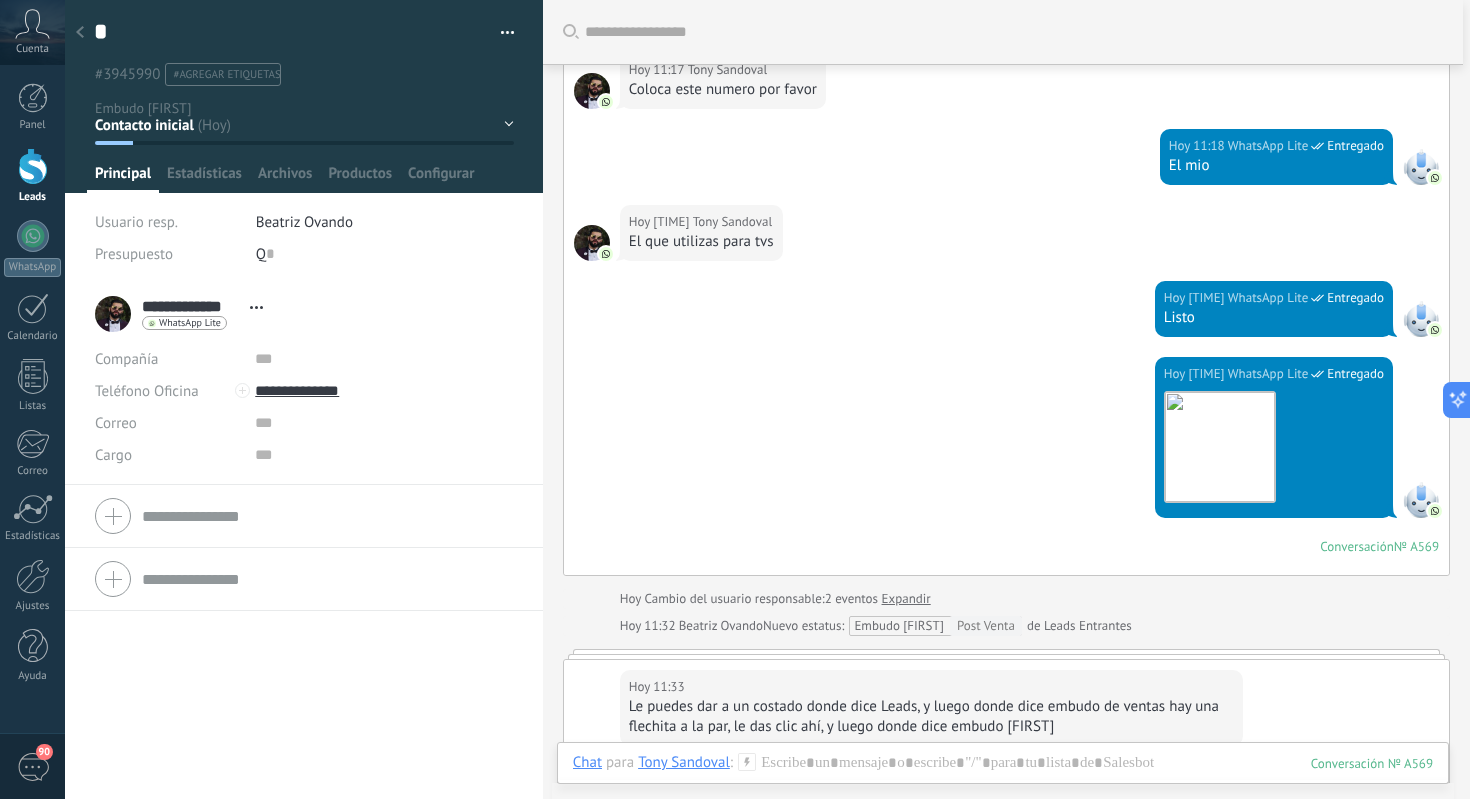 click at bounding box center (80, 33) 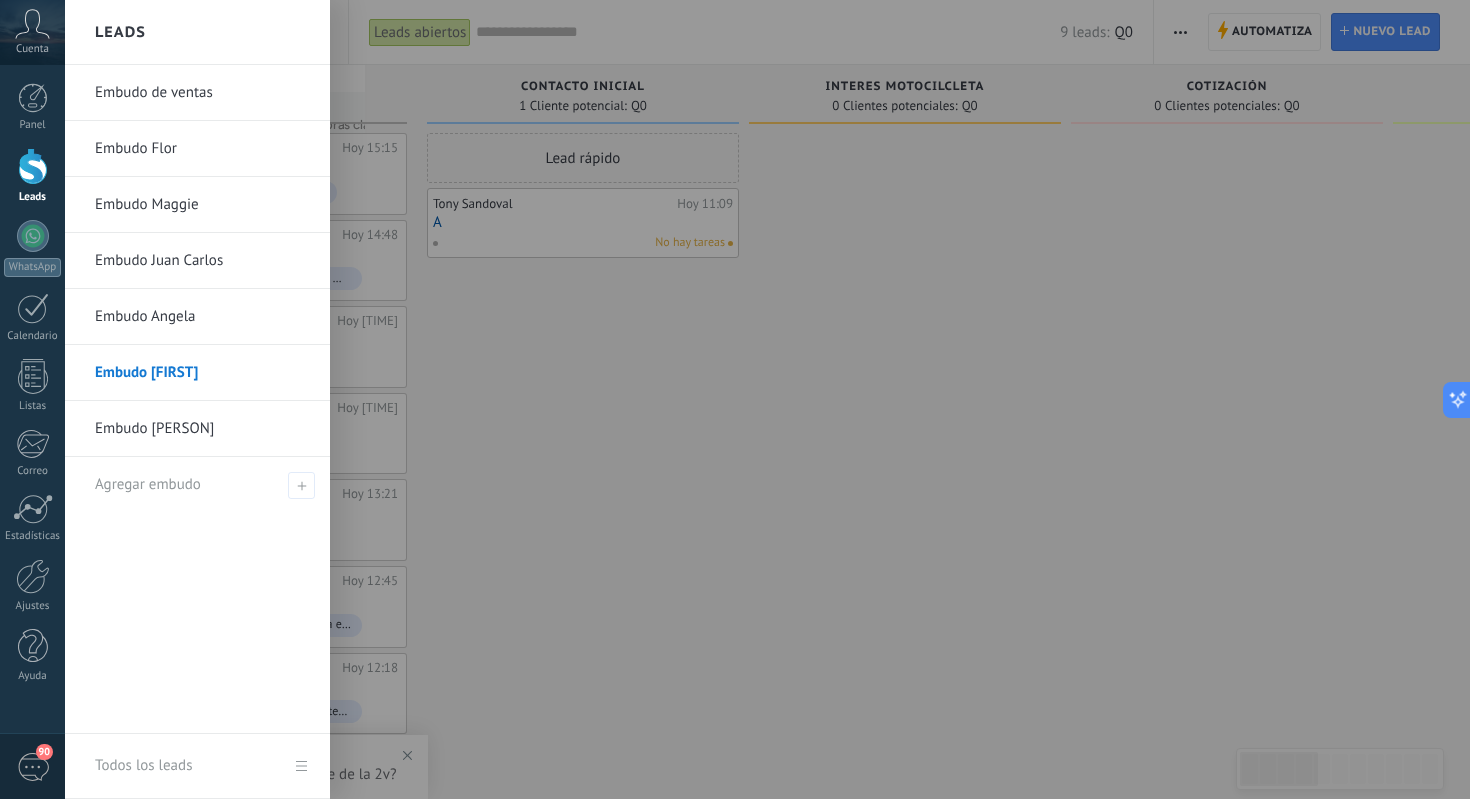 drag, startPoint x: 16, startPoint y: 136, endPoint x: 19, endPoint y: 174, distance: 38.118237 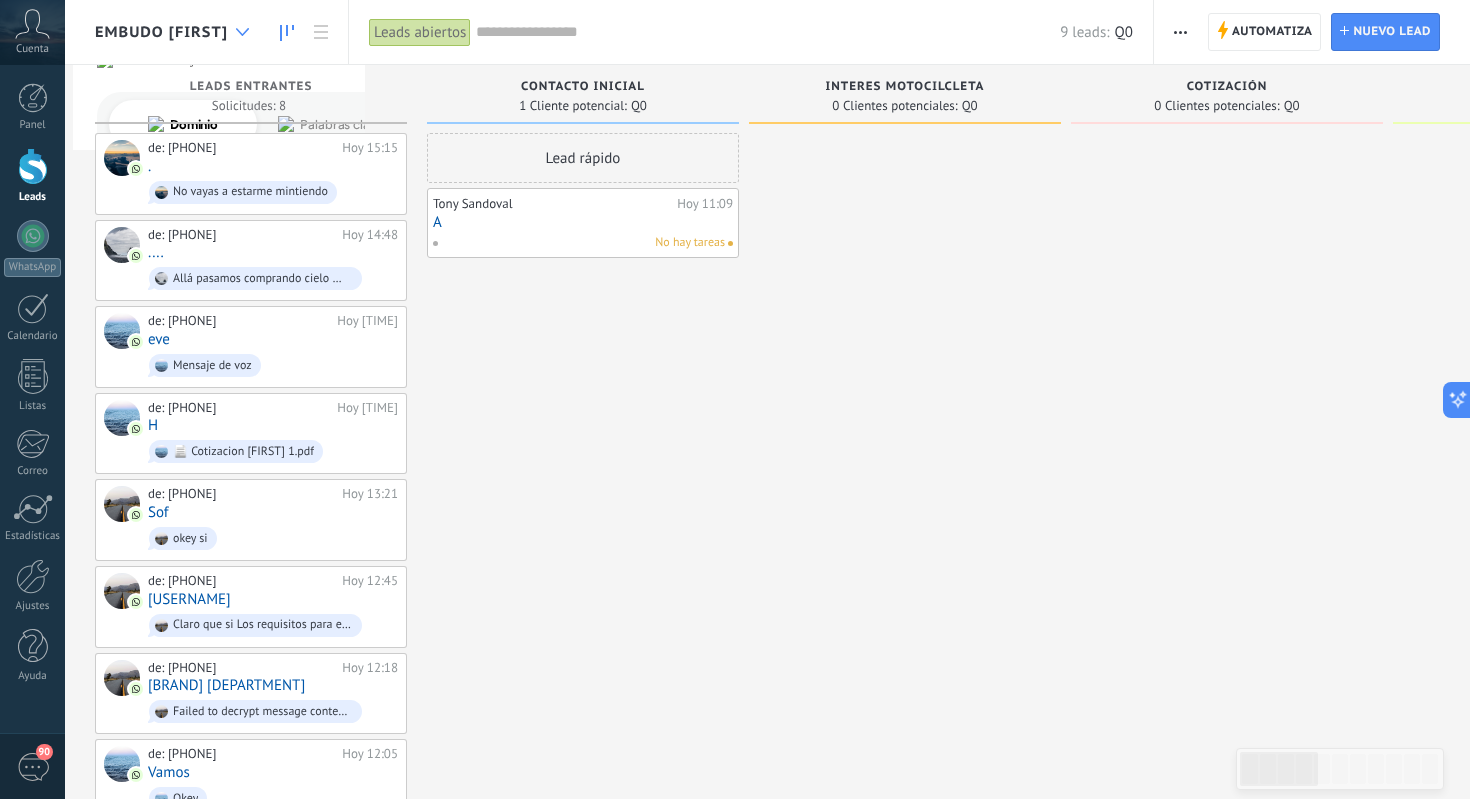 click at bounding box center [242, 32] 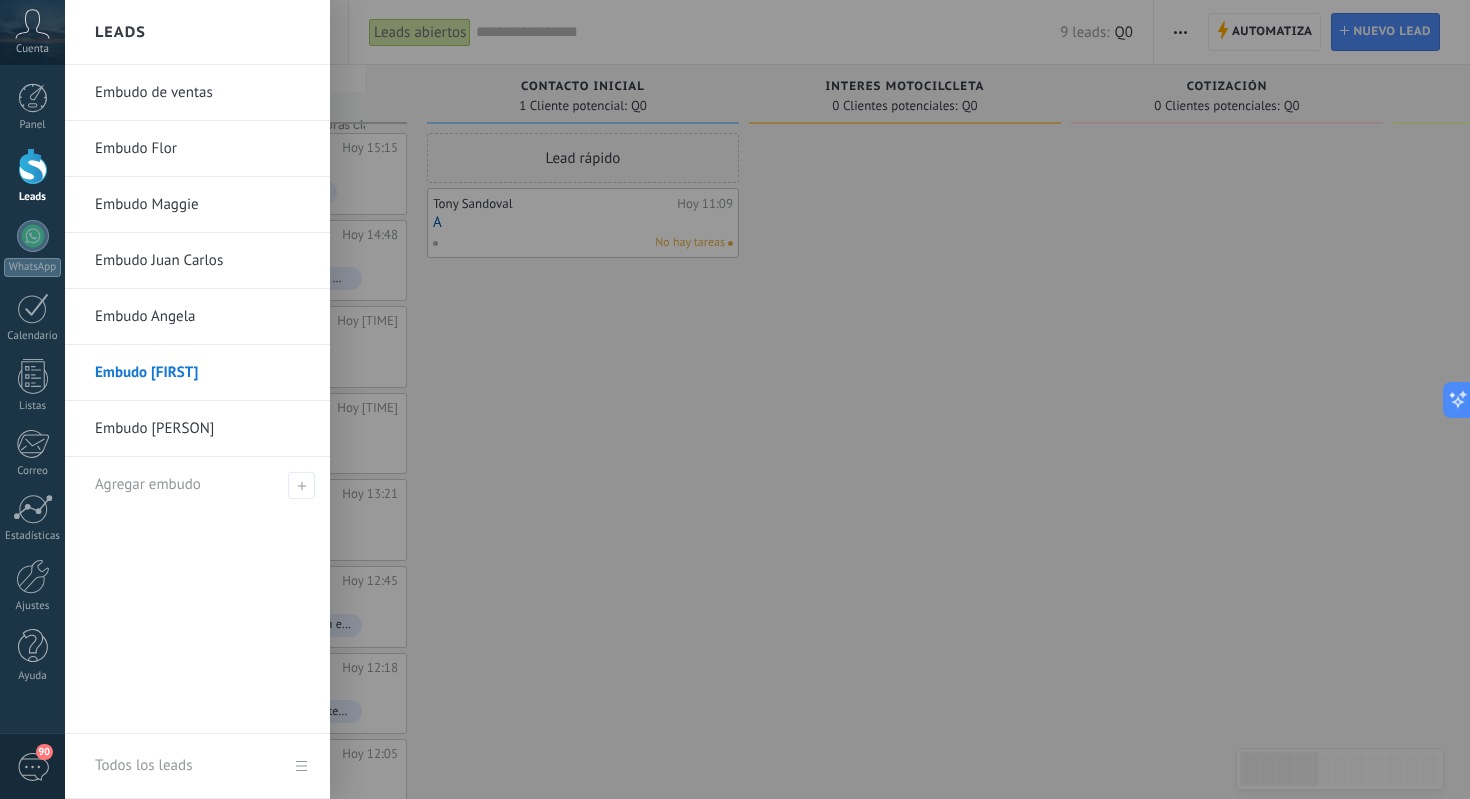 click at bounding box center (800, 399) 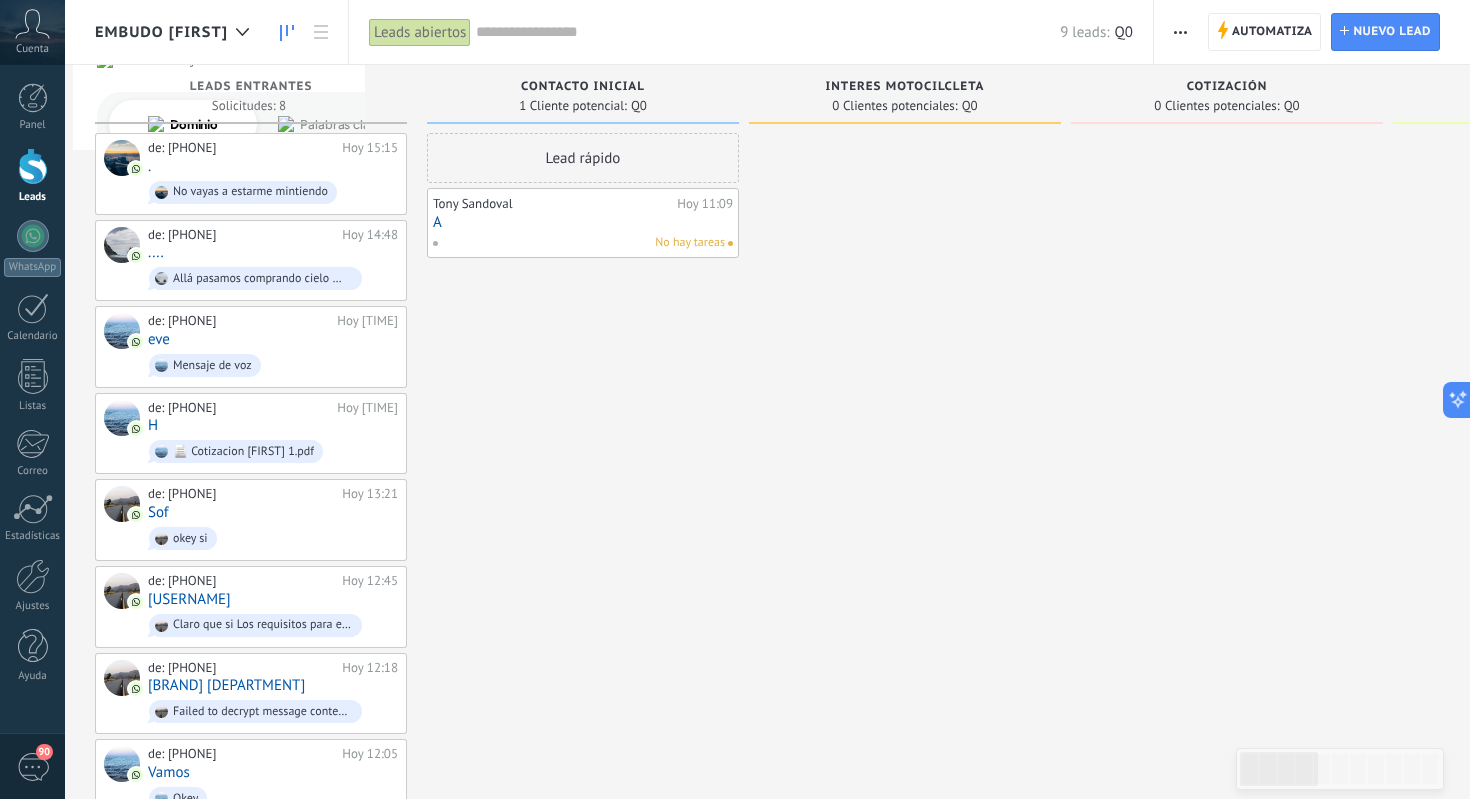 click on "Embudo Luis" at bounding box center [177, 32] 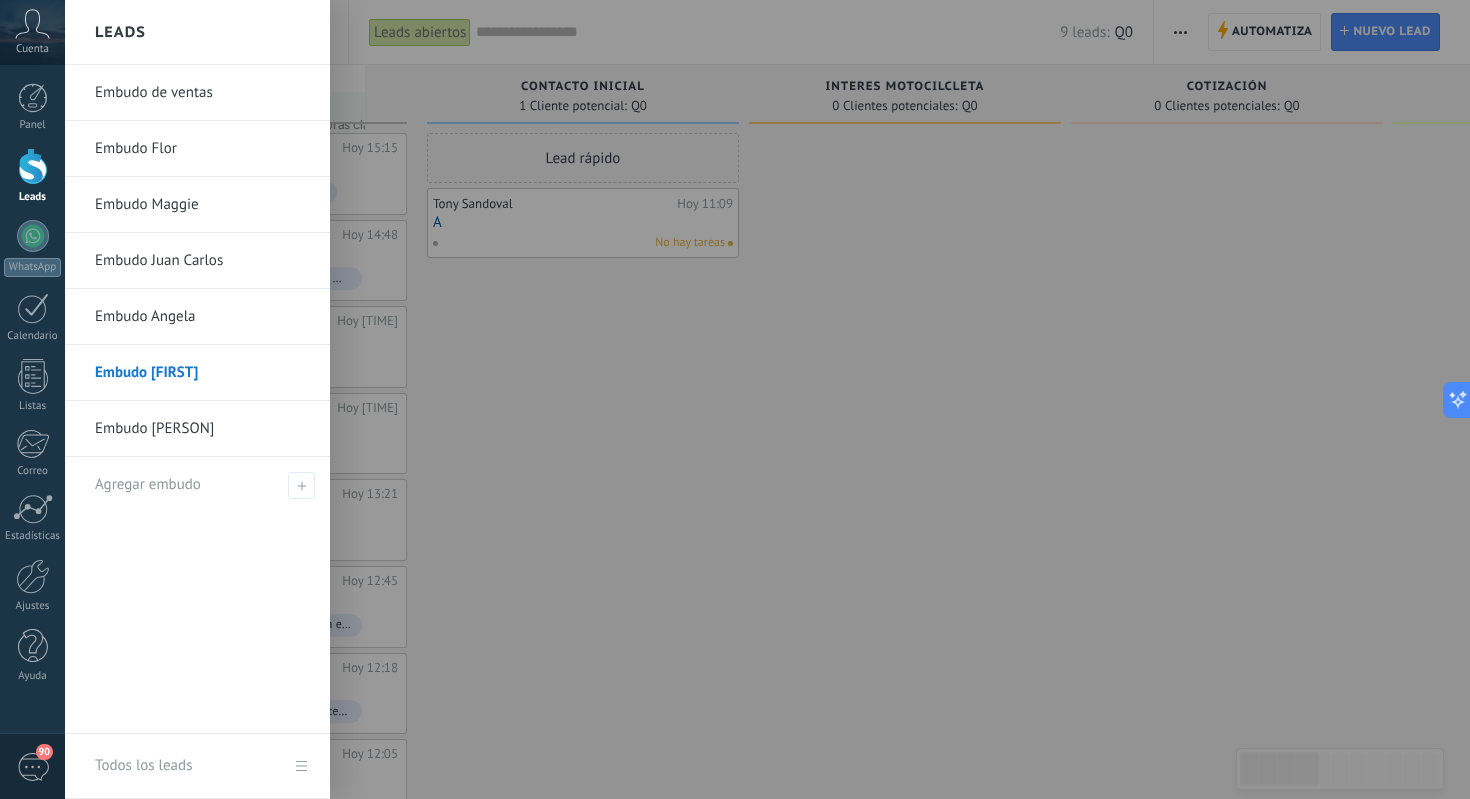 click at bounding box center [800, 399] 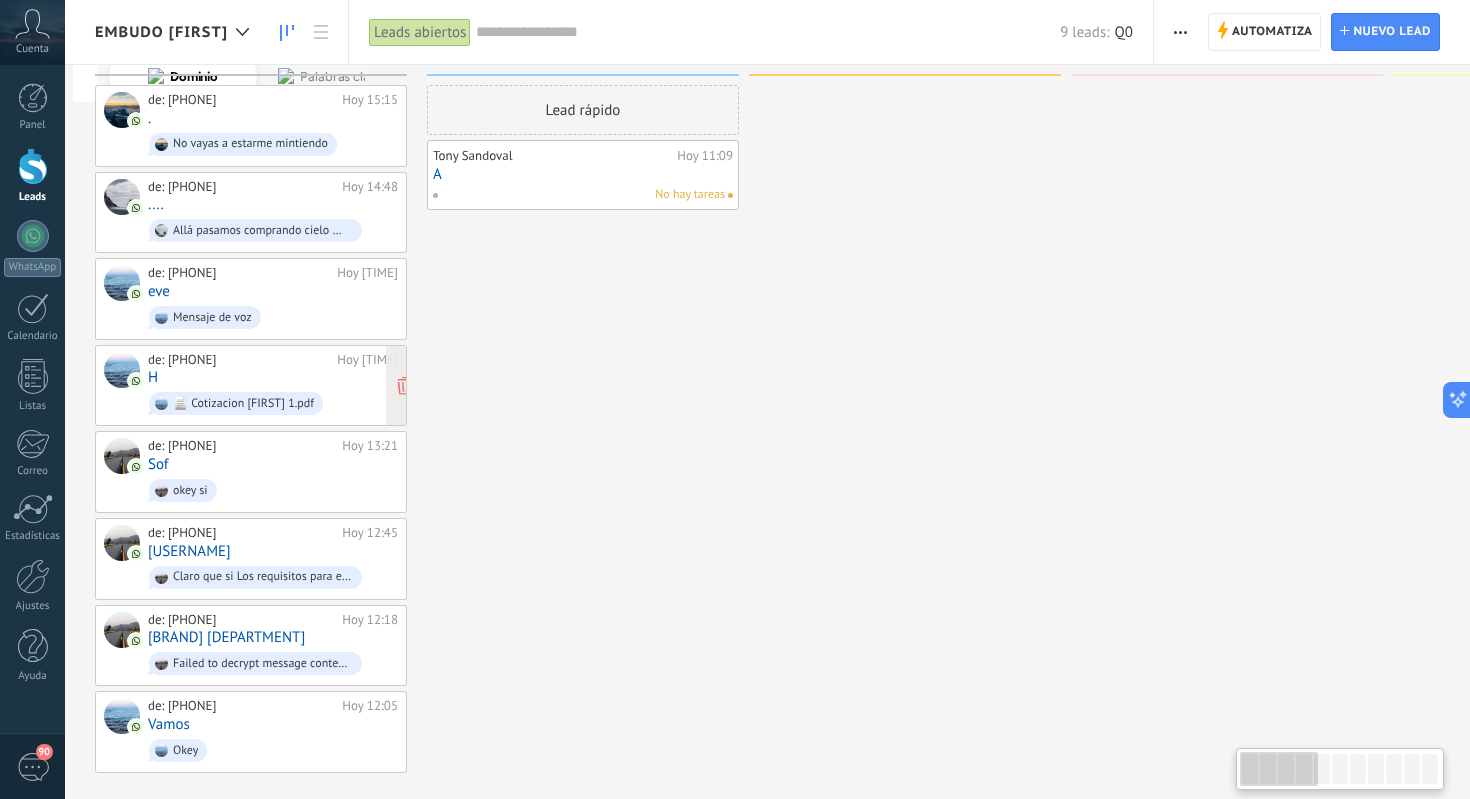 scroll, scrollTop: 0, scrollLeft: 0, axis: both 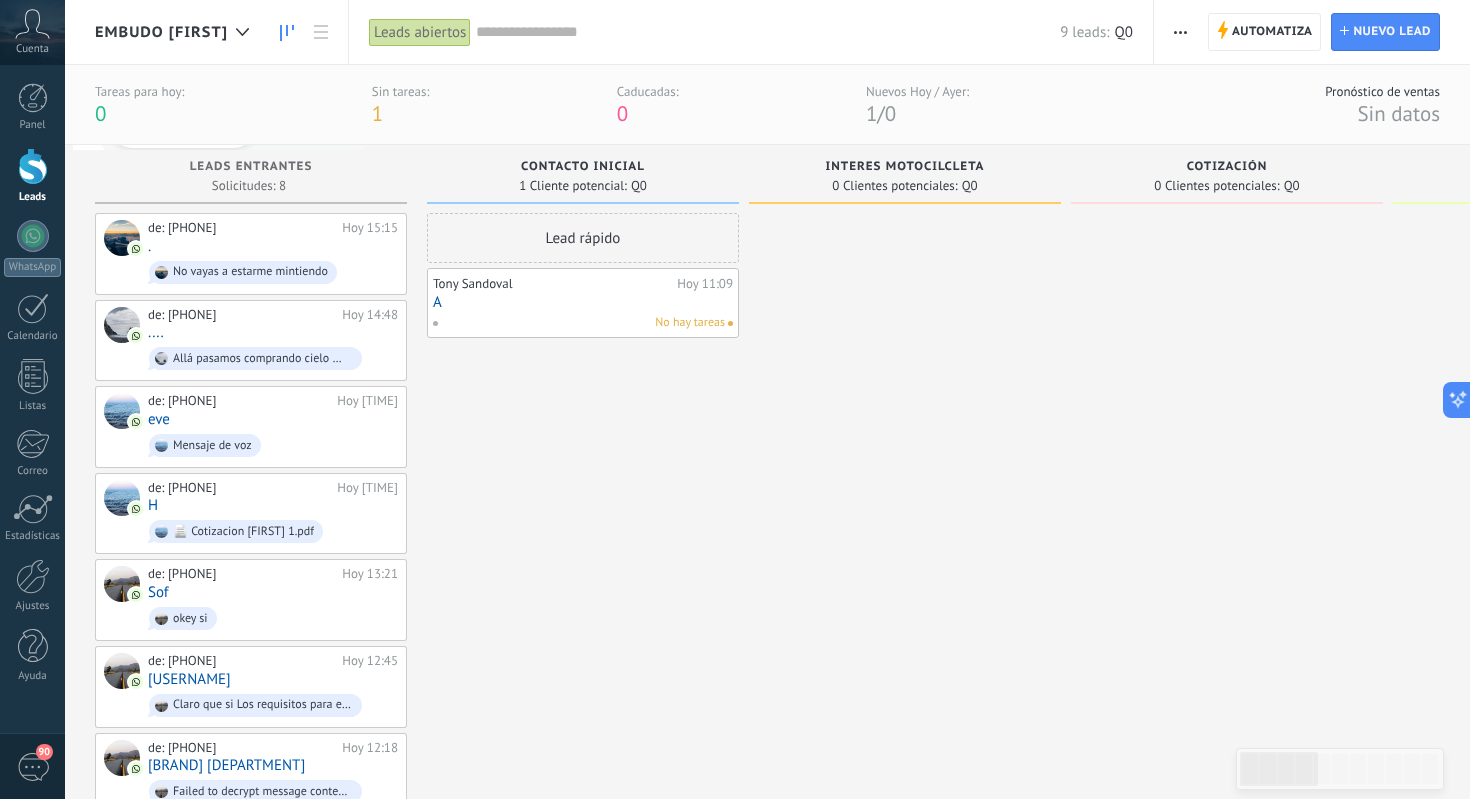 click on "A" at bounding box center [583, 302] 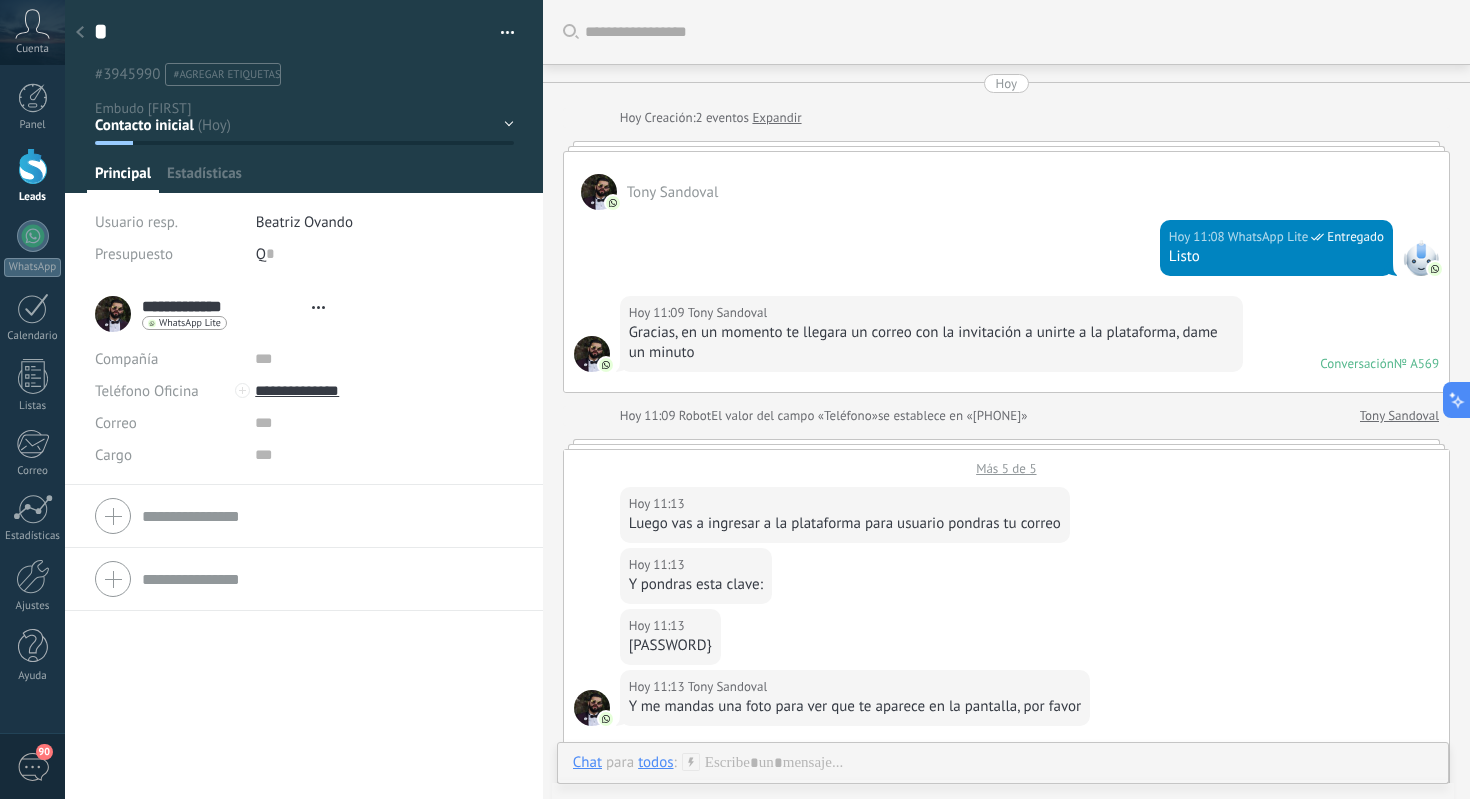 scroll, scrollTop: 3003, scrollLeft: 0, axis: vertical 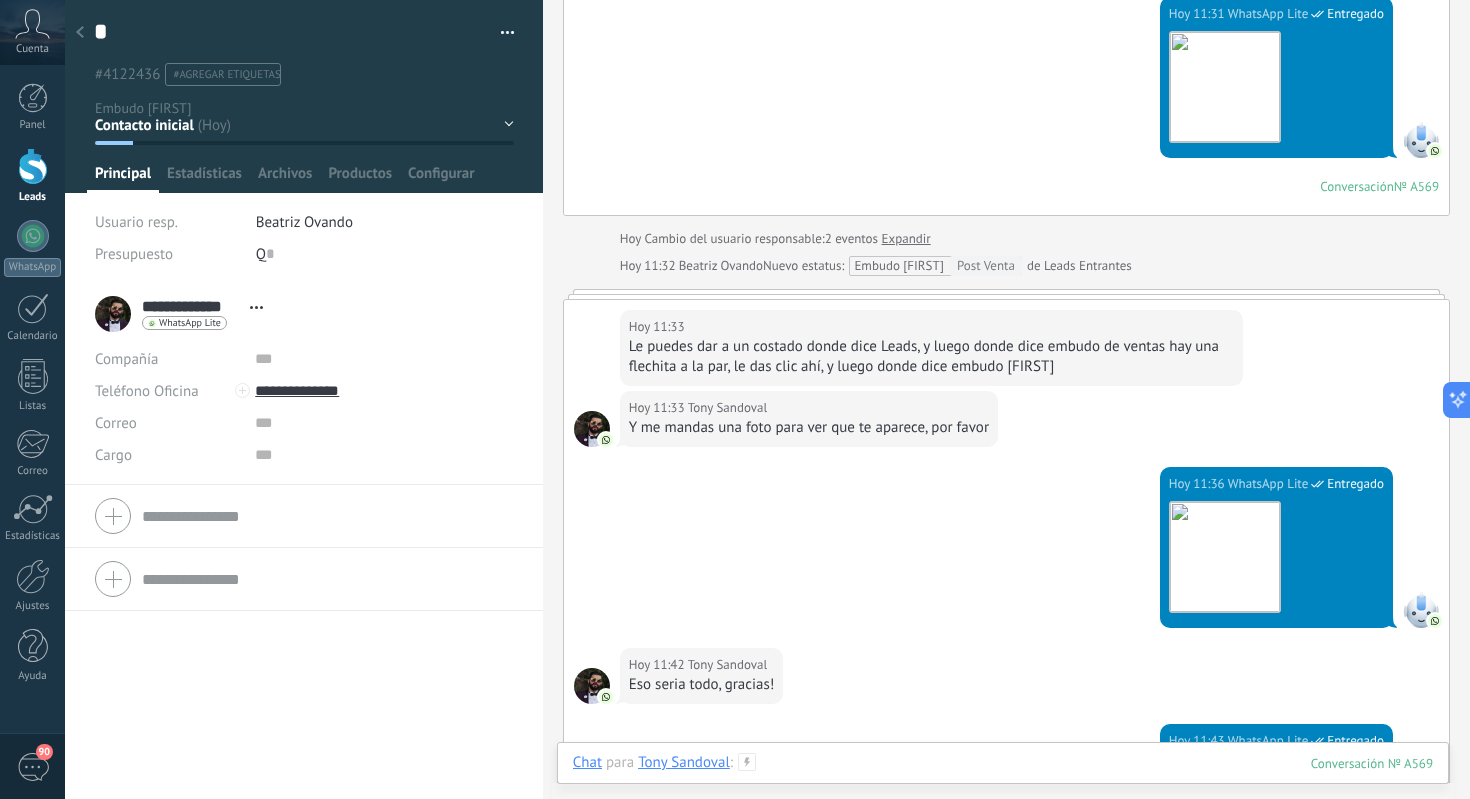 click at bounding box center (1003, 783) 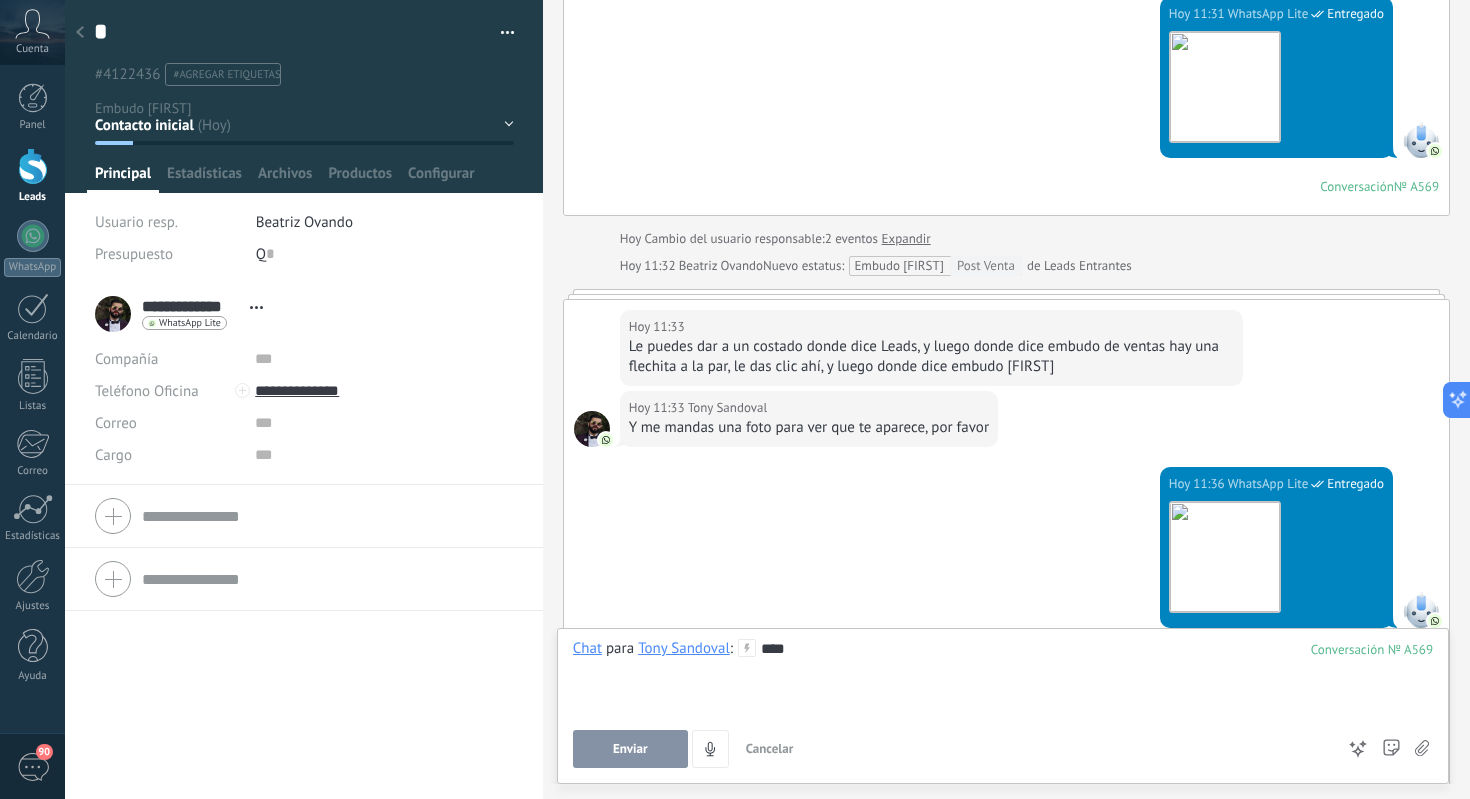 click on "Enviar" at bounding box center [630, 749] 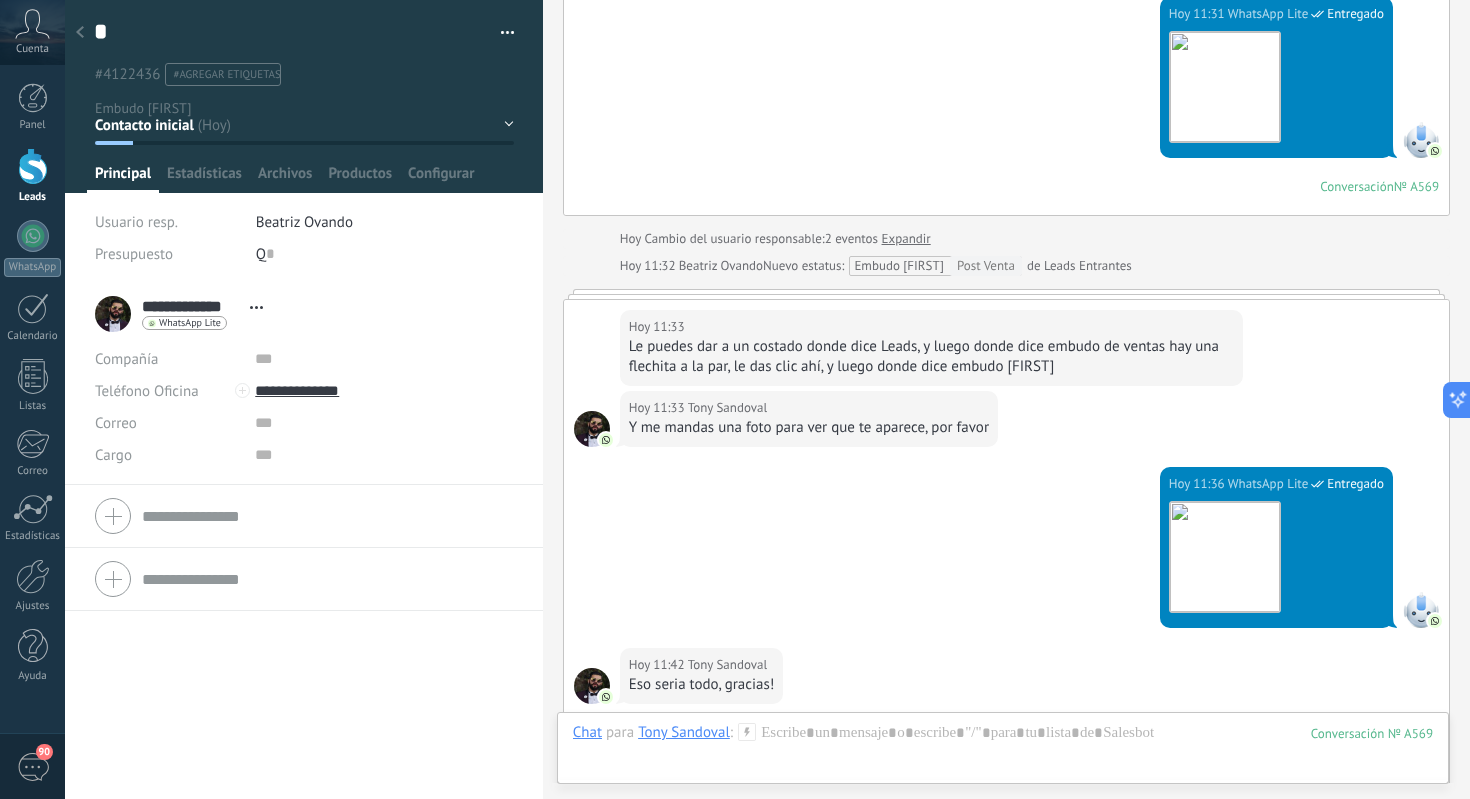 scroll, scrollTop: 3036, scrollLeft: 0, axis: vertical 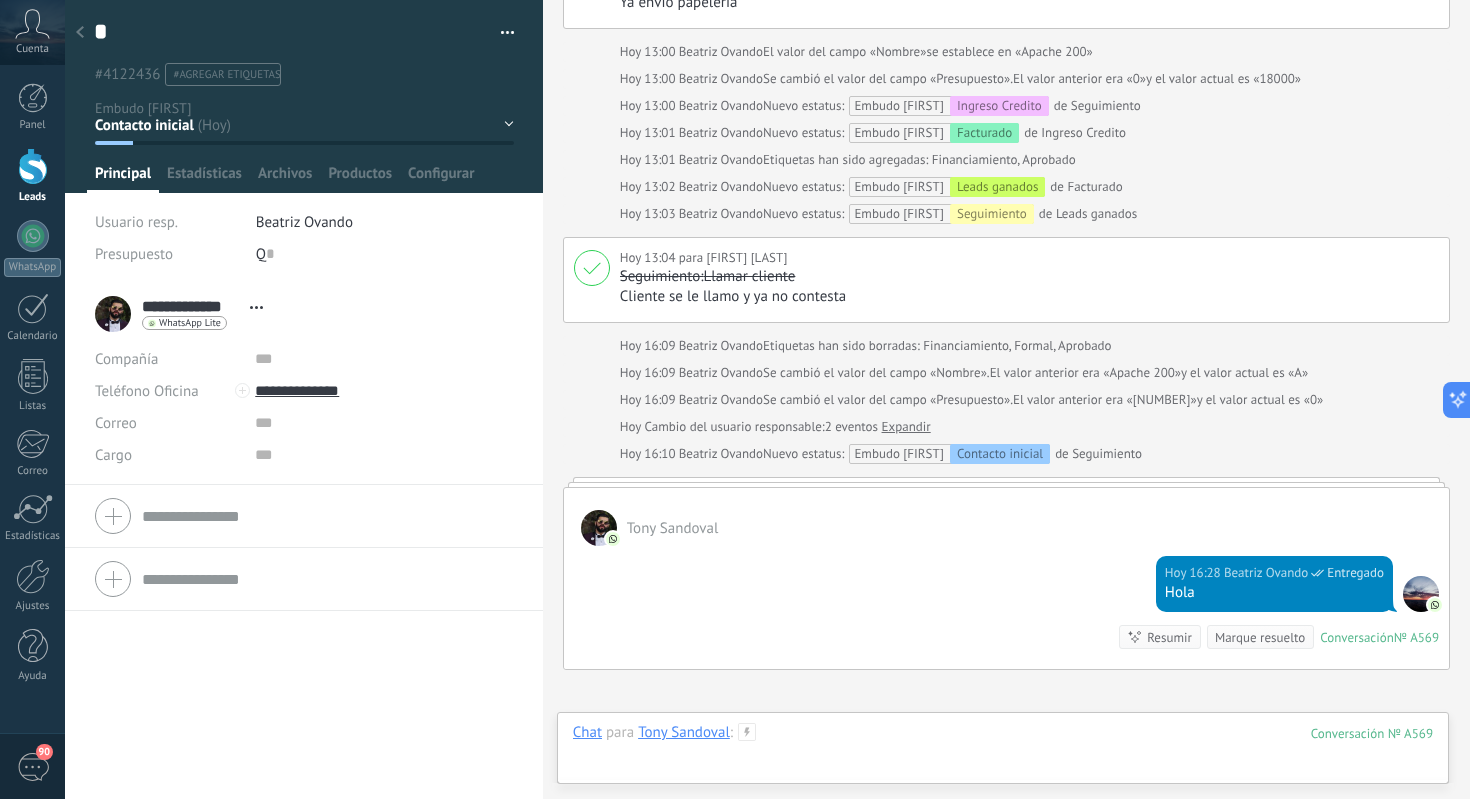 click at bounding box center [1003, 753] 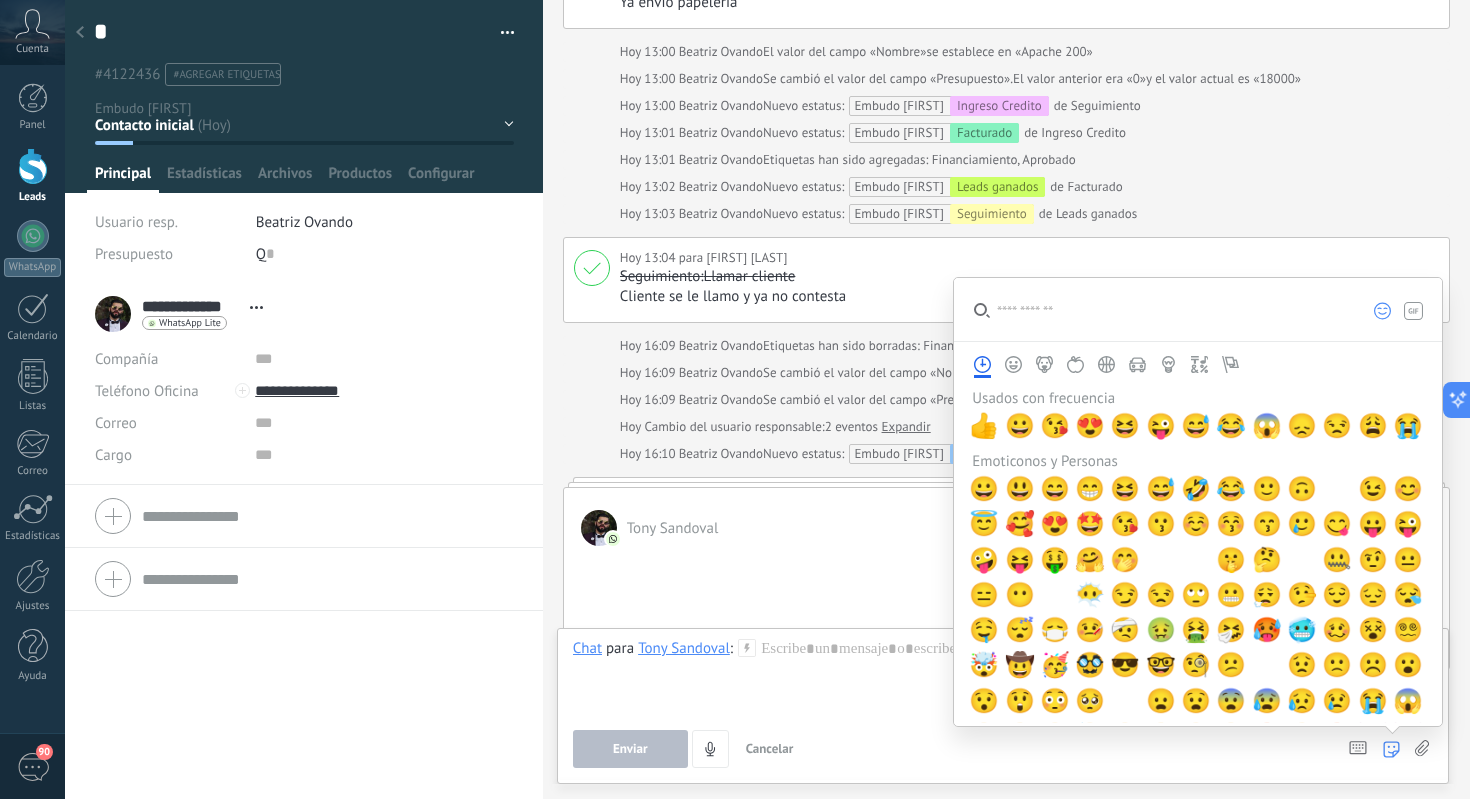 click at bounding box center [1422, 748] 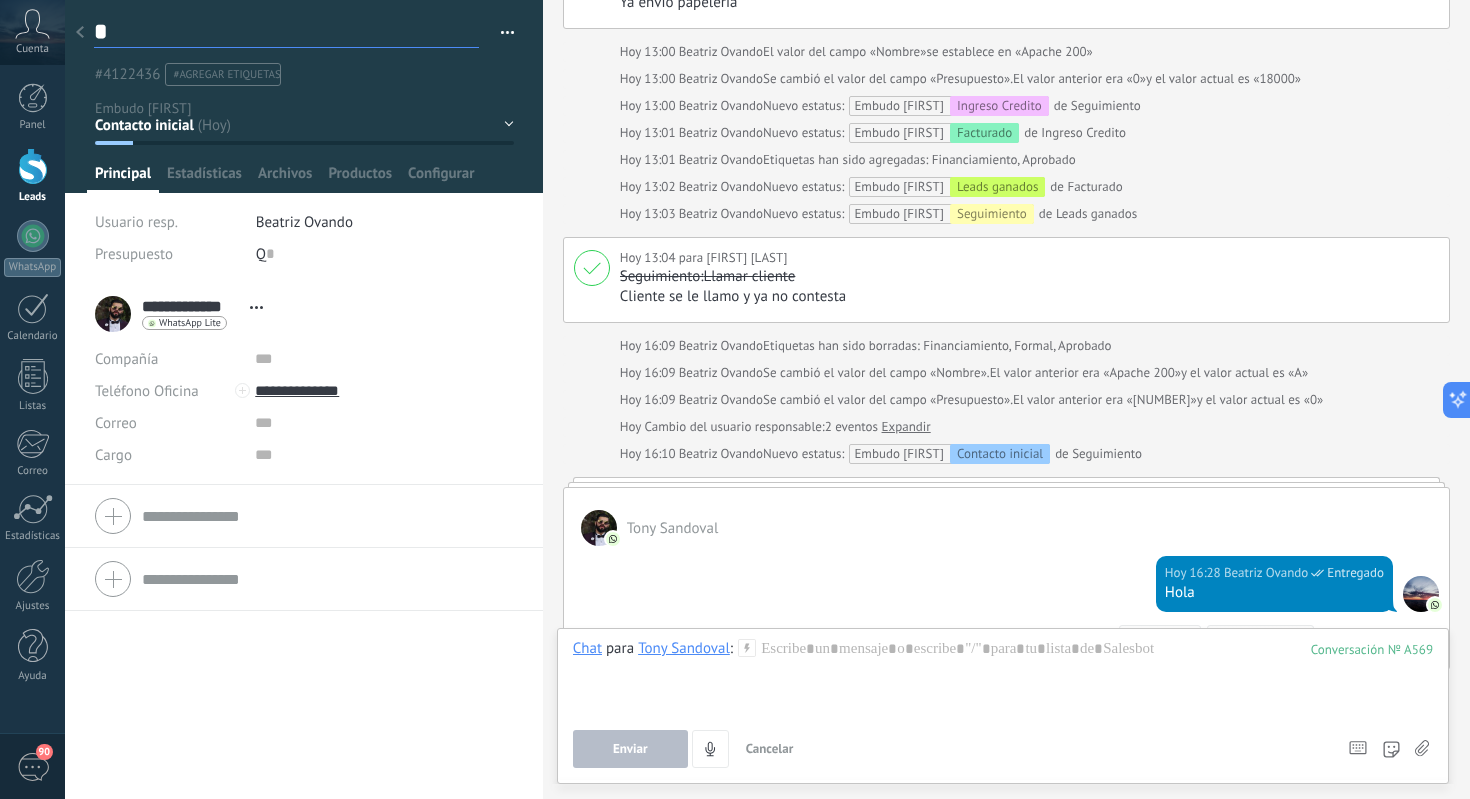 click on "*" at bounding box center (286, 32) 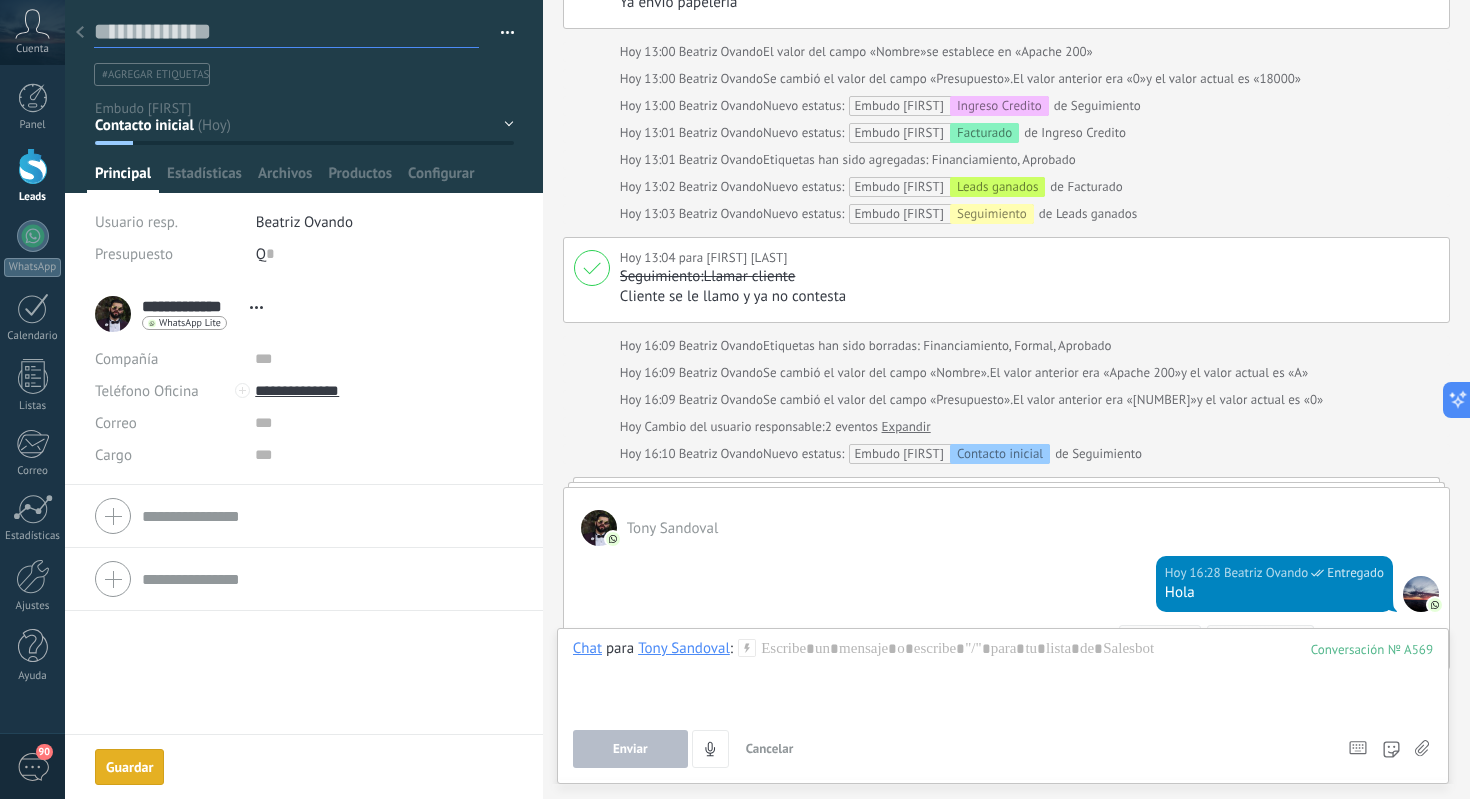 scroll, scrollTop: 30, scrollLeft: 0, axis: vertical 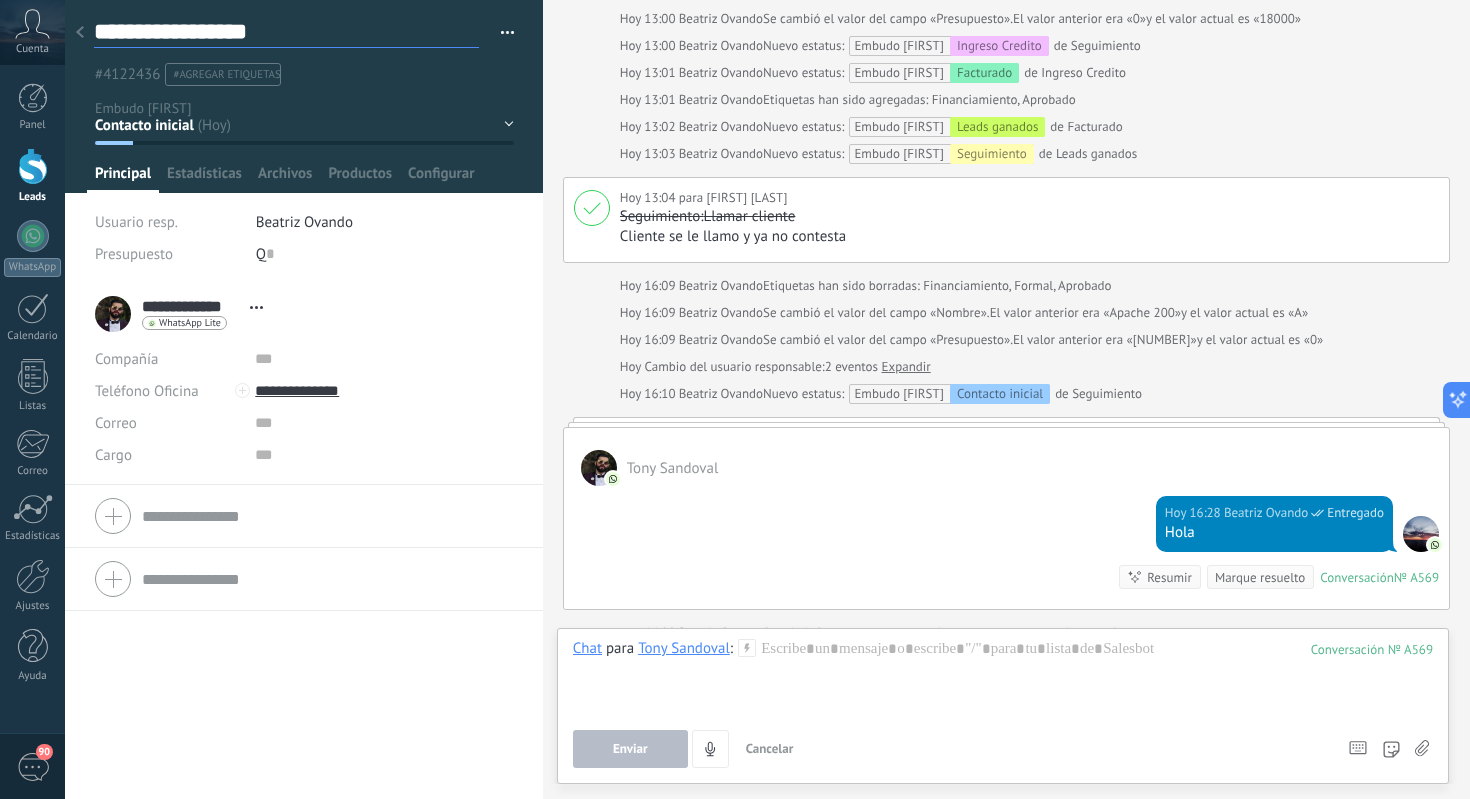 type on "**********" 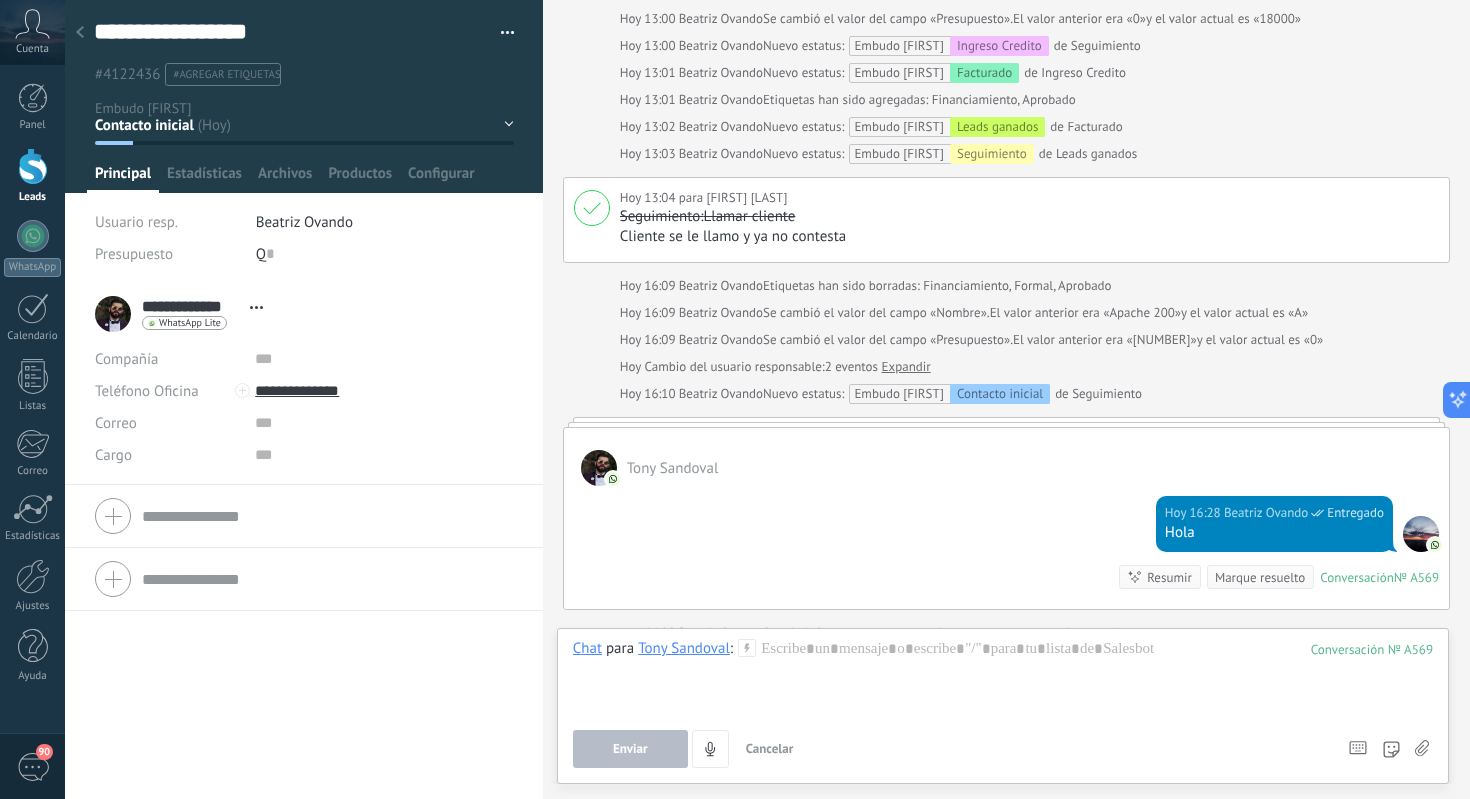 click on "Q
0" at bounding box center [385, 254] 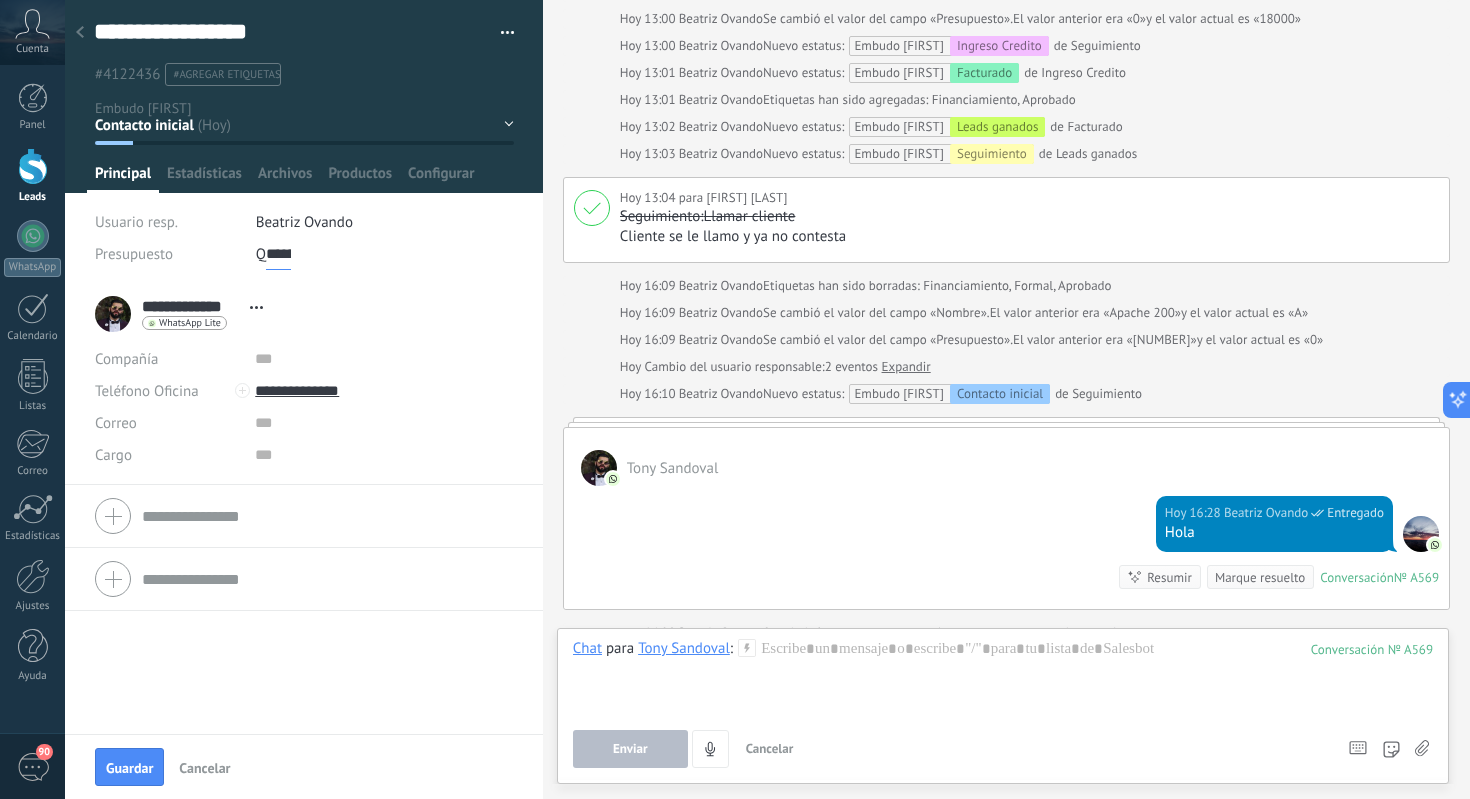 scroll, scrollTop: 0, scrollLeft: 0, axis: both 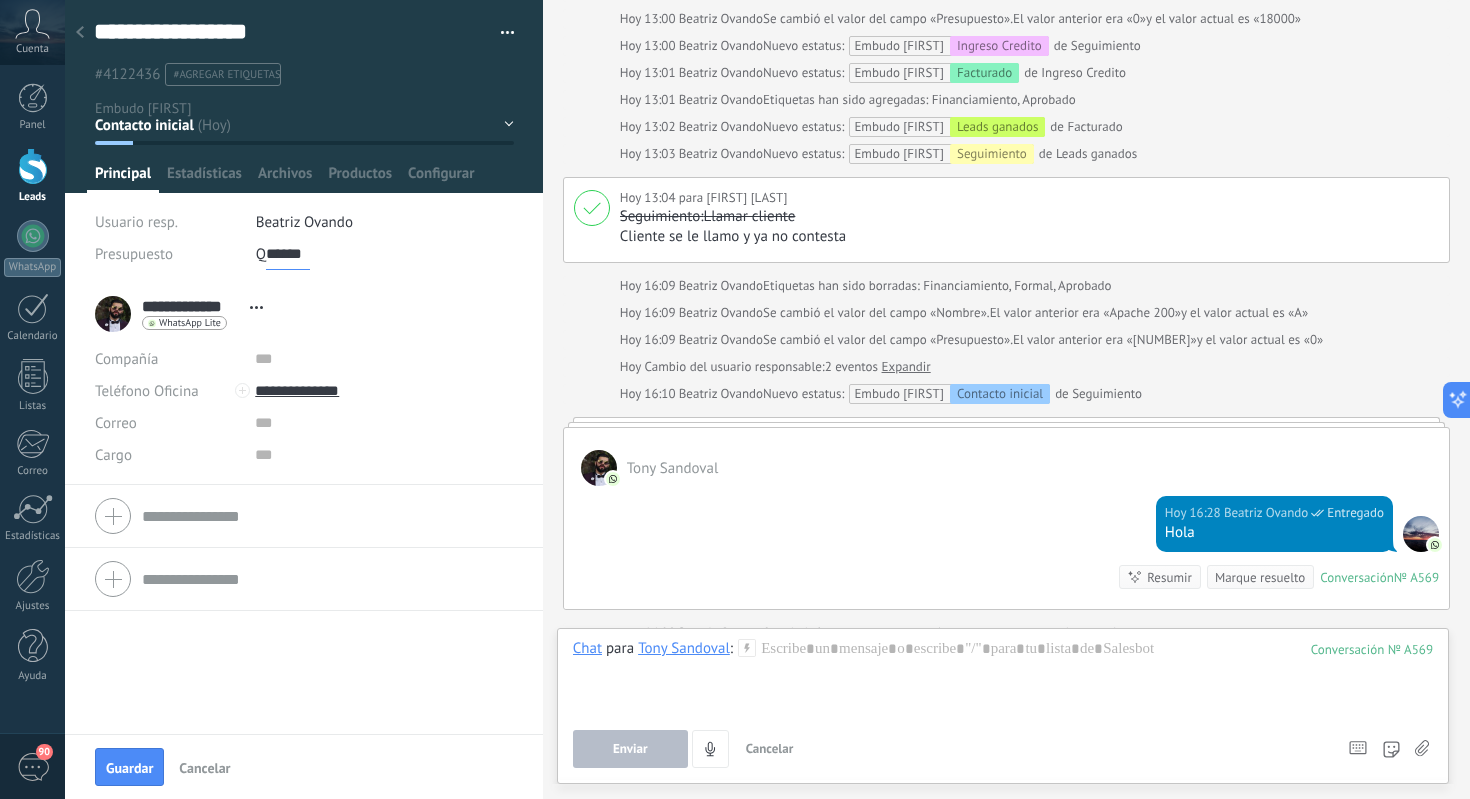 type on "******" 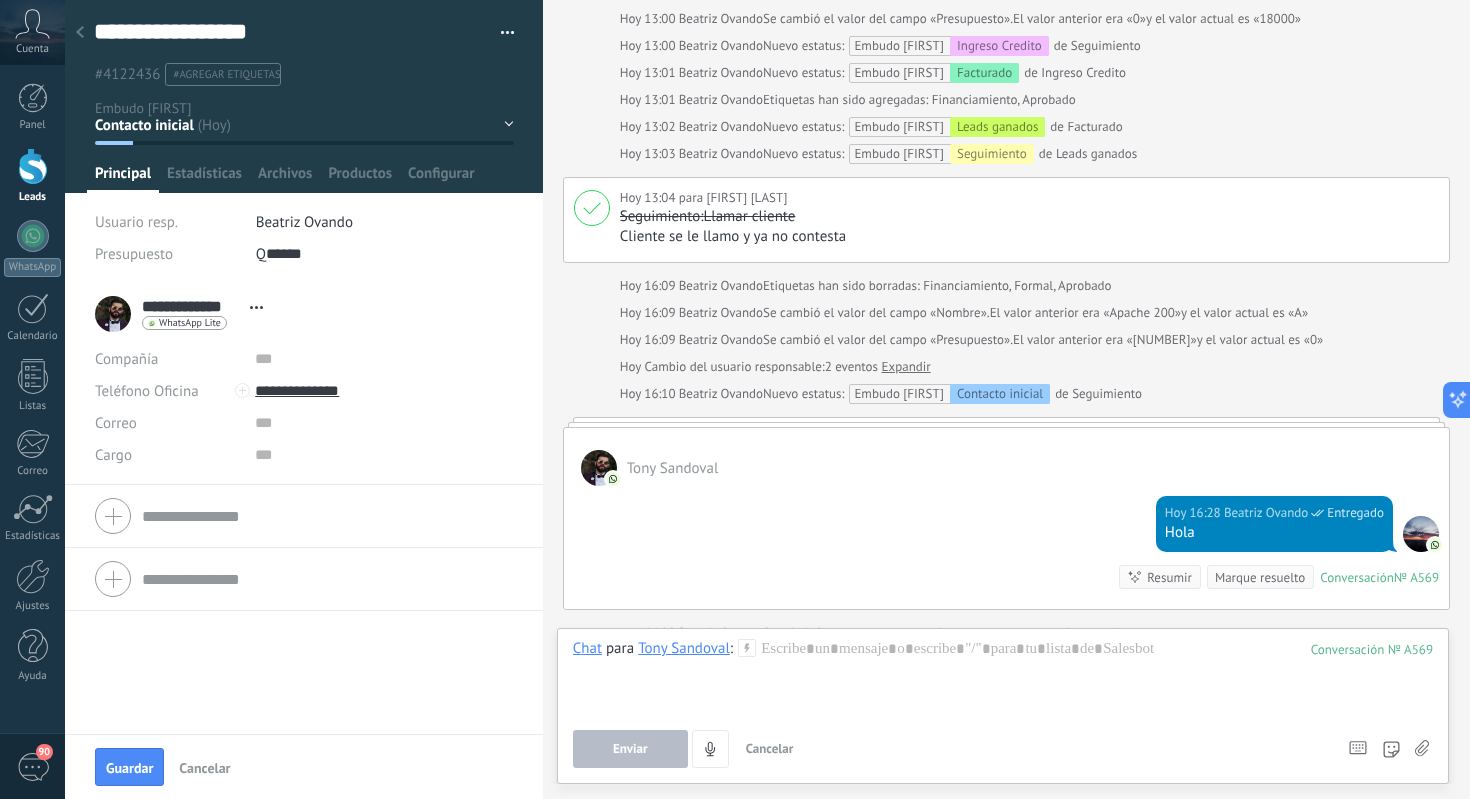 click on "Beatriz Ovando" at bounding box center [385, 222] 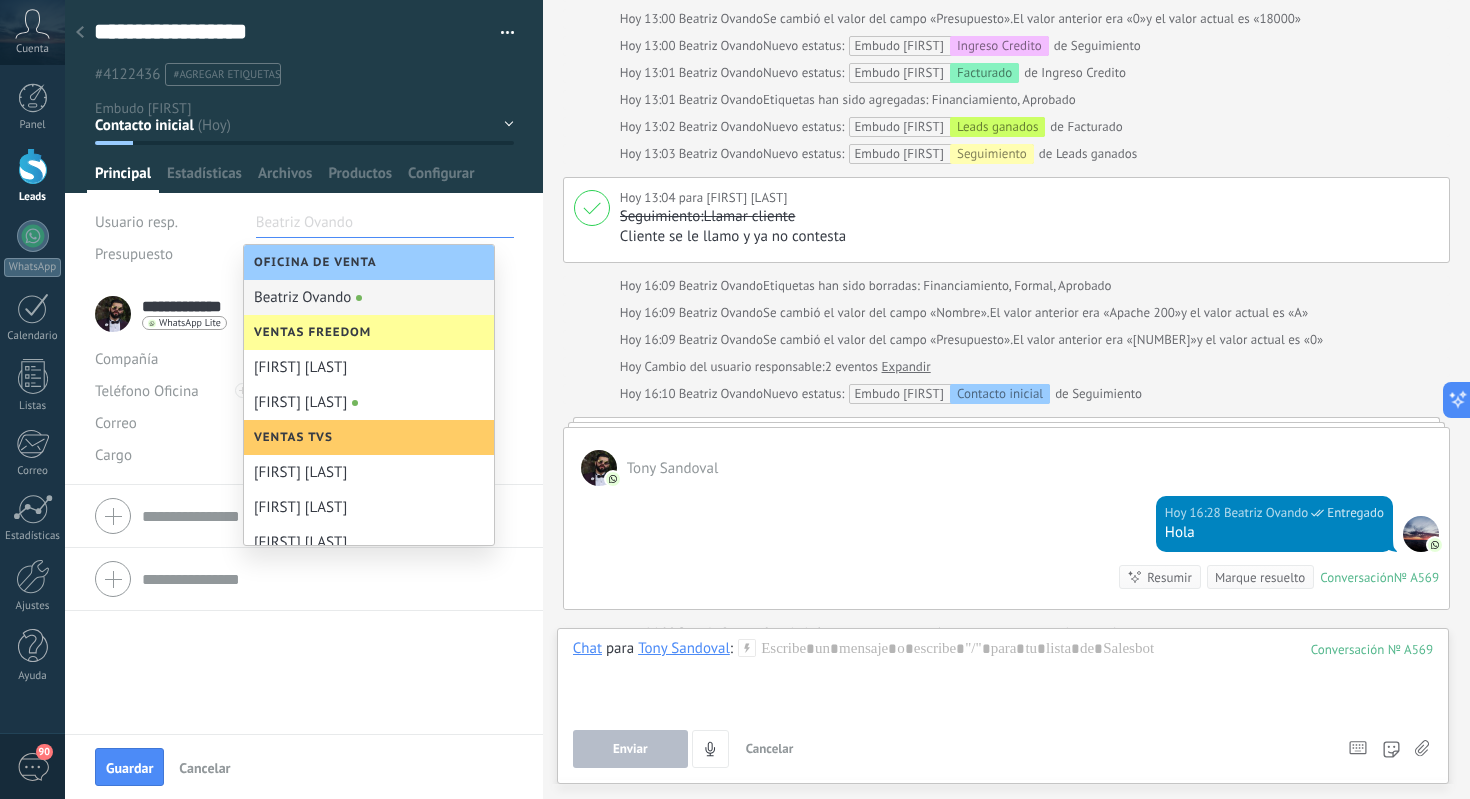 scroll, scrollTop: 0, scrollLeft: 0, axis: both 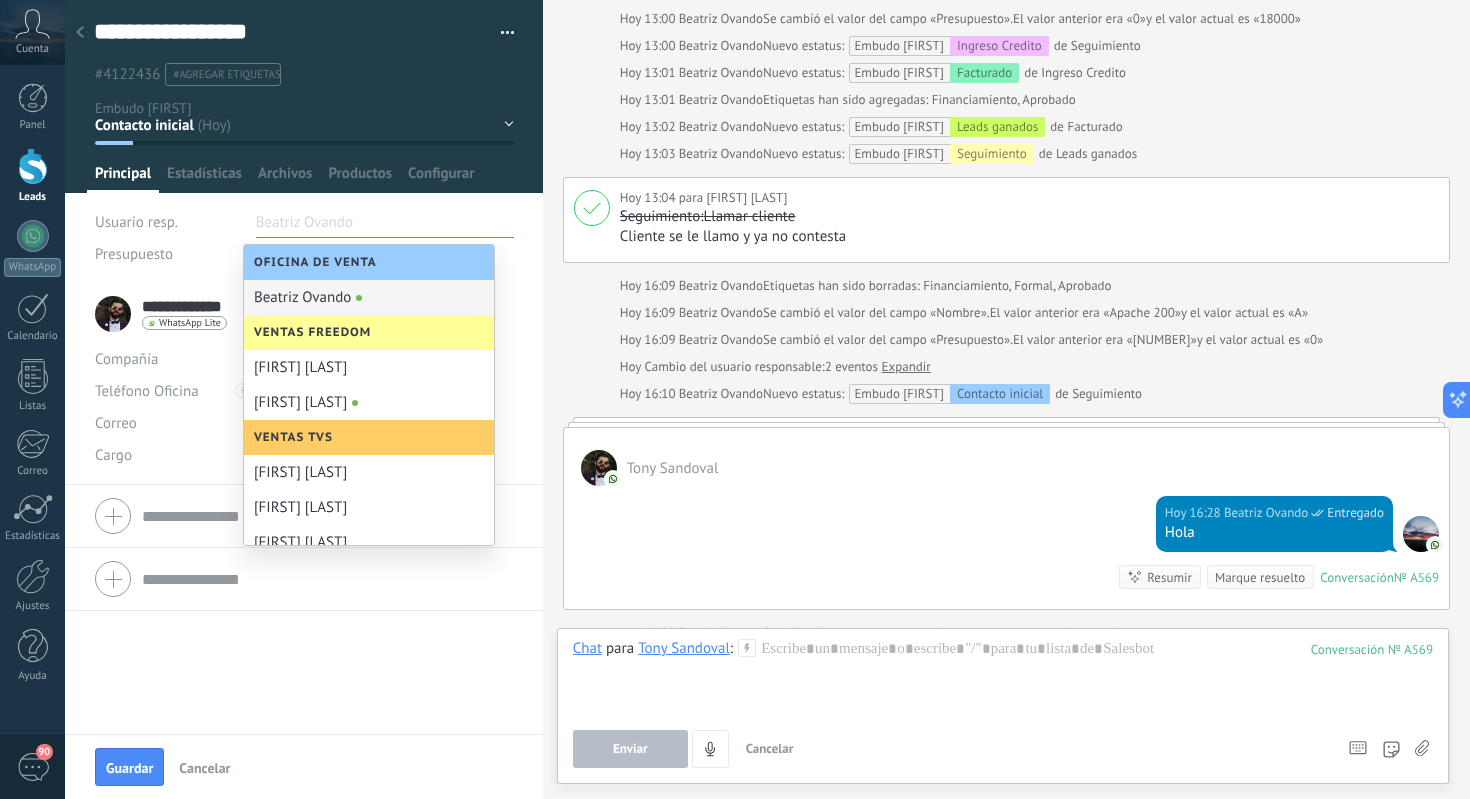 click on "*
Guardar y crear
Imprimir
Administrar etiquetas
Exportar a excel" at bounding box center [304, 141] 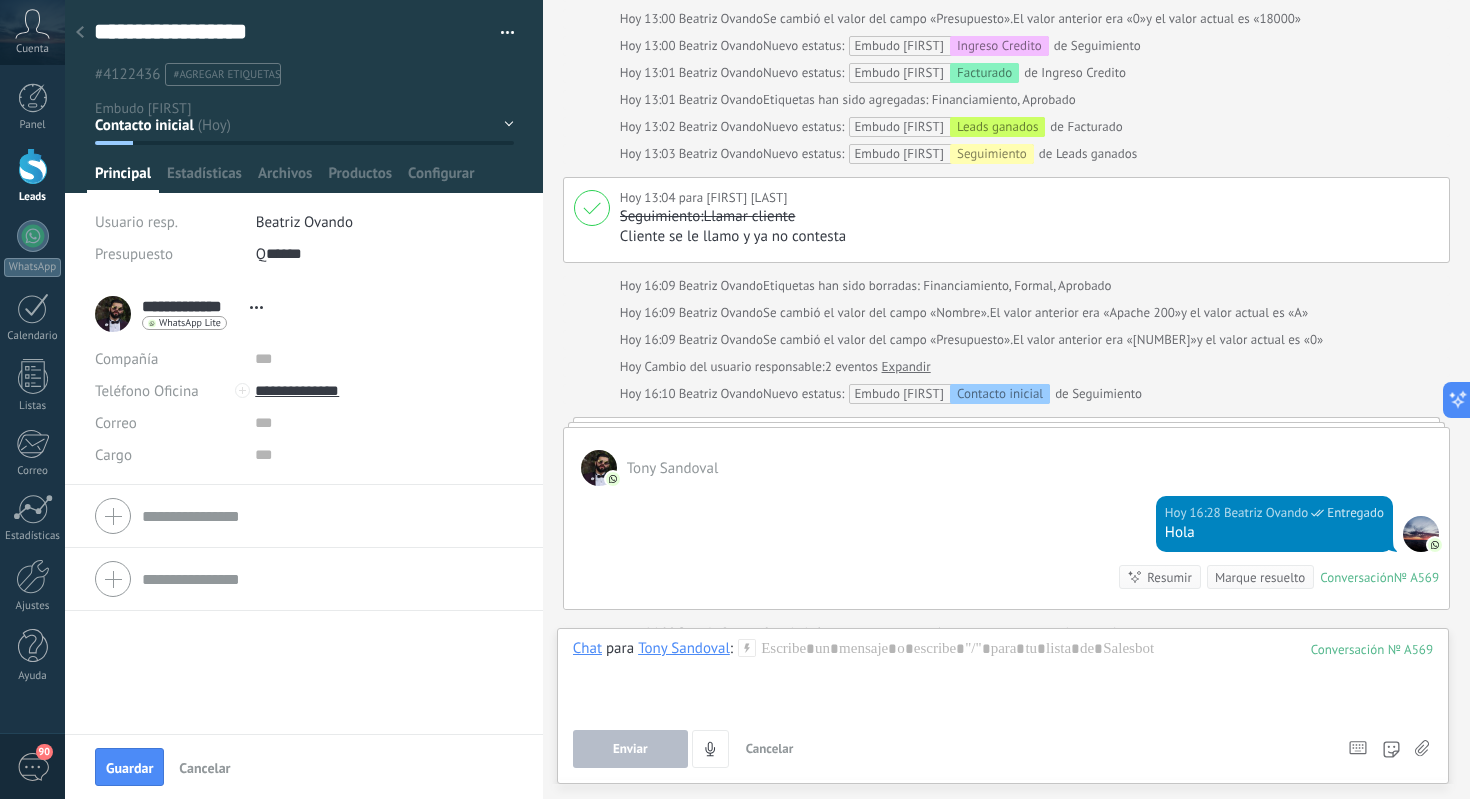 click on "Beatriz Ovando" at bounding box center (304, 222) 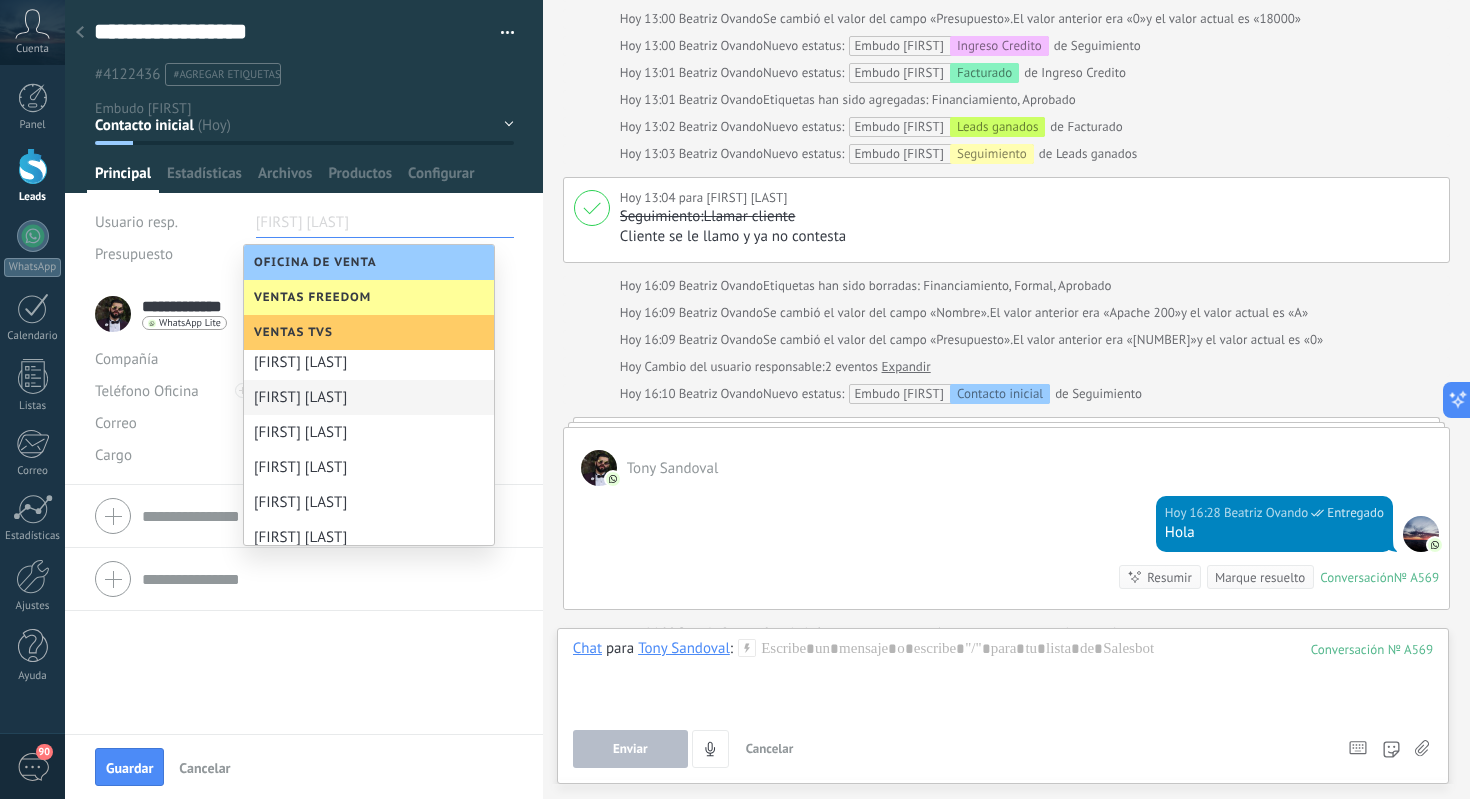 scroll, scrollTop: 124, scrollLeft: 0, axis: vertical 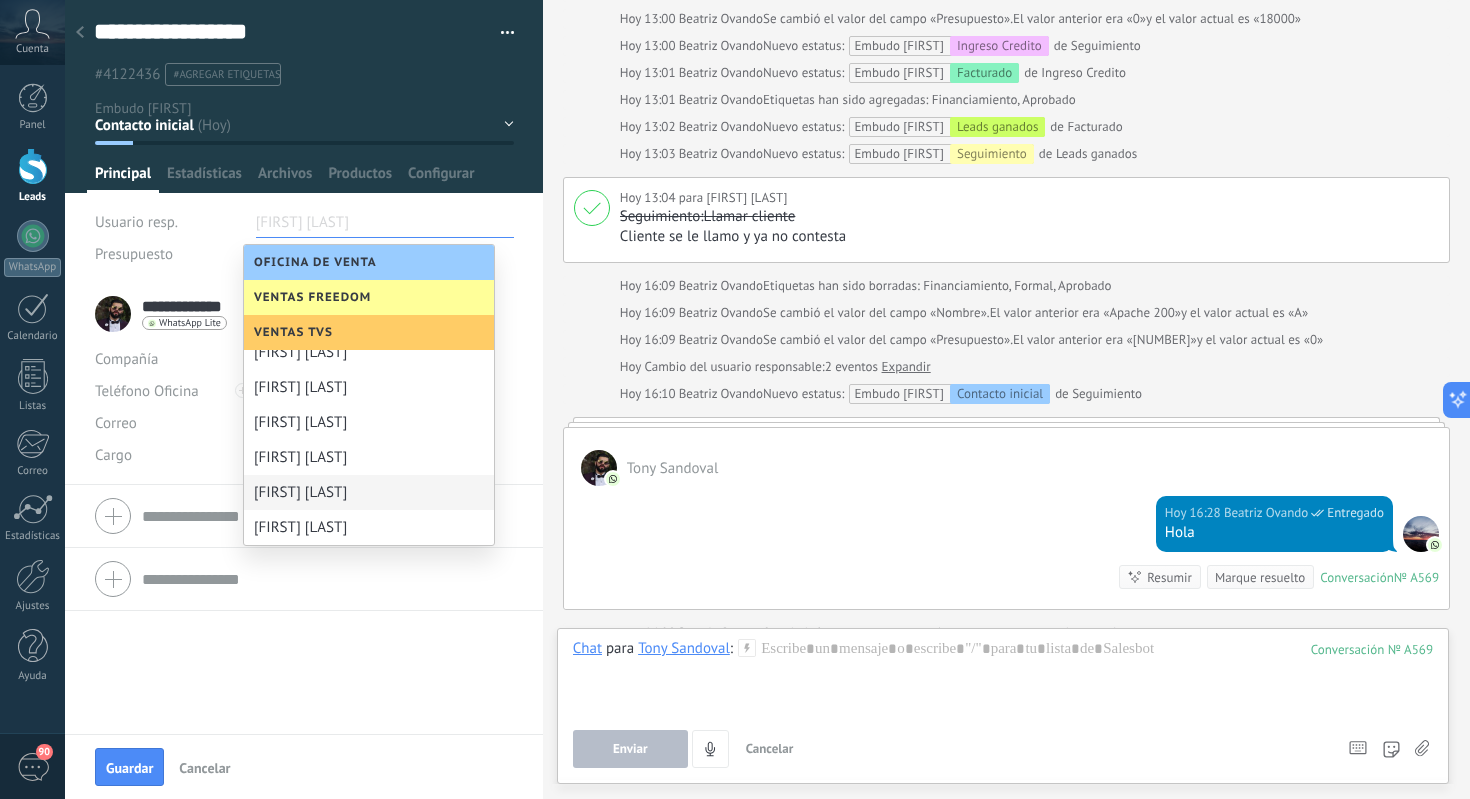 click on "[FIRST] [LAST]" at bounding box center [369, 492] 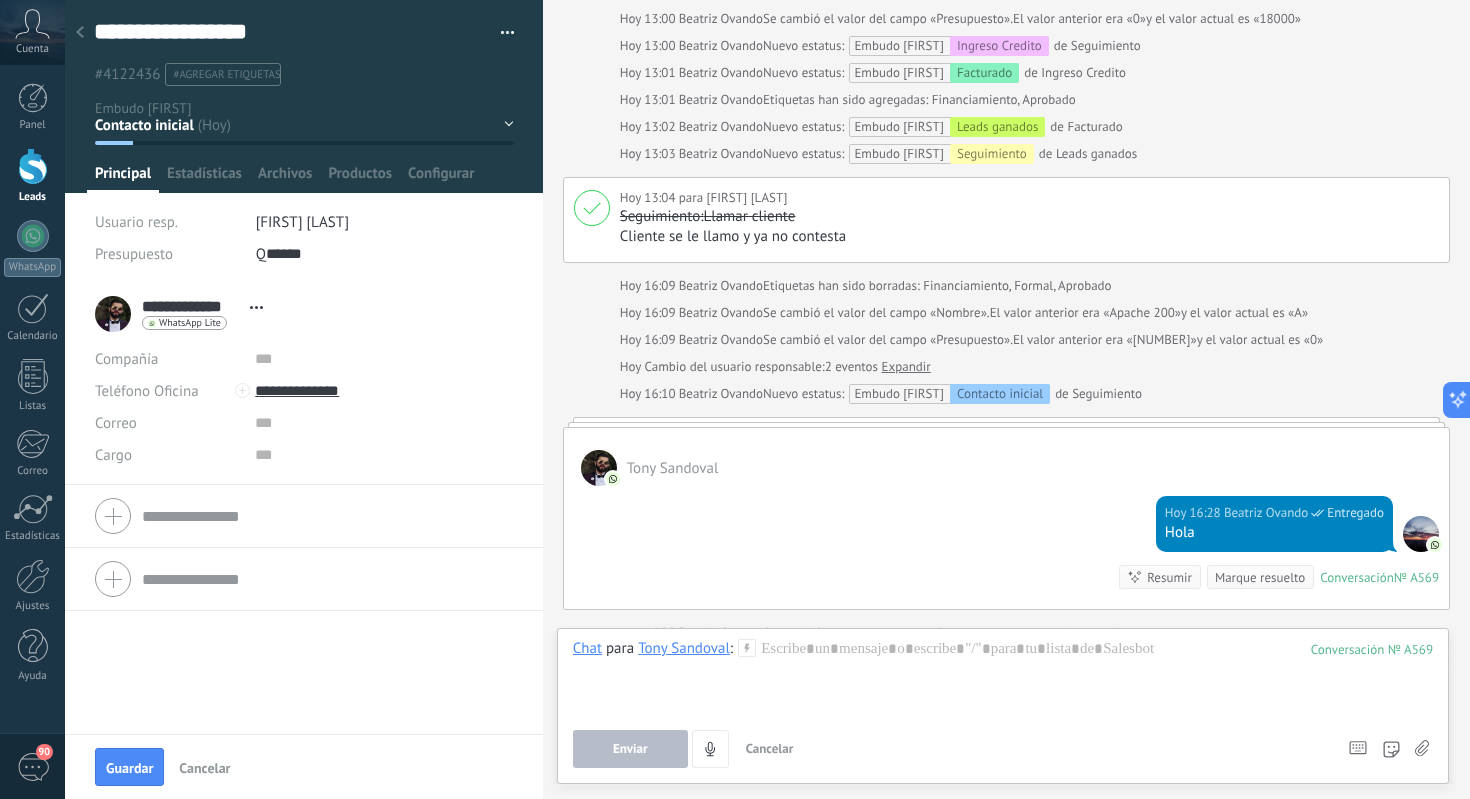 click on "*
Guardar y crear
Imprimir
Administrar etiquetas
Exportar a excel" at bounding box center [304, 141] 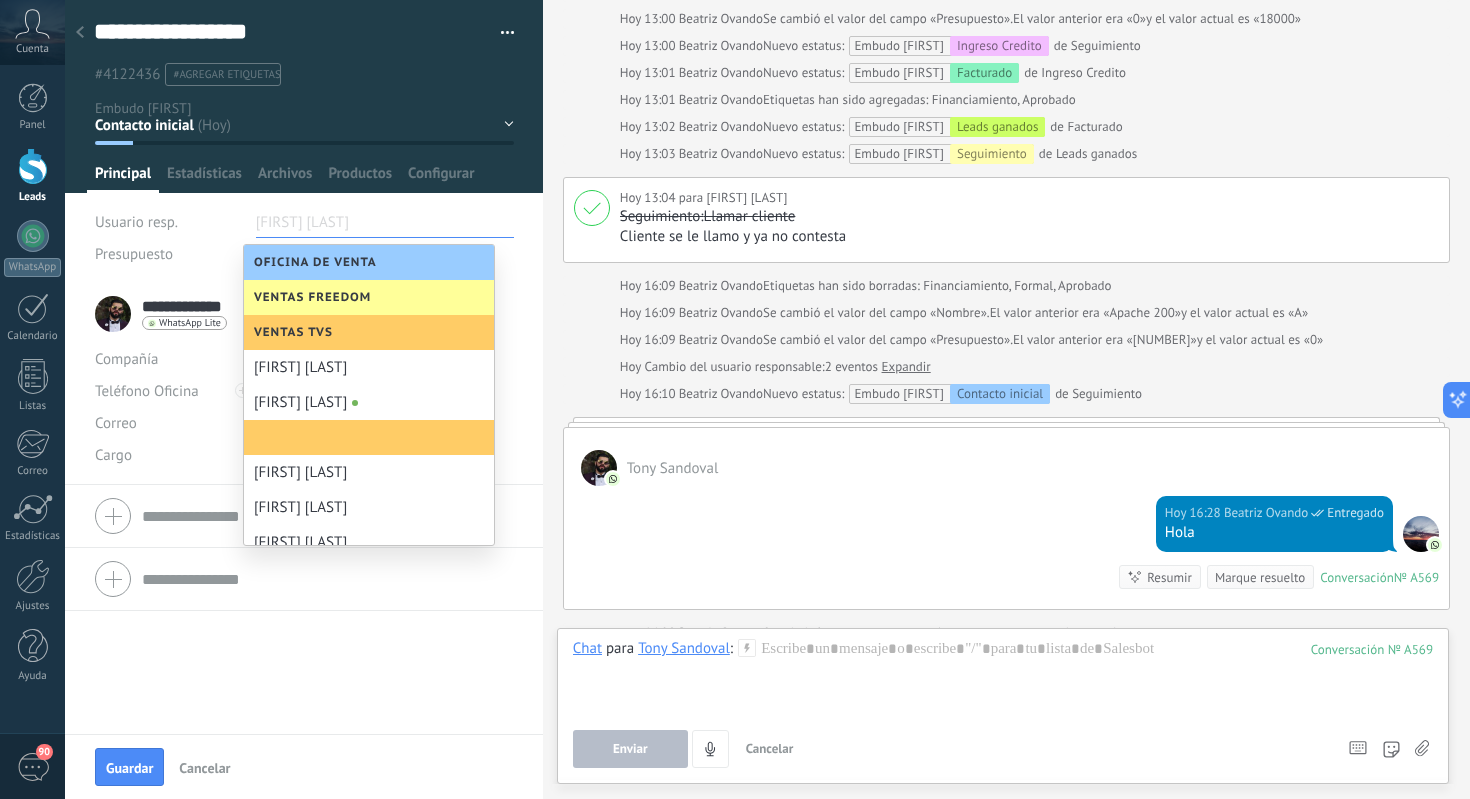 scroll, scrollTop: 124, scrollLeft: 0, axis: vertical 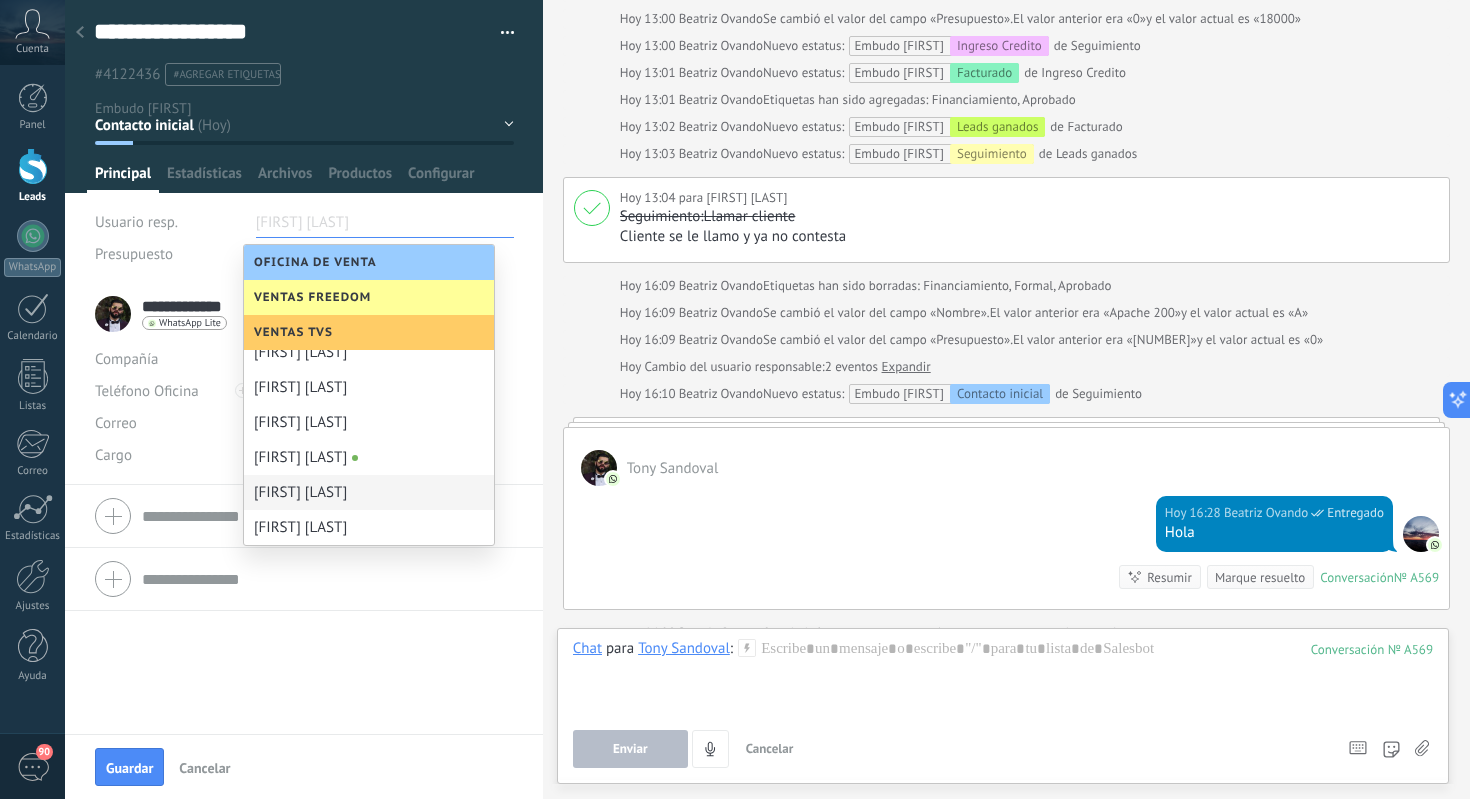 click on "Usuario resp." at bounding box center (168, 222) 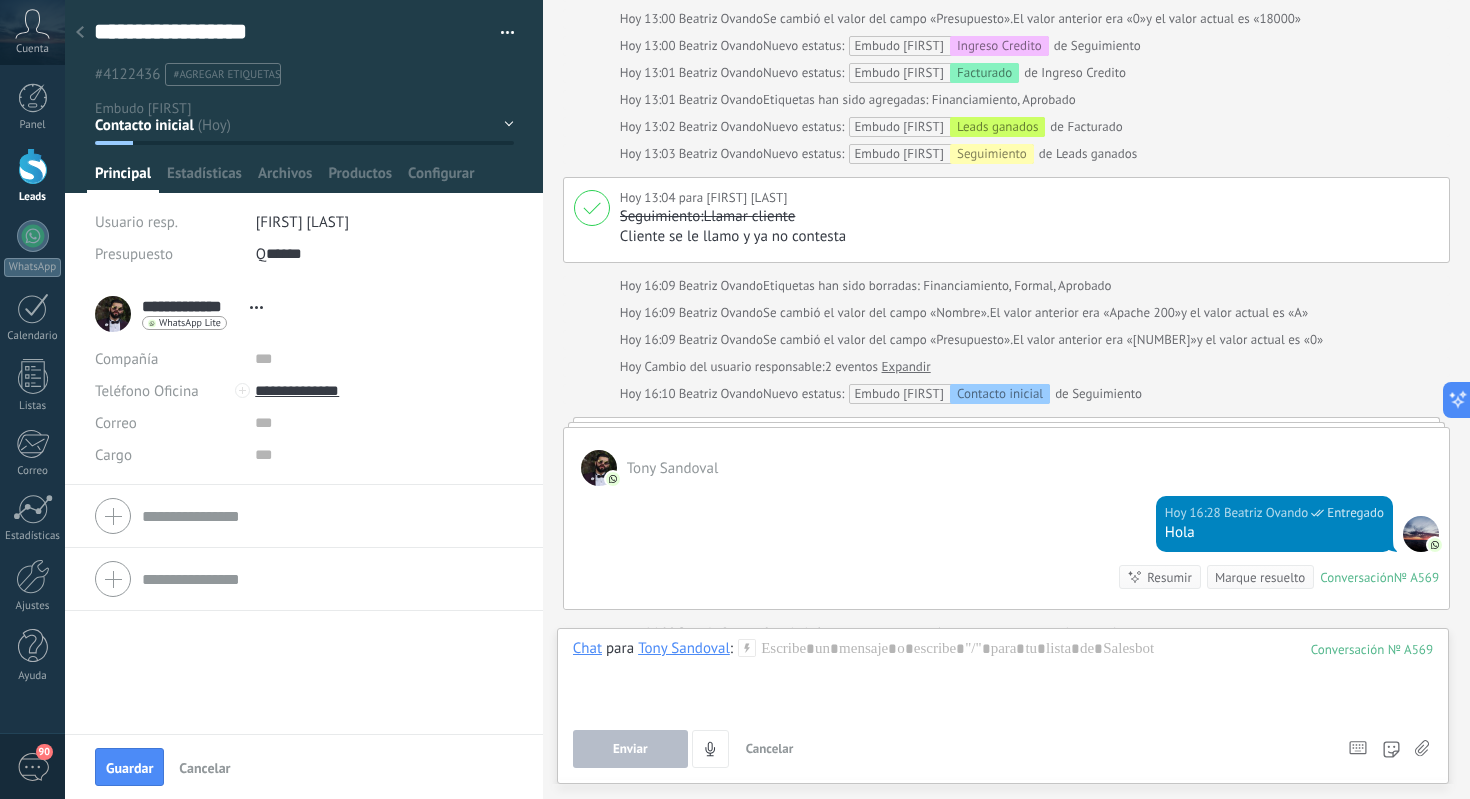 click on "[FIRST] [LAST]" at bounding box center [302, 222] 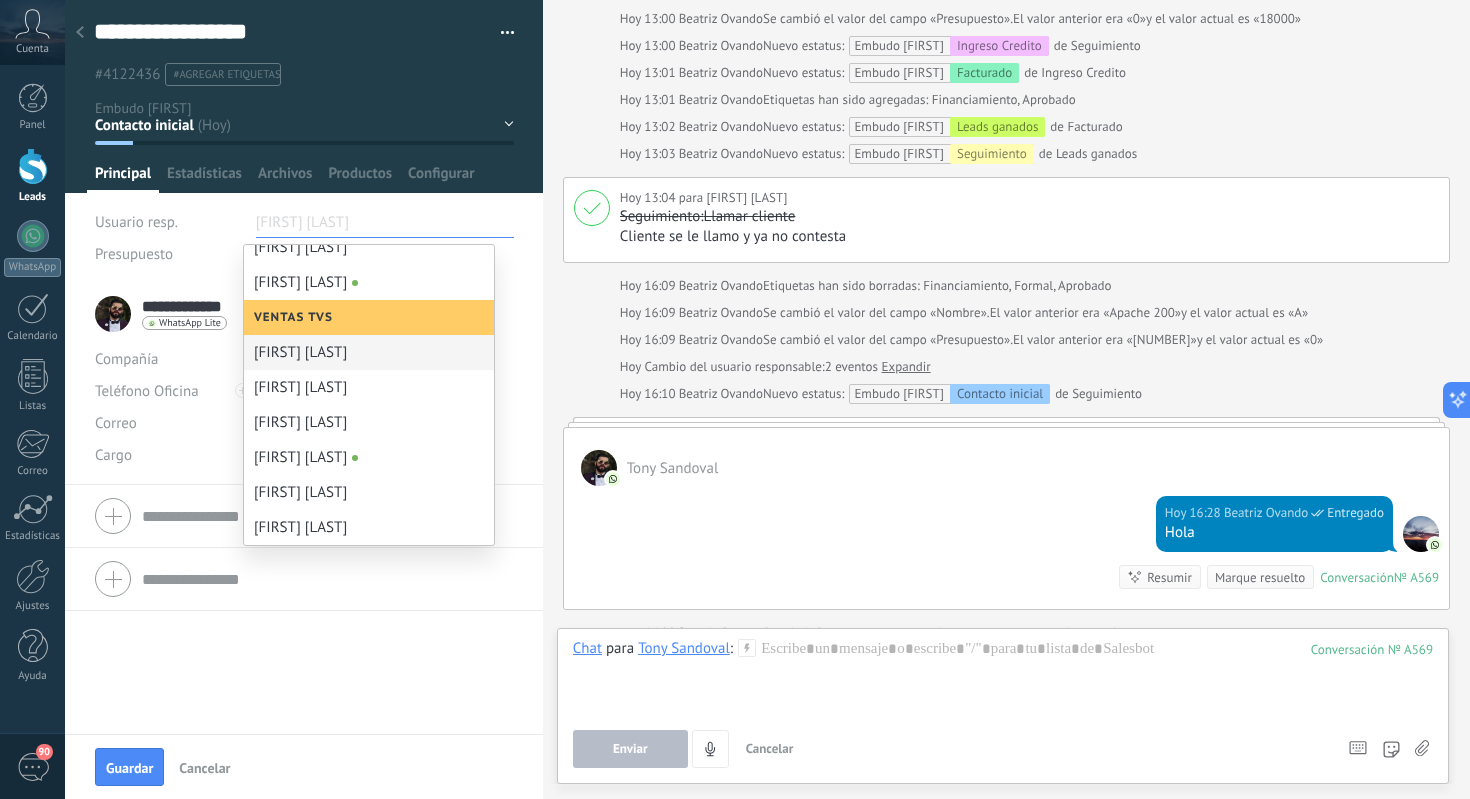 scroll, scrollTop: 0, scrollLeft: 0, axis: both 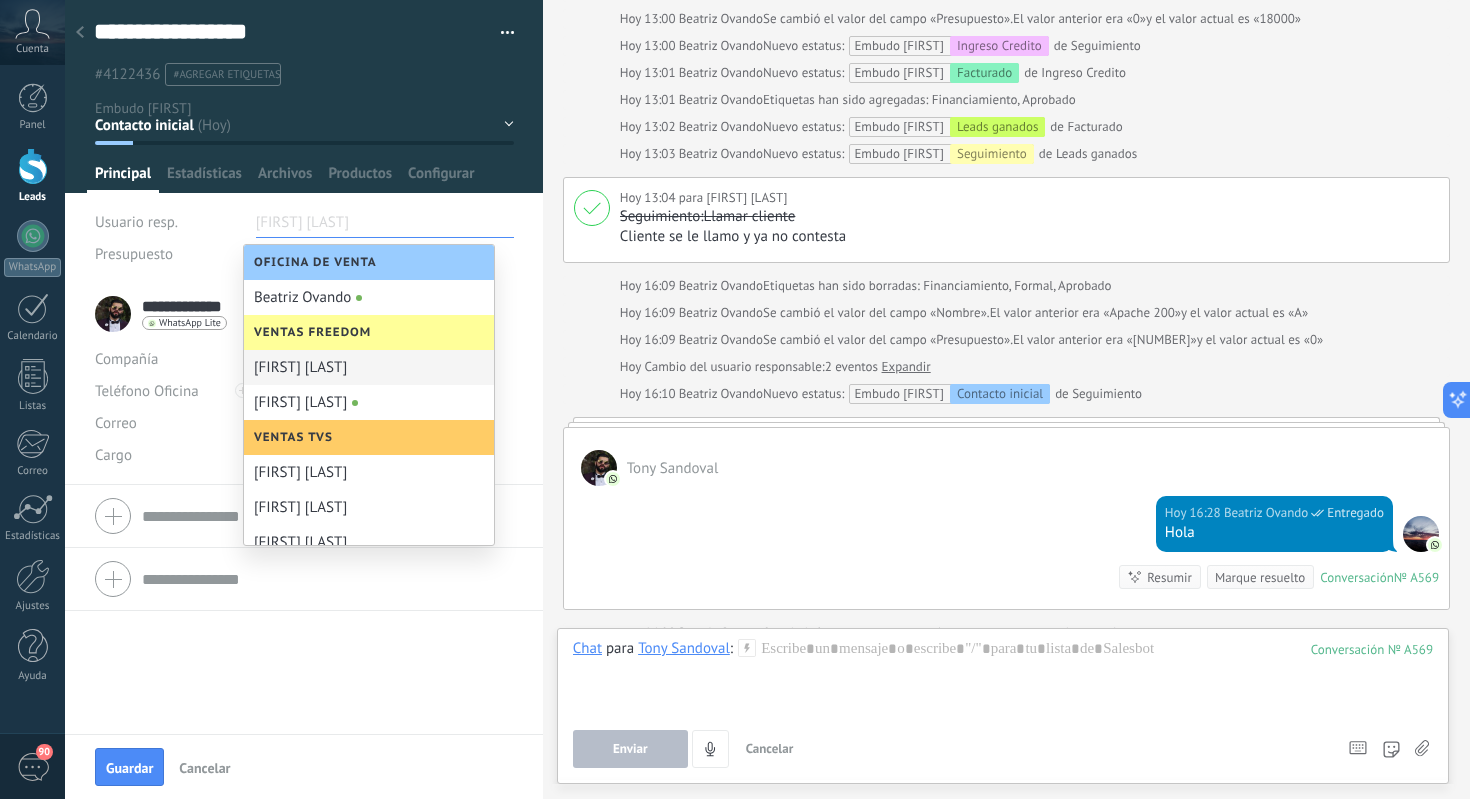 click on "Beatriz Ovando" at bounding box center [369, 297] 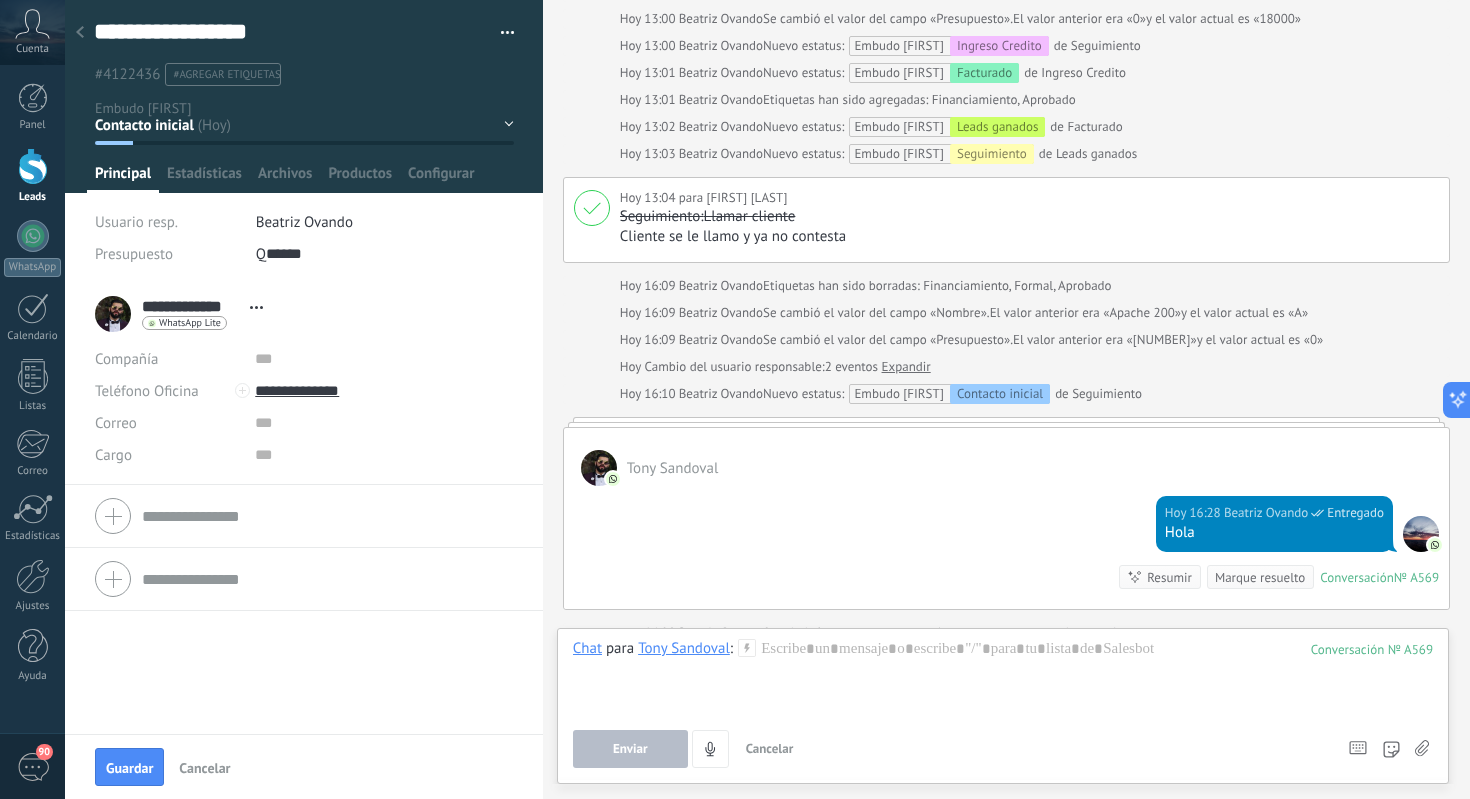 click on "Beatriz Ovando" at bounding box center (304, 222) 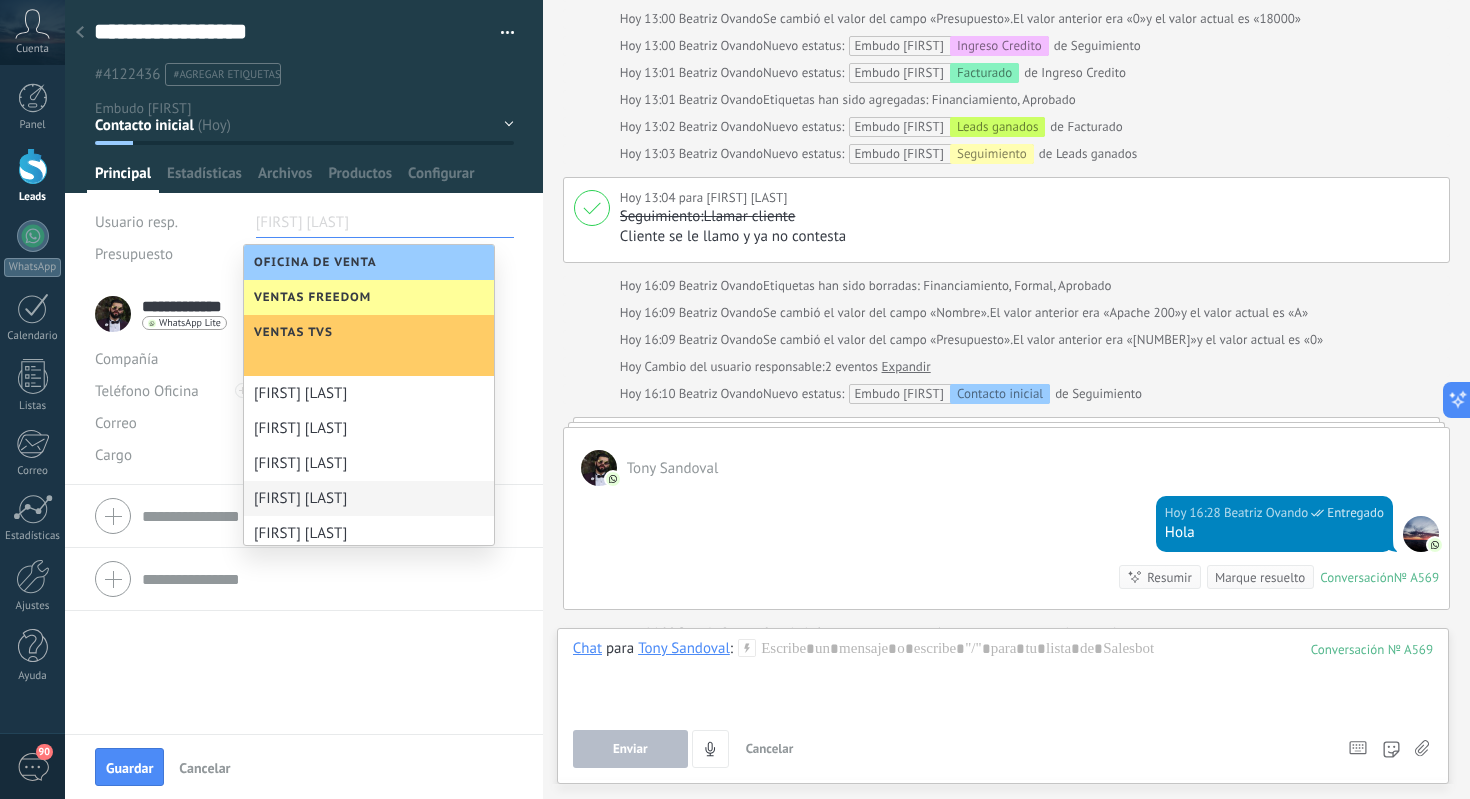 scroll, scrollTop: 124, scrollLeft: 0, axis: vertical 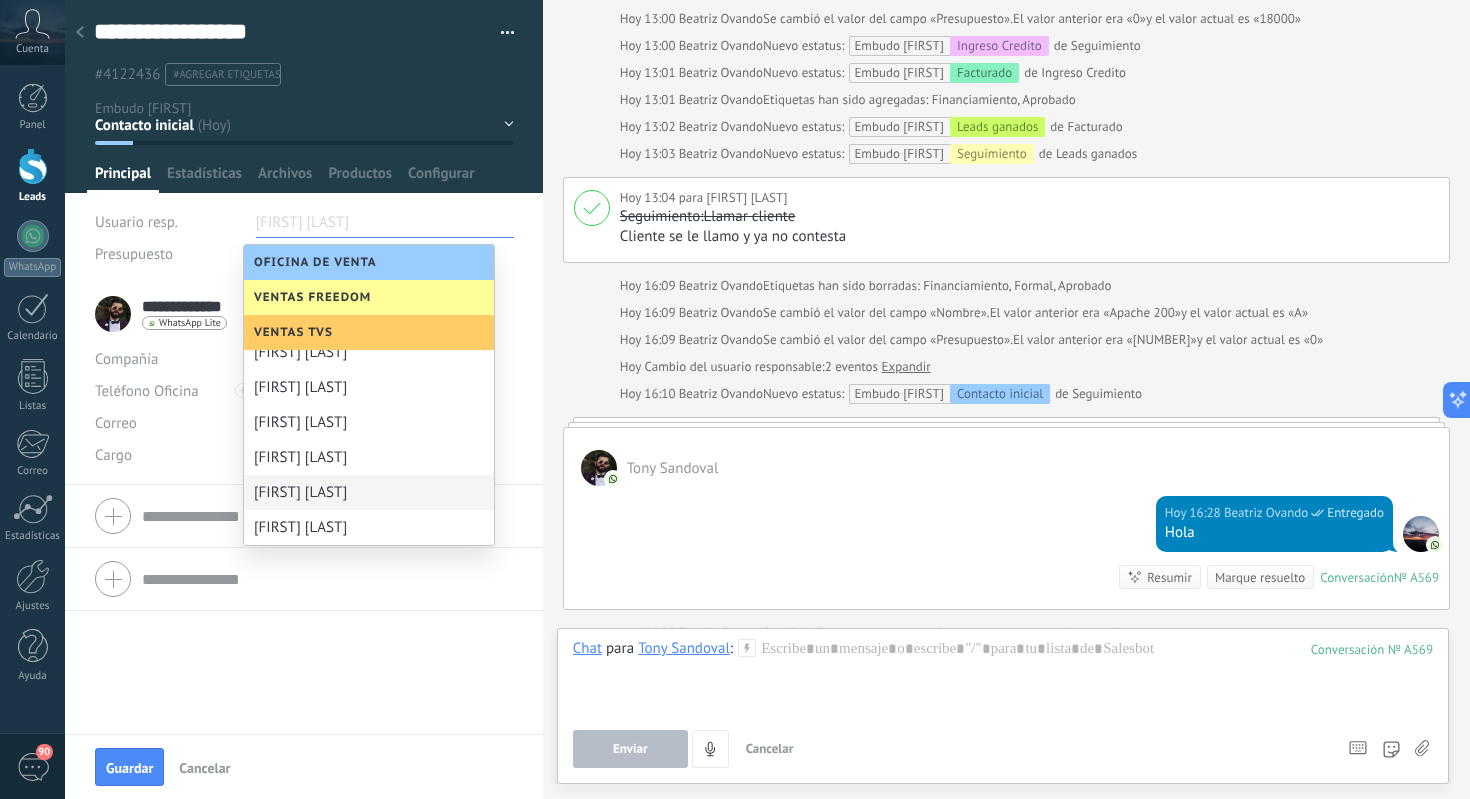 click on "[FIRST] [LAST]" at bounding box center [369, 492] 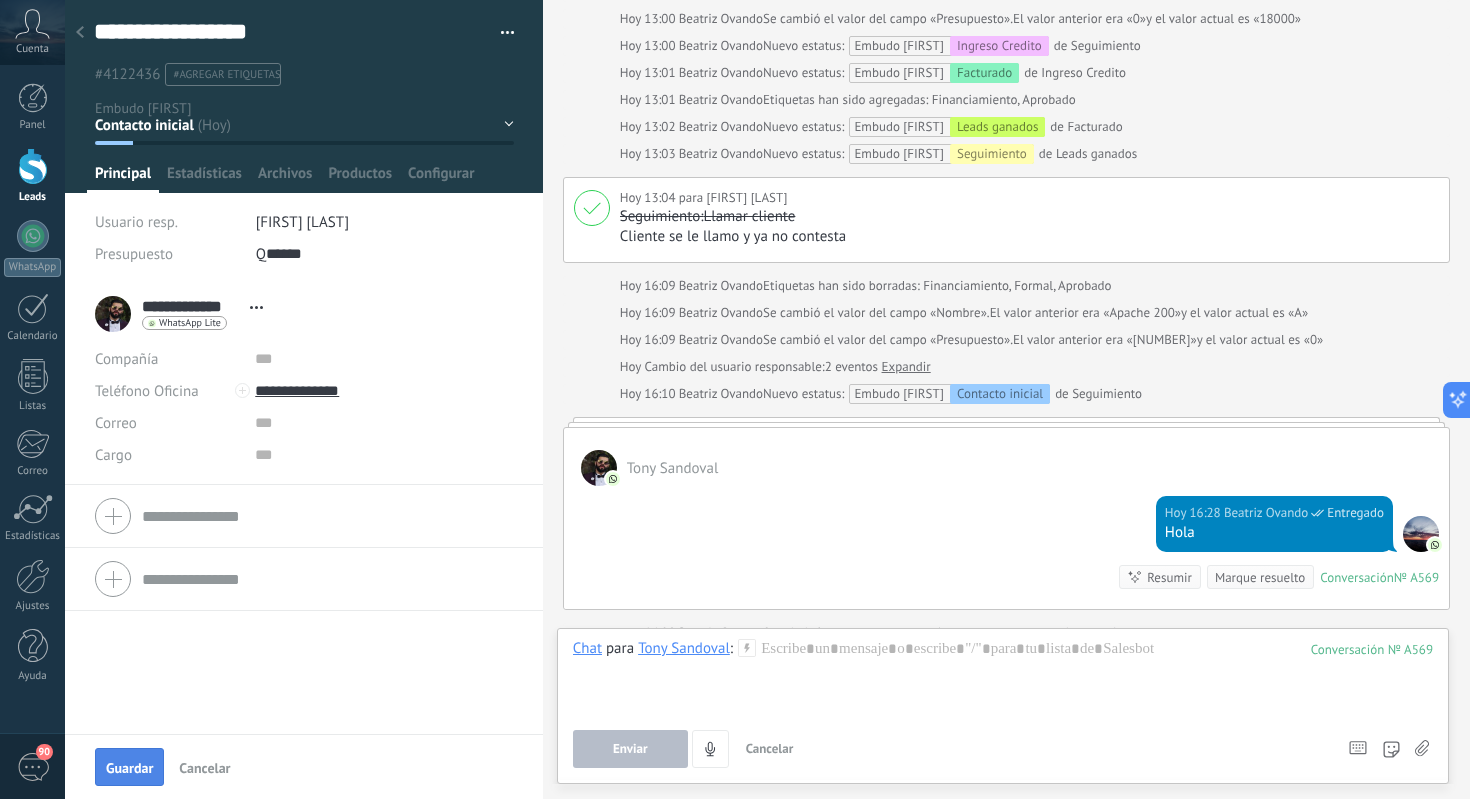 click on "Guardar" at bounding box center [129, 768] 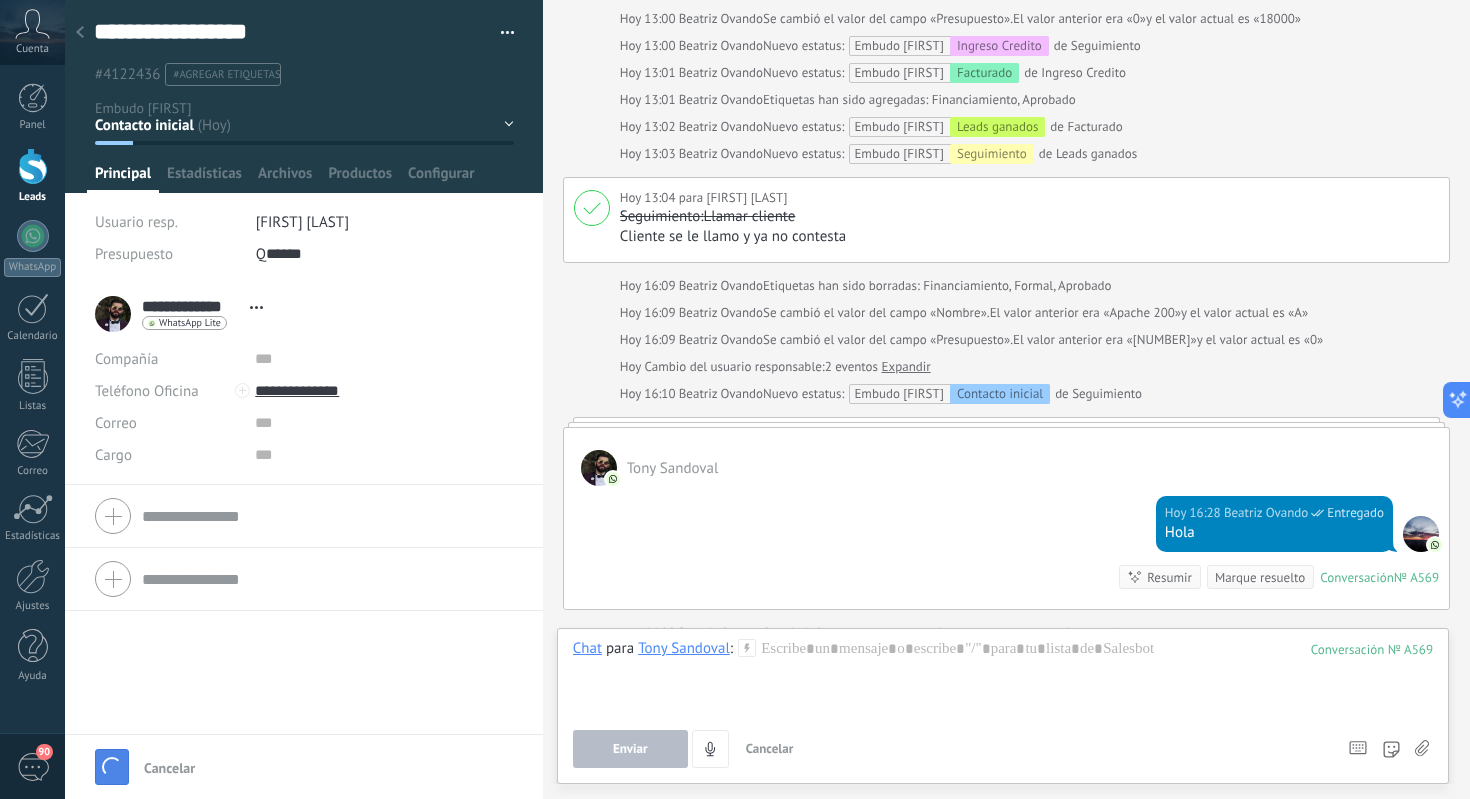 scroll, scrollTop: 3150, scrollLeft: 0, axis: vertical 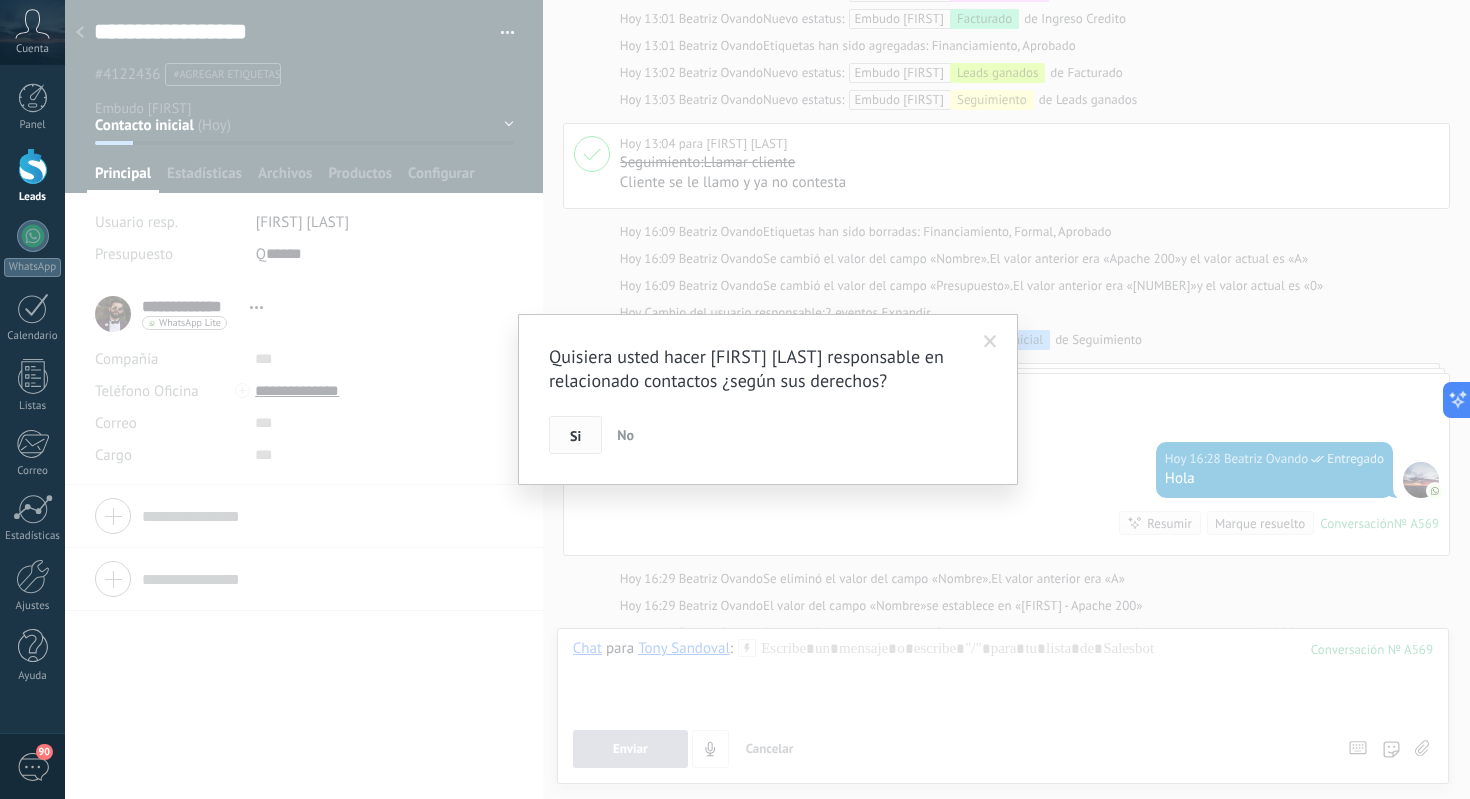 click on "Si" at bounding box center (575, 435) 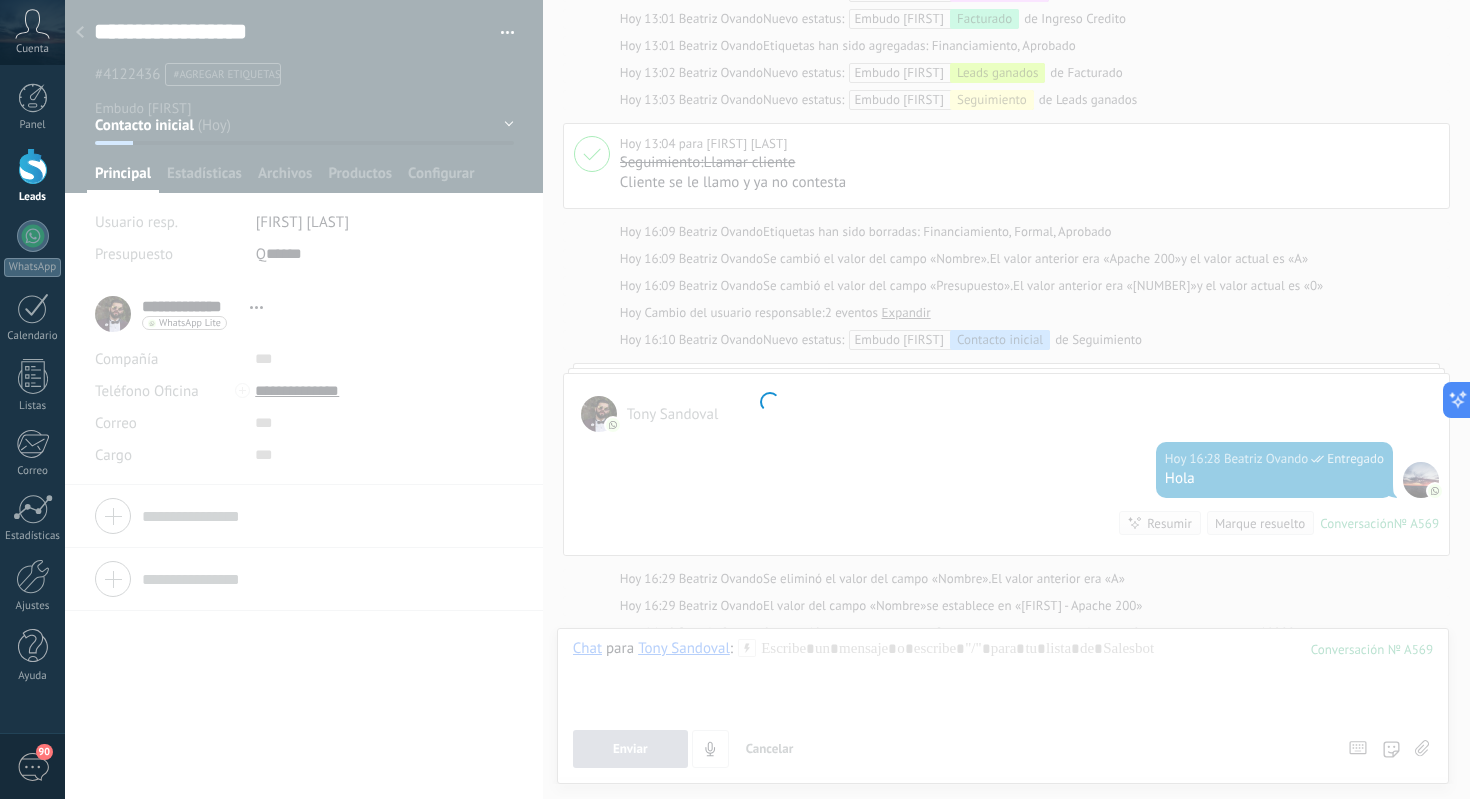 scroll, scrollTop: 3177, scrollLeft: 0, axis: vertical 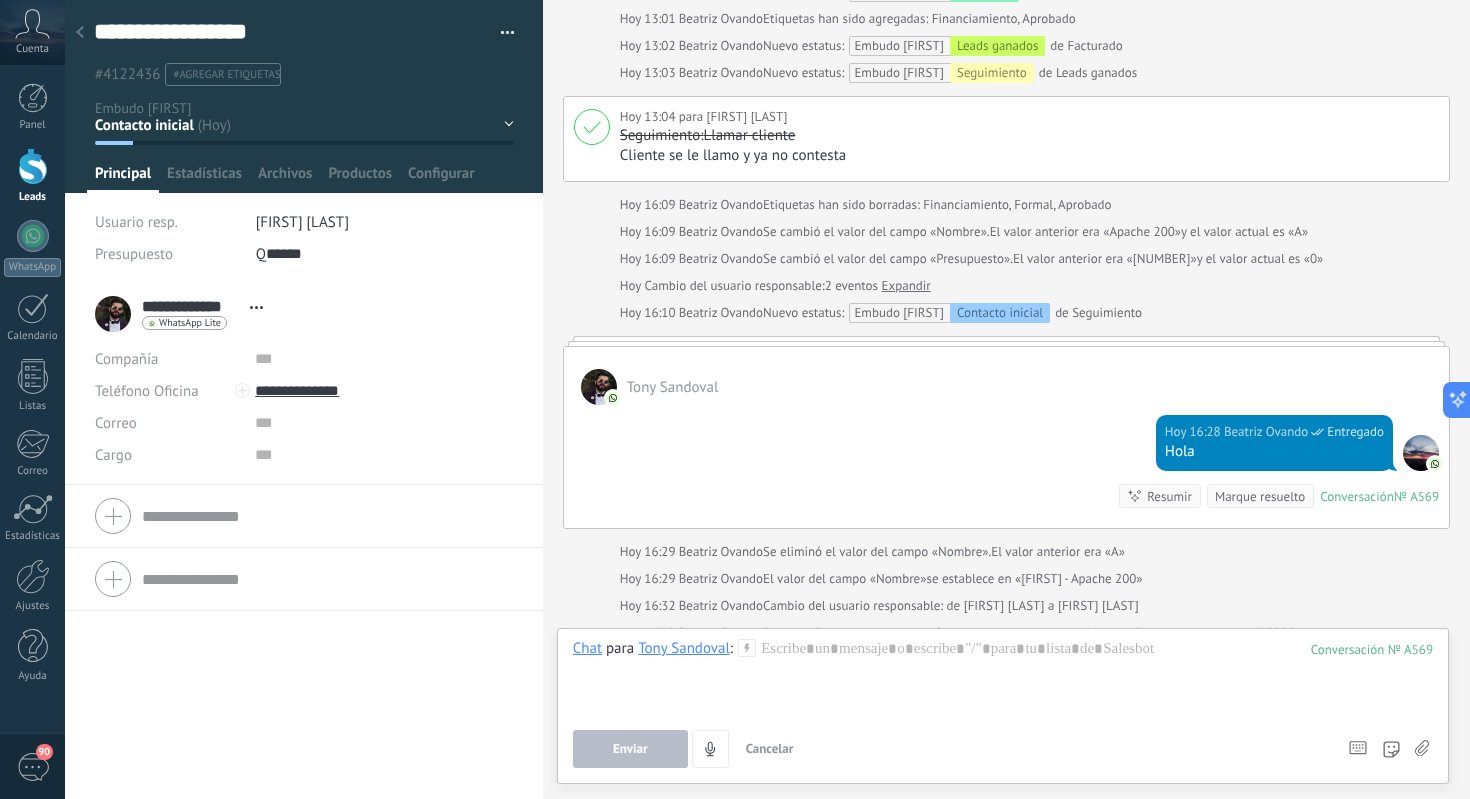 click at bounding box center [80, 32] 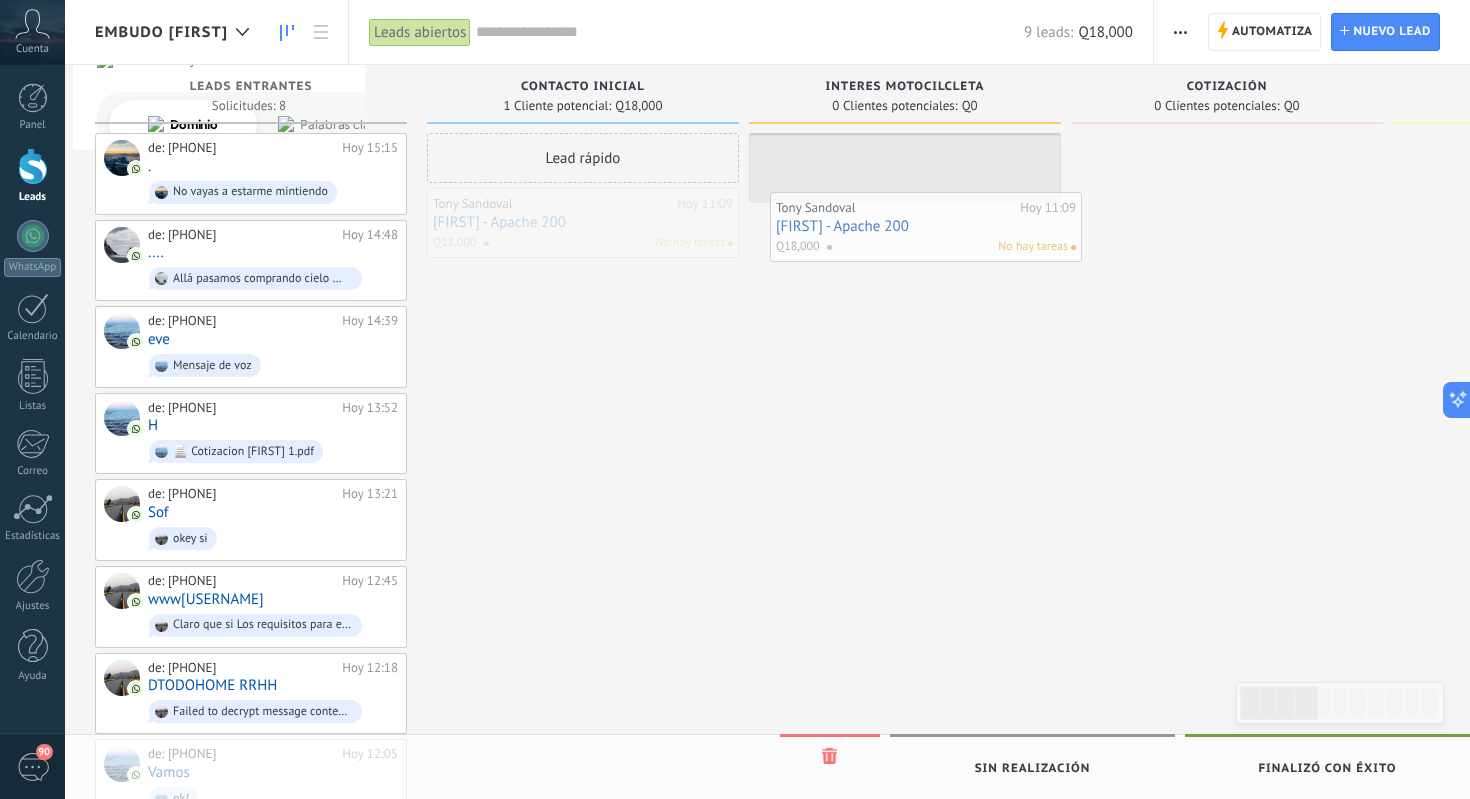 drag, startPoint x: 484, startPoint y: 205, endPoint x: 837, endPoint y: 211, distance: 353.051 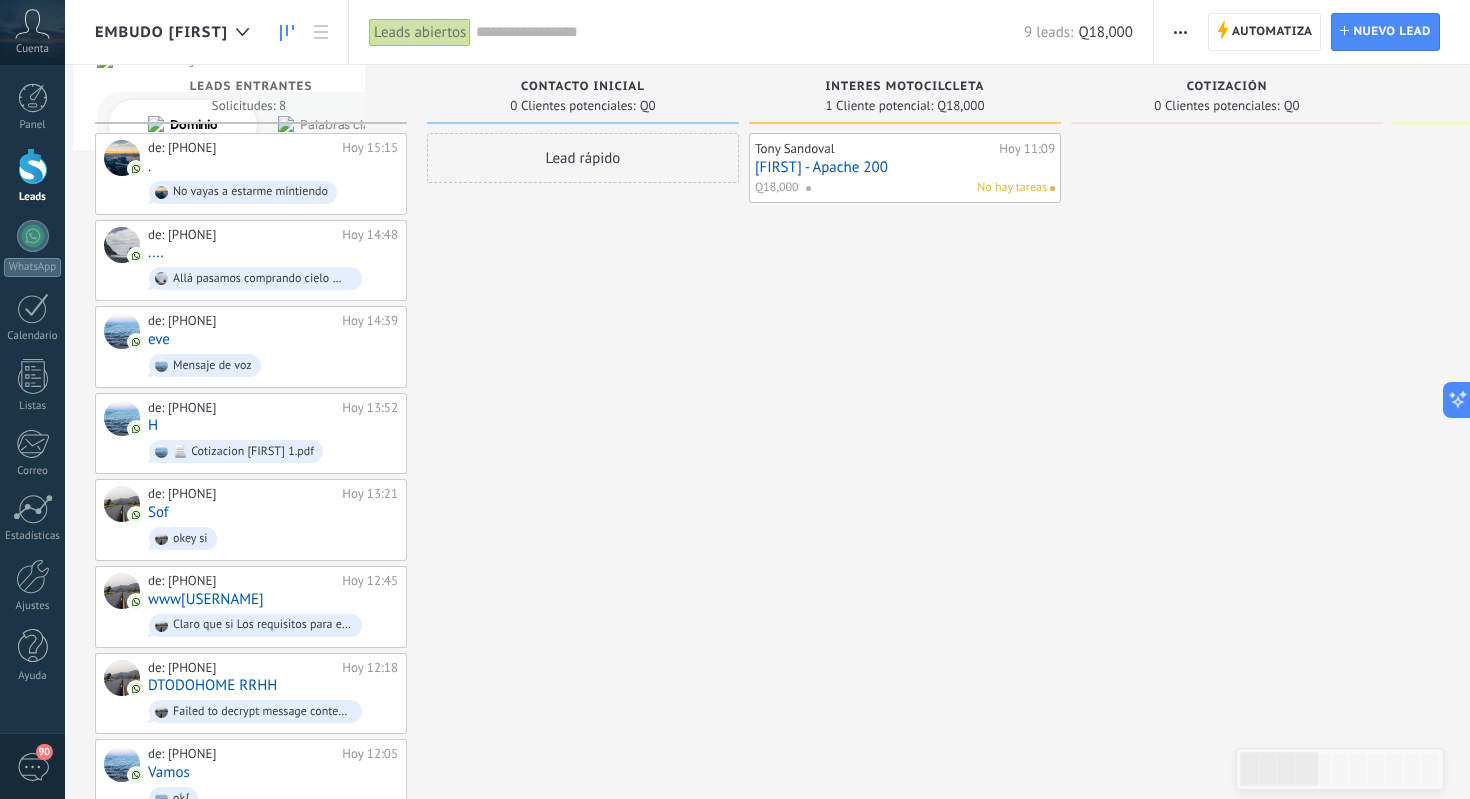 click on "No hay tareas" at bounding box center [926, 188] 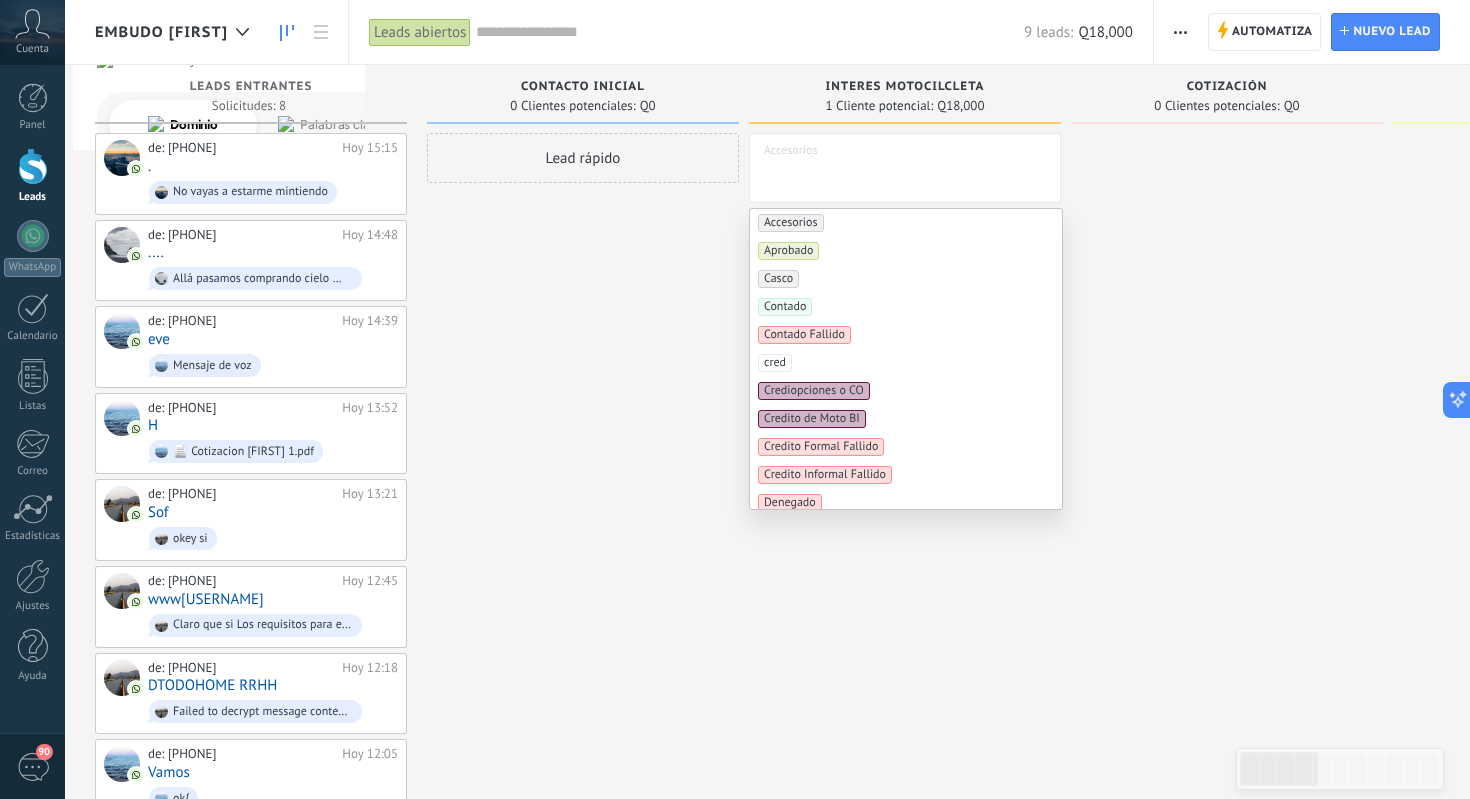click on "Lead rápido" at bounding box center [583, 477] 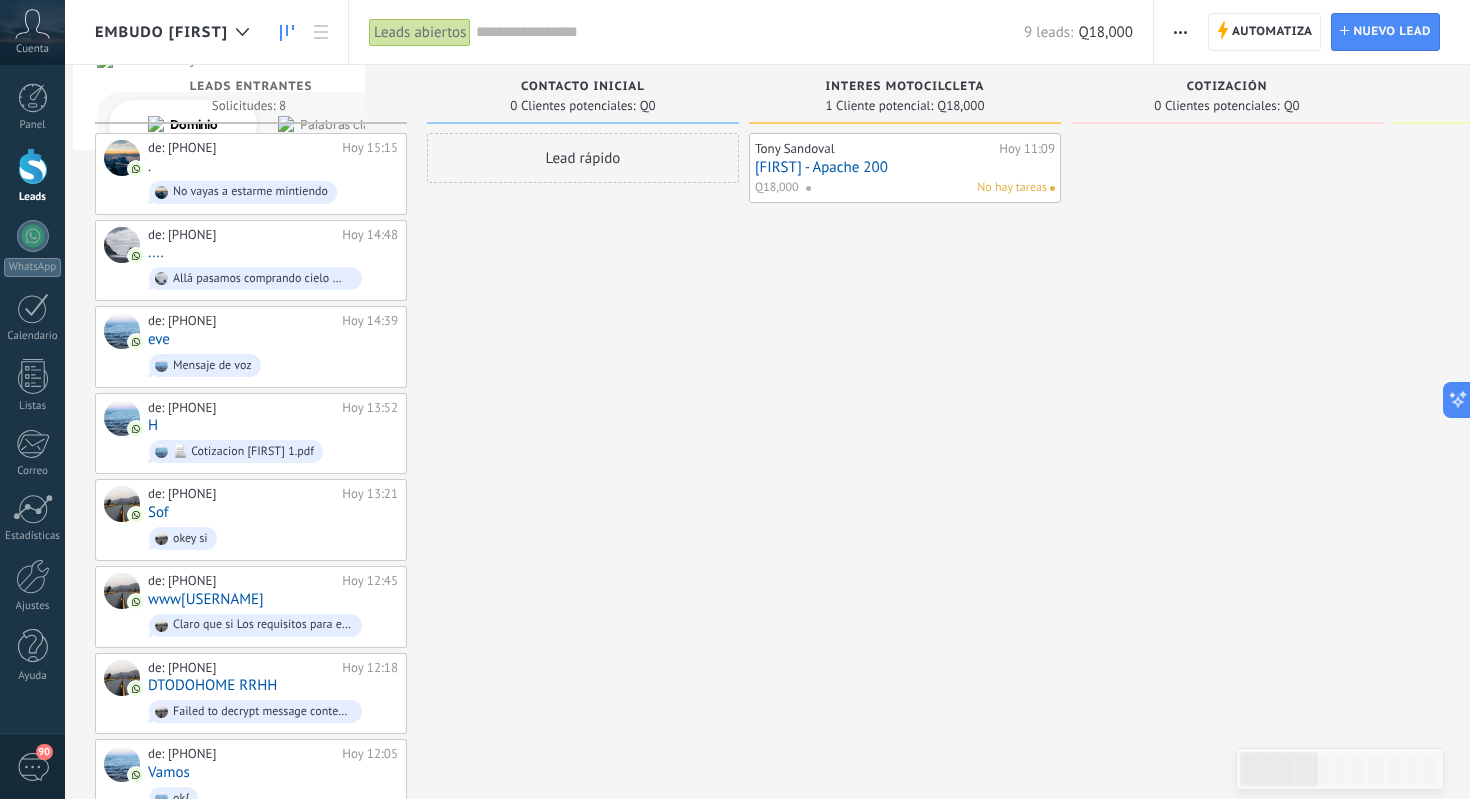 click on "Q18,000" at bounding box center (777, 188) 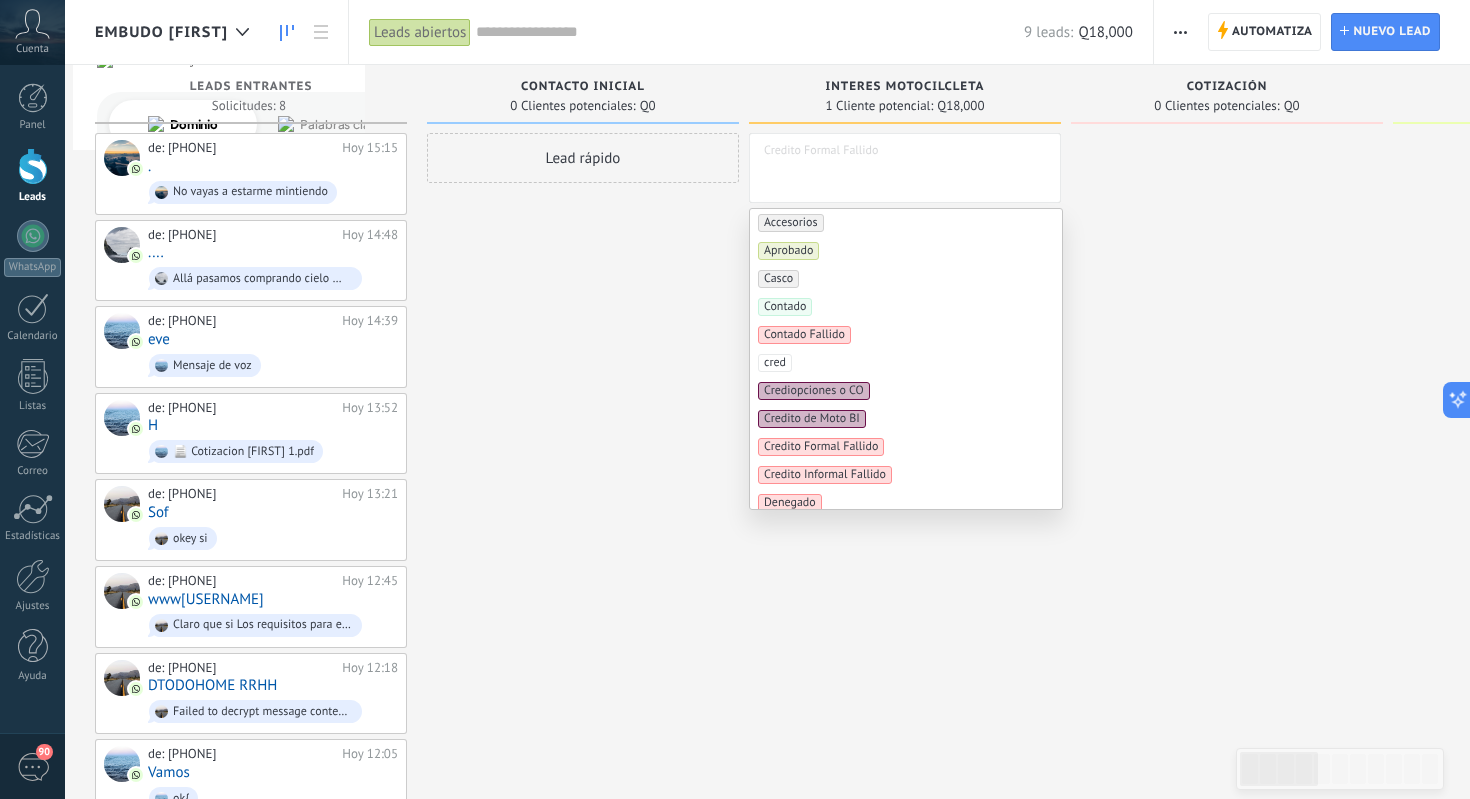 click on "Lead rápido" at bounding box center (583, 477) 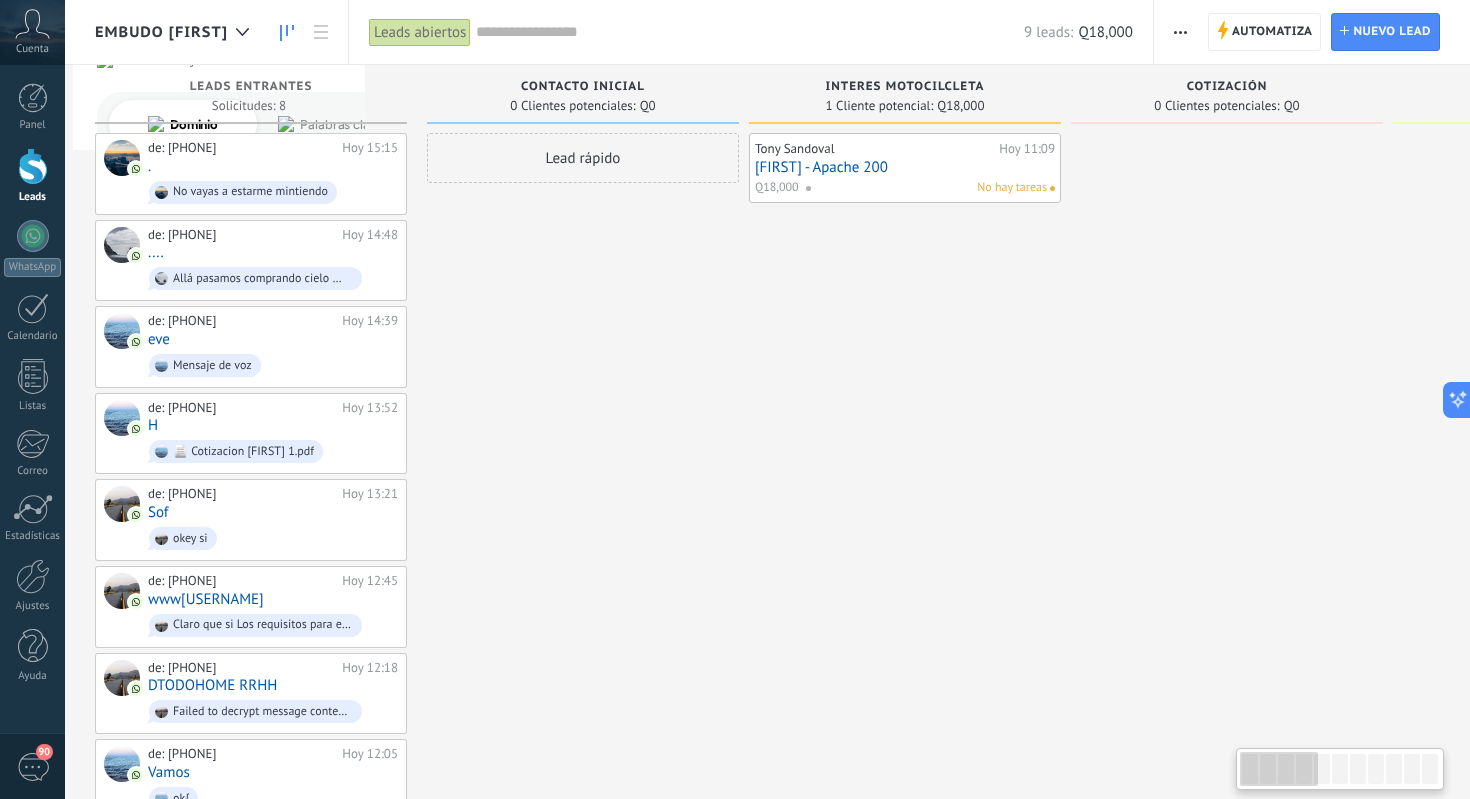 scroll, scrollTop: 0, scrollLeft: 1, axis: horizontal 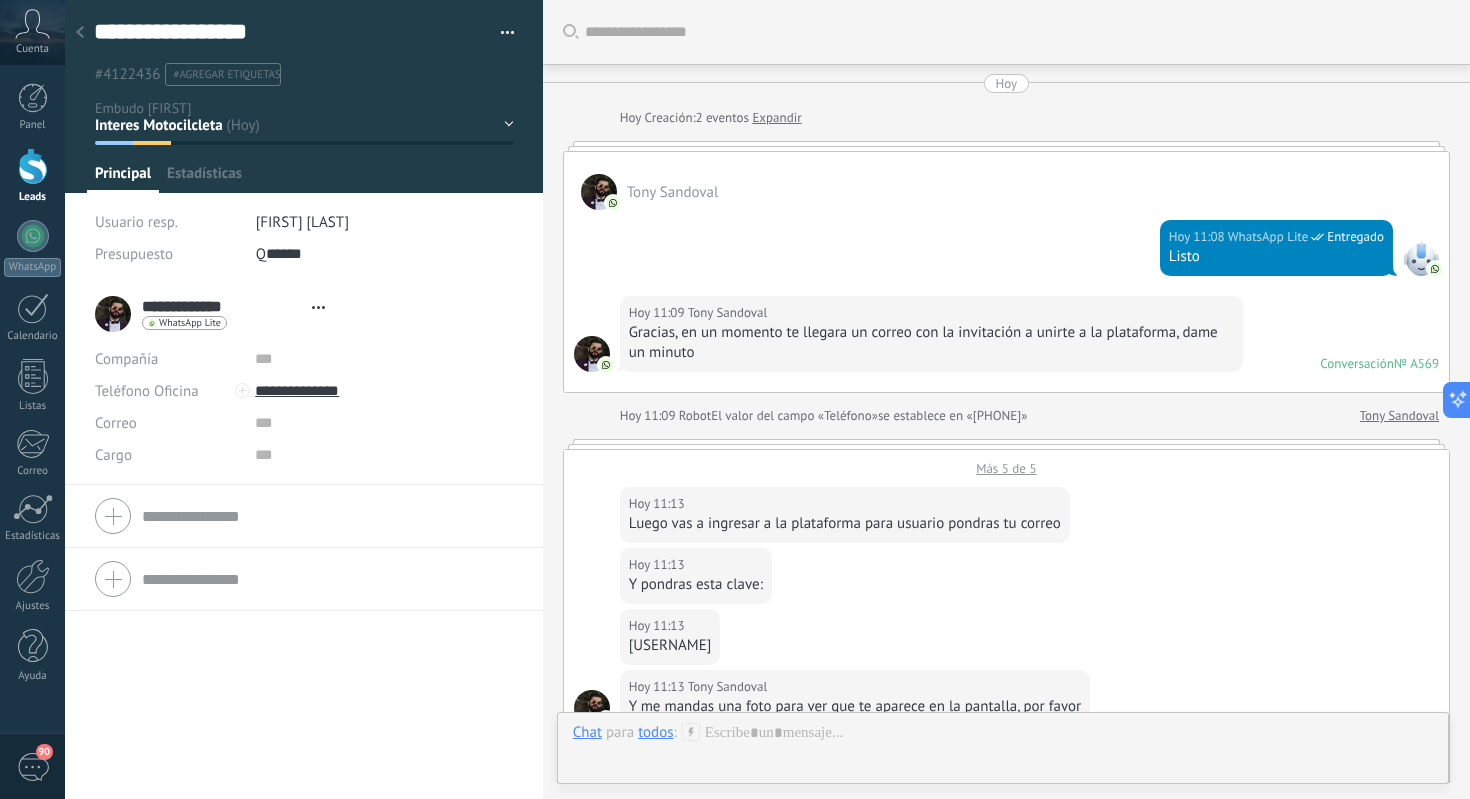 click at bounding box center (80, 32) 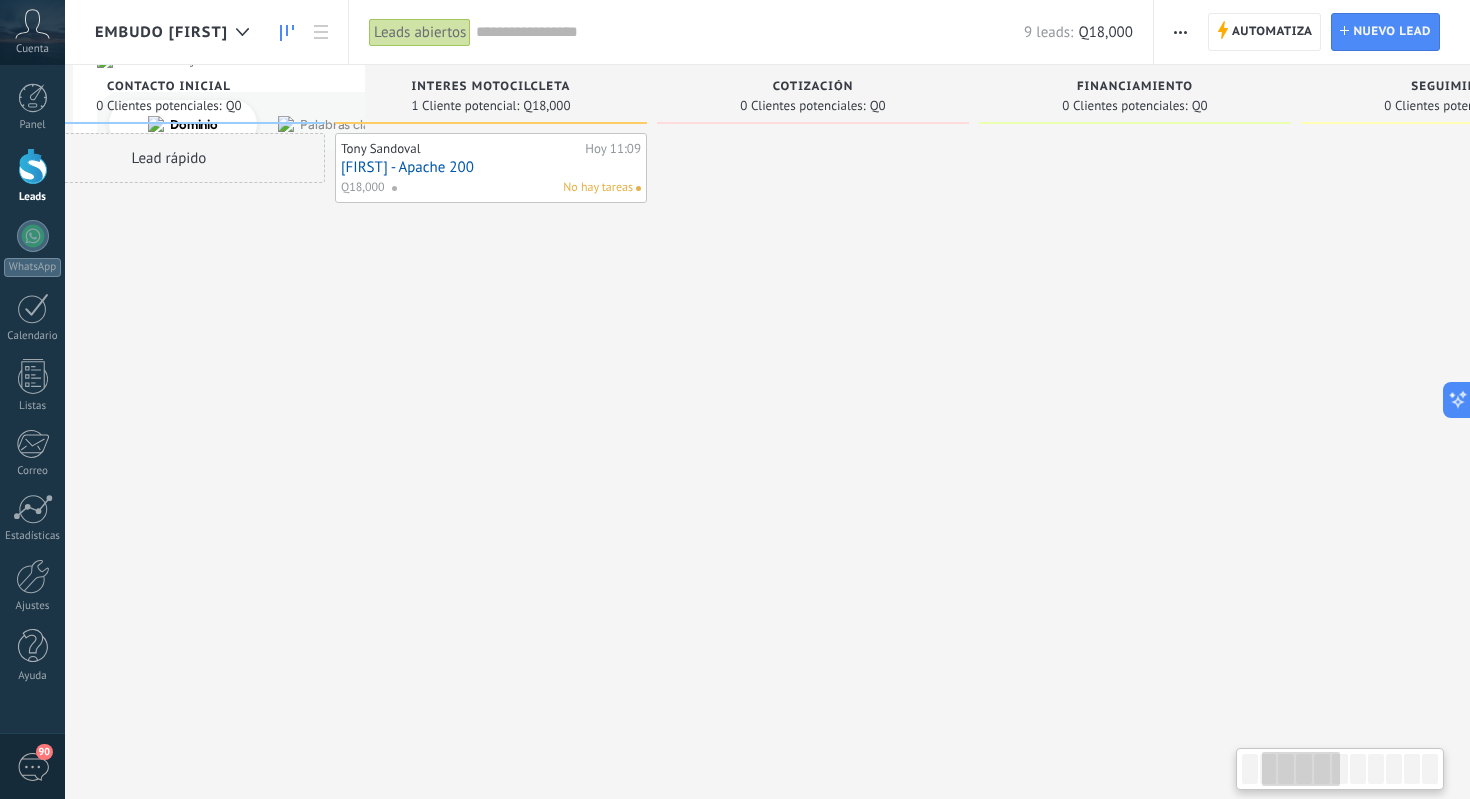 scroll, scrollTop: 0, scrollLeft: 394, axis: horizontal 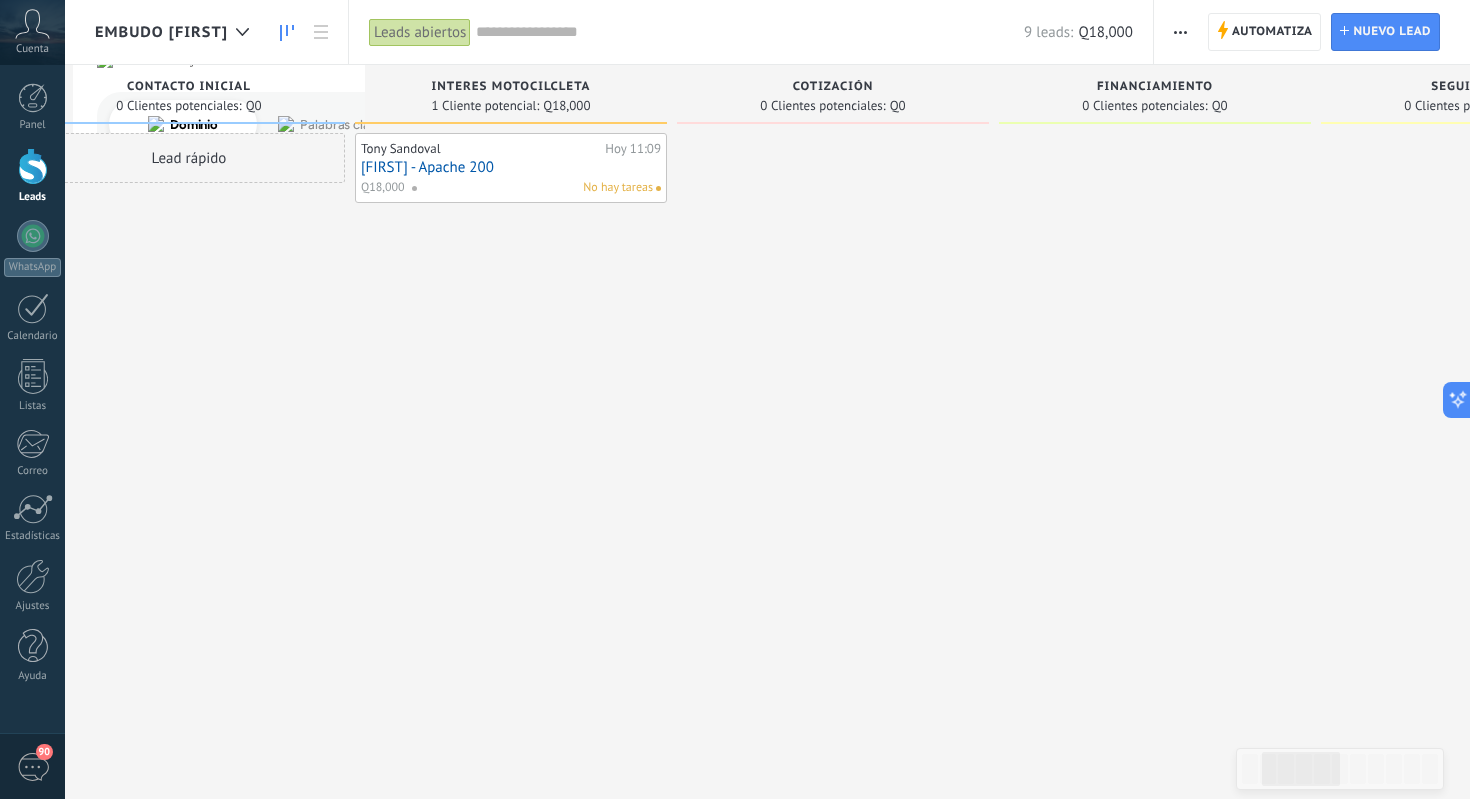 click at bounding box center [422, 188] 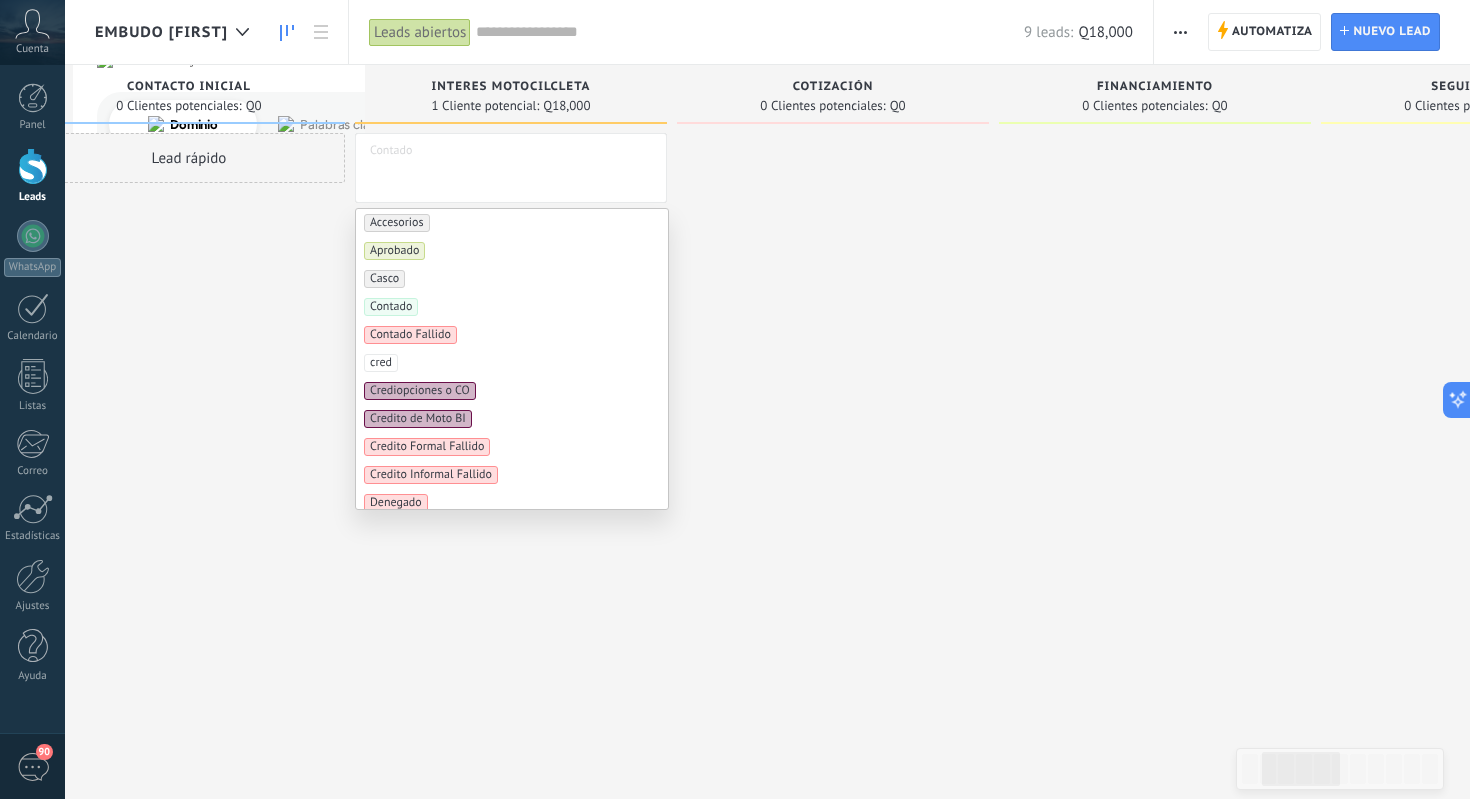 click on "Lead rápido" at bounding box center (189, 477) 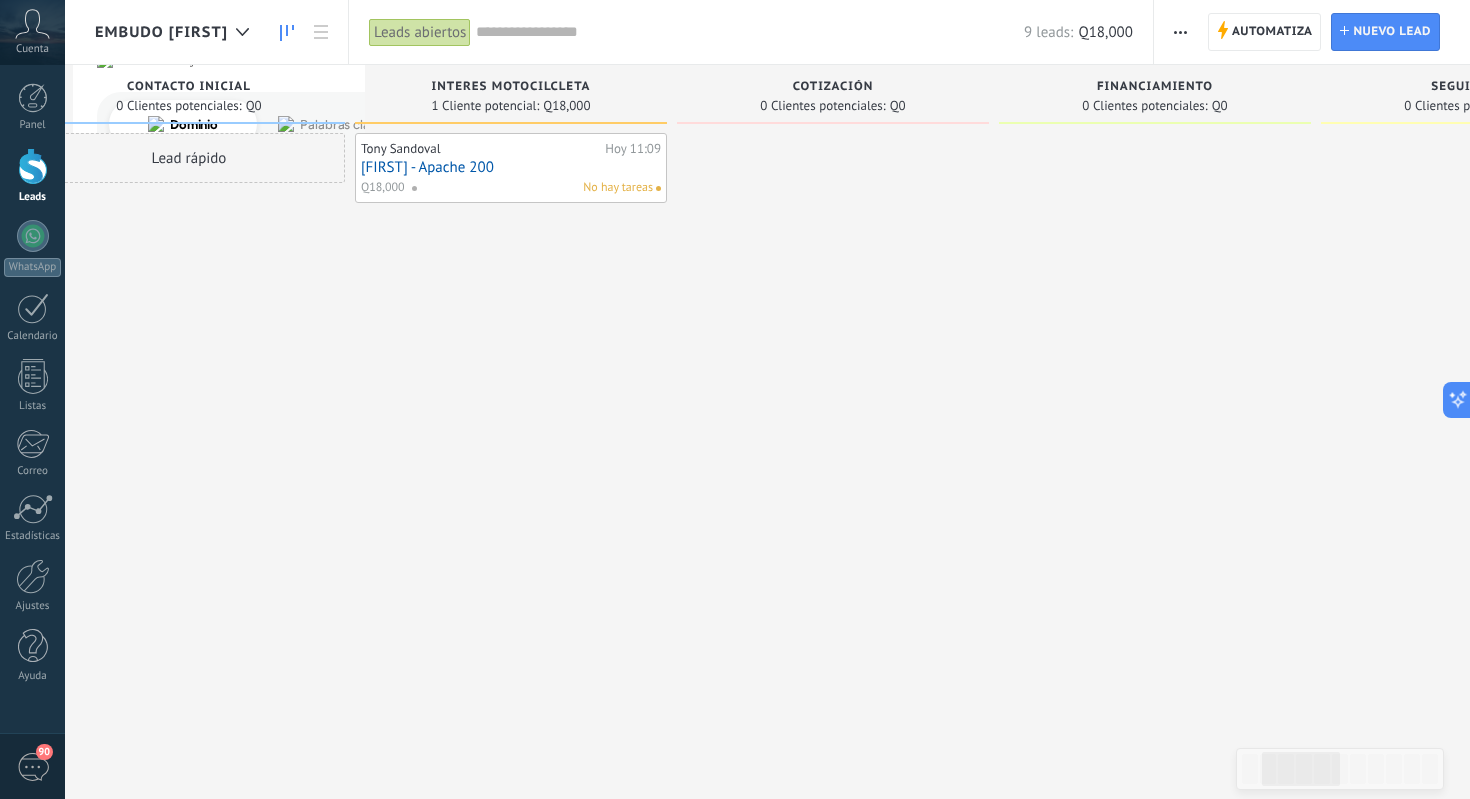 click at bounding box center [422, 188] 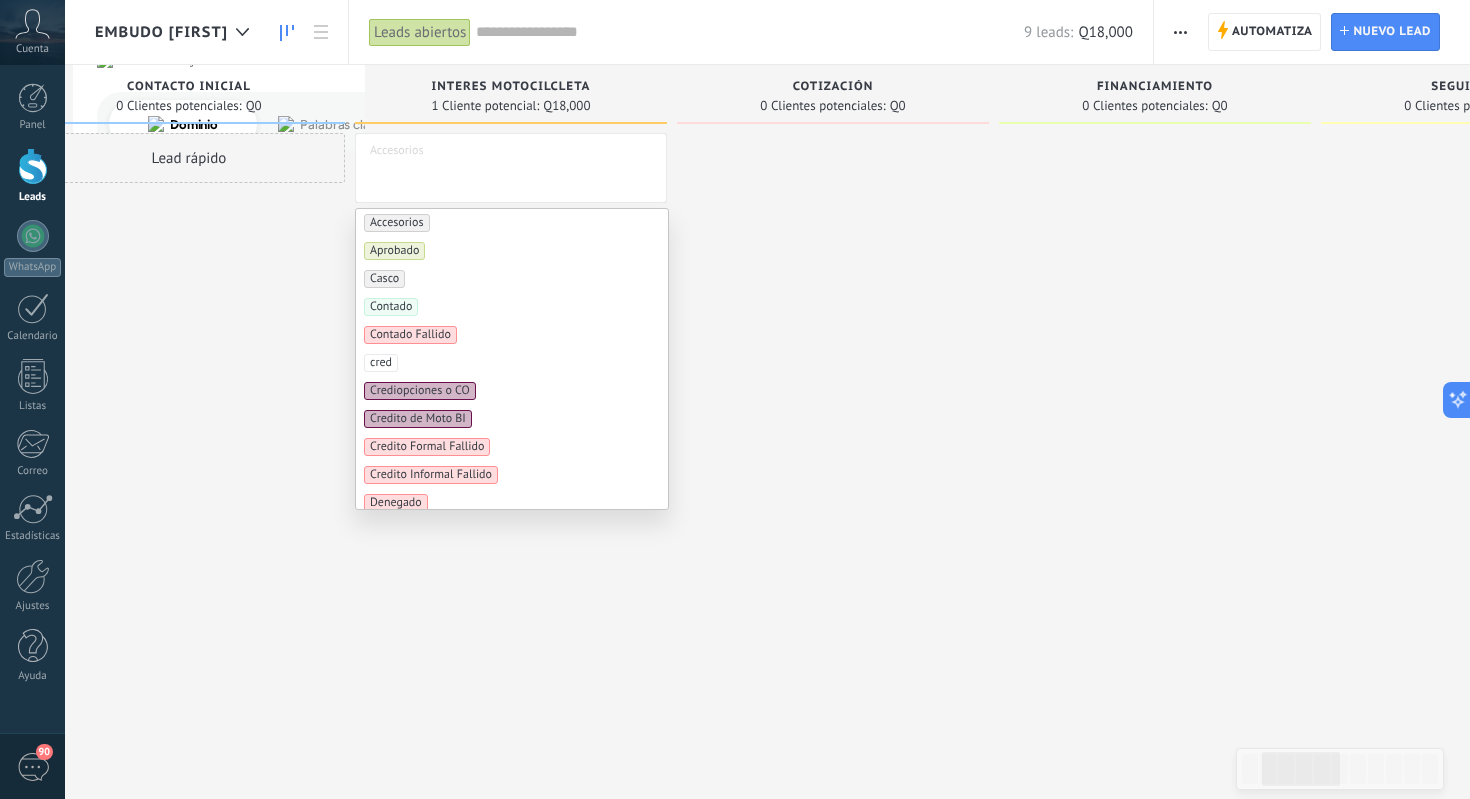 click at bounding box center (420, 151) 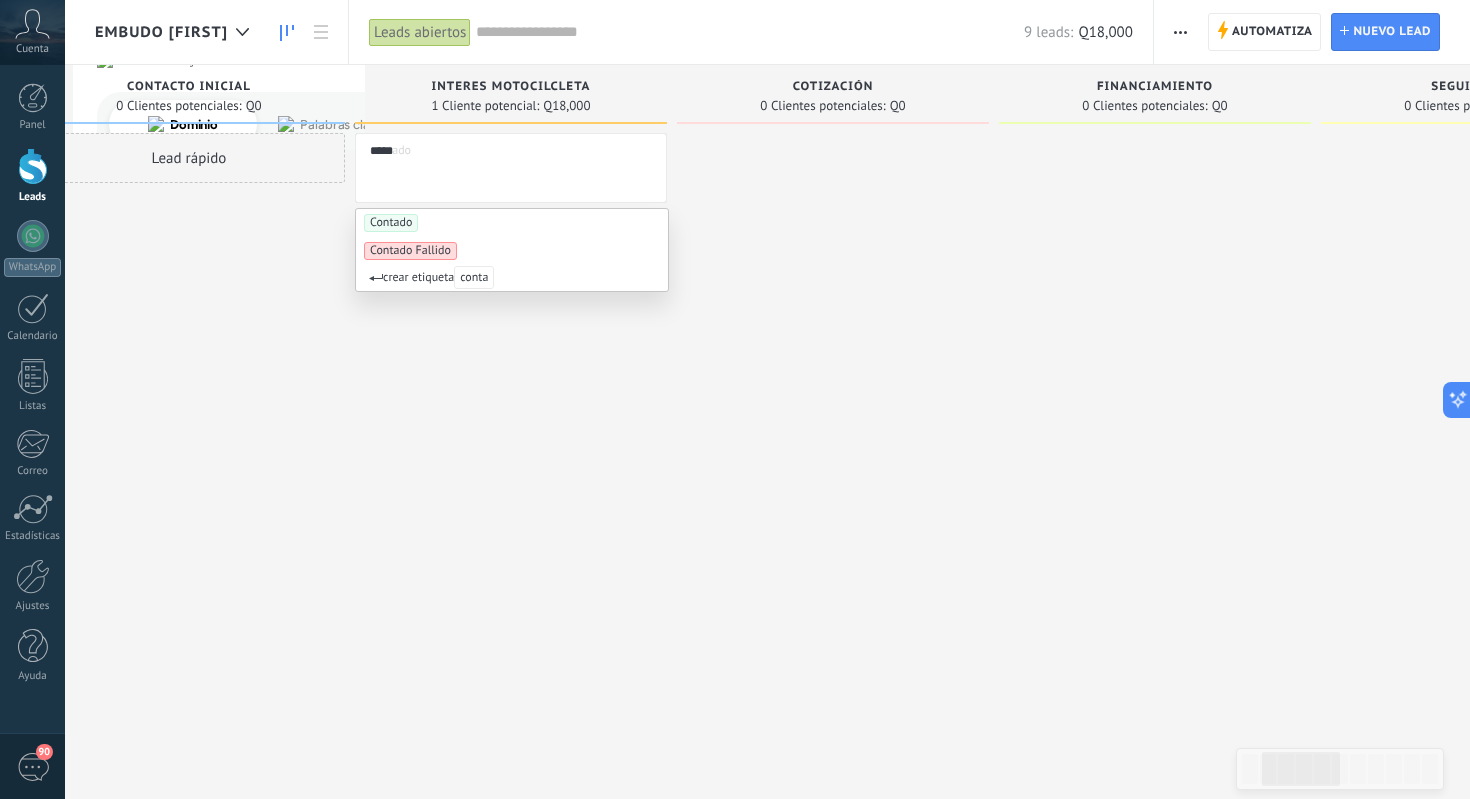 type on "*****" 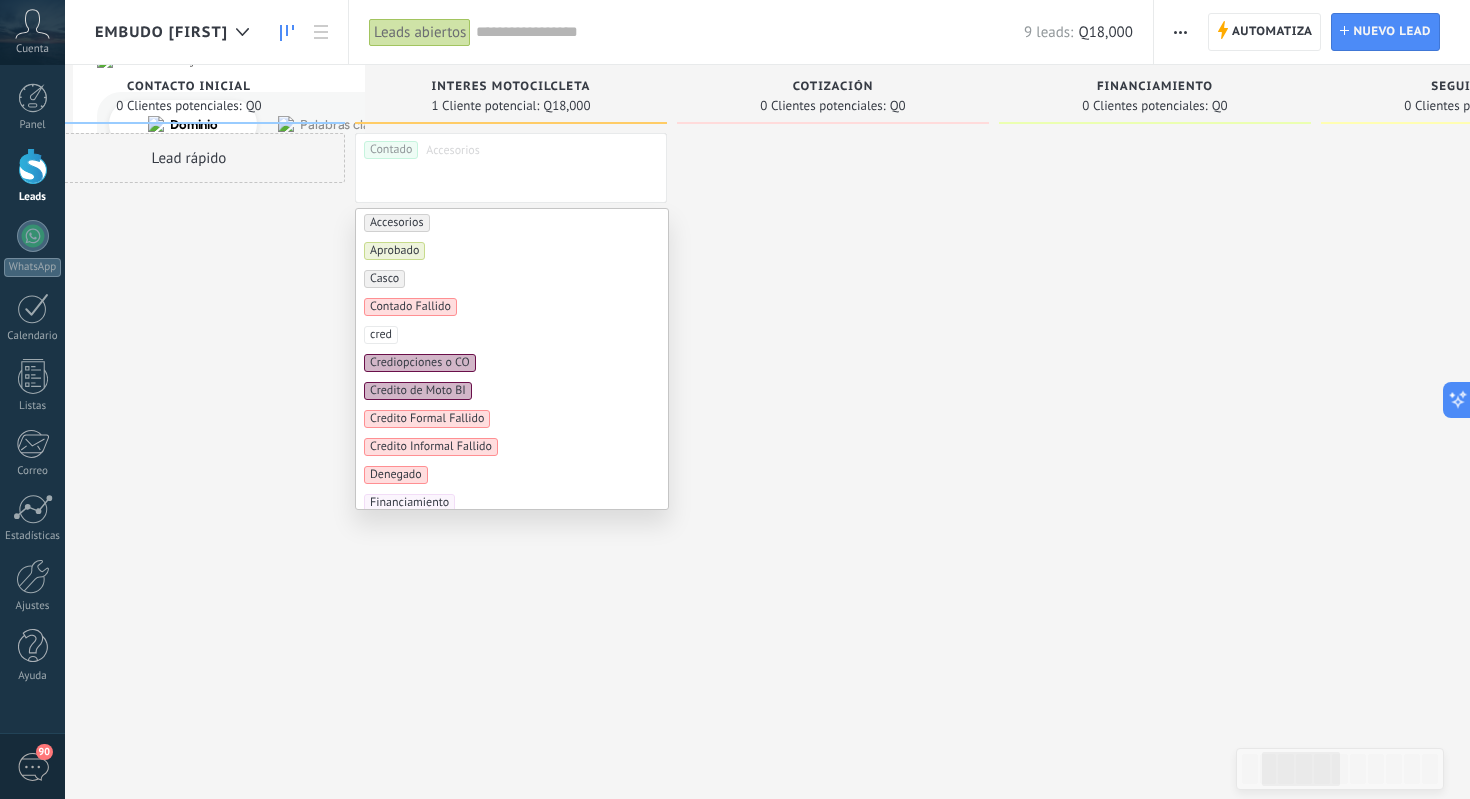 click on "Lead rápido" at bounding box center [189, 477] 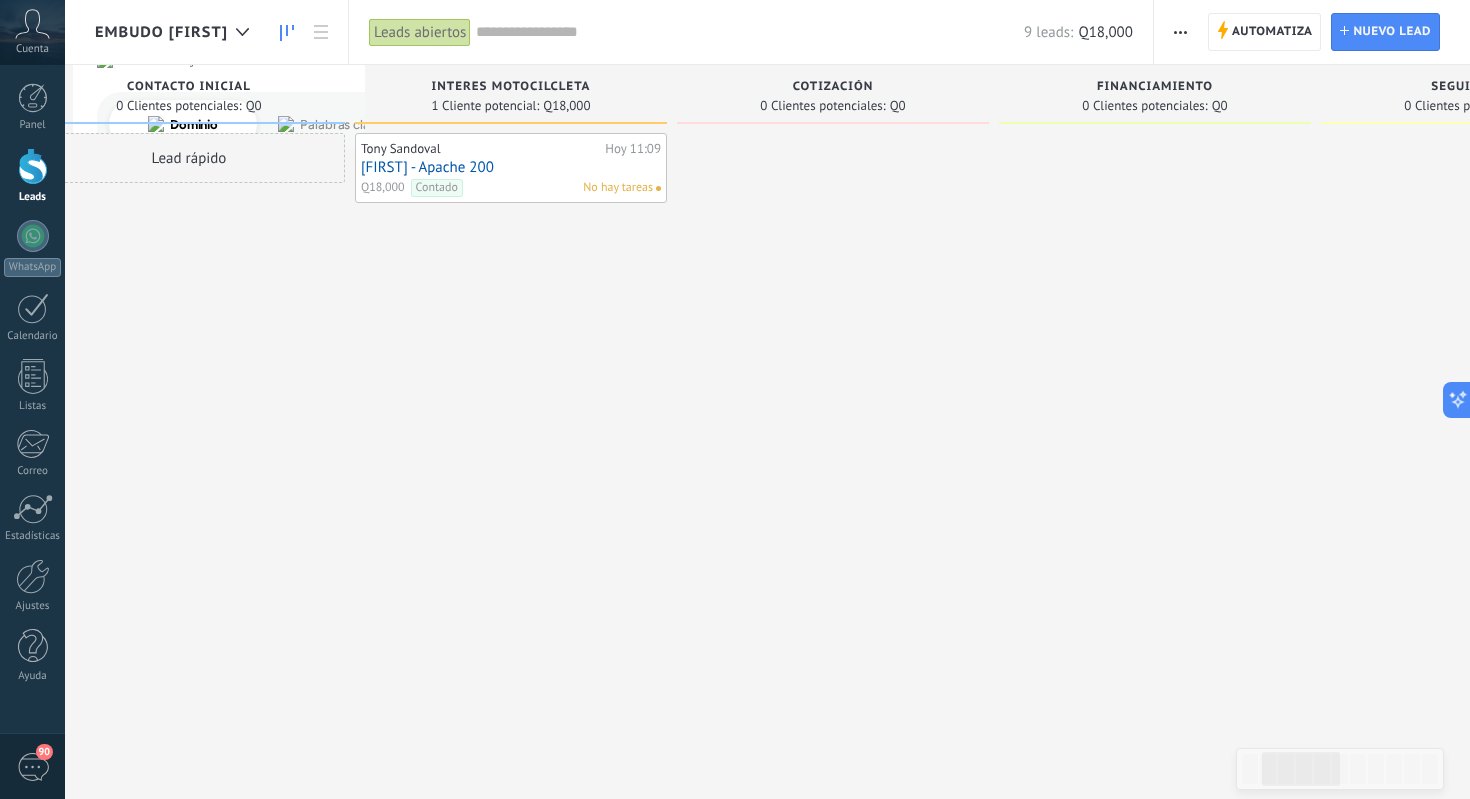 click on "Contado" at bounding box center (437, 188) 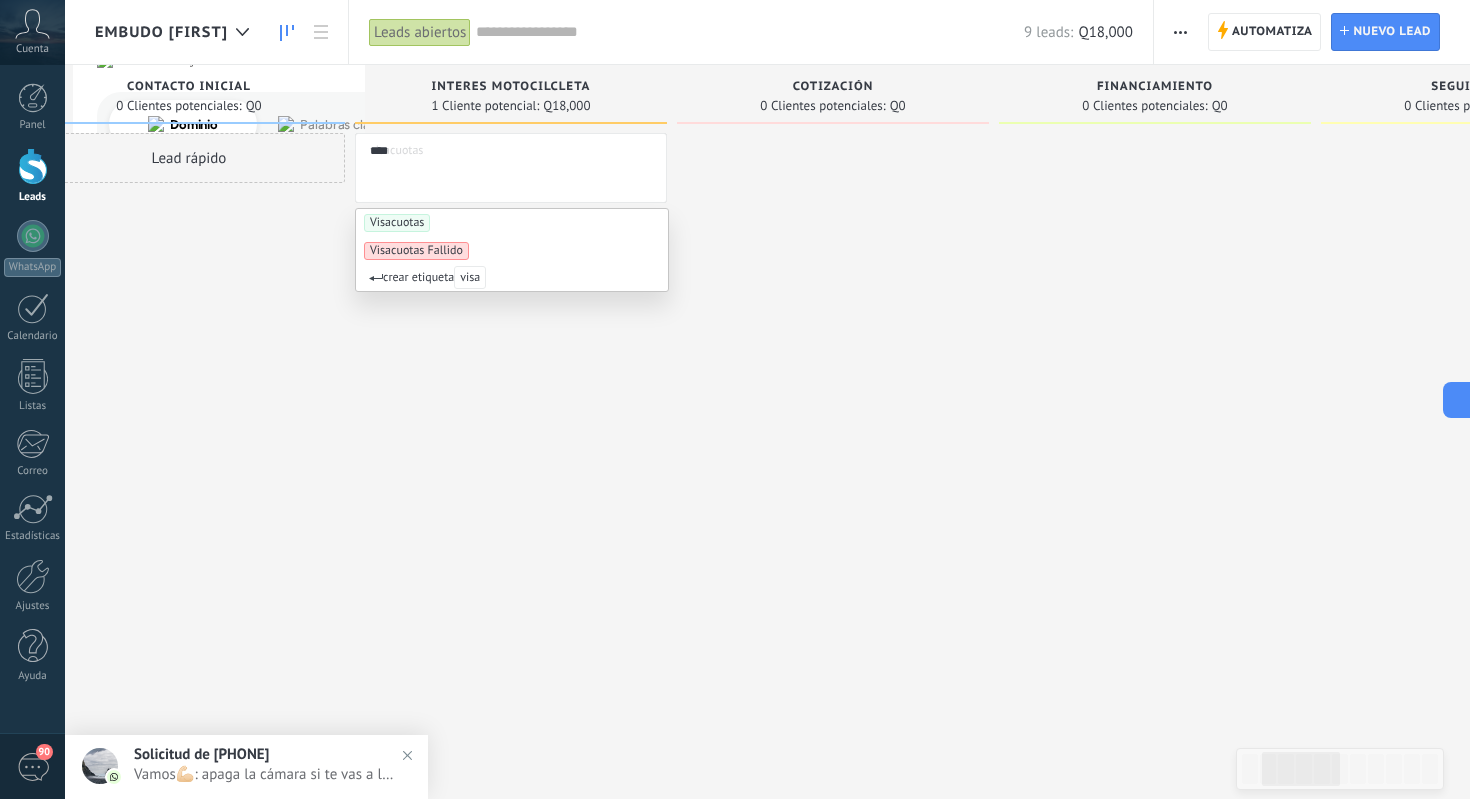 type on "****" 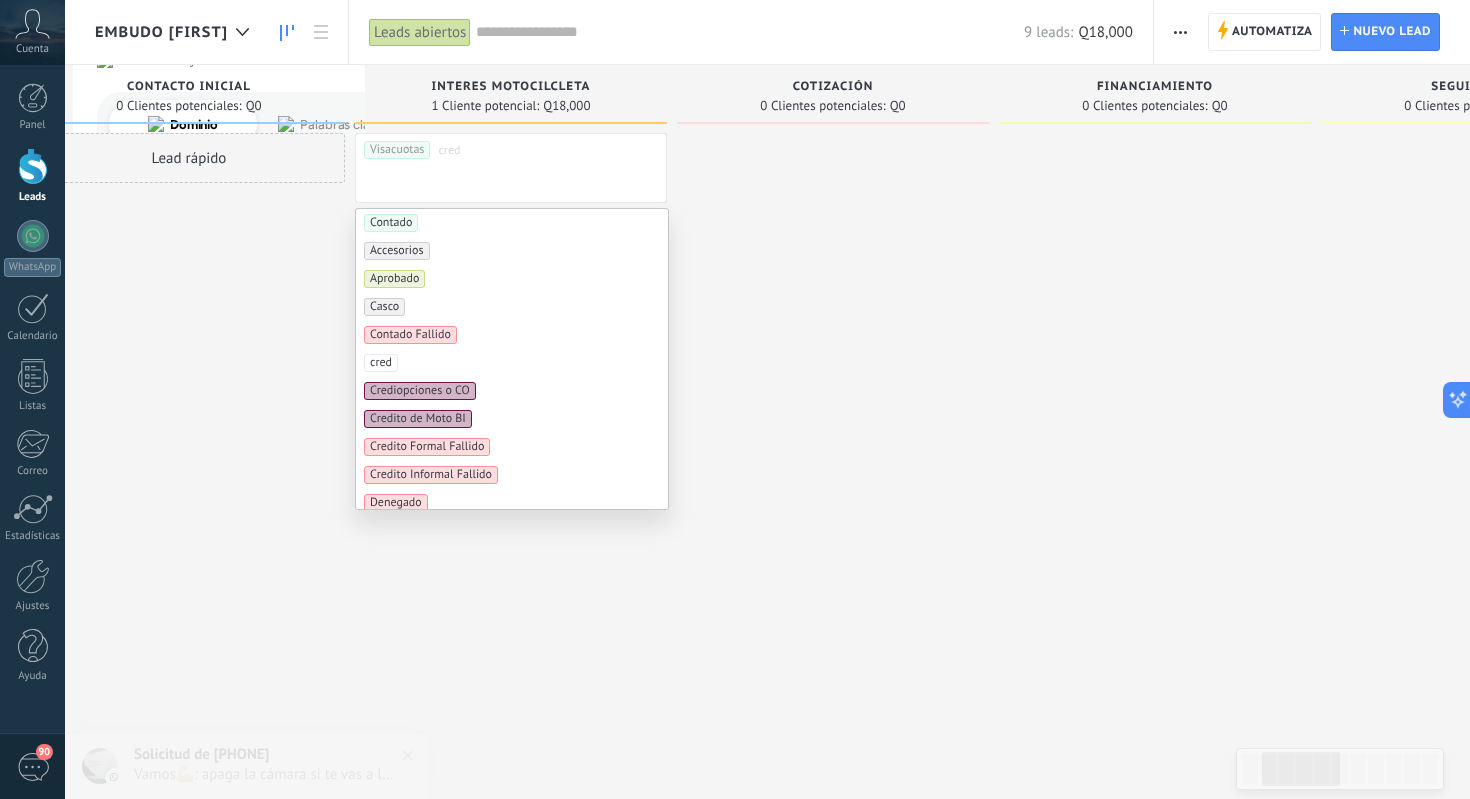 click on "Lead rápido" at bounding box center [189, 477] 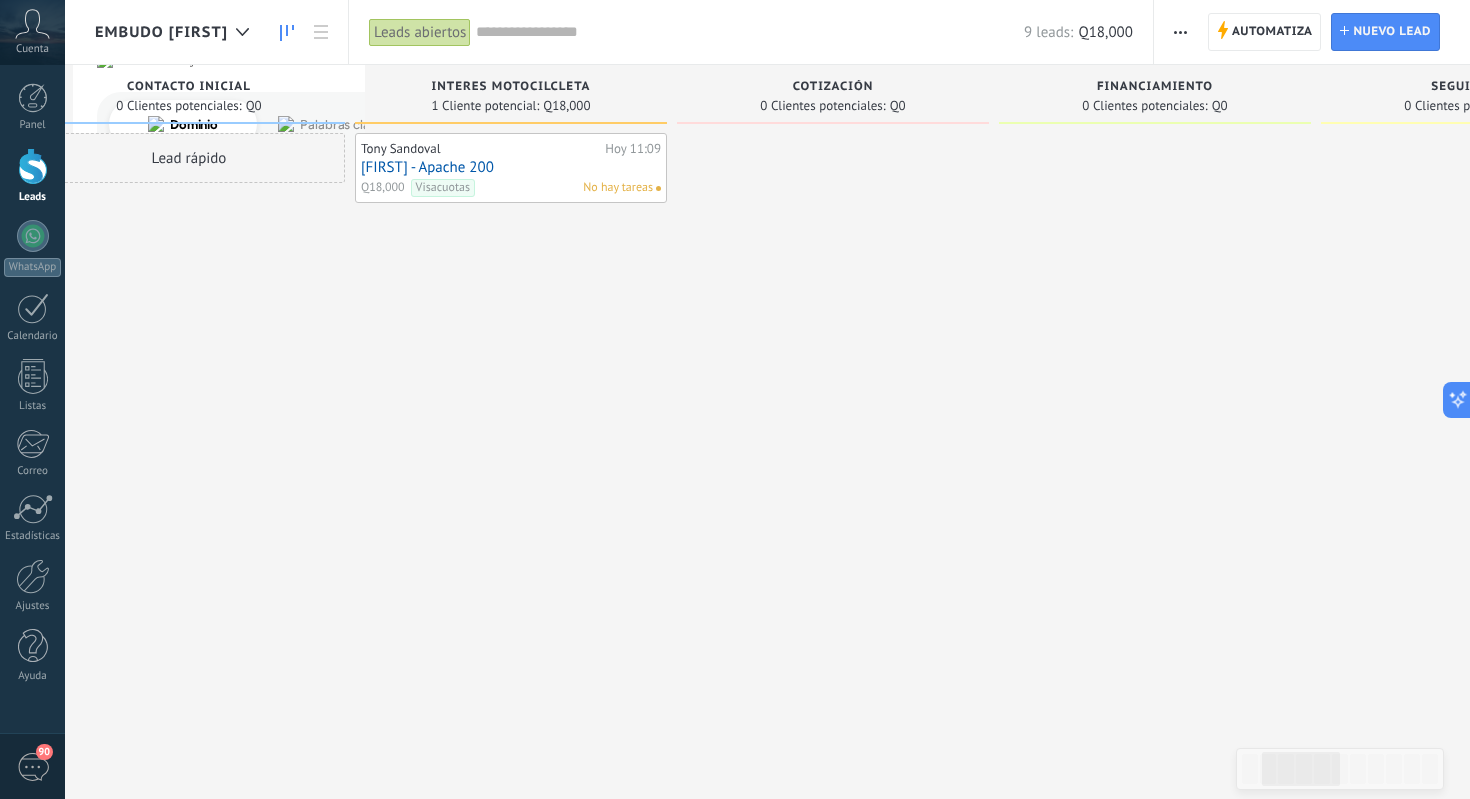click on "Visacuotas" at bounding box center (443, 188) 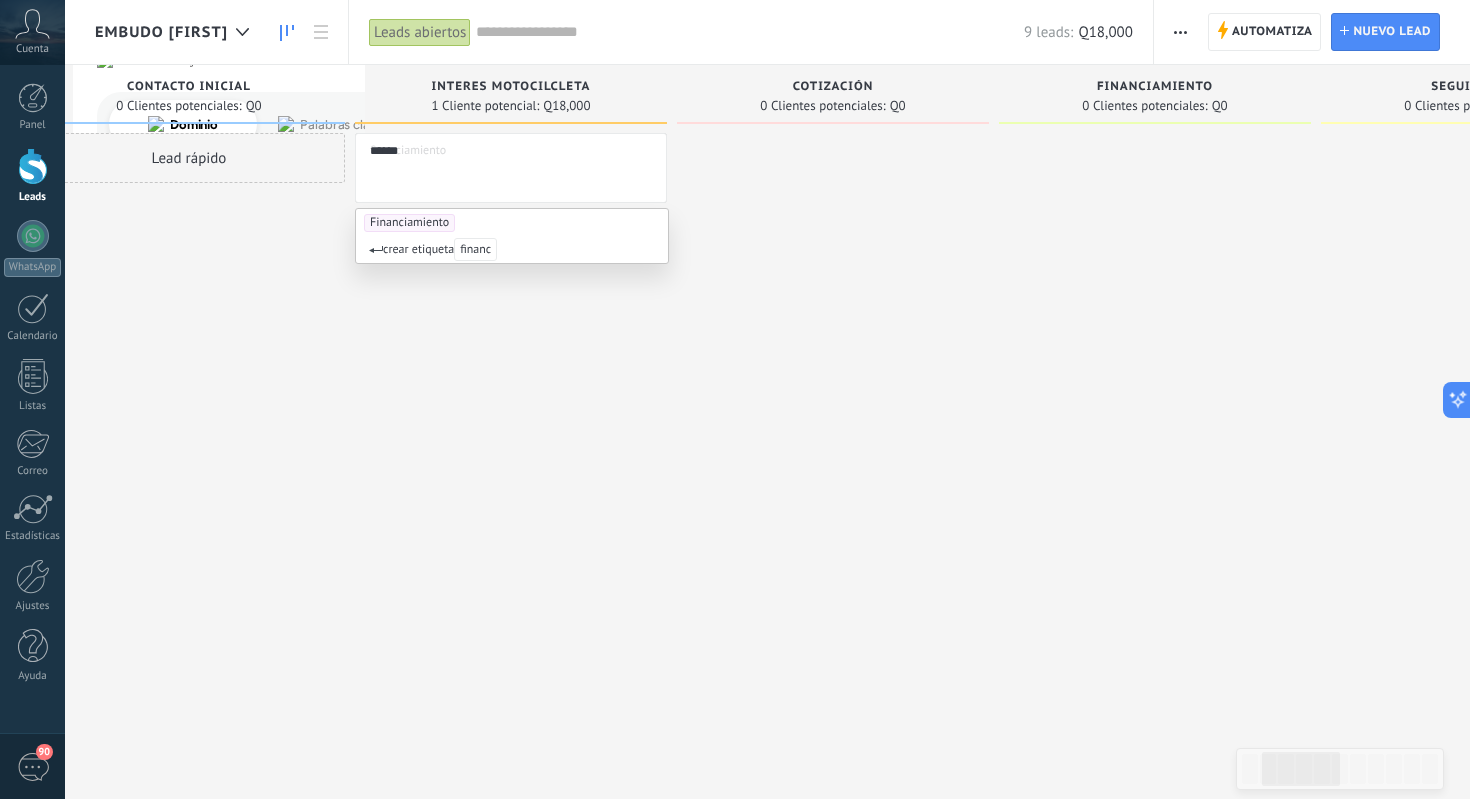 type on "******" 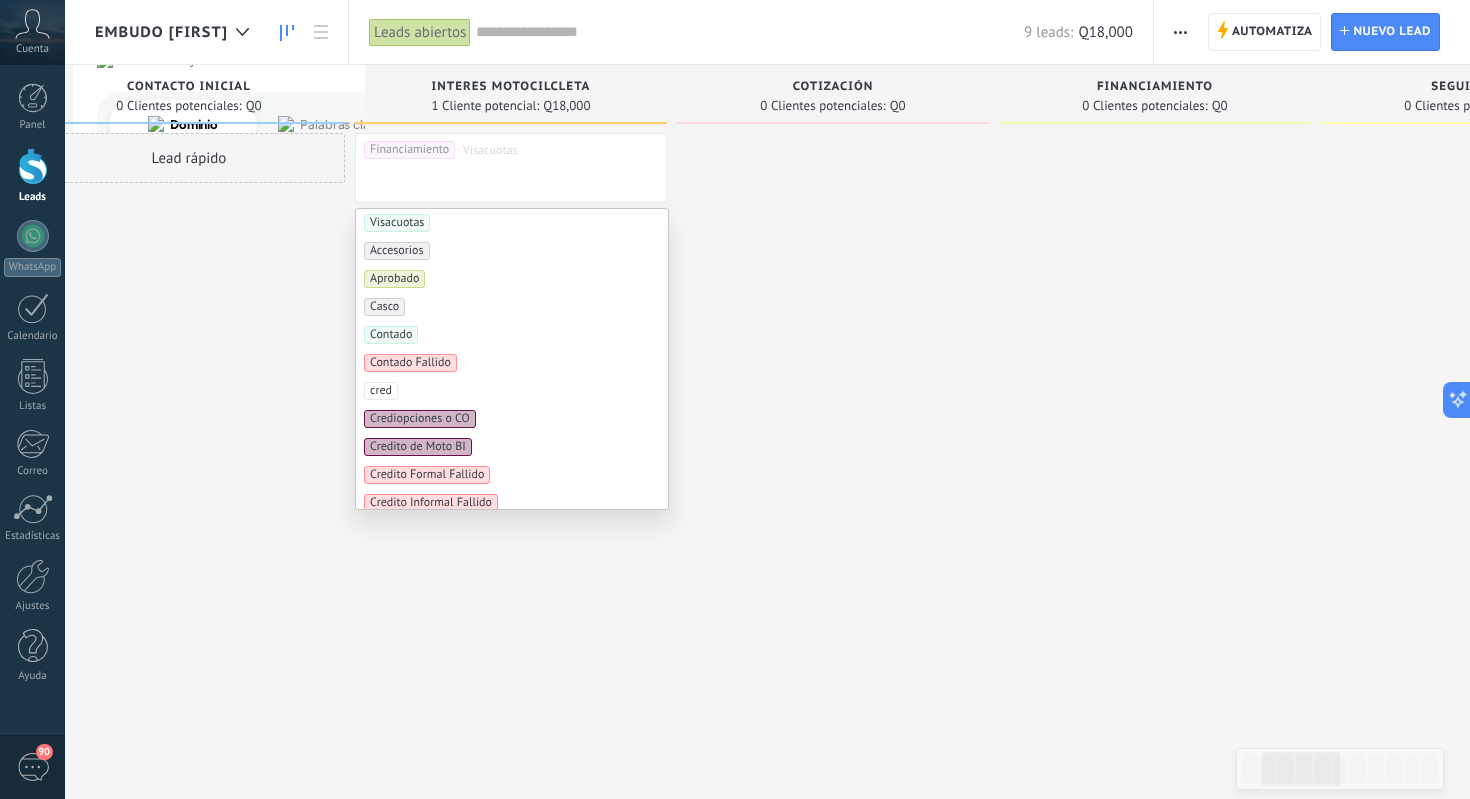 click on "Lead rápido" at bounding box center (189, 477) 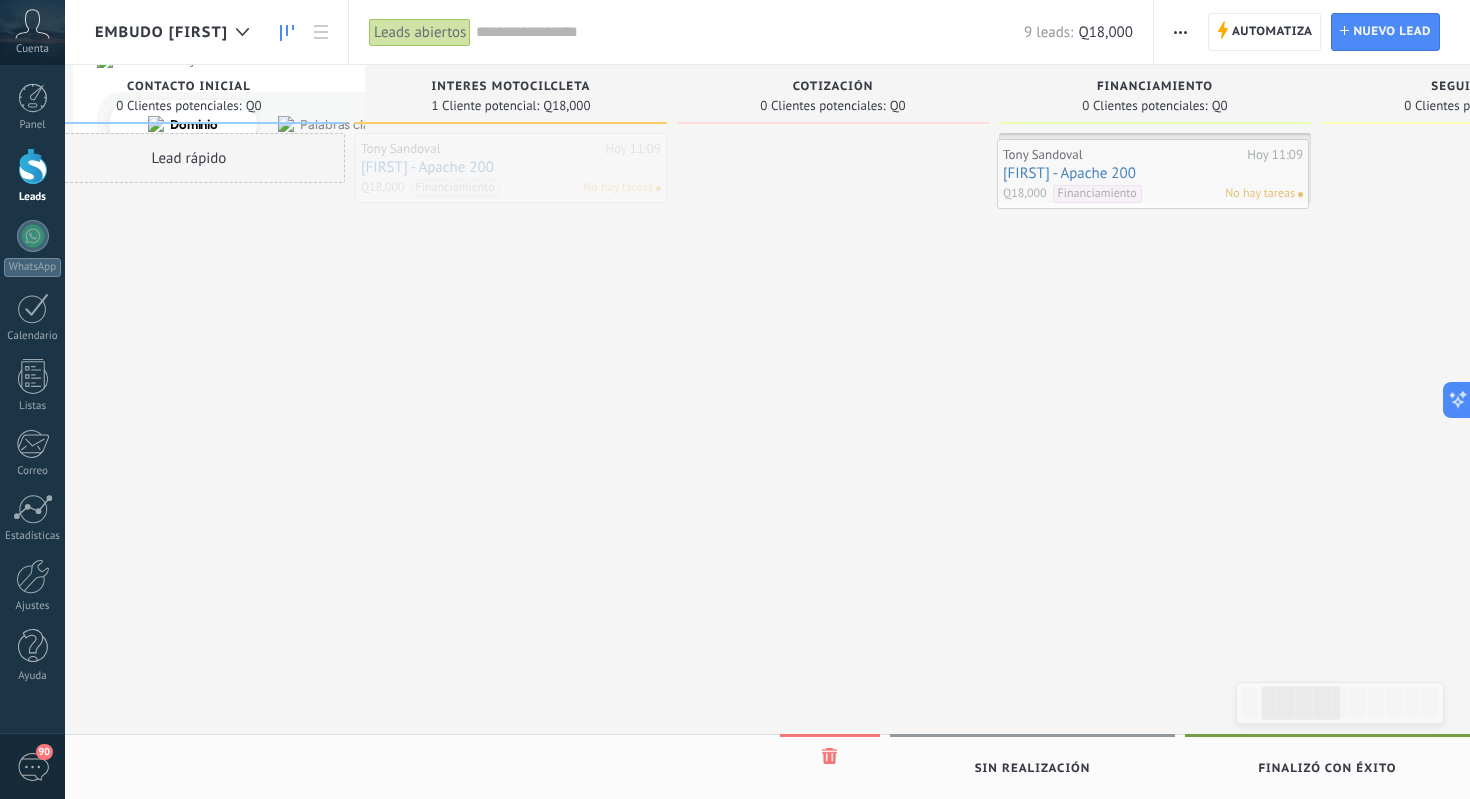 drag, startPoint x: 380, startPoint y: 150, endPoint x: 1022, endPoint y: 156, distance: 642.028 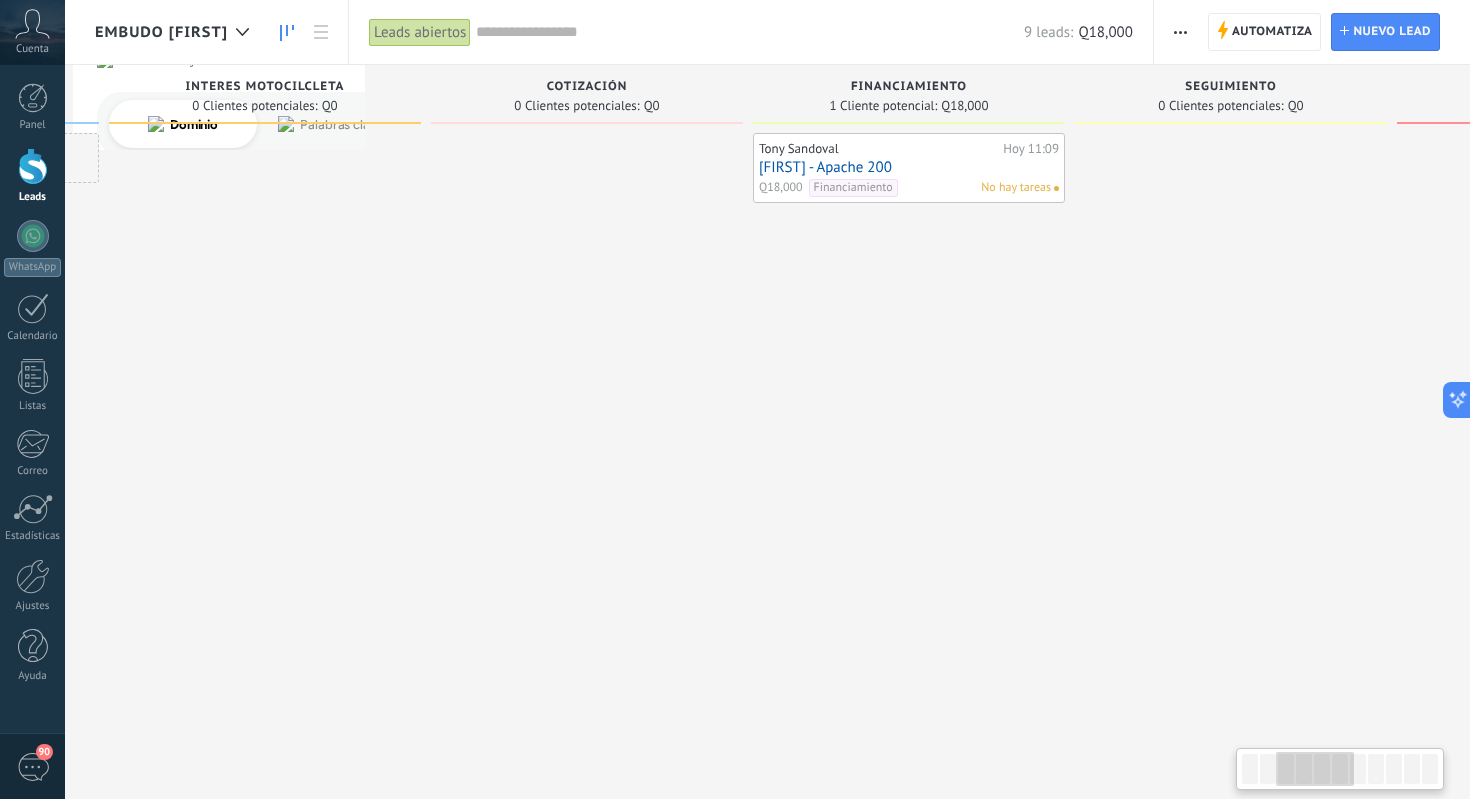 scroll, scrollTop: 0, scrollLeft: 653, axis: horizontal 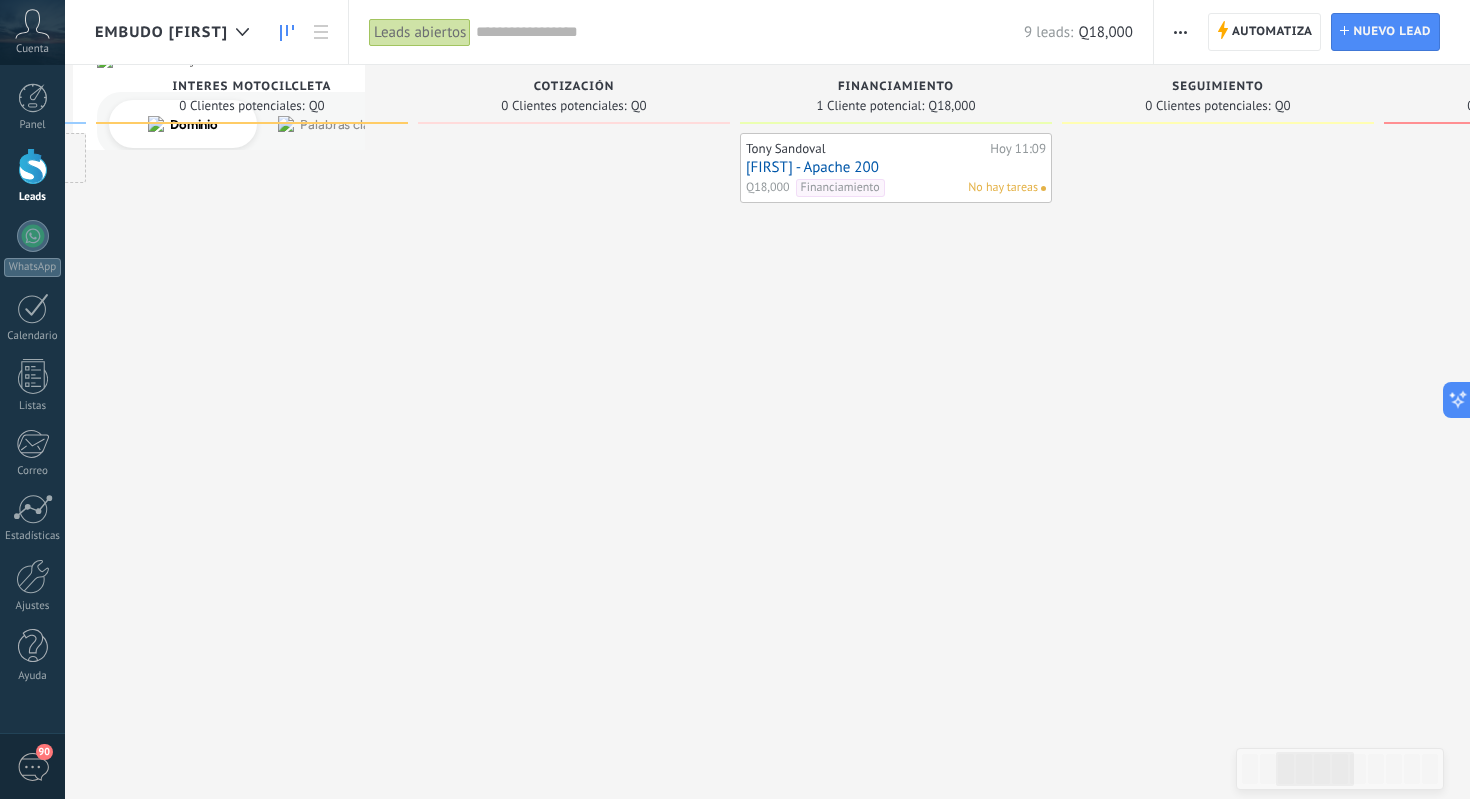 click on "Financiamiento" at bounding box center (840, 188) 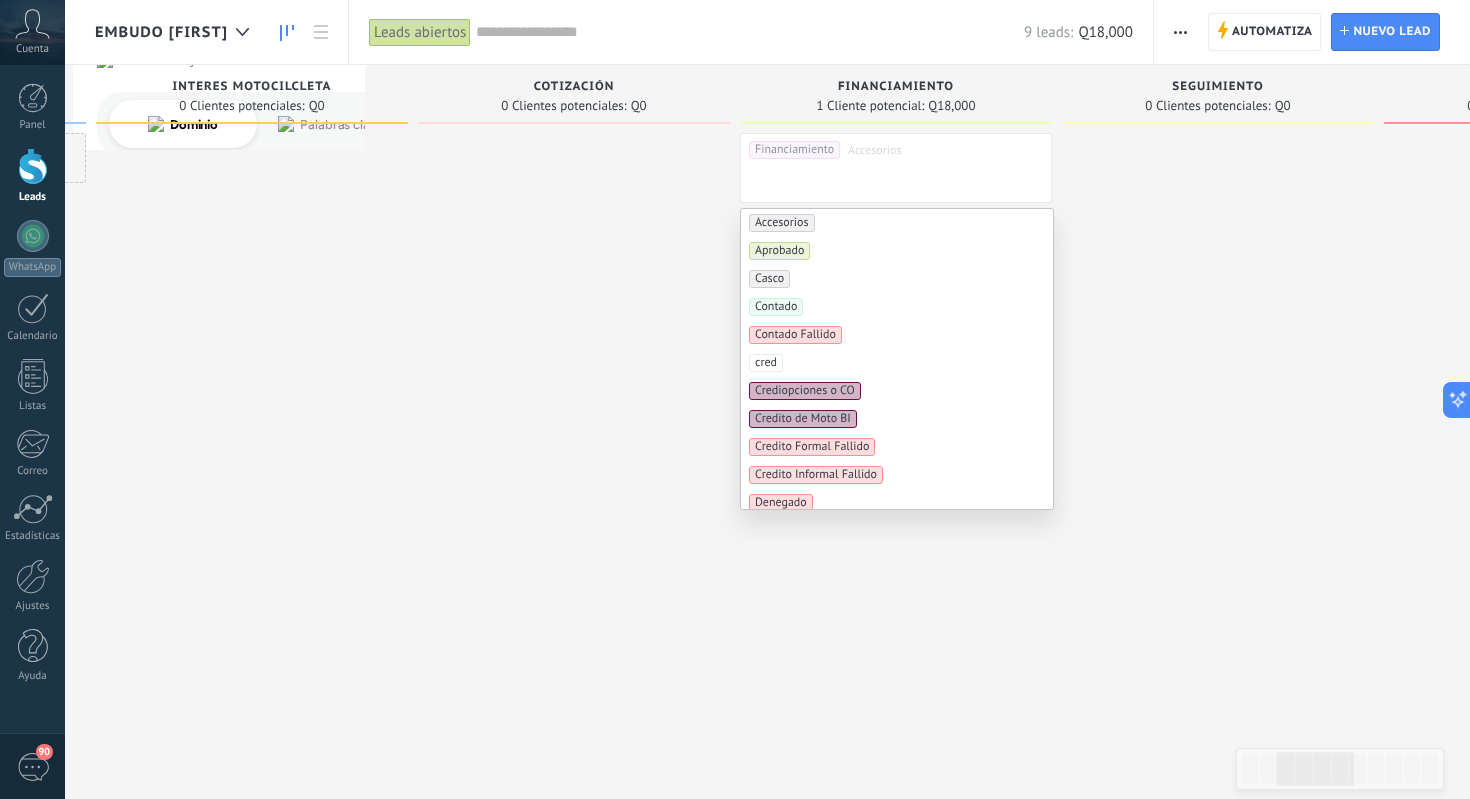 click at bounding box center (574, 477) 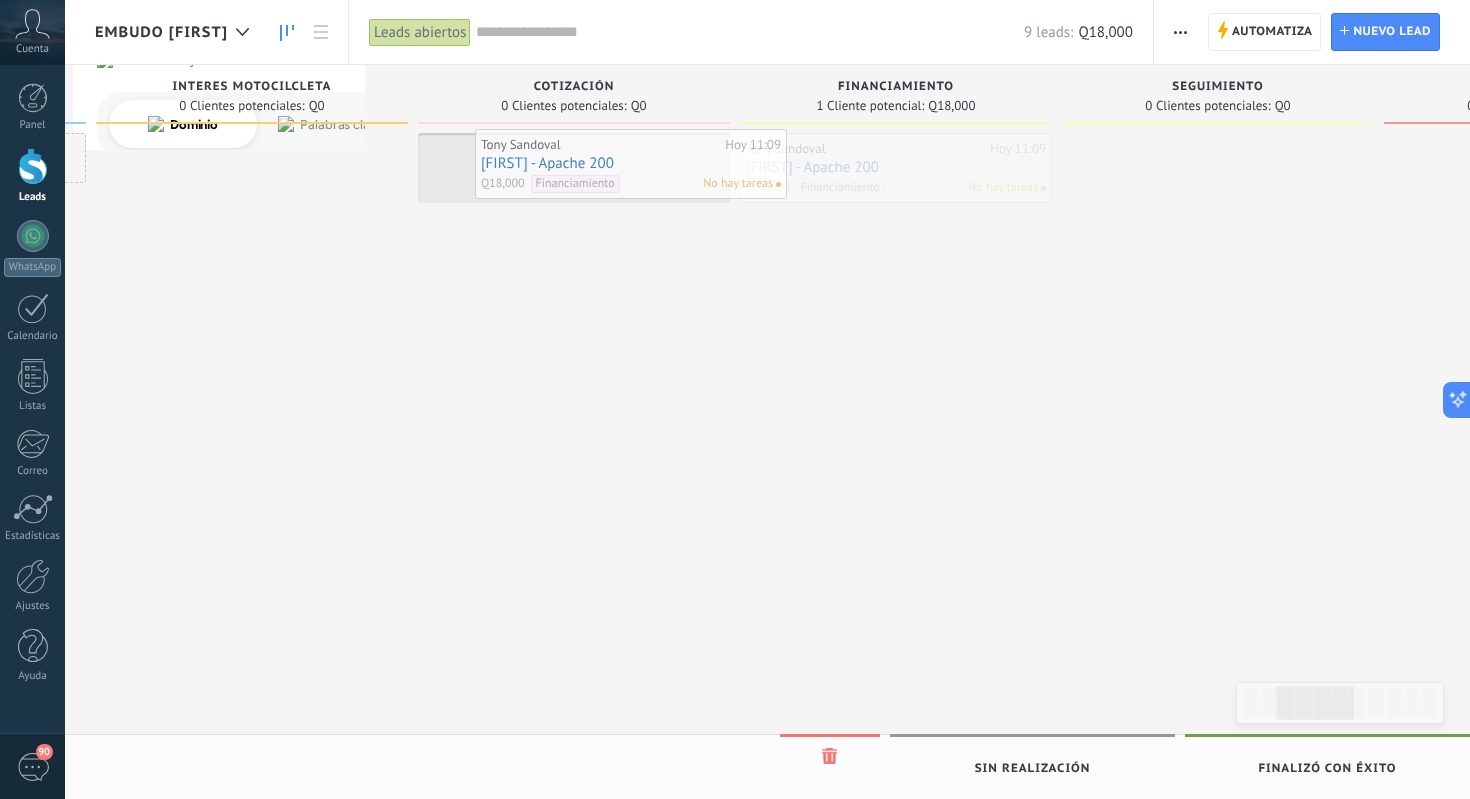 drag, startPoint x: 798, startPoint y: 151, endPoint x: 533, endPoint y: 147, distance: 265.03018 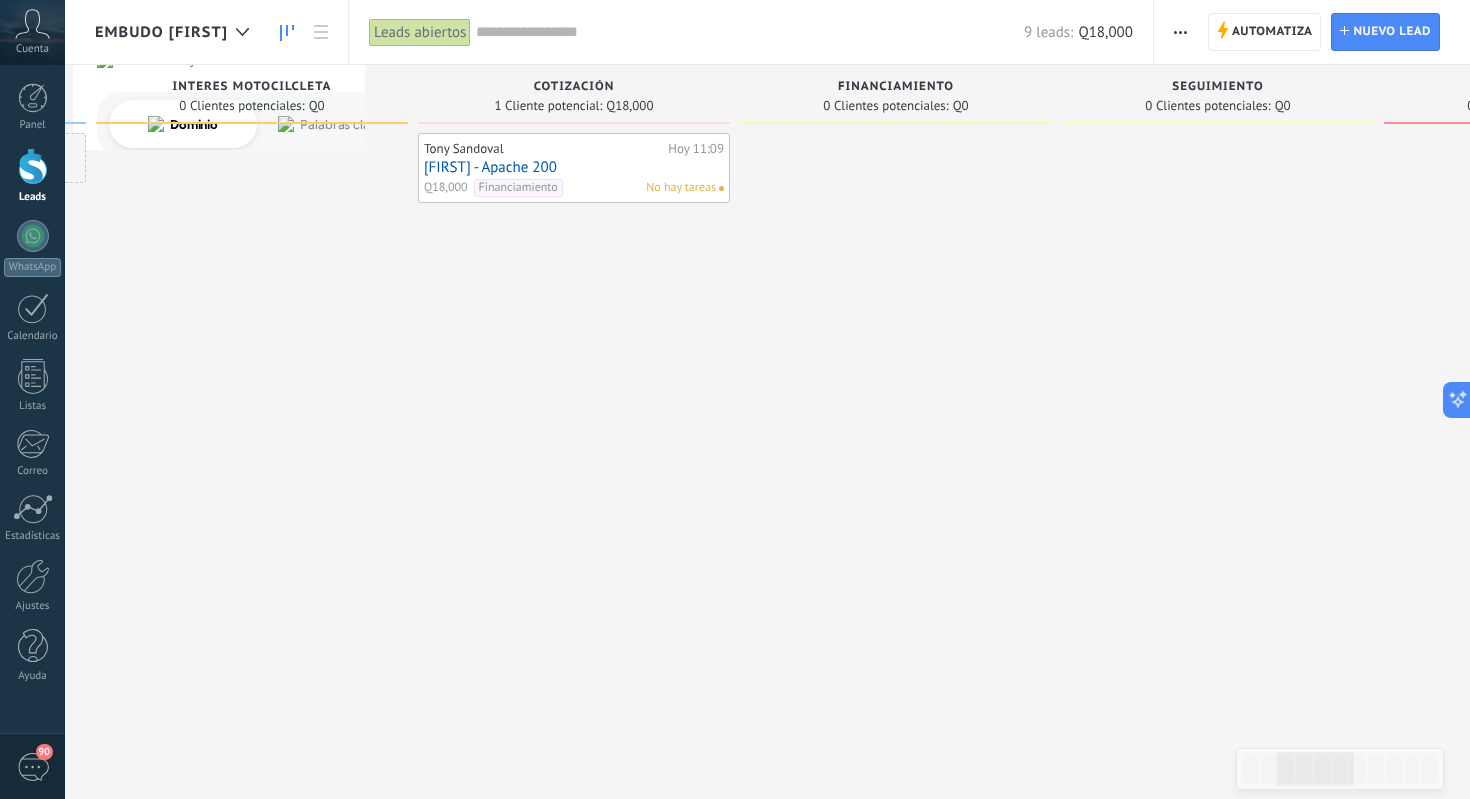 click on "Financiamiento No hay tareas" at bounding box center (595, 188) 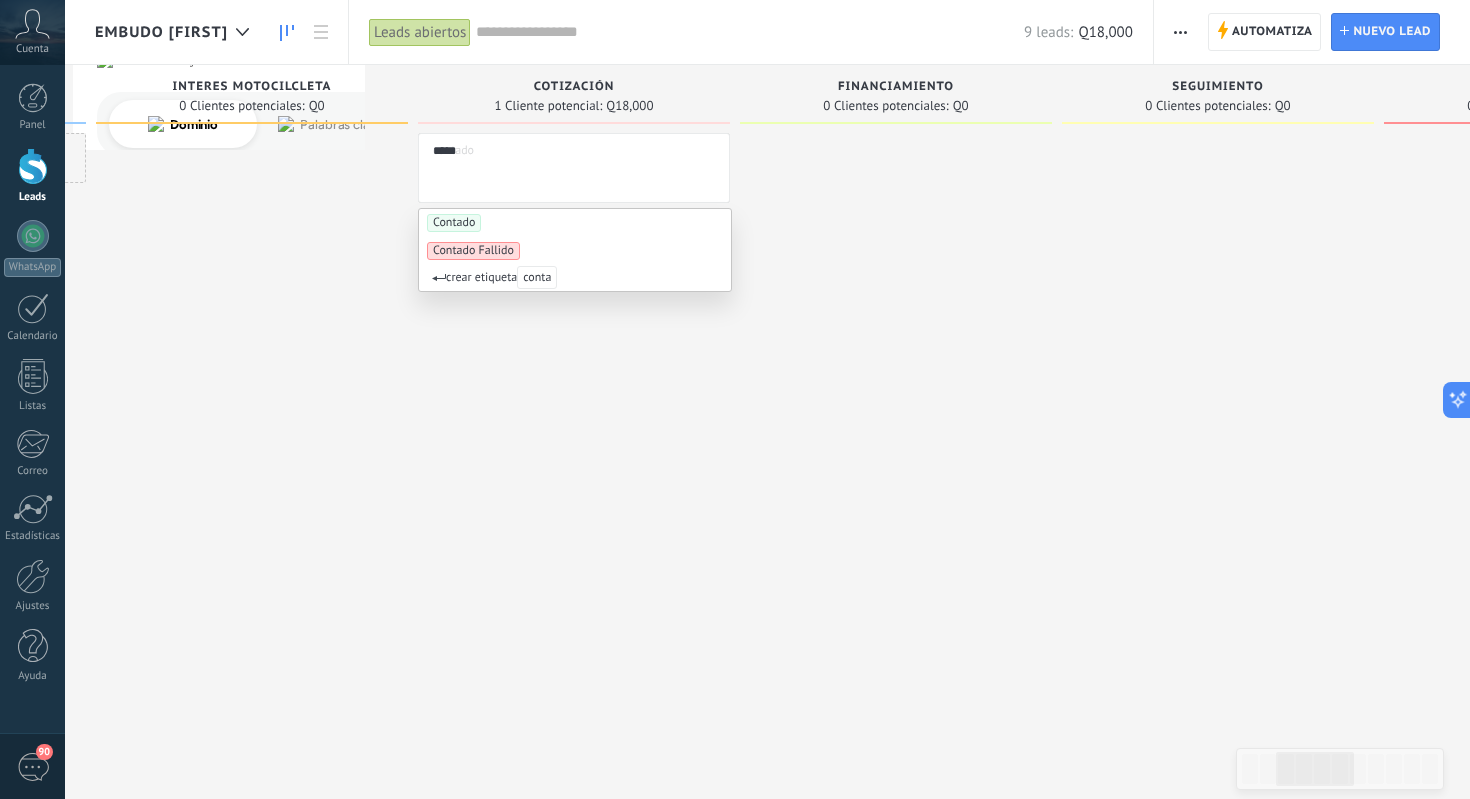 type on "*****" 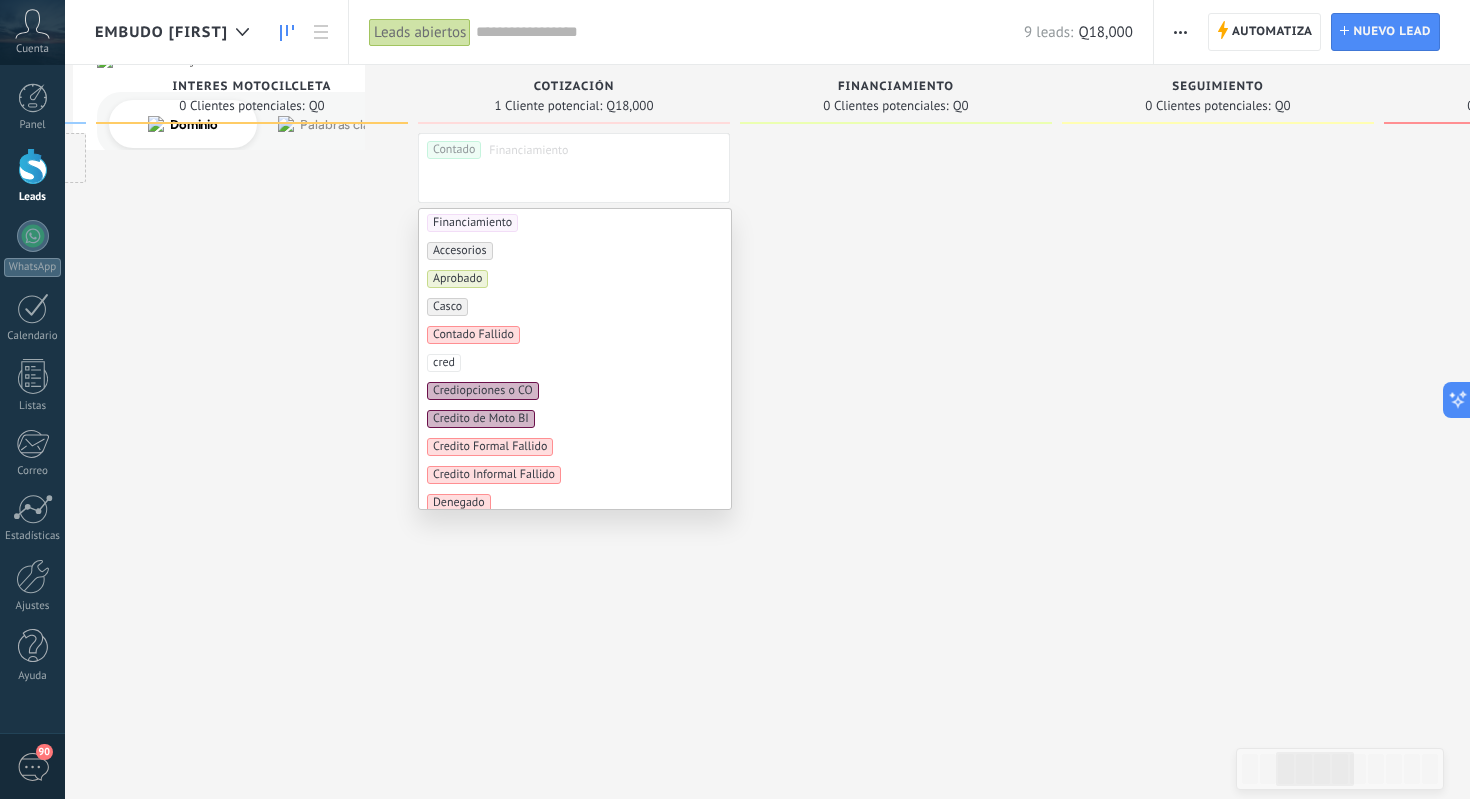 click at bounding box center (252, 477) 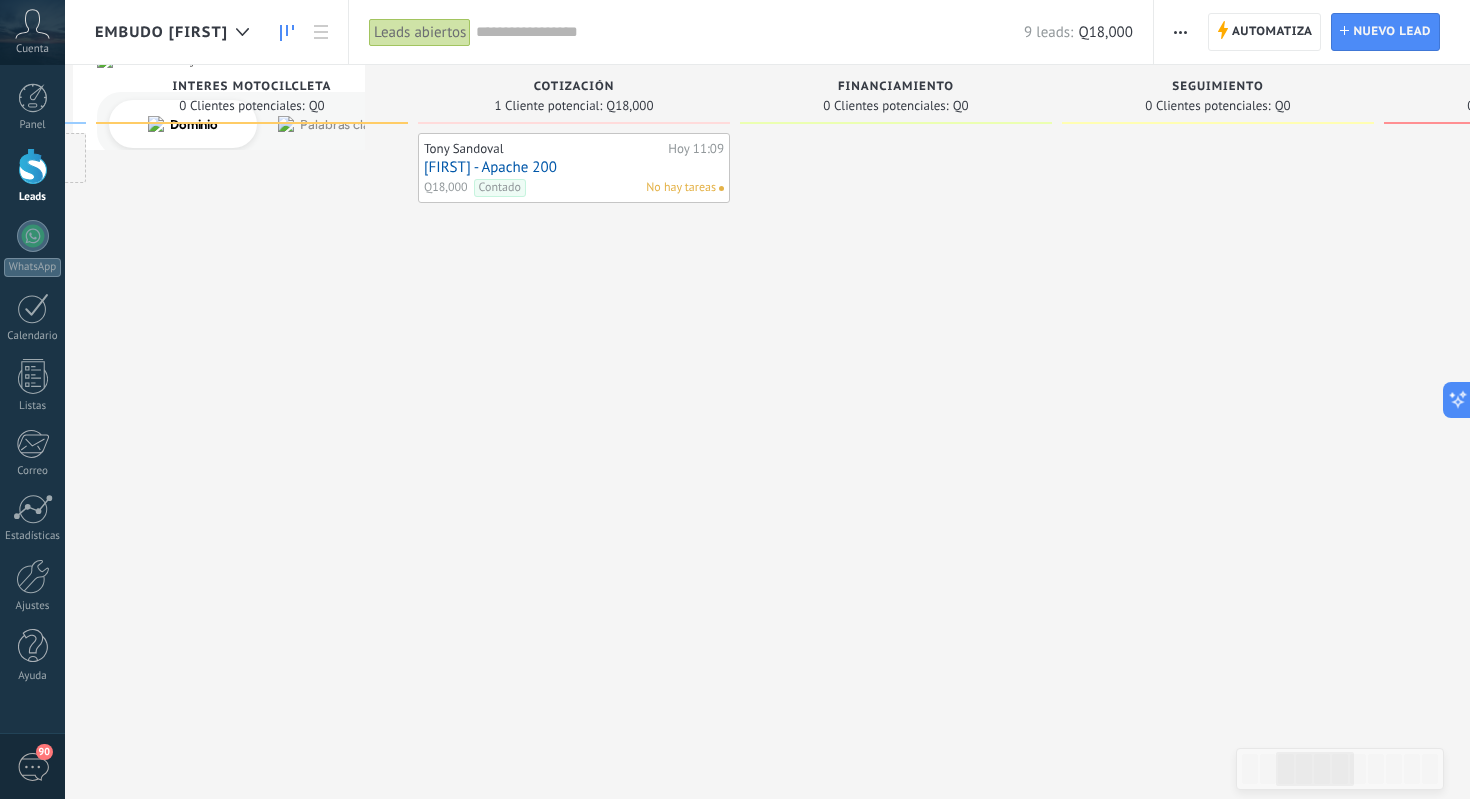 click on "Contado" at bounding box center [500, 188] 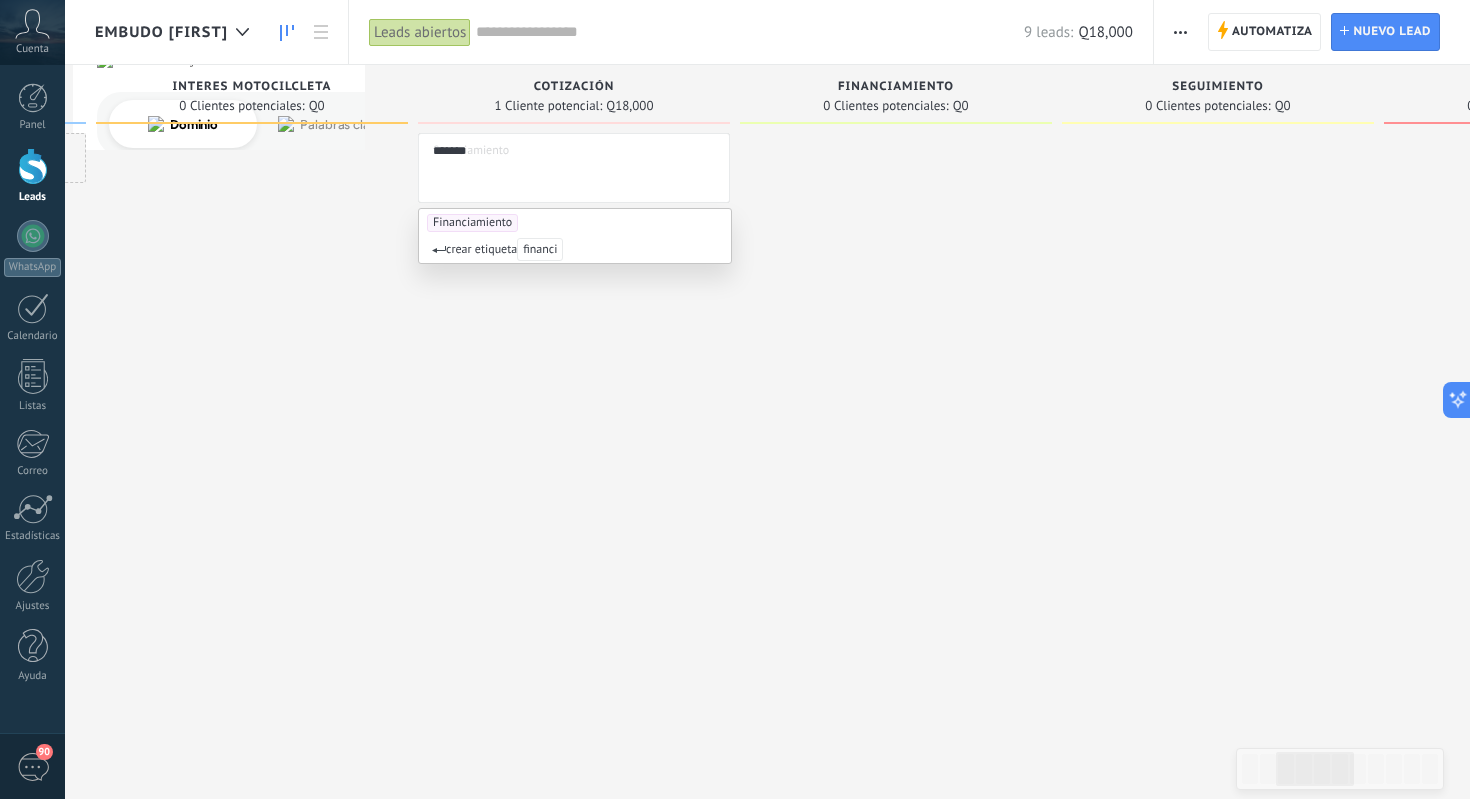 type on "*******" 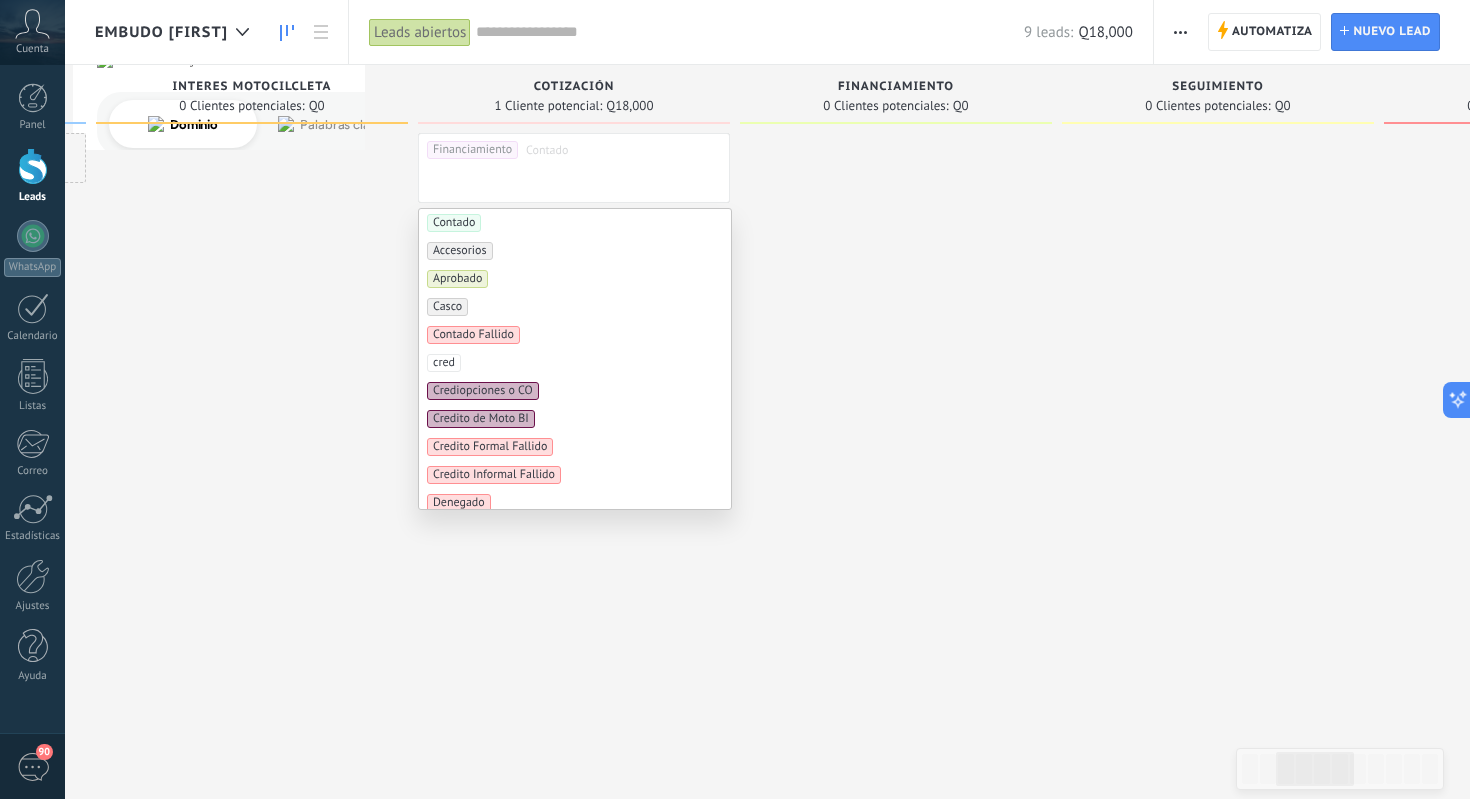 click at bounding box center [252, 477] 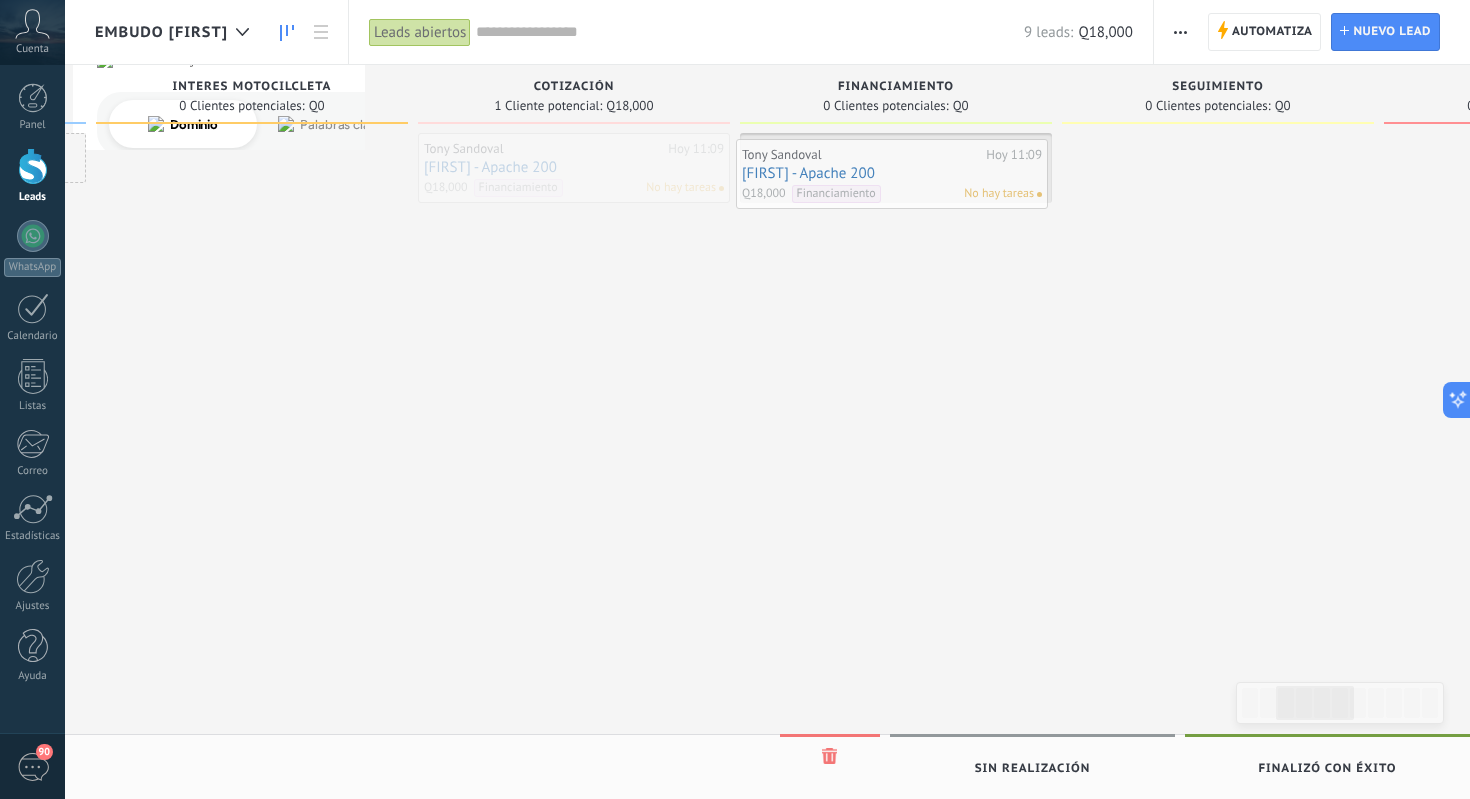 drag, startPoint x: 456, startPoint y: 146, endPoint x: 768, endPoint y: 148, distance: 312.0064 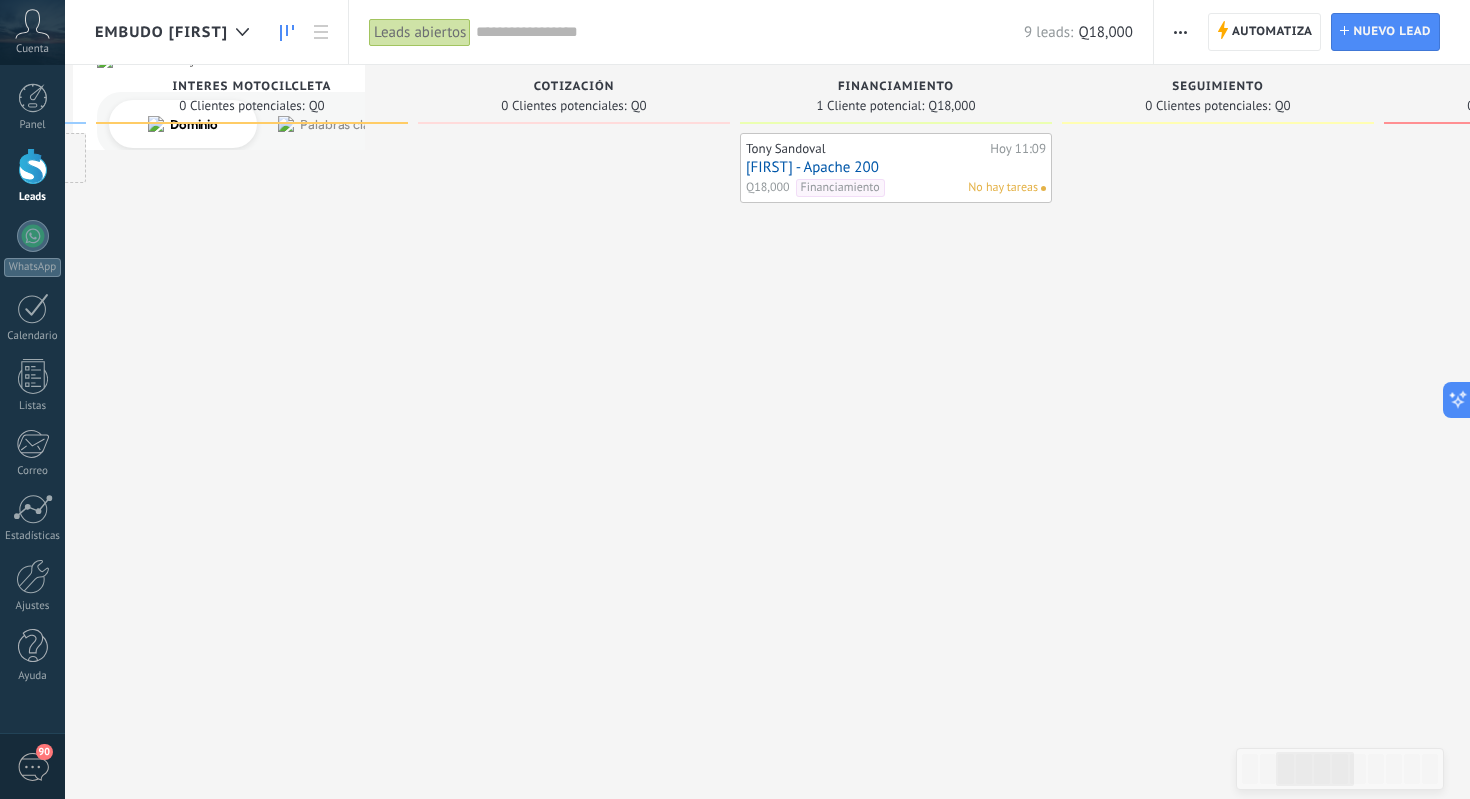 click on "Financiamiento" at bounding box center (840, 188) 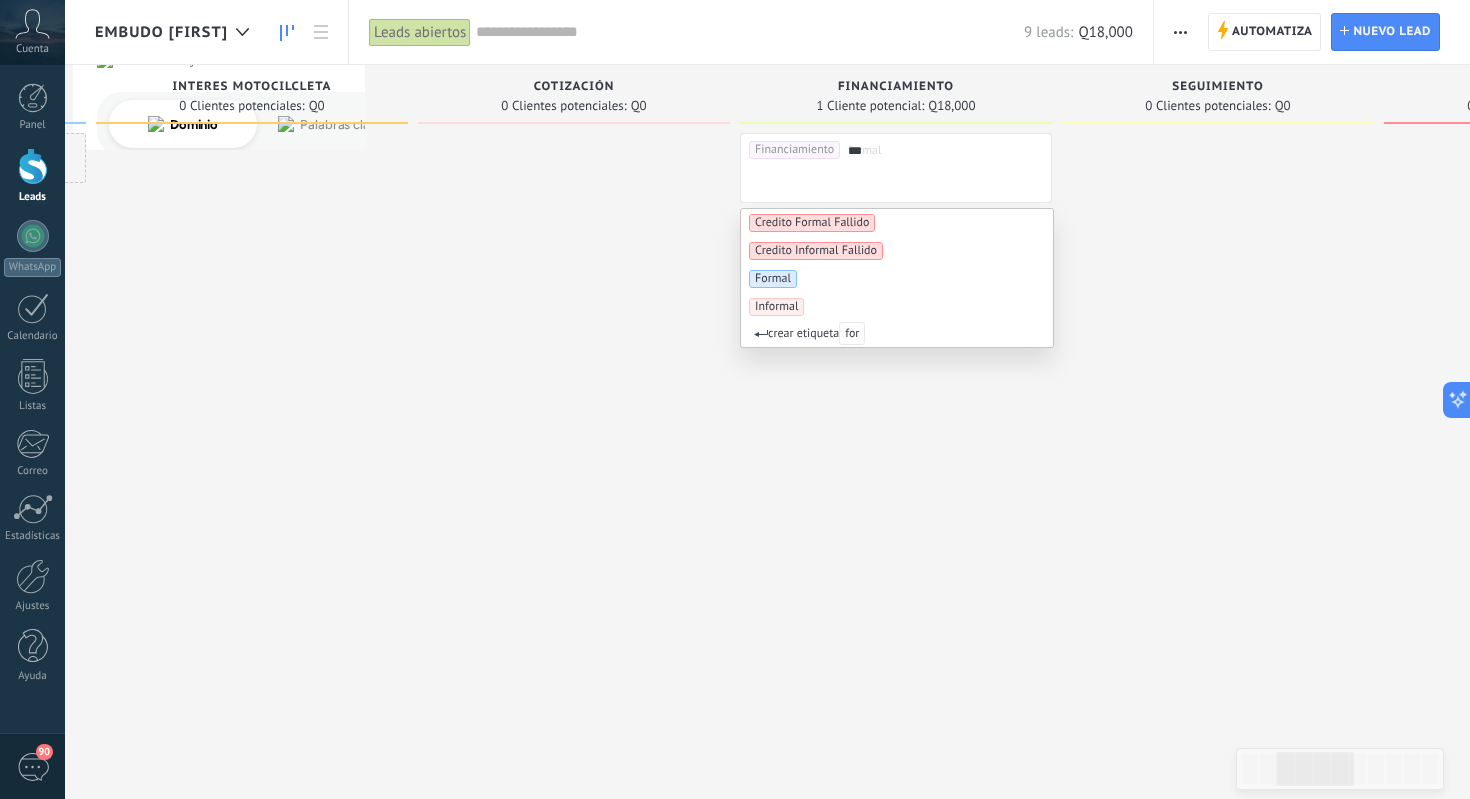 click on "Formal" at bounding box center [773, 279] 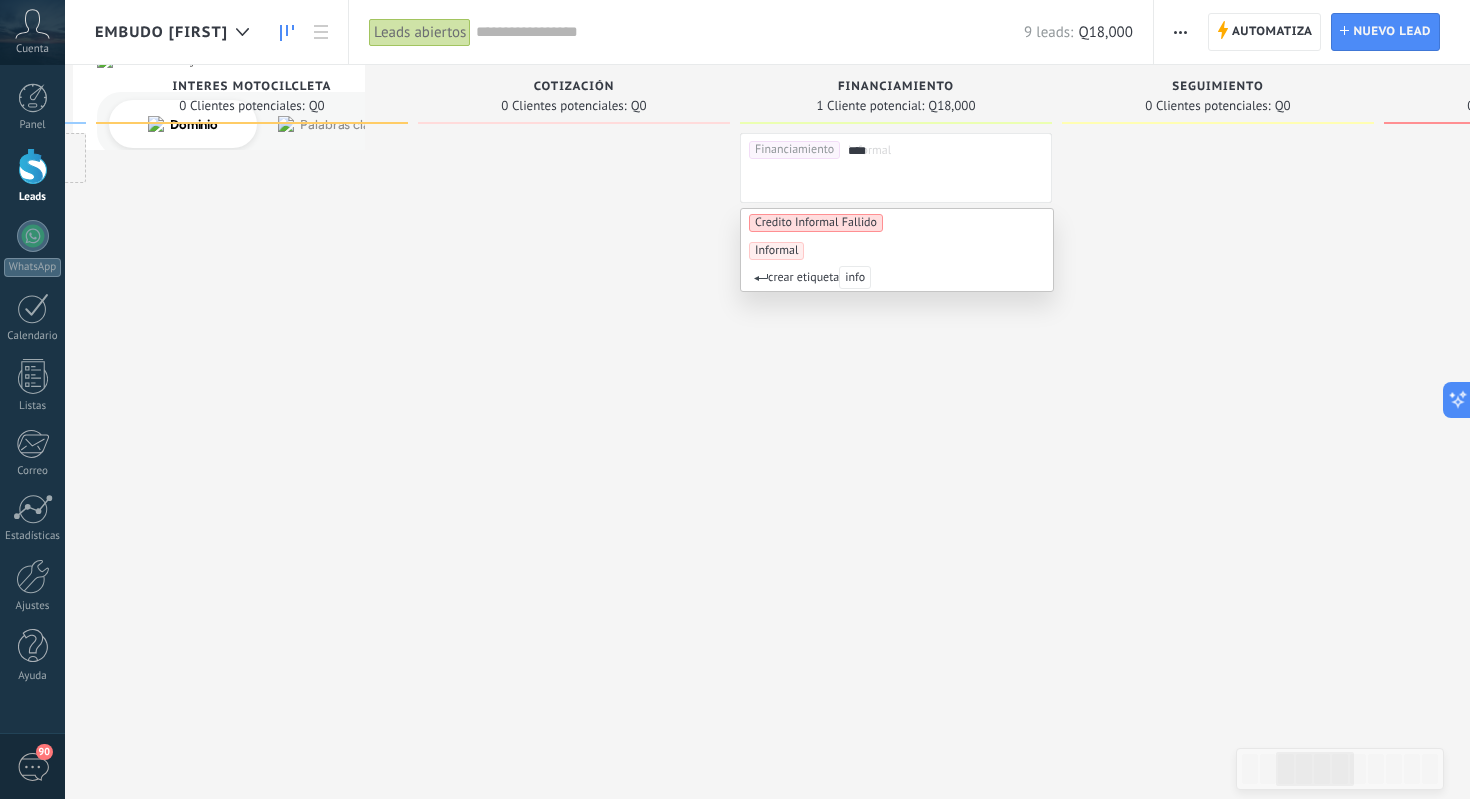 type on "****" 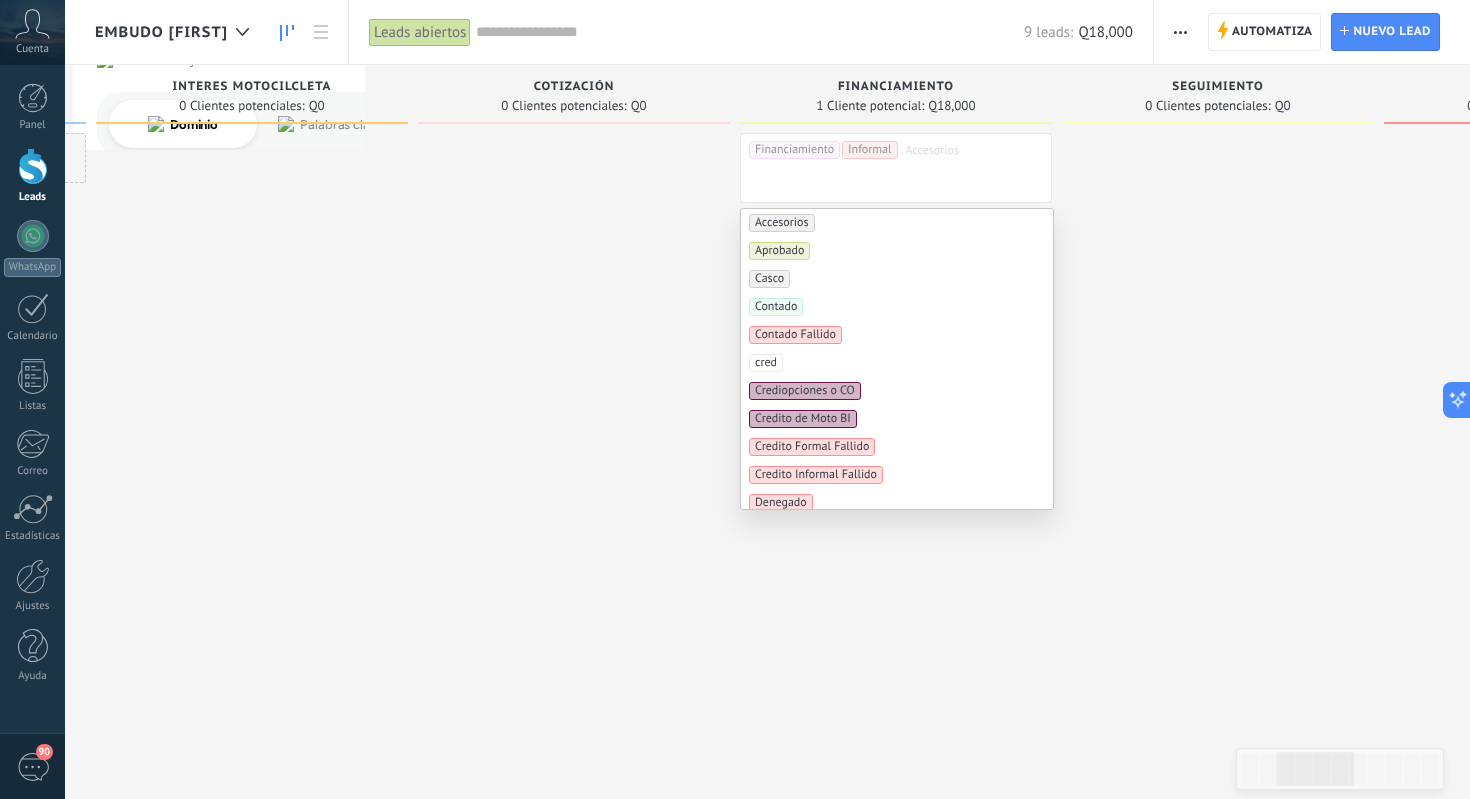 click at bounding box center [574, 477] 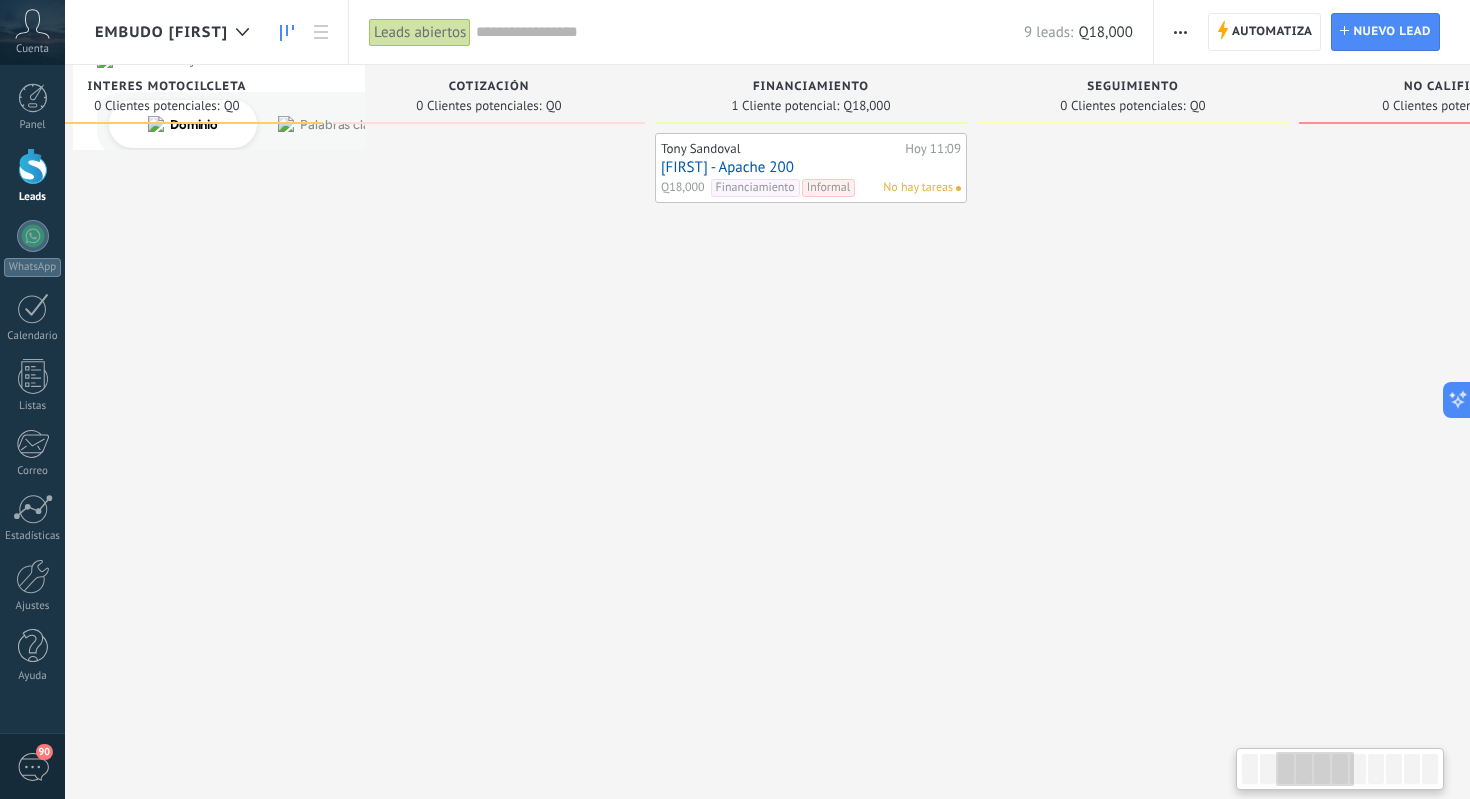 scroll, scrollTop: 0, scrollLeft: 636, axis: horizontal 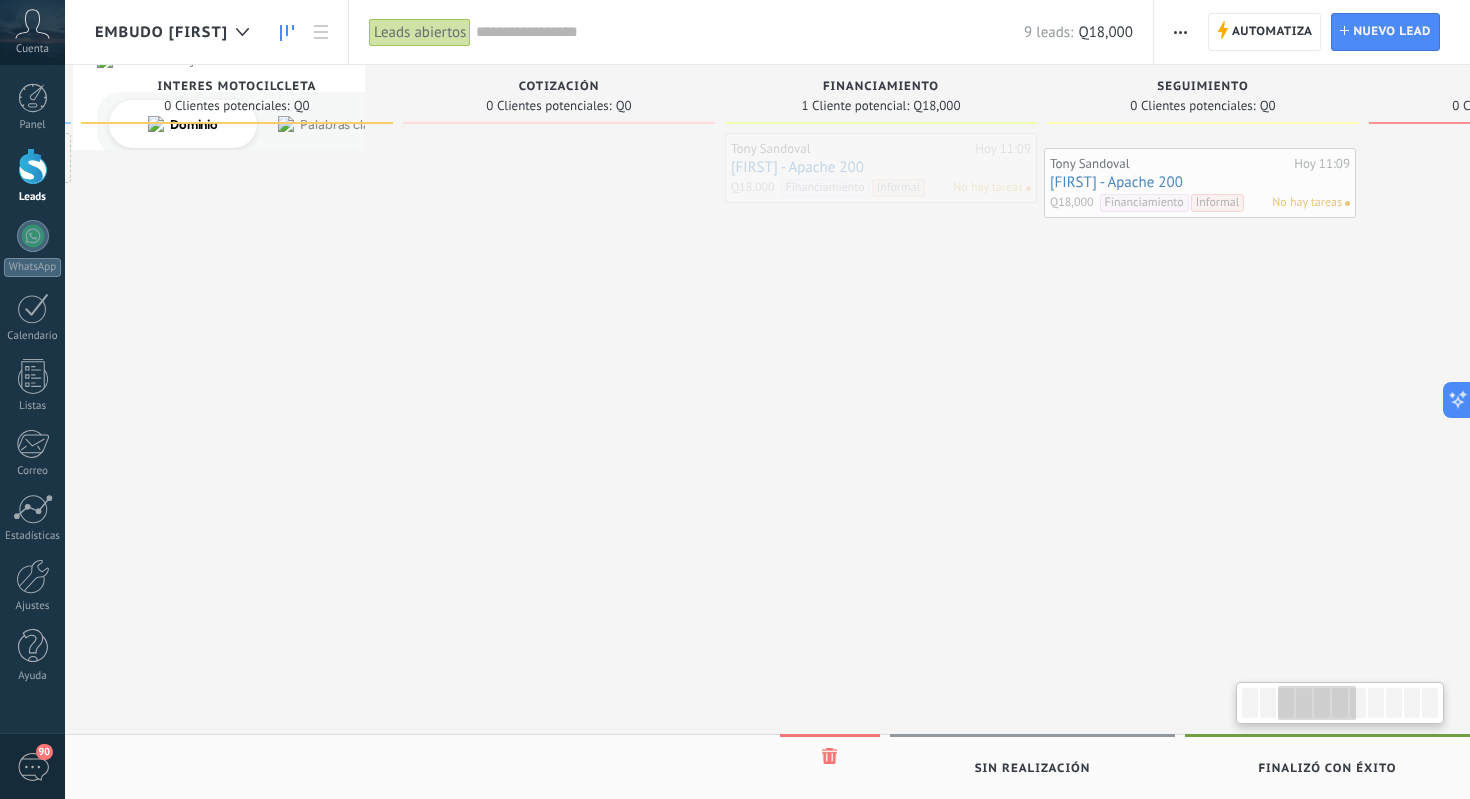 drag, startPoint x: 792, startPoint y: 149, endPoint x: 1077, endPoint y: 163, distance: 285.34366 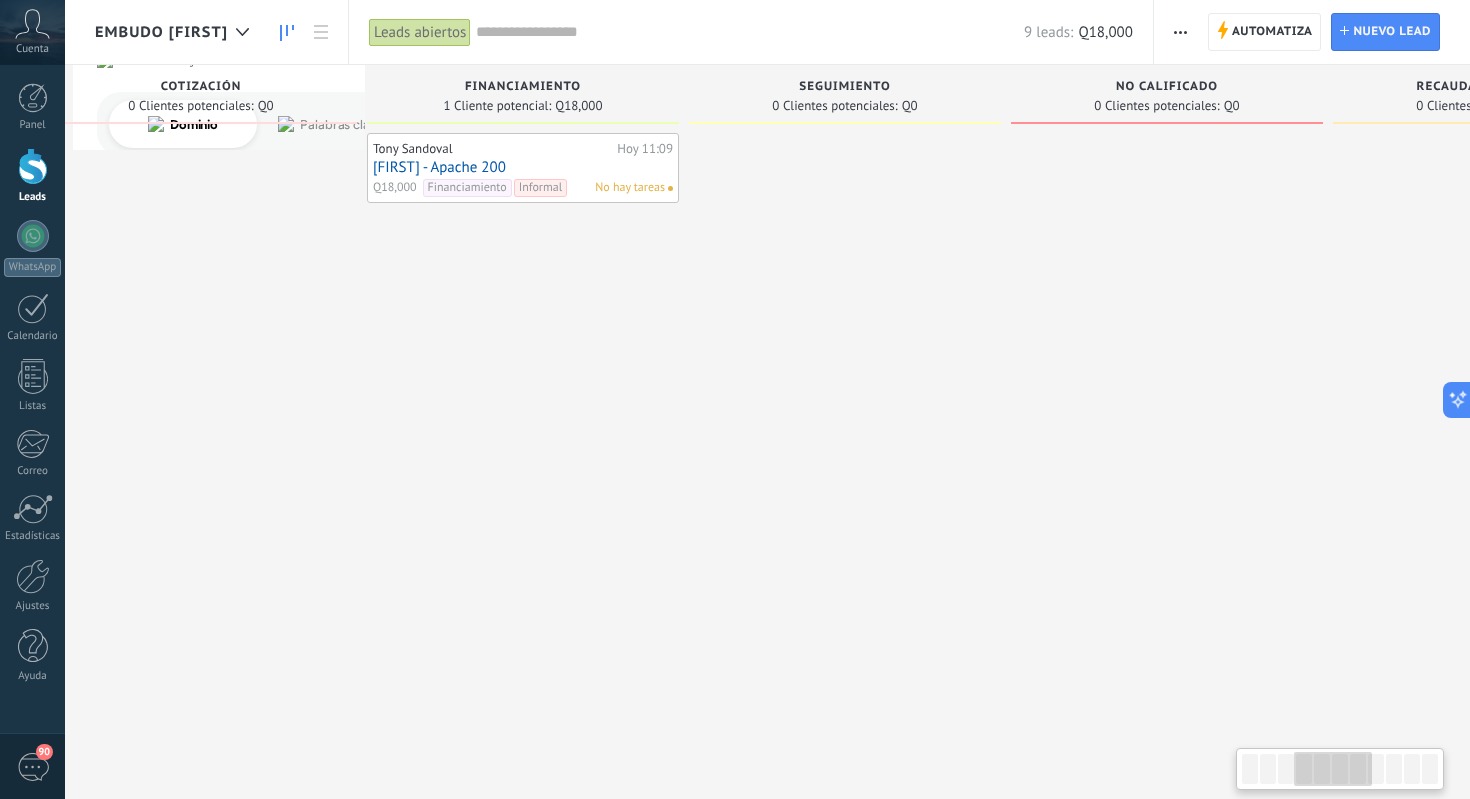 drag, startPoint x: 886, startPoint y: 206, endPoint x: 660, endPoint y: 143, distance: 234.61671 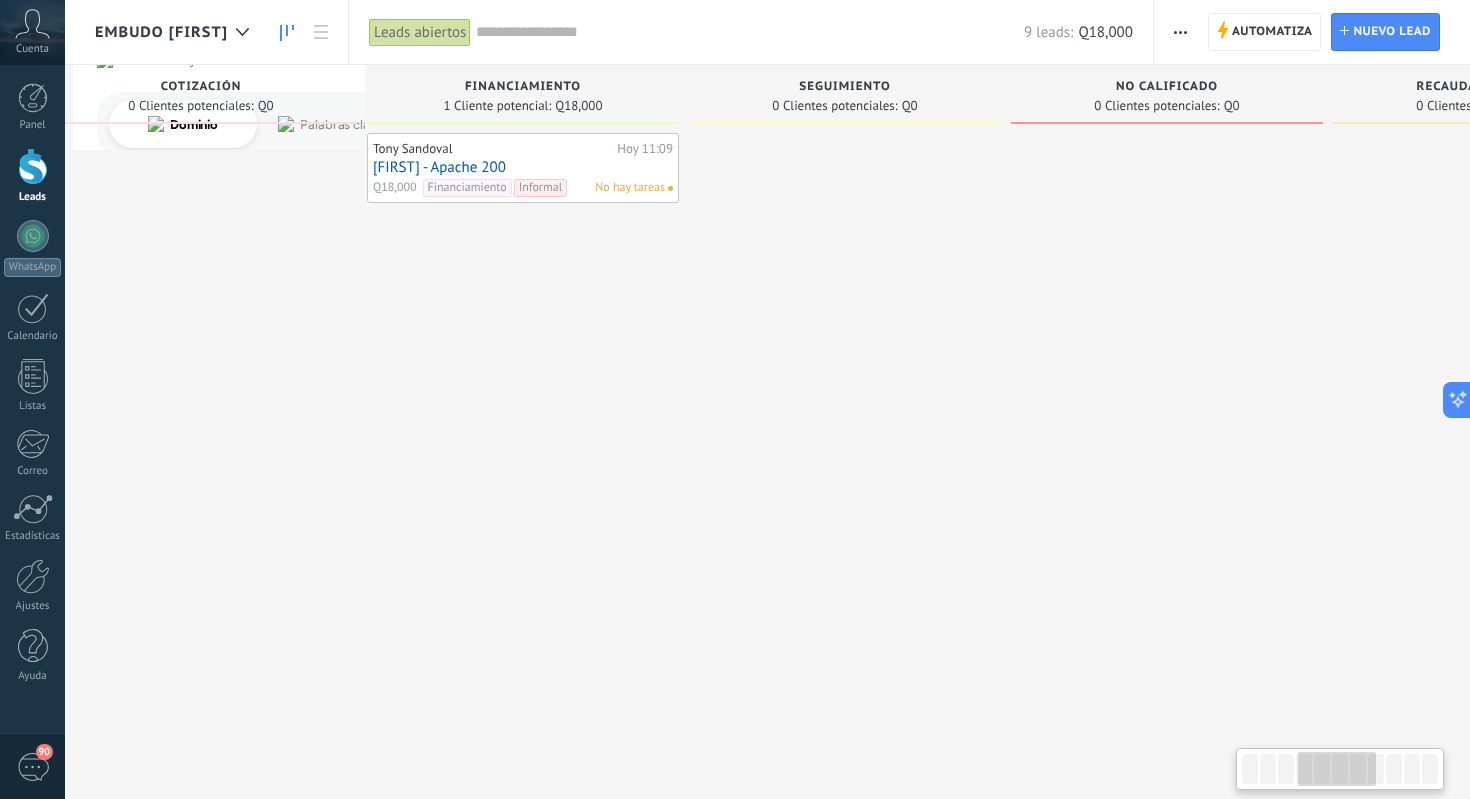 scroll, scrollTop: 0, scrollLeft: 1054, axis: horizontal 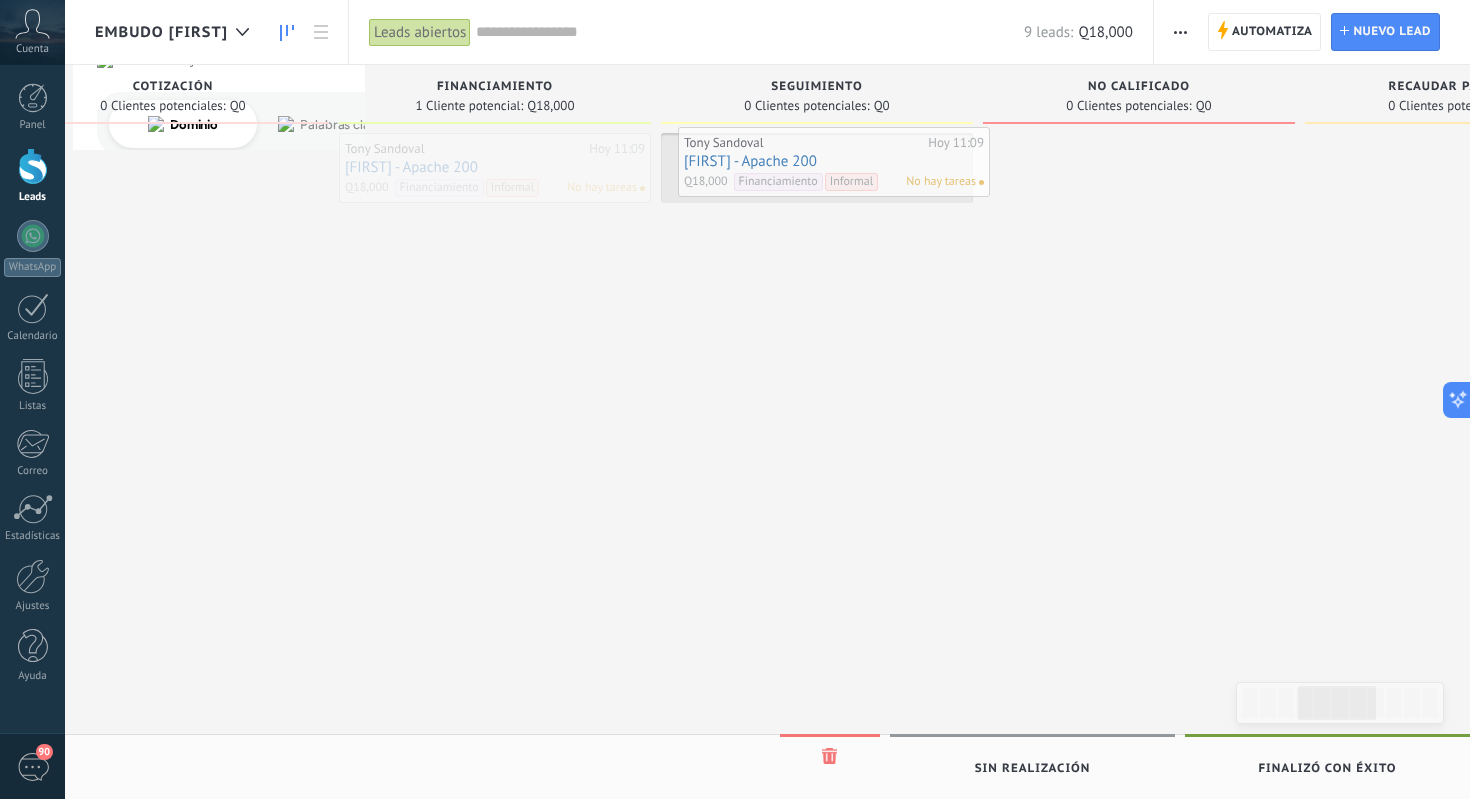 drag, startPoint x: 383, startPoint y: 149, endPoint x: 722, endPoint y: 143, distance: 339.0531 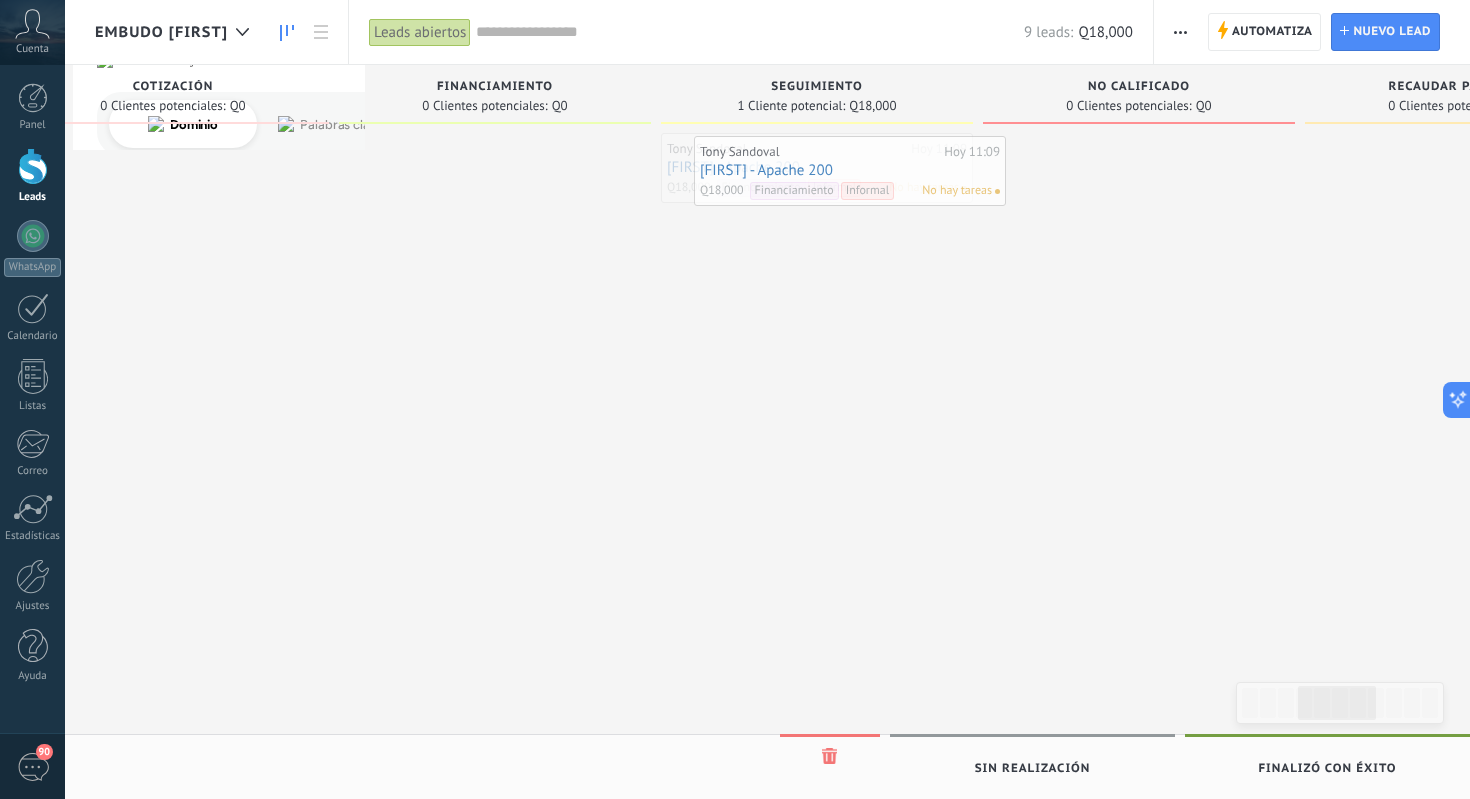 drag, startPoint x: 708, startPoint y: 144, endPoint x: 741, endPoint y: 147, distance: 33.13608 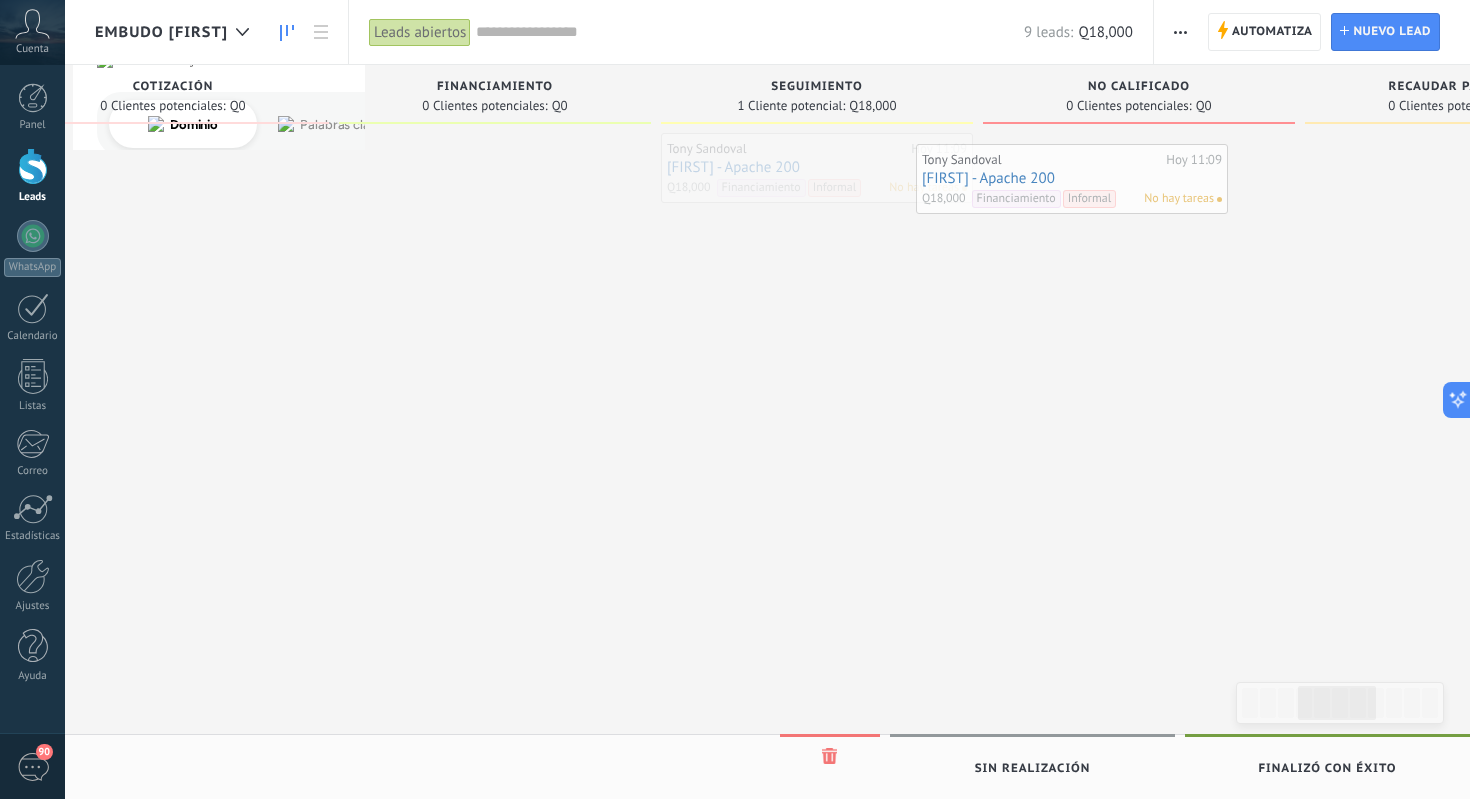 drag, startPoint x: 716, startPoint y: 148, endPoint x: 968, endPoint y: 158, distance: 252.19833 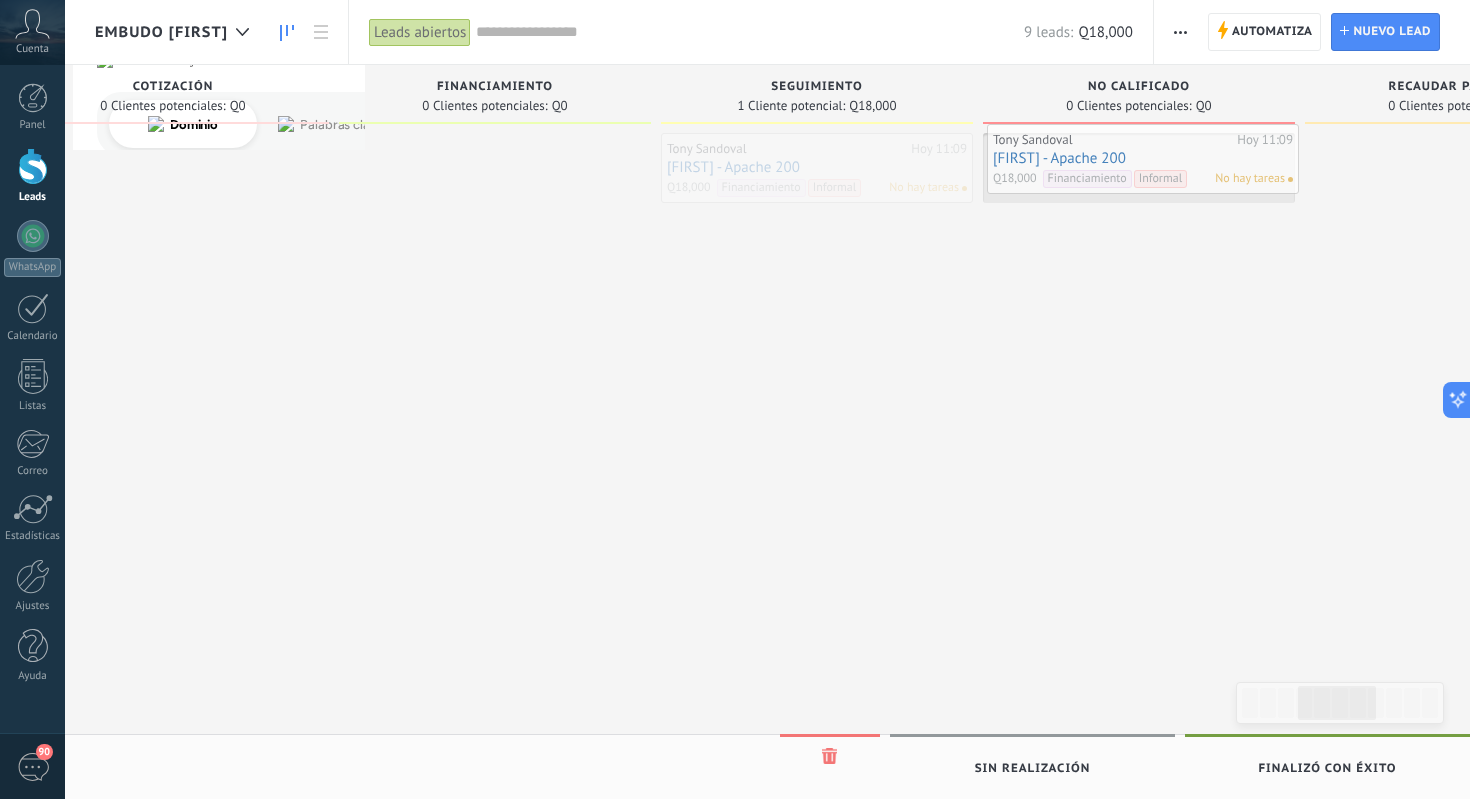 drag, startPoint x: 718, startPoint y: 151, endPoint x: 1045, endPoint y: 141, distance: 327.15286 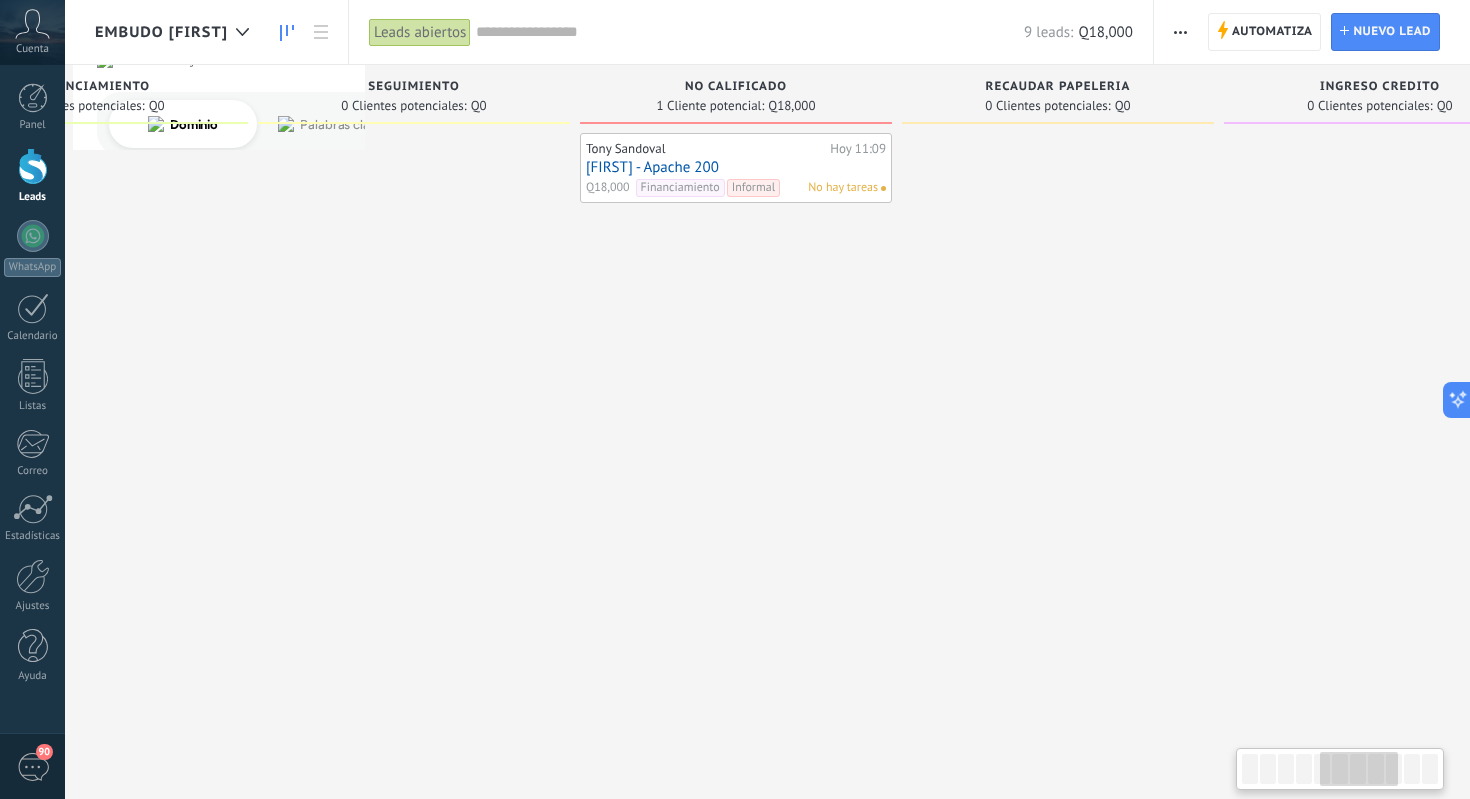 scroll, scrollTop: 0, scrollLeft: 1458, axis: horizontal 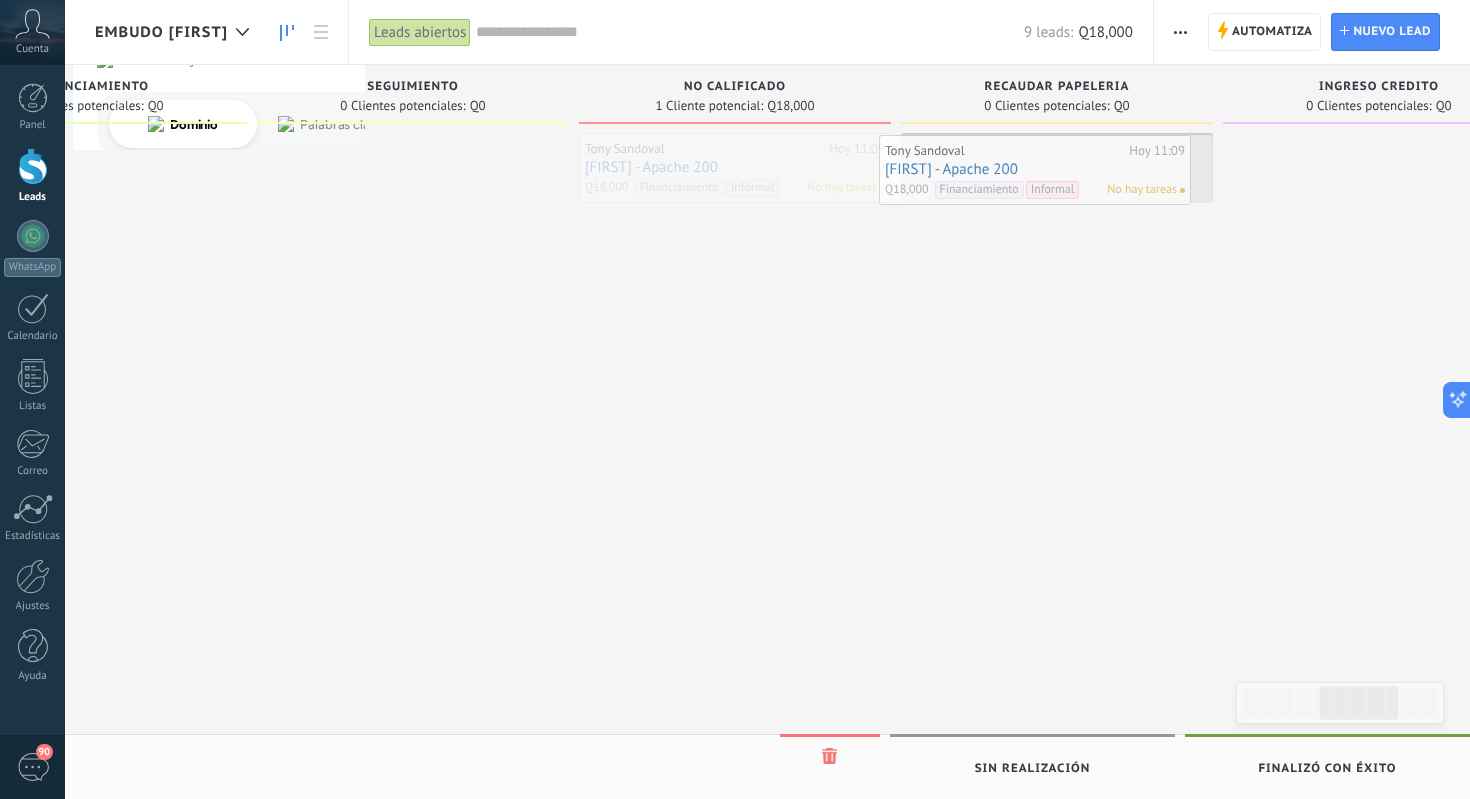 drag, startPoint x: 606, startPoint y: 147, endPoint x: 909, endPoint y: 149, distance: 303.0066 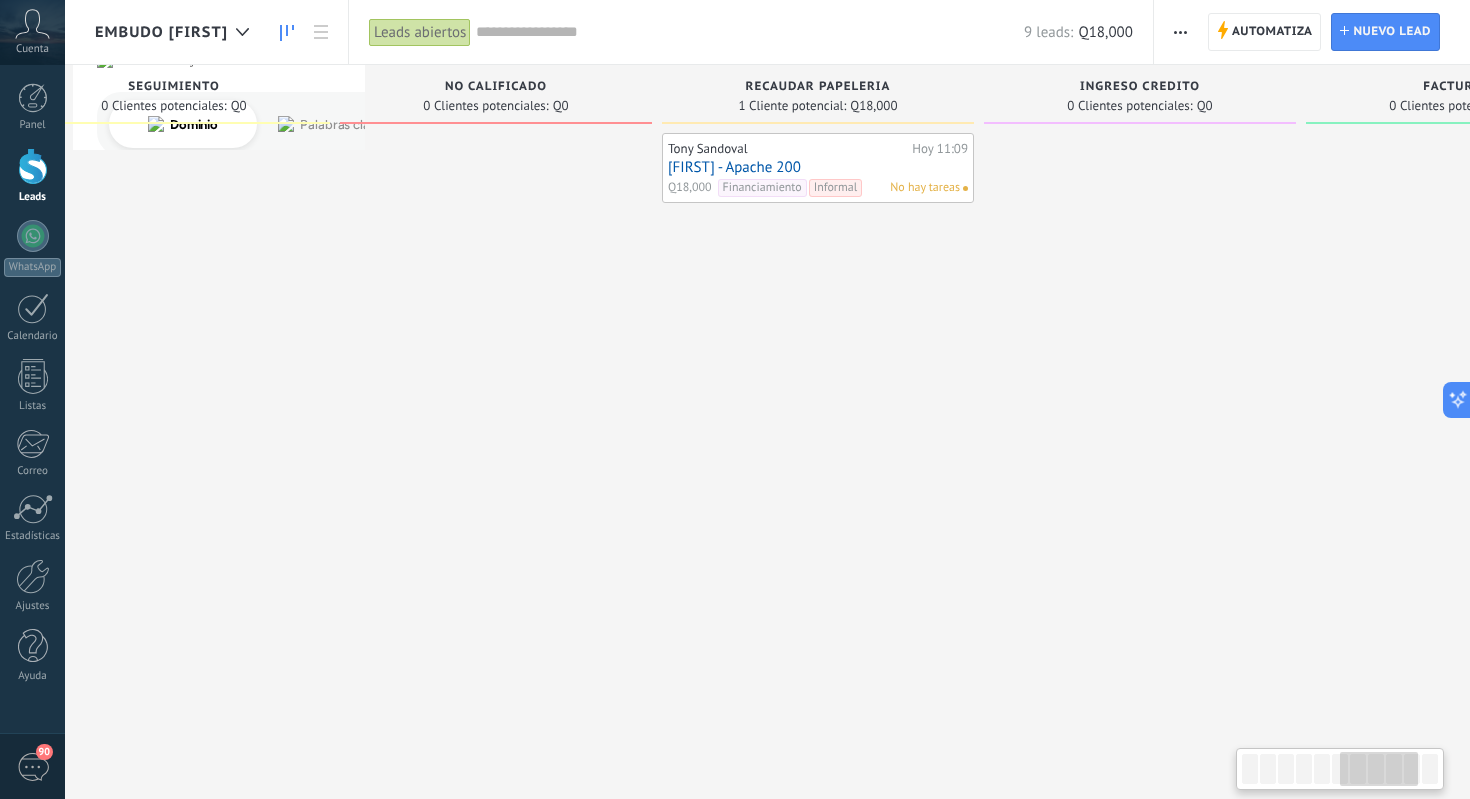 scroll, scrollTop: 0, scrollLeft: 1791, axis: horizontal 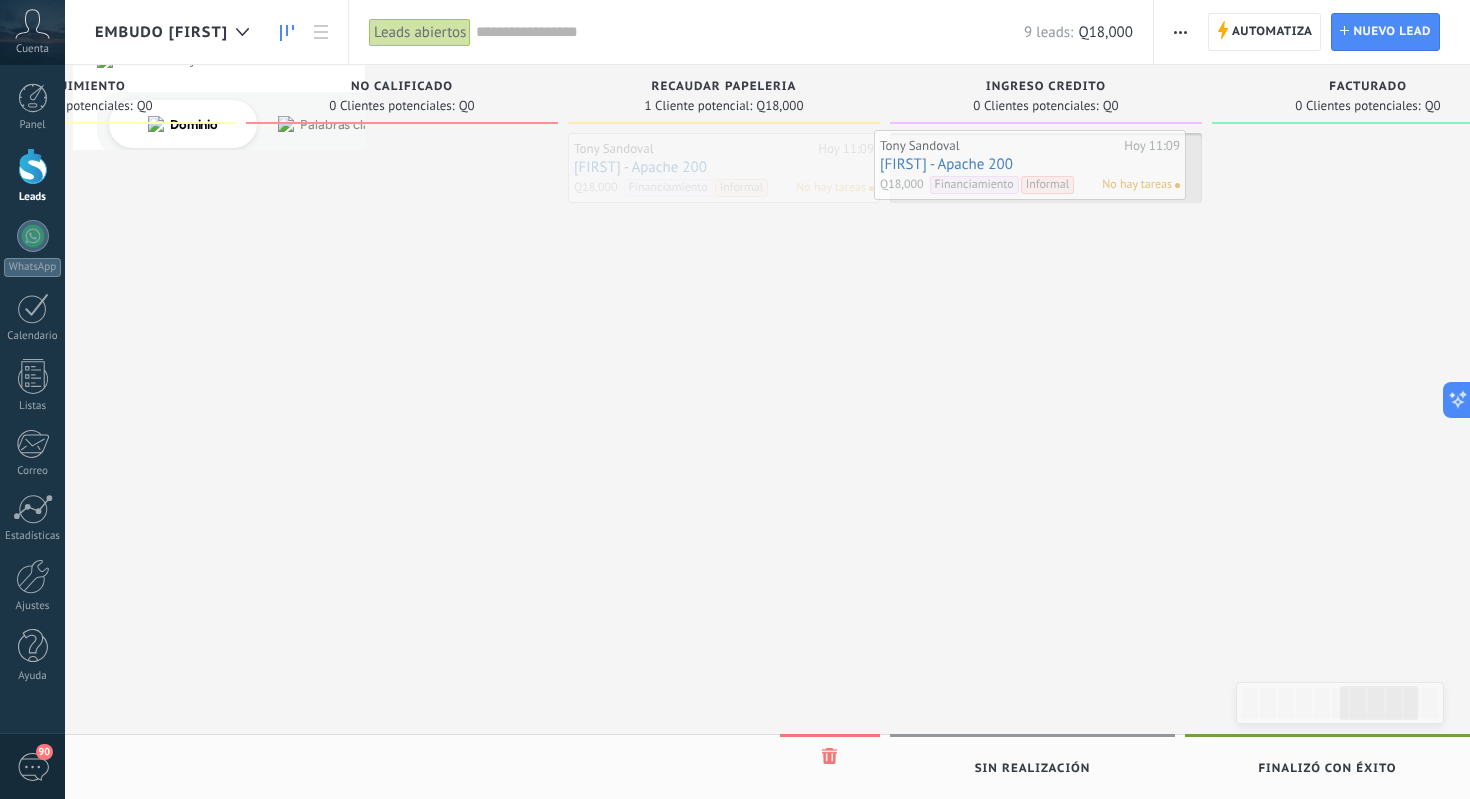 drag, startPoint x: 616, startPoint y: 149, endPoint x: 921, endPoint y: 145, distance: 305.0262 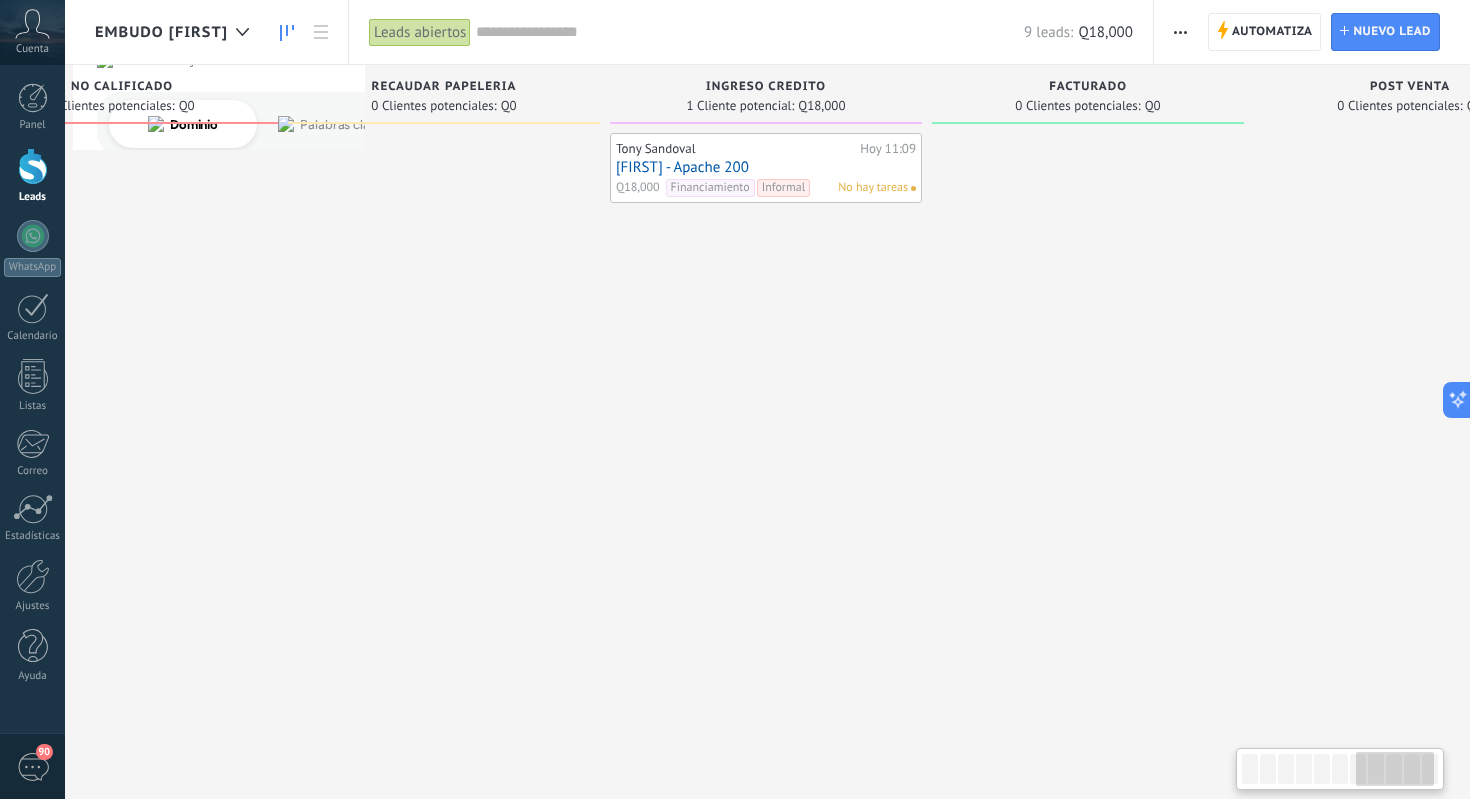 scroll, scrollTop: 0, scrollLeft: 2090, axis: horizontal 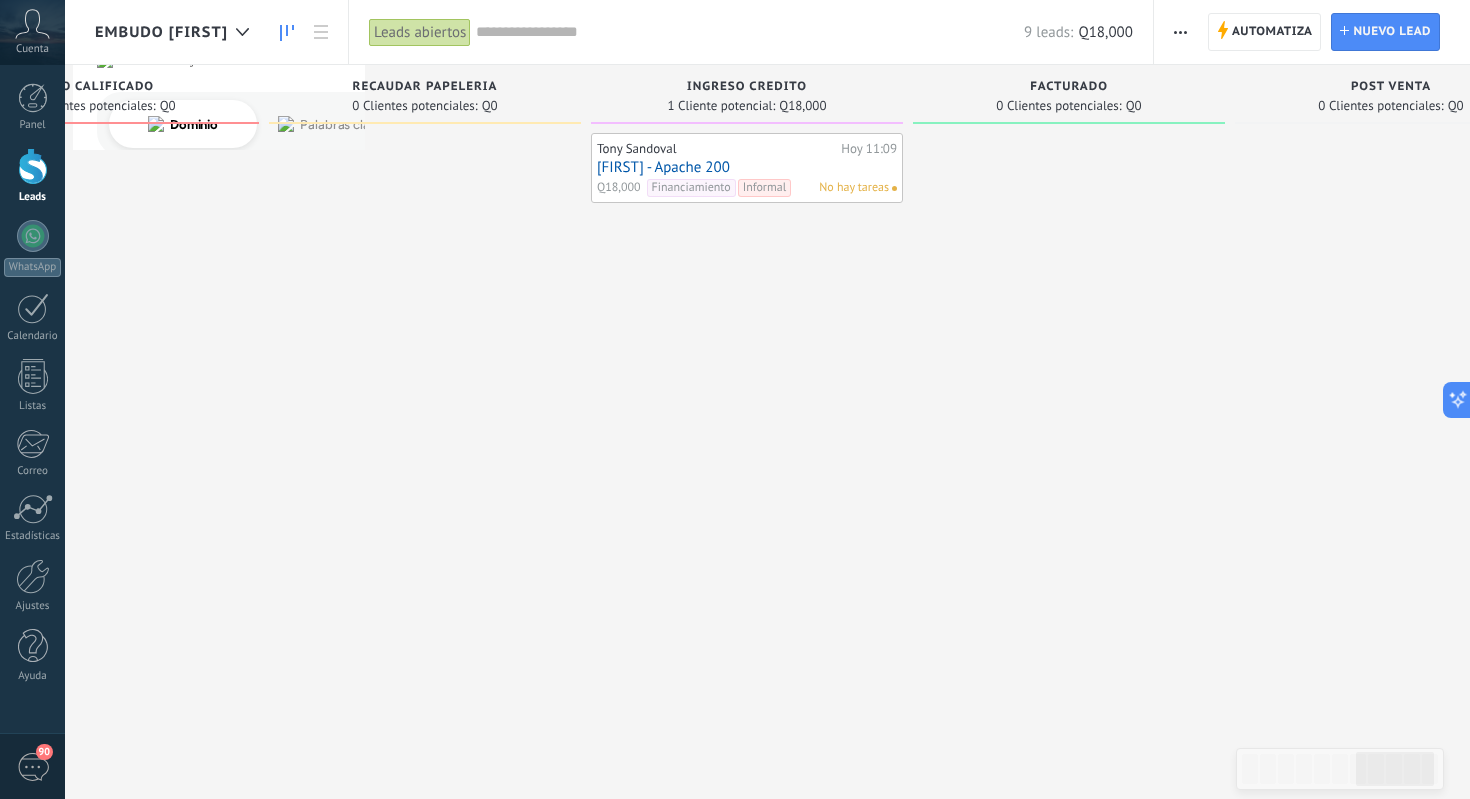 click on "Informal" at bounding box center (764, 188) 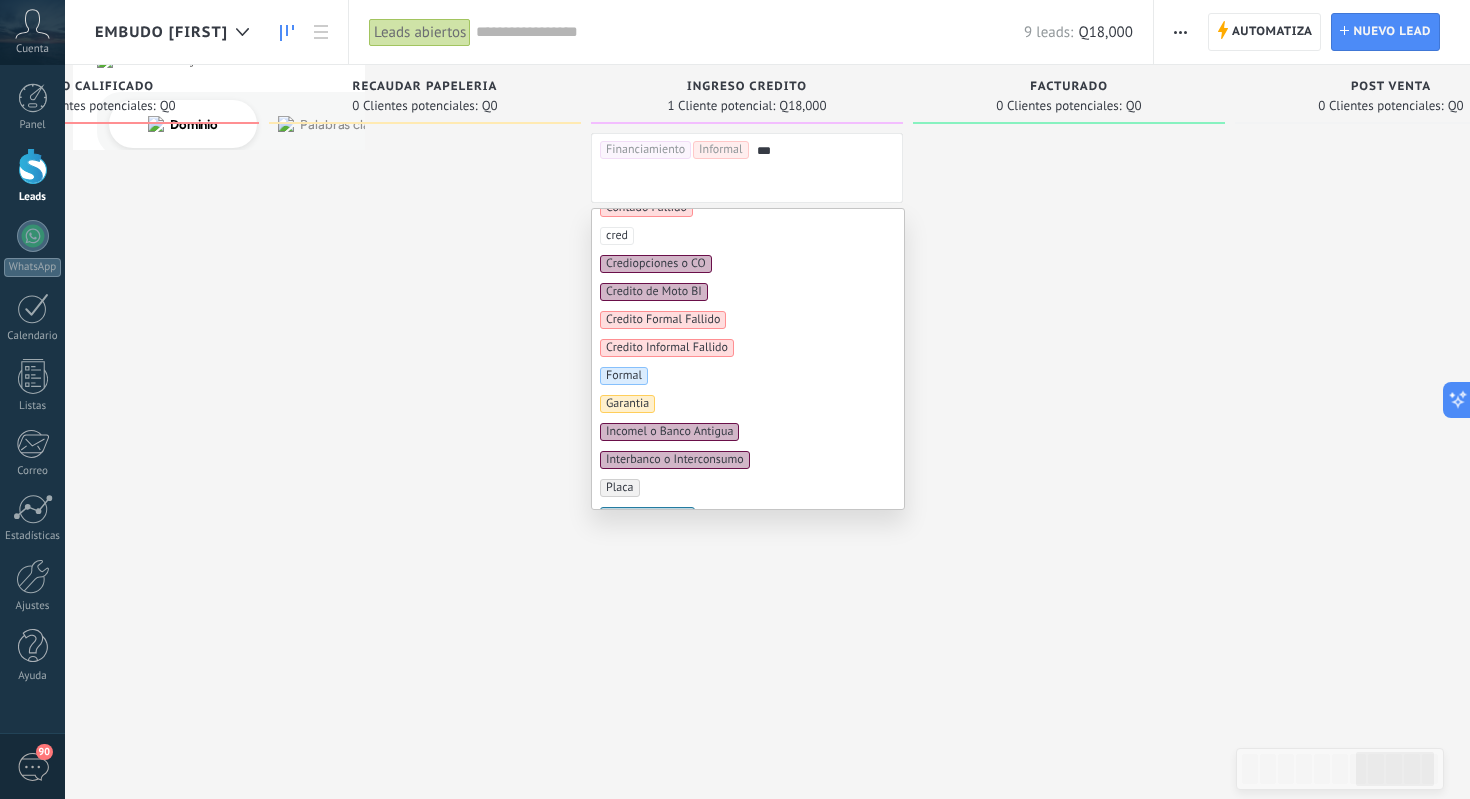 scroll, scrollTop: 0, scrollLeft: 0, axis: both 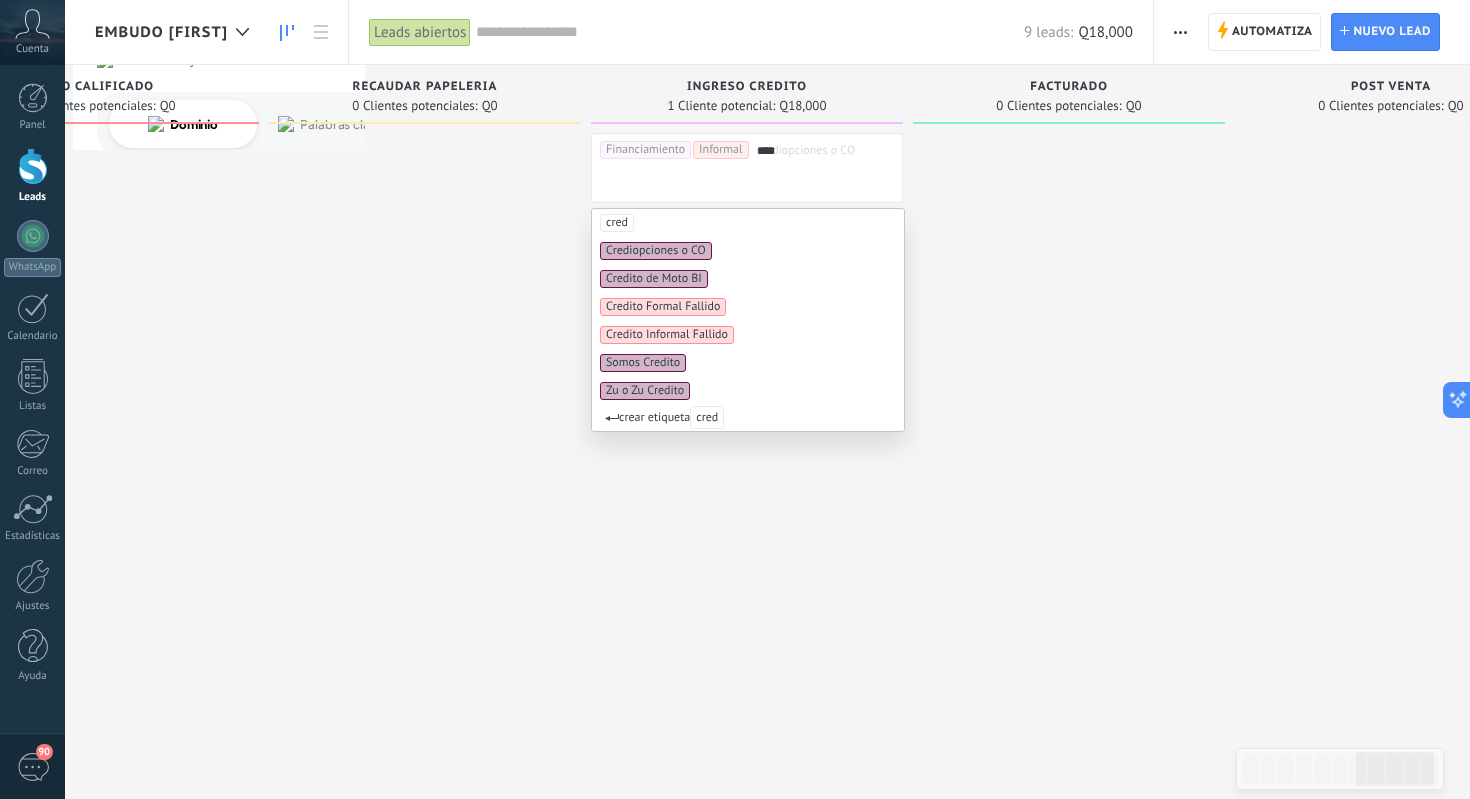 type on "****" 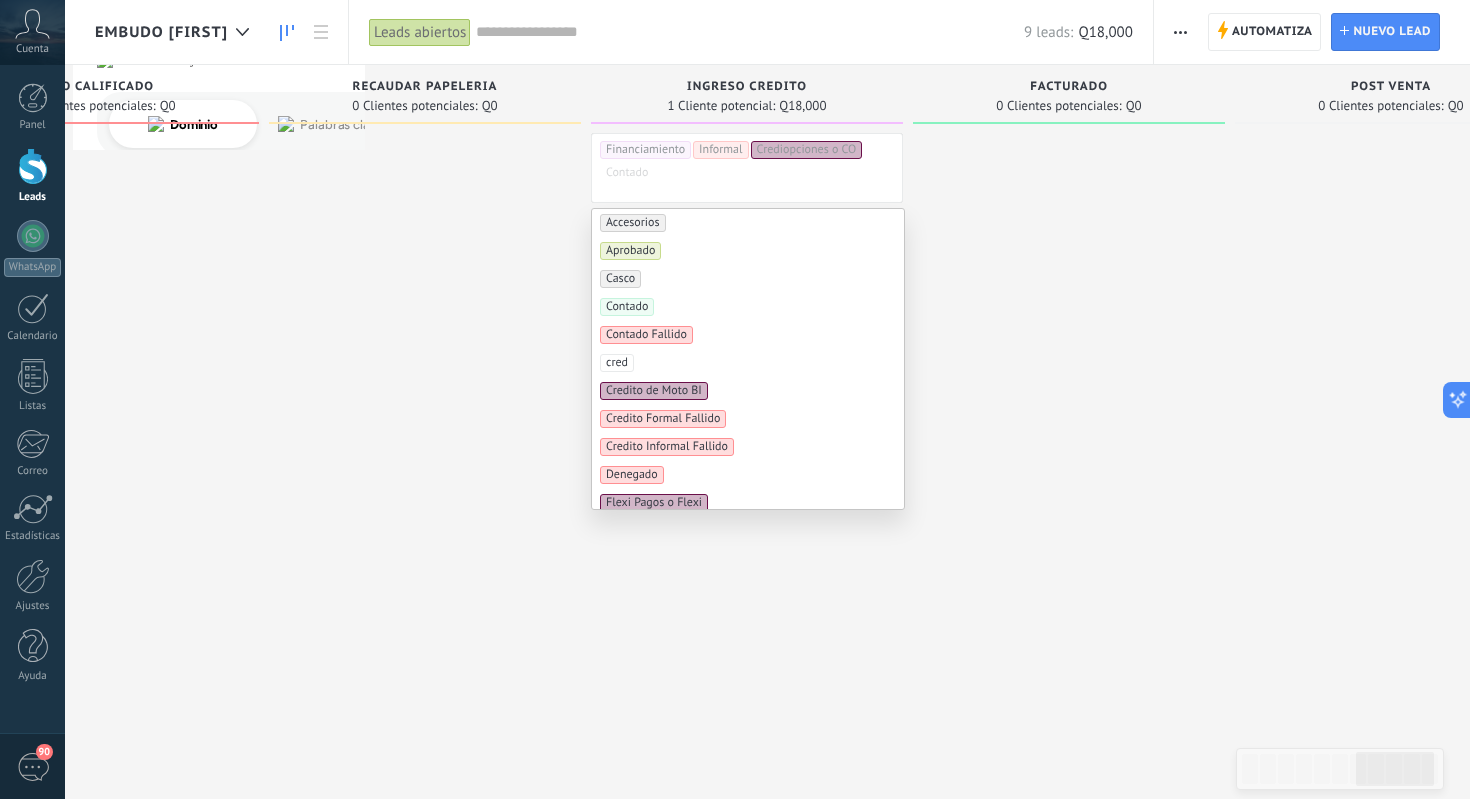 click at bounding box center (425, 477) 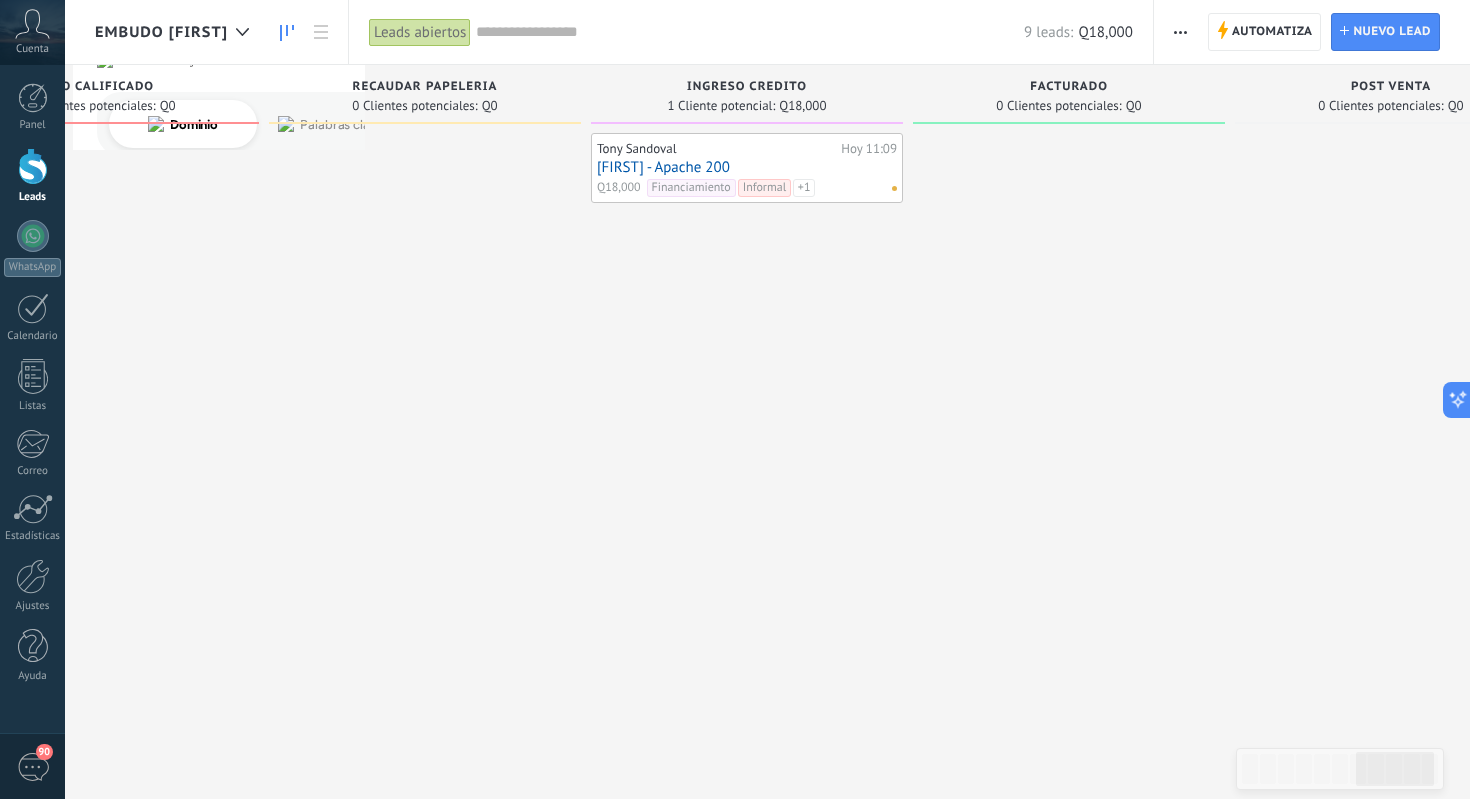 click on "Informal" at bounding box center (764, 188) 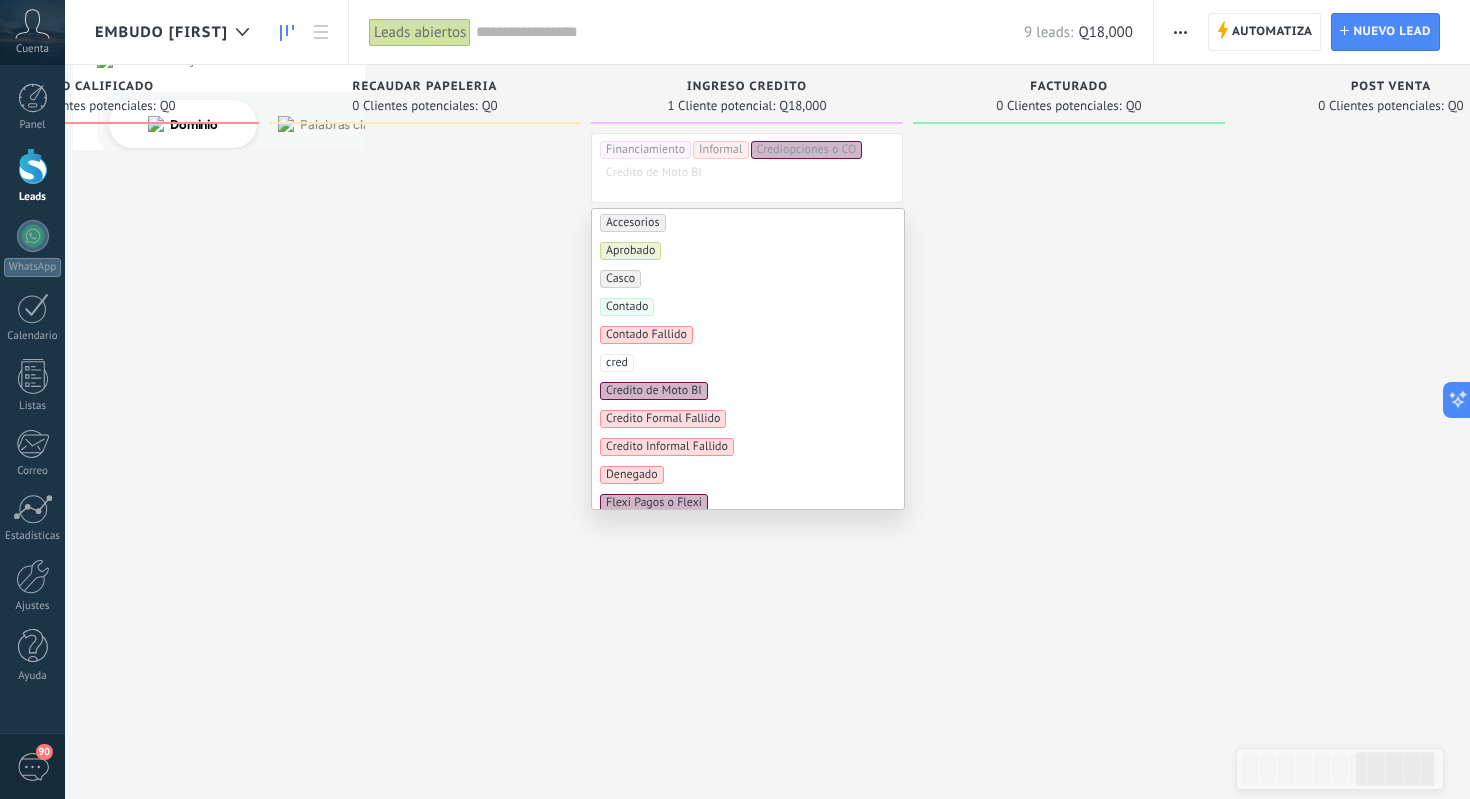click on "Credito de Moto BI" at bounding box center (654, 391) 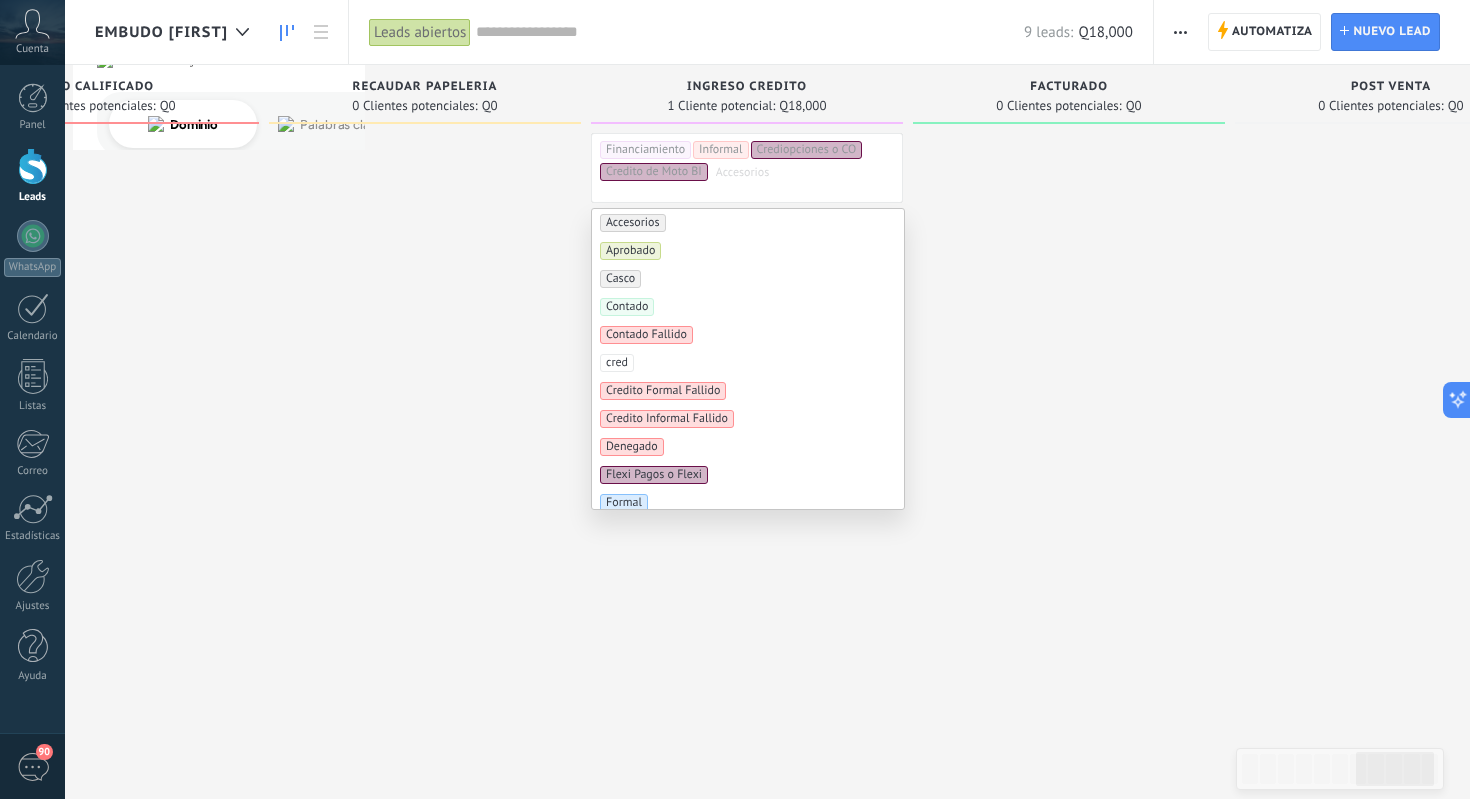 click at bounding box center [425, 477] 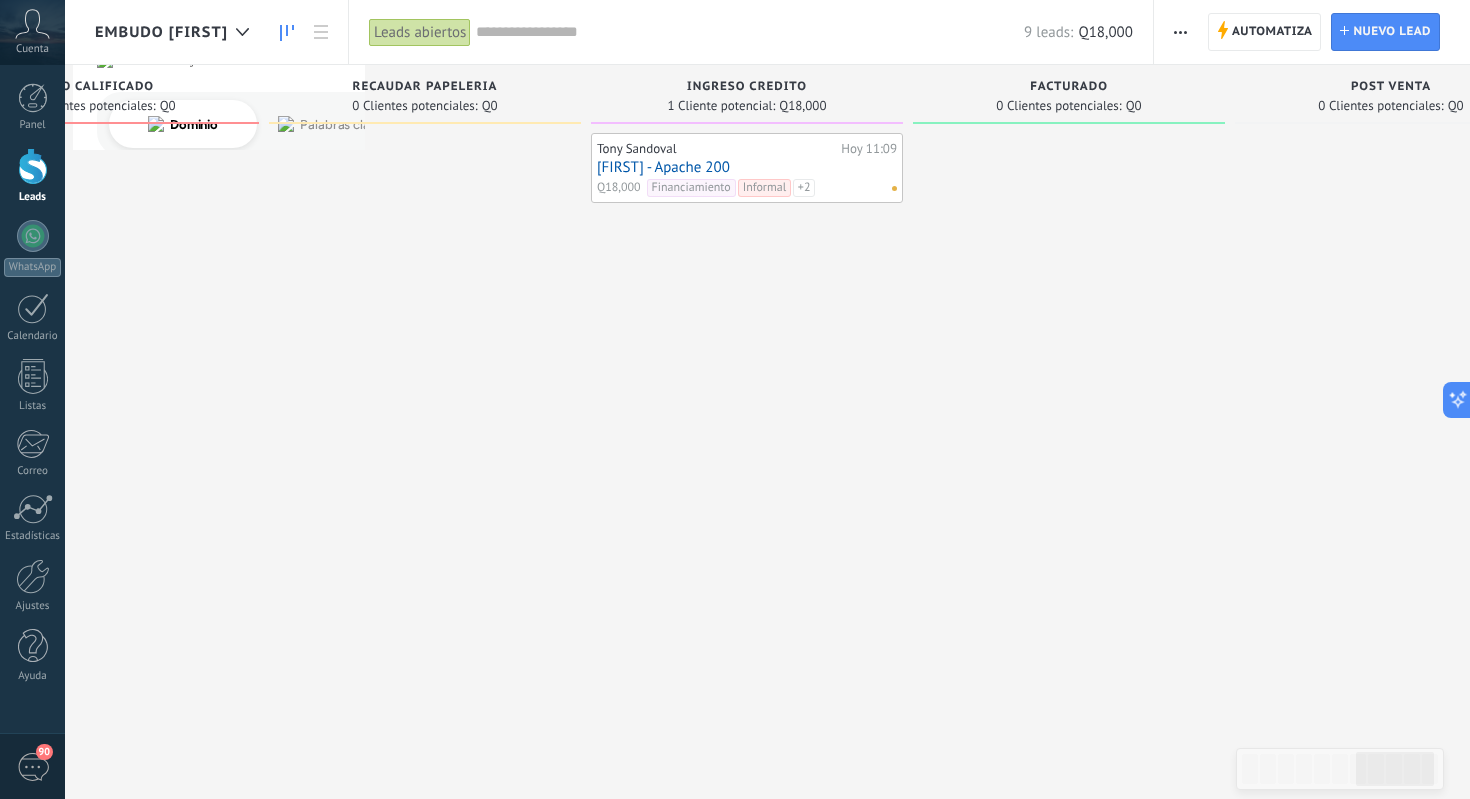 click on "Informal" at bounding box center [764, 188] 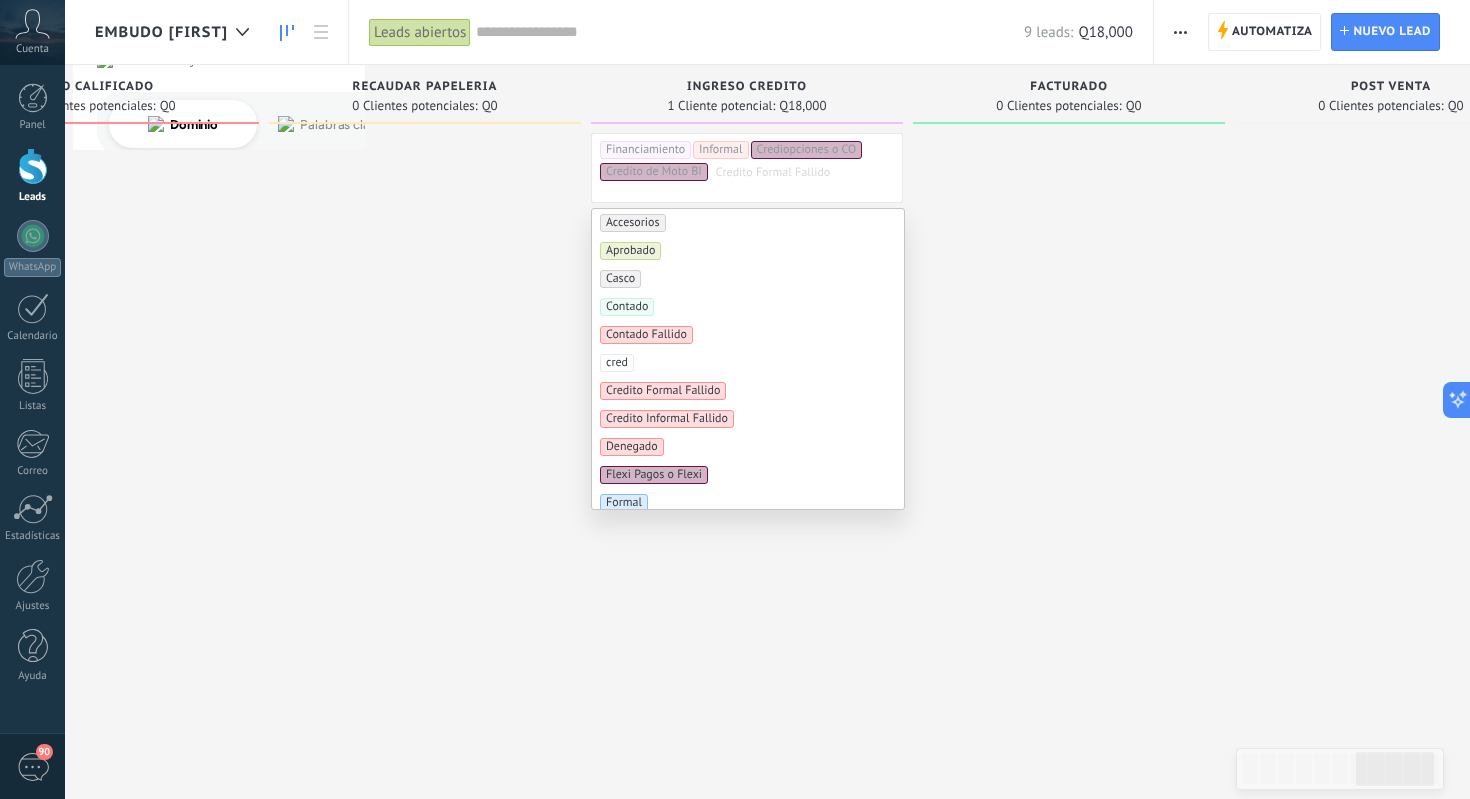 click at bounding box center [425, 477] 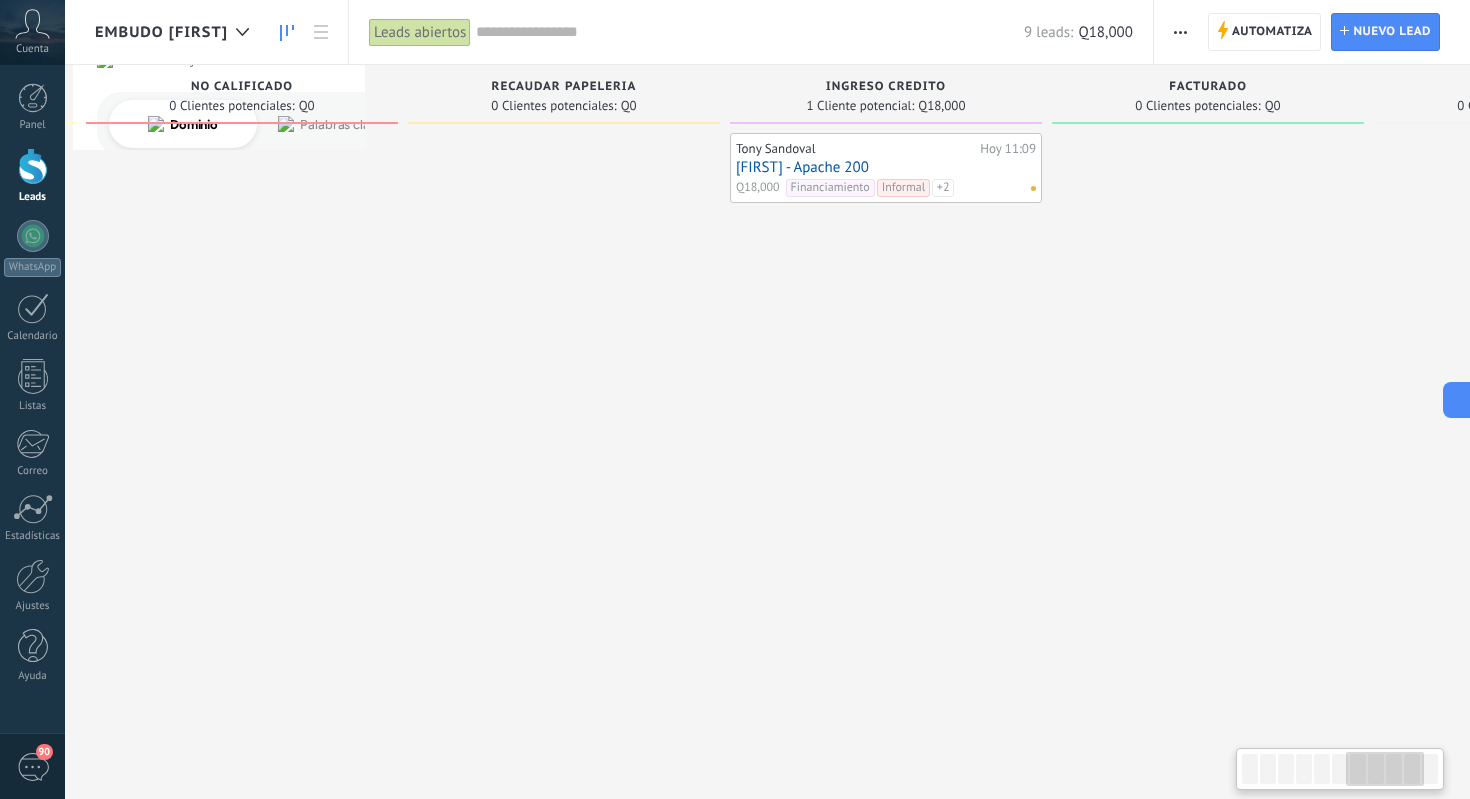 scroll, scrollTop: 0, scrollLeft: 1879, axis: horizontal 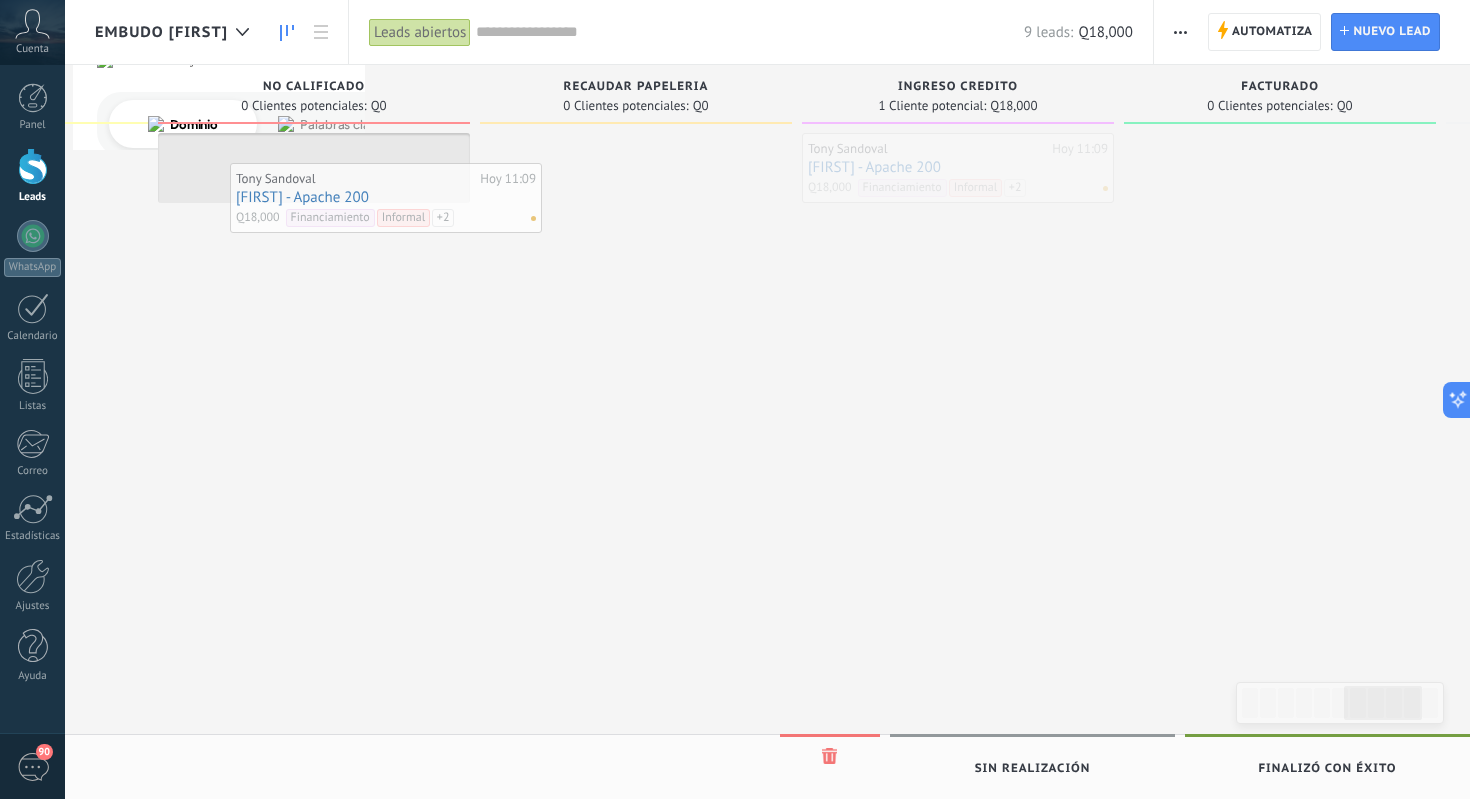 drag, startPoint x: 898, startPoint y: 146, endPoint x: 325, endPoint y: 178, distance: 573.8928 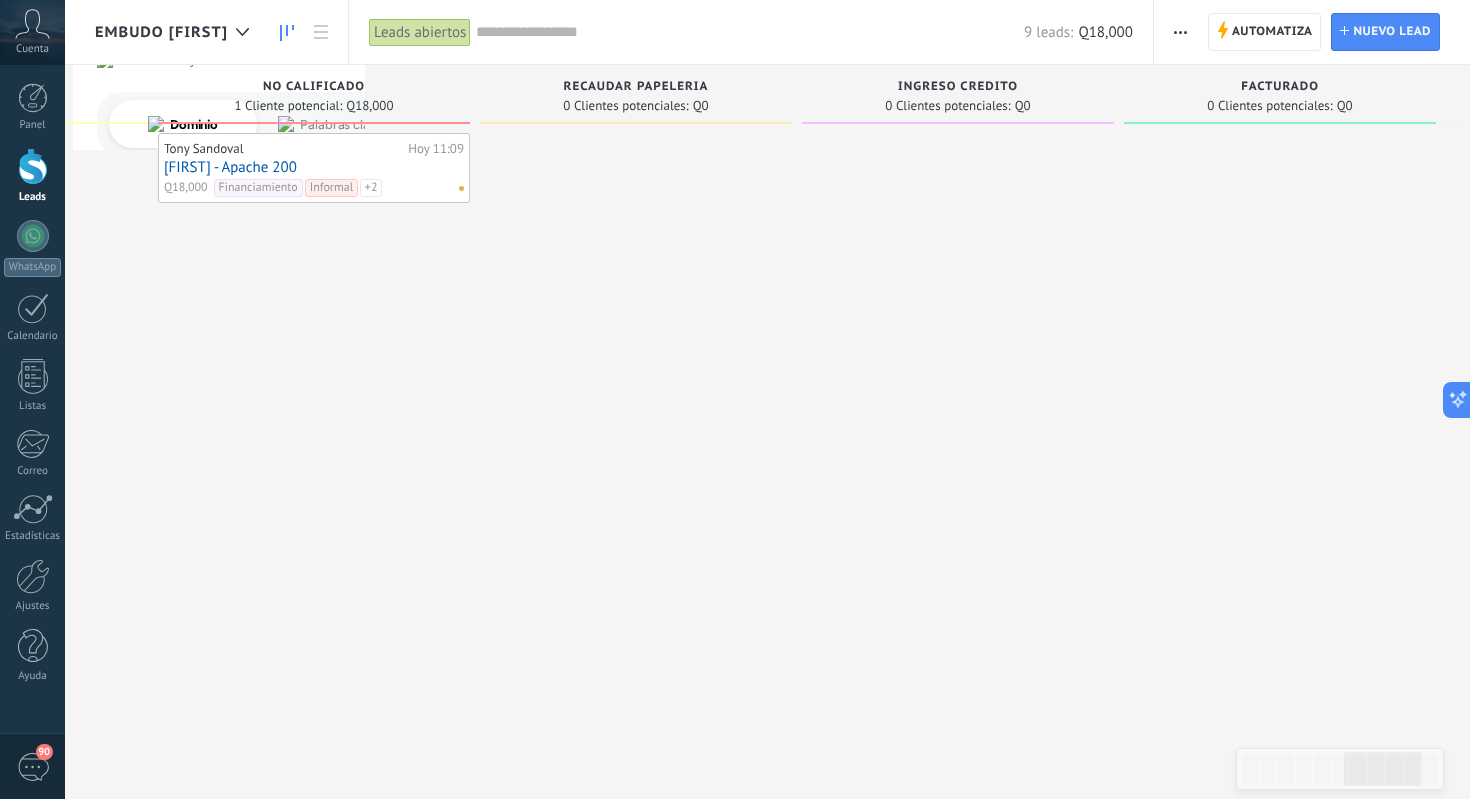 click on "Informal" at bounding box center [331, 188] 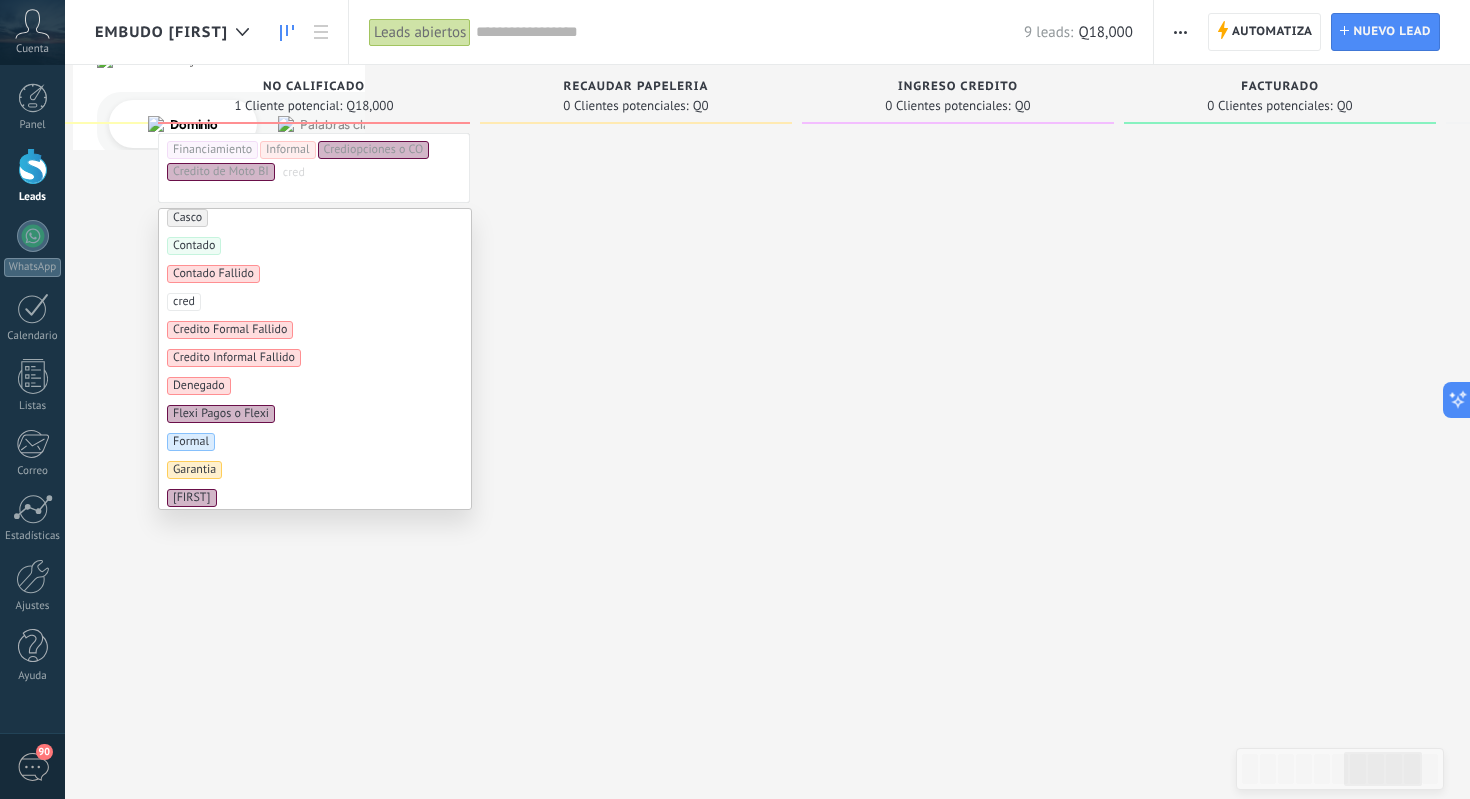 scroll, scrollTop: 0, scrollLeft: 0, axis: both 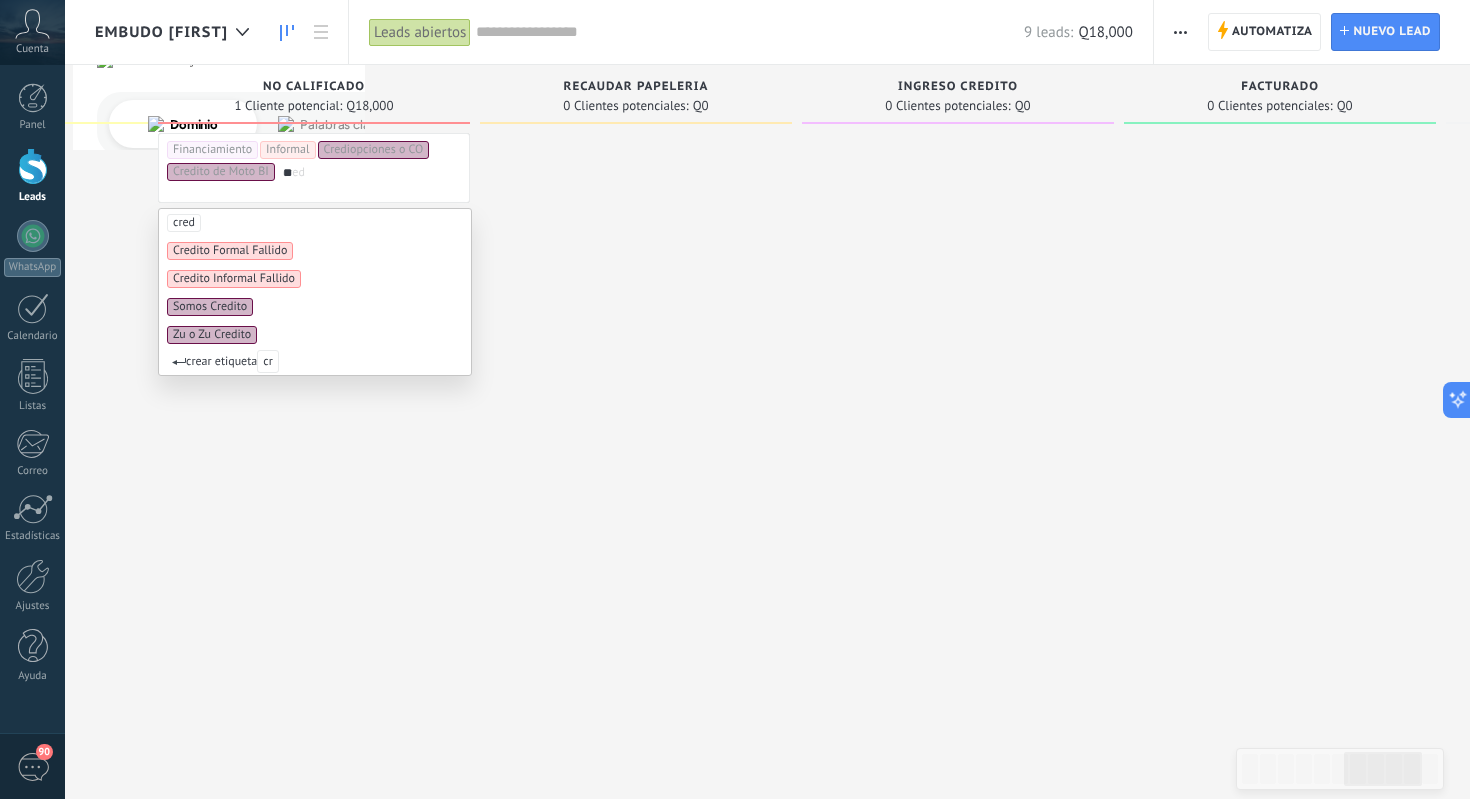 type on "*" 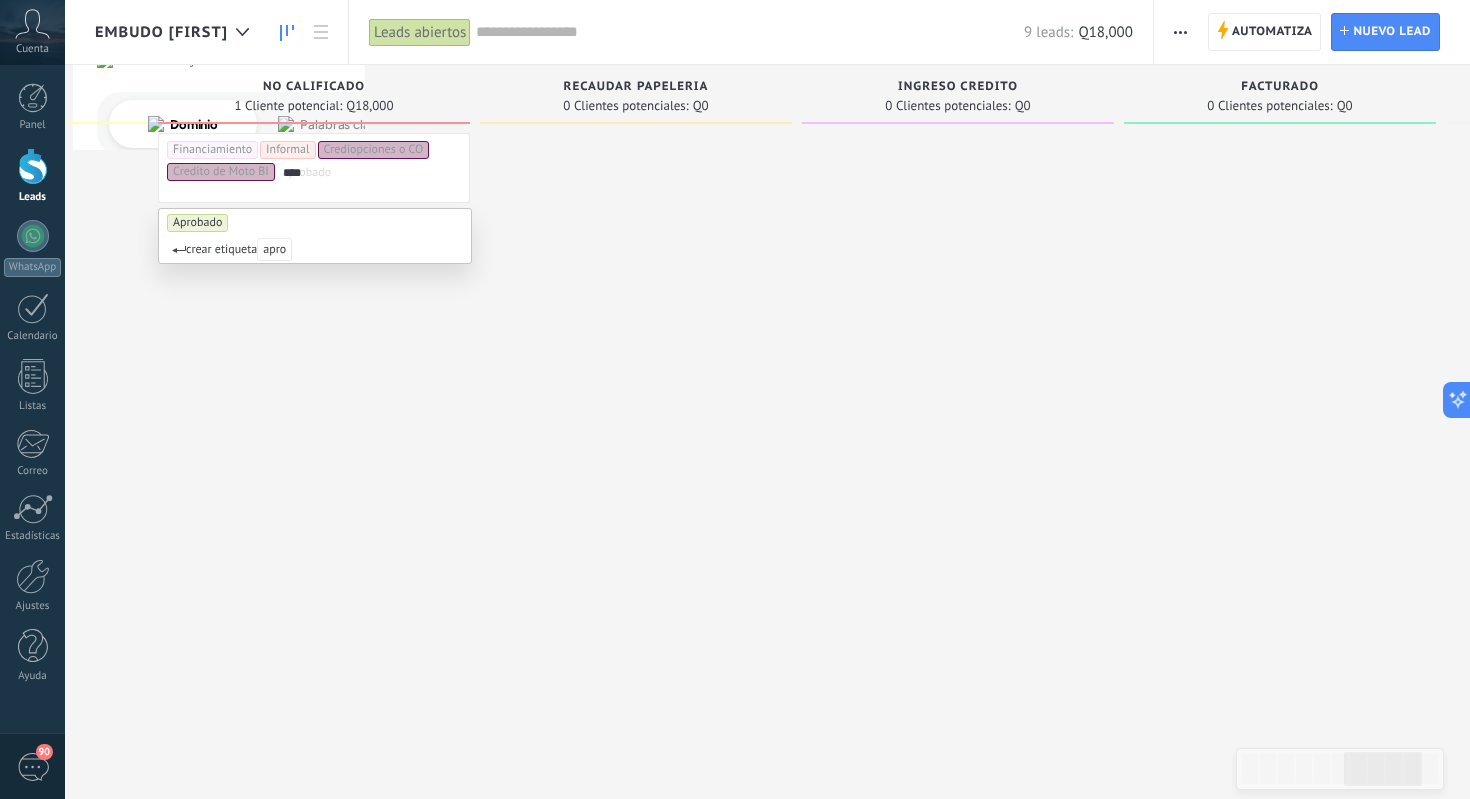 type on "****" 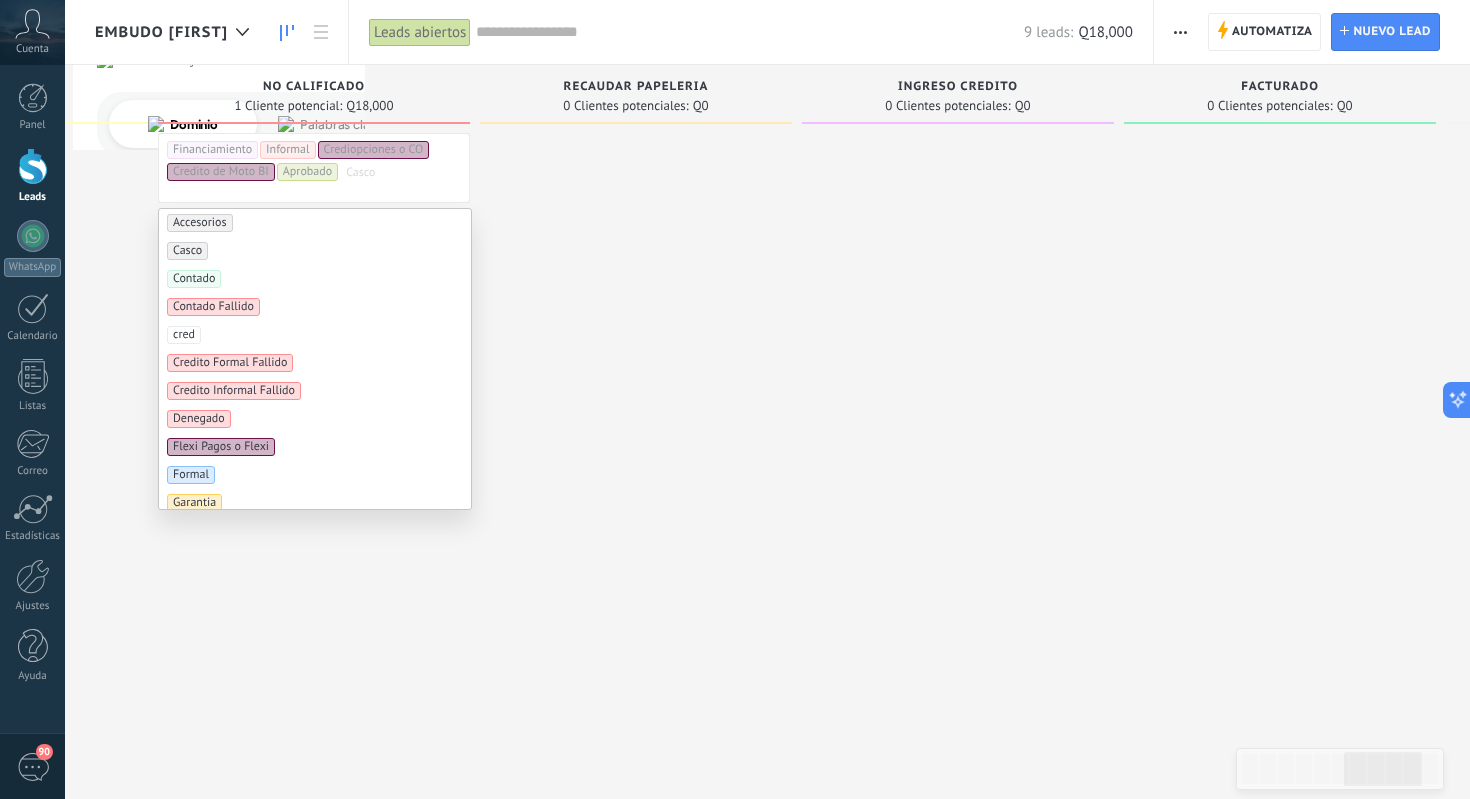 click at bounding box center [636, 477] 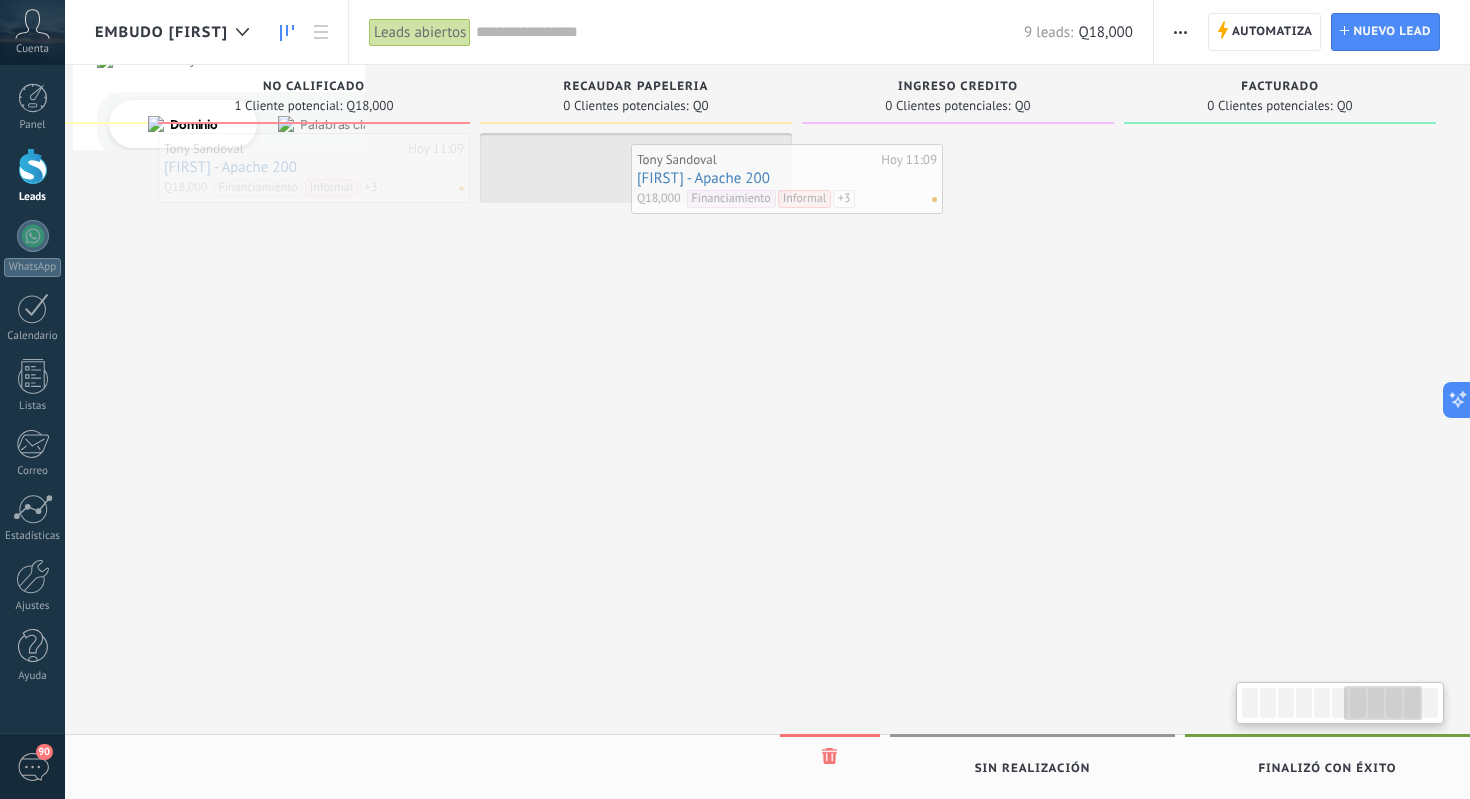 scroll, scrollTop: 0, scrollLeft: 1869, axis: horizontal 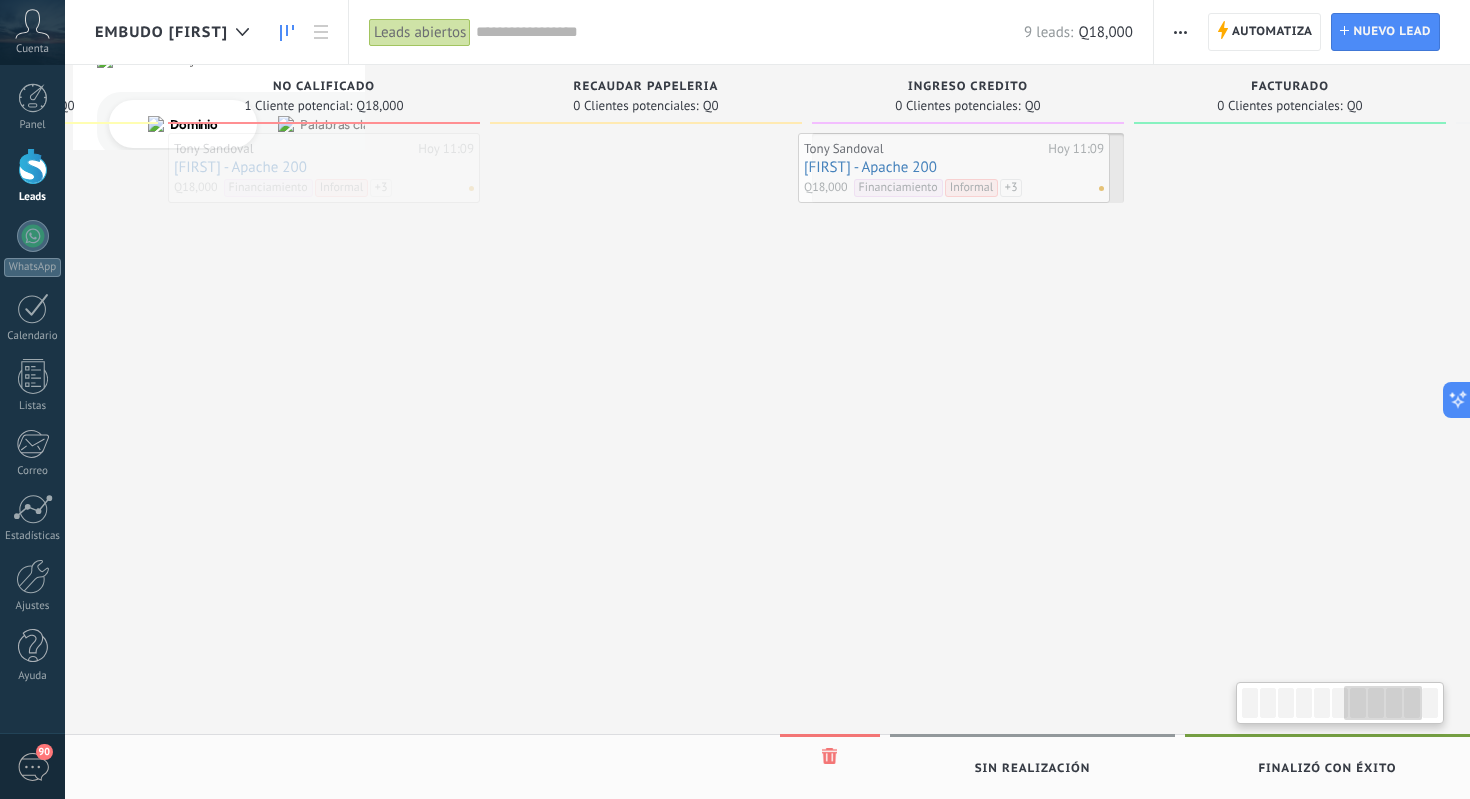 drag, startPoint x: 217, startPoint y: 144, endPoint x: 857, endPoint y: 144, distance: 640 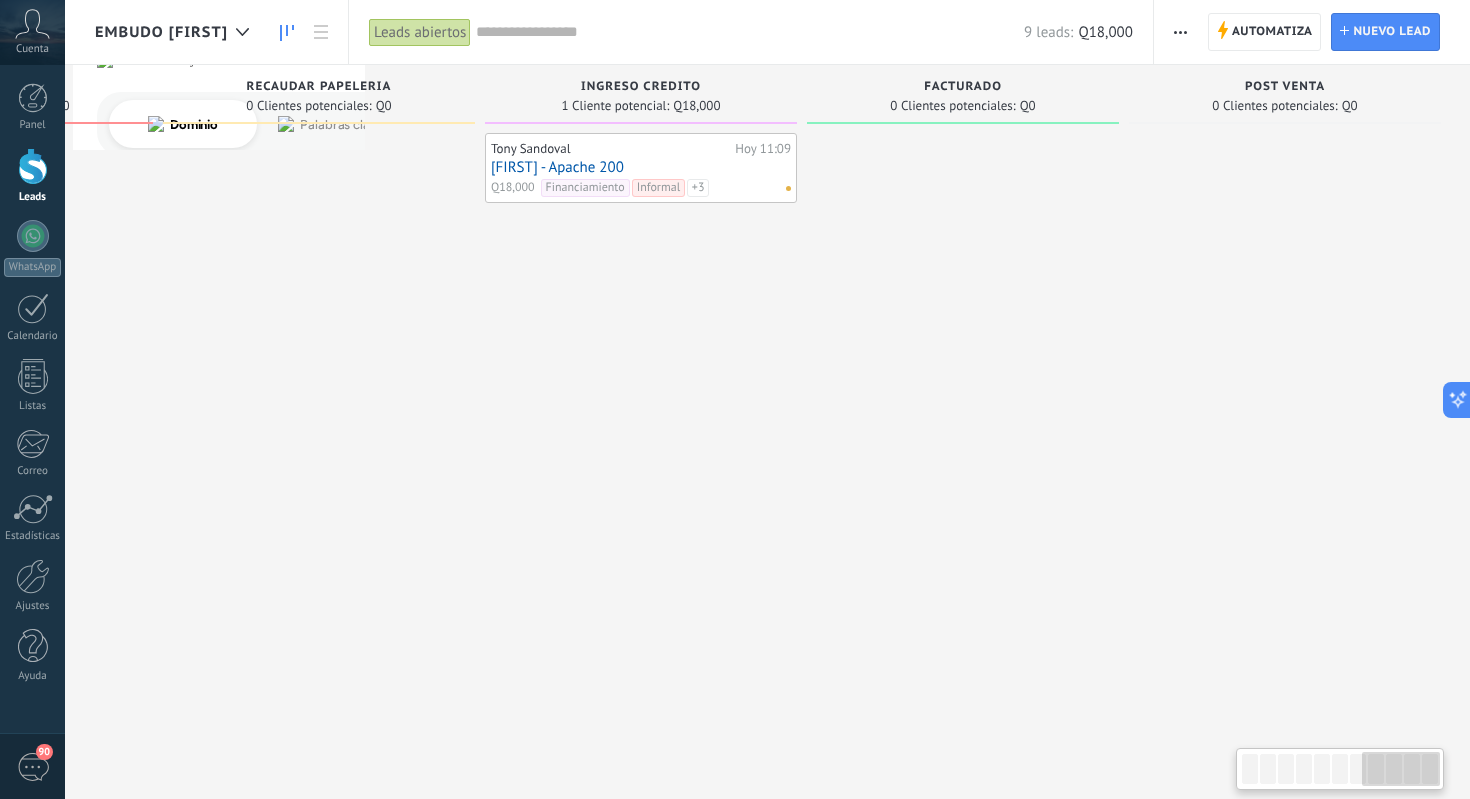 scroll, scrollTop: 0, scrollLeft: 2197, axis: horizontal 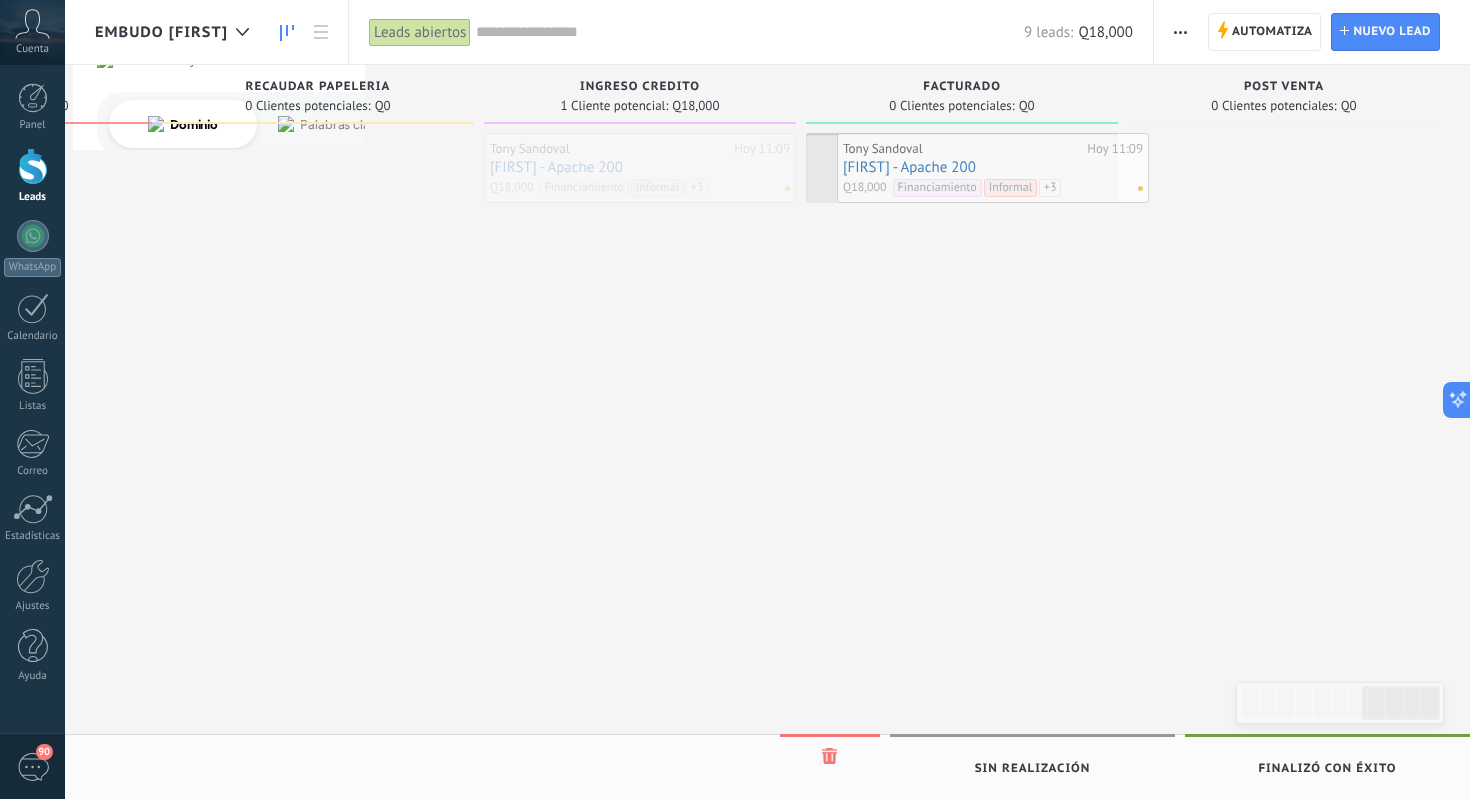 drag, startPoint x: 551, startPoint y: 150, endPoint x: 904, endPoint y: 150, distance: 353 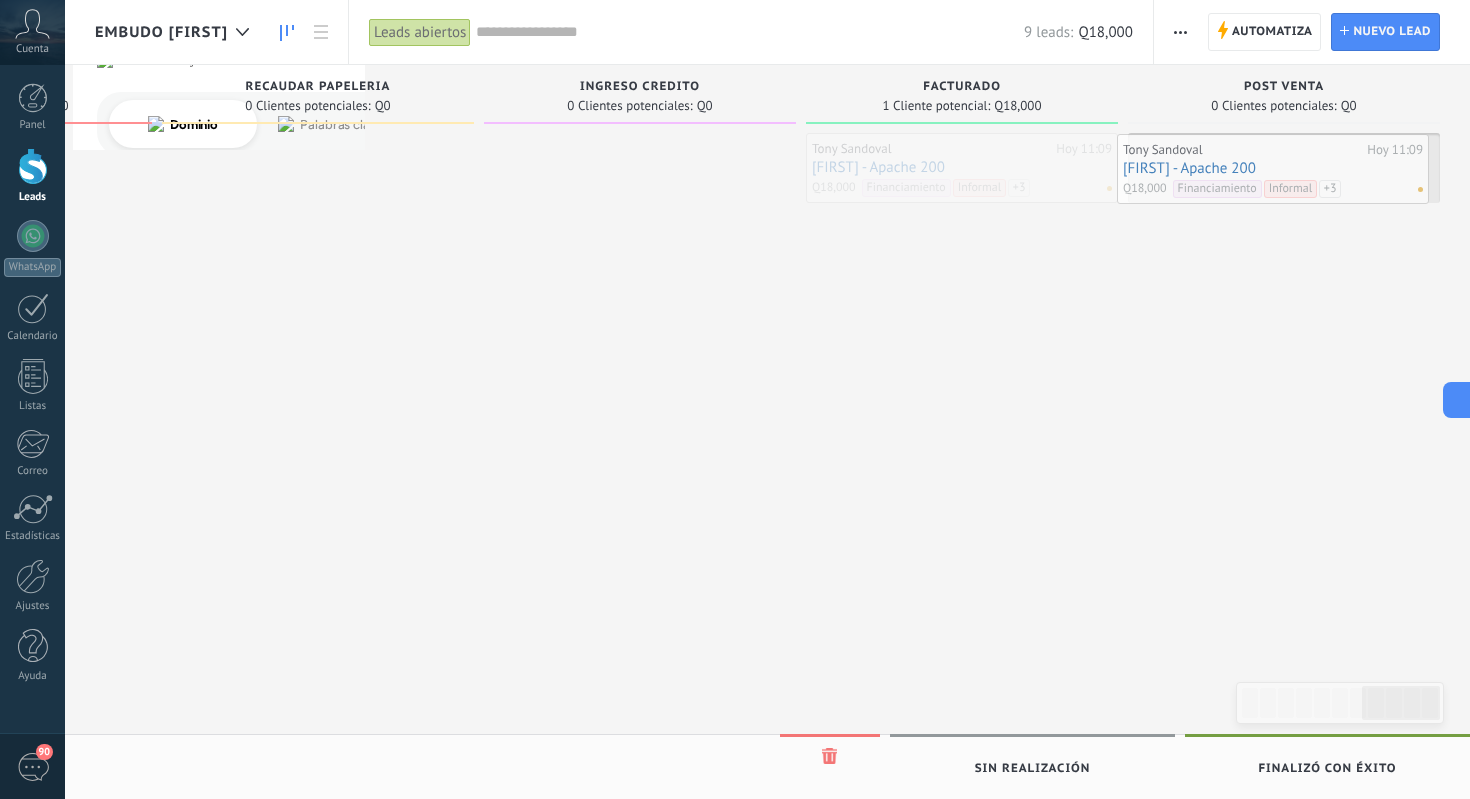 drag, startPoint x: 849, startPoint y: 147, endPoint x: 1165, endPoint y: 144, distance: 316.01425 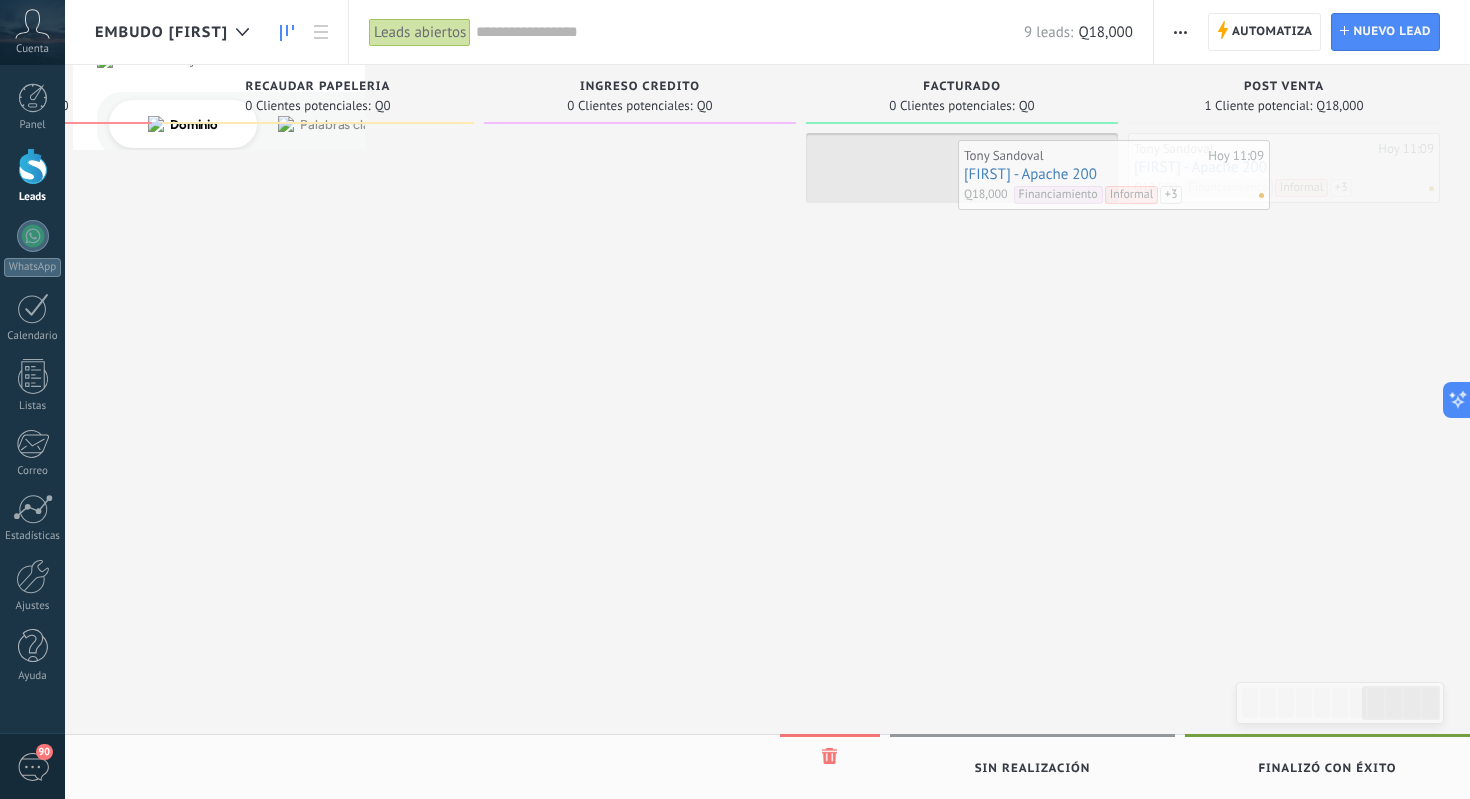 drag, startPoint x: 1196, startPoint y: 143, endPoint x: 1005, endPoint y: 142, distance: 191.00262 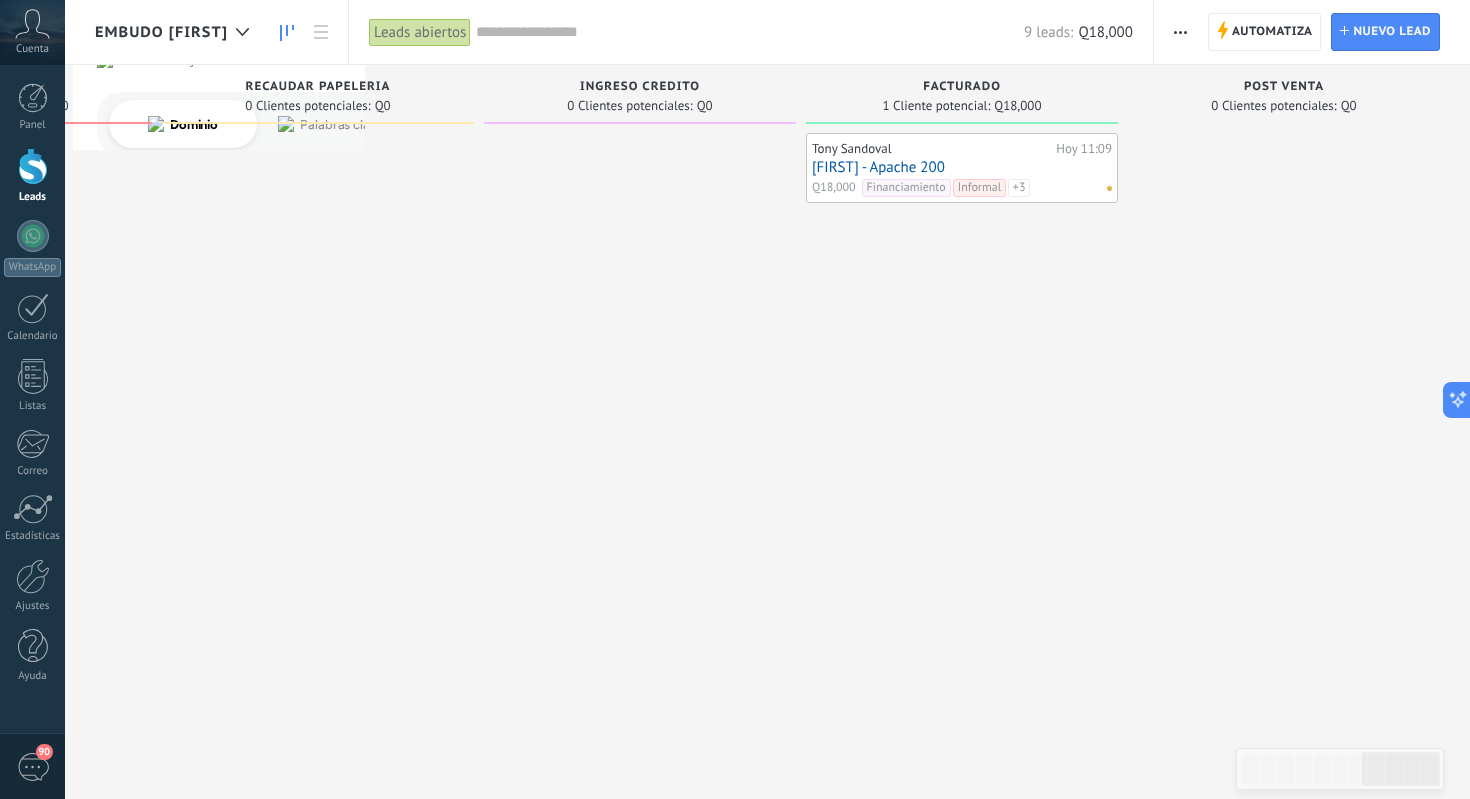 click on "Informal" at bounding box center (979, 188) 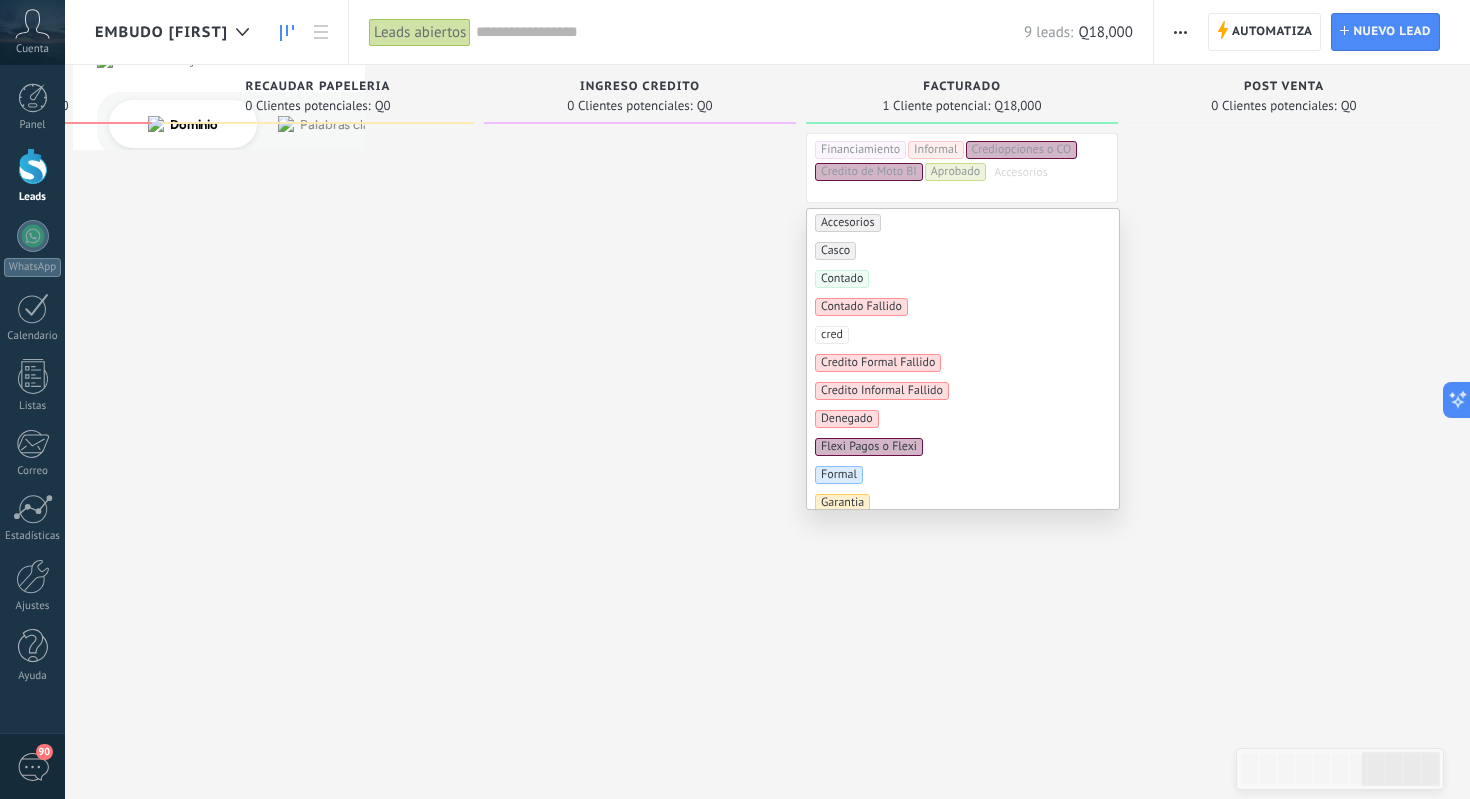 click at bounding box center [640, 477] 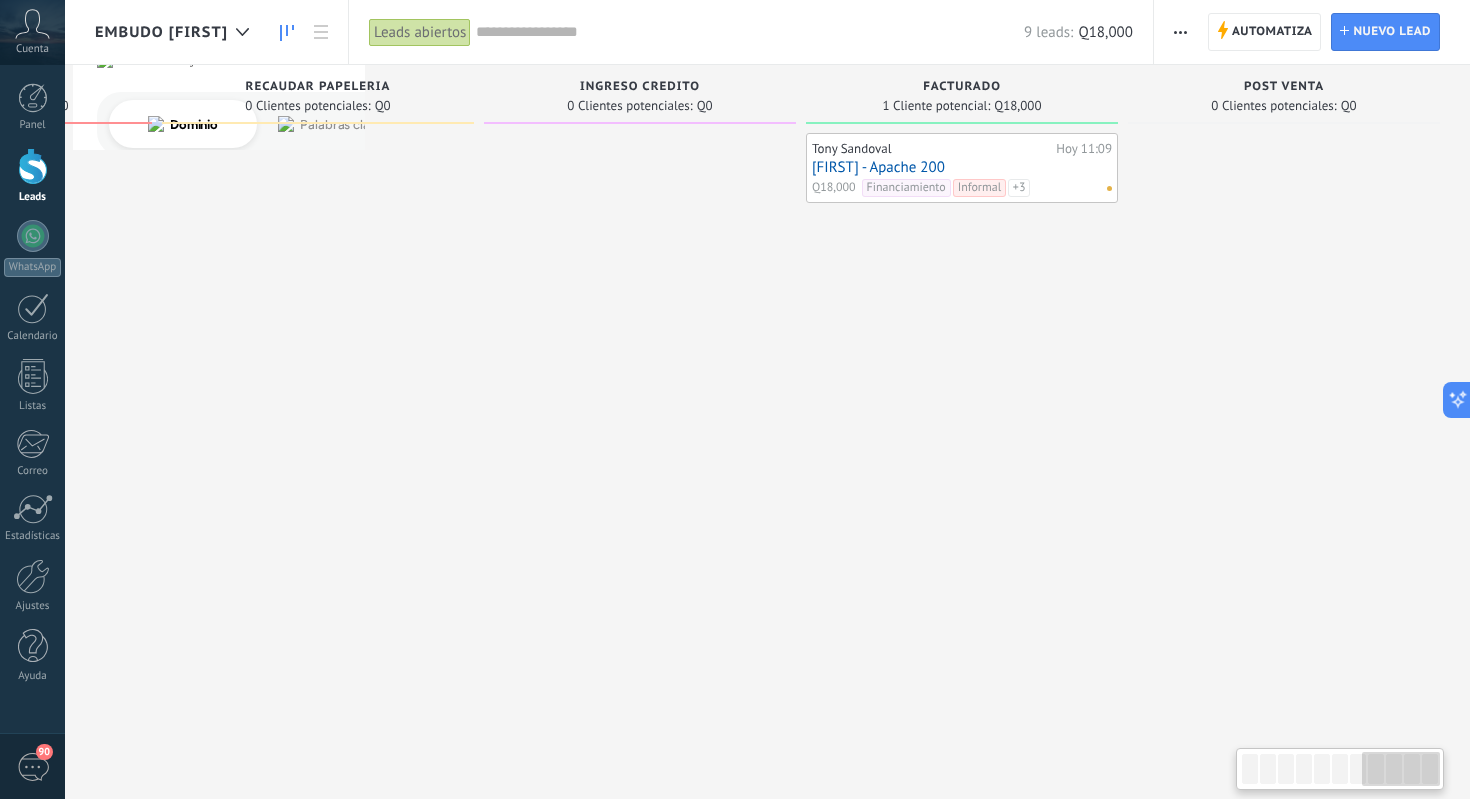 click on "[FIRST] - [PRODUCT]" at bounding box center [962, 167] 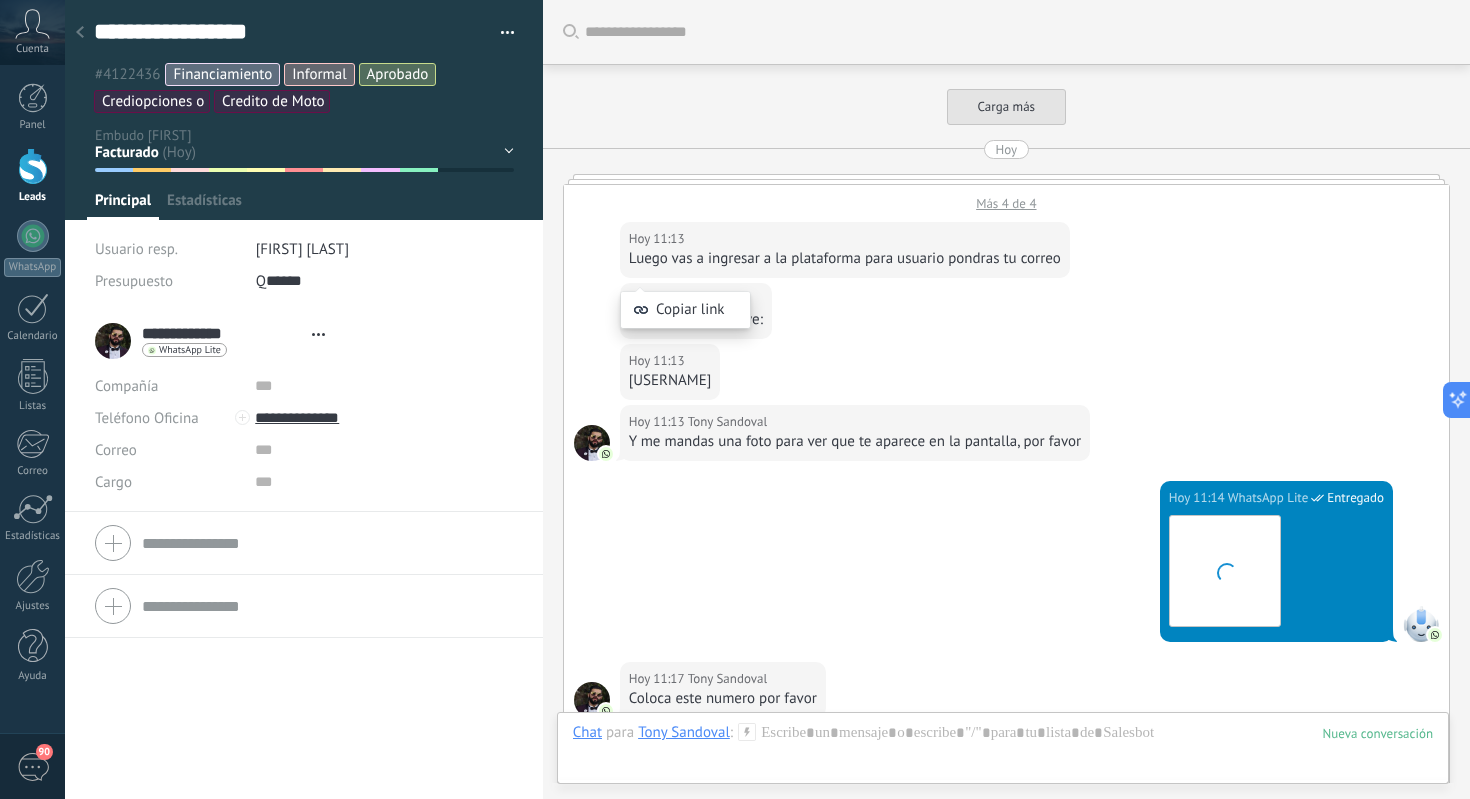 scroll, scrollTop: 3806, scrollLeft: 0, axis: vertical 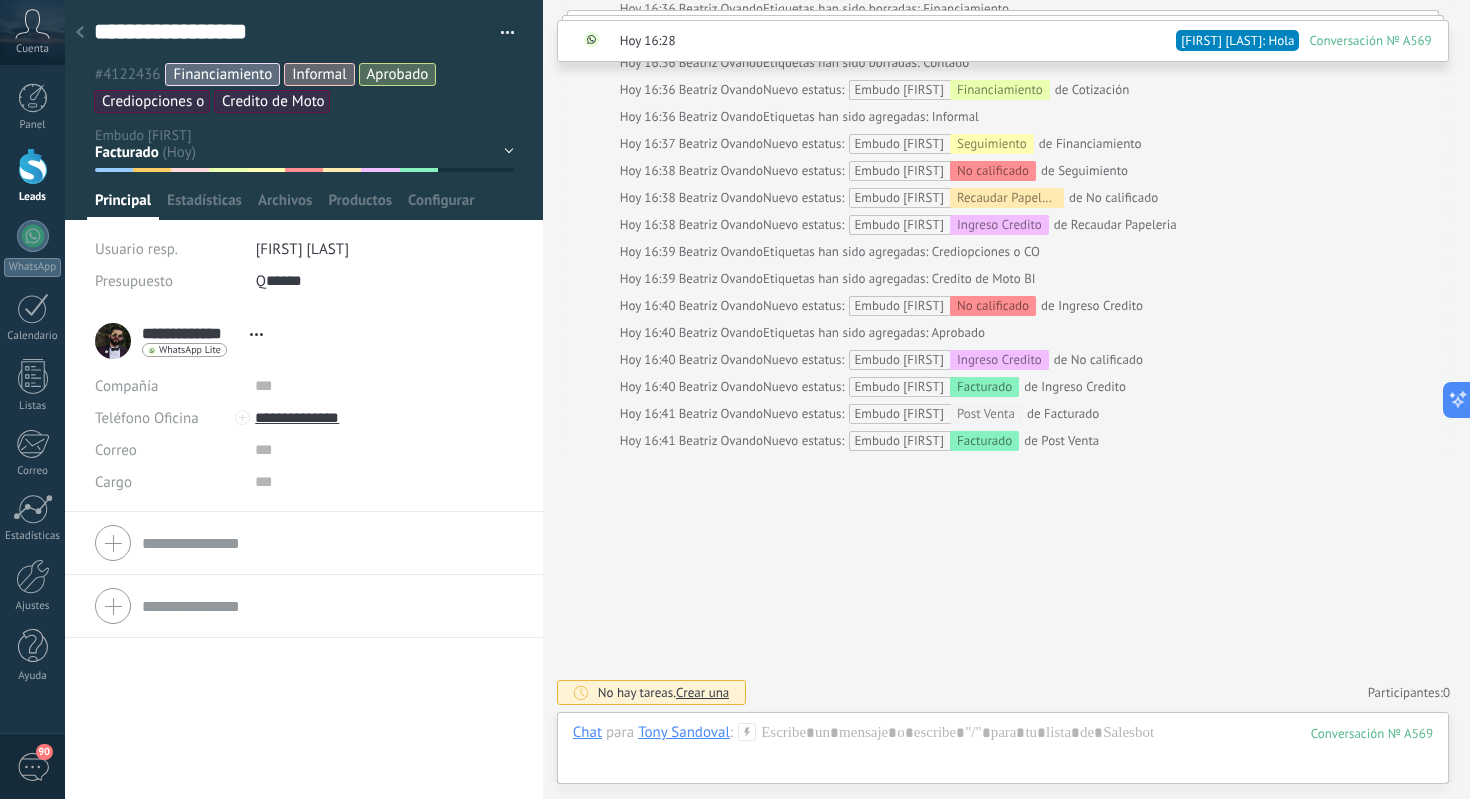 click at bounding box center (80, 32) 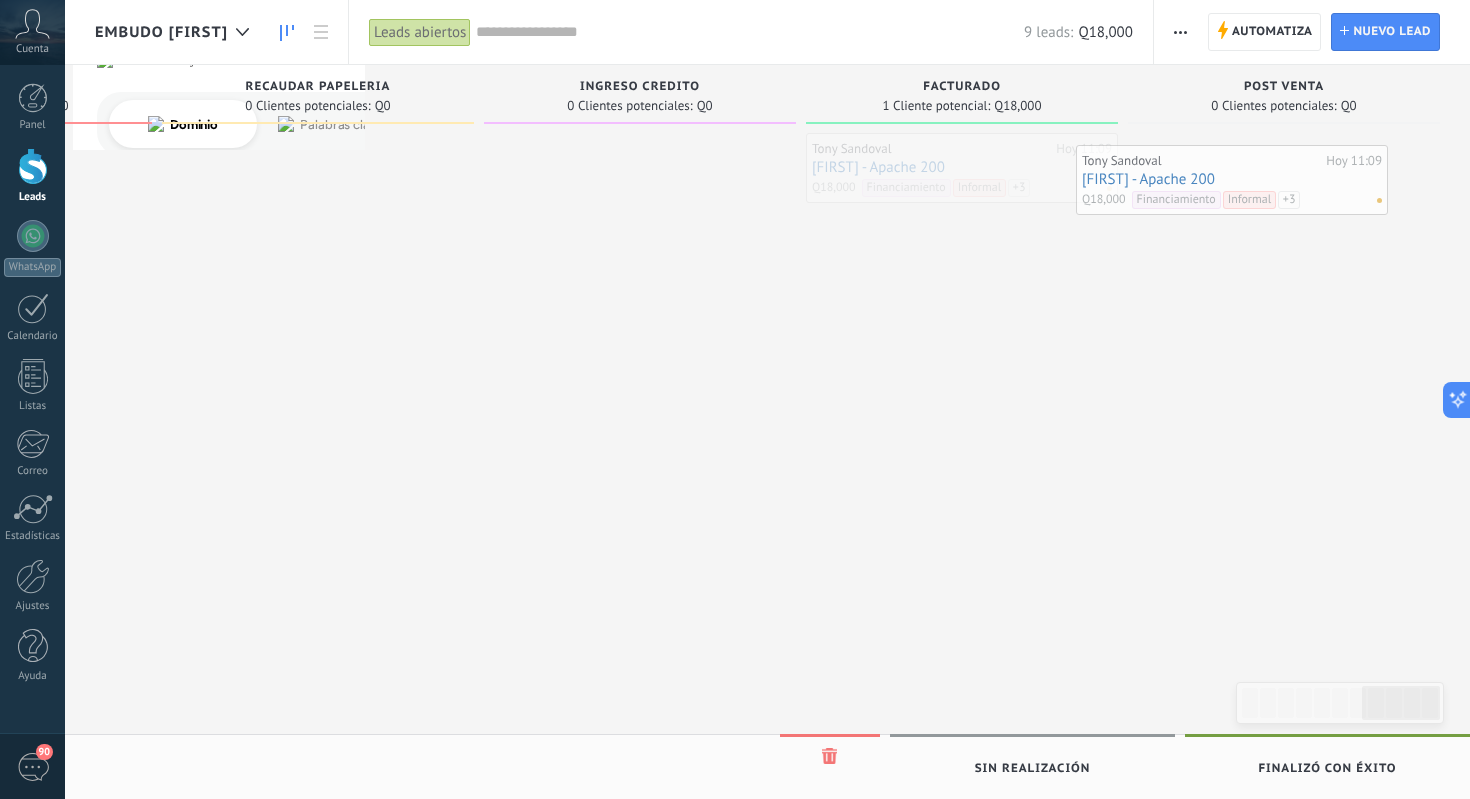 drag, startPoint x: 875, startPoint y: 146, endPoint x: 1165, endPoint y: 171, distance: 291.0756 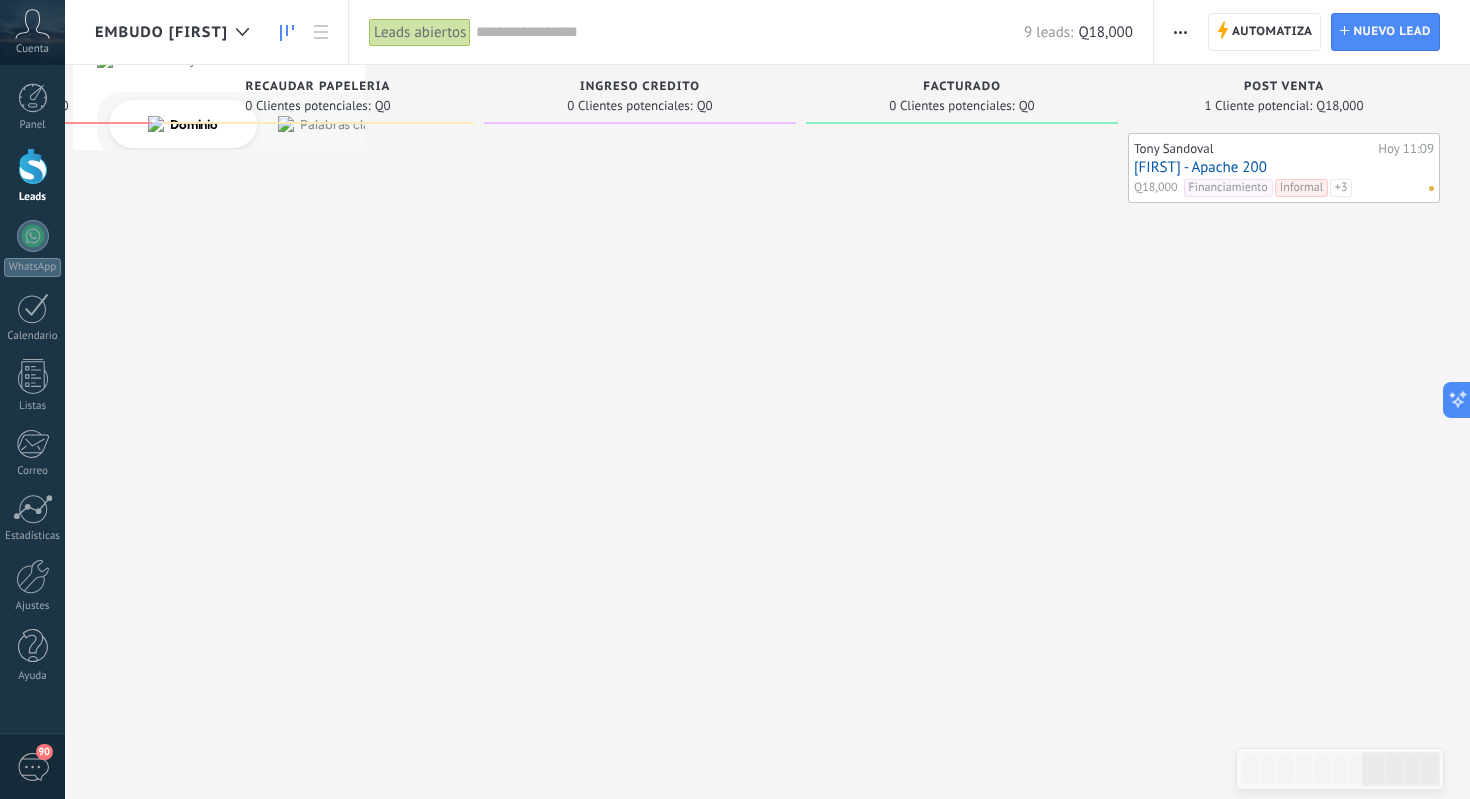 click on "Financiamiento Informal Crediopciones o CO Credito de Moto BI Aprobado" at bounding box center [1306, 206] 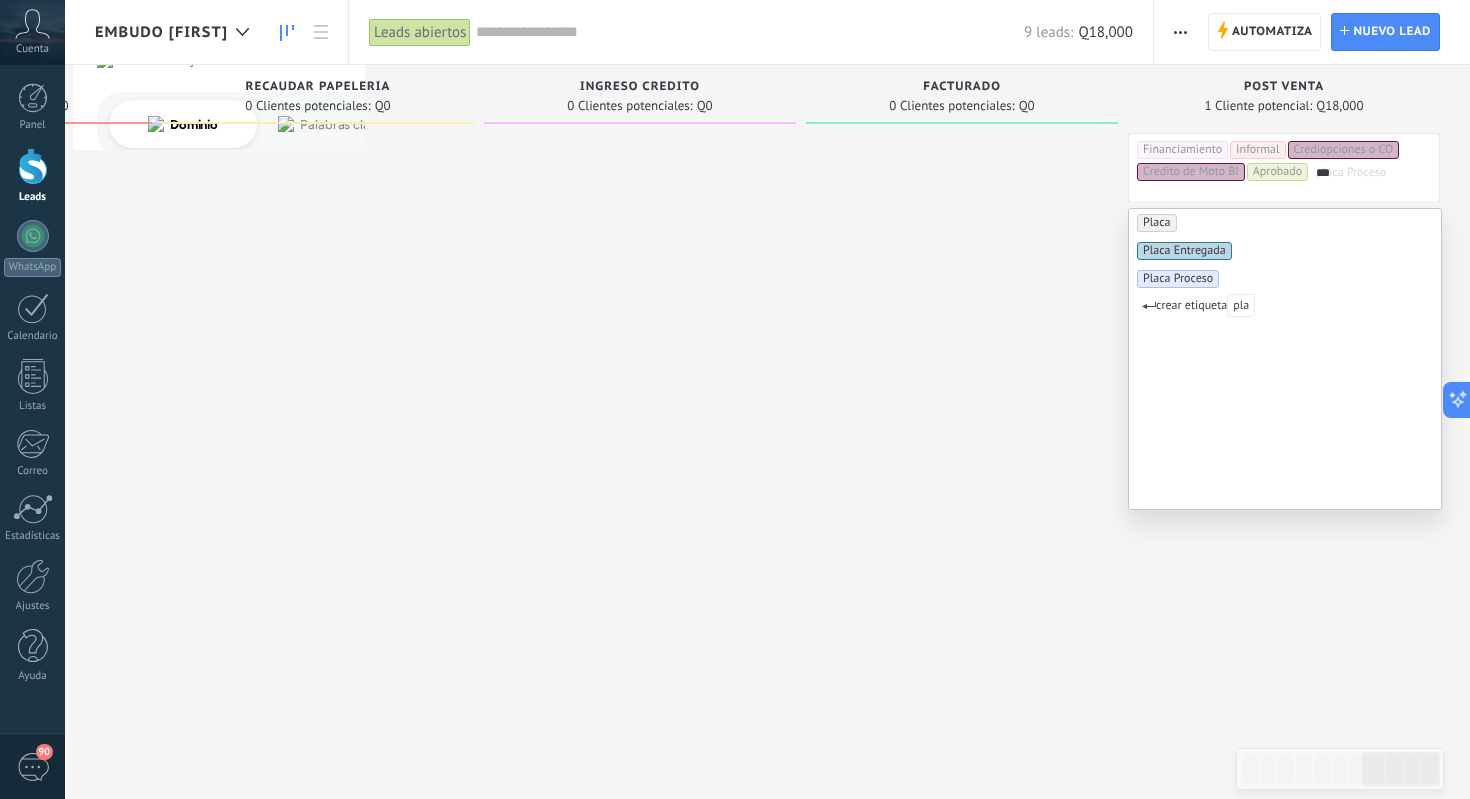 type on "***" 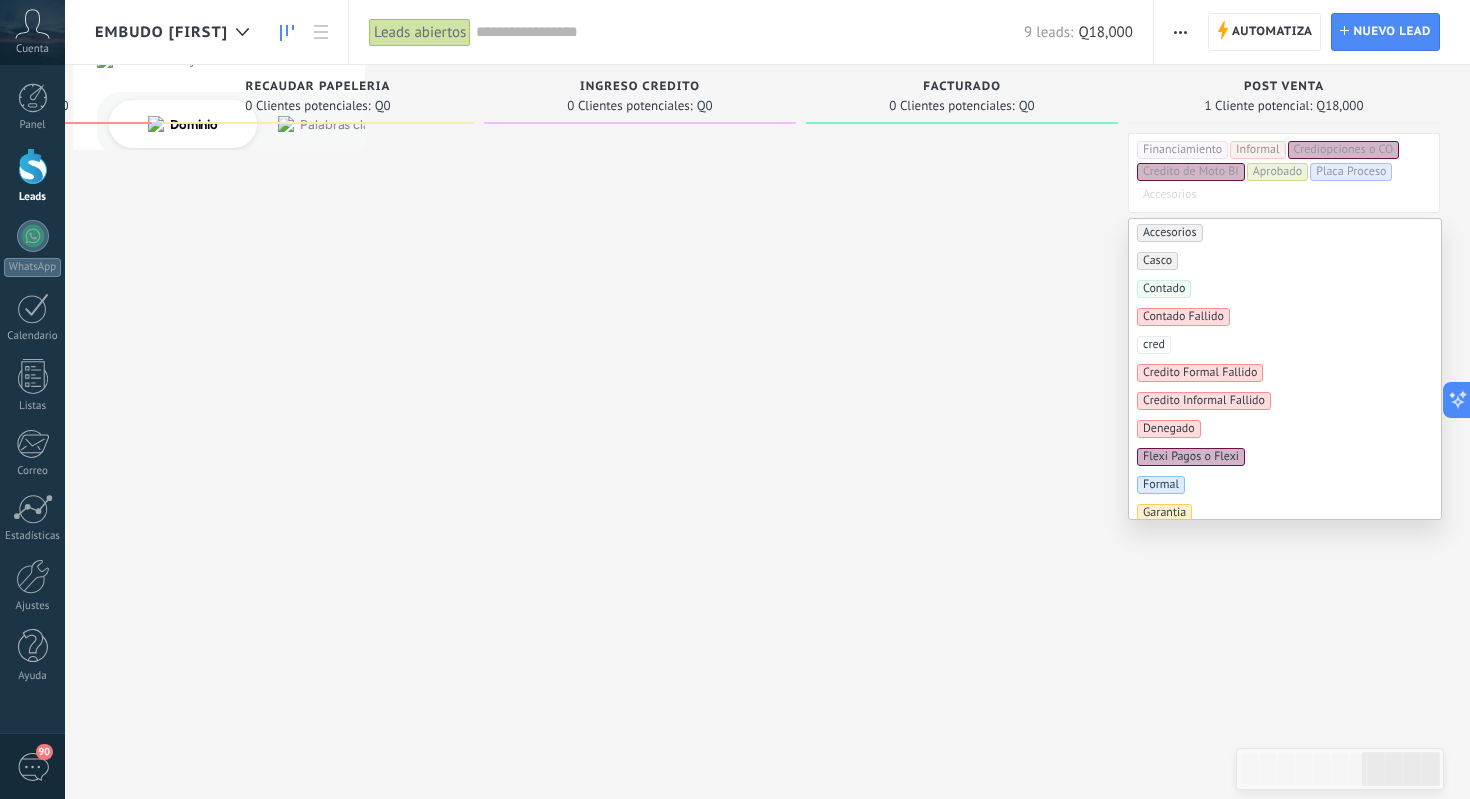 click at bounding box center (962, 477) 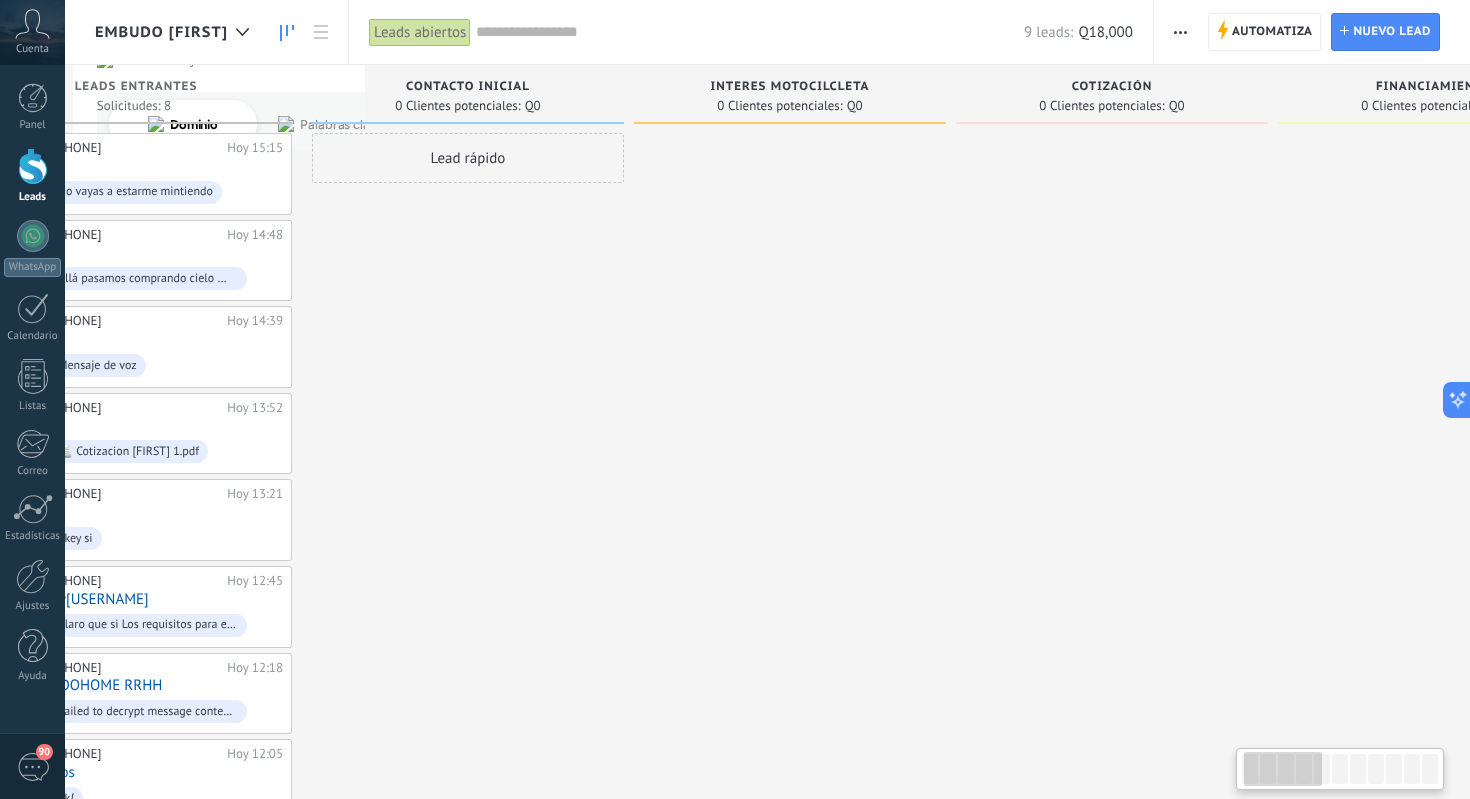 scroll, scrollTop: 0, scrollLeft: 0, axis: both 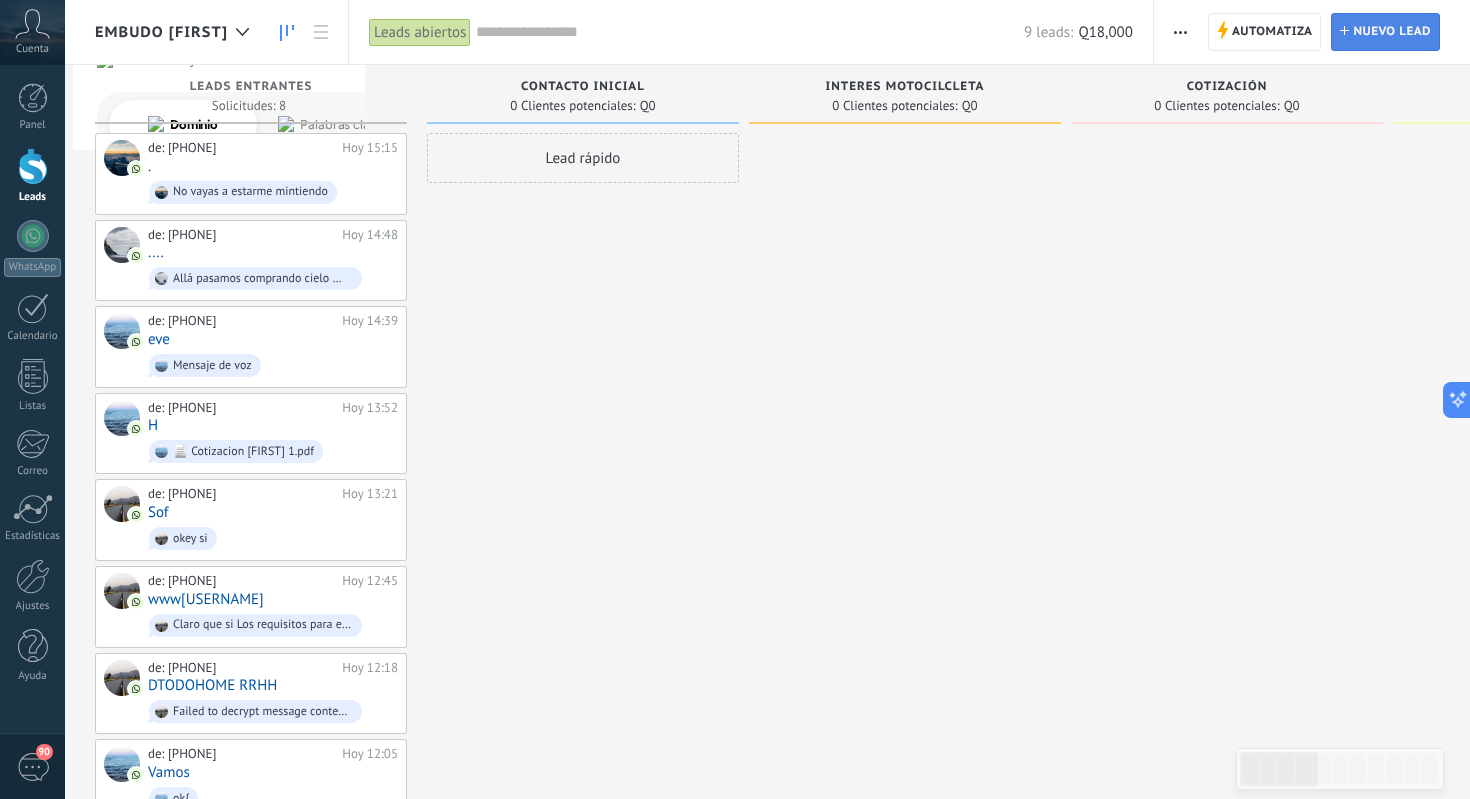 click on "Nuevo lead" at bounding box center (1392, 32) 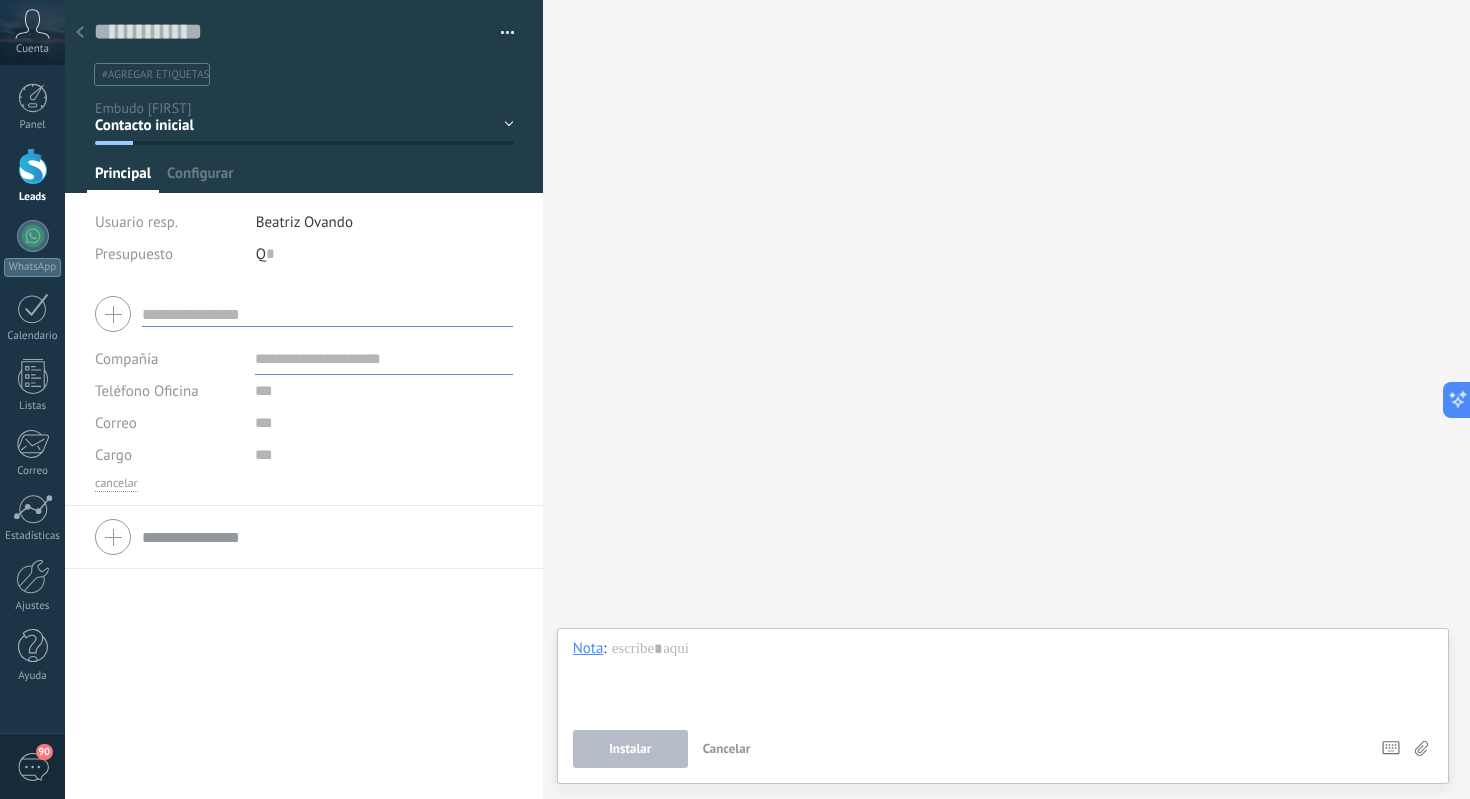 click at bounding box center (327, 314) 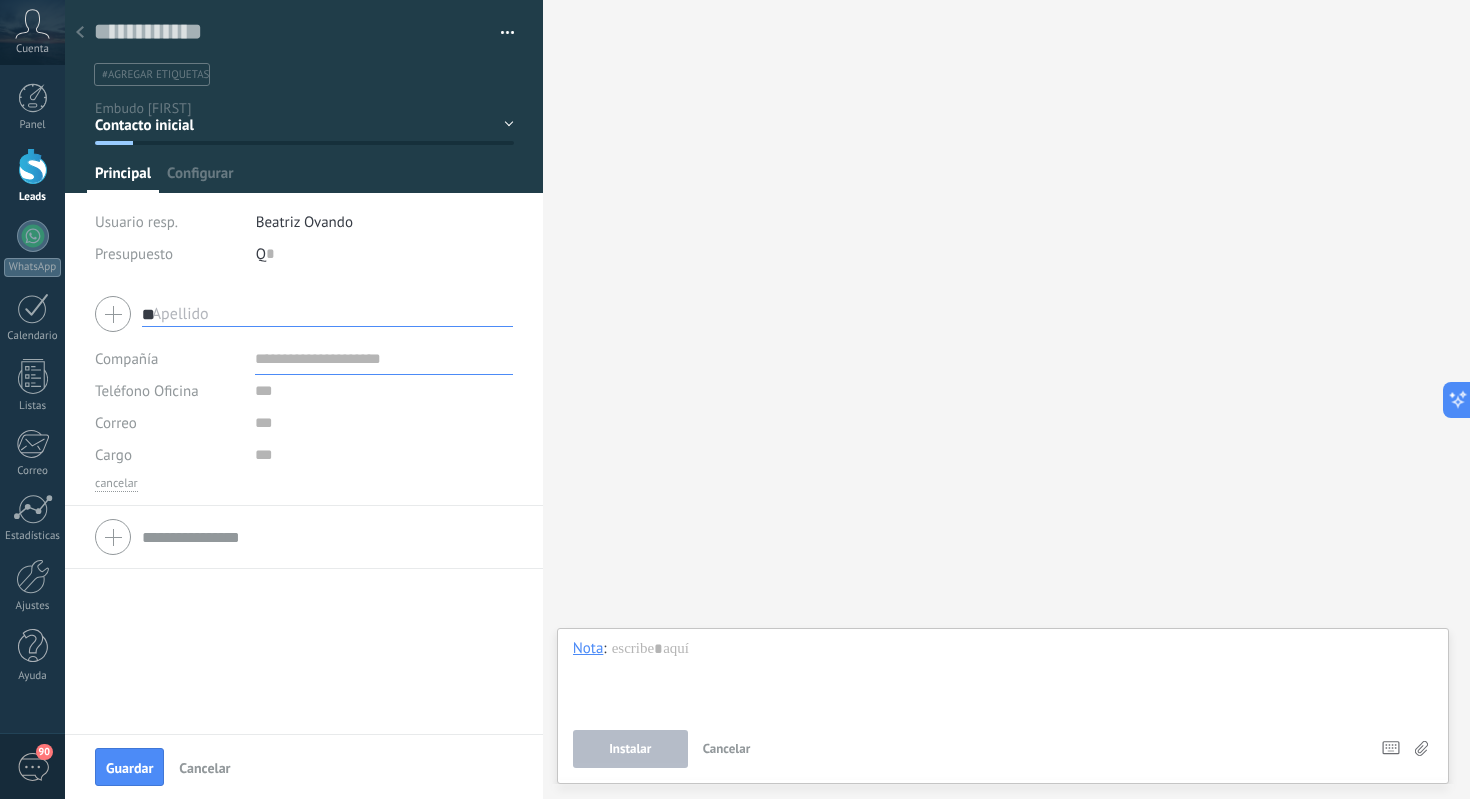 type on "*" 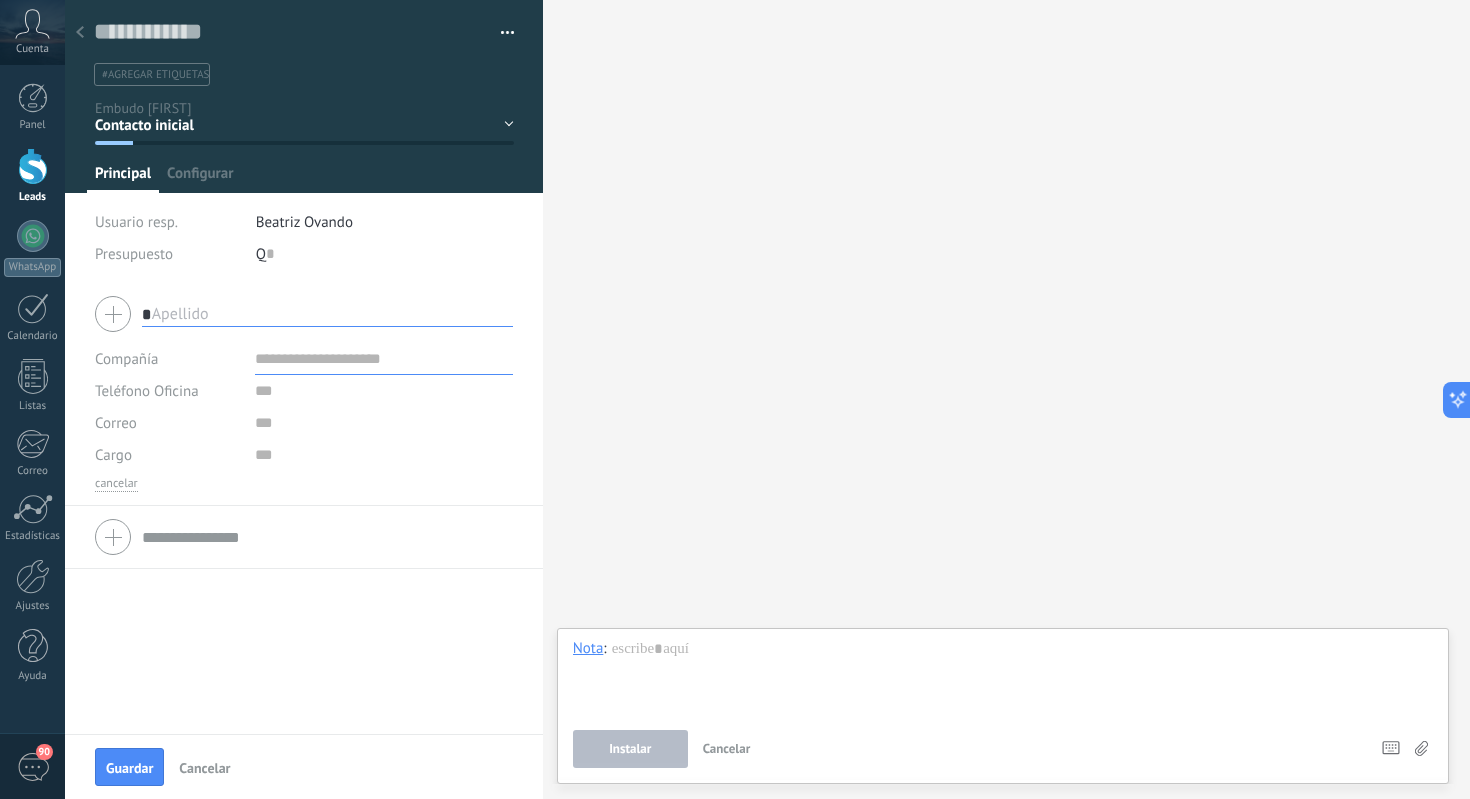 type 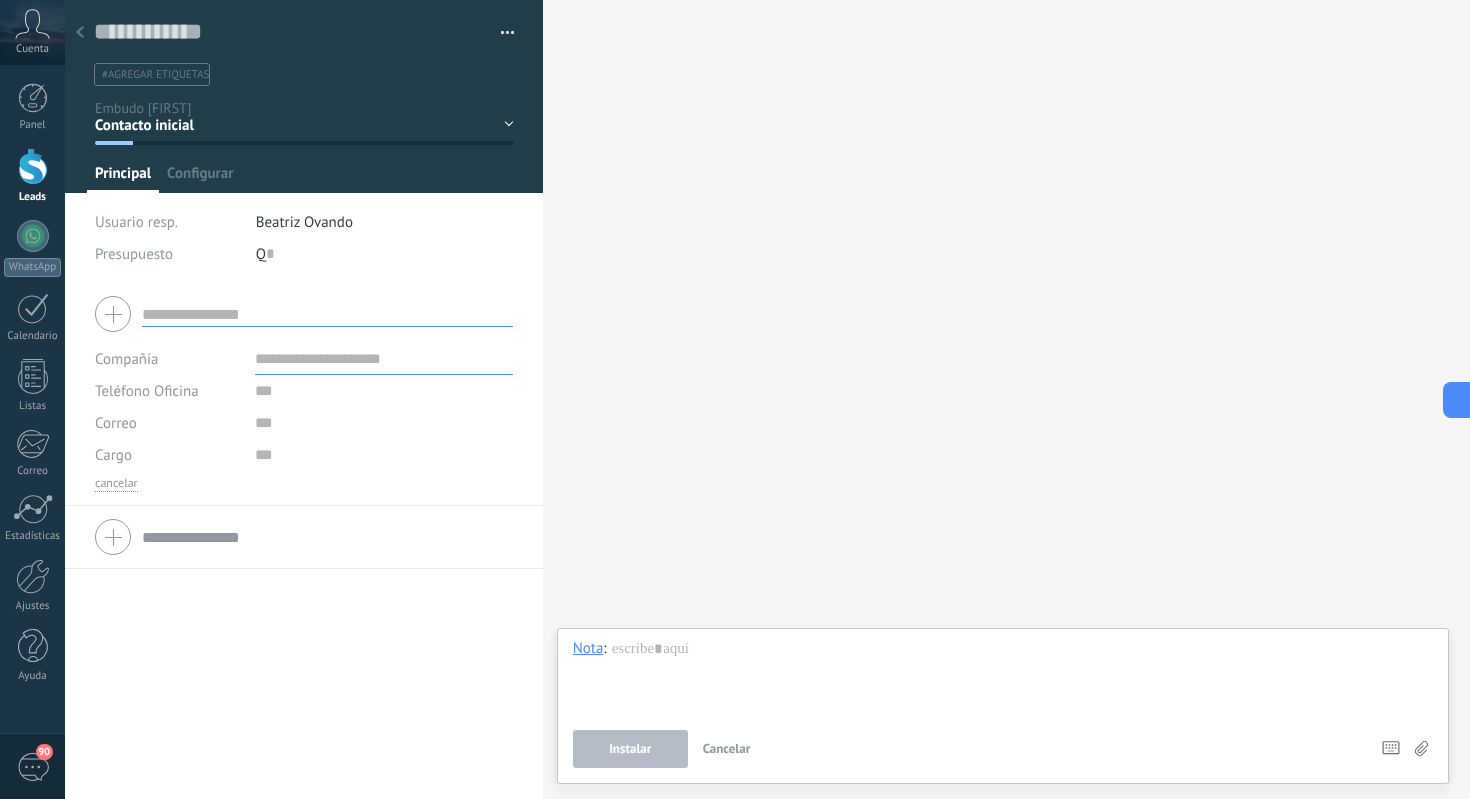 click at bounding box center [327, 314] 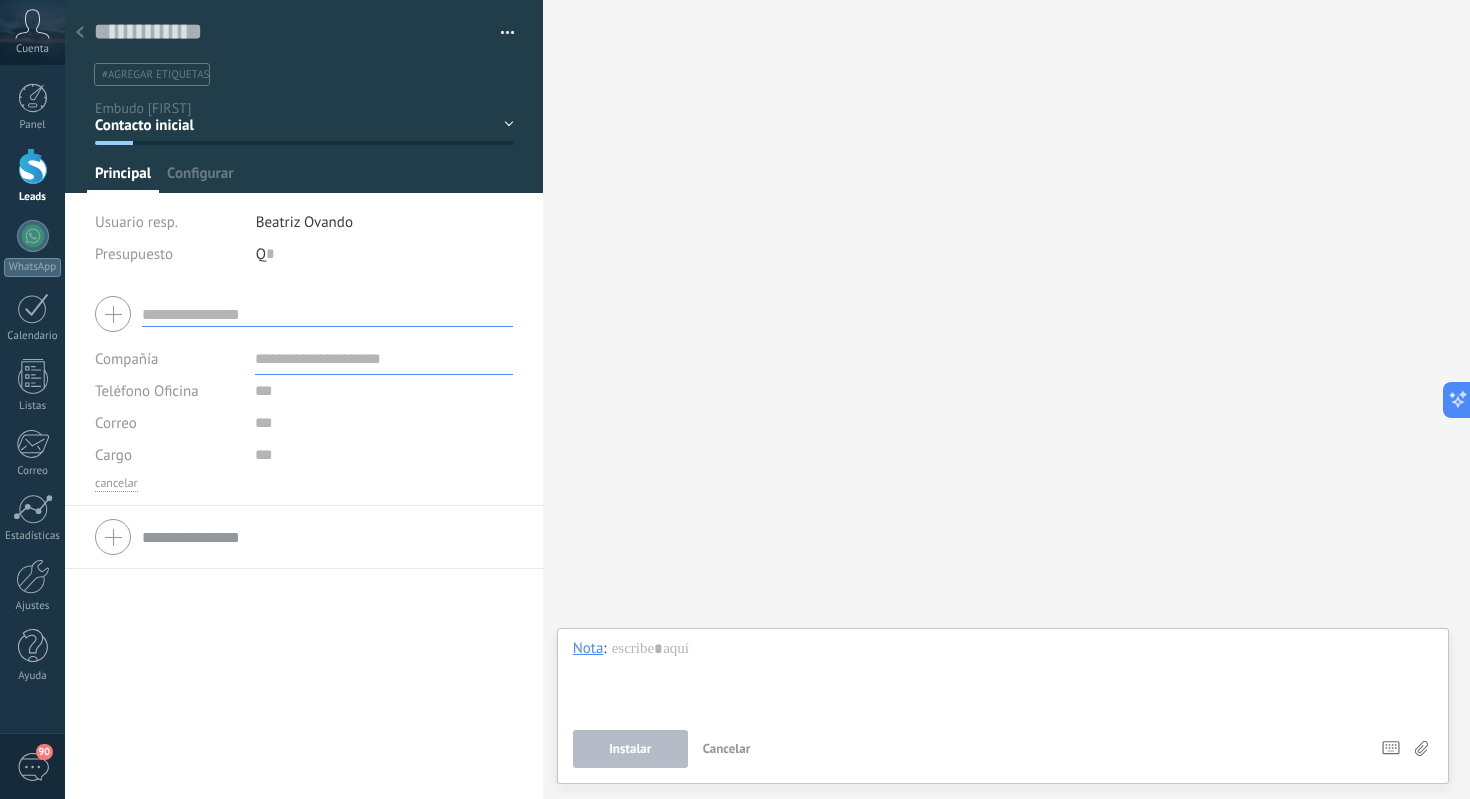 click at bounding box center (327, 314) 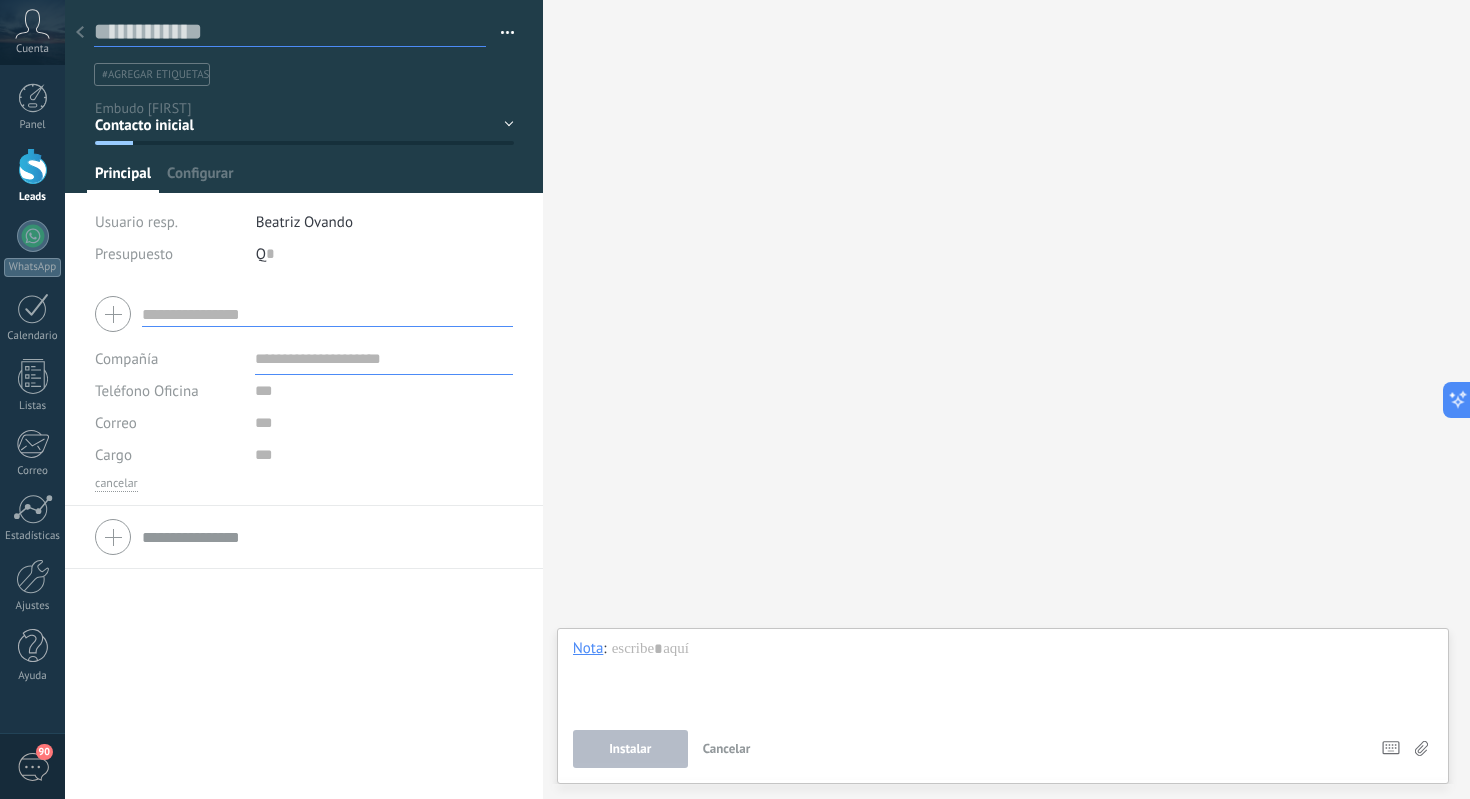 click at bounding box center [290, 32] 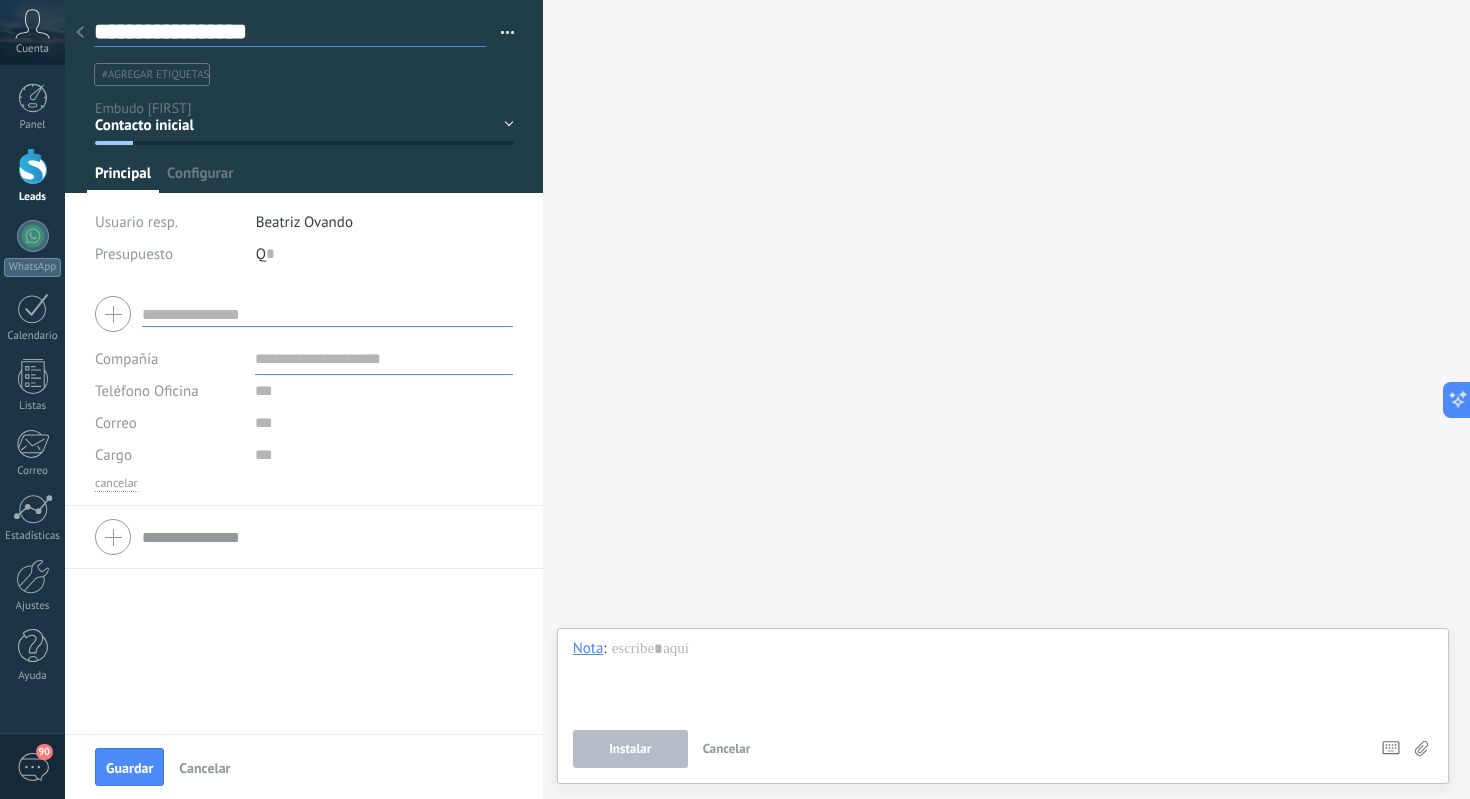 type on "**********" 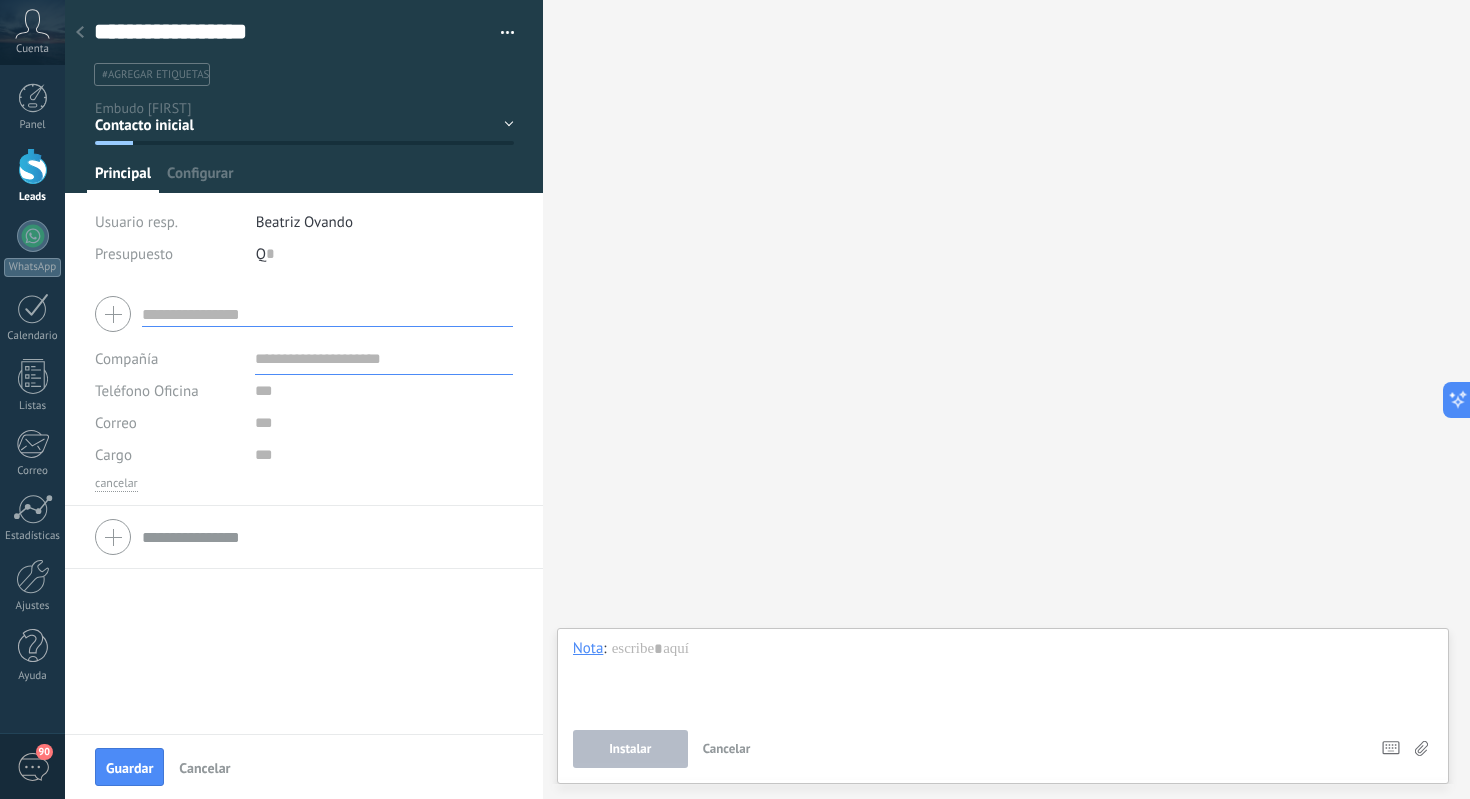 click at bounding box center [327, 314] 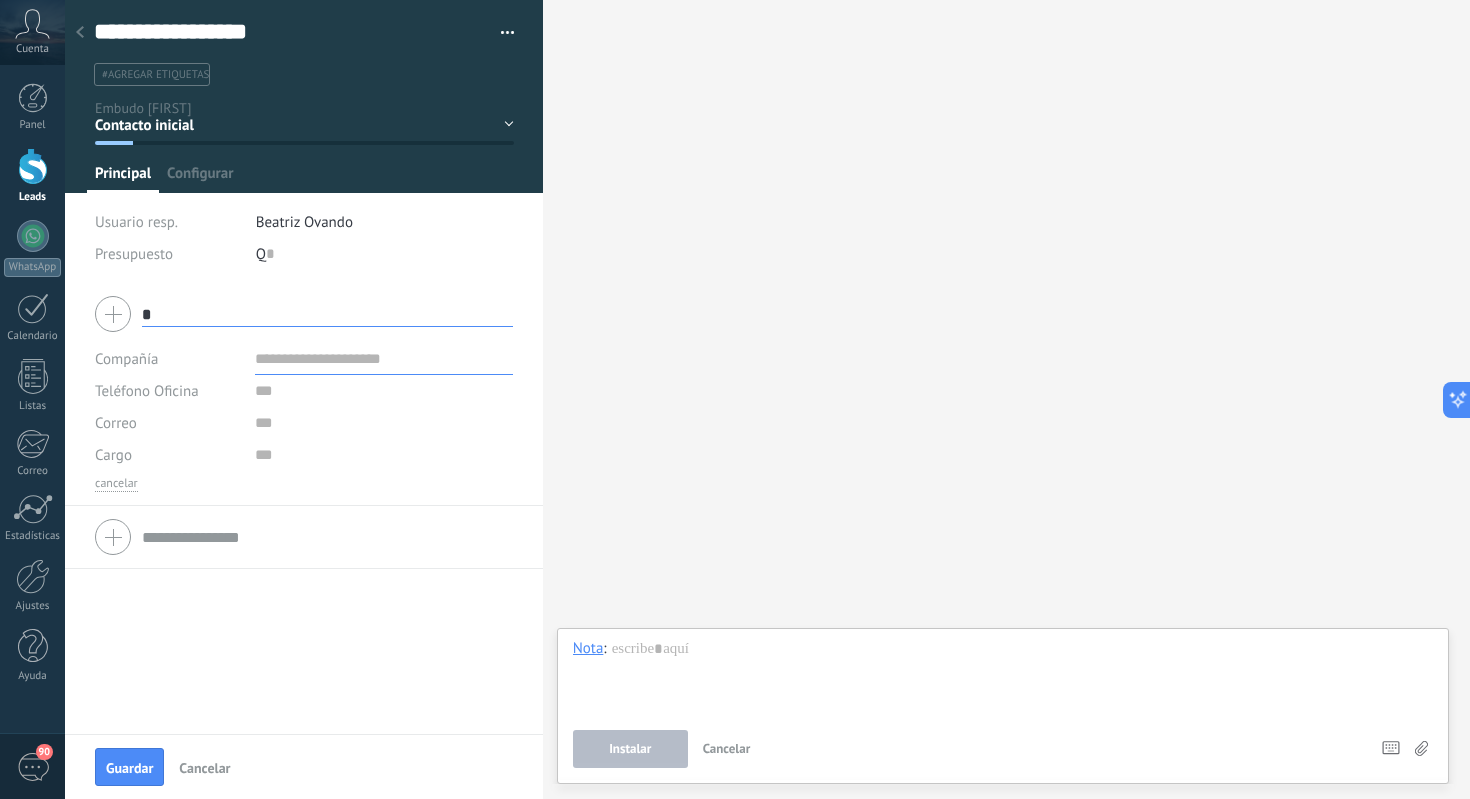 type on "**" 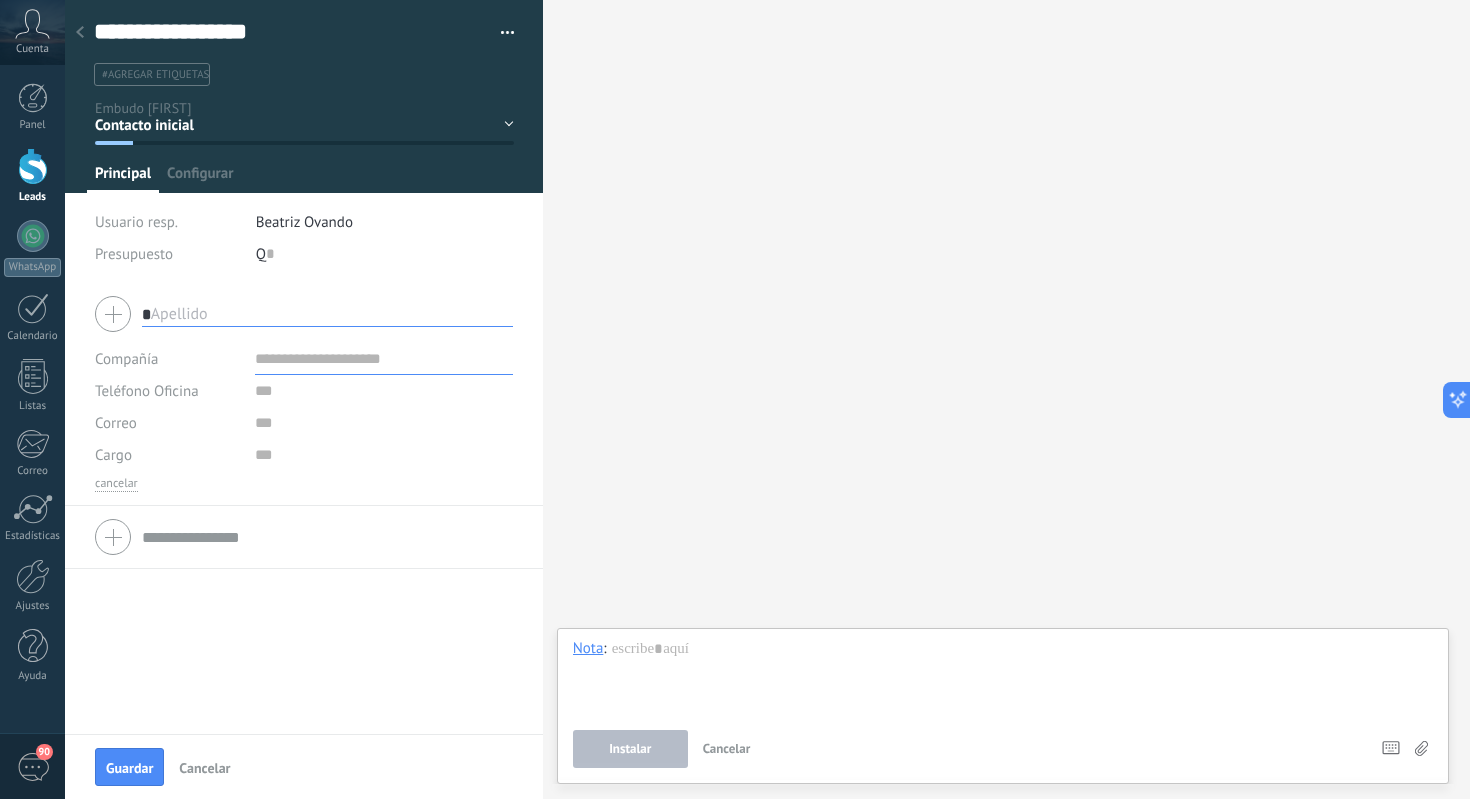 type 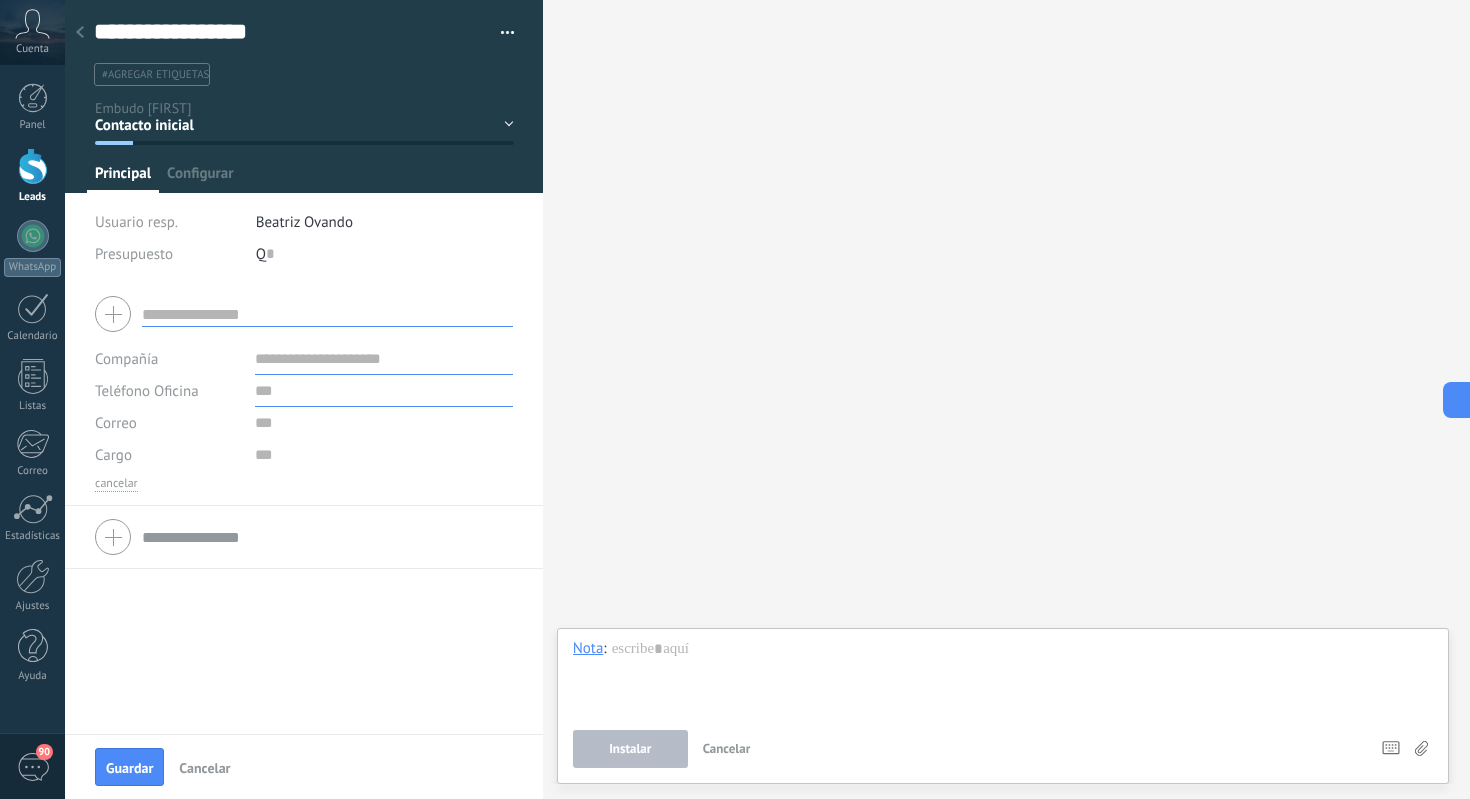 click at bounding box center (383, 391) 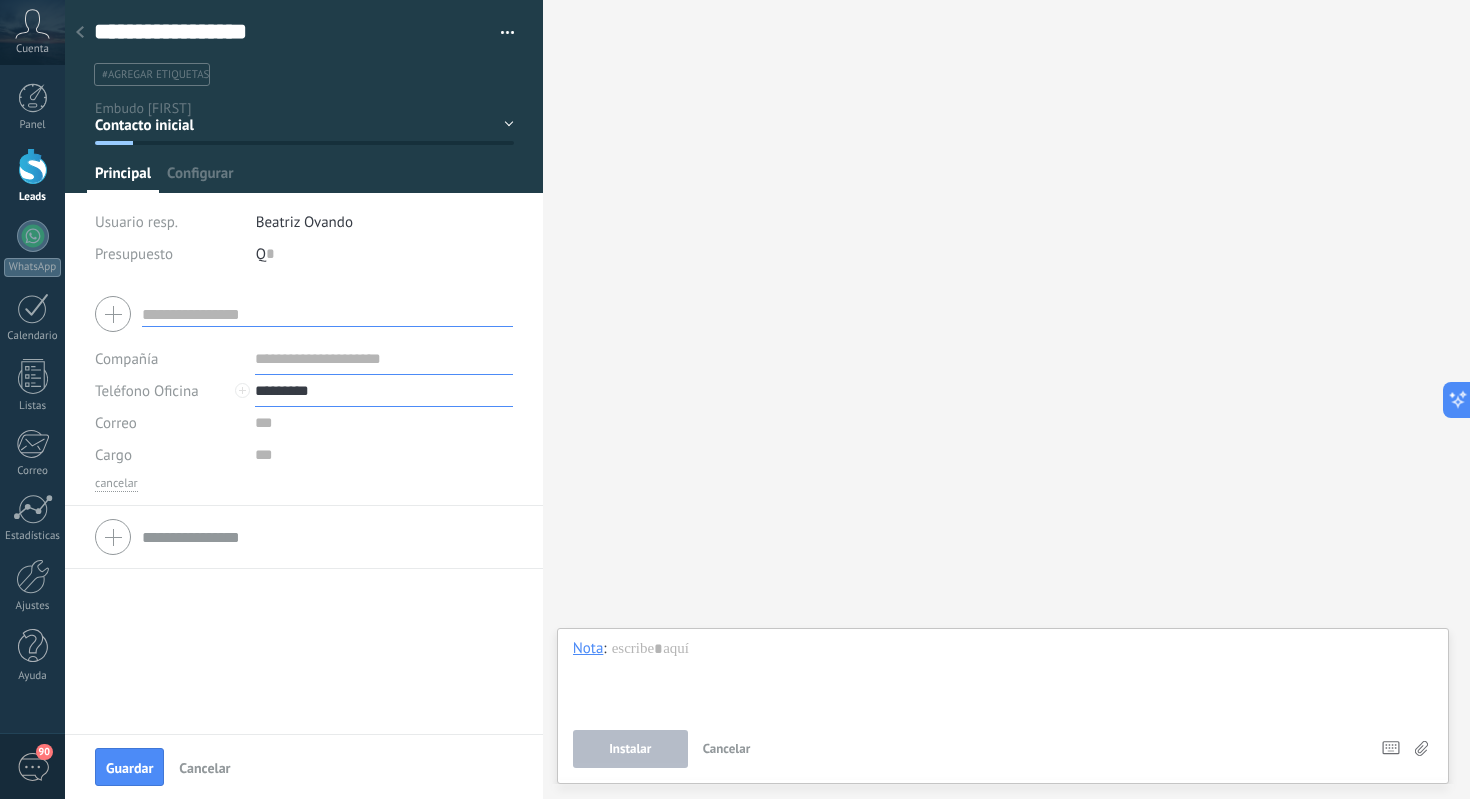 type on "*********" 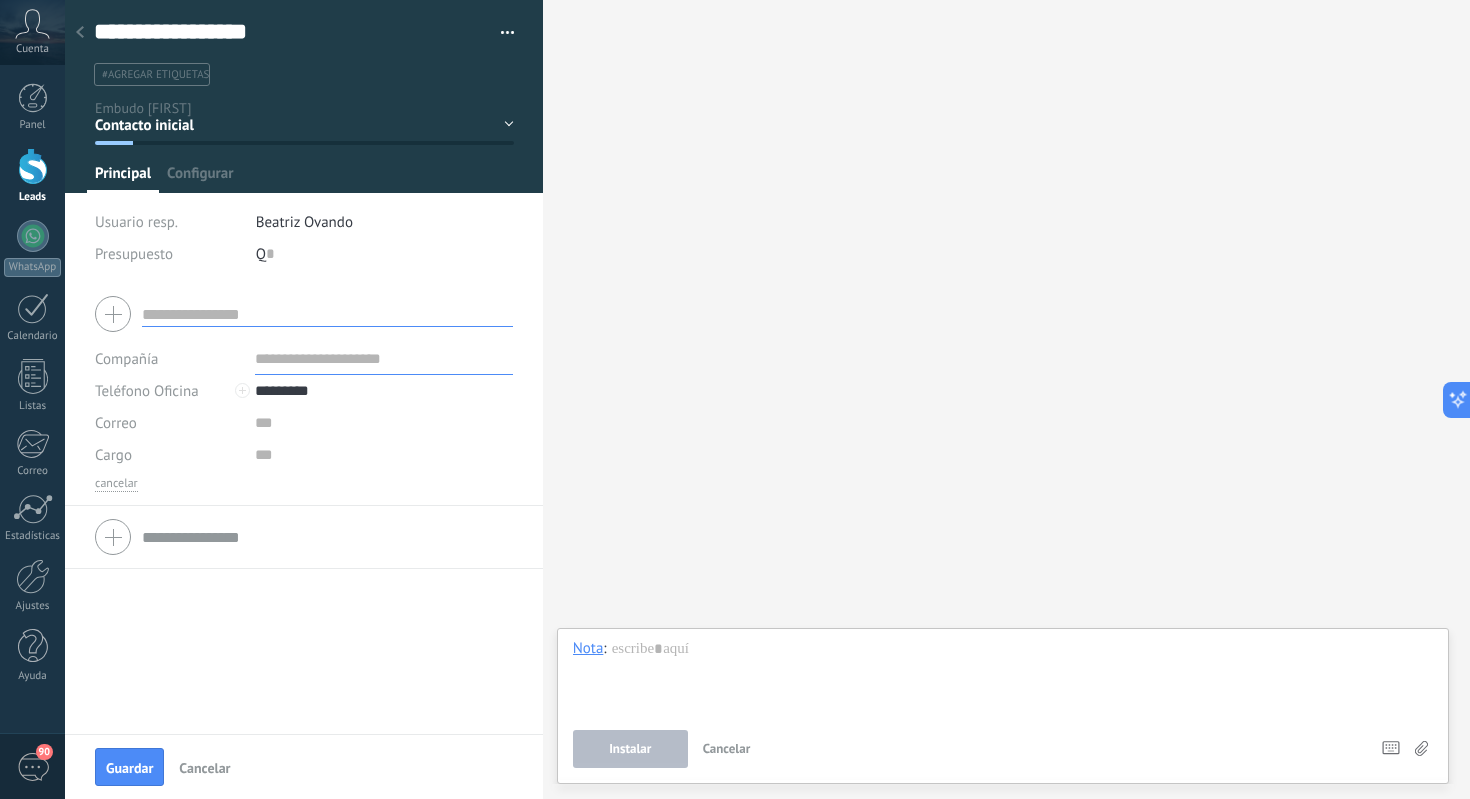 click at bounding box center [327, 314] 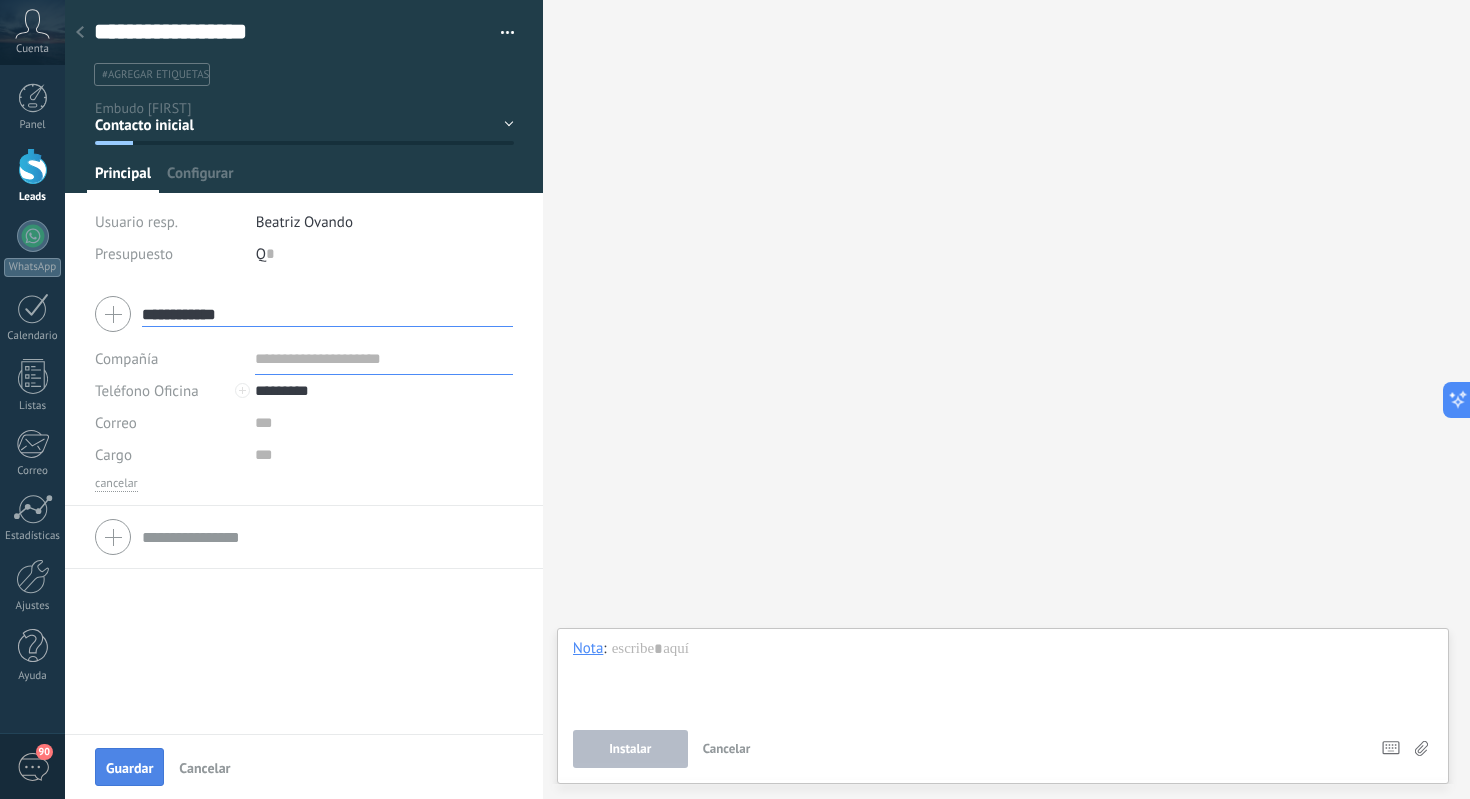 type on "**********" 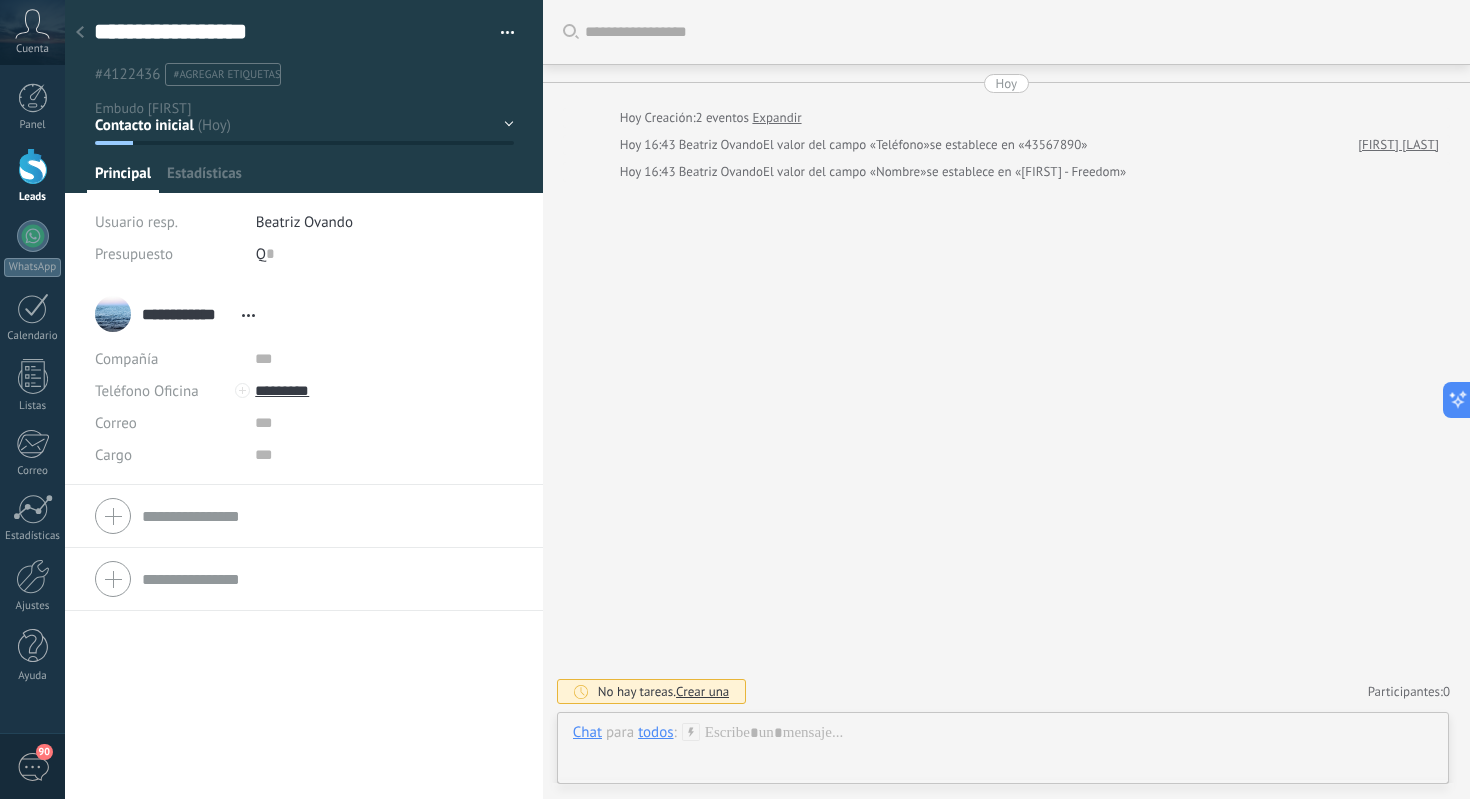 scroll, scrollTop: 30, scrollLeft: 0, axis: vertical 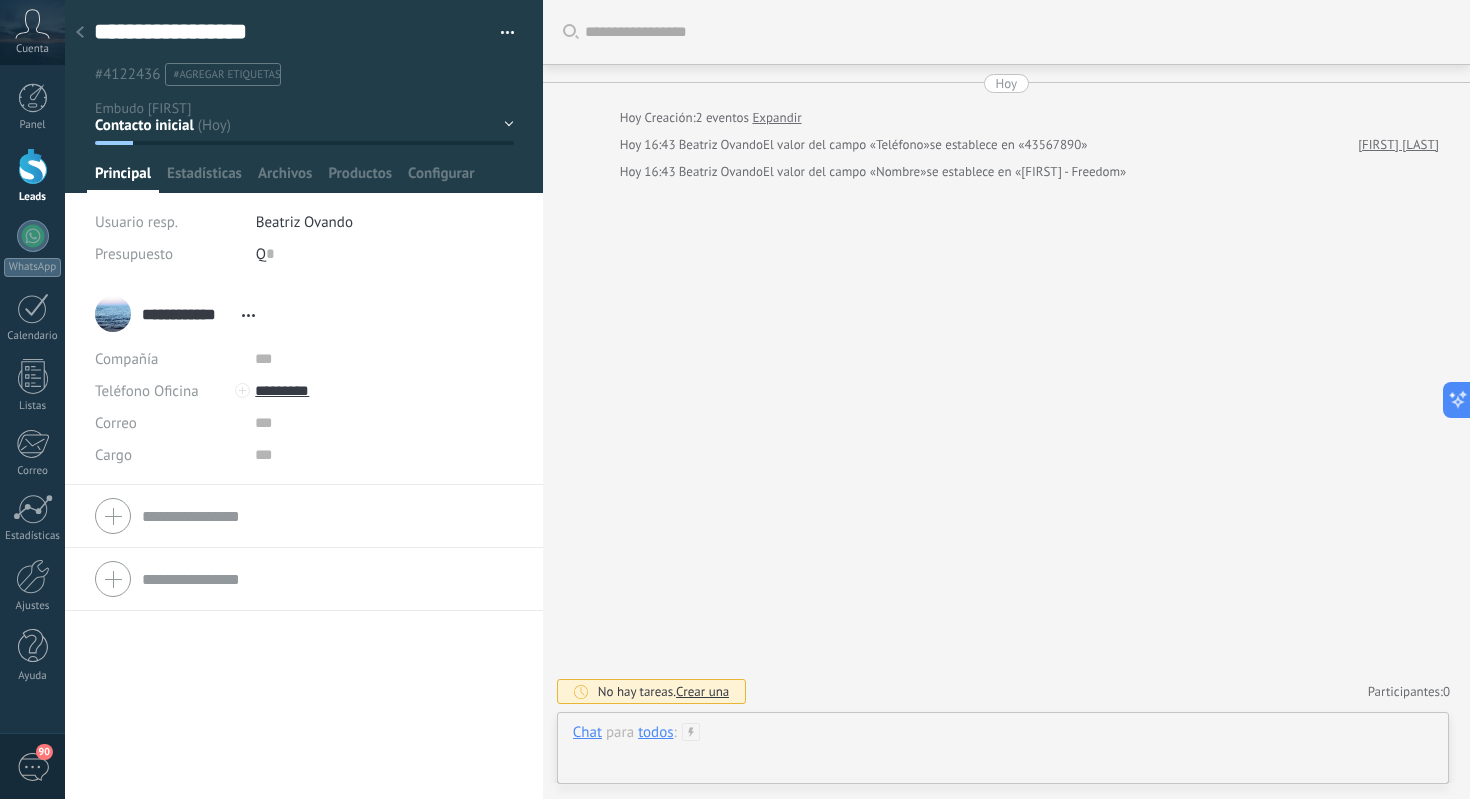 click at bounding box center [1003, 753] 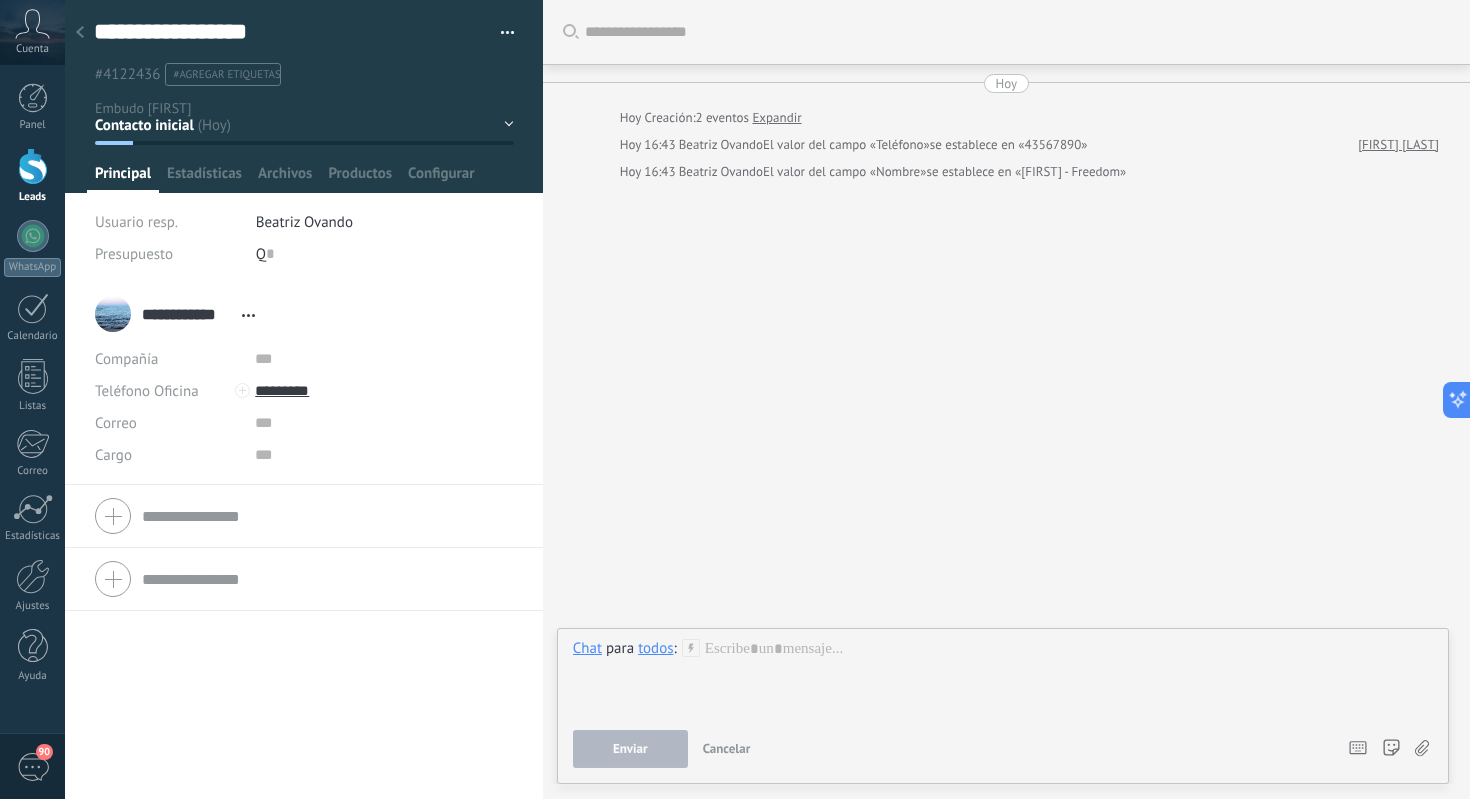 click on "Beatriz Ovando" at bounding box center [304, 222] 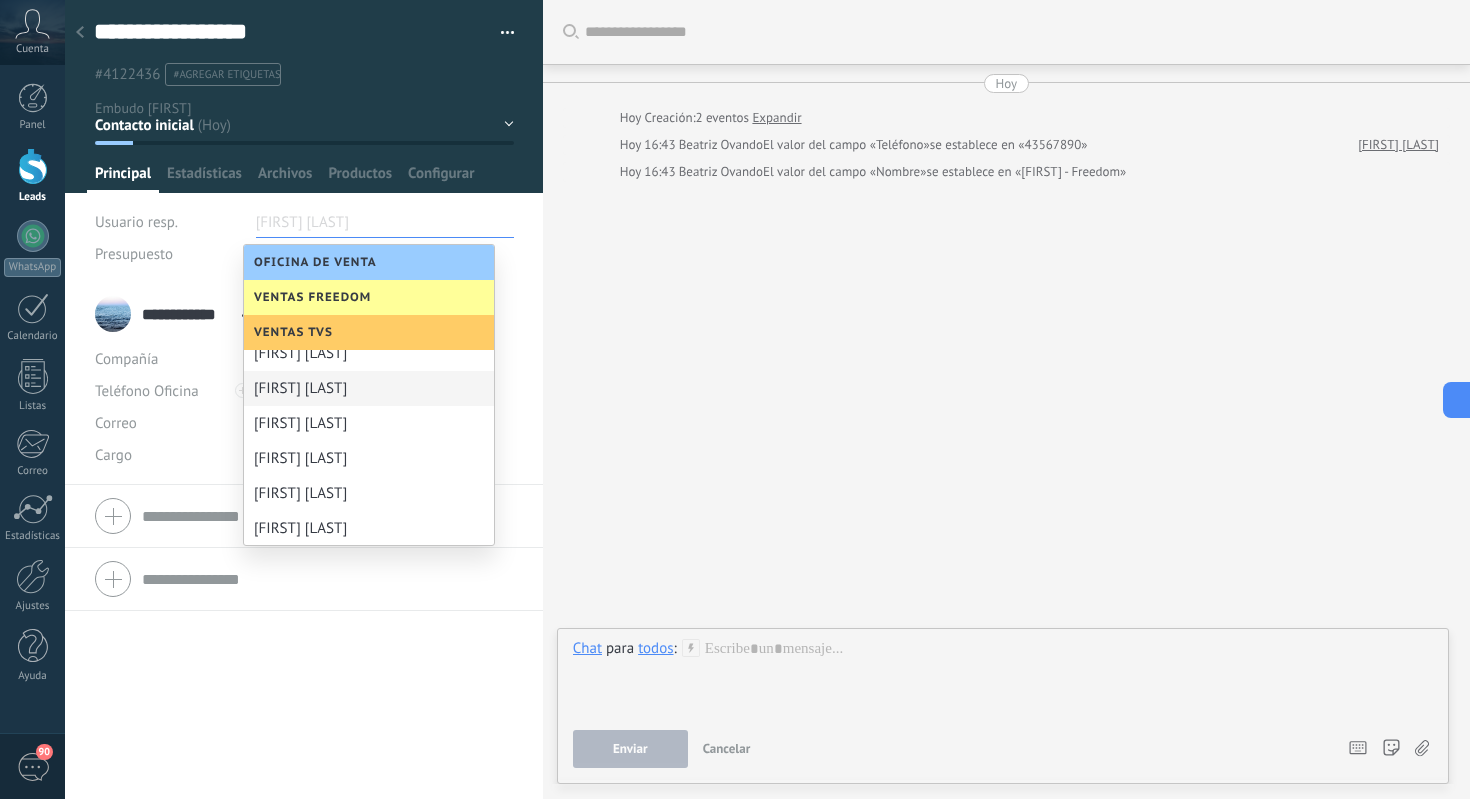 scroll, scrollTop: 124, scrollLeft: 0, axis: vertical 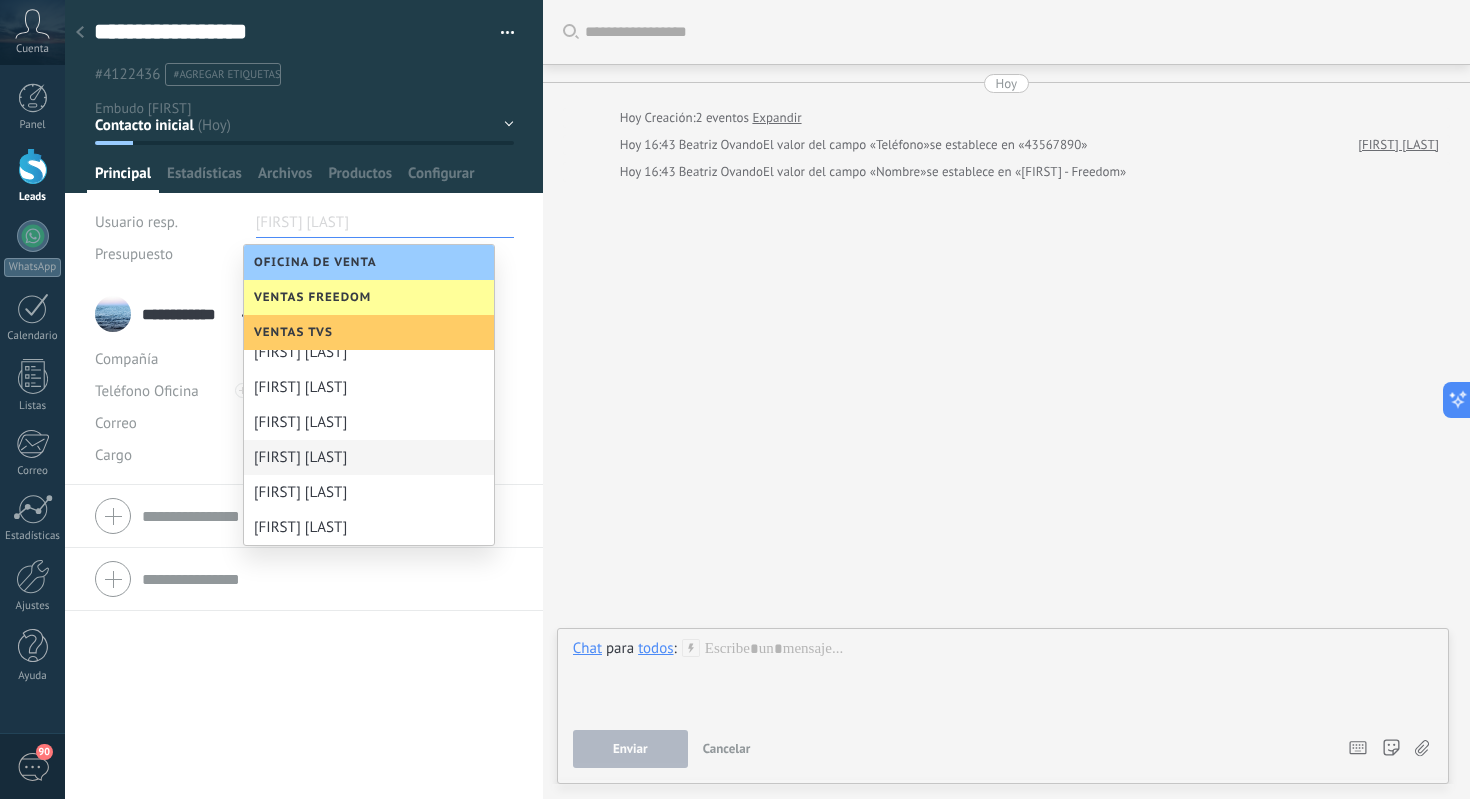 click on "[FIRST] [LAST]" at bounding box center [369, 457] 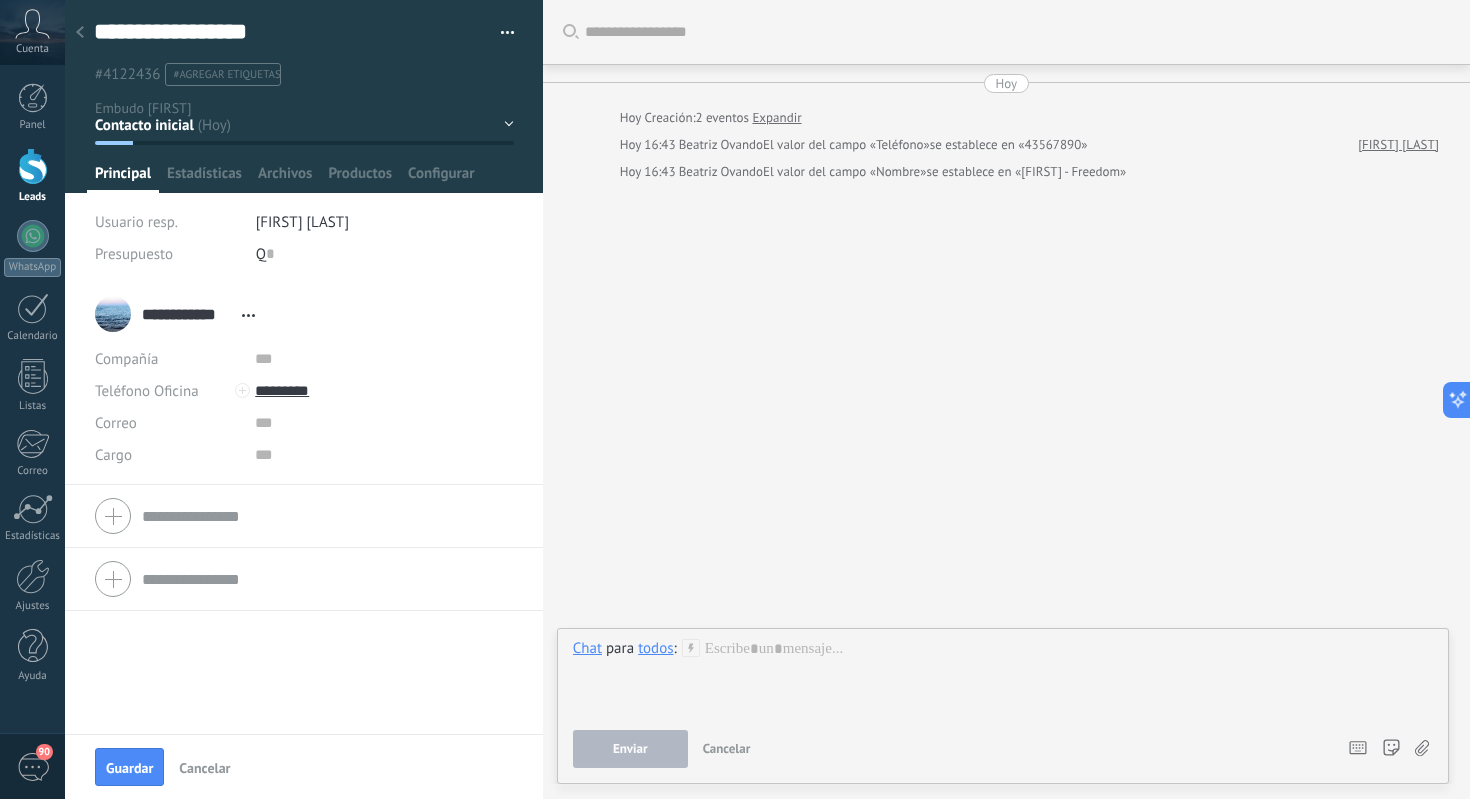 click on "Q
0" at bounding box center (385, 254) 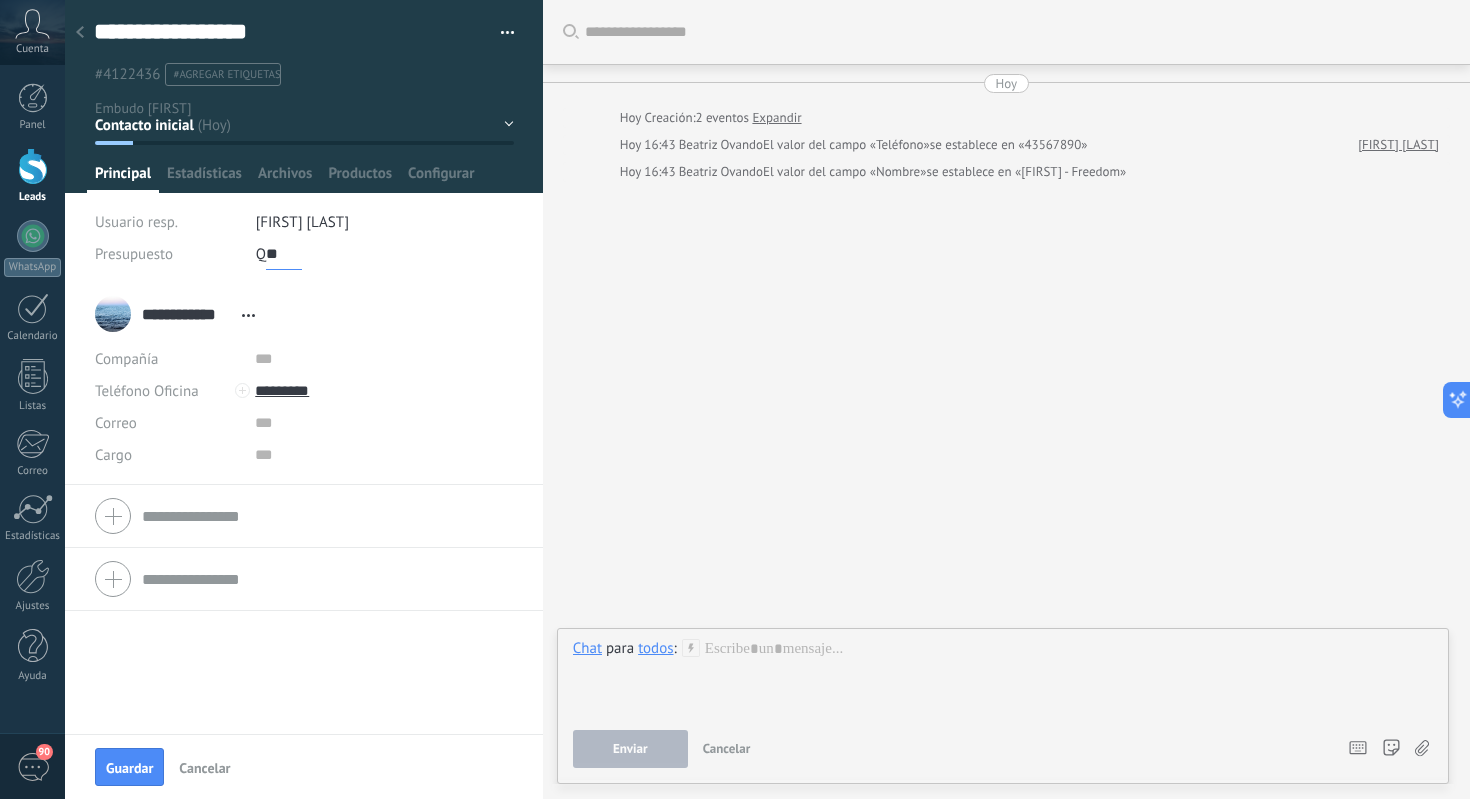 type on "*" 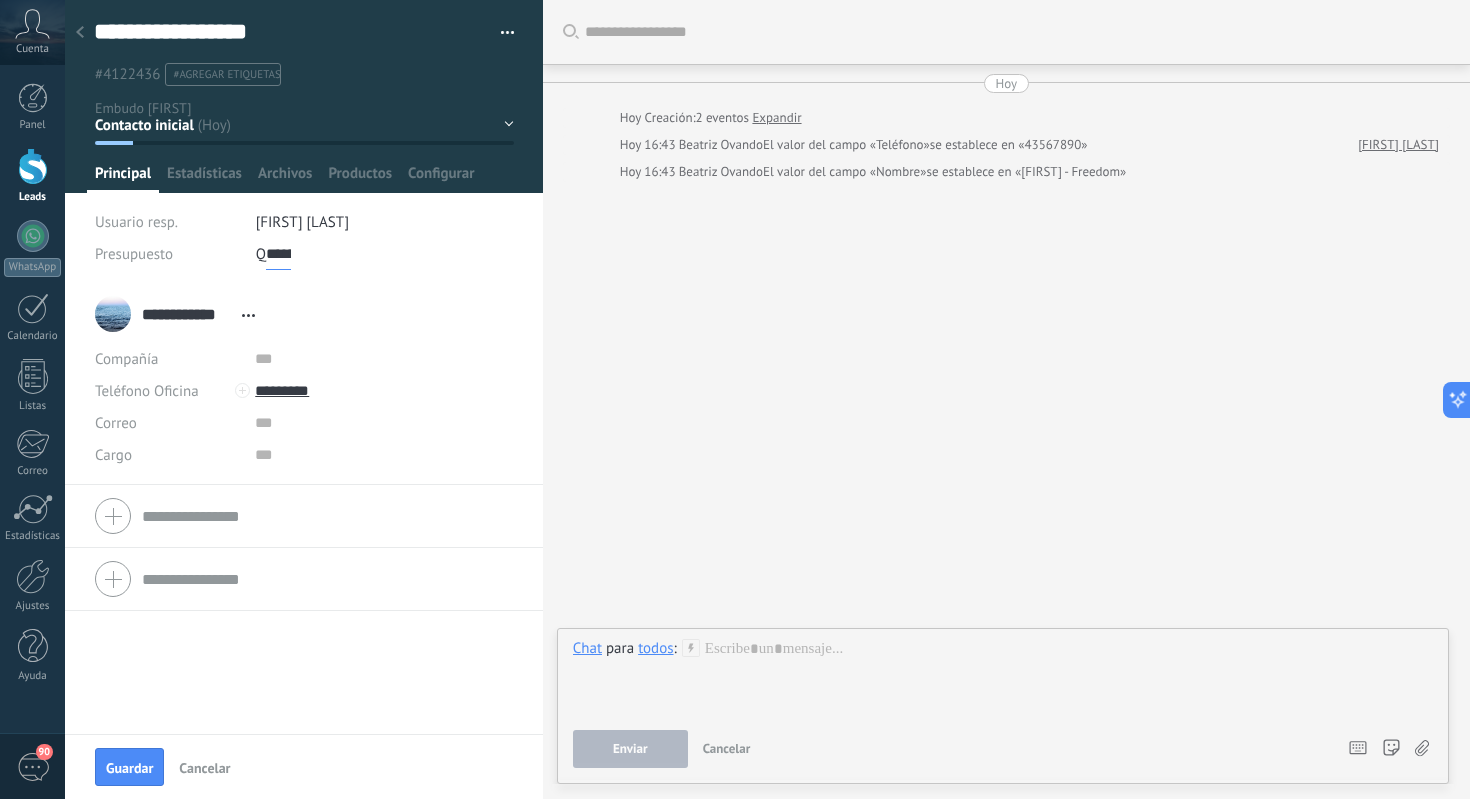 scroll, scrollTop: 0, scrollLeft: 0, axis: both 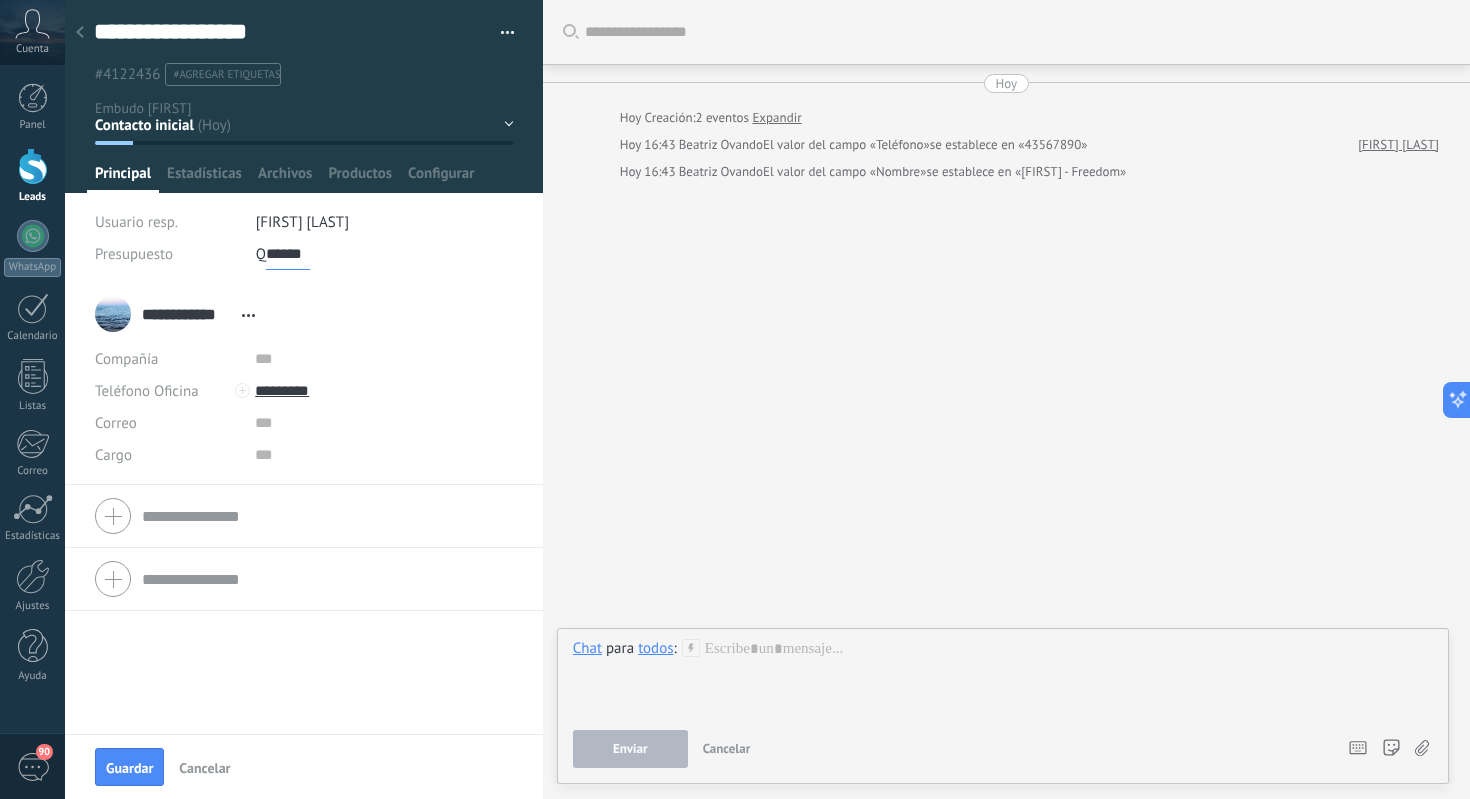 type on "******" 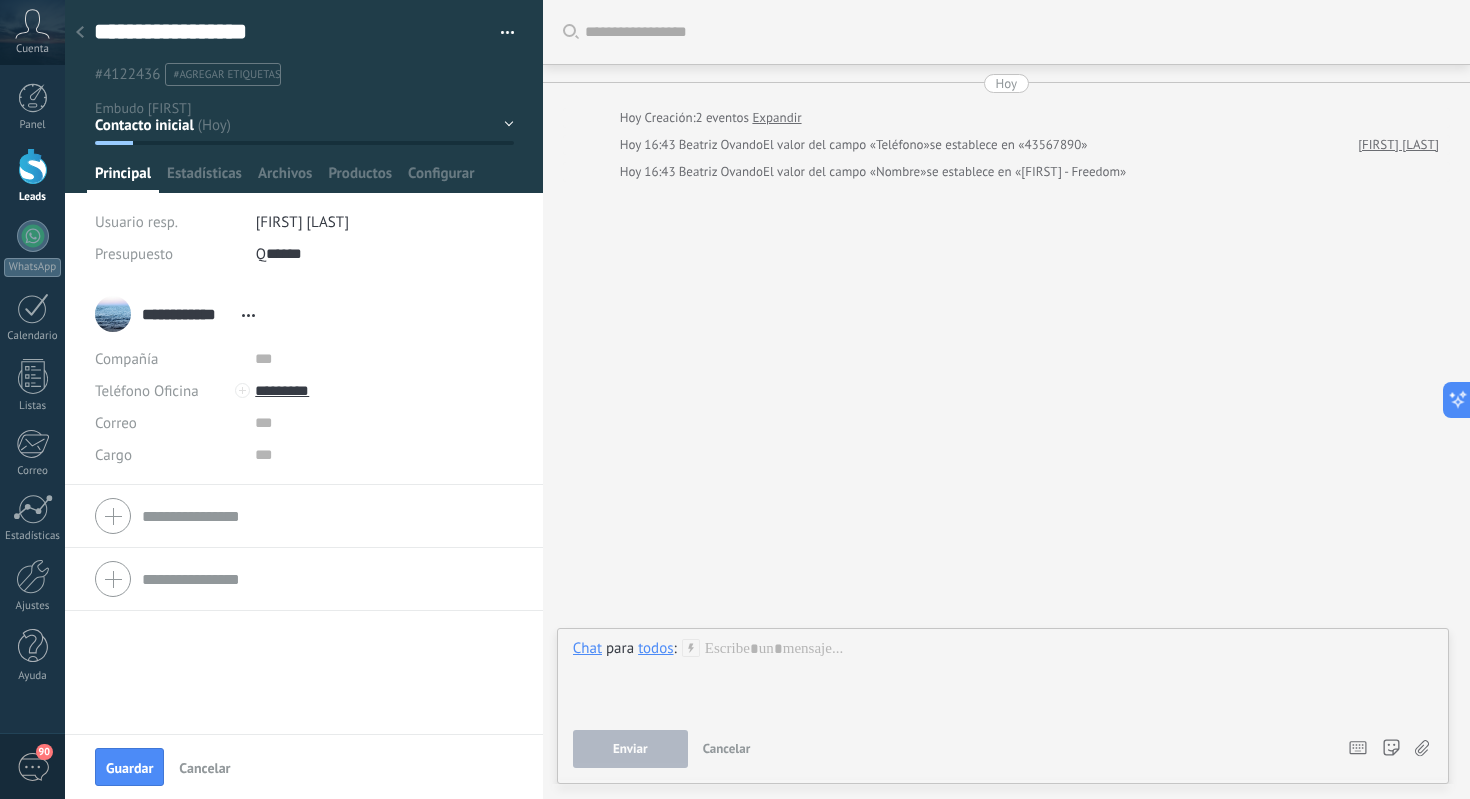 click on "[FIRST] [LAST]" at bounding box center (385, 222) 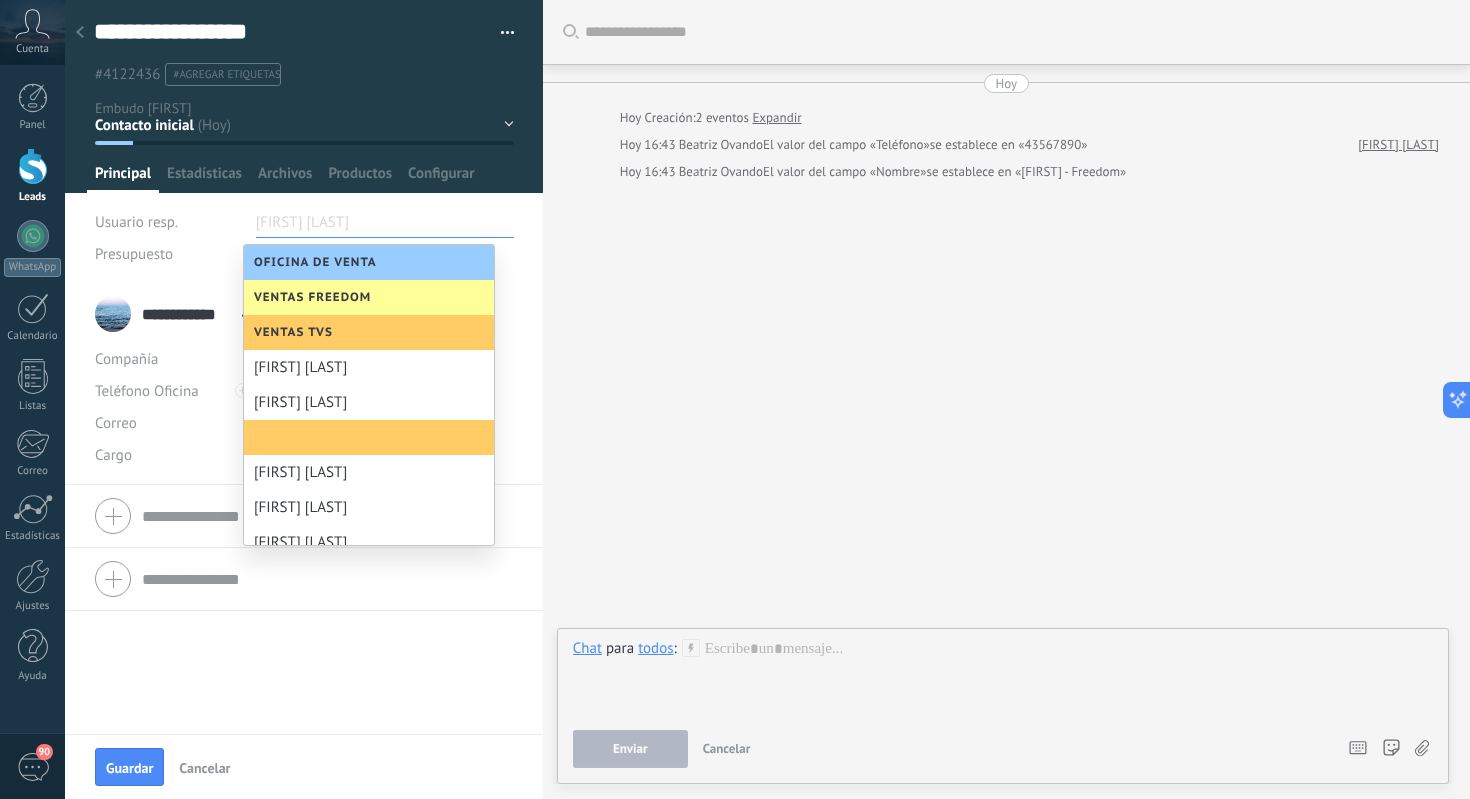 scroll, scrollTop: 0, scrollLeft: 0, axis: both 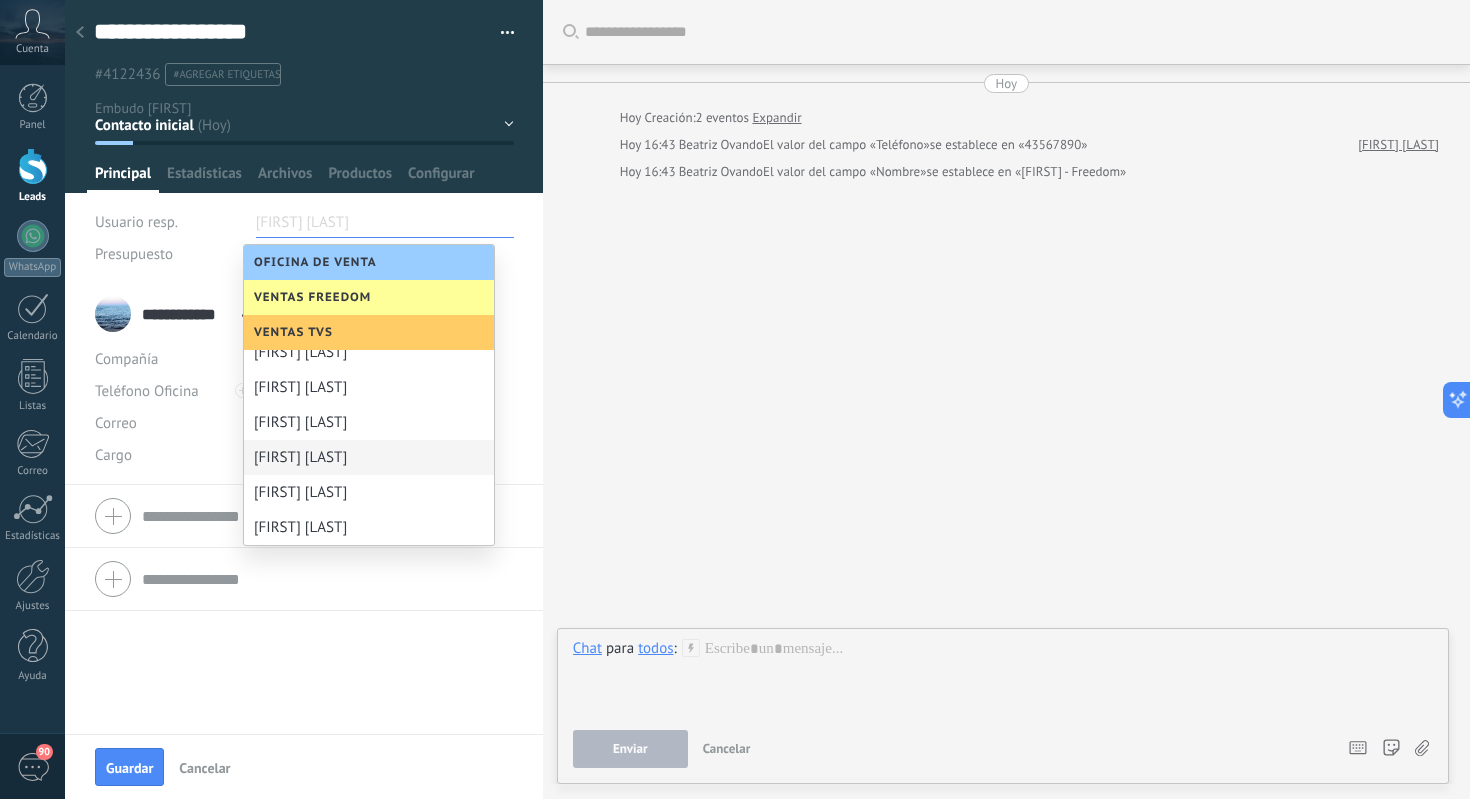 click on "Contacto inicial
Interes Motocilcleta
Cotización
Financiamiento
Seguimiento
No calificado" at bounding box center (0, 0) 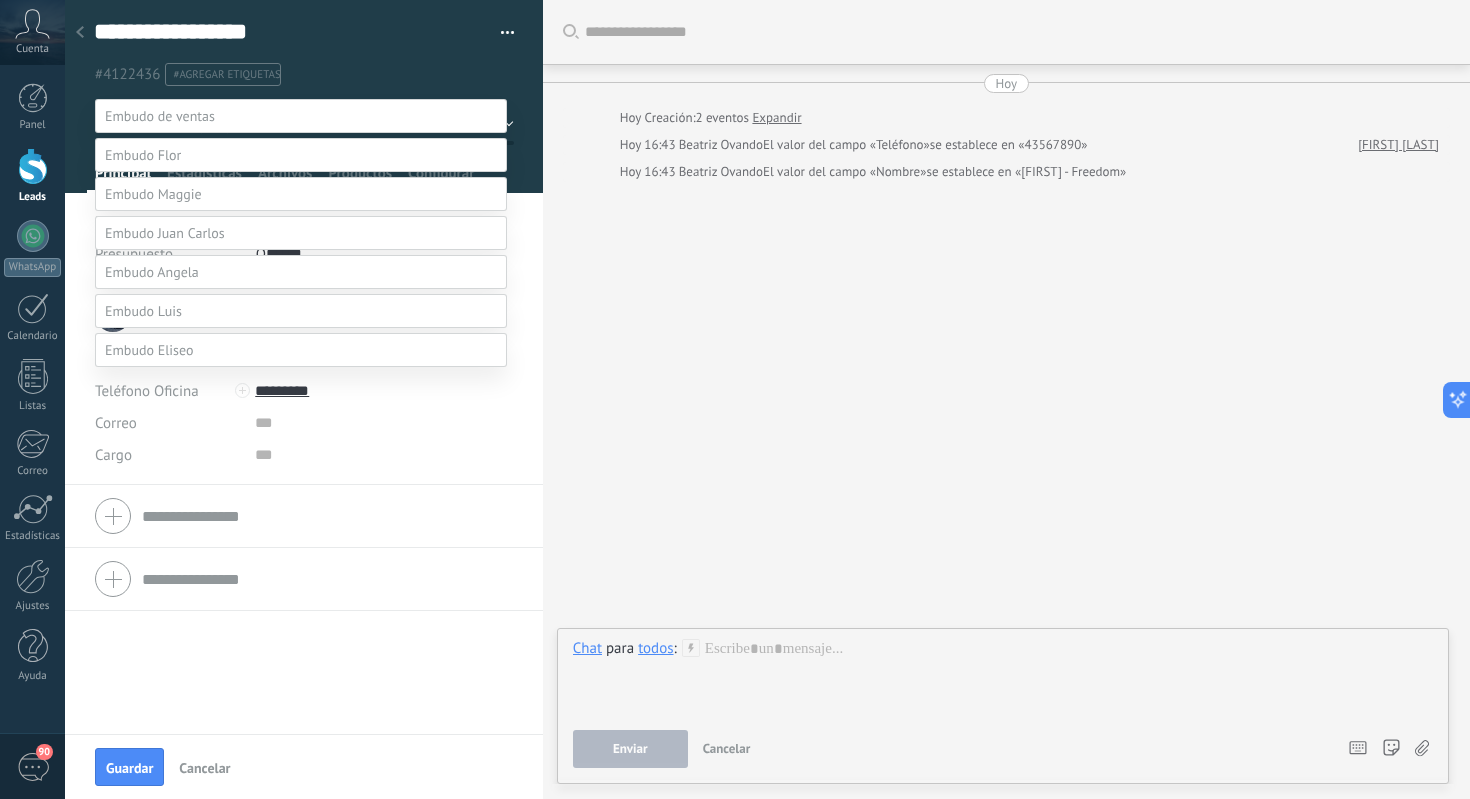 scroll, scrollTop: 195, scrollLeft: 0, axis: vertical 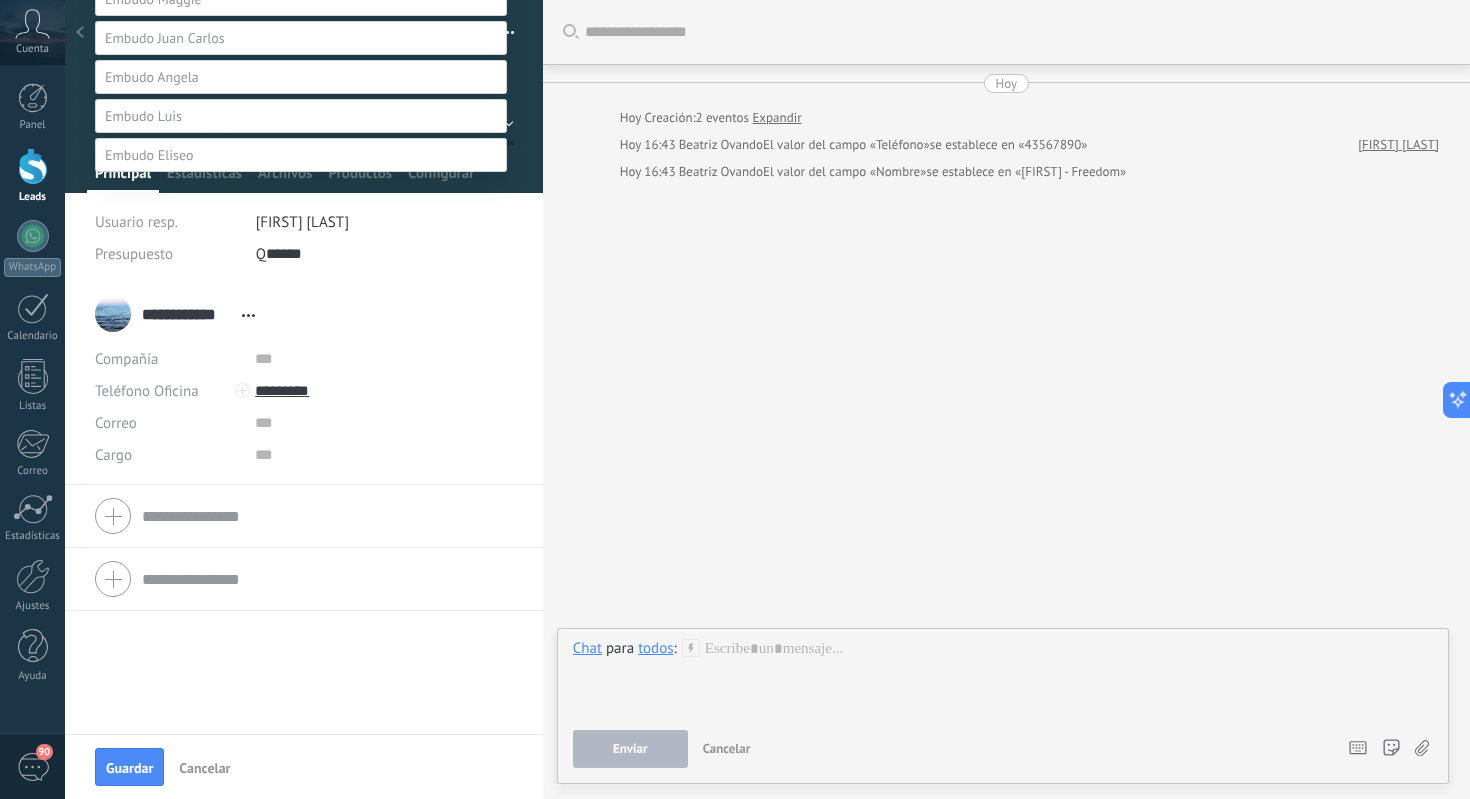 click on "Contacto inicial" at bounding box center (0, 0) 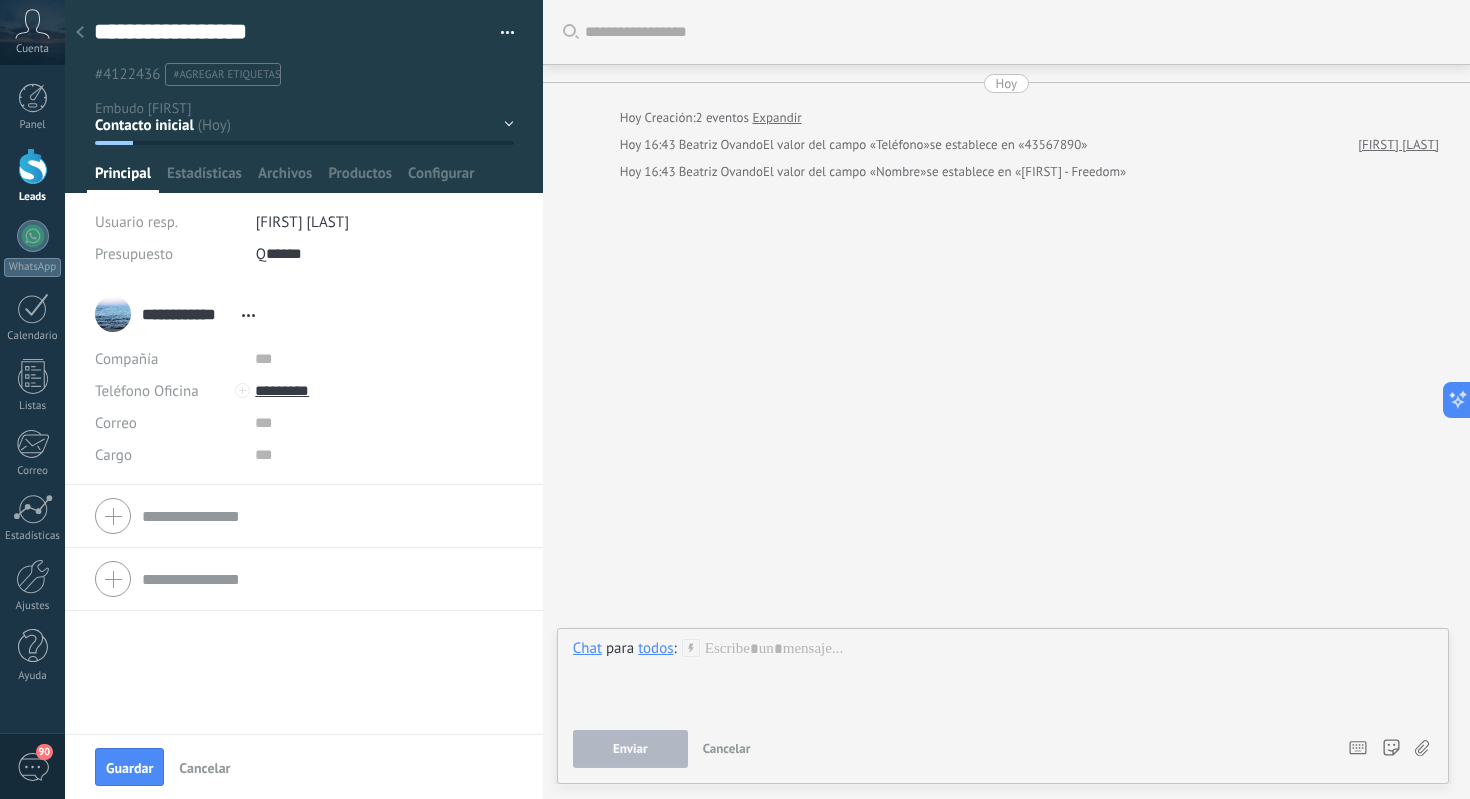click on "#agregar etiquetas" at bounding box center (226, 75) 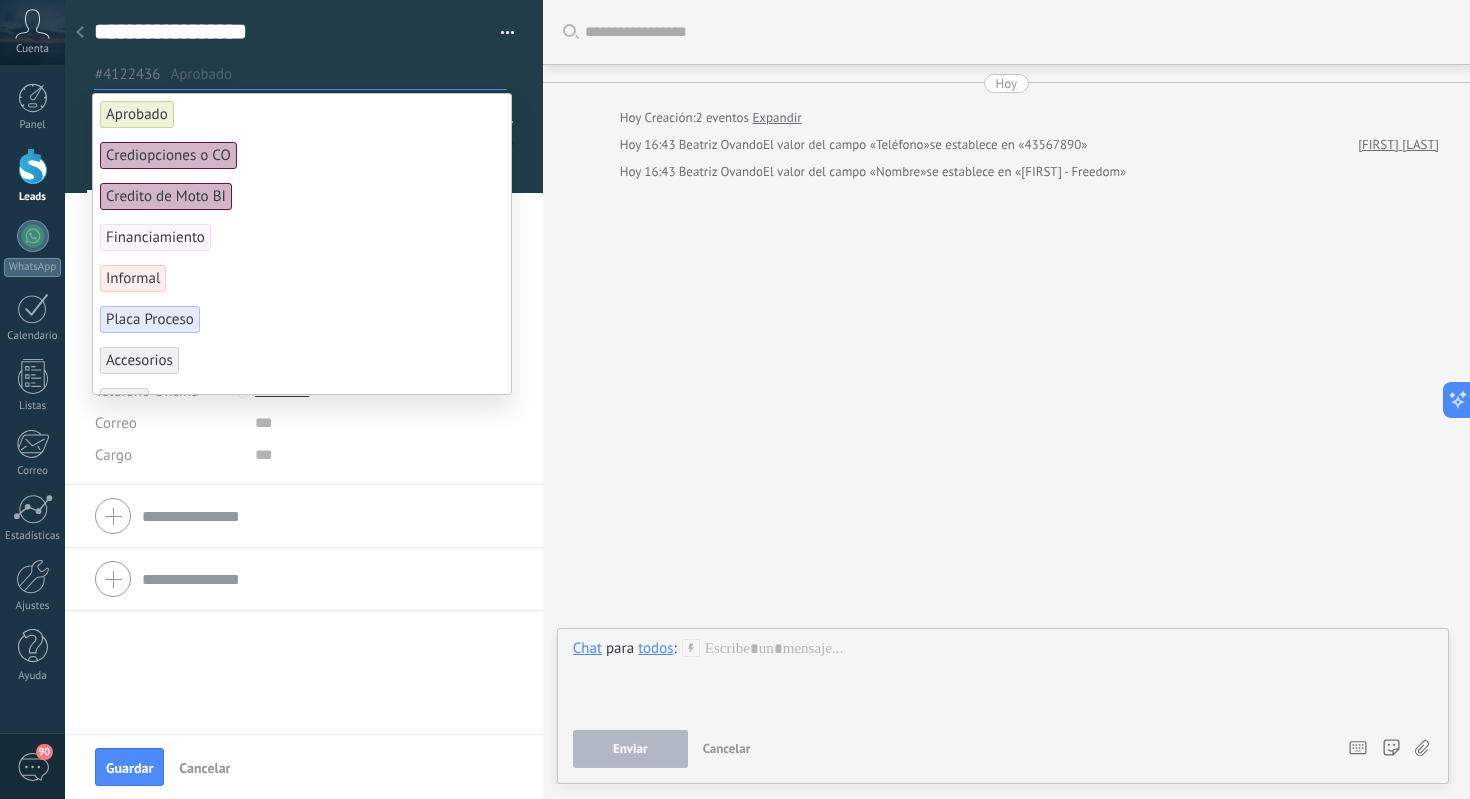 click on "**********" at bounding box center [304, 43] 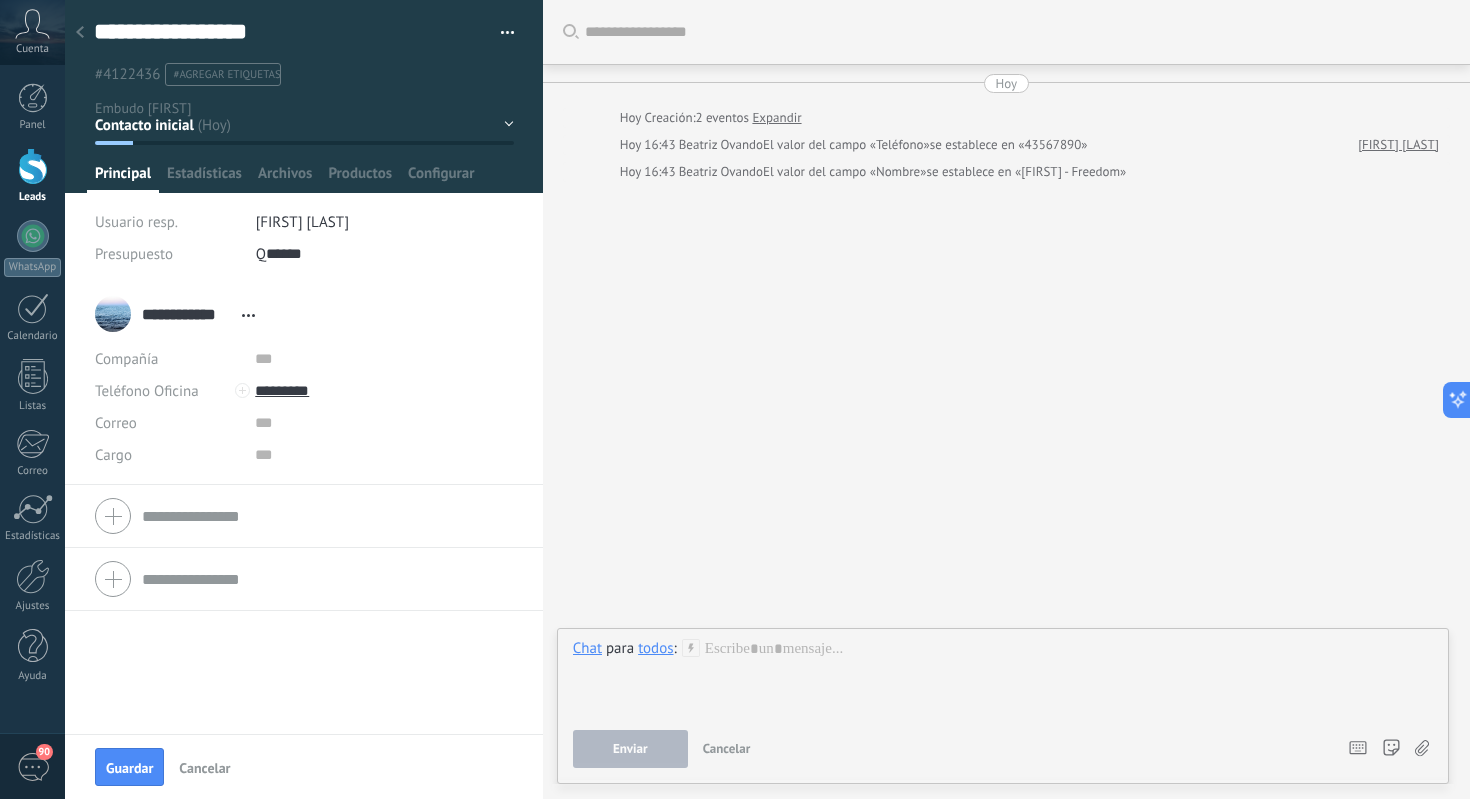 click on "Contacto inicial
Interes Motocilcleta
Cotización
Financiamiento
Seguimiento
No calificado" at bounding box center [0, 0] 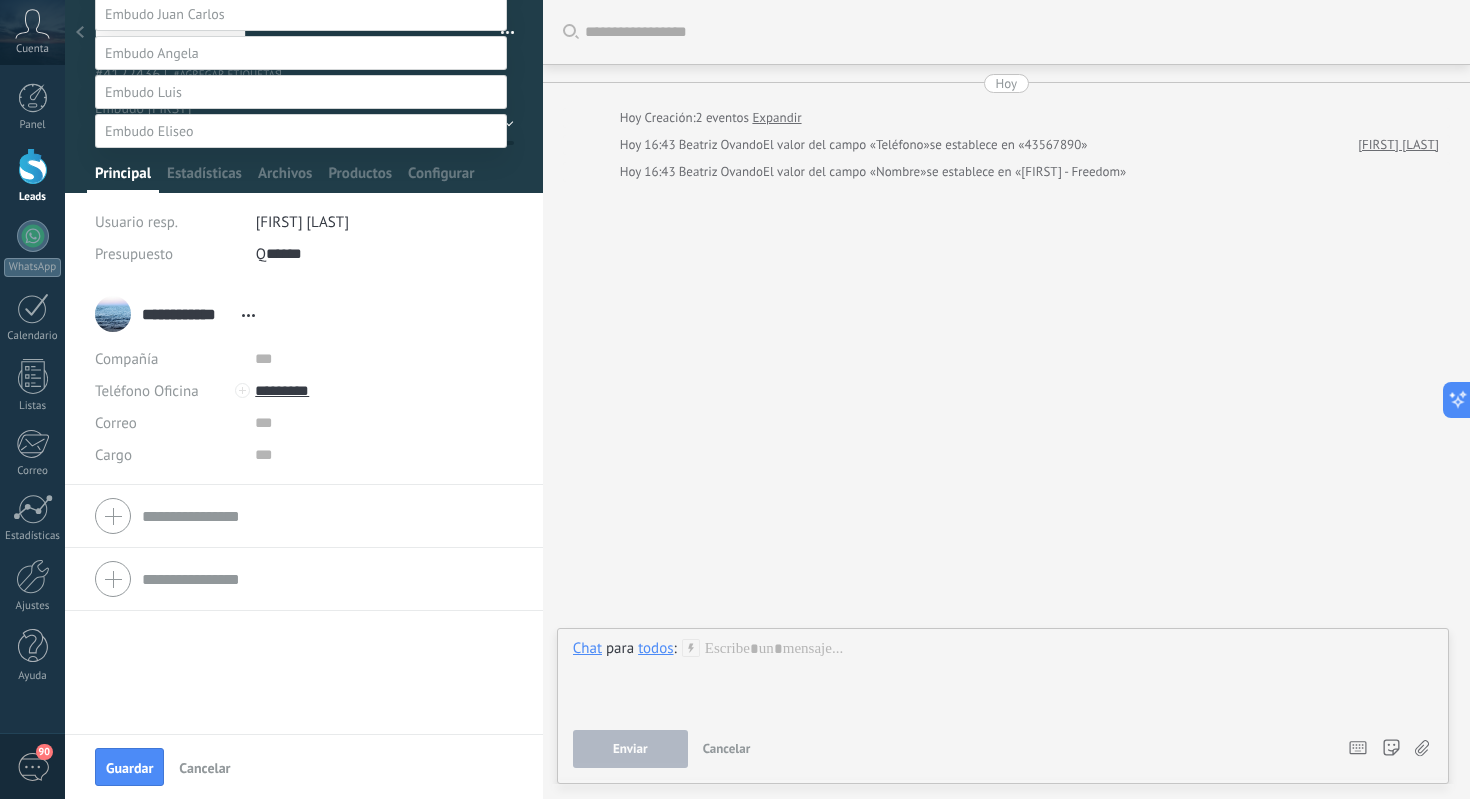 scroll, scrollTop: 275, scrollLeft: 0, axis: vertical 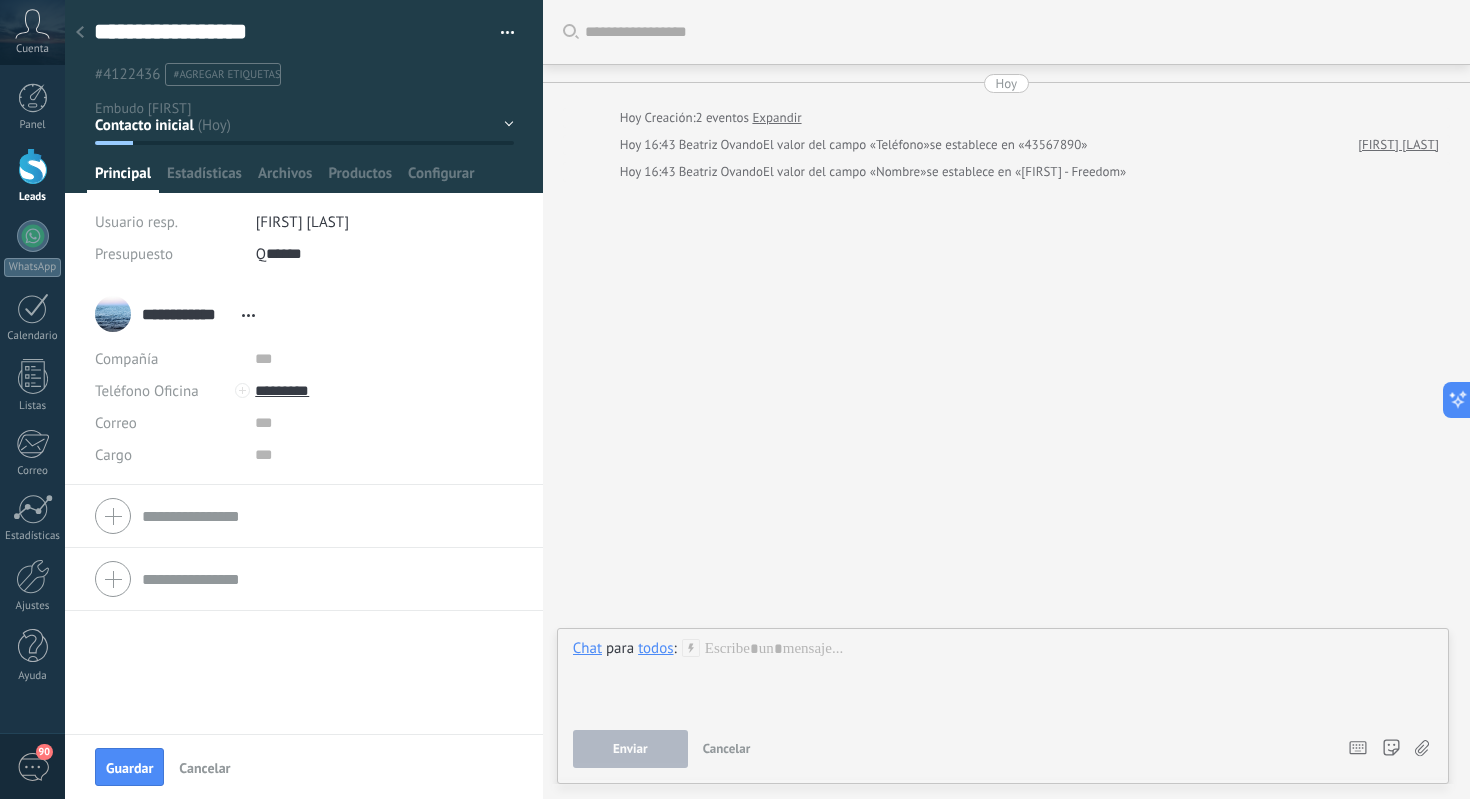 click on "Contacto inicial
Interes Motocilcleta
Cotización
Financiamiento
Seguimiento
No calificado" at bounding box center [0, 0] 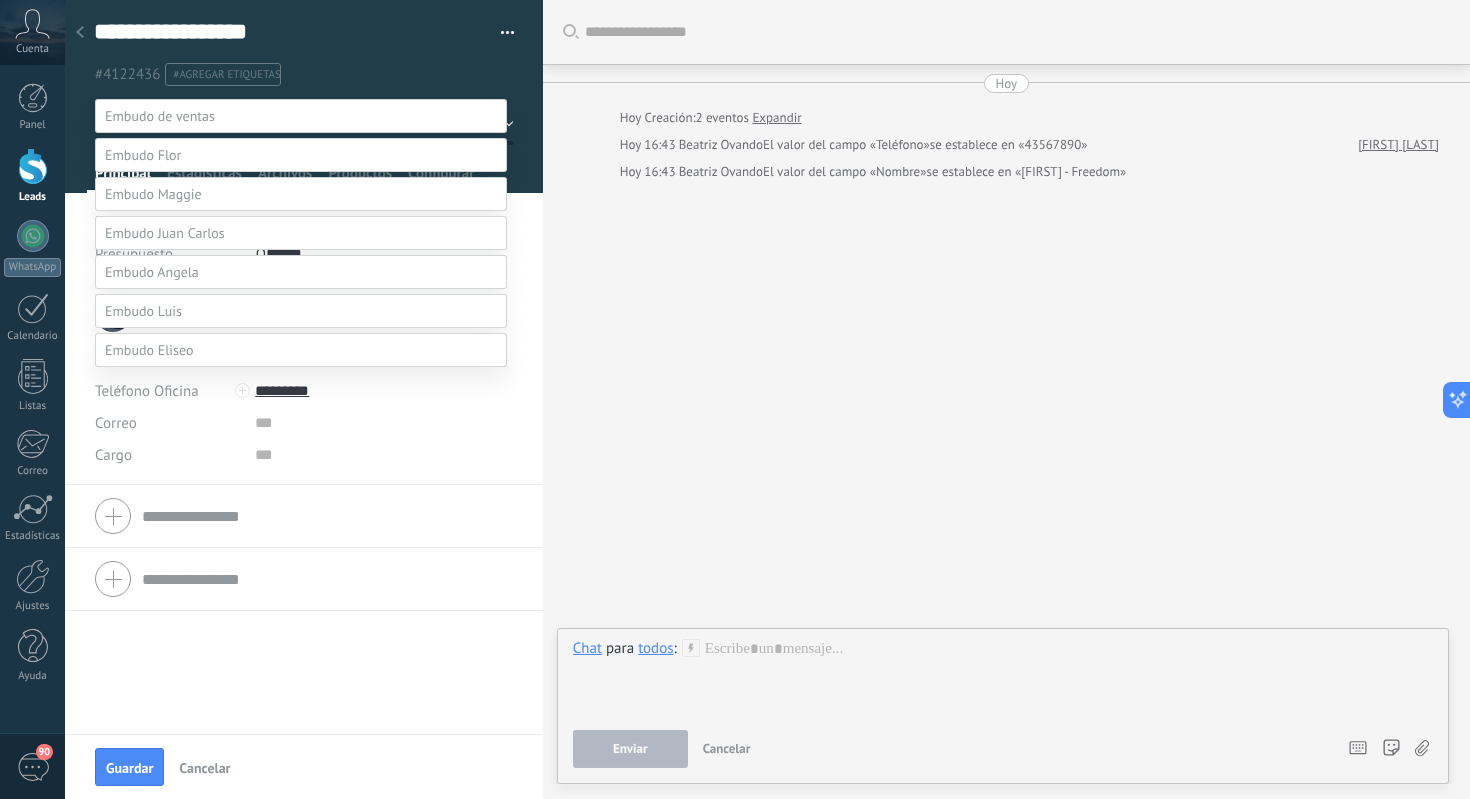 scroll, scrollTop: 195, scrollLeft: 0, axis: vertical 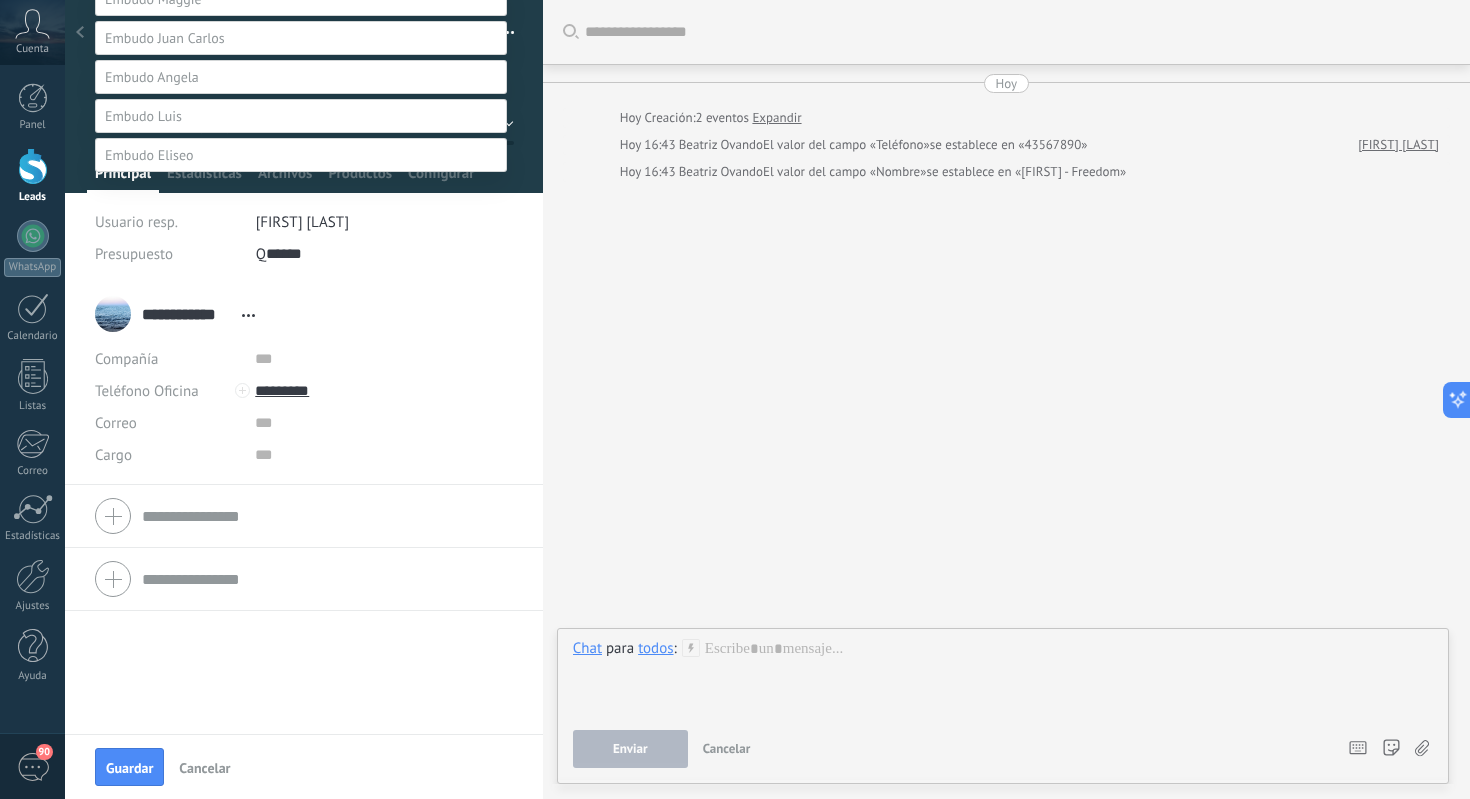 click on "Cotización" at bounding box center [0, 0] 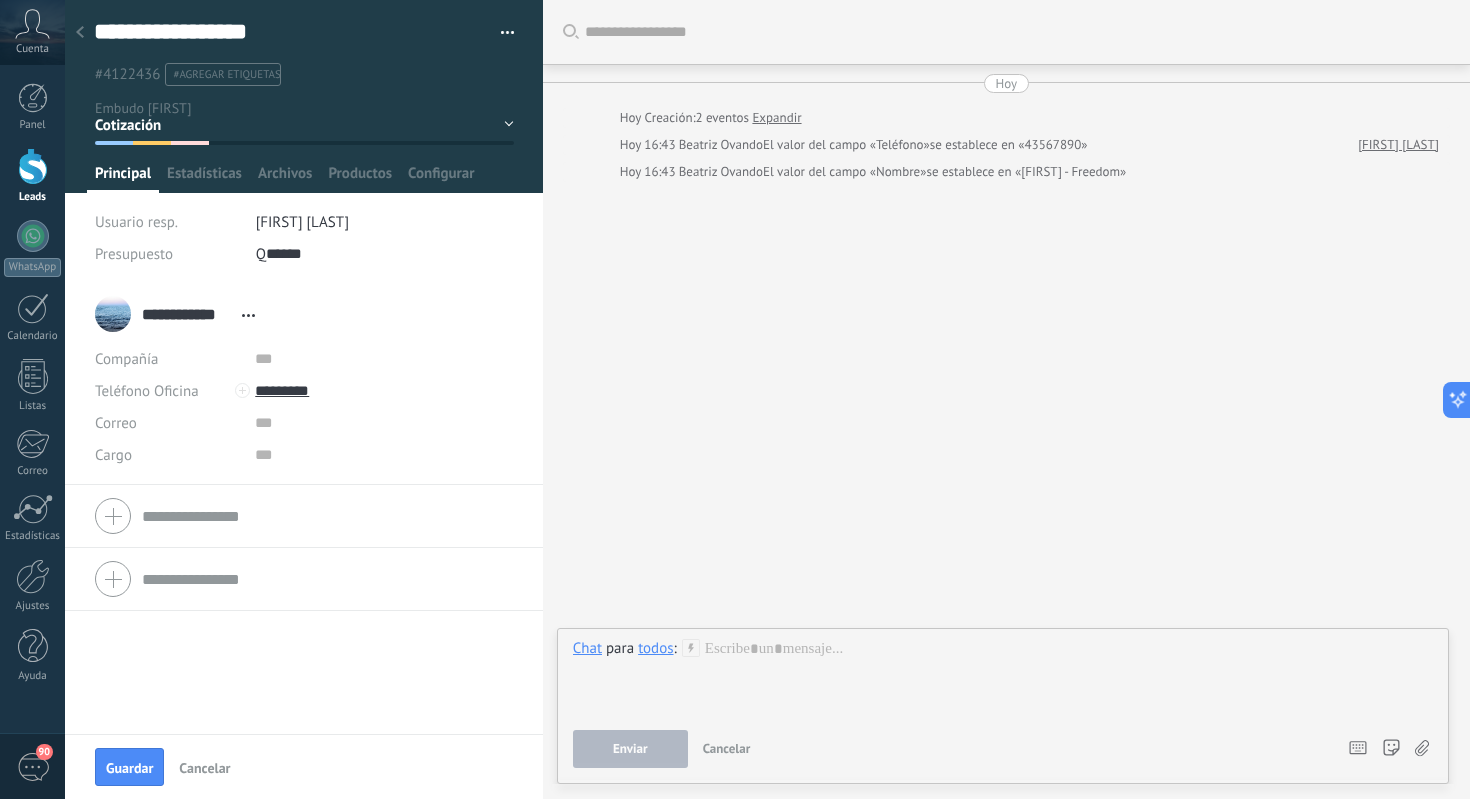 click on "#agregar etiquetas" at bounding box center [226, 75] 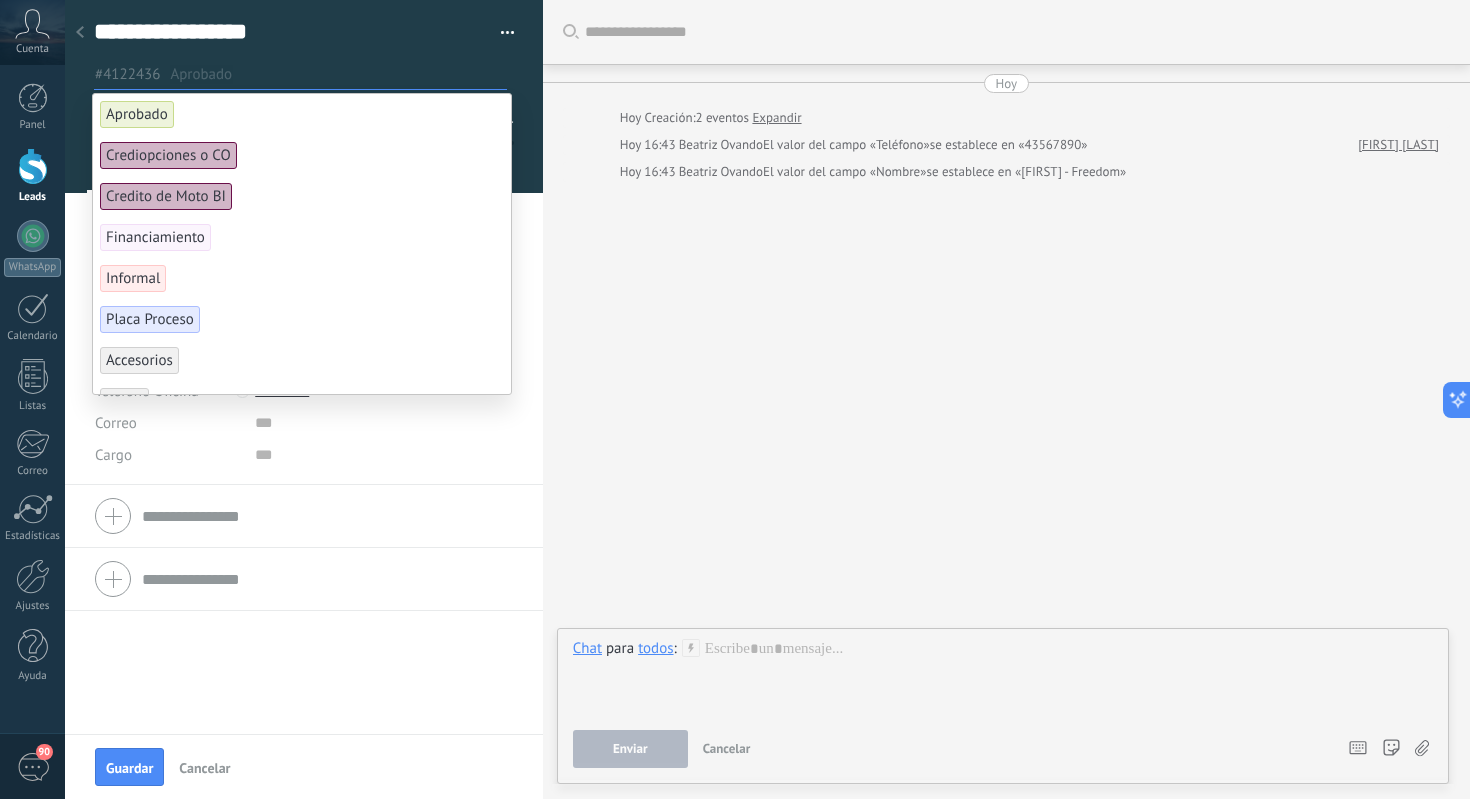 click at bounding box center (337, 74) 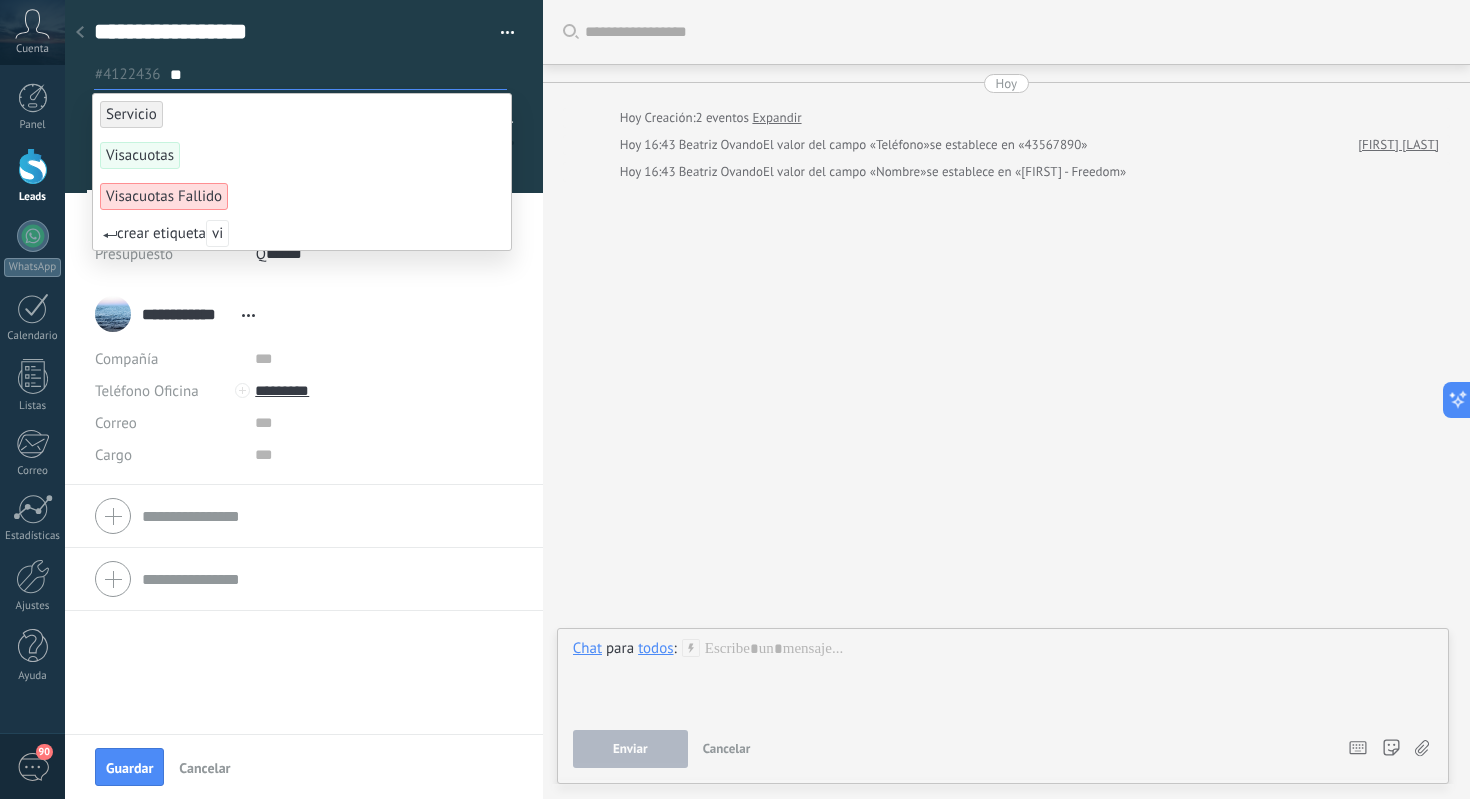 type on "*" 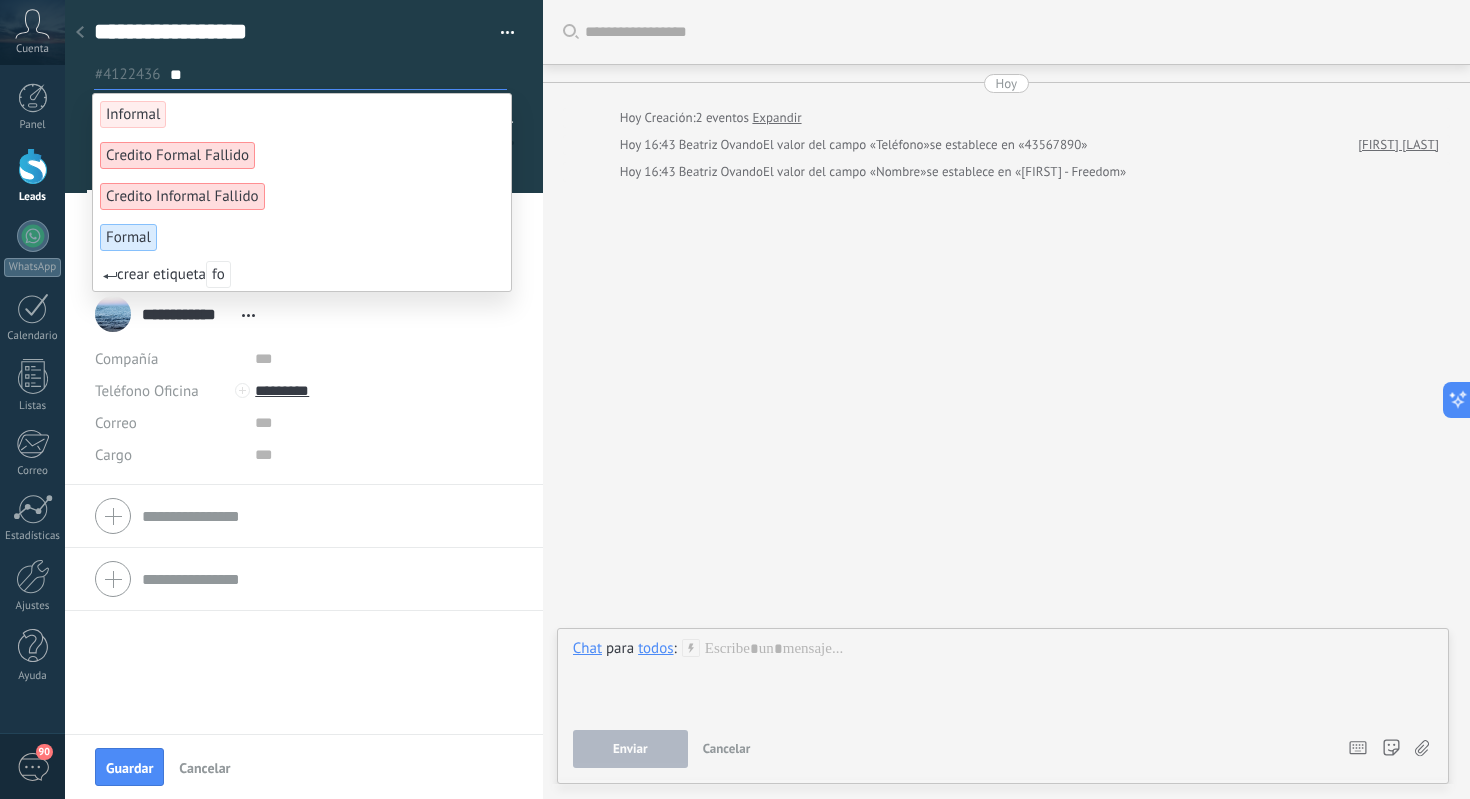 type on "*" 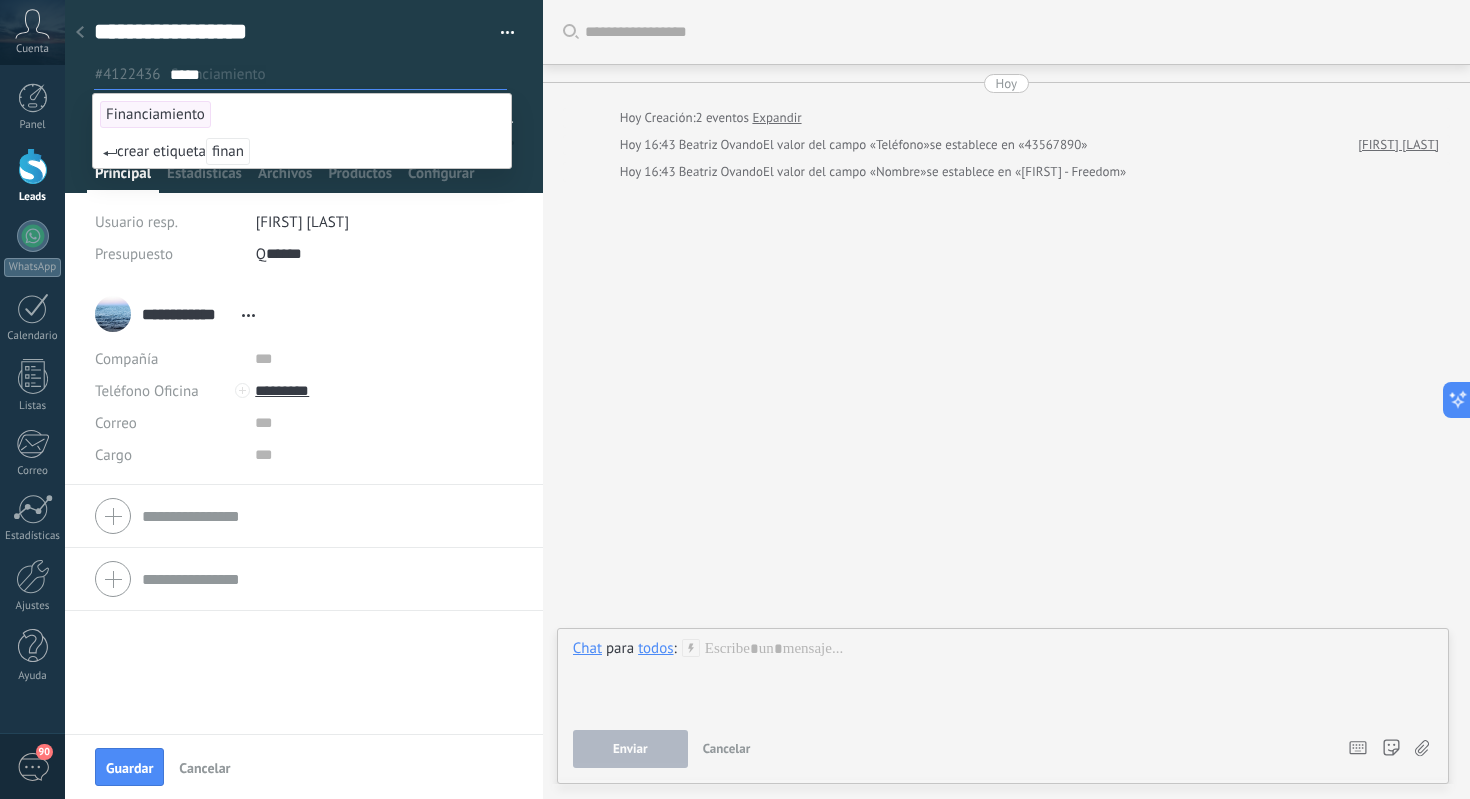 click on "Financiamiento" at bounding box center (155, 114) 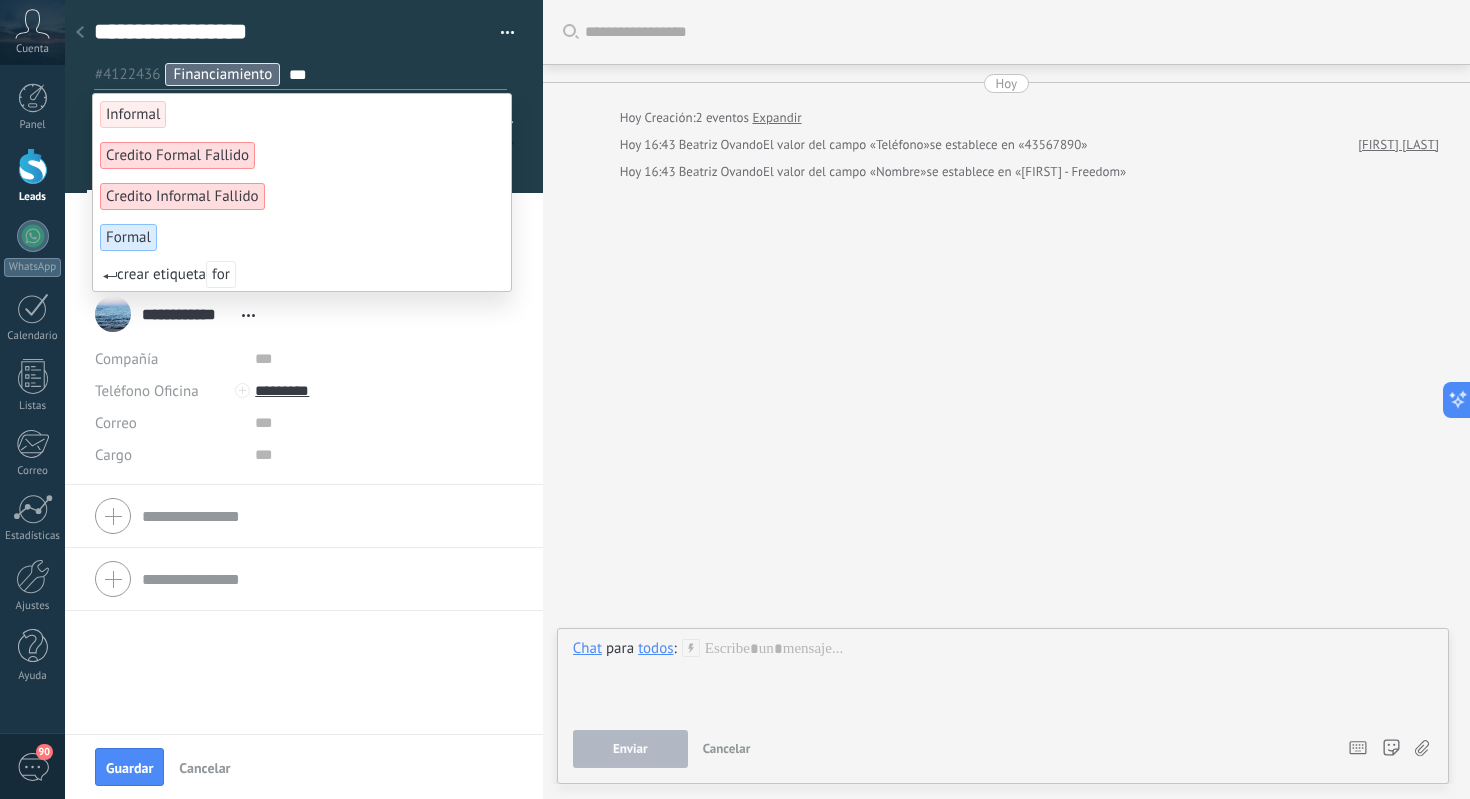 type on "***" 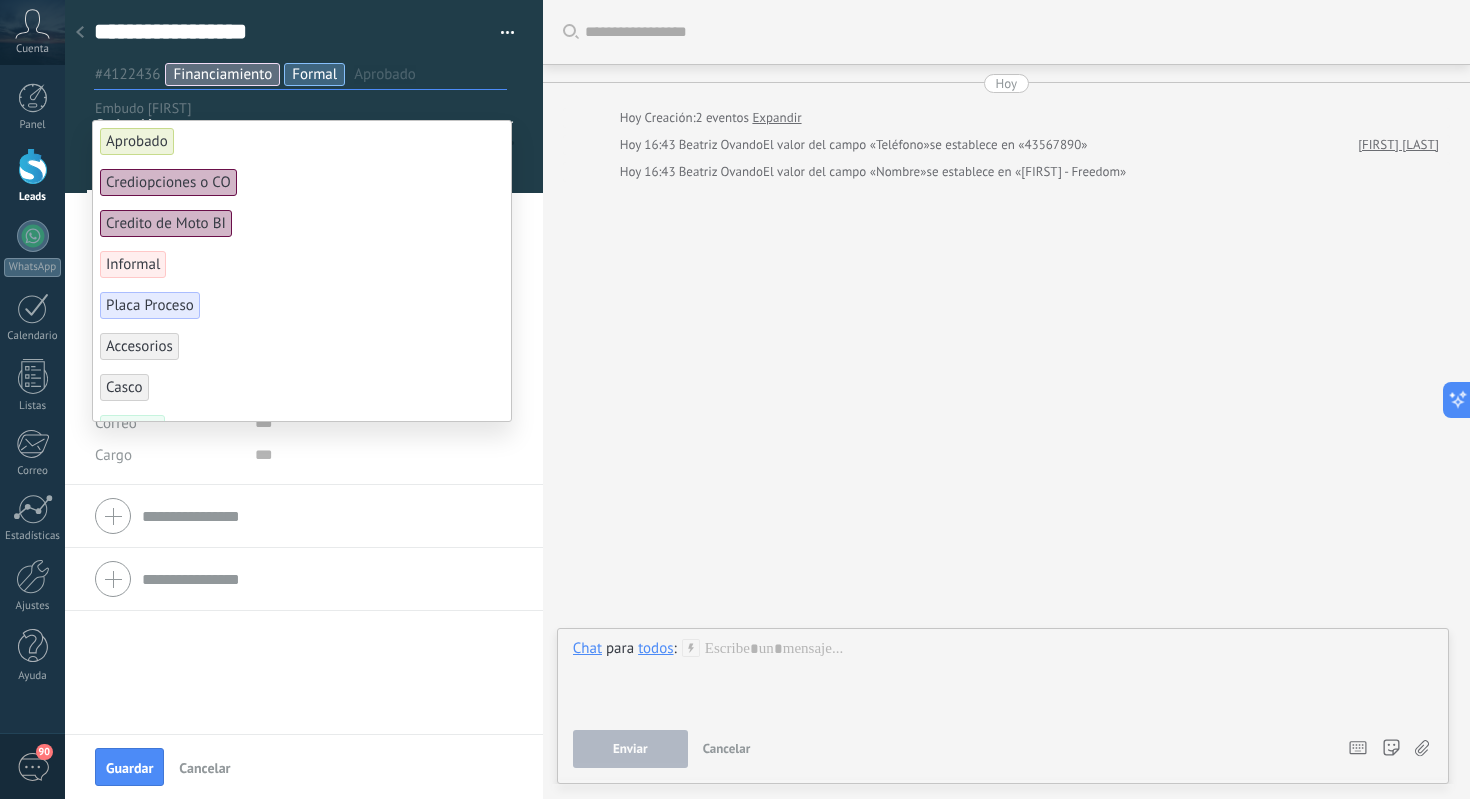 click on "#4122436 Financiamiento Formal Aprobado" at bounding box center [300, 74] 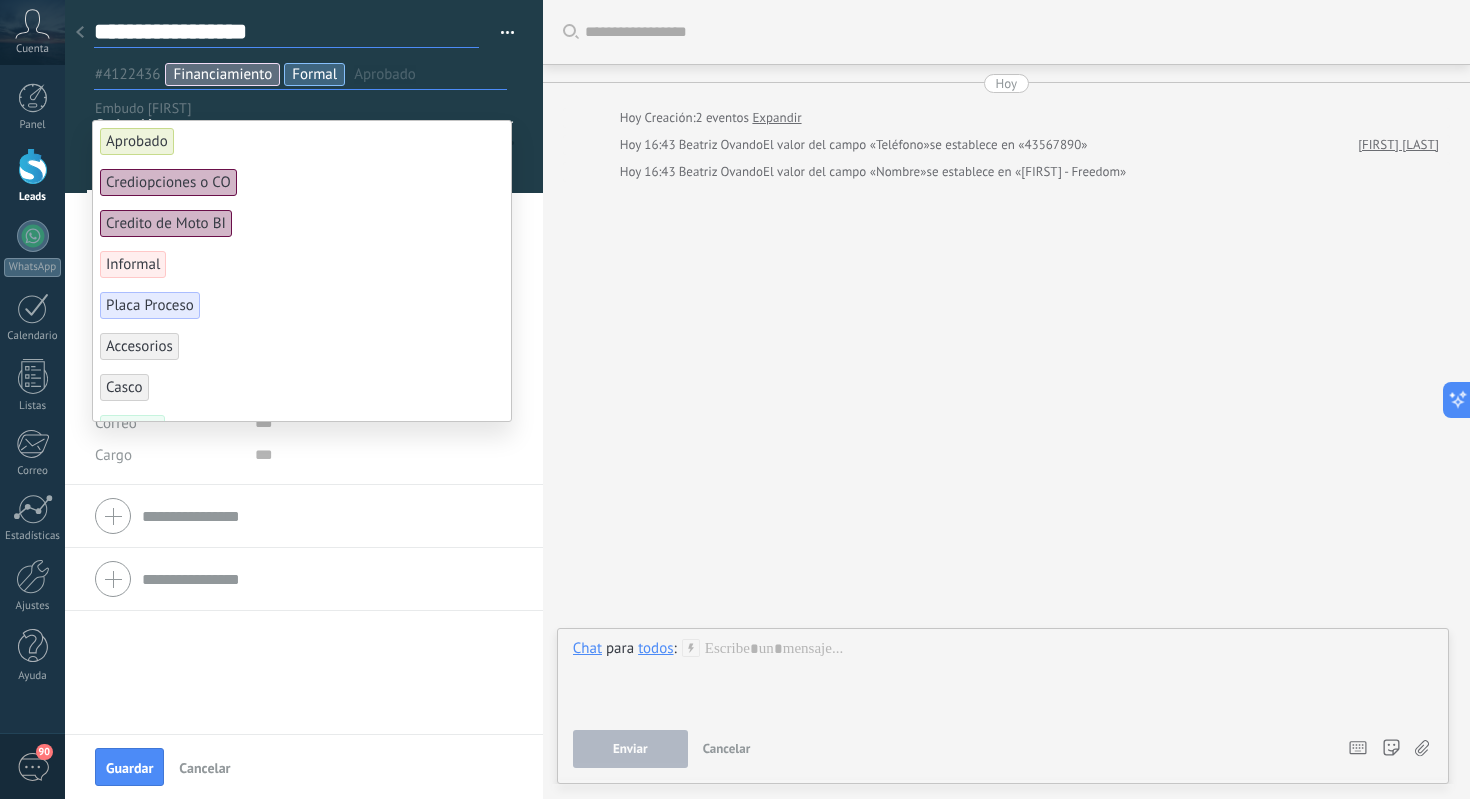 click on "**********" at bounding box center [286, 32] 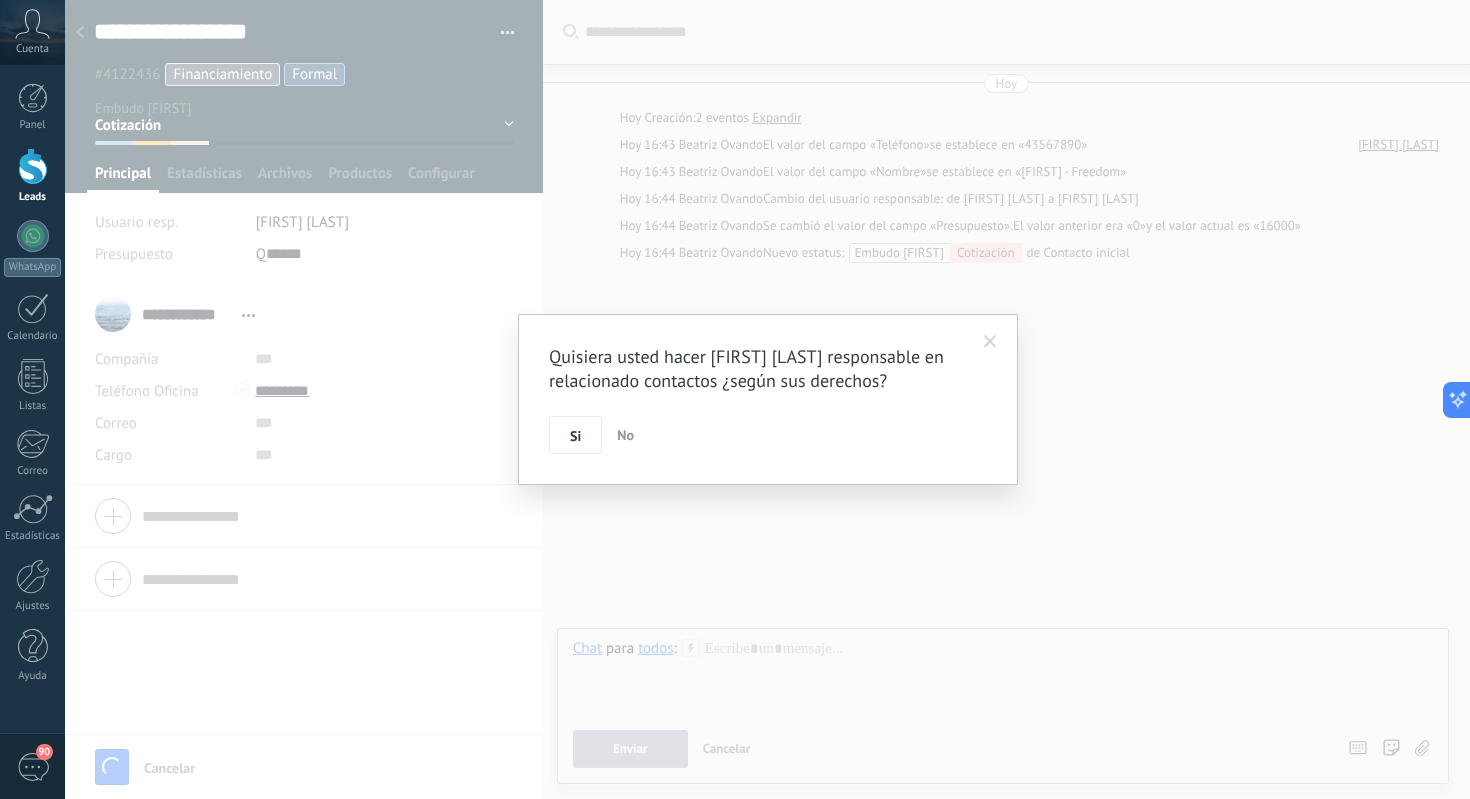 click on "Quisiera usted hacer Angela Chinchilla responsable en relacionado contactos  ¿según sus derechos? Si No" at bounding box center [767, 399] 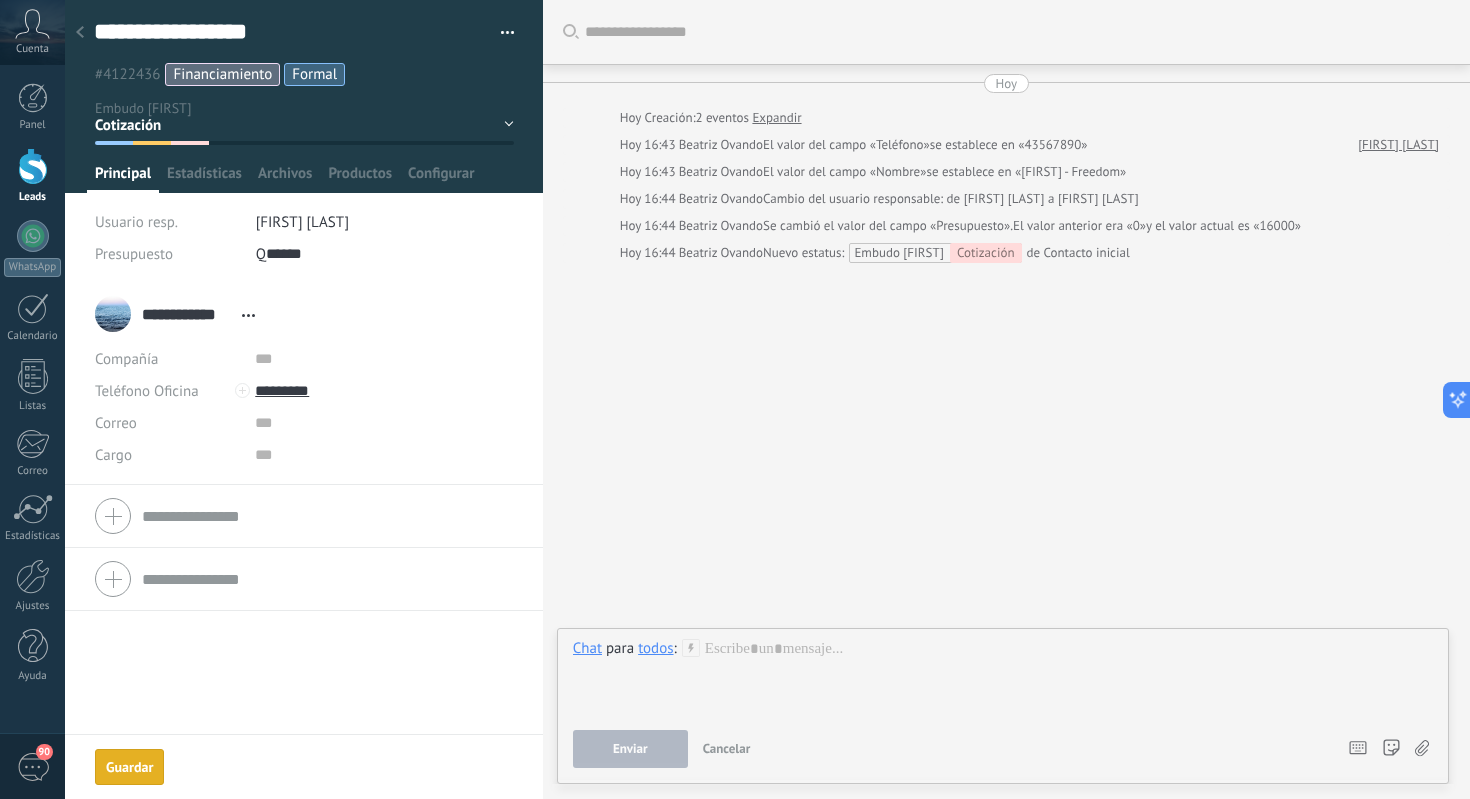 click on "Contacto inicial
Interes Motocilcleta
Cotización
Financiamiento
Seguimiento
No calificado" at bounding box center (0, 0) 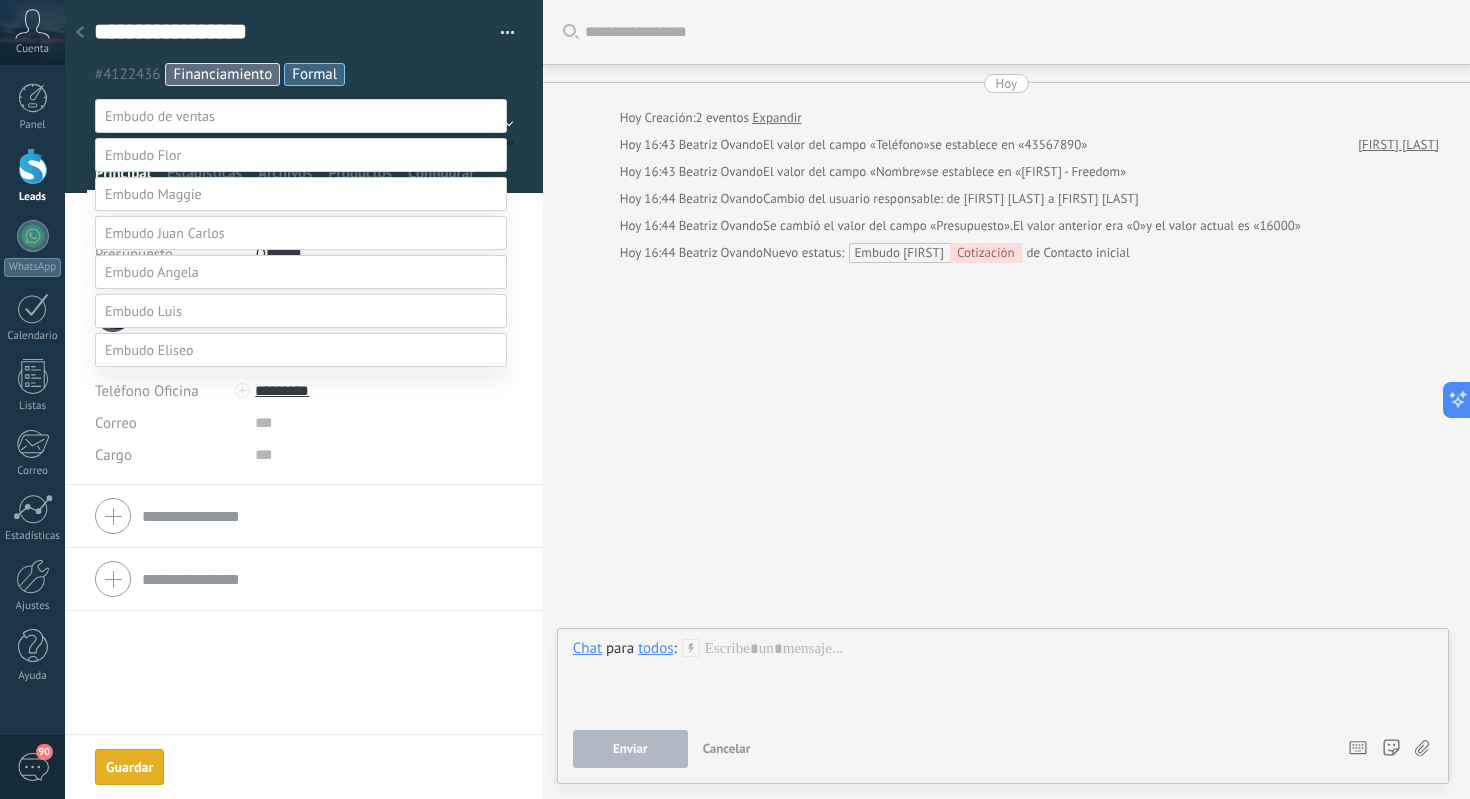 scroll, scrollTop: 195, scrollLeft: 0, axis: vertical 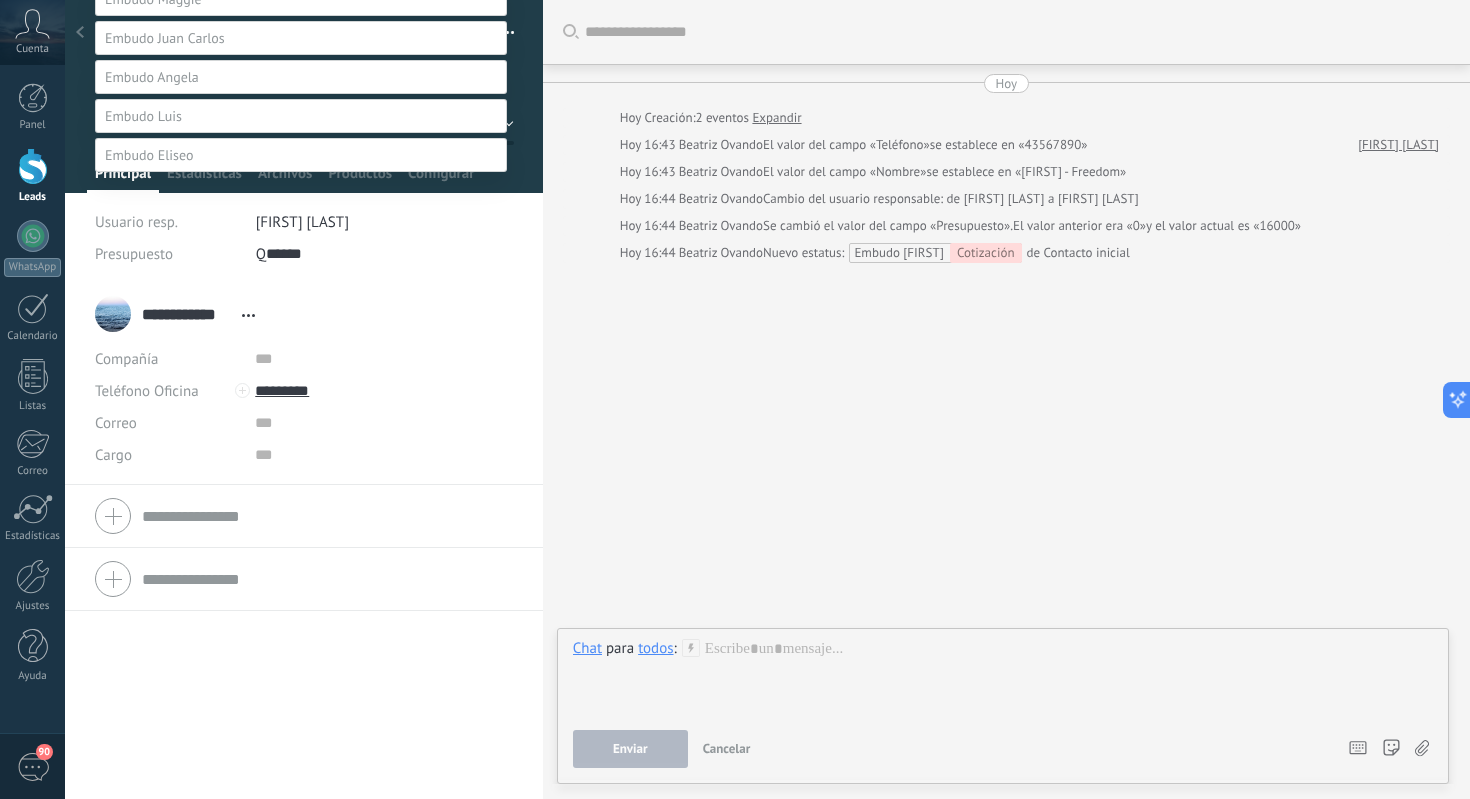 click at bounding box center [767, 204] 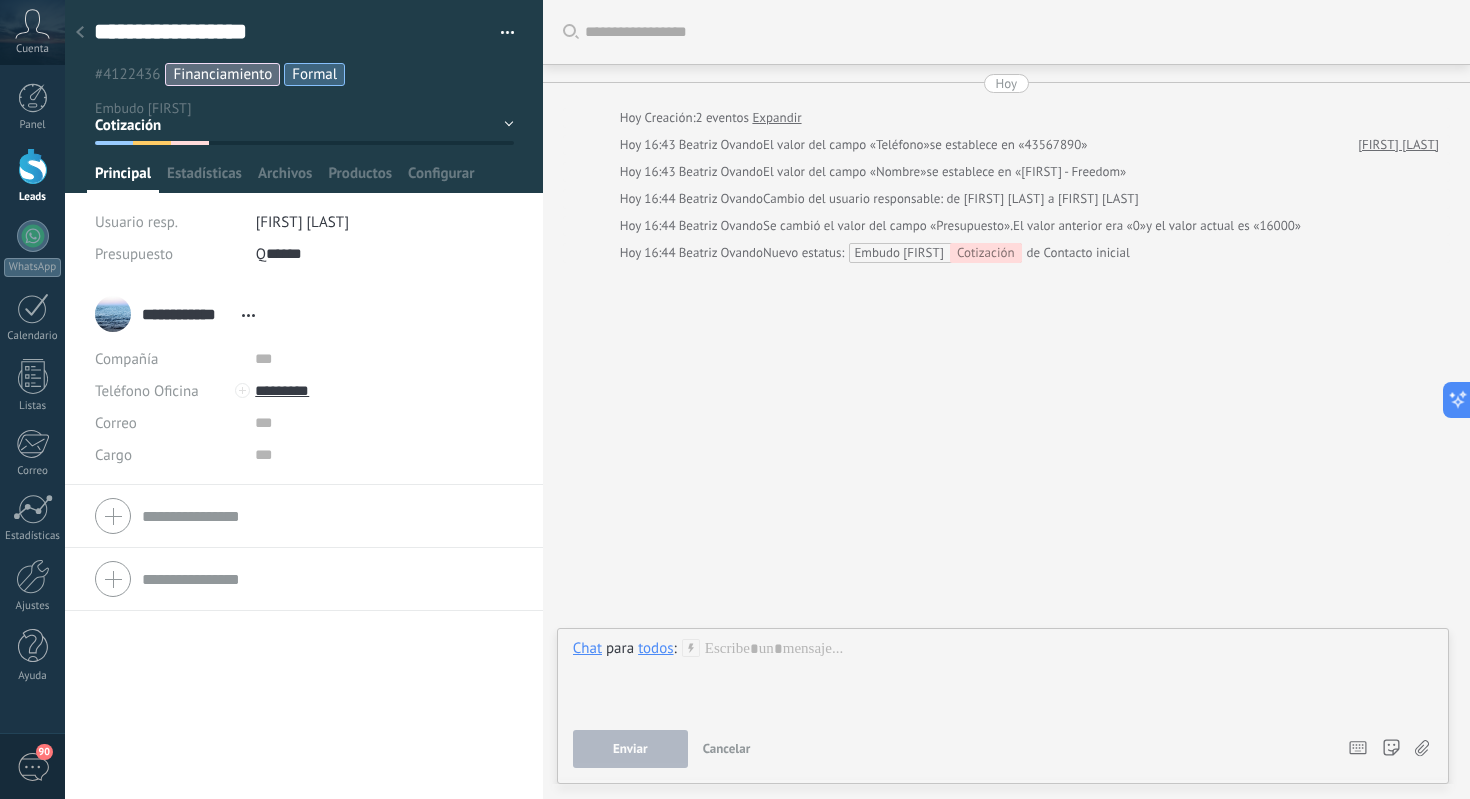 click on "[FIRST] [LAST]" at bounding box center (302, 222) 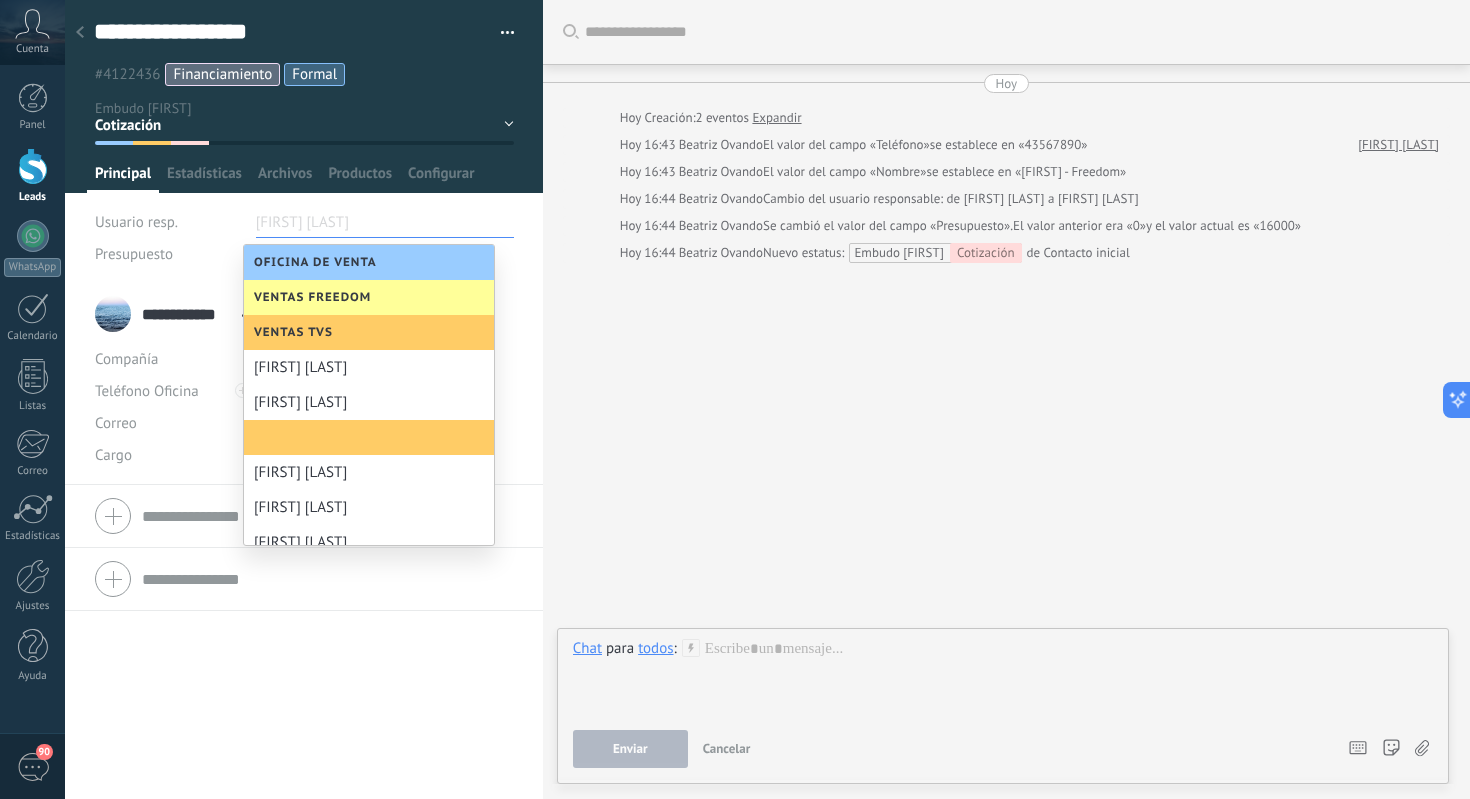 scroll, scrollTop: 124, scrollLeft: 0, axis: vertical 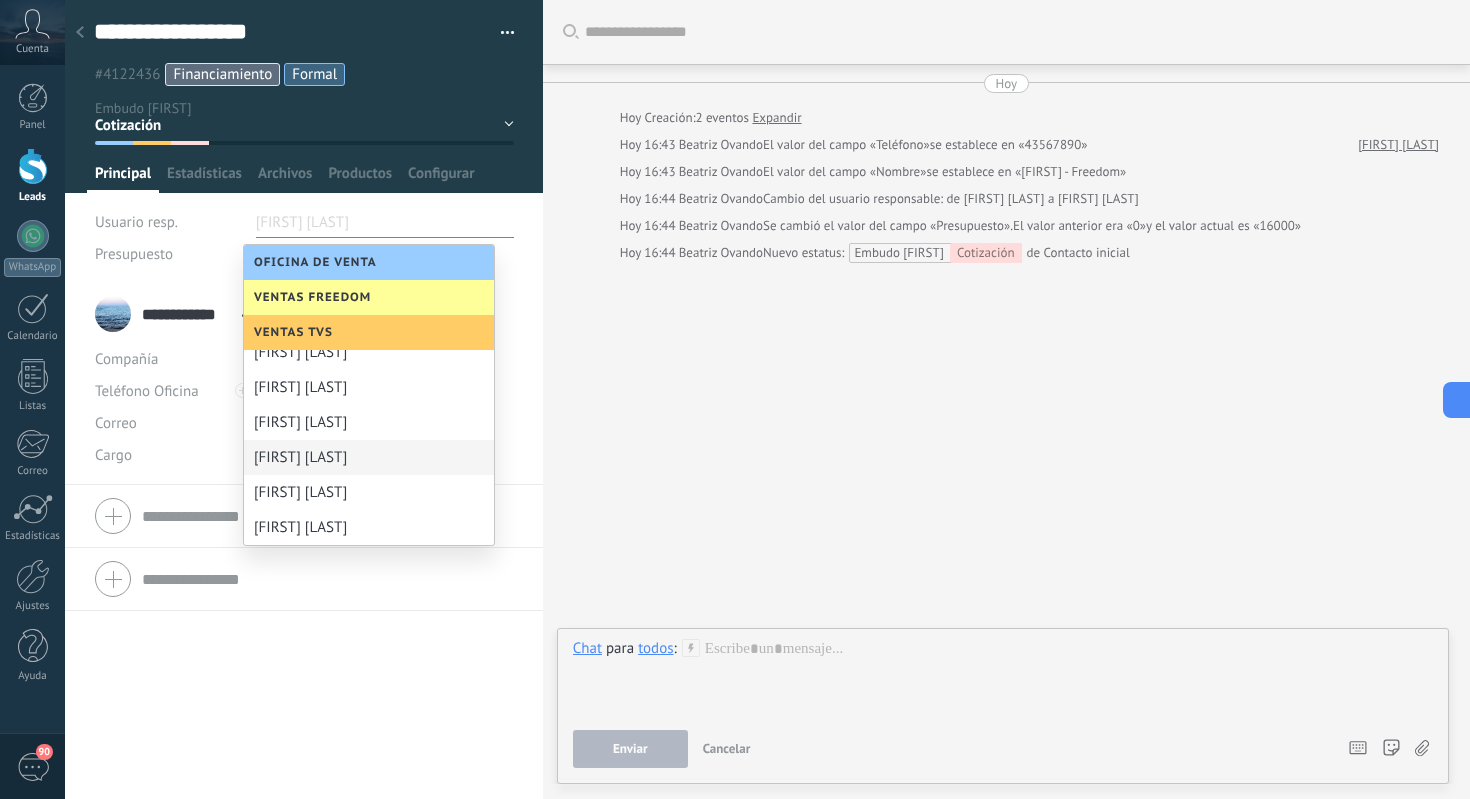 click at bounding box center (304, 96) 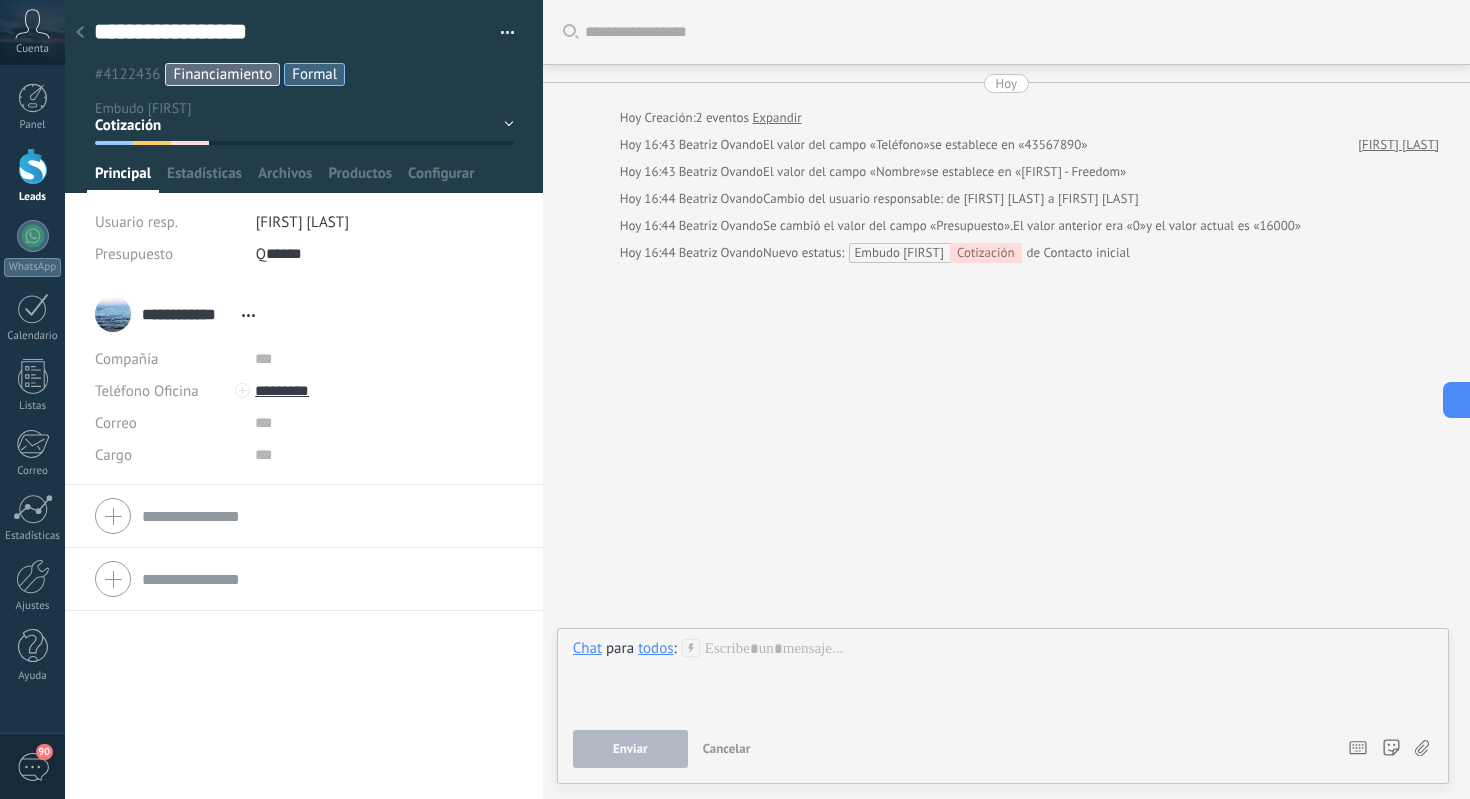 click on "Teléfono Oficina
Ofic. directo
Celular
Fax
Casa
Otro
Teléfono Oficina" at bounding box center [167, 391] 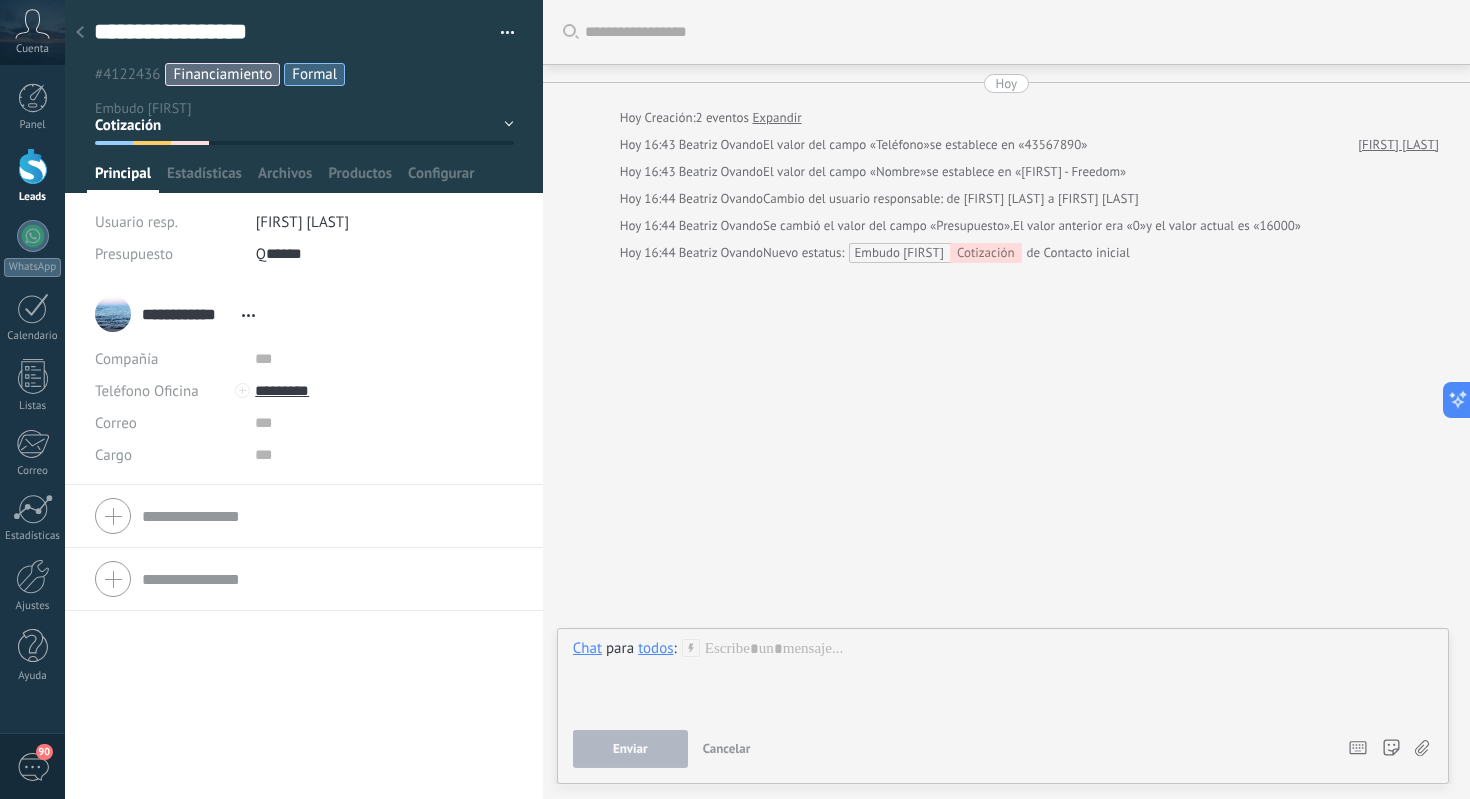 click at bounding box center (242, 390) 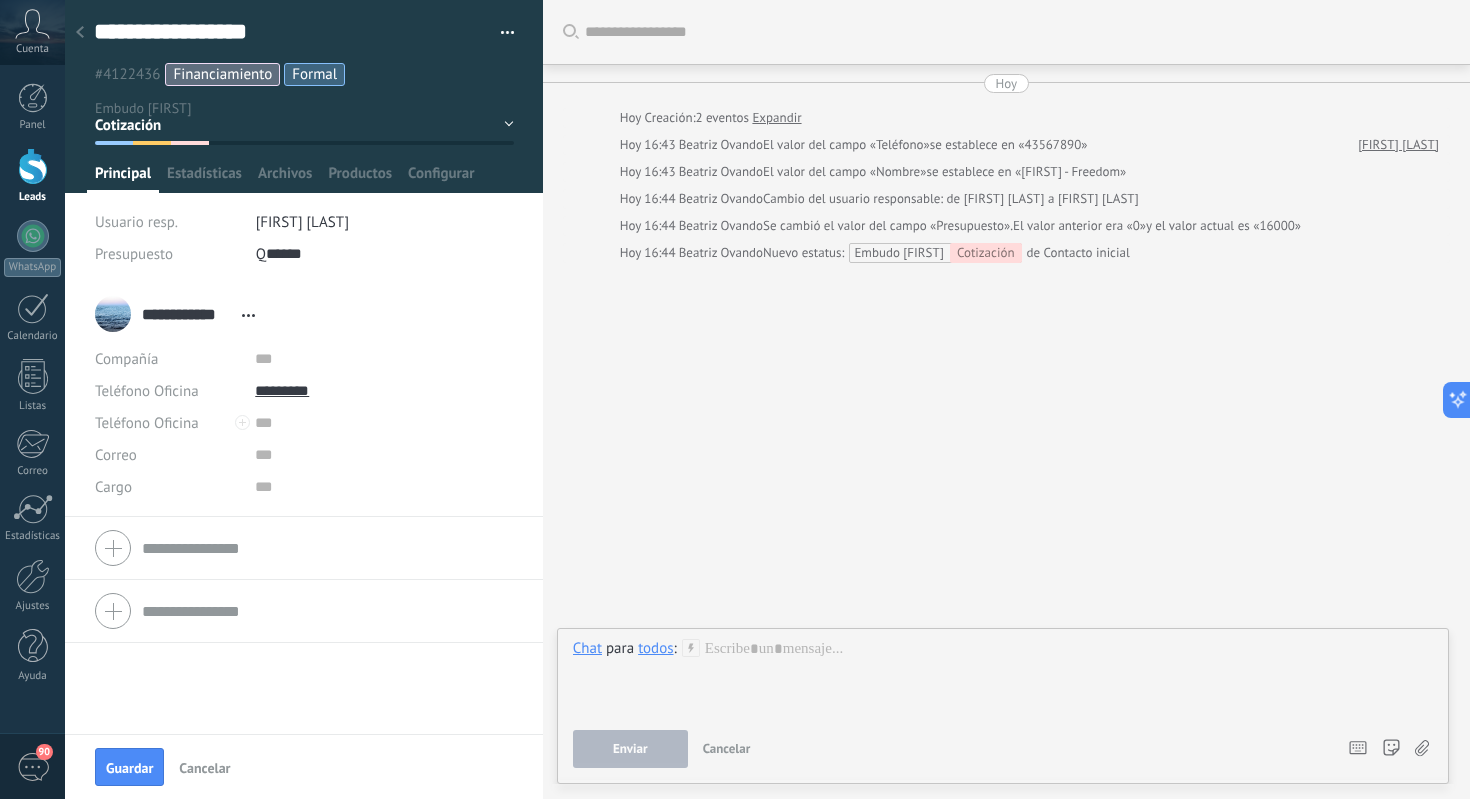 click at bounding box center (383, 423) 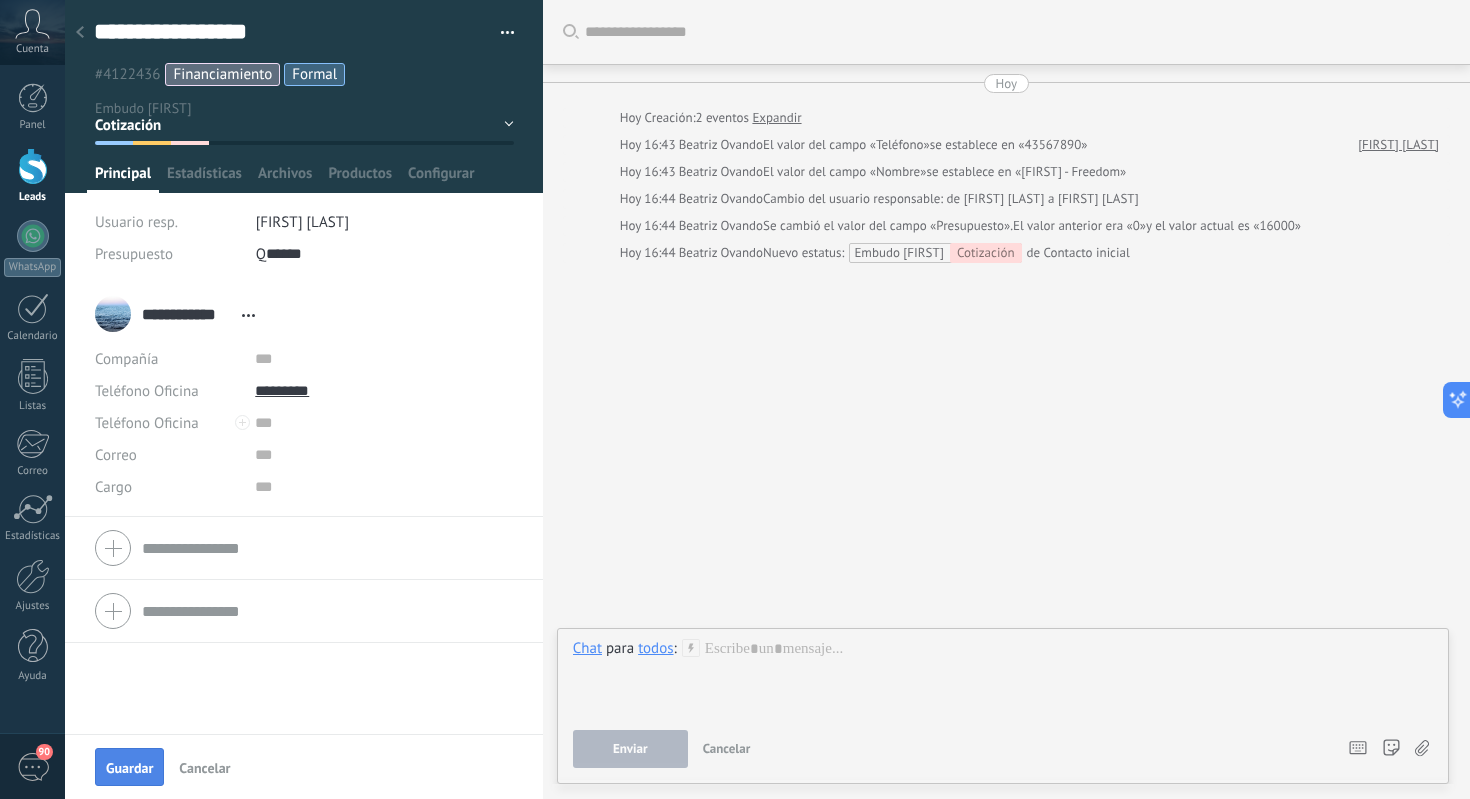click on "Guardar" at bounding box center [129, 767] 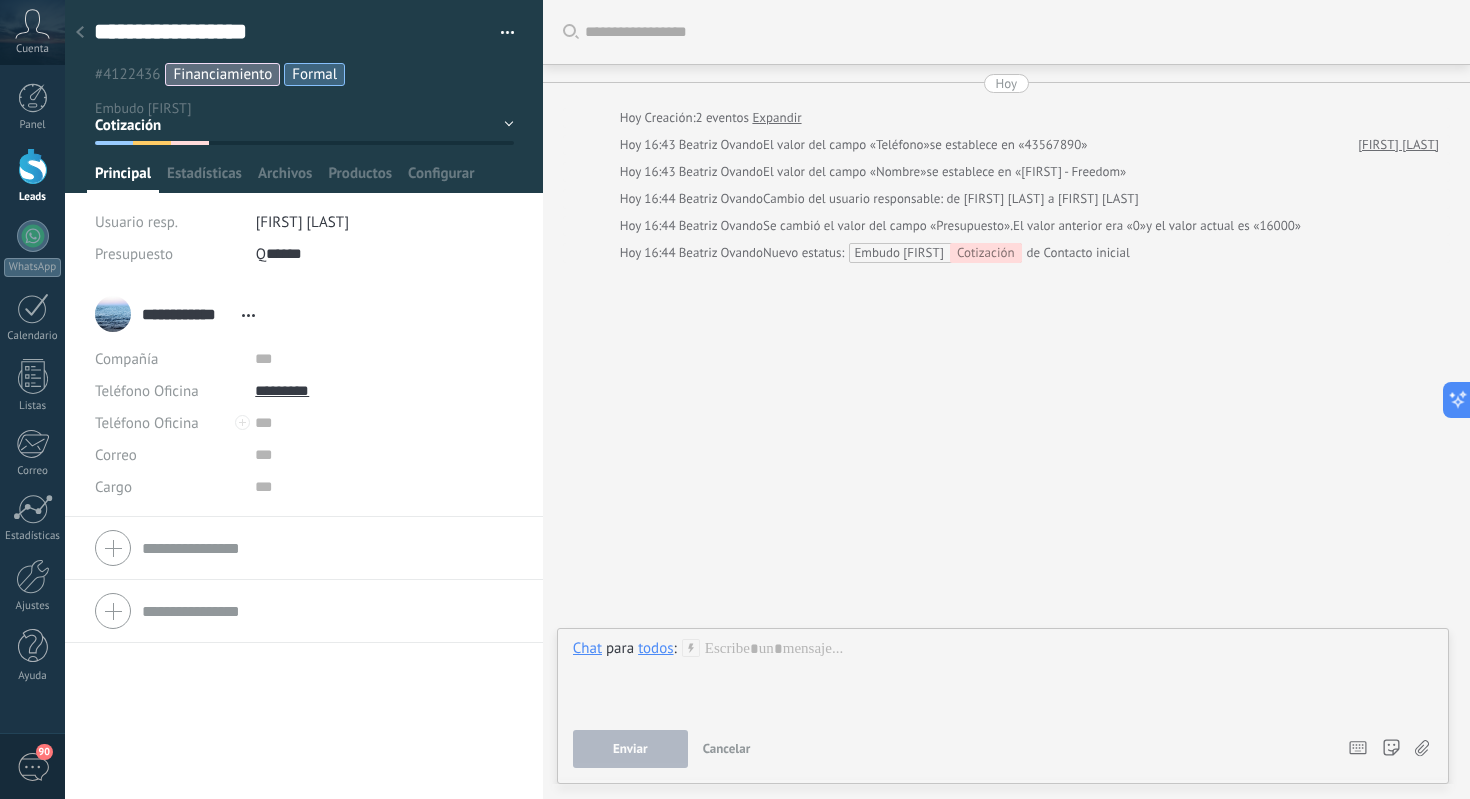 drag, startPoint x: 82, startPoint y: 15, endPoint x: 96, endPoint y: 44, distance: 32.202484 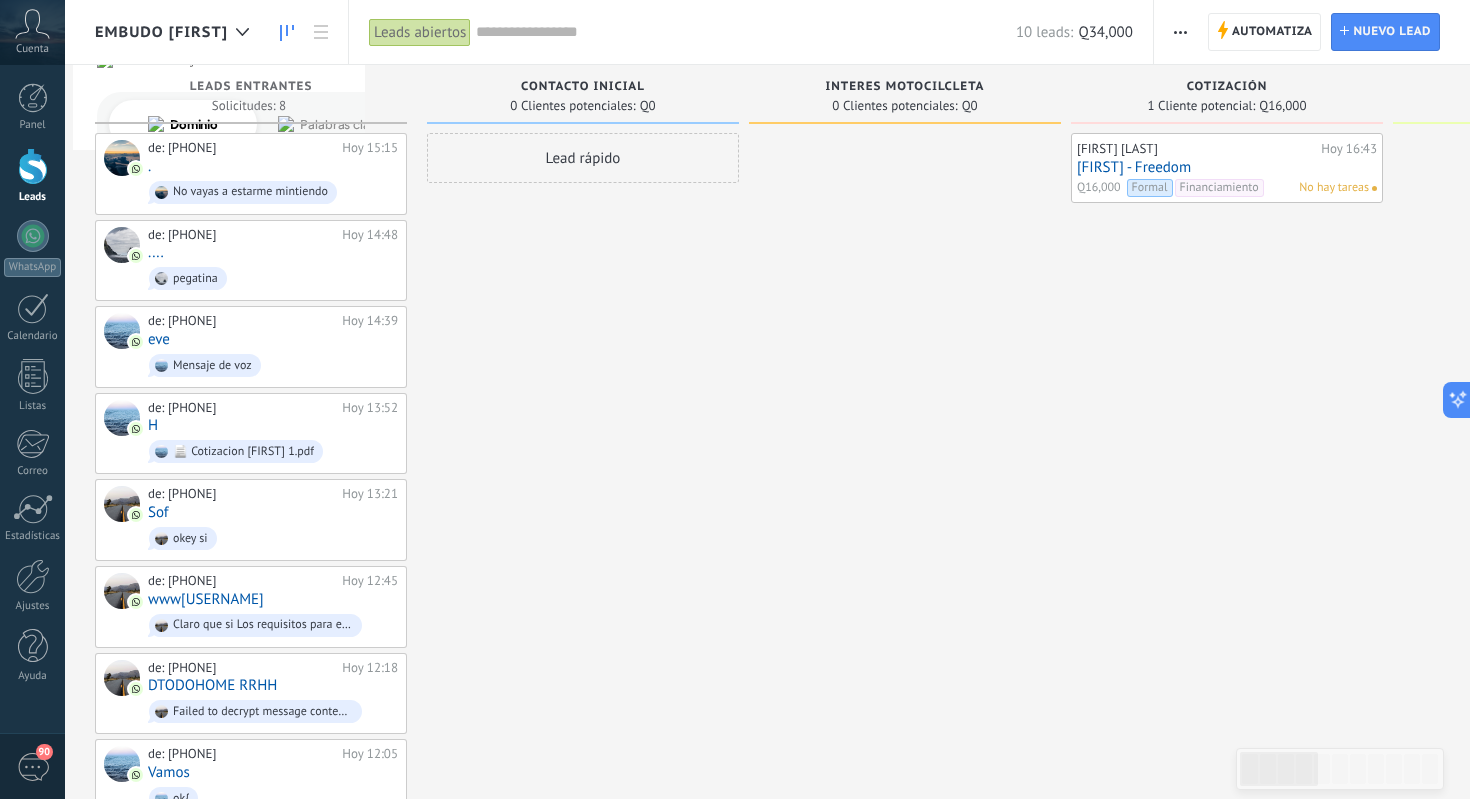 scroll, scrollTop: 0, scrollLeft: 1, axis: horizontal 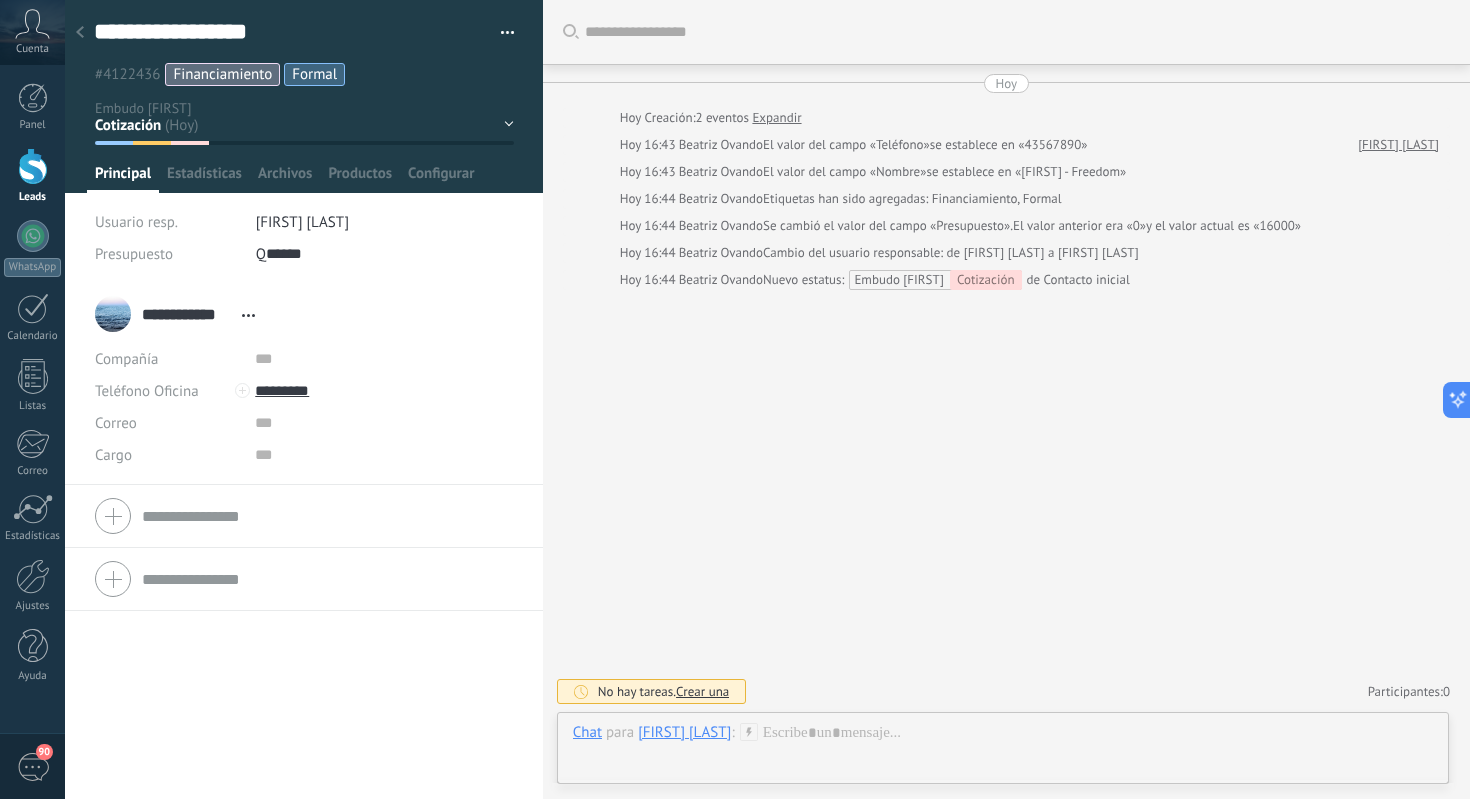 click at bounding box center (80, 32) 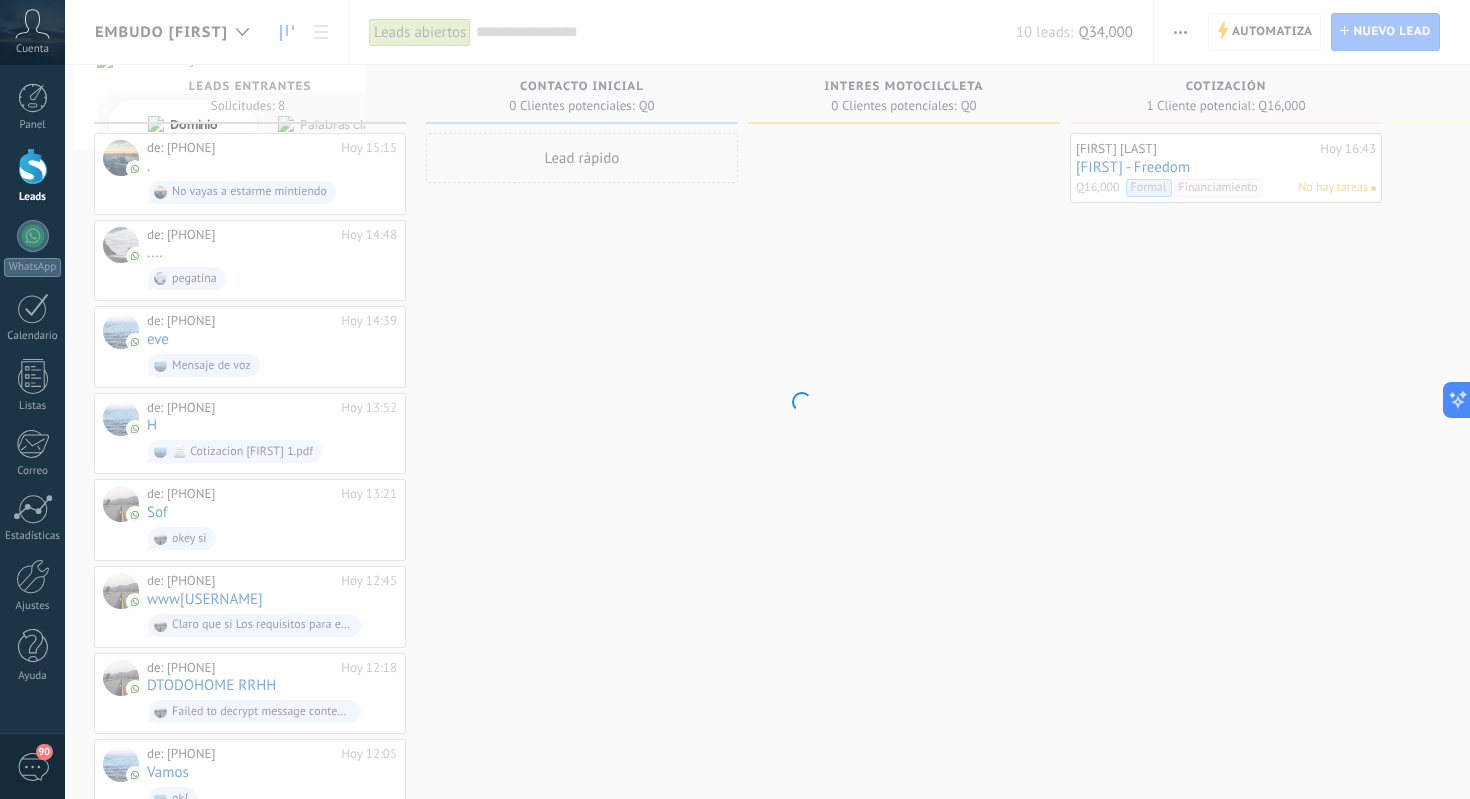 click on ".abccls-1,.abccls-2{fill-rule:evenodd}.abccls-2{fill:#fff} .abfcls-1{fill:none}.abfcls-2{fill:#fff} .abncls-1{isolation:isolate}.abncls-2{opacity:.06}.abncls-2,.abncls-3,.abncls-6{mix-blend-mode:multiply}.abncls-3{opacity:.15}.abncls-4,.abncls-8{fill:#fff}.abncls-5{fill:url(#abnlinear-gradient)}.abncls-6{opacity:.04}.abncls-7{fill:url(#abnlinear-gradient-2)}.abncls-8{fill-rule:evenodd} .abqst0{fill:#ffa200} .abwcls-1{fill:#252525} .cls-1{isolation:isolate} .acicls-1{fill:none} .aclcls-1{fill:#232323} .acnst0{display:none} .addcls-1,.addcls-2{fill:none;stroke-miterlimit:10}.addcls-1{stroke:#dfe0e5}.addcls-2{stroke:#a1a7ab} .adecls-1,.adecls-2{fill:none;stroke-miterlimit:10}.adecls-1{stroke:#dfe0e5}.adecls-2{stroke:#a1a7ab} .adqcls-1{fill:#8591a5;fill-rule:evenodd} .aeccls-1{fill:#5c9f37} .aeecls-1{fill:#f86161} .aejcls-1{fill:#8591a5;fill-rule:evenodd} .aekcls-1{fill-rule:evenodd} .aelcls-1{fill-rule:evenodd;fill:currentColor} .aemcls-1{fill-rule:evenodd;fill:currentColor} .aencls-2{fill:#f86161;opacity:.3}" at bounding box center (735, 399) 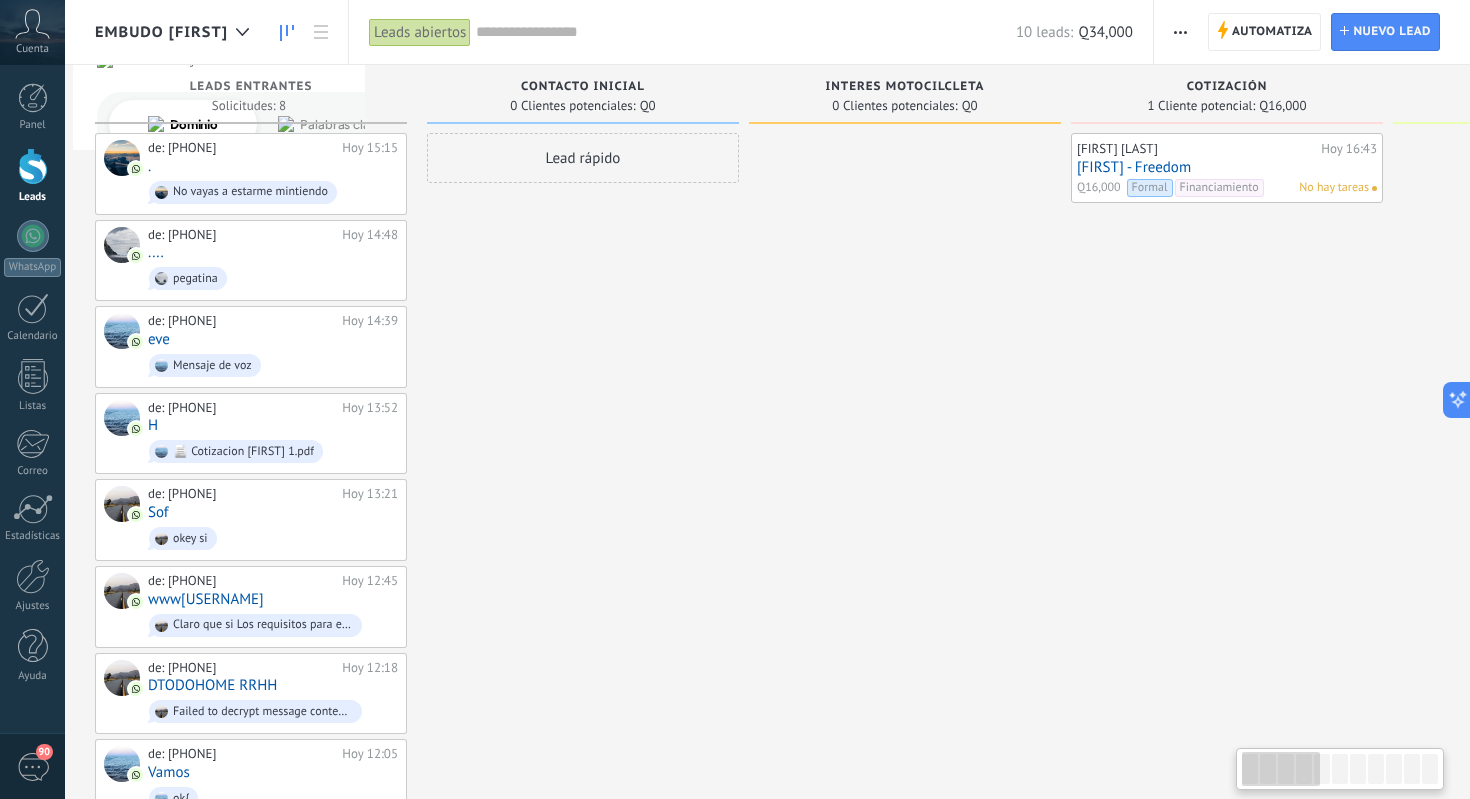 scroll, scrollTop: 0, scrollLeft: 35, axis: horizontal 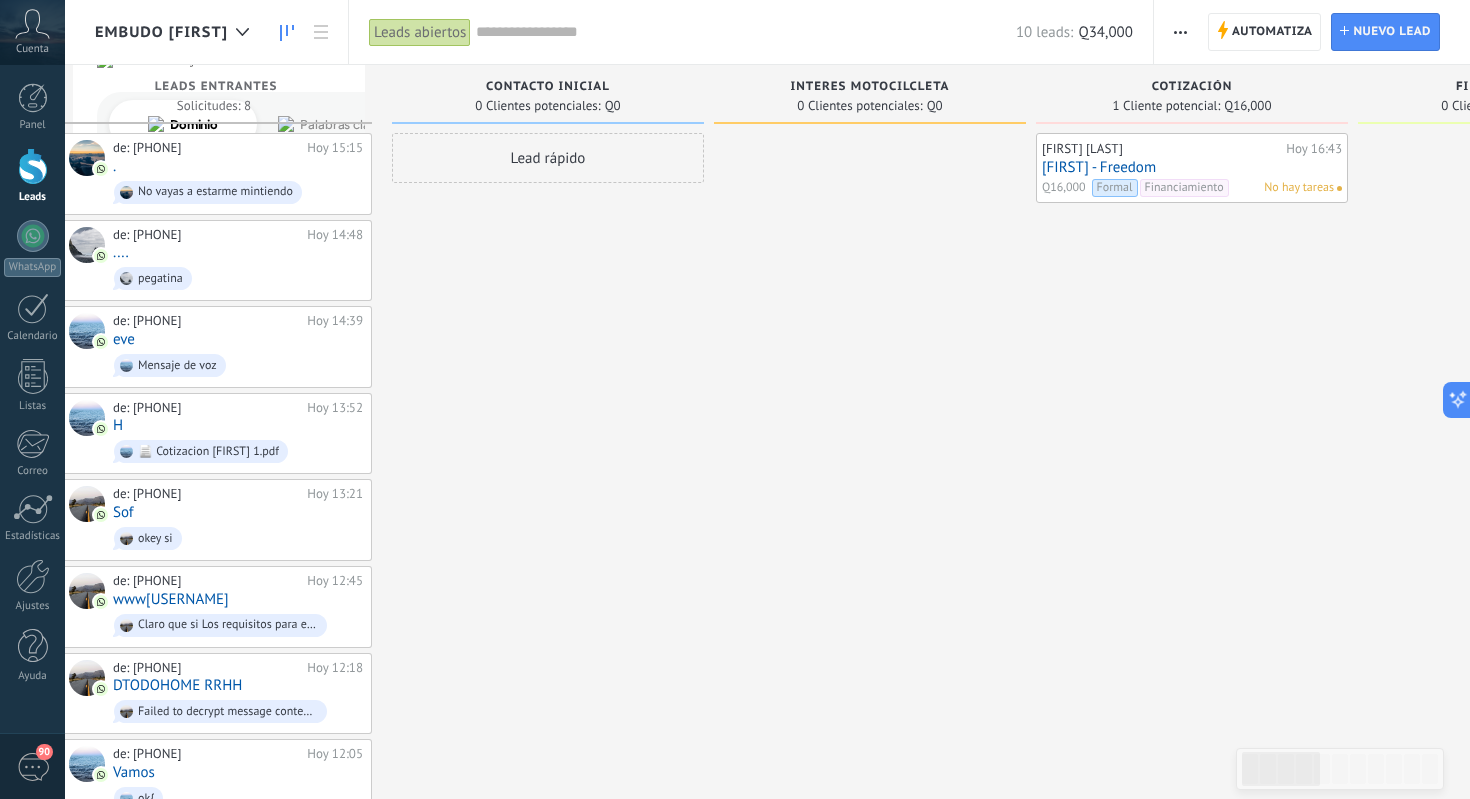 drag, startPoint x: 904, startPoint y: 367, endPoint x: 842, endPoint y: 451, distance: 104.40307 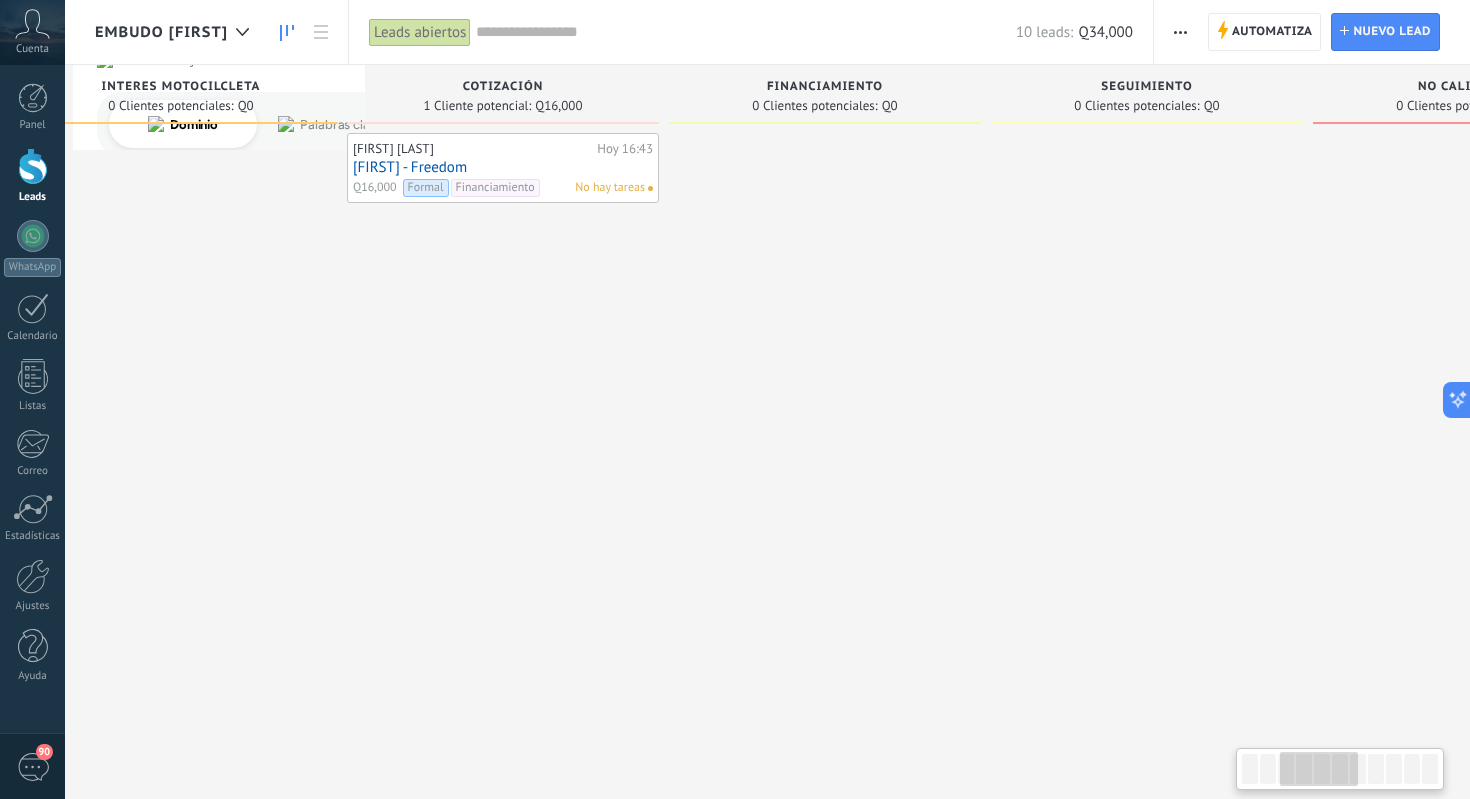 scroll, scrollTop: 0, scrollLeft: 711, axis: horizontal 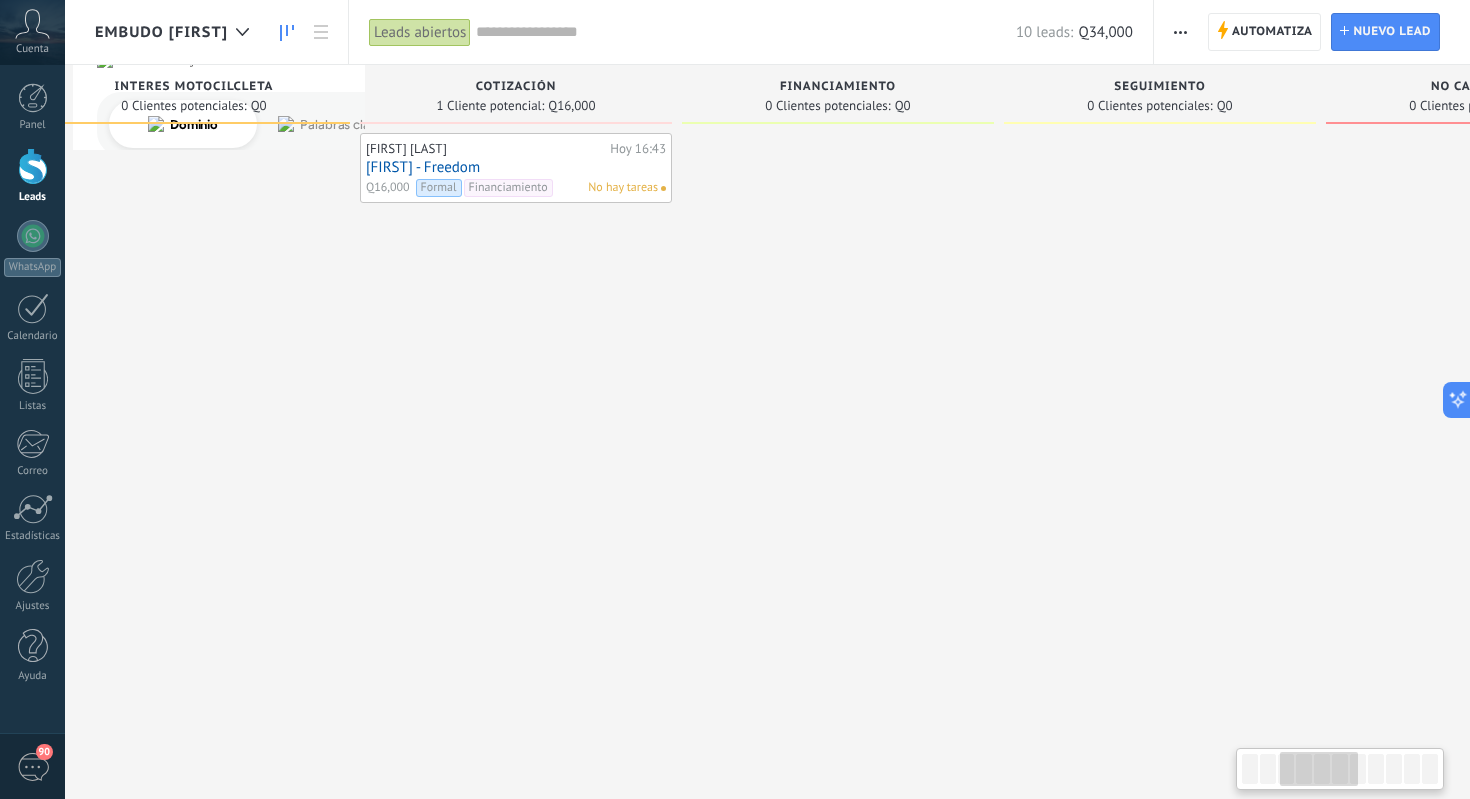 drag, startPoint x: 409, startPoint y: 239, endPoint x: 836, endPoint y: 271, distance: 428.1974 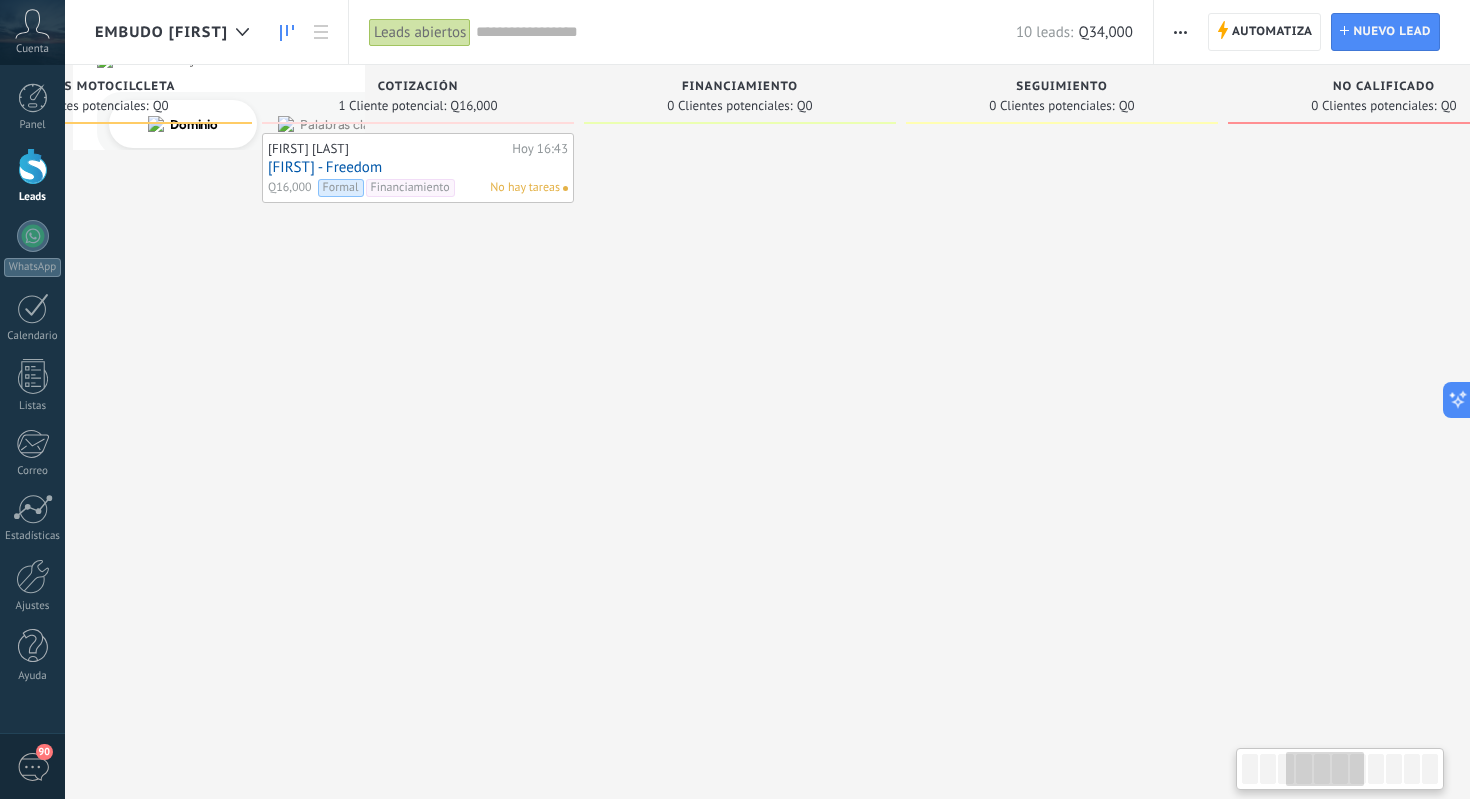 scroll, scrollTop: 0, scrollLeft: 814, axis: horizontal 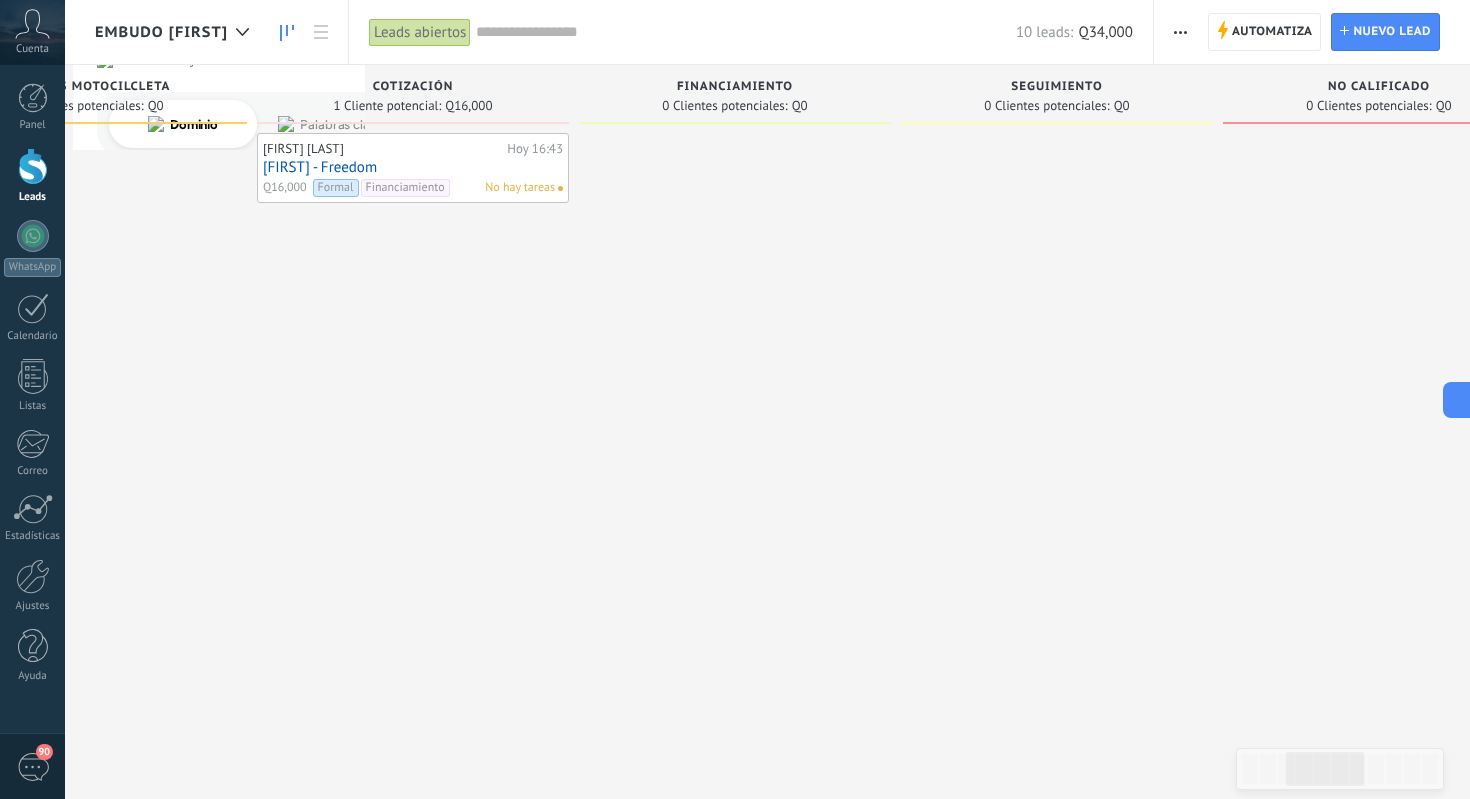 drag, startPoint x: 862, startPoint y: 340, endPoint x: 759, endPoint y: 341, distance: 103.00485 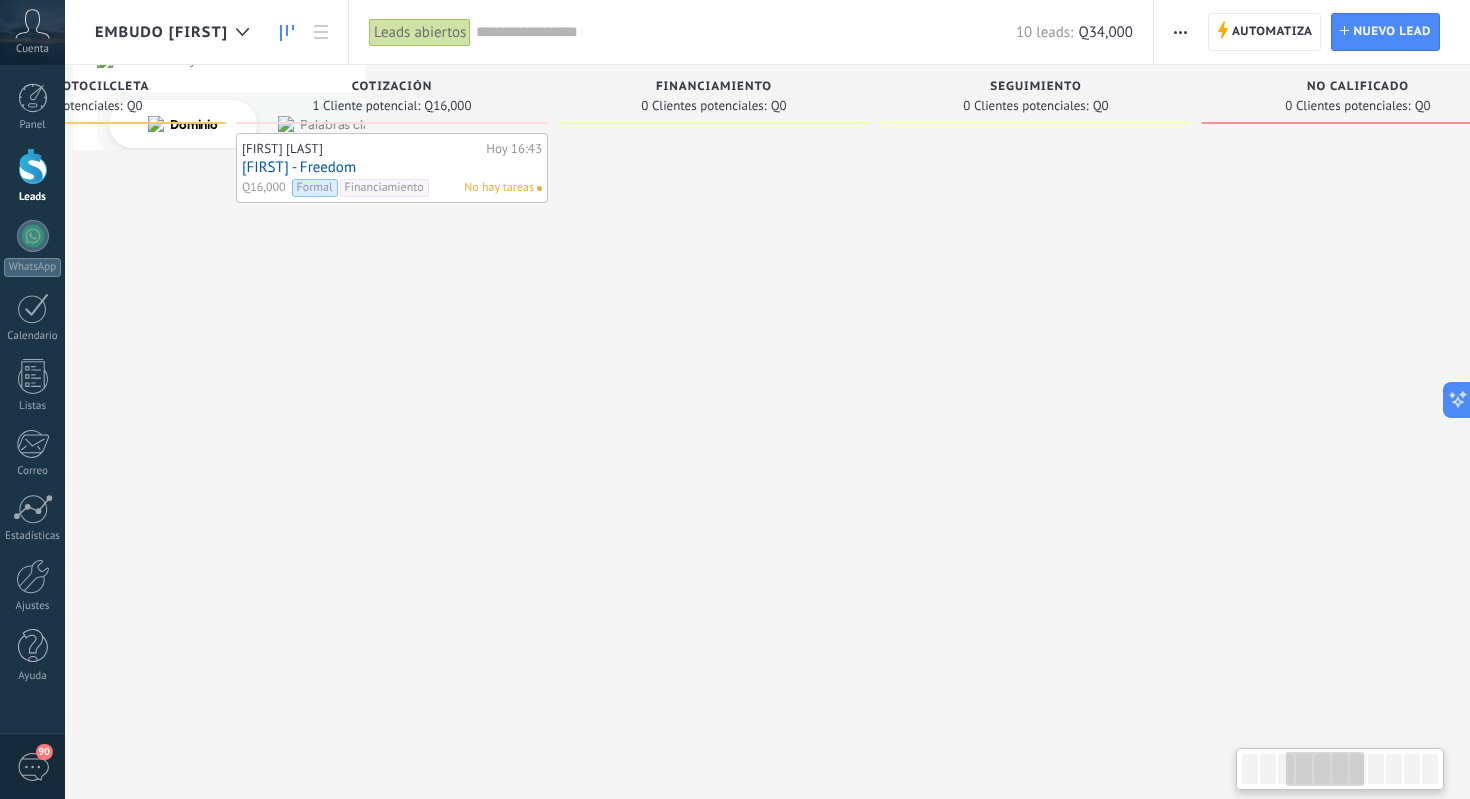 scroll, scrollTop: 0, scrollLeft: 830, axis: horizontal 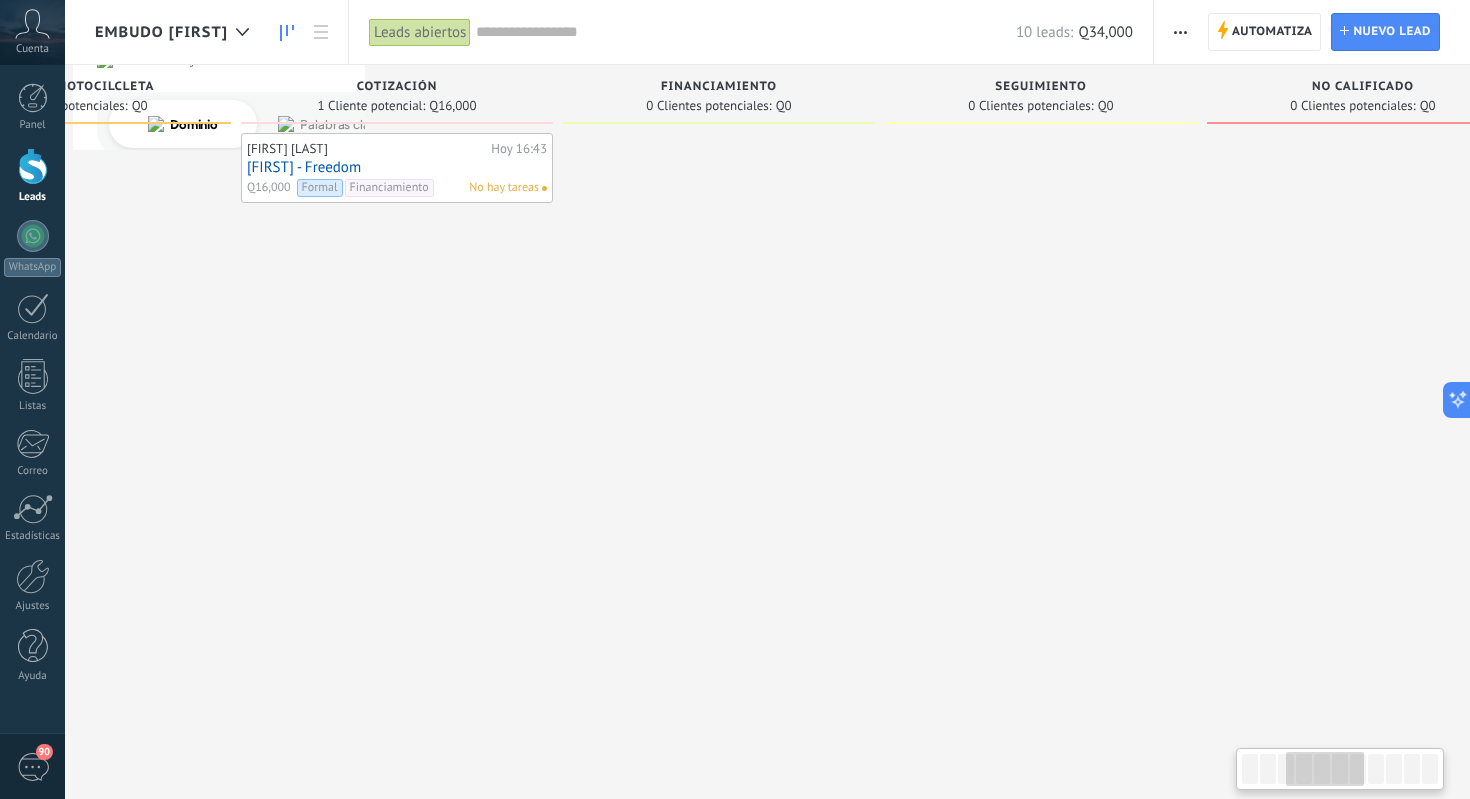 drag, startPoint x: 665, startPoint y: 206, endPoint x: 742, endPoint y: 211, distance: 77.16217 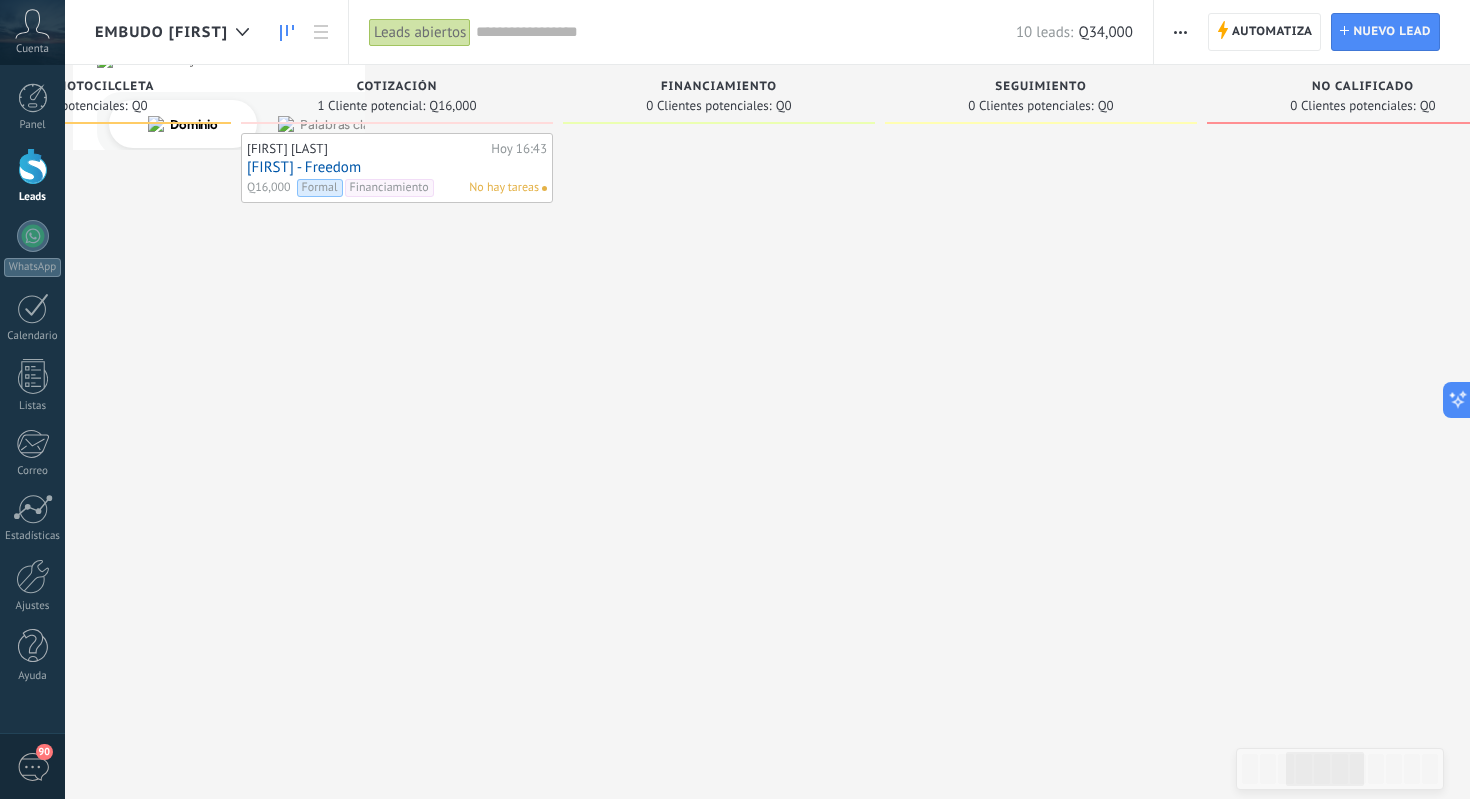 click on "[FIRST] - [TEXT]" at bounding box center (397, 167) 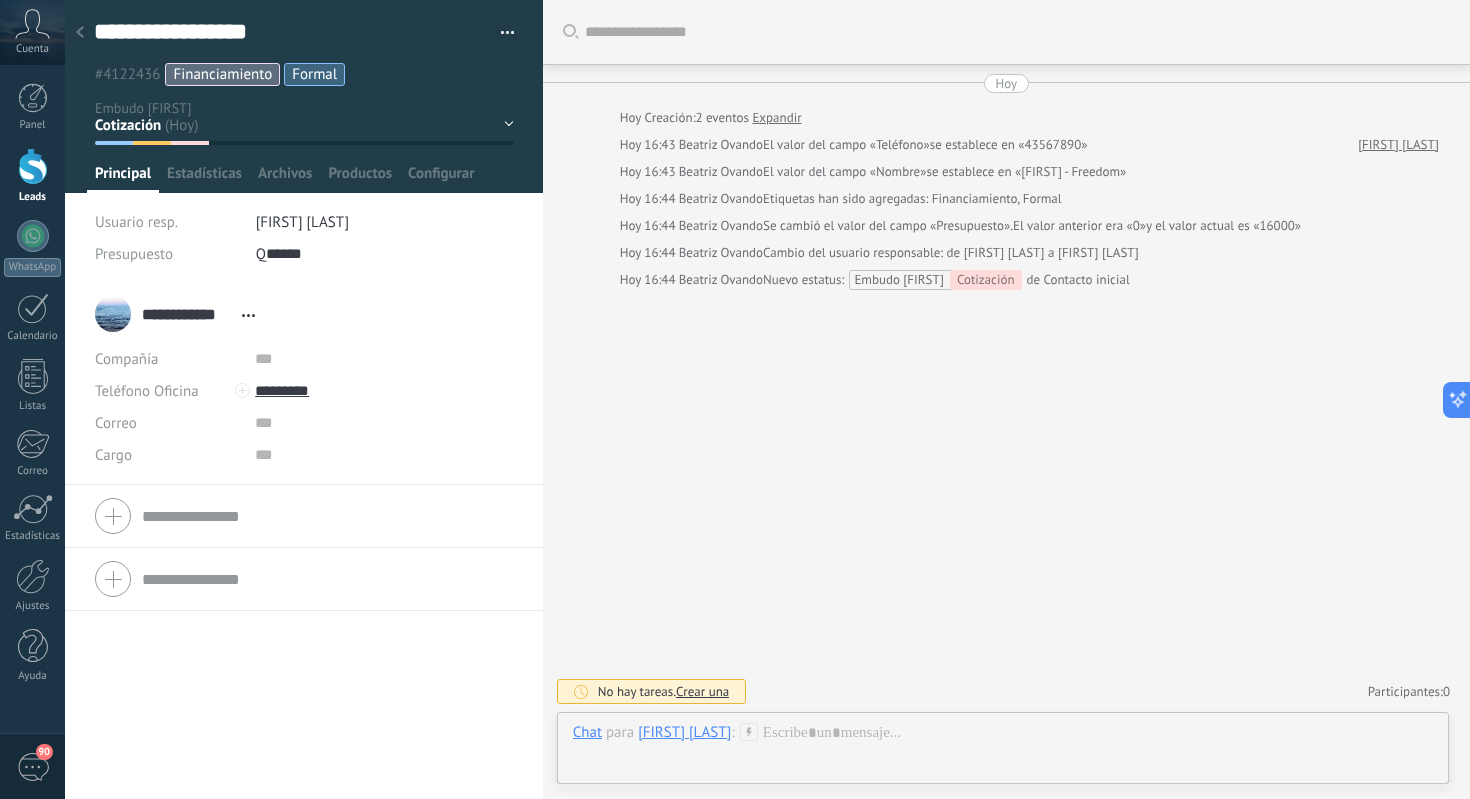 scroll, scrollTop: 30, scrollLeft: 0, axis: vertical 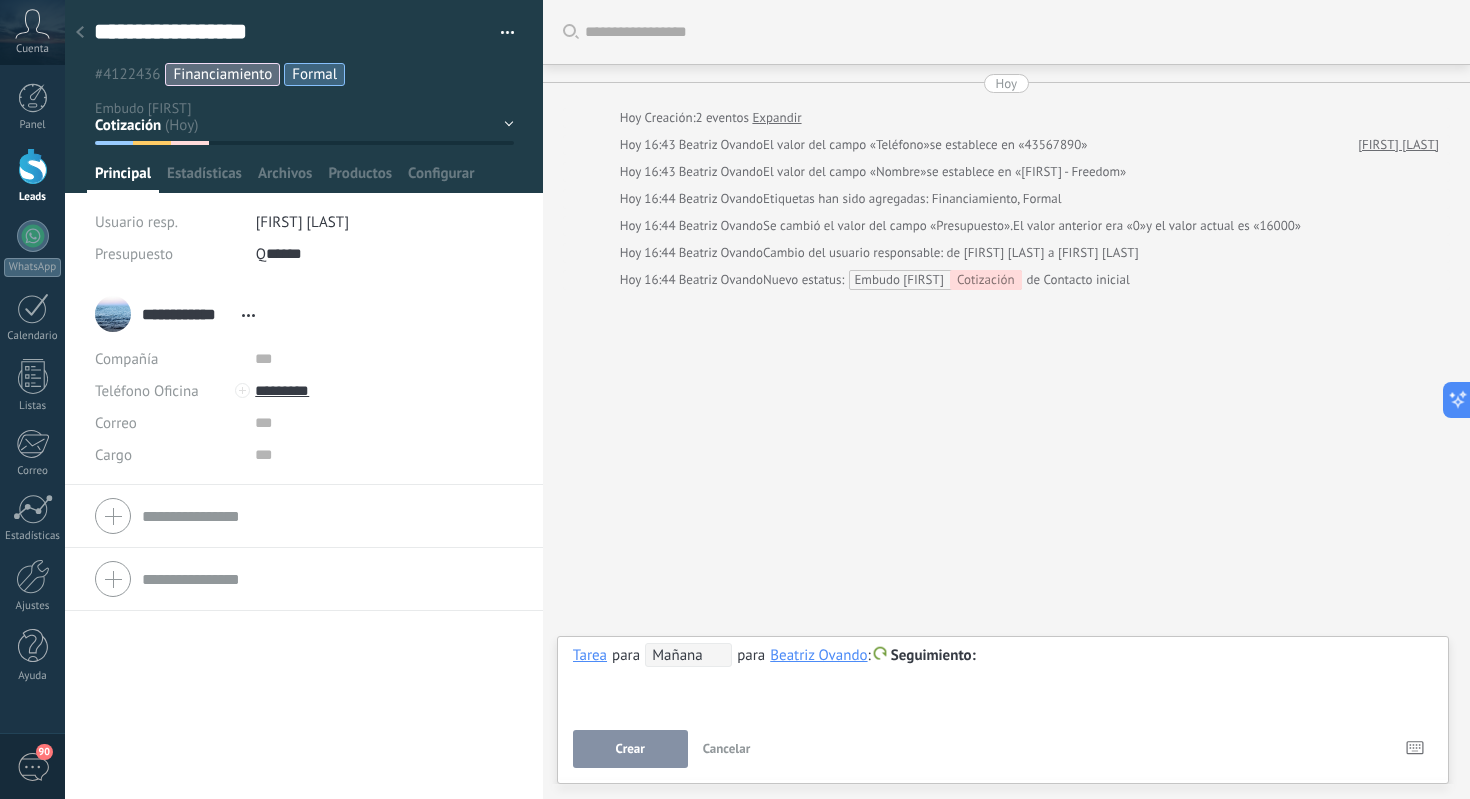 click on "Mañana" at bounding box center [688, 655] 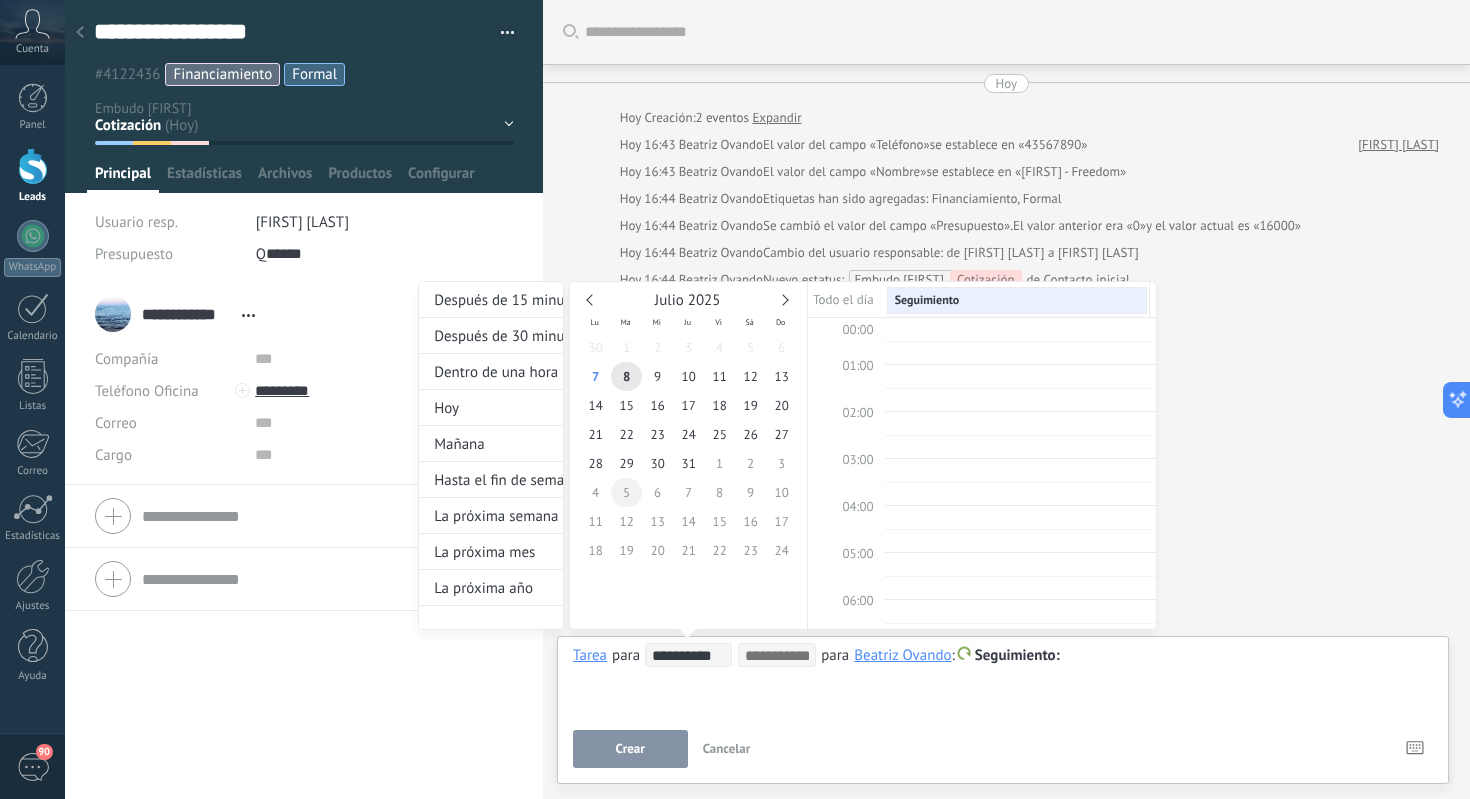scroll, scrollTop: 377, scrollLeft: 0, axis: vertical 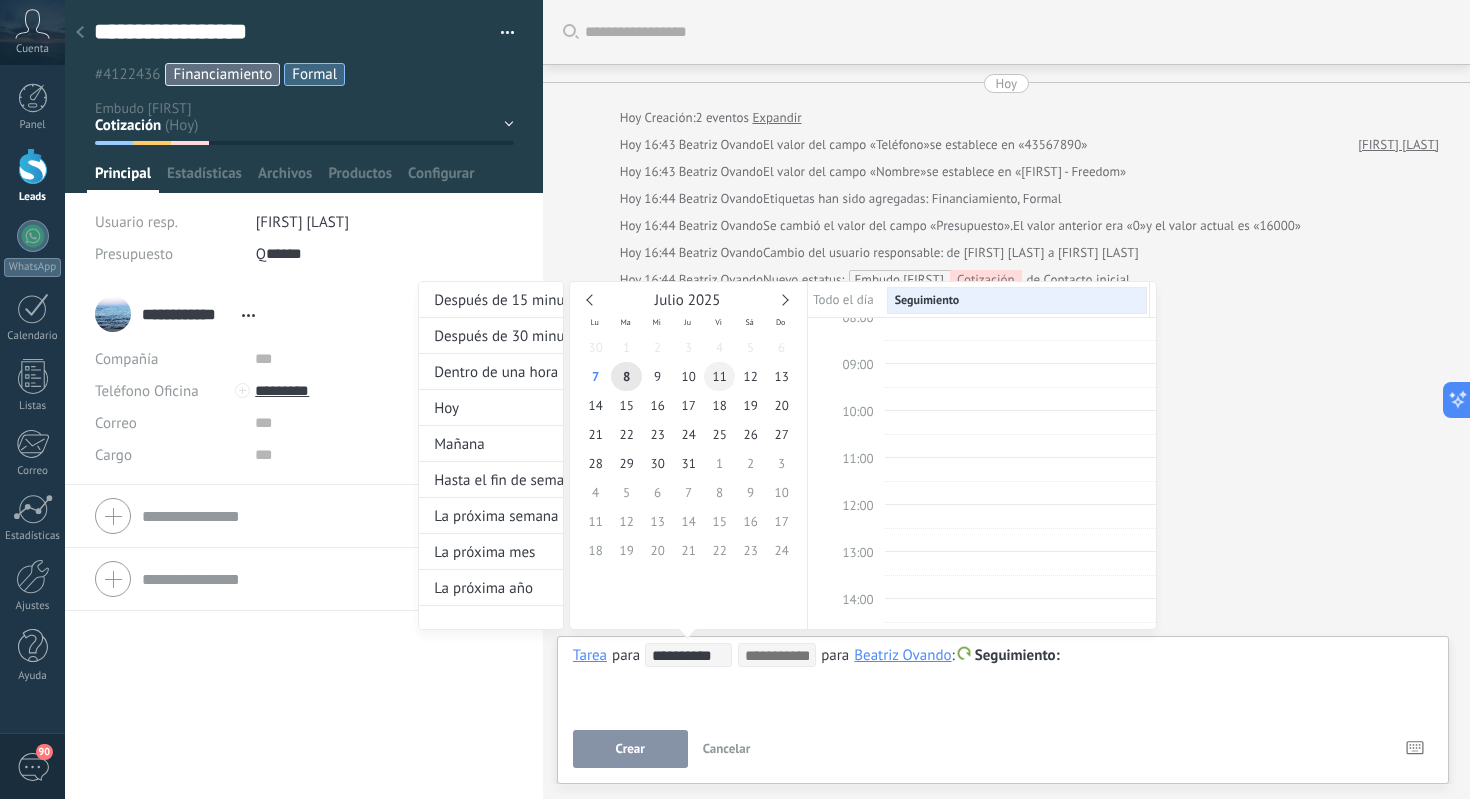 click on "11" at bounding box center (719, 376) 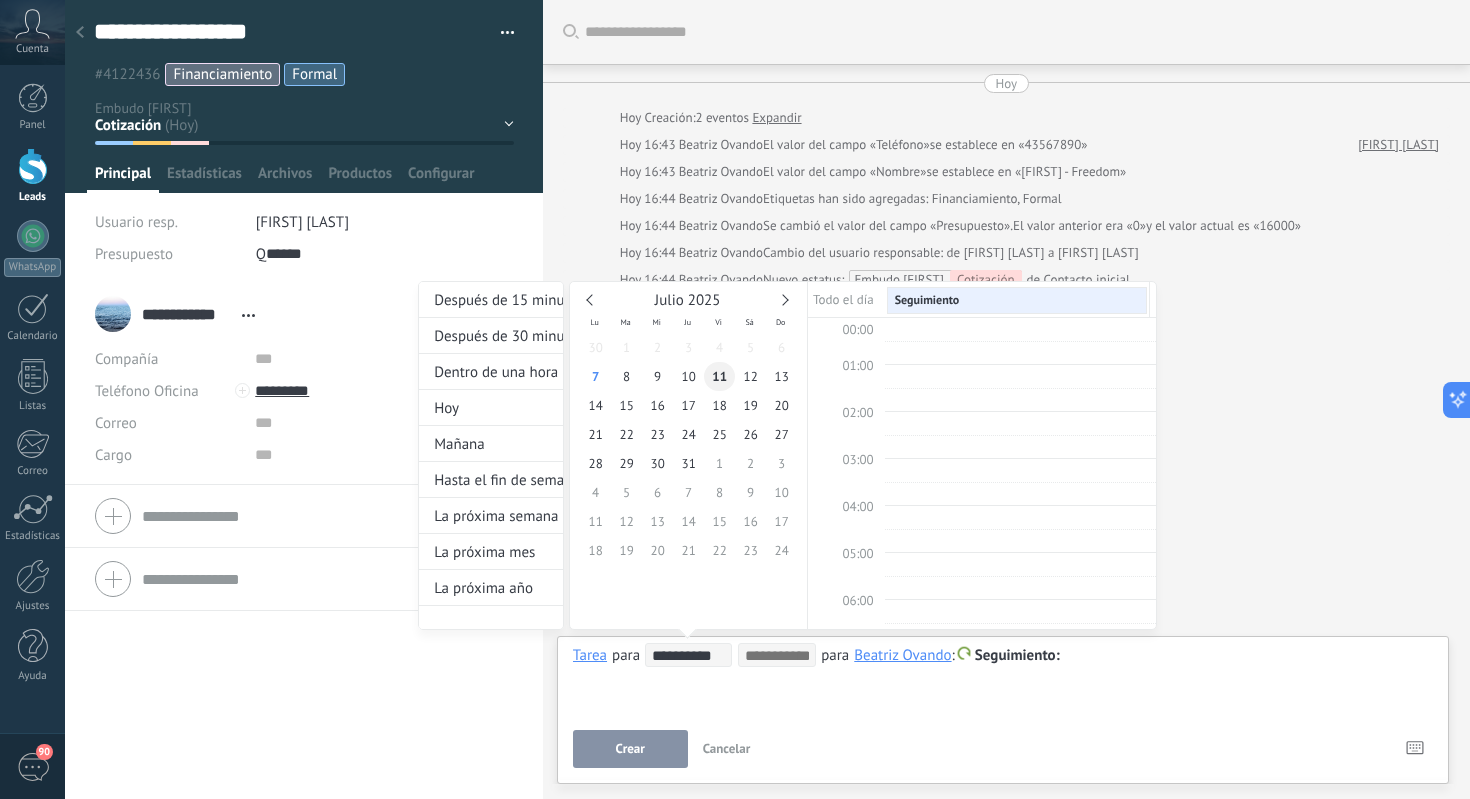 scroll, scrollTop: 377, scrollLeft: 0, axis: vertical 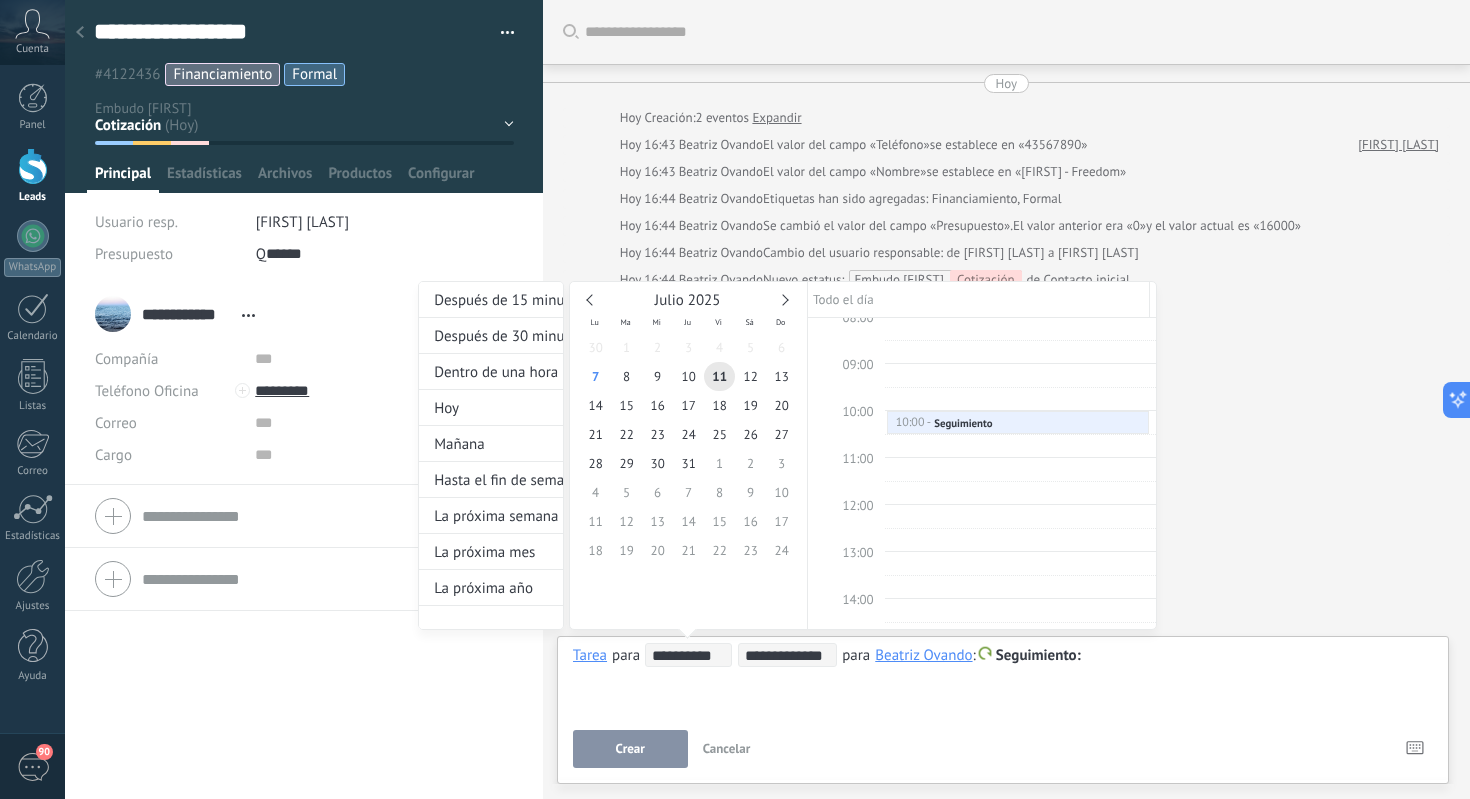 click at bounding box center (735, 399) 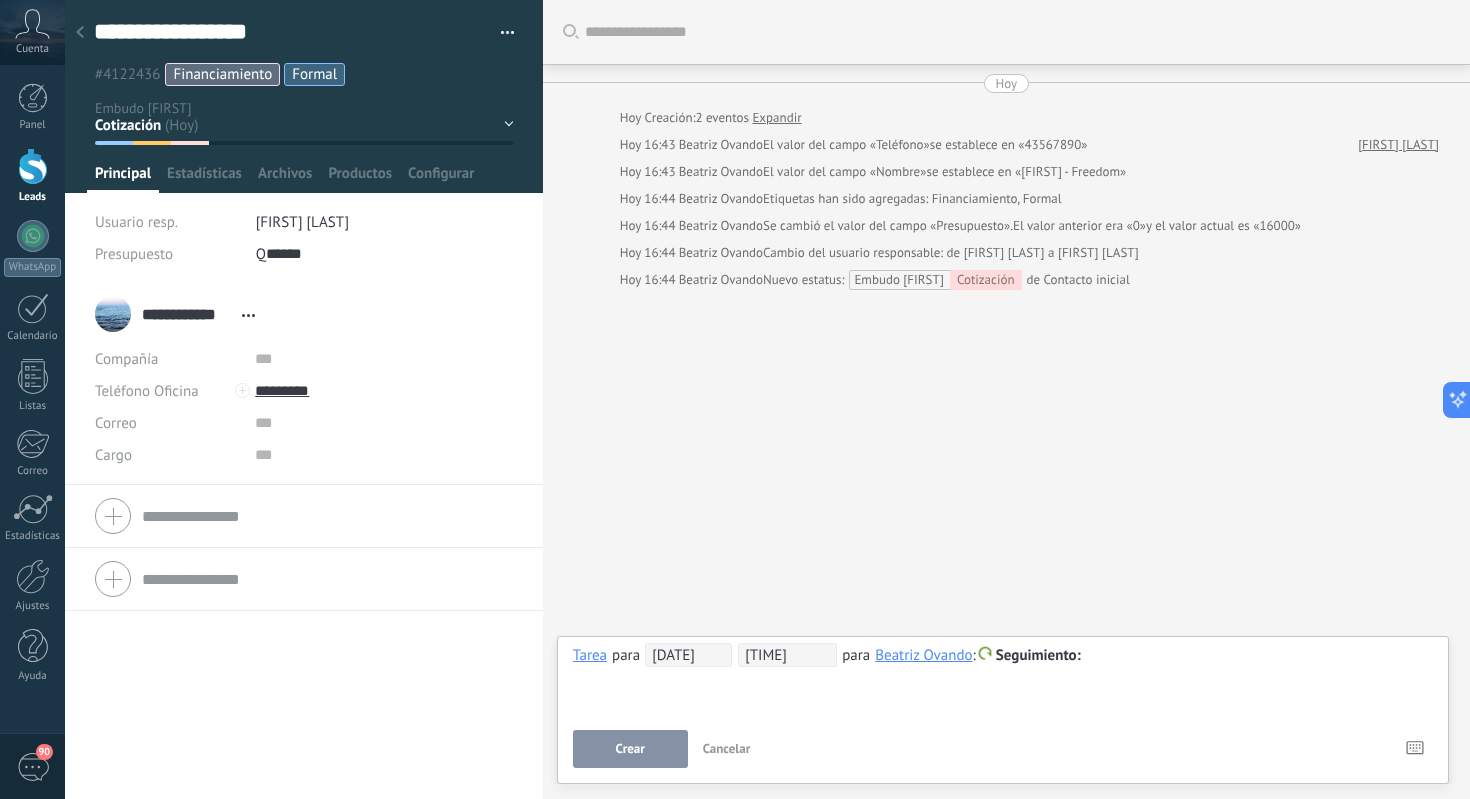 click on "Beatriz Ovando" at bounding box center (923, 655) 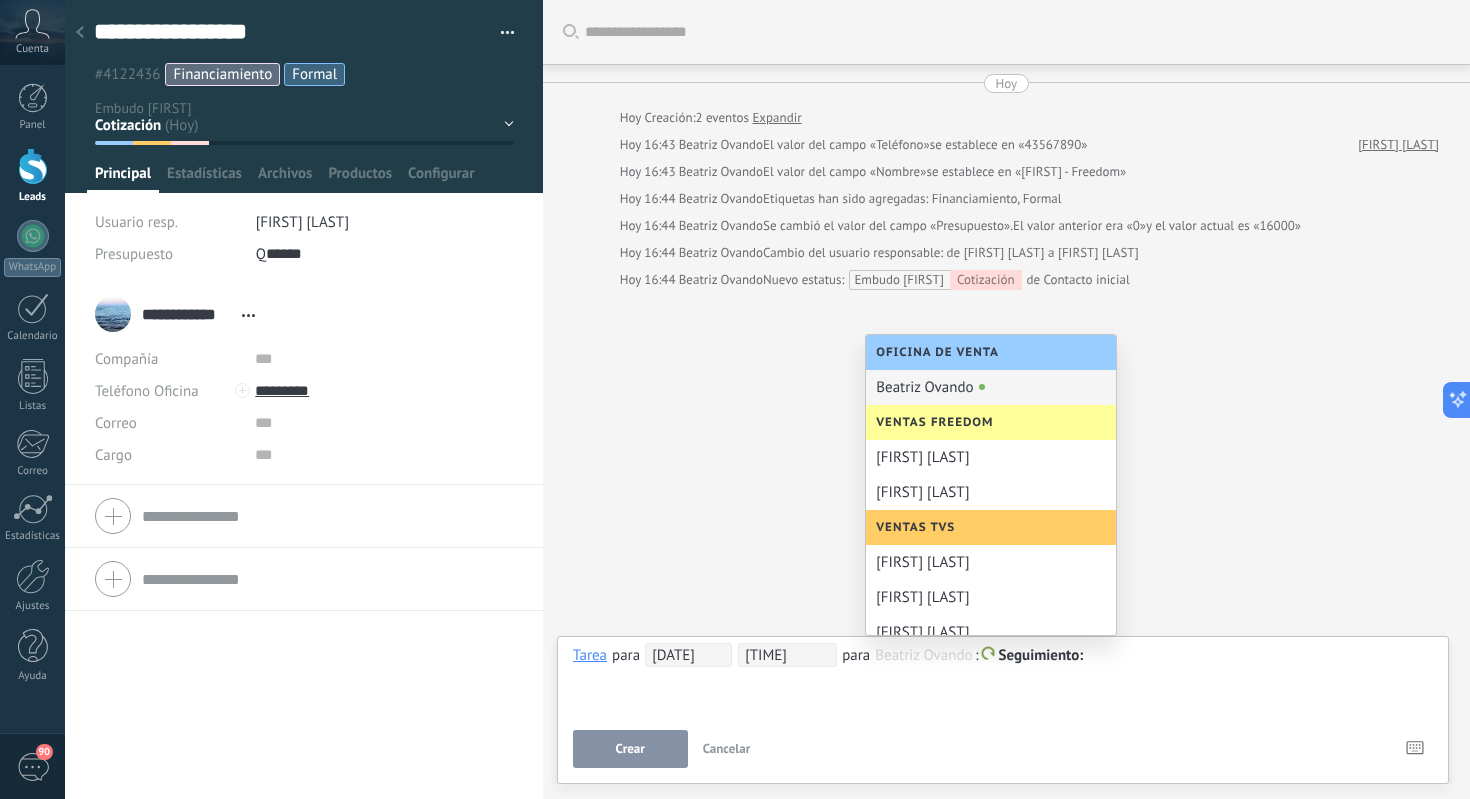 scroll, scrollTop: 0, scrollLeft: 0, axis: both 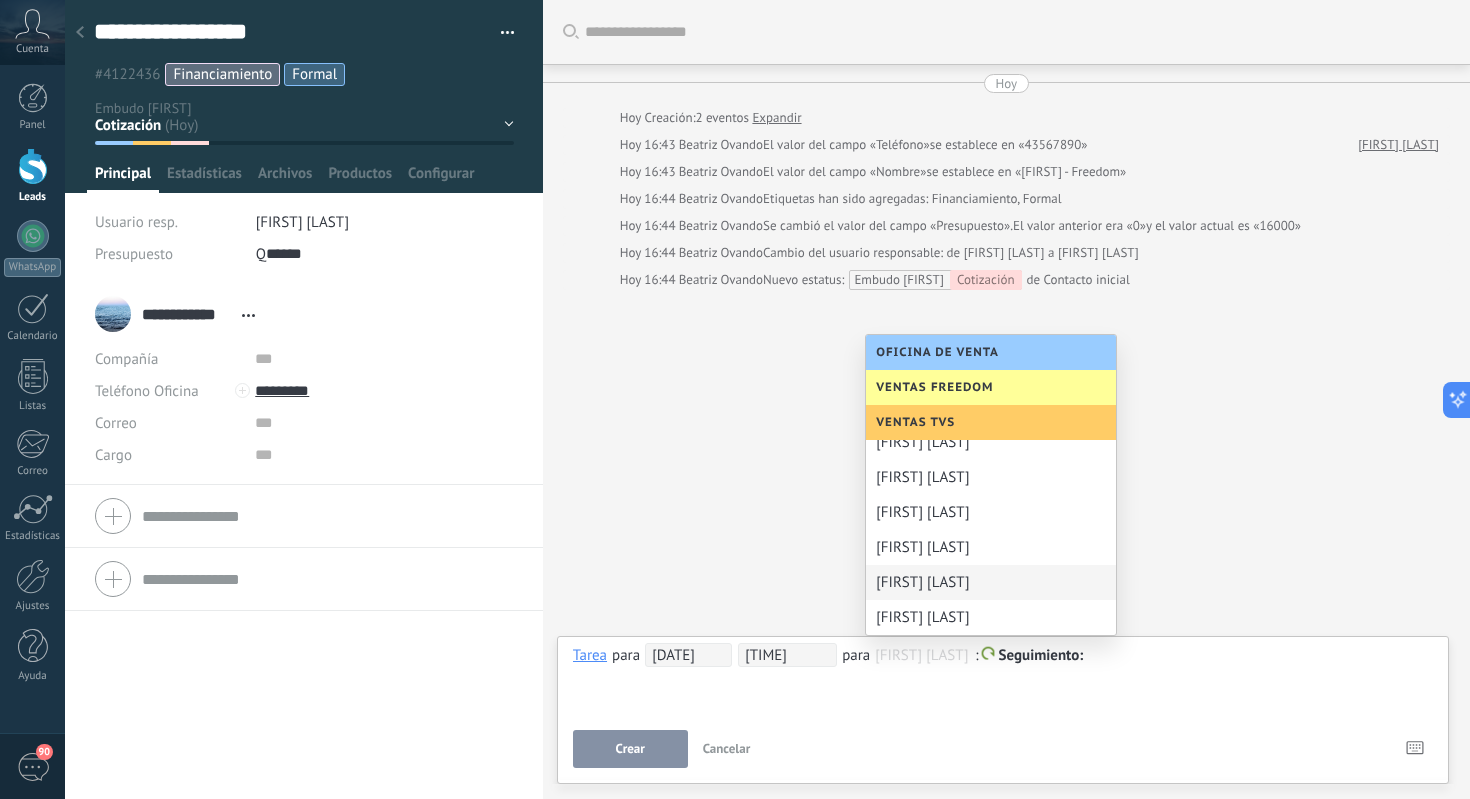 click on "[FIRST] [LAST]" at bounding box center [991, 582] 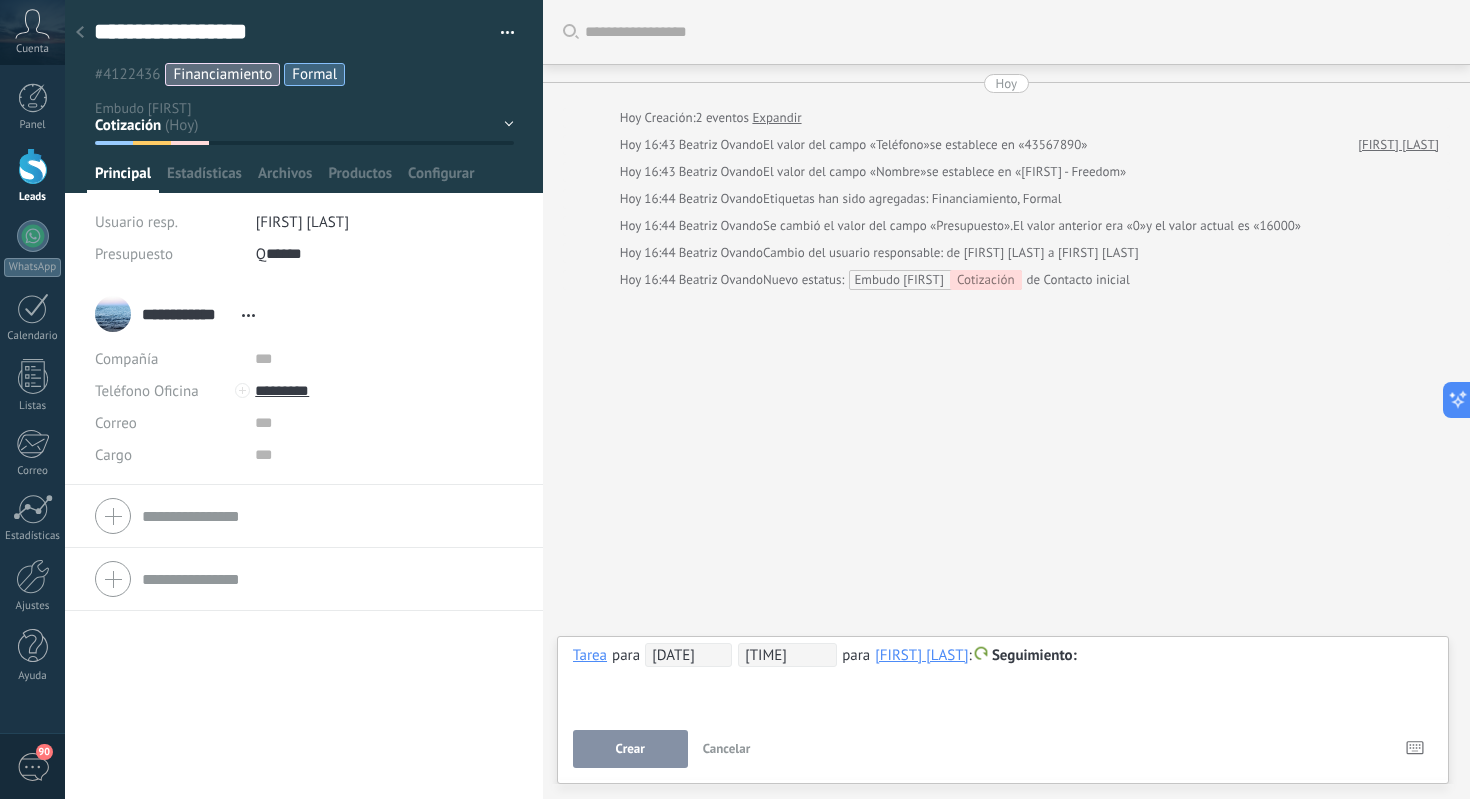 click at bounding box center (1003, 656) 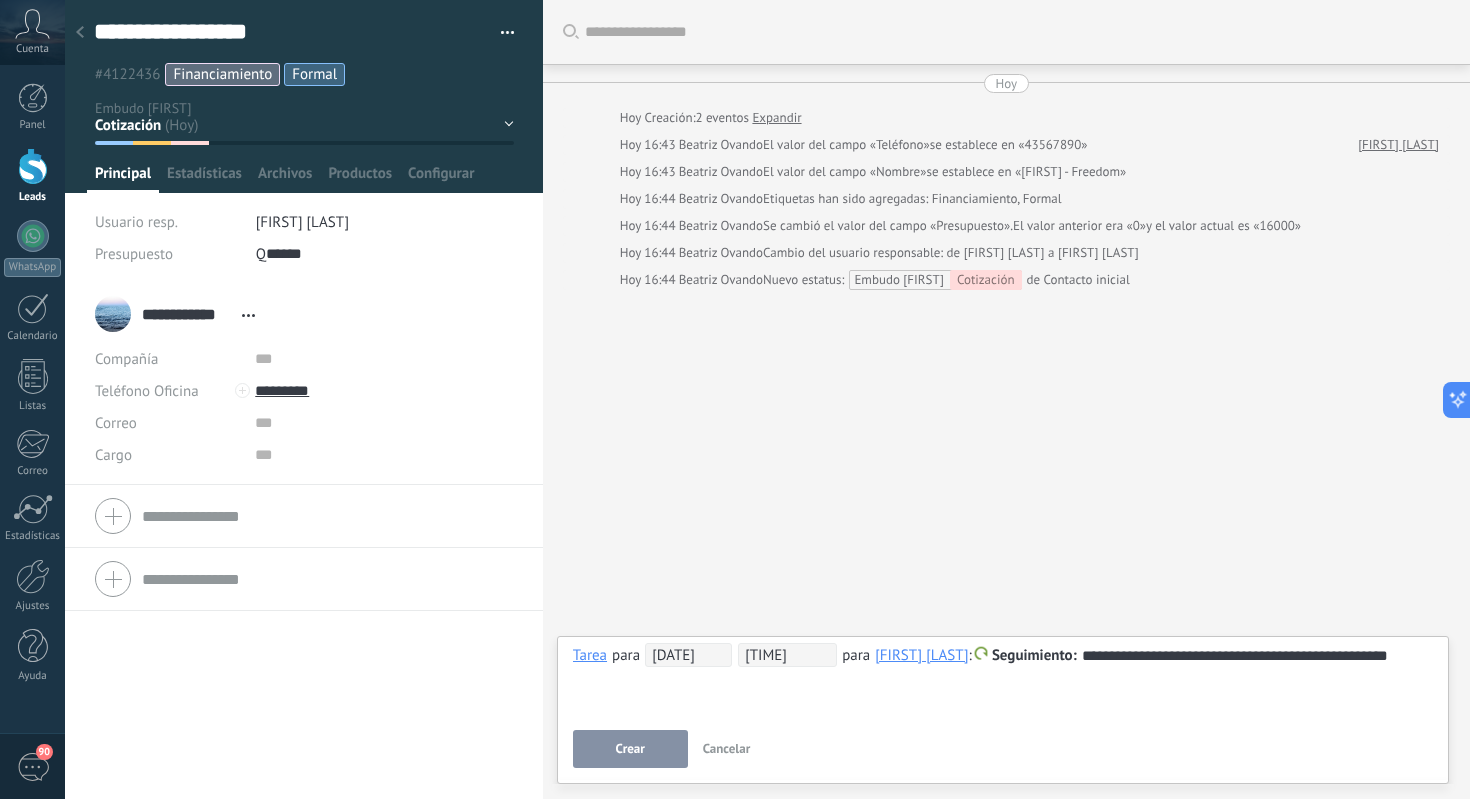 click on "Crear" at bounding box center [630, 749] 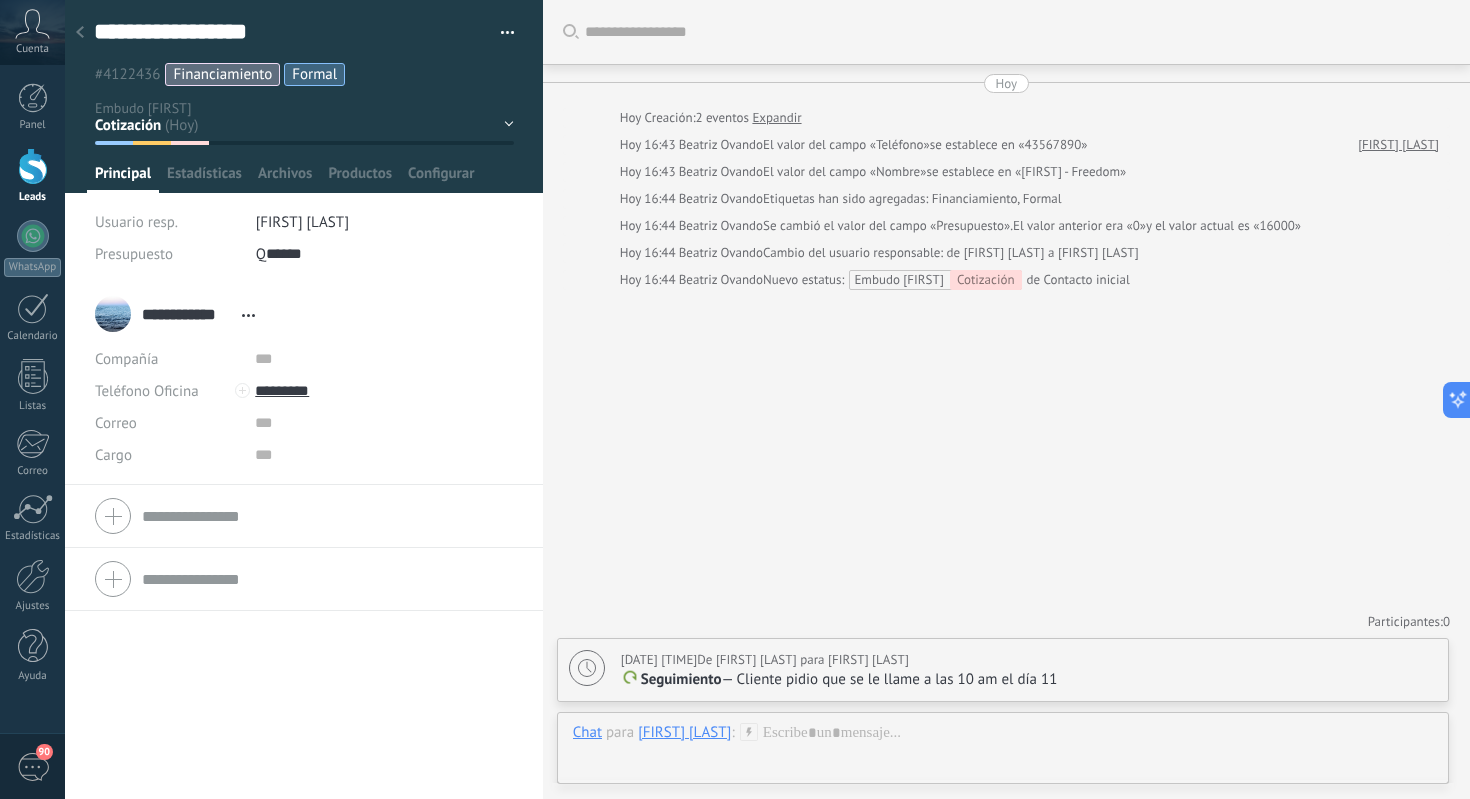click at bounding box center (80, 33) 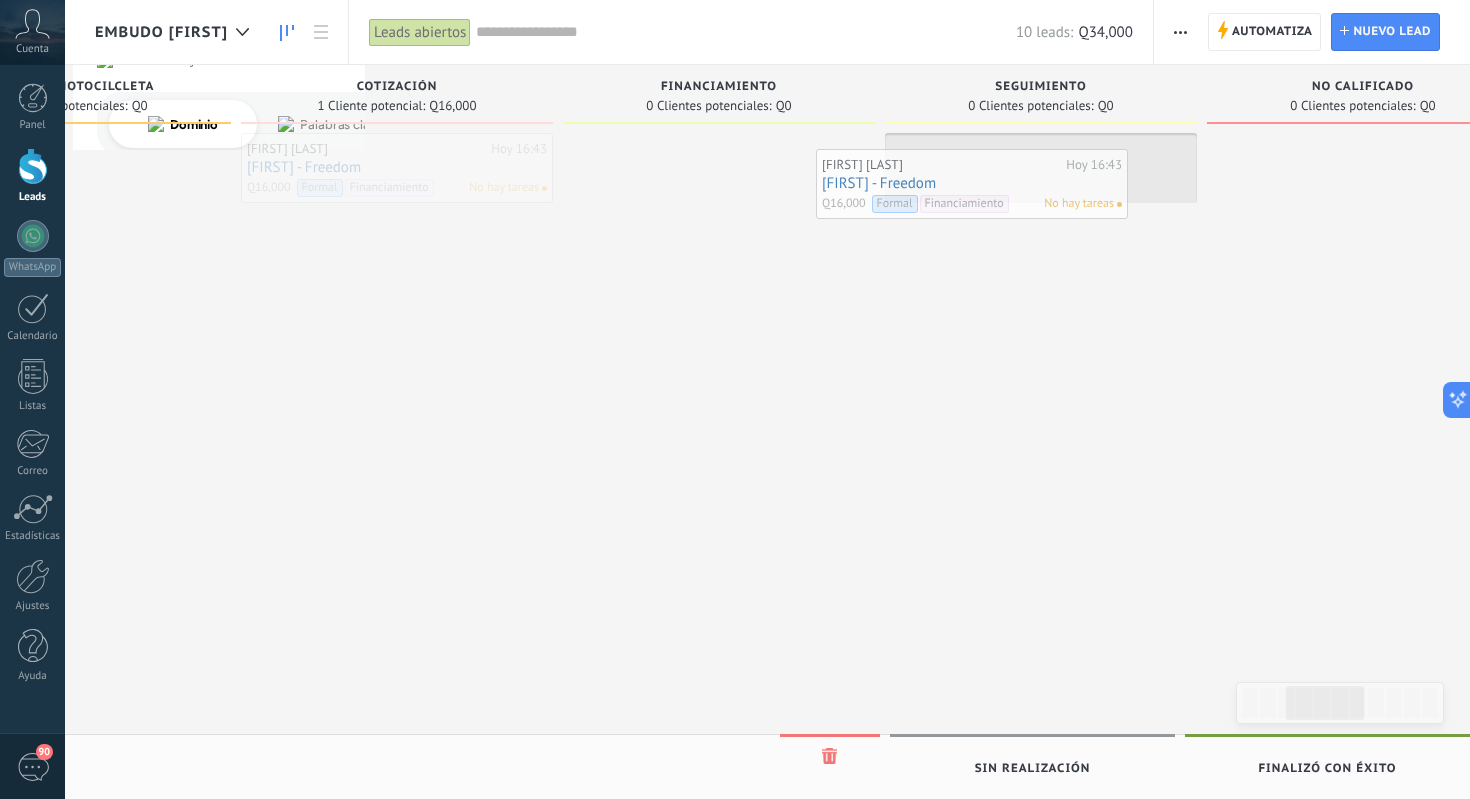 drag, startPoint x: 380, startPoint y: 150, endPoint x: 960, endPoint y: 164, distance: 580.16895 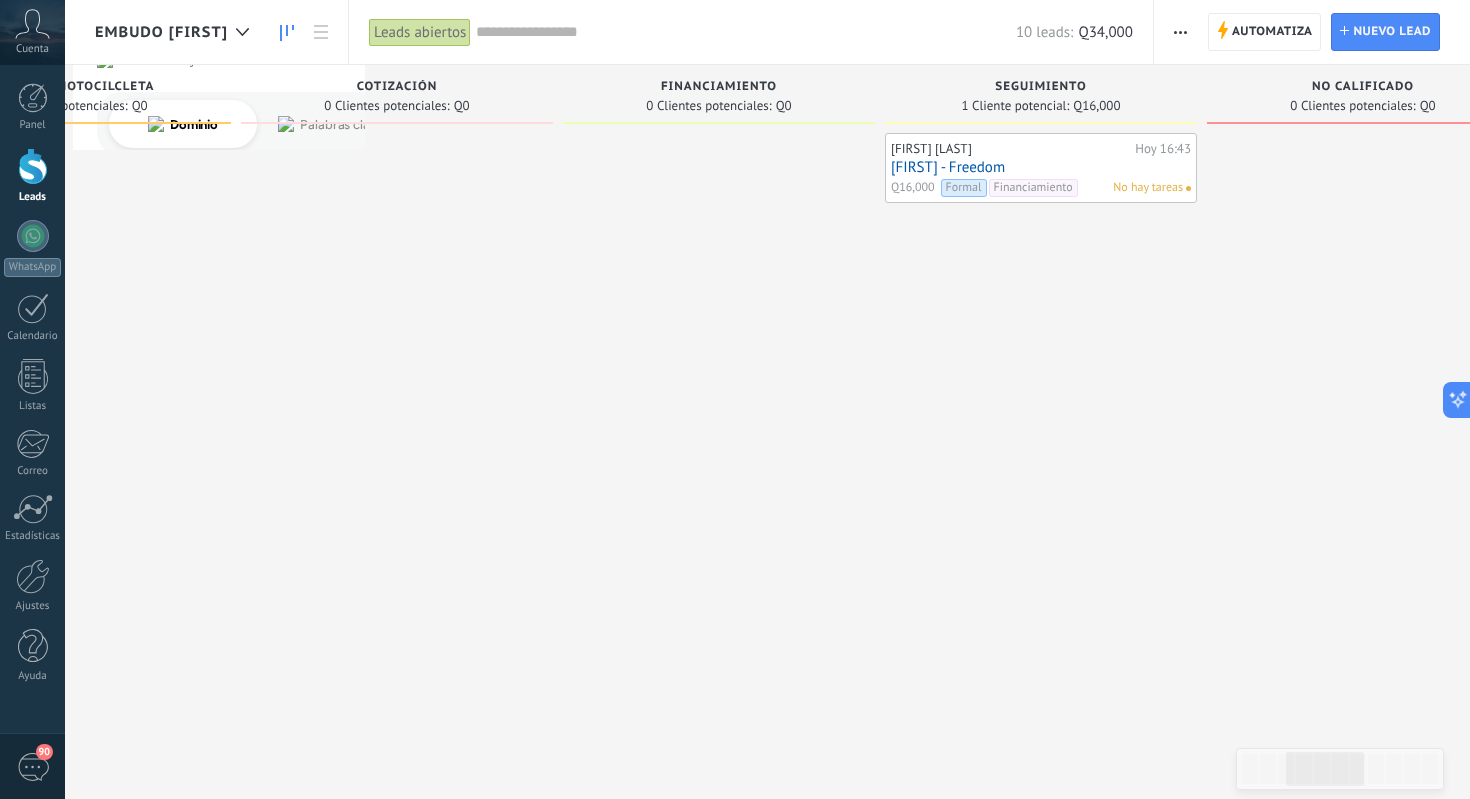 click on "No hay tareas" at bounding box center (1148, 188) 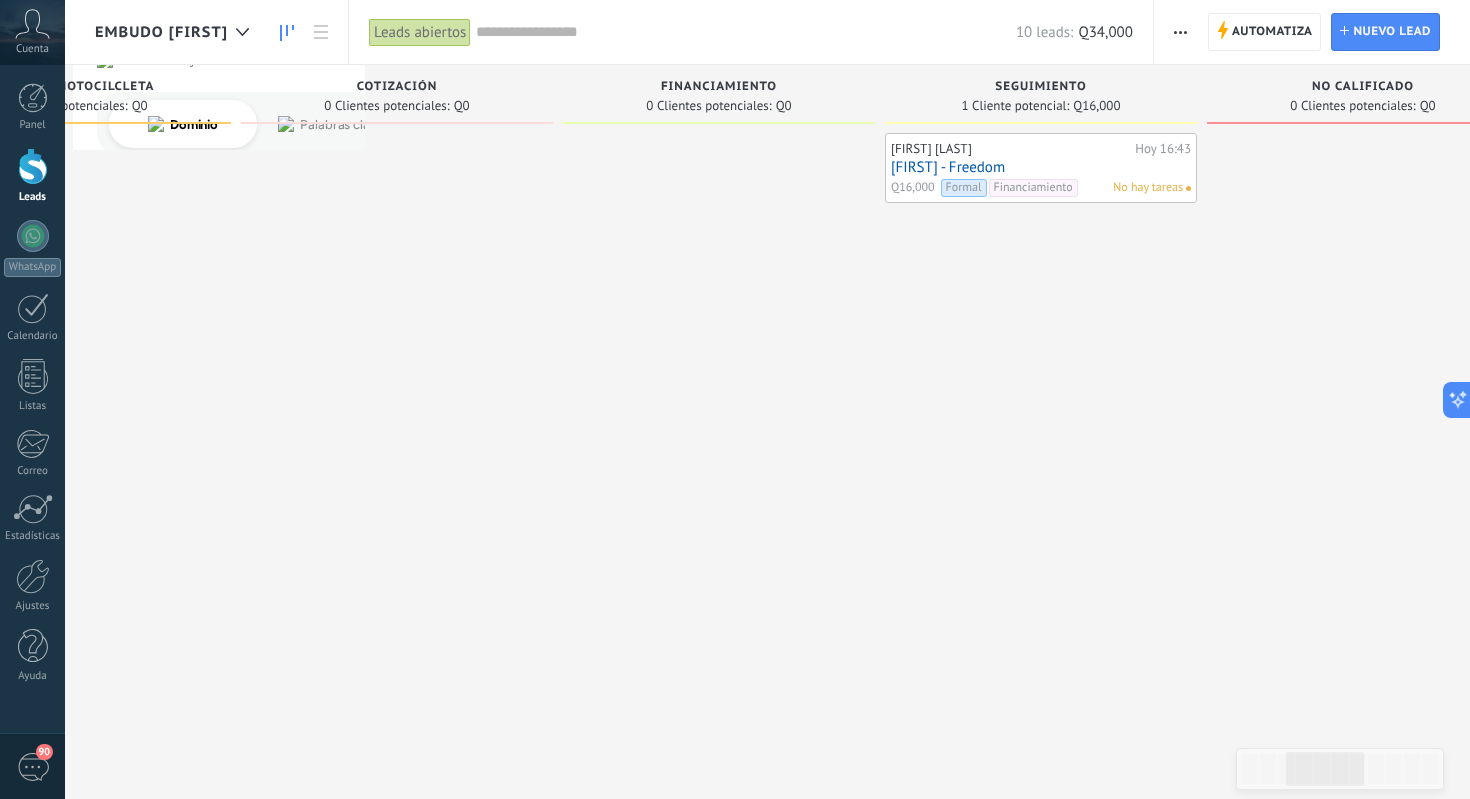 click at bounding box center (1188, 188) 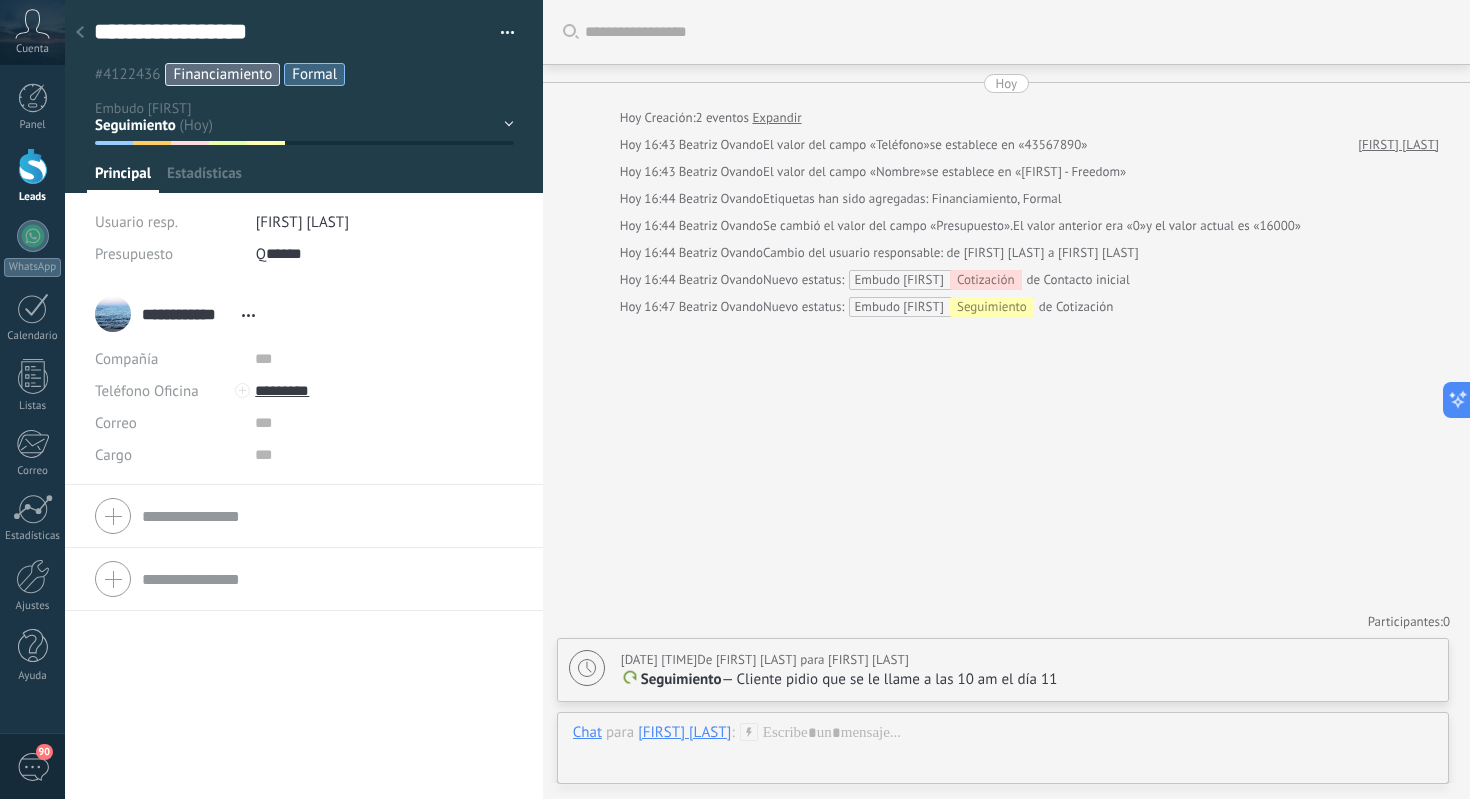 scroll, scrollTop: 30, scrollLeft: 0, axis: vertical 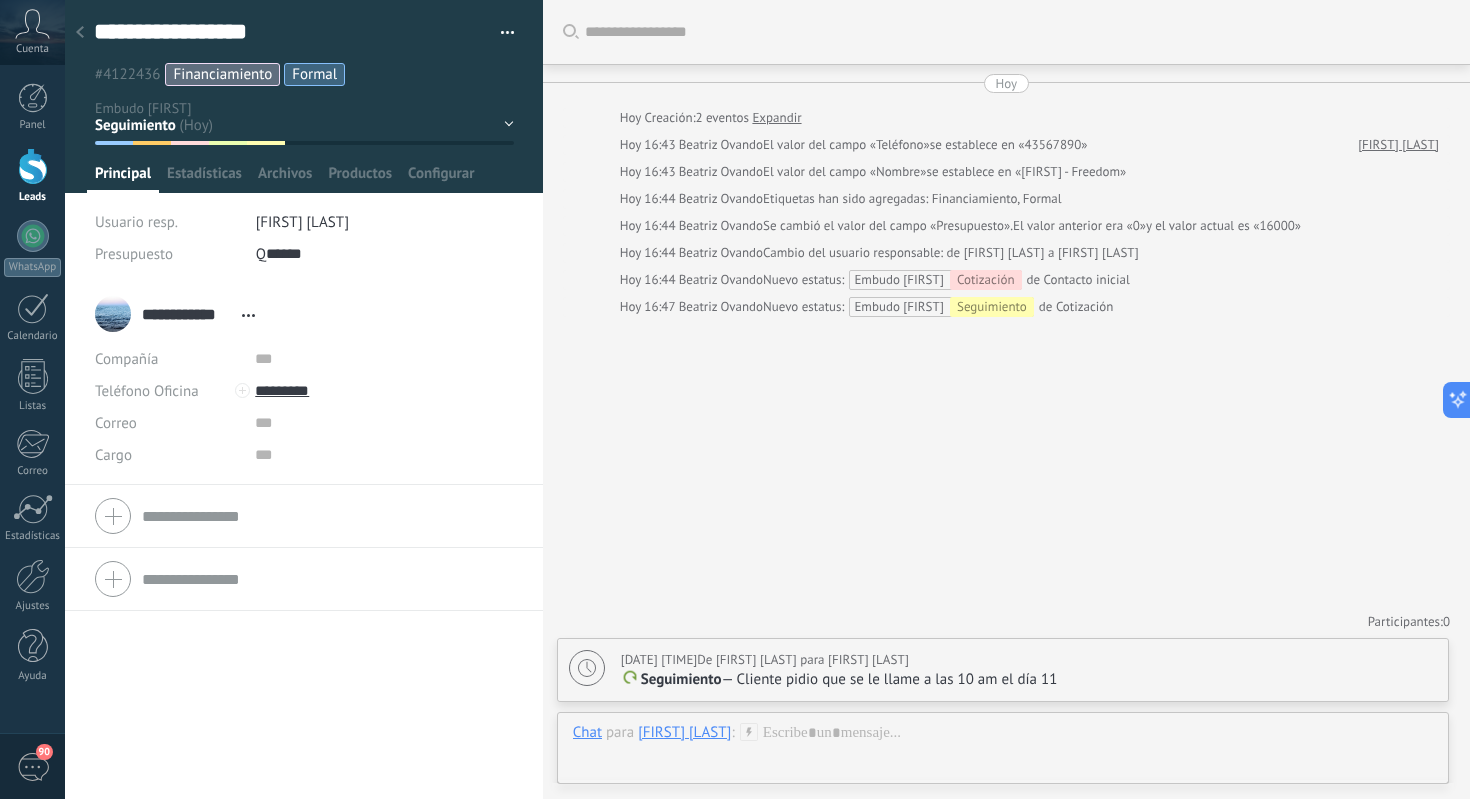 click on "Seguimiento" at bounding box center (681, 679) 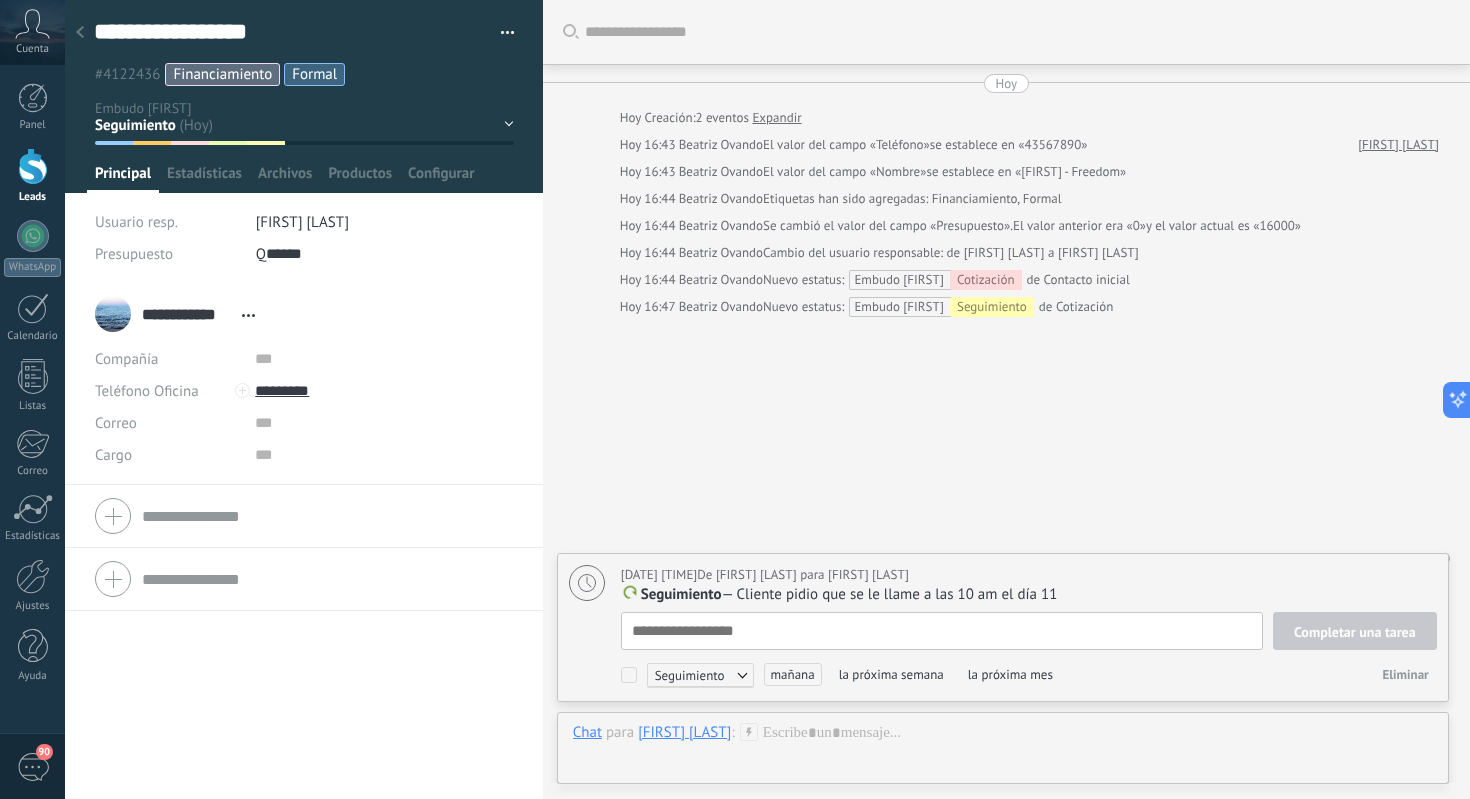 scroll, scrollTop: 21, scrollLeft: 0, axis: vertical 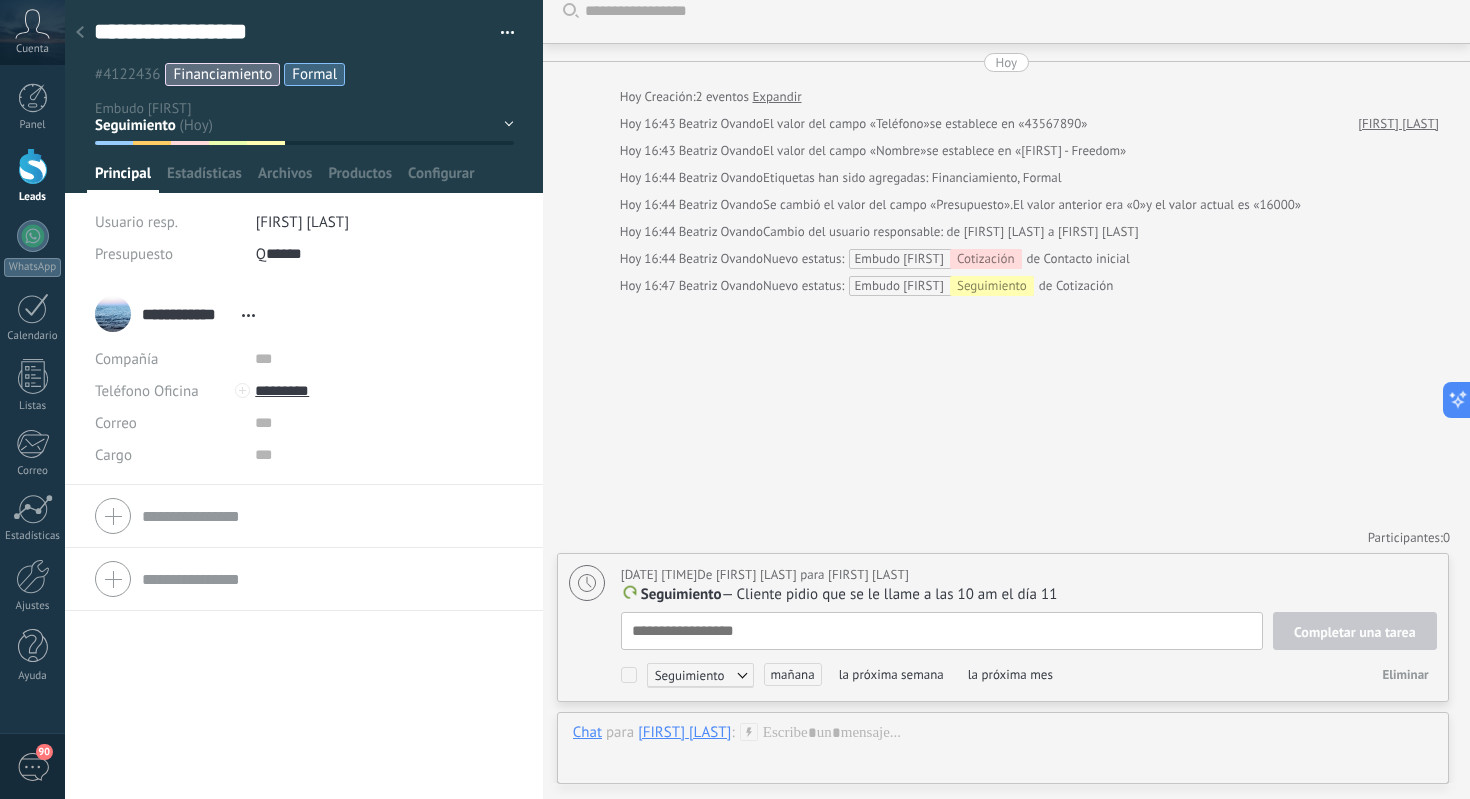 click on "la próxima semana" at bounding box center [891, 674] 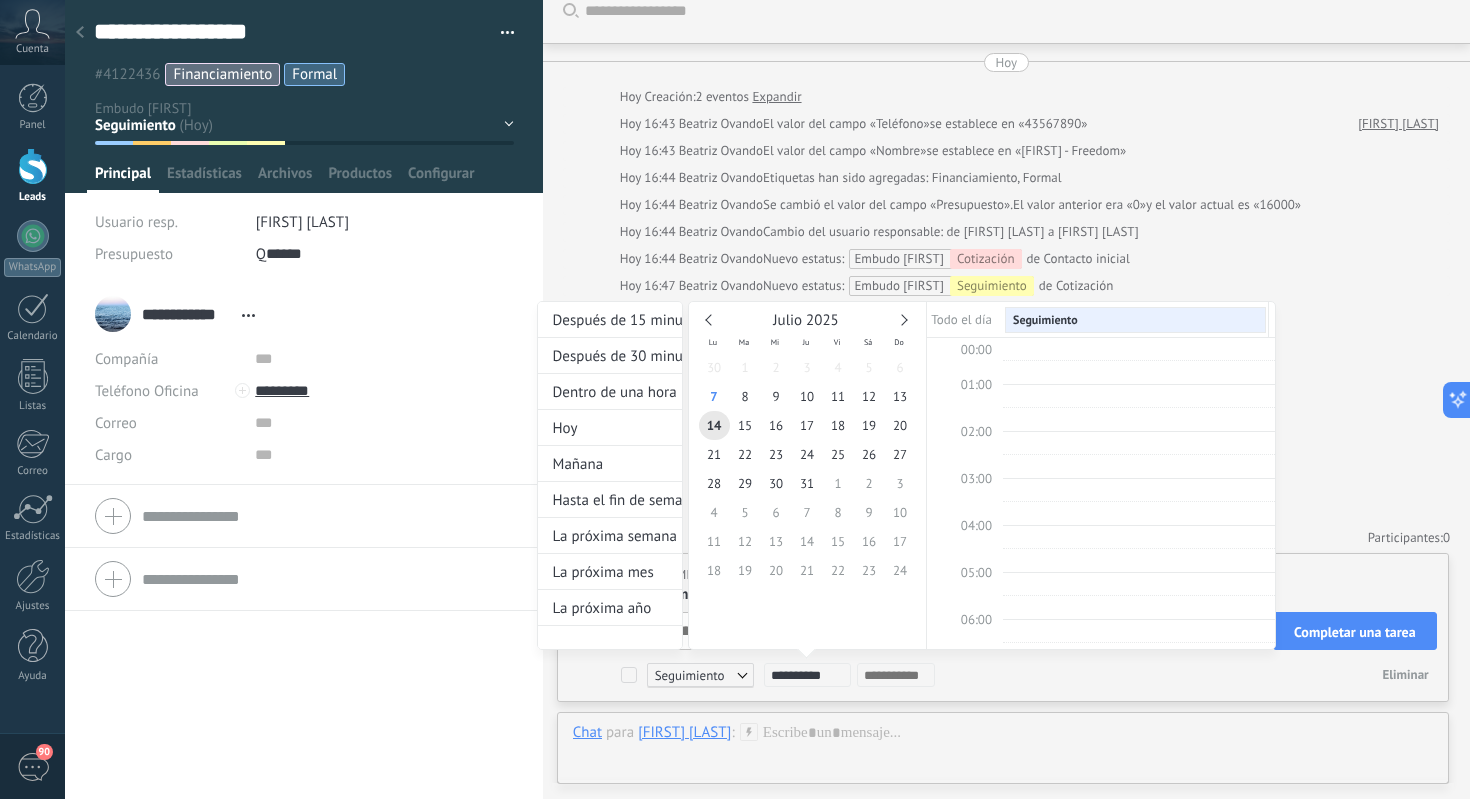 scroll, scrollTop: 377, scrollLeft: 0, axis: vertical 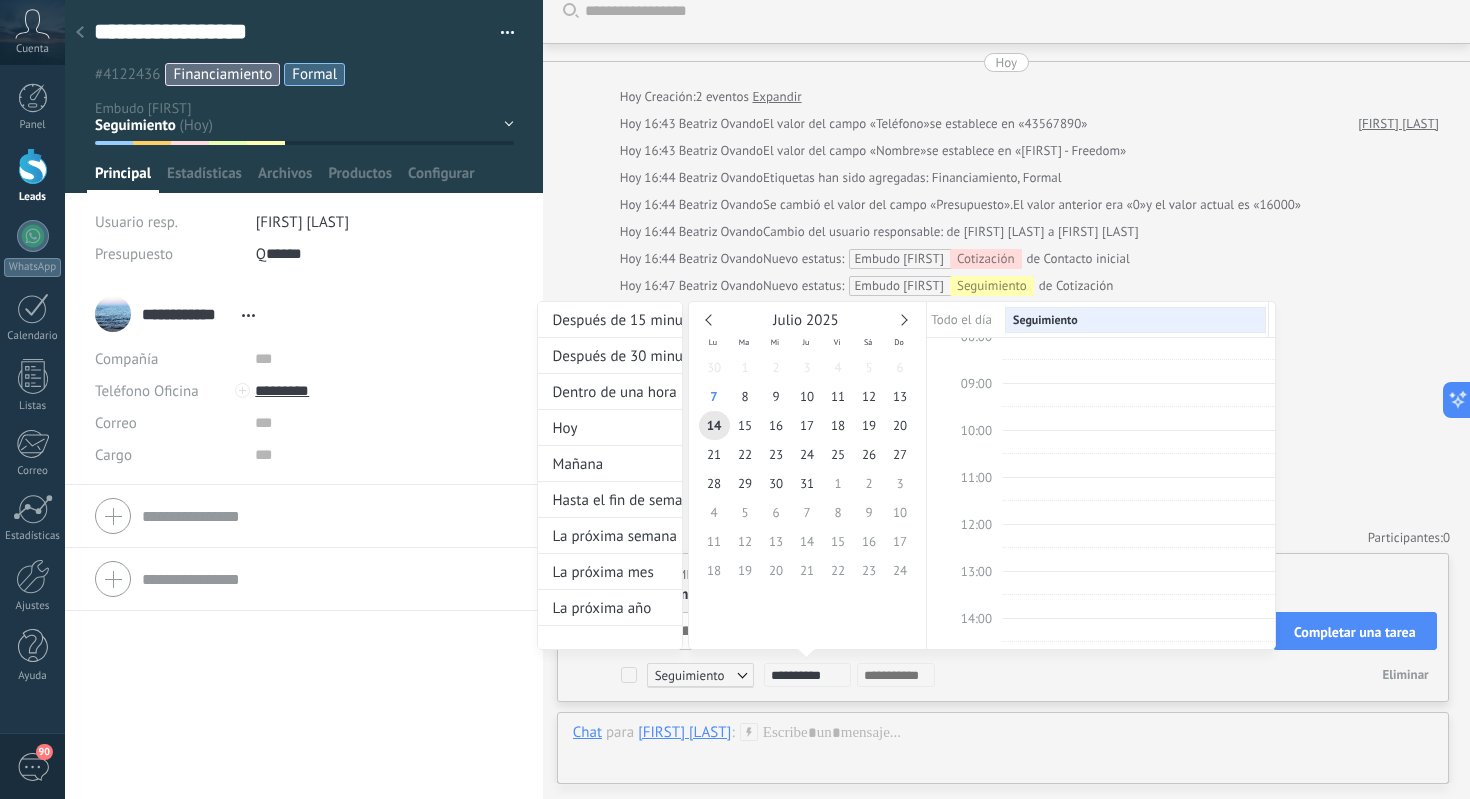 click at bounding box center (735, 399) 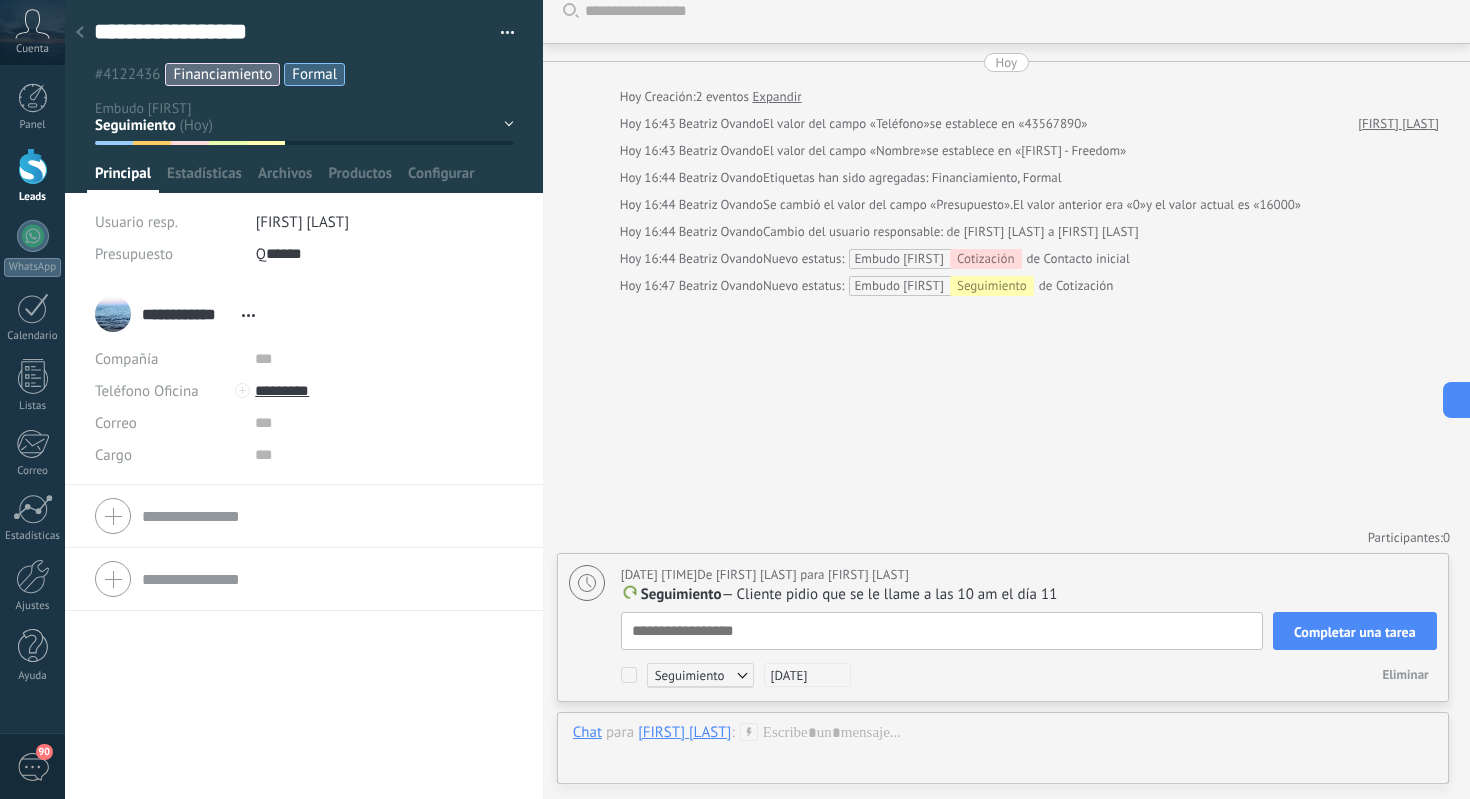 click at bounding box center (942, 631) 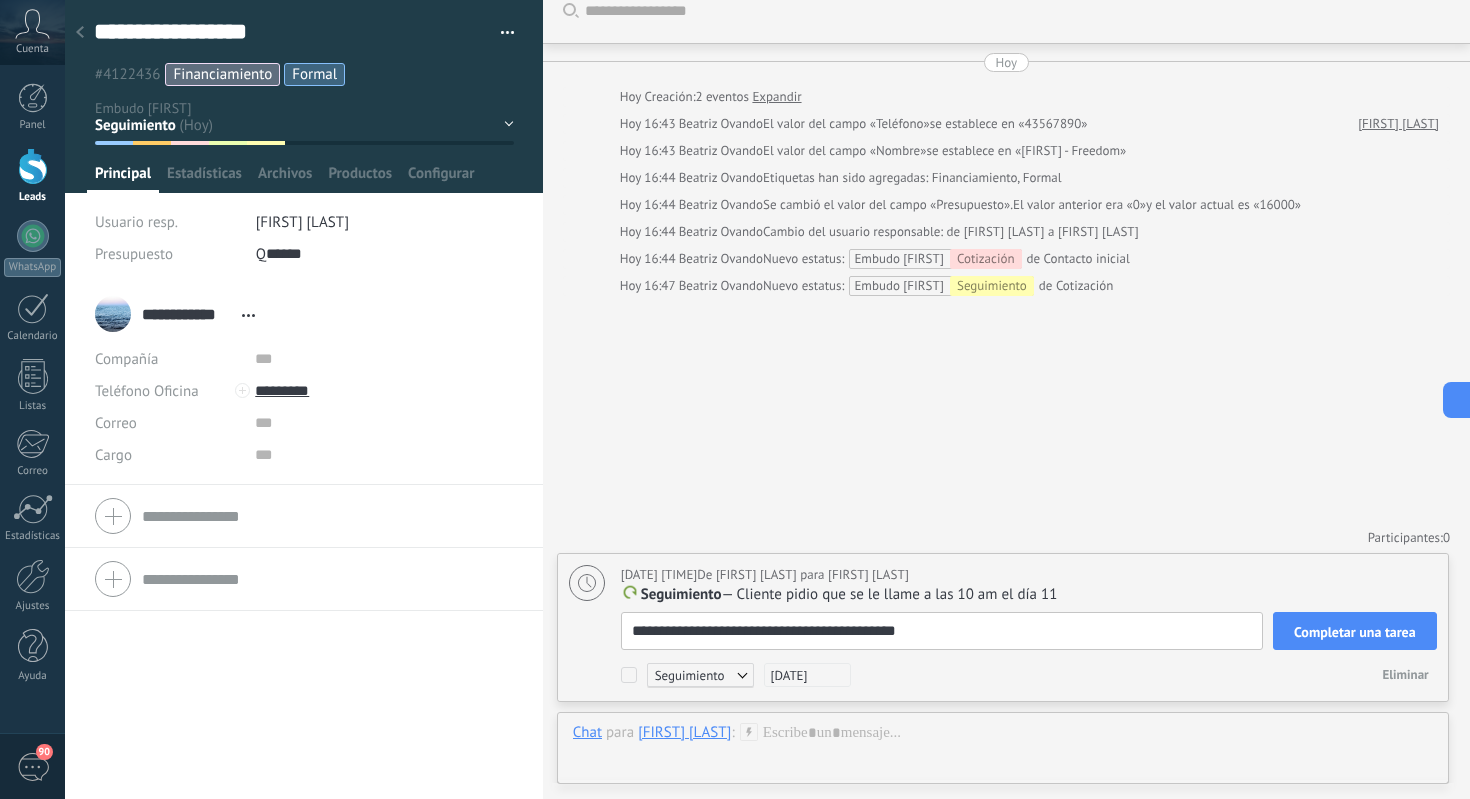 scroll, scrollTop: 20, scrollLeft: 0, axis: vertical 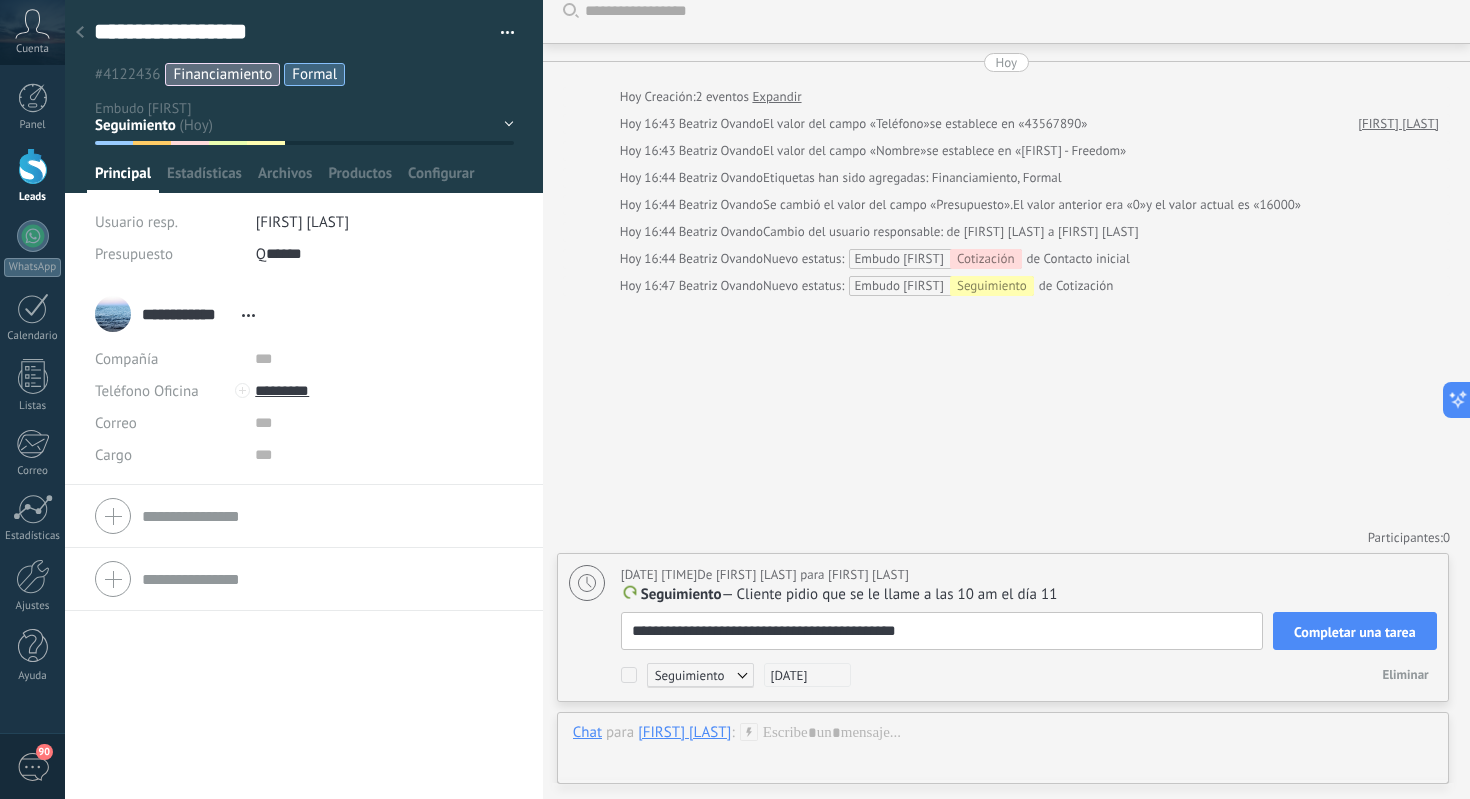 type on "**********" 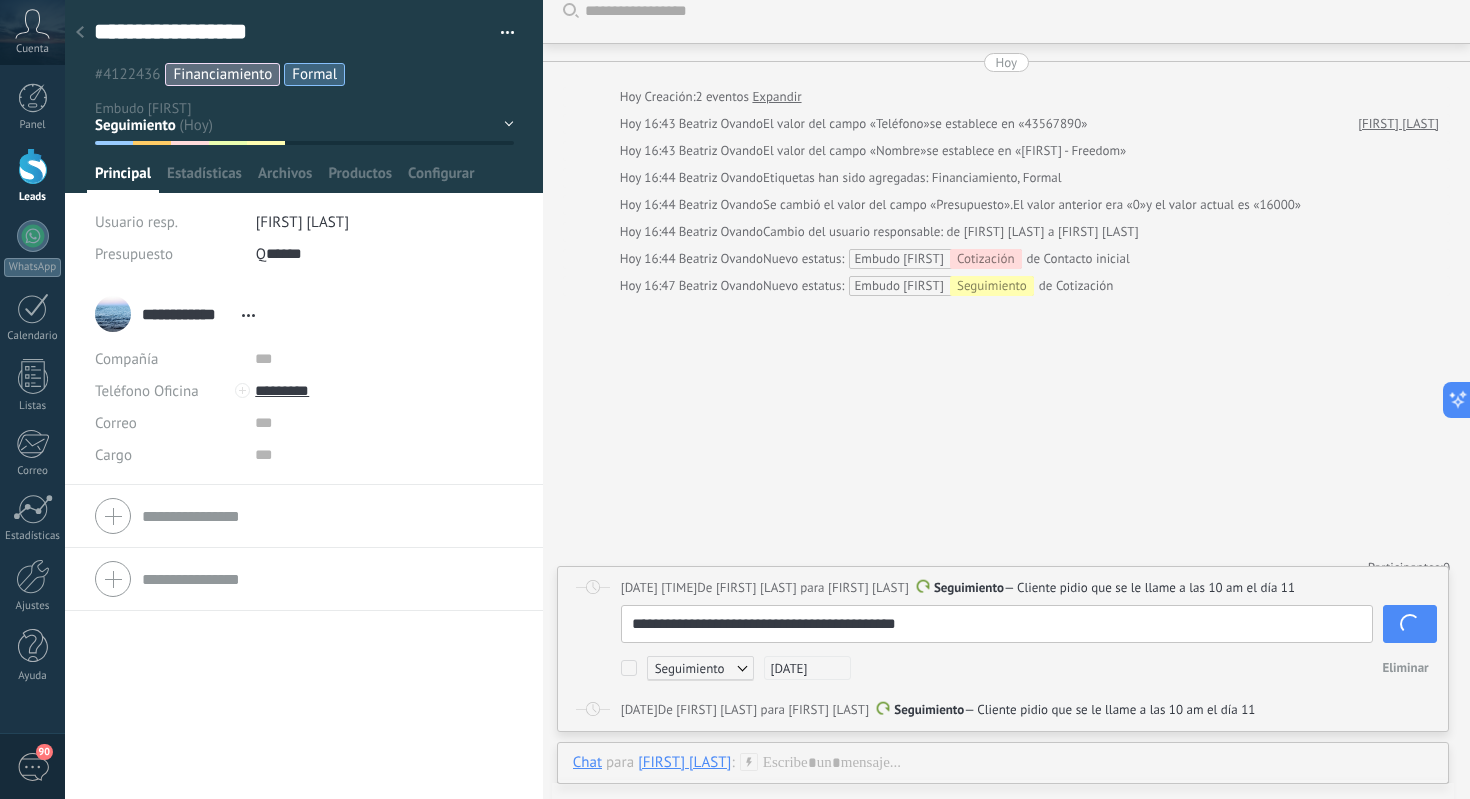 scroll, scrollTop: 17, scrollLeft: 0, axis: vertical 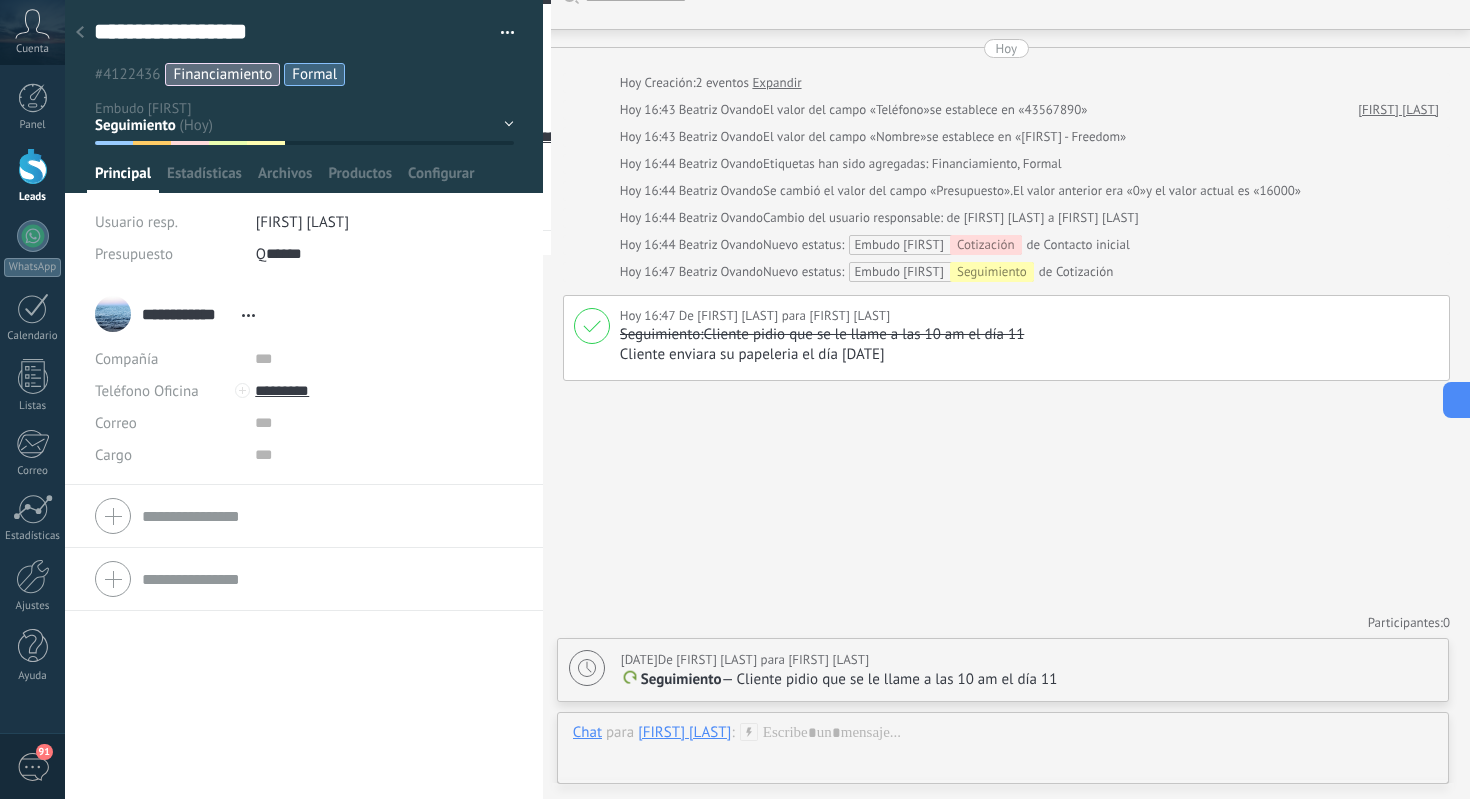 click at bounding box center [80, 33] 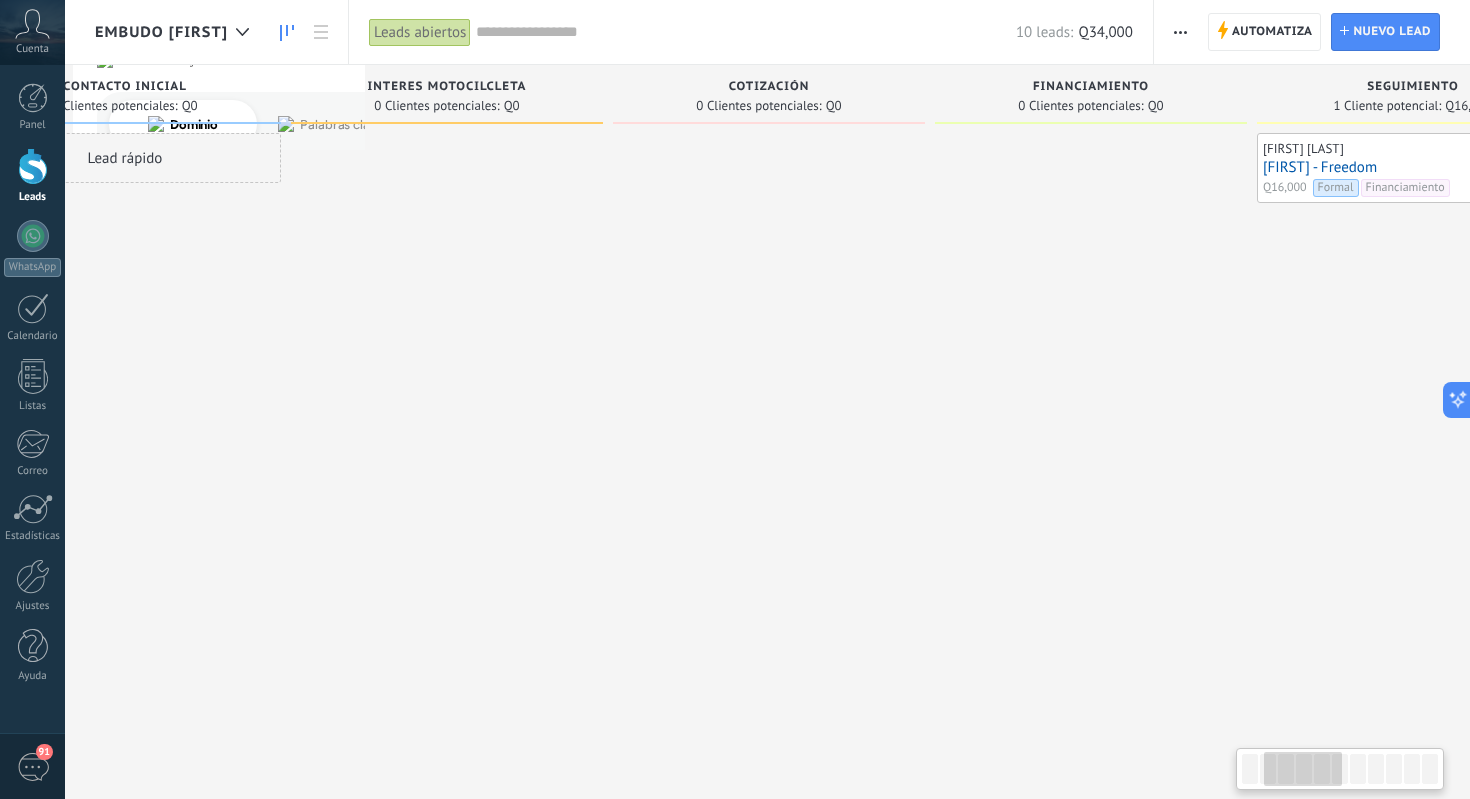 drag, startPoint x: 783, startPoint y: 328, endPoint x: 276, endPoint y: 325, distance: 507.00888 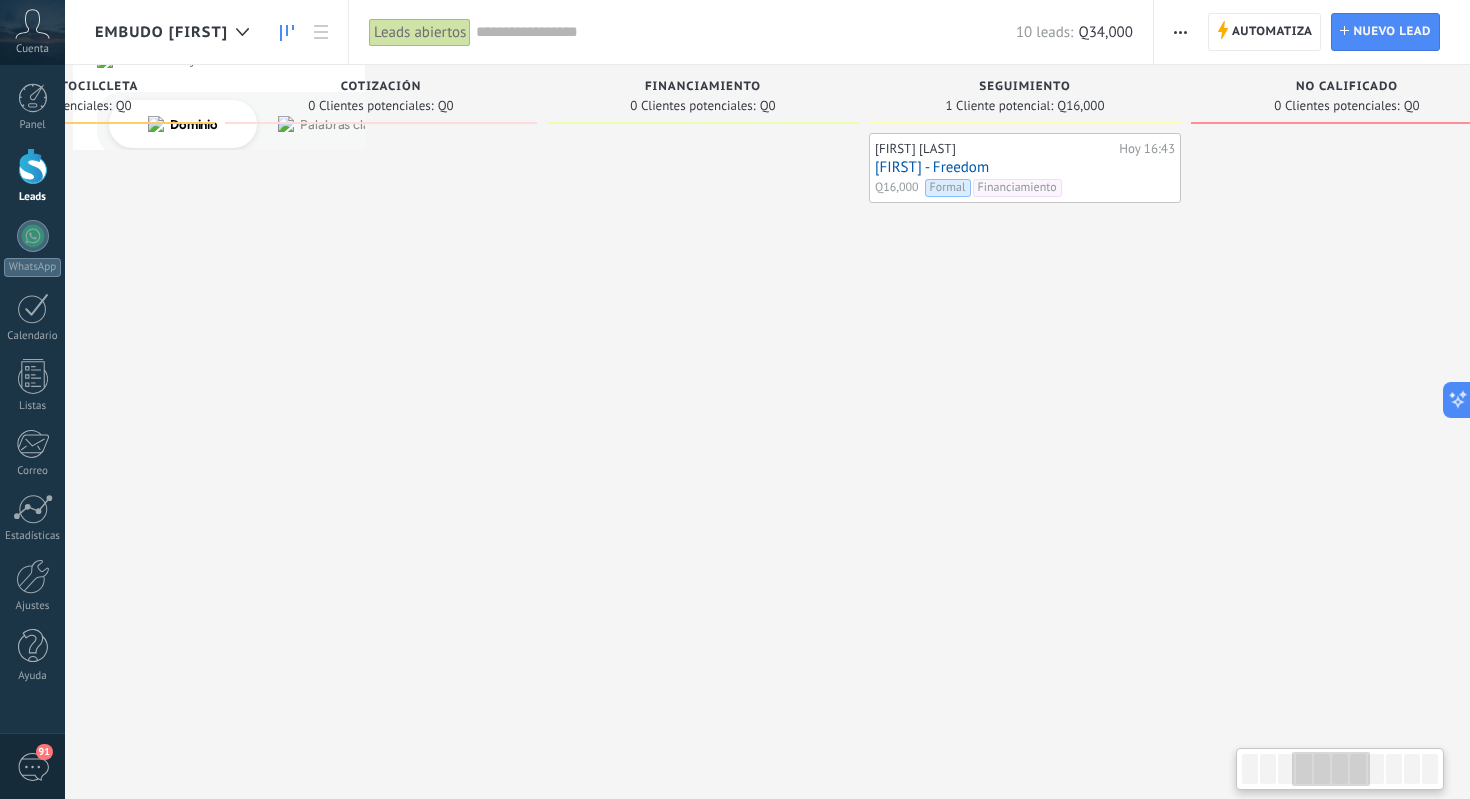 drag, startPoint x: 777, startPoint y: 346, endPoint x: 217, endPoint y: 346, distance: 560 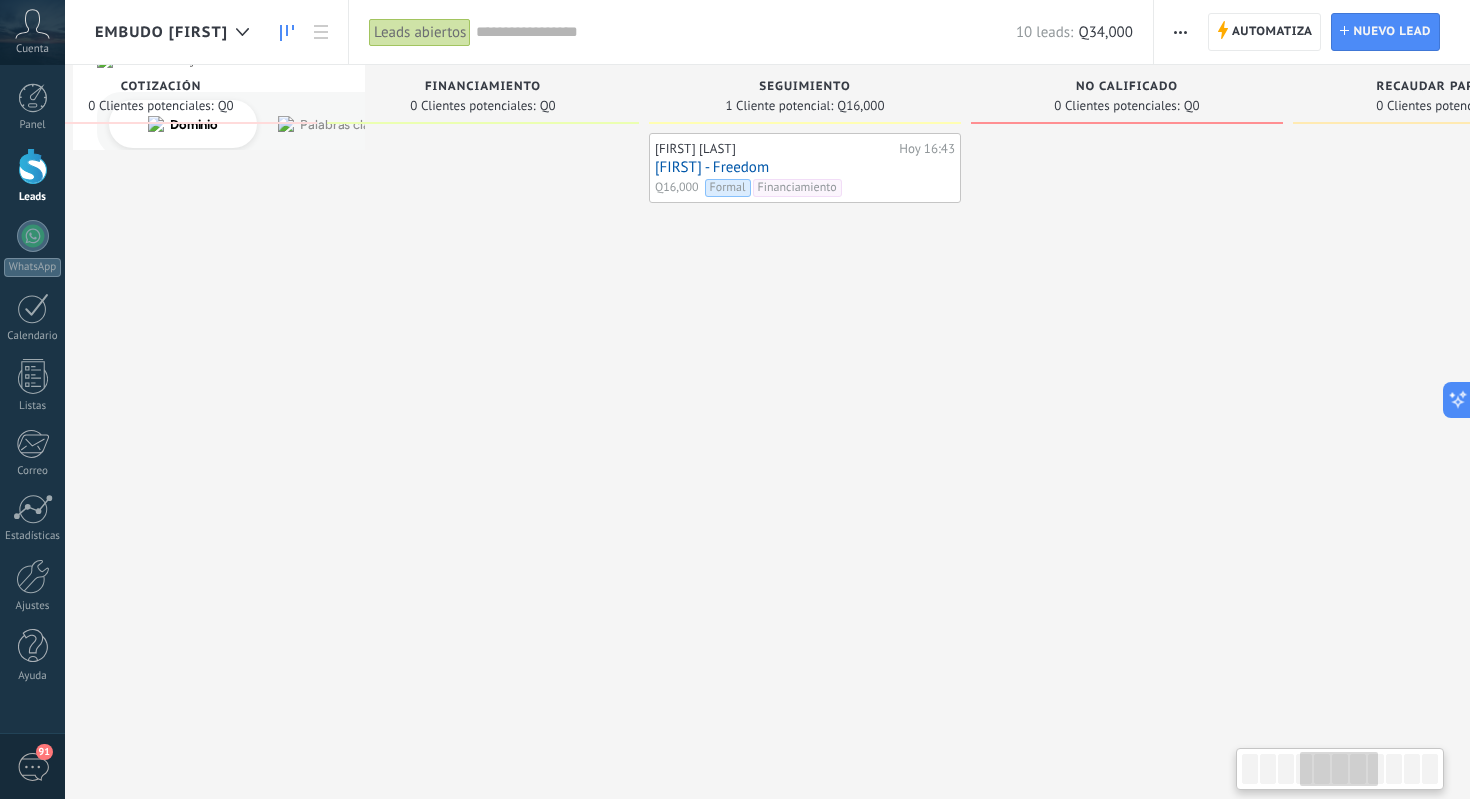 drag, startPoint x: 737, startPoint y: 354, endPoint x: 246, endPoint y: 352, distance: 491.00406 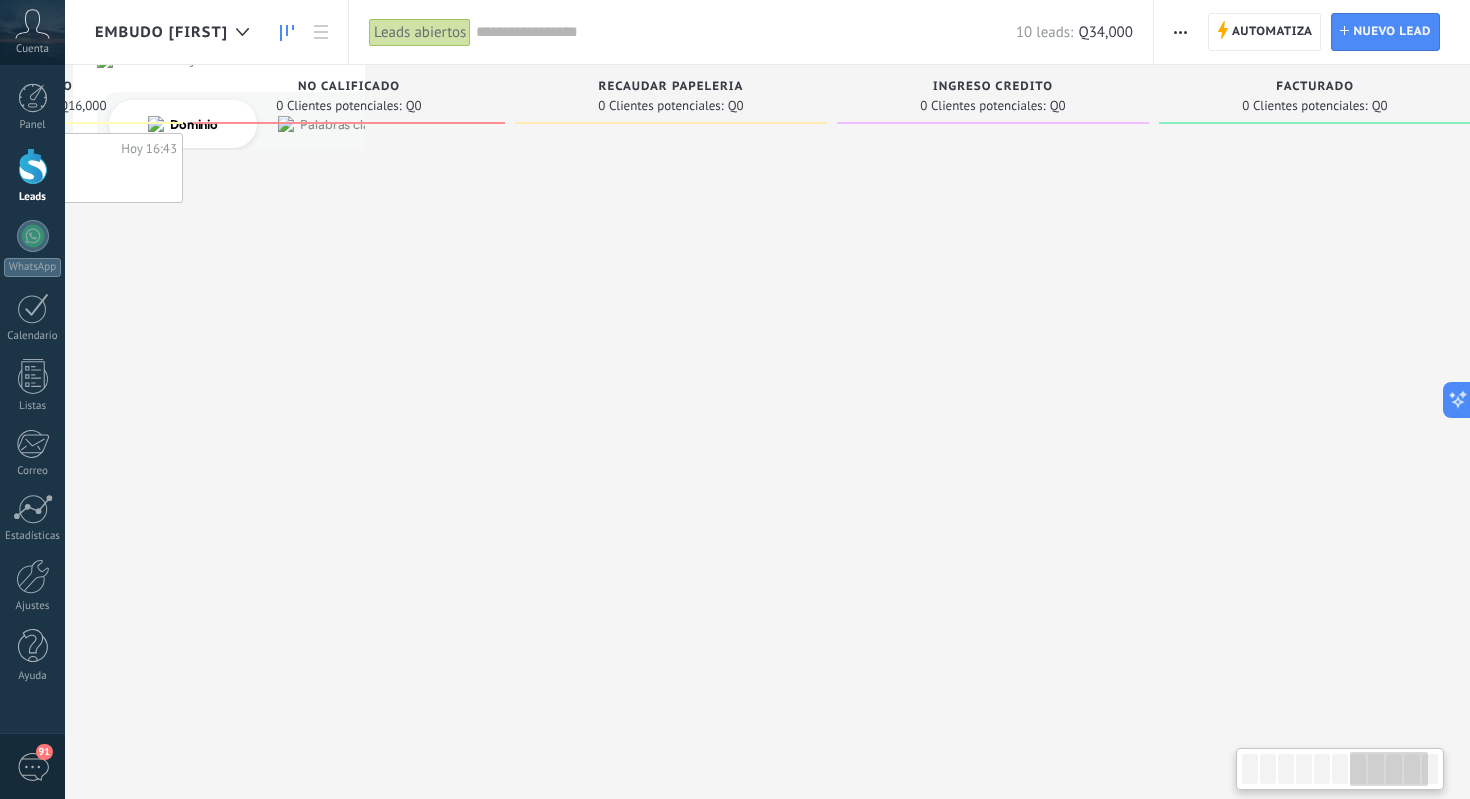 drag, startPoint x: 862, startPoint y: 420, endPoint x: 355, endPoint y: 418, distance: 507.00394 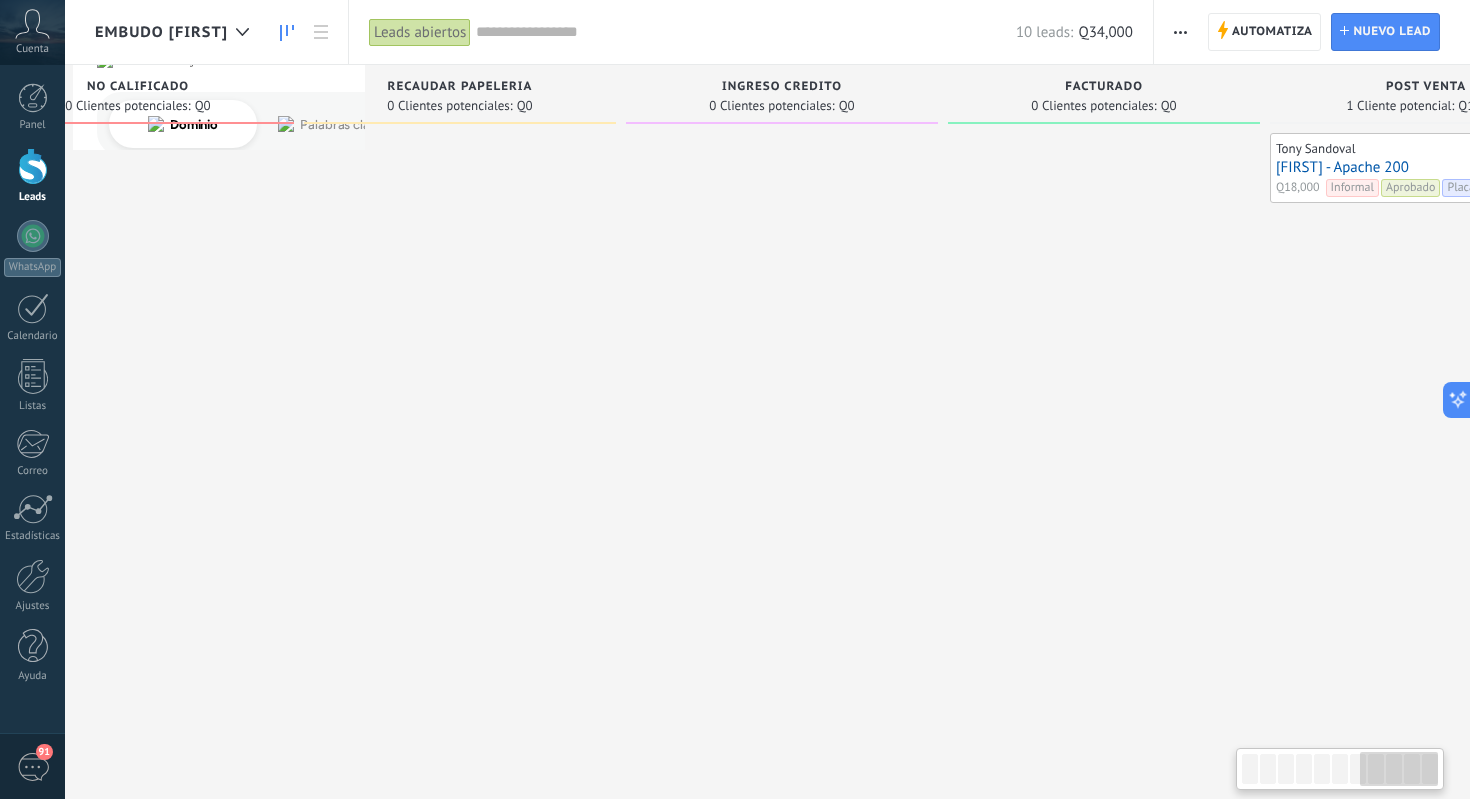 drag, startPoint x: 731, startPoint y: 446, endPoint x: 530, endPoint y: 435, distance: 201.30077 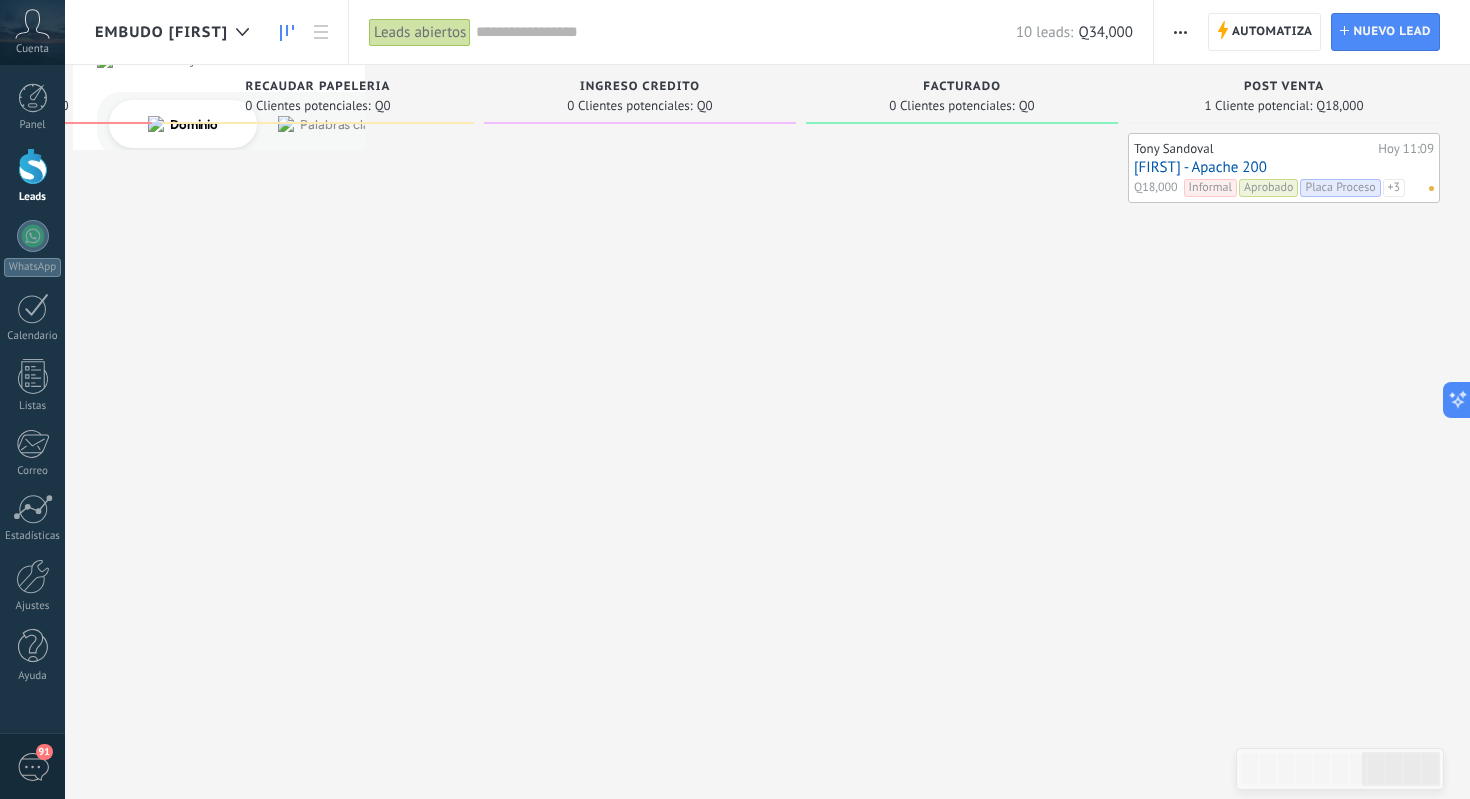 click on "[FIRST] - [PRODUCT]" at bounding box center [1284, 167] 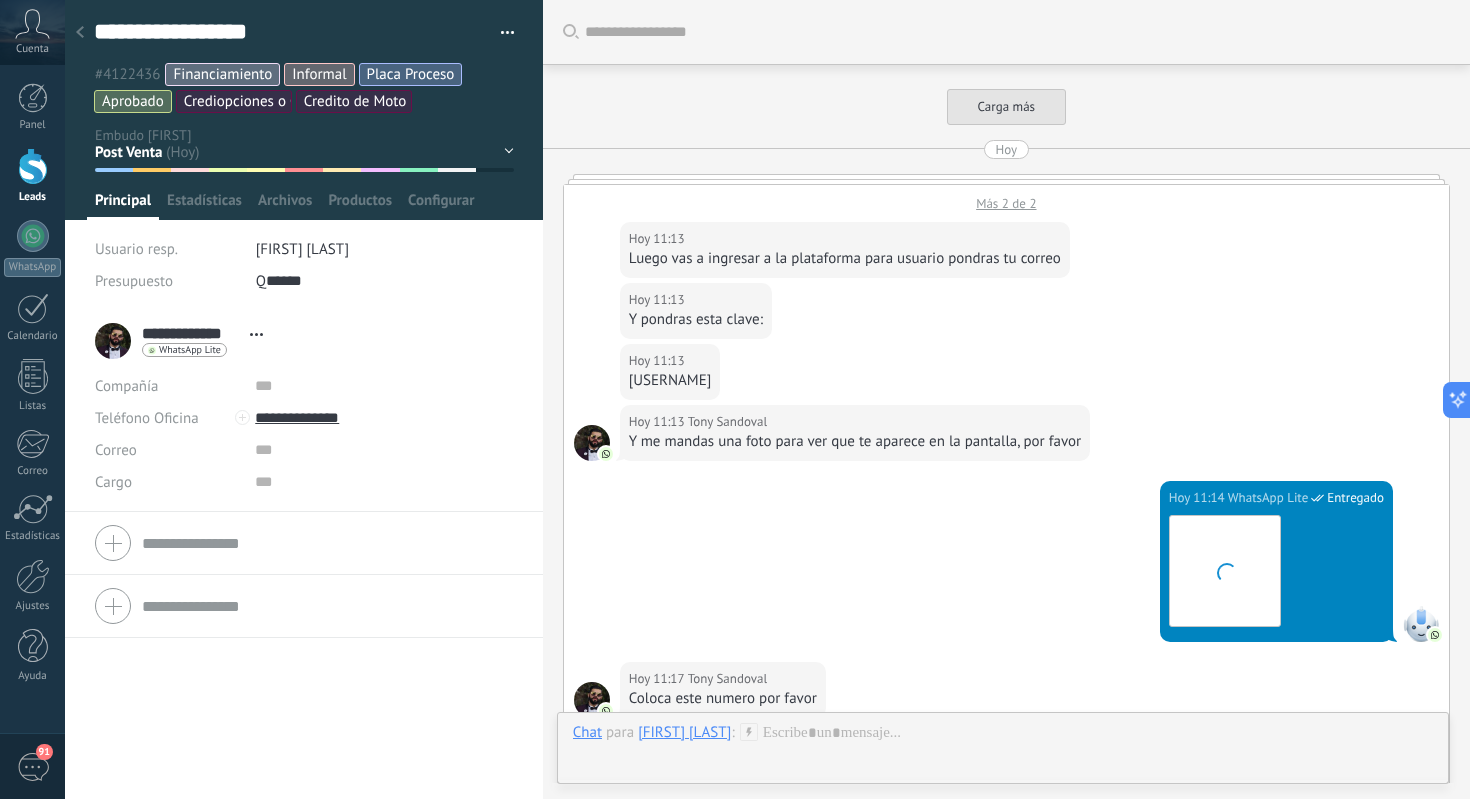 scroll, scrollTop: 30, scrollLeft: 0, axis: vertical 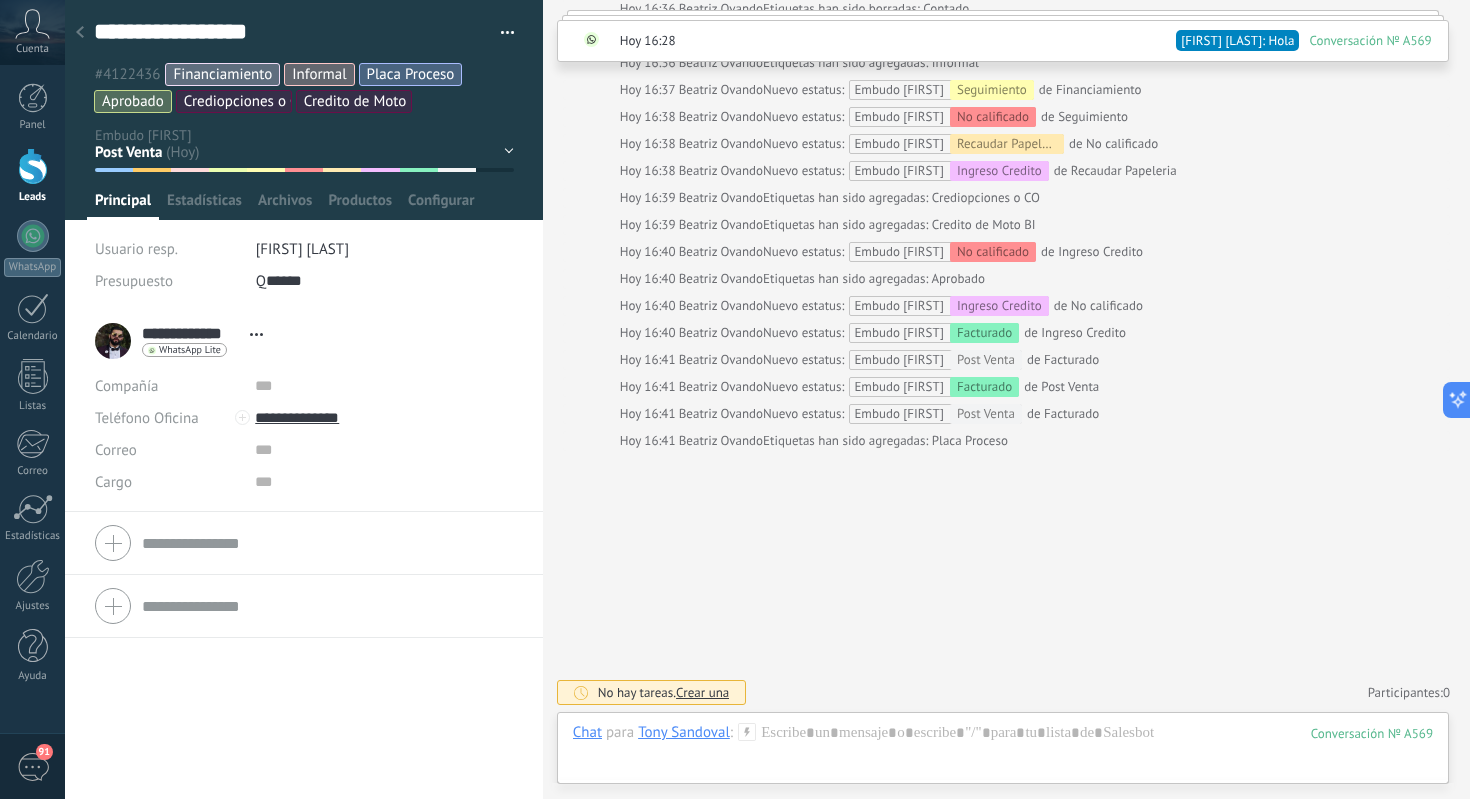 click on "Contacto inicial
Interes Motocilcleta
Cotización
Financiamiento
Seguimiento
No calificado" at bounding box center (0, 0) 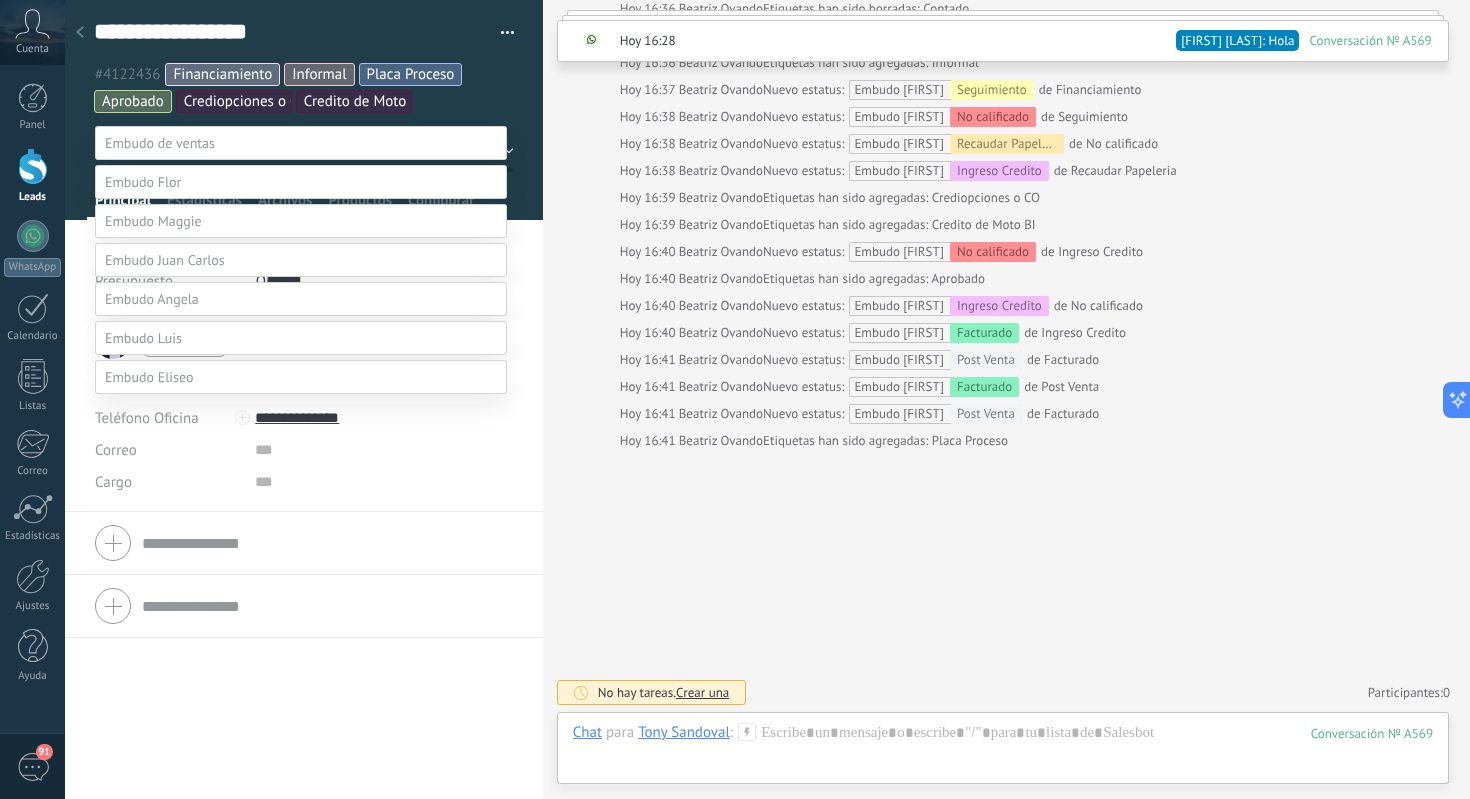 scroll, scrollTop: 195, scrollLeft: 0, axis: vertical 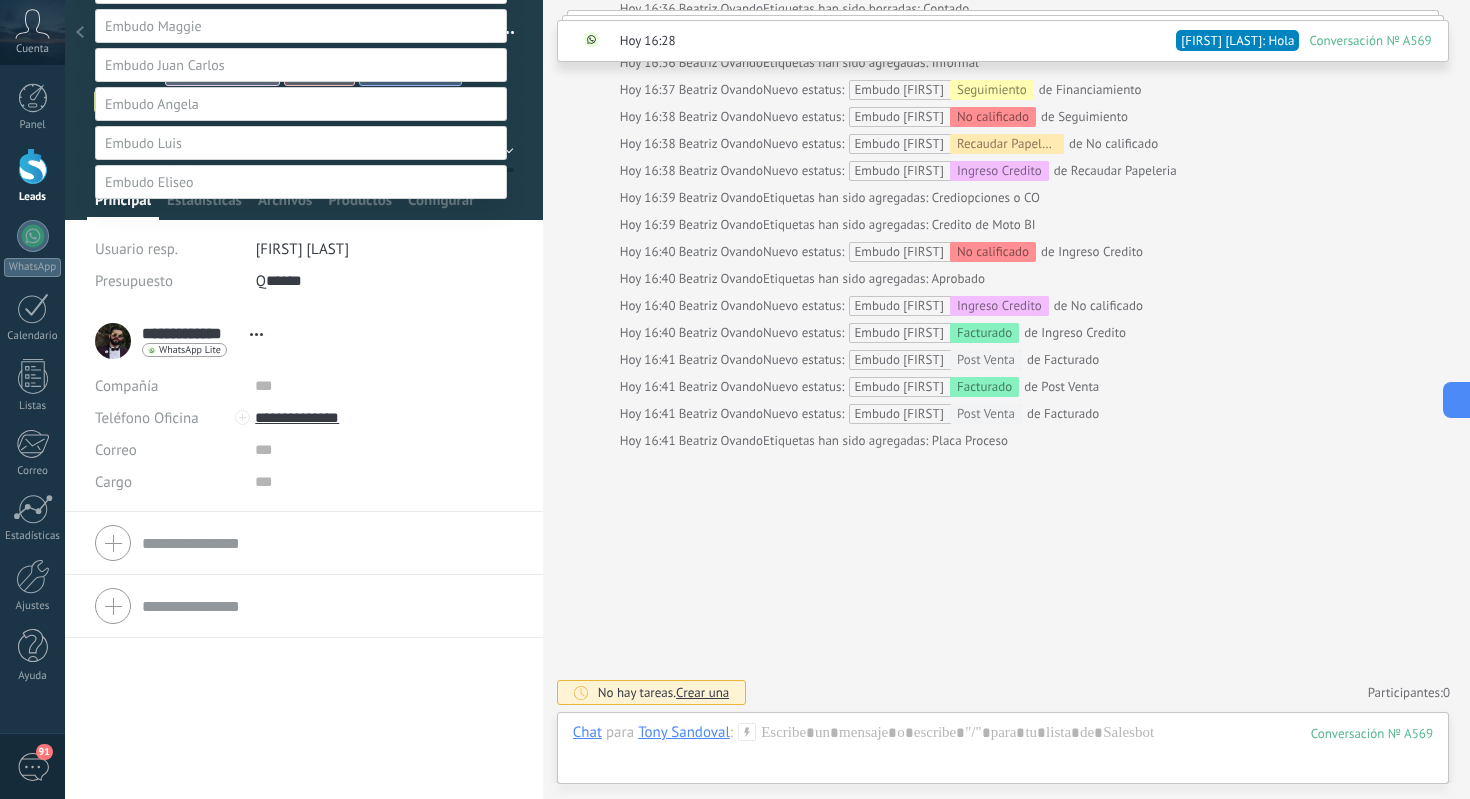 click on "Leads ganados" at bounding box center [0, 0] 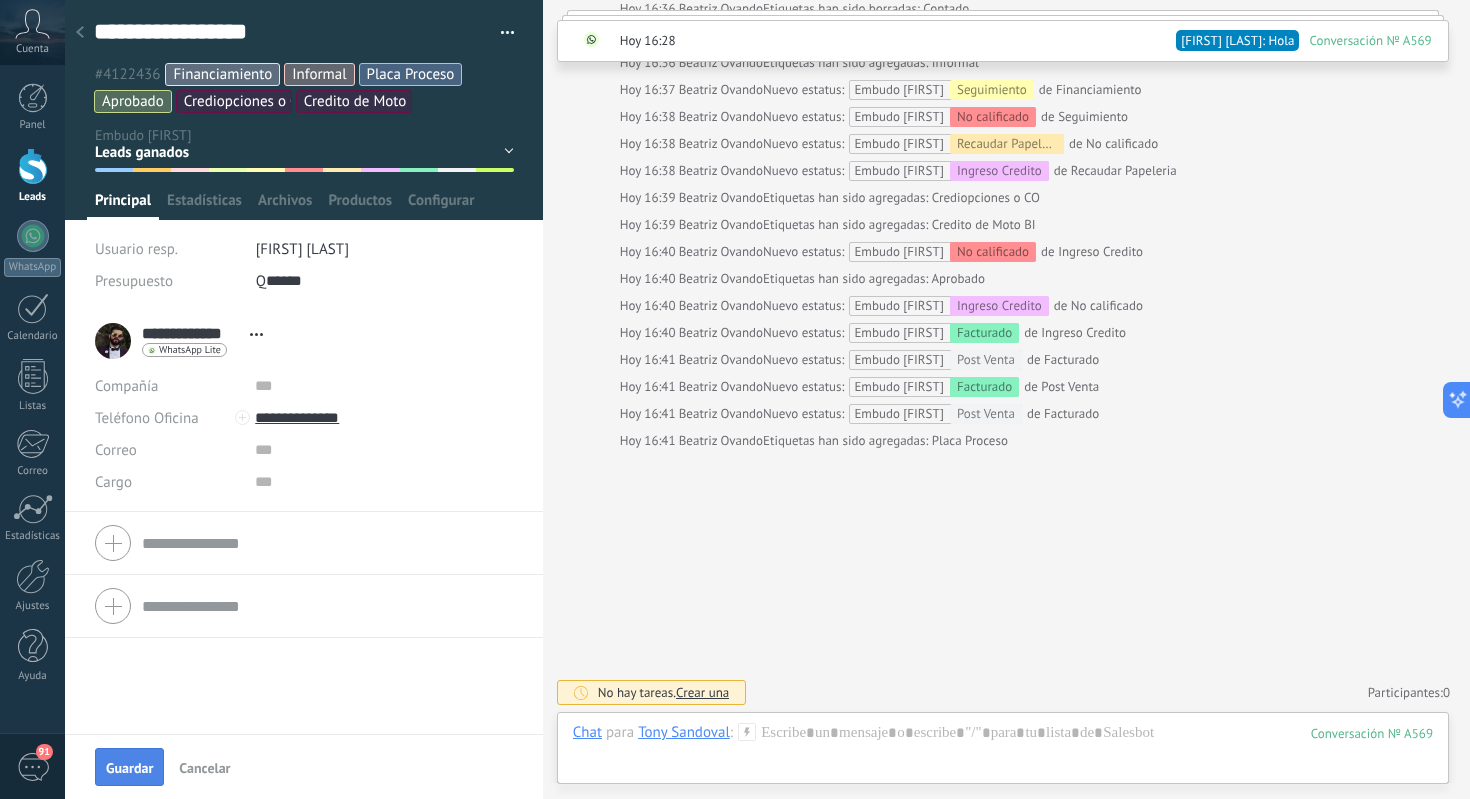 click on "Guardar" at bounding box center [129, 768] 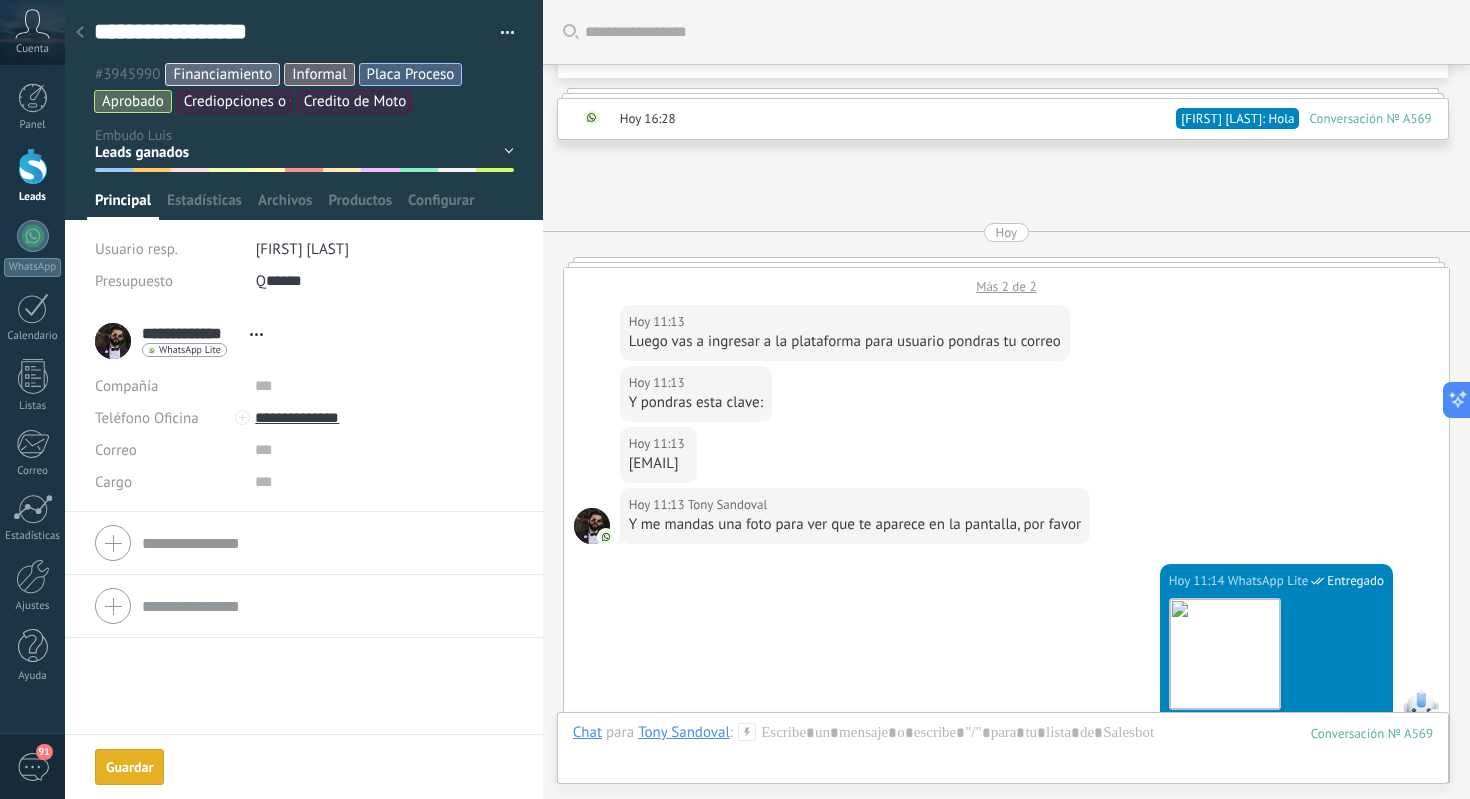 scroll, scrollTop: 0, scrollLeft: 0, axis: both 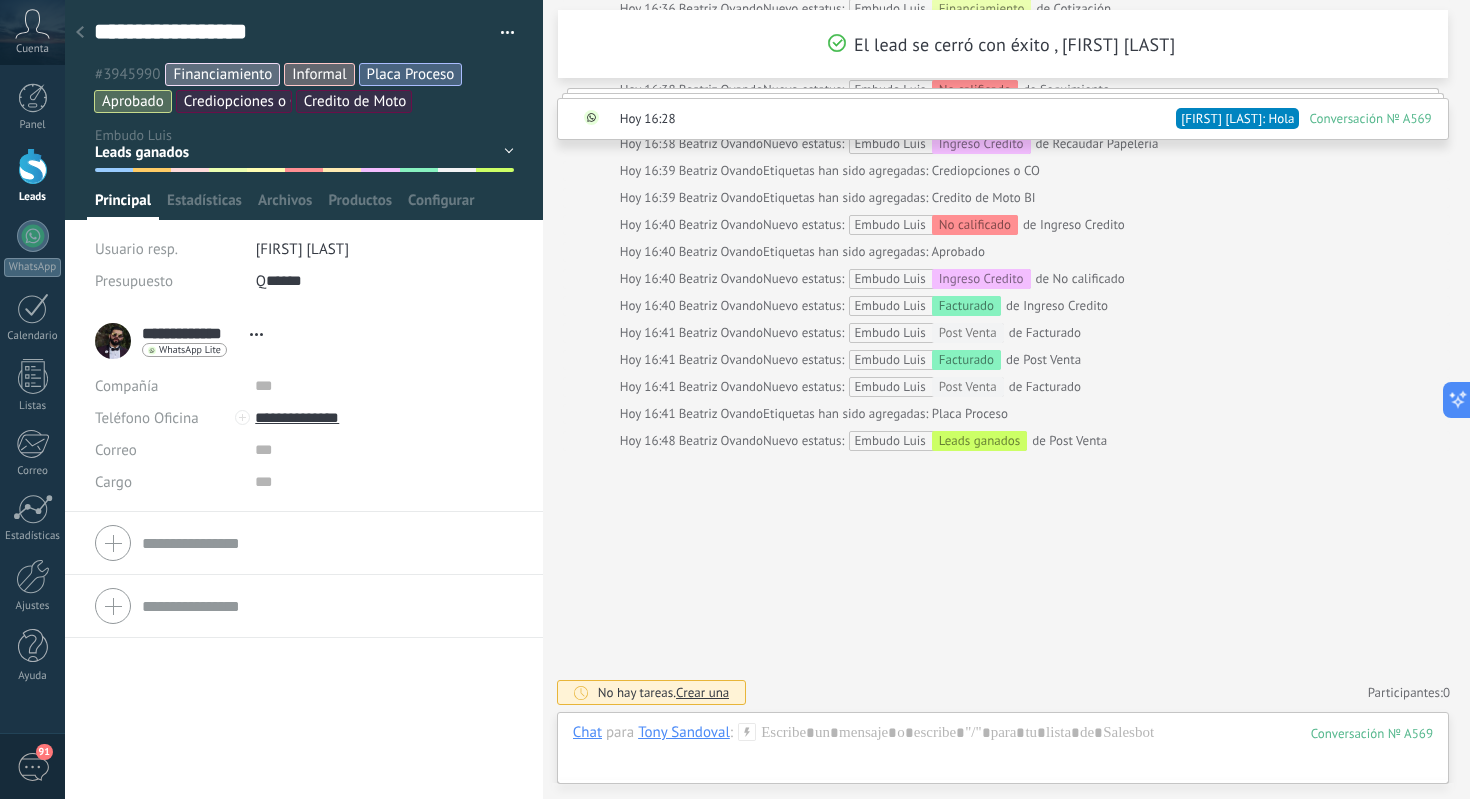 click at bounding box center [80, 33] 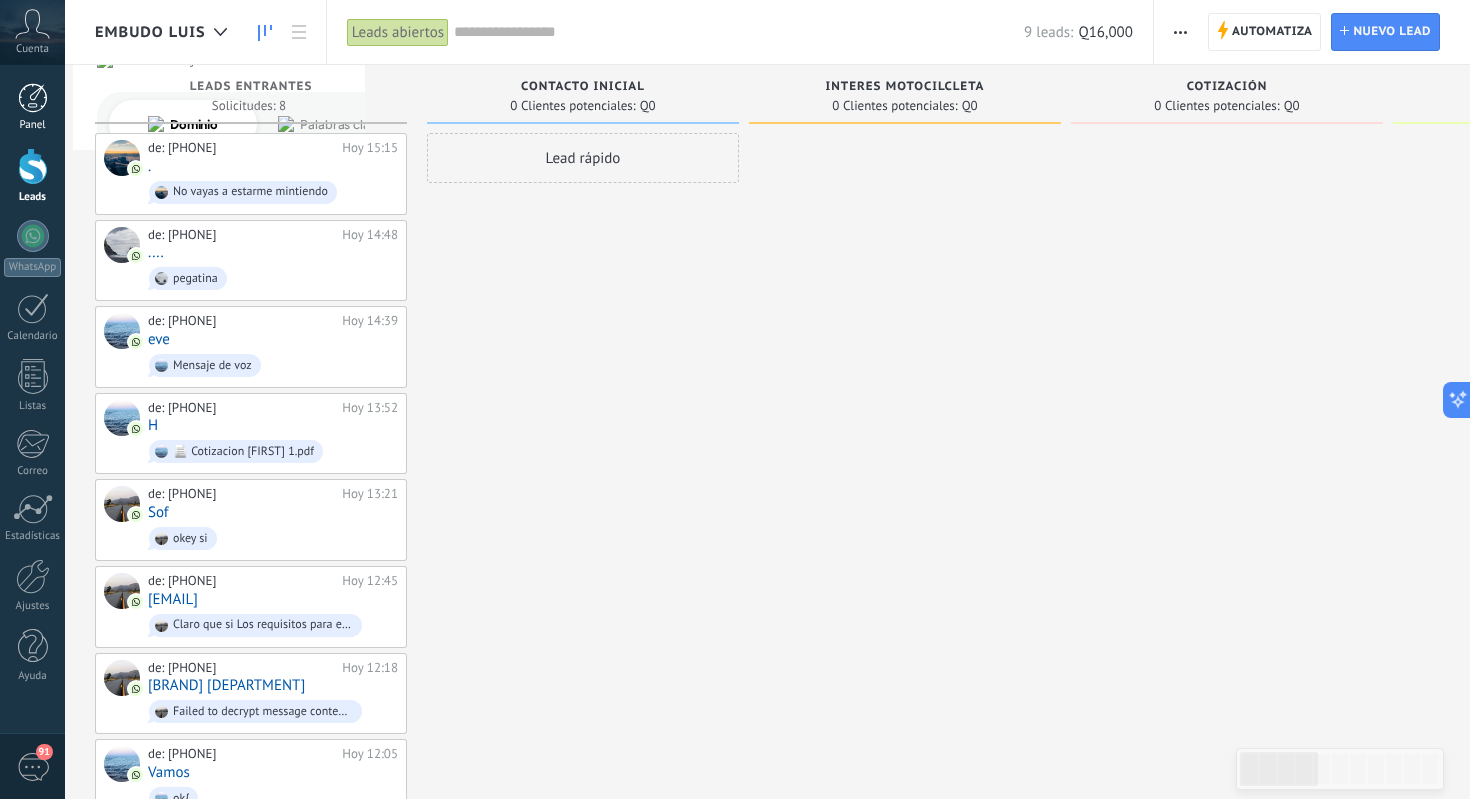 click at bounding box center (33, 98) 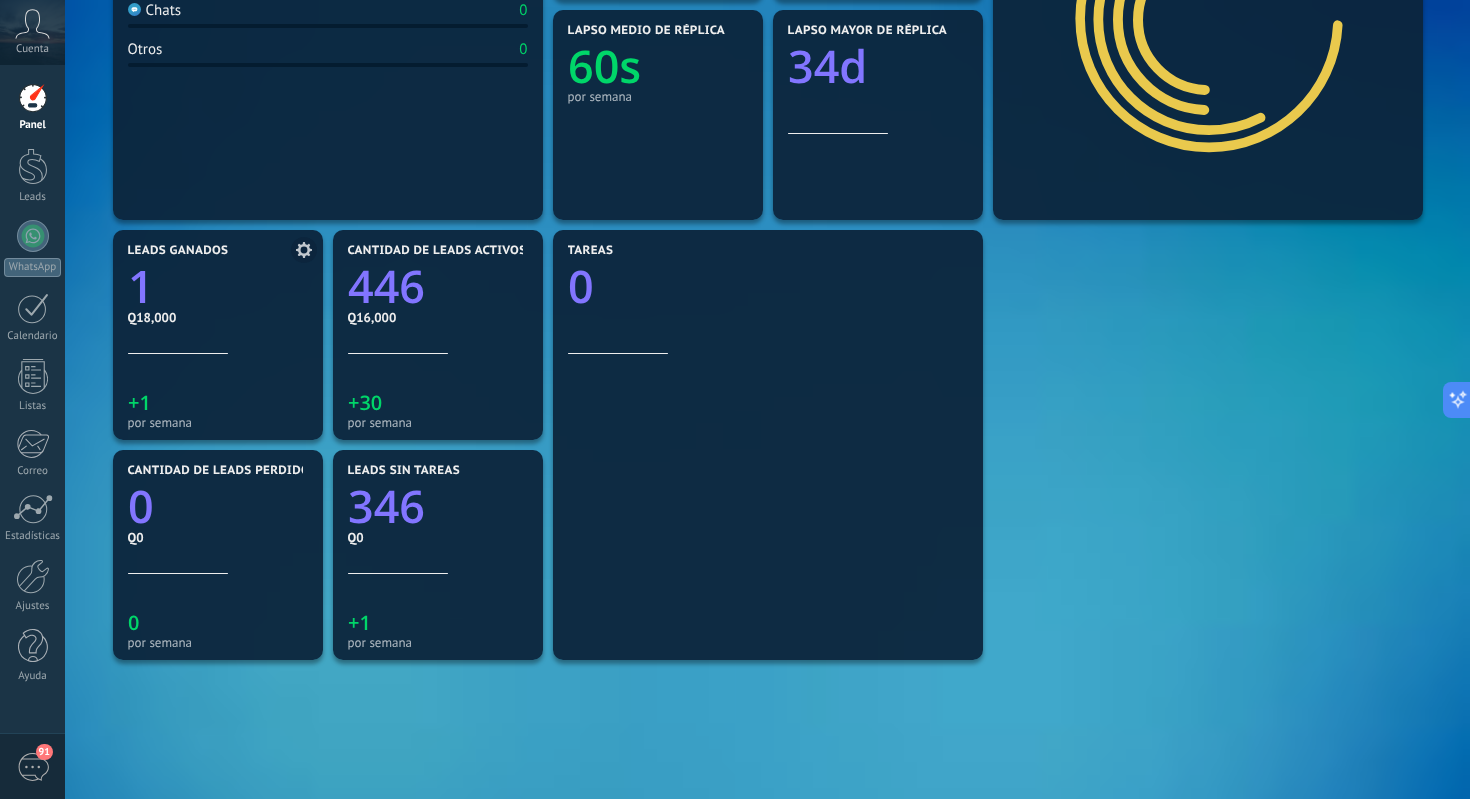 scroll, scrollTop: 511, scrollLeft: 0, axis: vertical 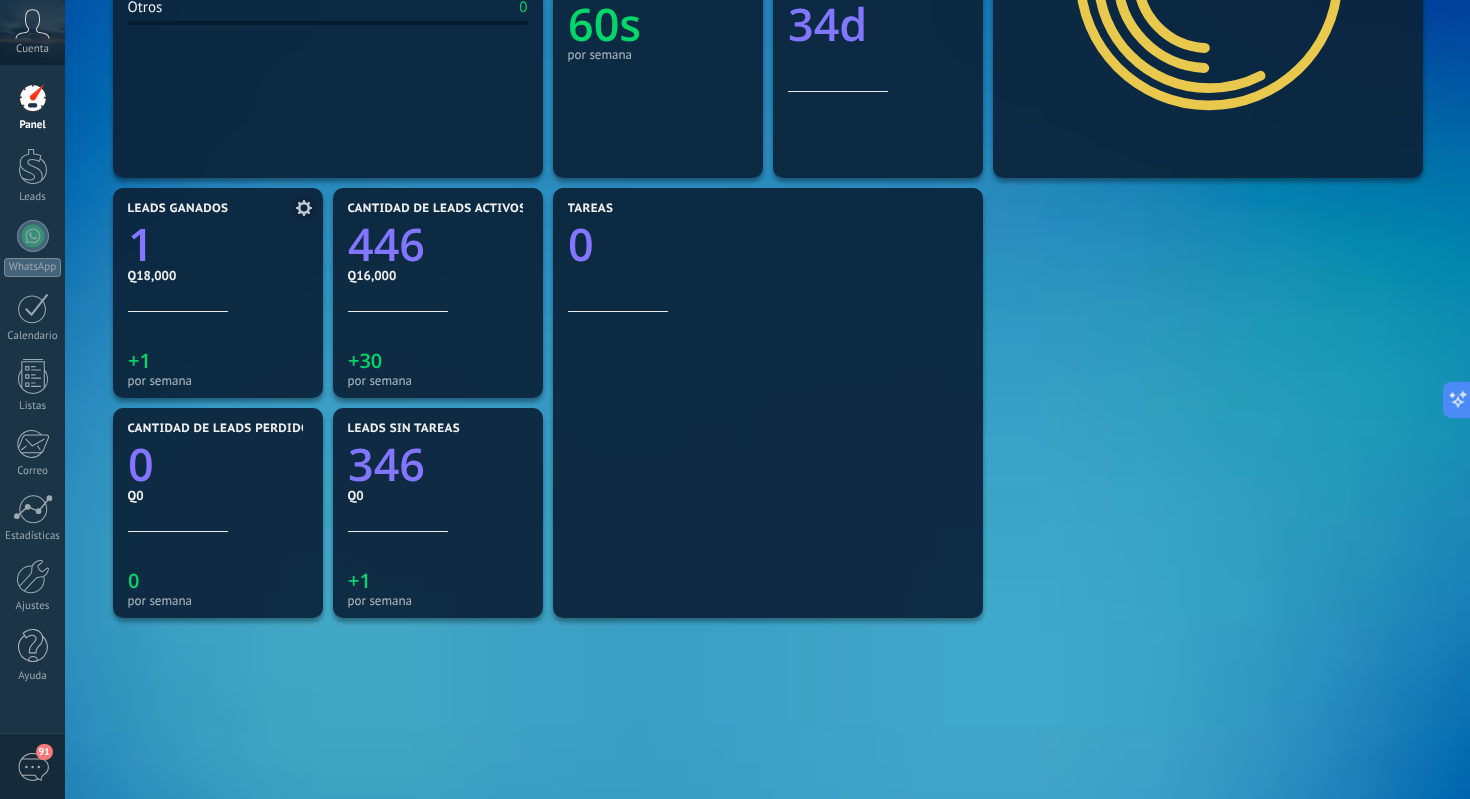 click on "1" at bounding box center (141, 244) 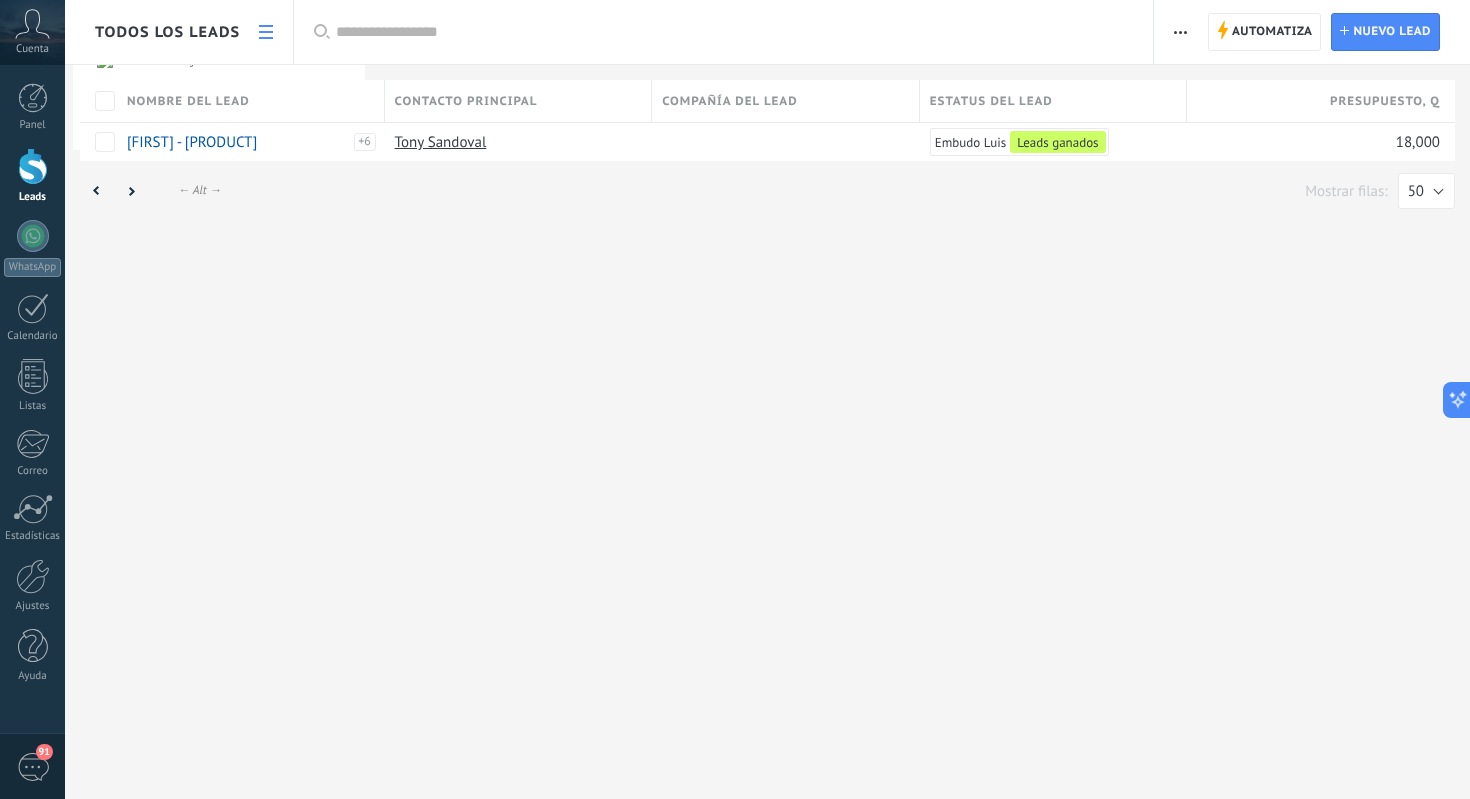 scroll, scrollTop: 0, scrollLeft: 0, axis: both 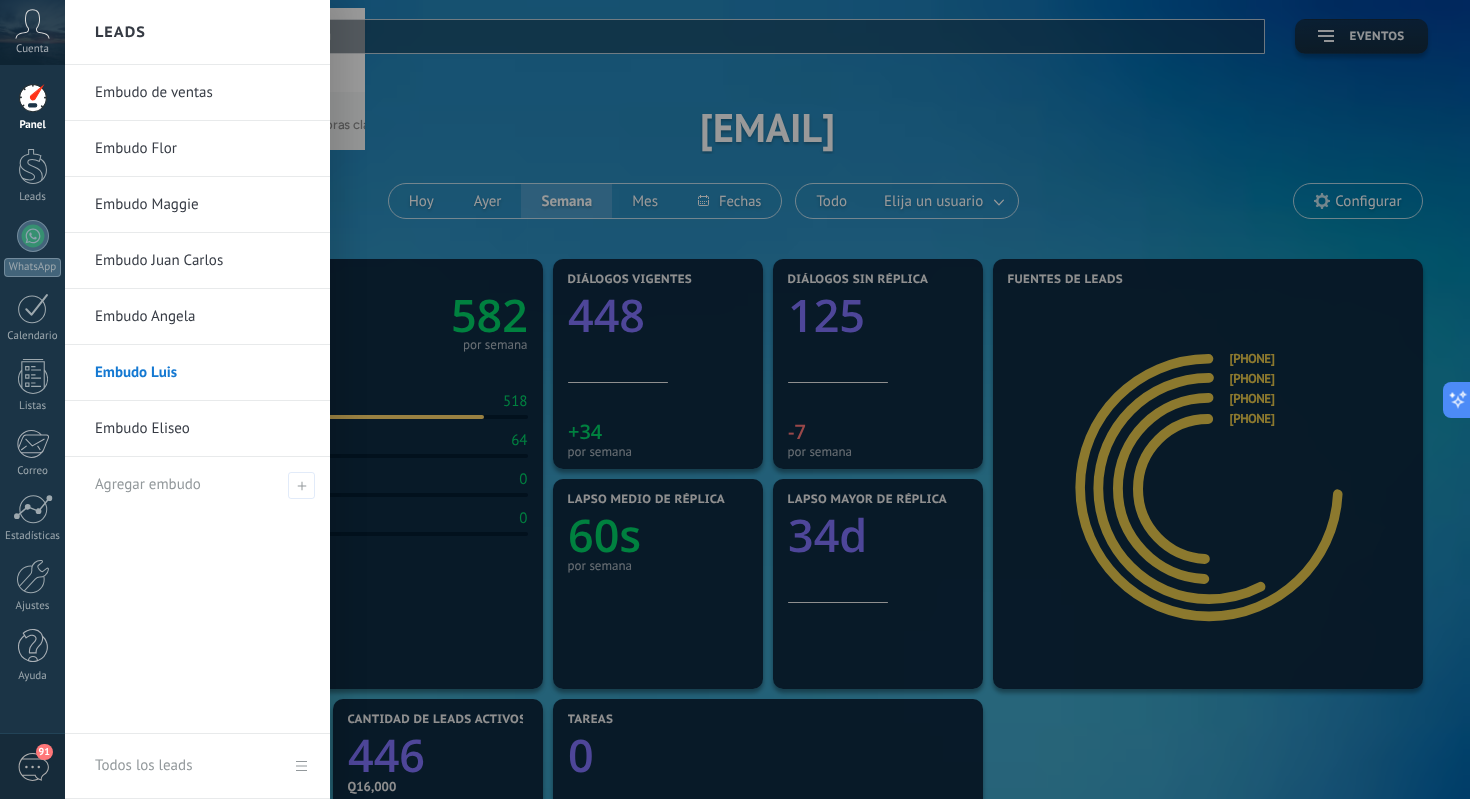 click on "Embudo Luis" at bounding box center (202, 373) 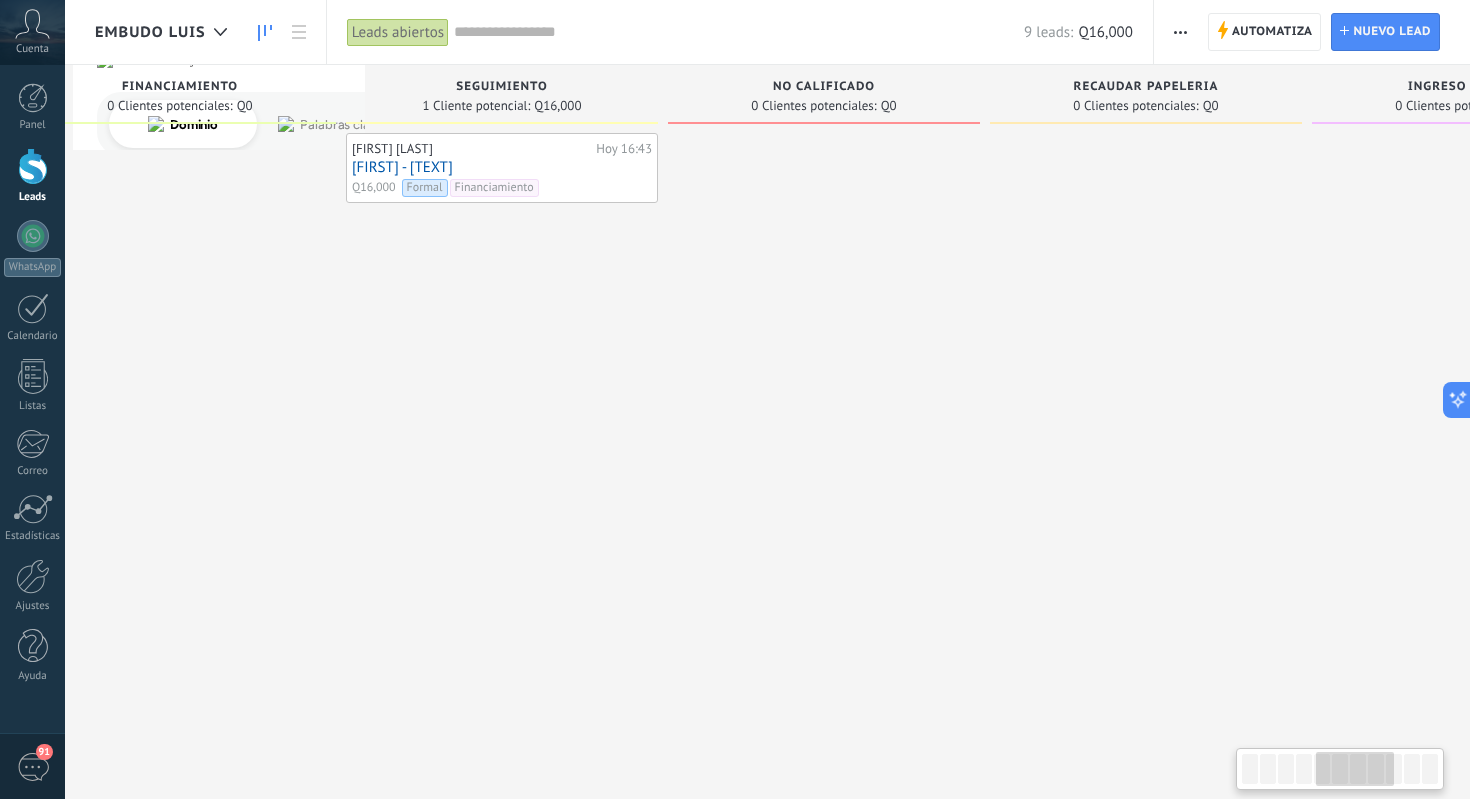 scroll, scrollTop: 0, scrollLeft: 1047, axis: horizontal 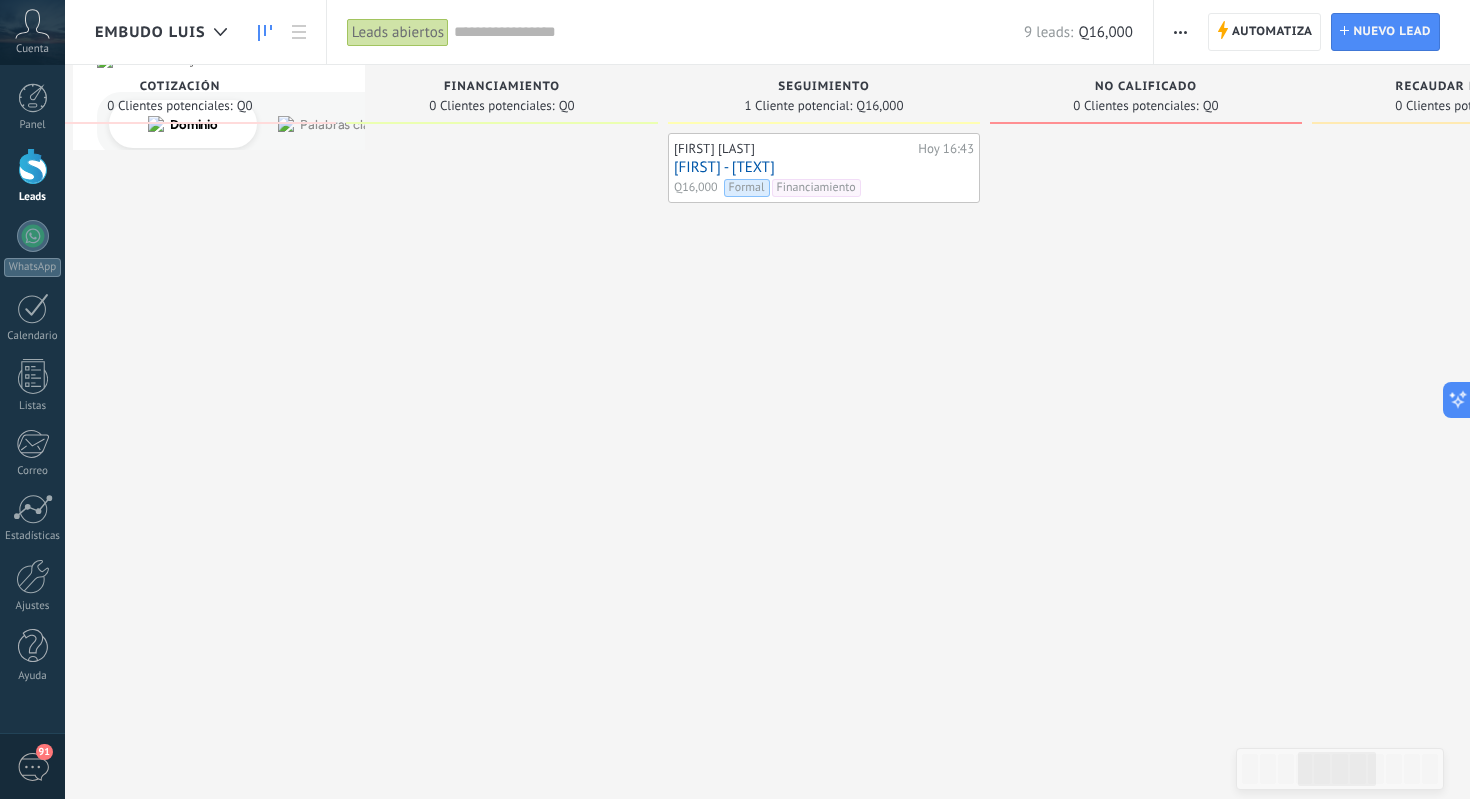 click on "[FIRST] - [TEXT]" at bounding box center [824, 167] 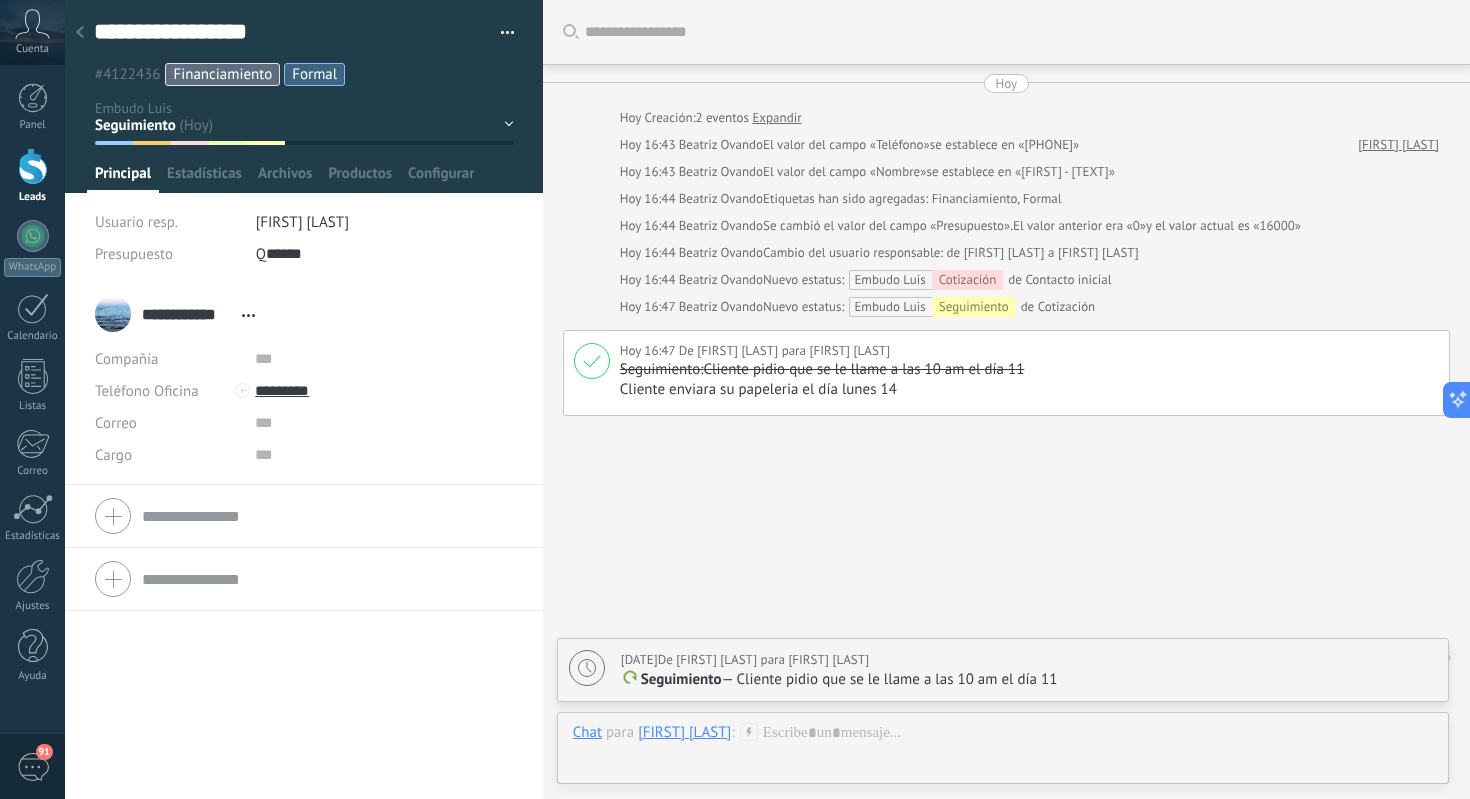 scroll, scrollTop: 30, scrollLeft: 0, axis: vertical 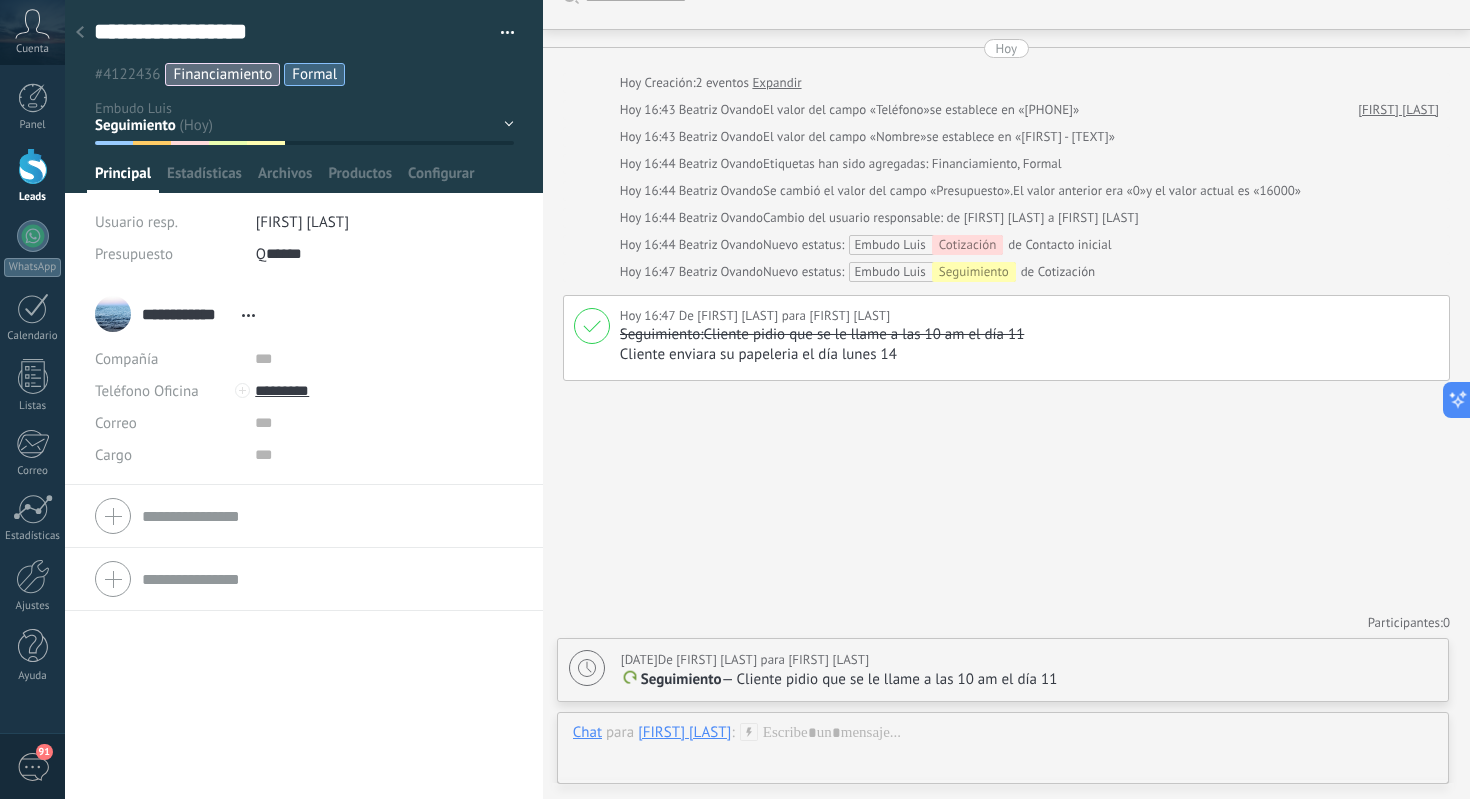 click on "#4122436
[TEXT]
[TEXT]" at bounding box center (300, 74) 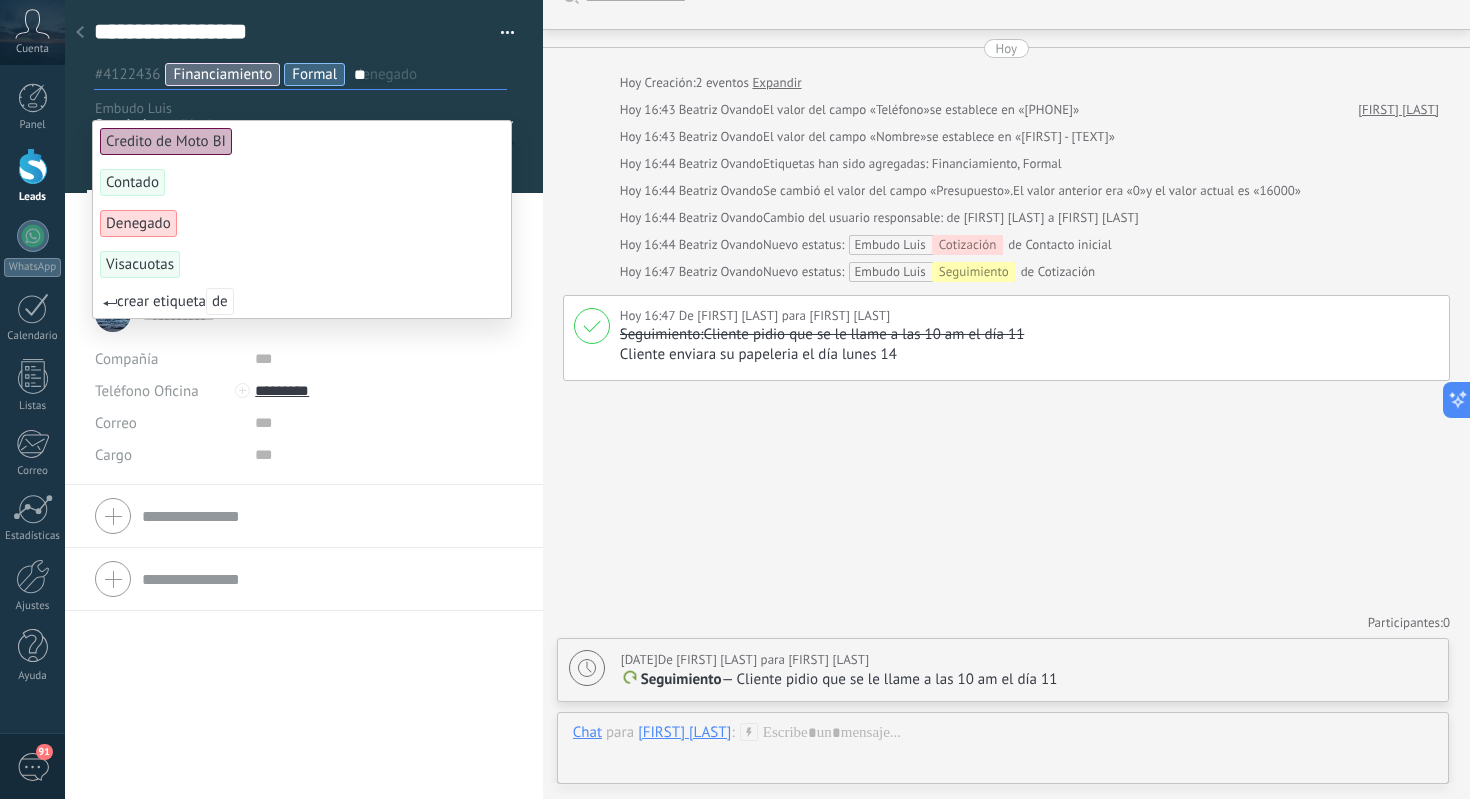 click on "Denegado" at bounding box center [138, 223] 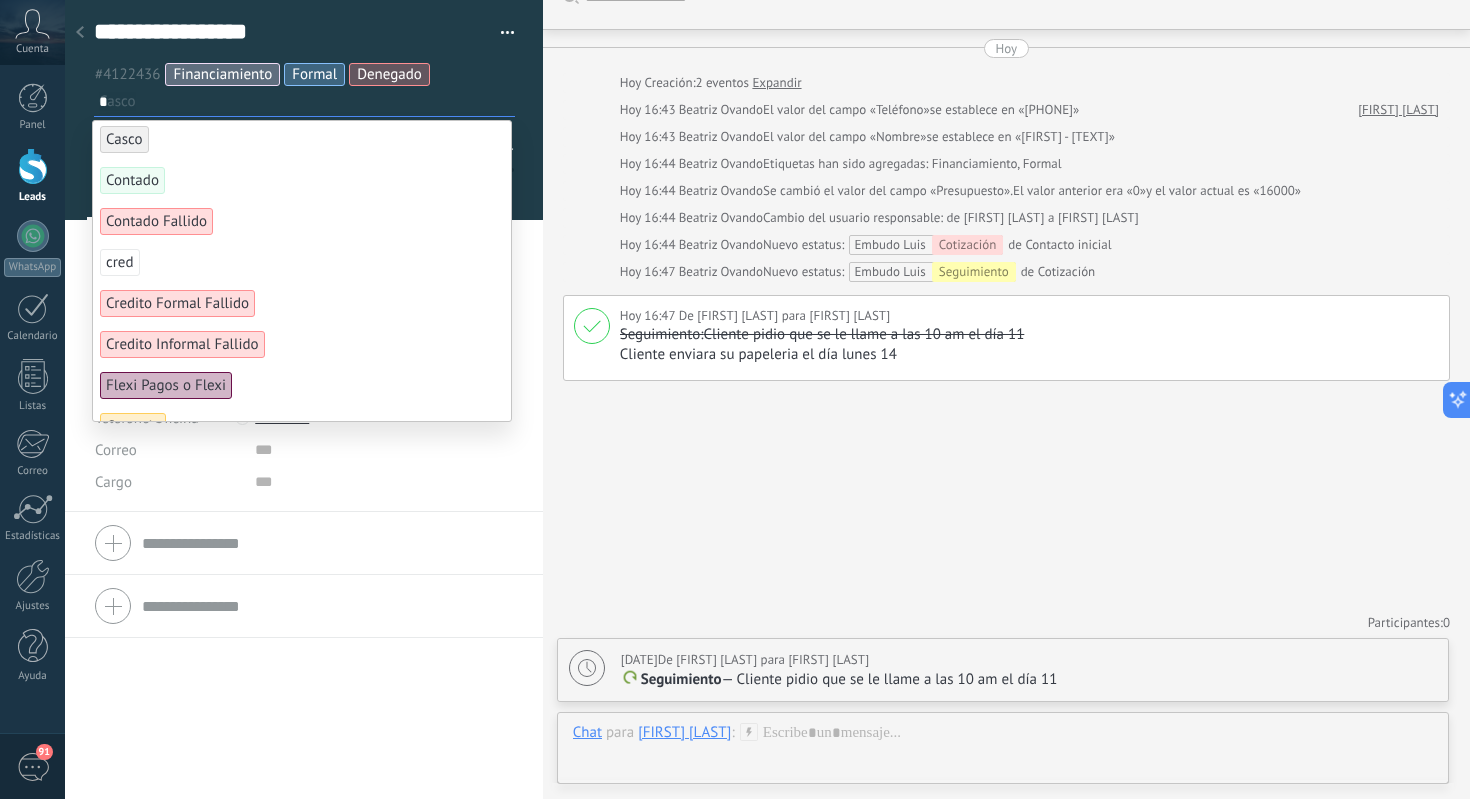 scroll, scrollTop: 0, scrollLeft: 0, axis: both 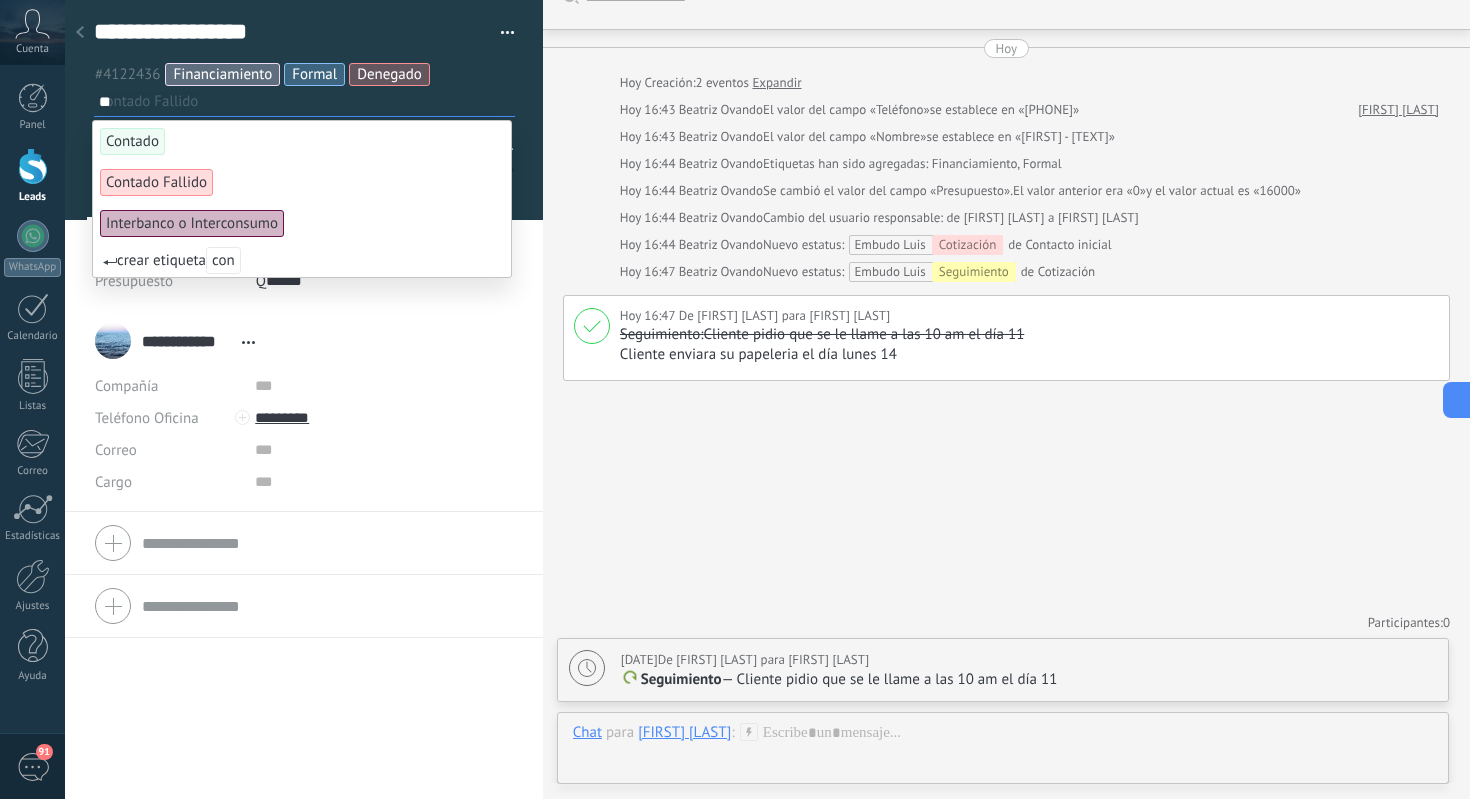 type on "*" 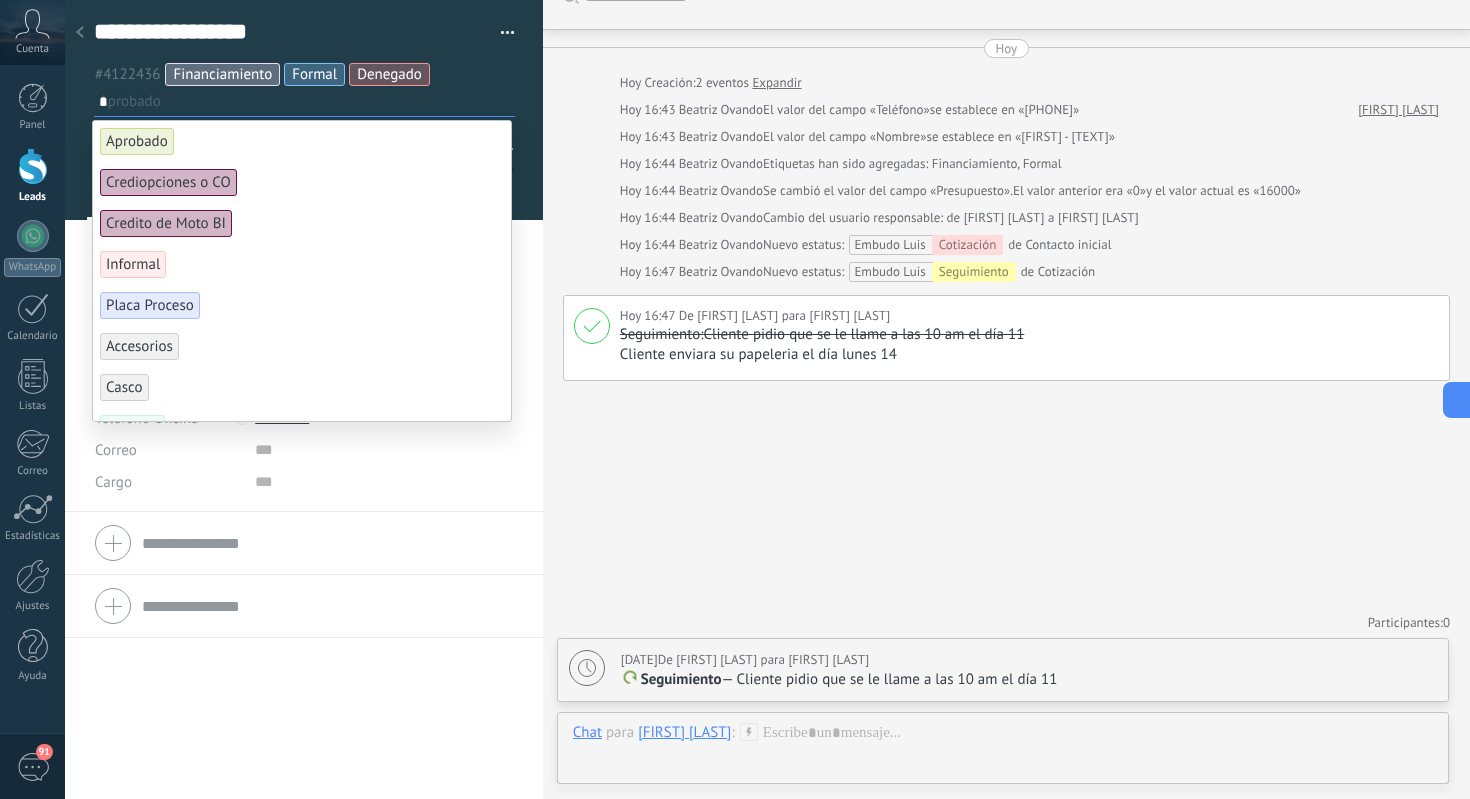 type on "**" 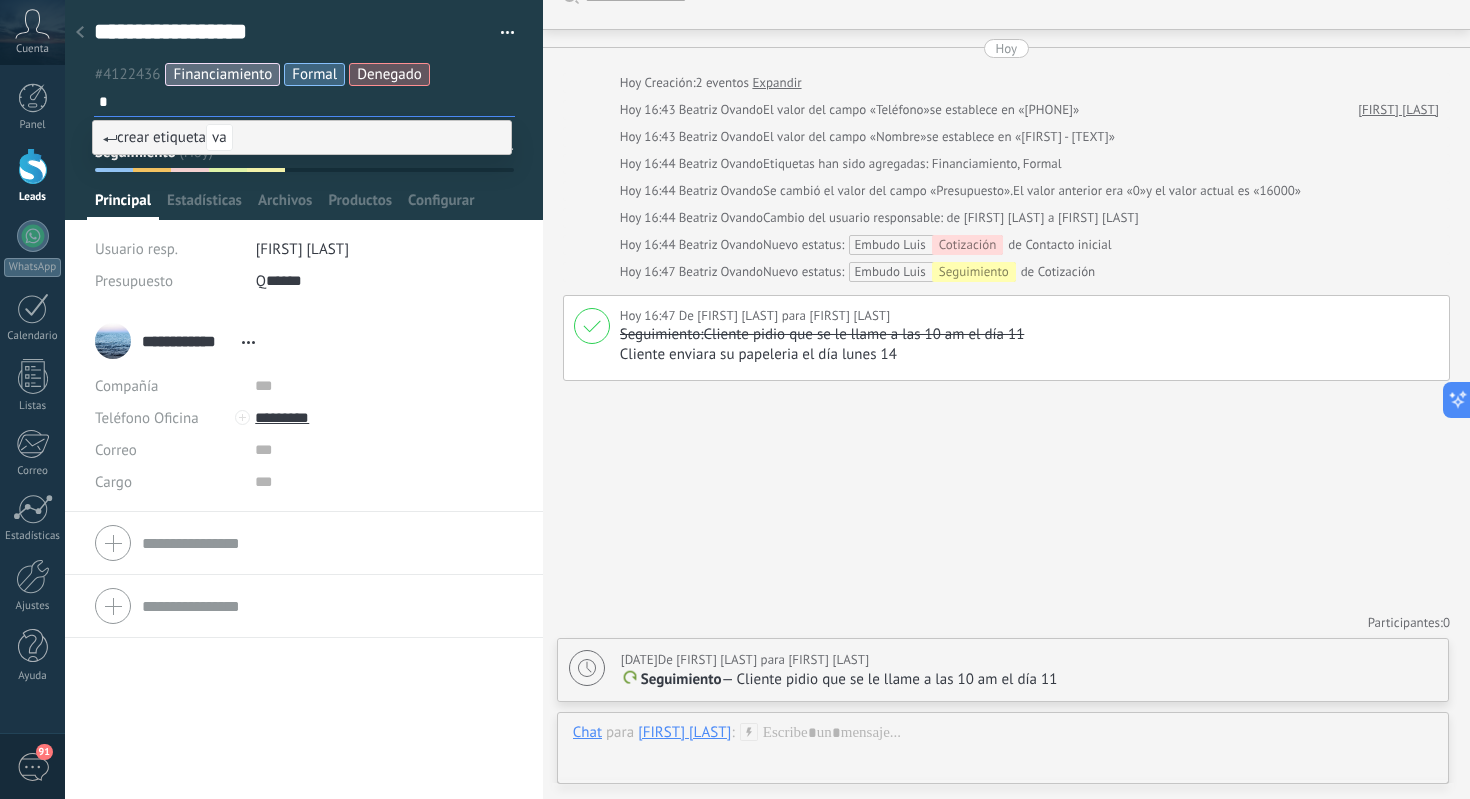 type 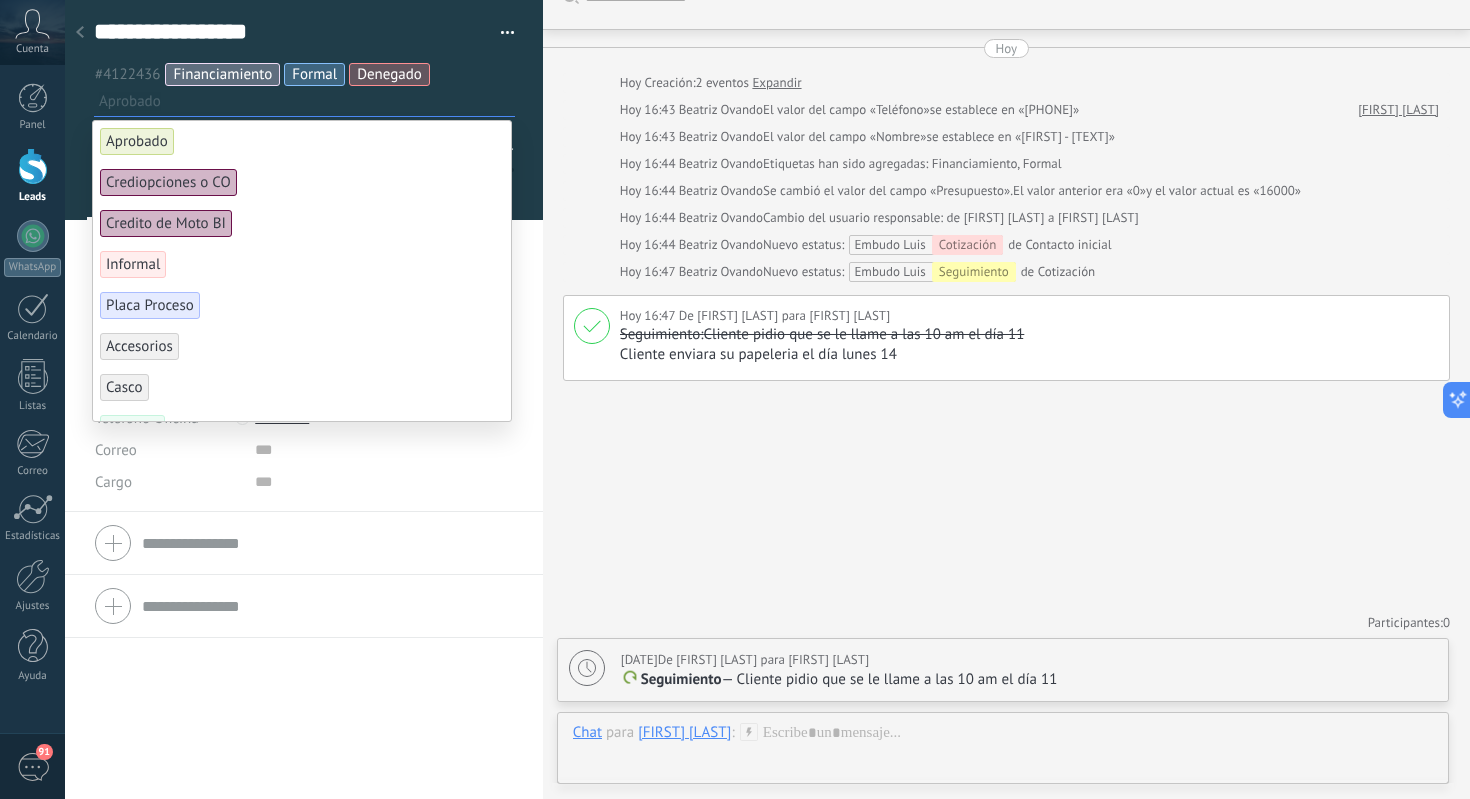 click on "Buscar Carga más Hoy Hoy Creación: 2 eventos Expandir Hoy 16:43 [FIRST] [LAST] El valor del campo «Teléfono» se establece en «[PHONE]» [FIRST] [LAST] Hoy 16:43 [FIRST] [LAST] El valor del campo «Nombre» se establece en «[FIRST] - [TEXT]» Hoy 16:44 [FIRST] [LAST] Etiquetas han sido agregadas: [TEXT], [TEXT] Hoy 16:44 [FIRST] [LAST] Se cambió el valor del campo «Presupuesto». El valor anterior era «0» y el valor actual es «16000» Hoy 16:44 [FIRST] [LAST] Cambio del usuario responsable: de [FIRST] [LAST] a [FIRST] [LAST] Hoy 16:44 [FIRST] [LAST] Nuevo estatus: Embudo [FIRST] Cotización de Contacto inicial Hoy 16:47 [FIRST] [LAST] Nuevo estatus: Embudo [FIRST] Seguimiento de Cotización Hoy 16:47 De [FIRST] [LAST] para [FIRST] [LAST] Seguimiento: Cliente pidio que se le llame a las 10 am el día 11 Cliente enviara su papeleria el día lunes 14 Eliminar Editar Participantes: 0 Agregar usuario Bots: 0 [DATE] De [FIRST] [LAST] para [FIRST] [LAST] Reunión" at bounding box center [1006, 382] 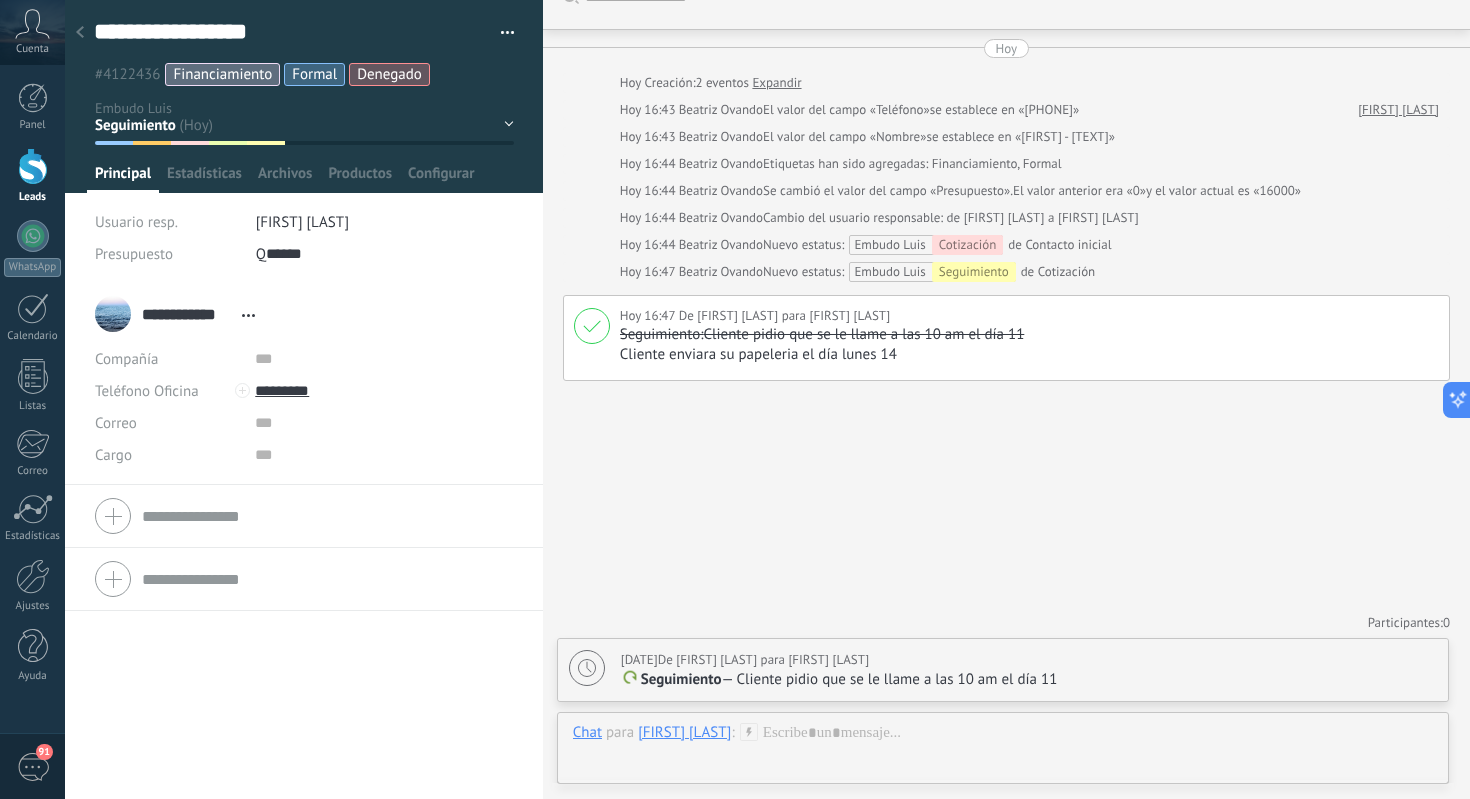 click at bounding box center (80, 33) 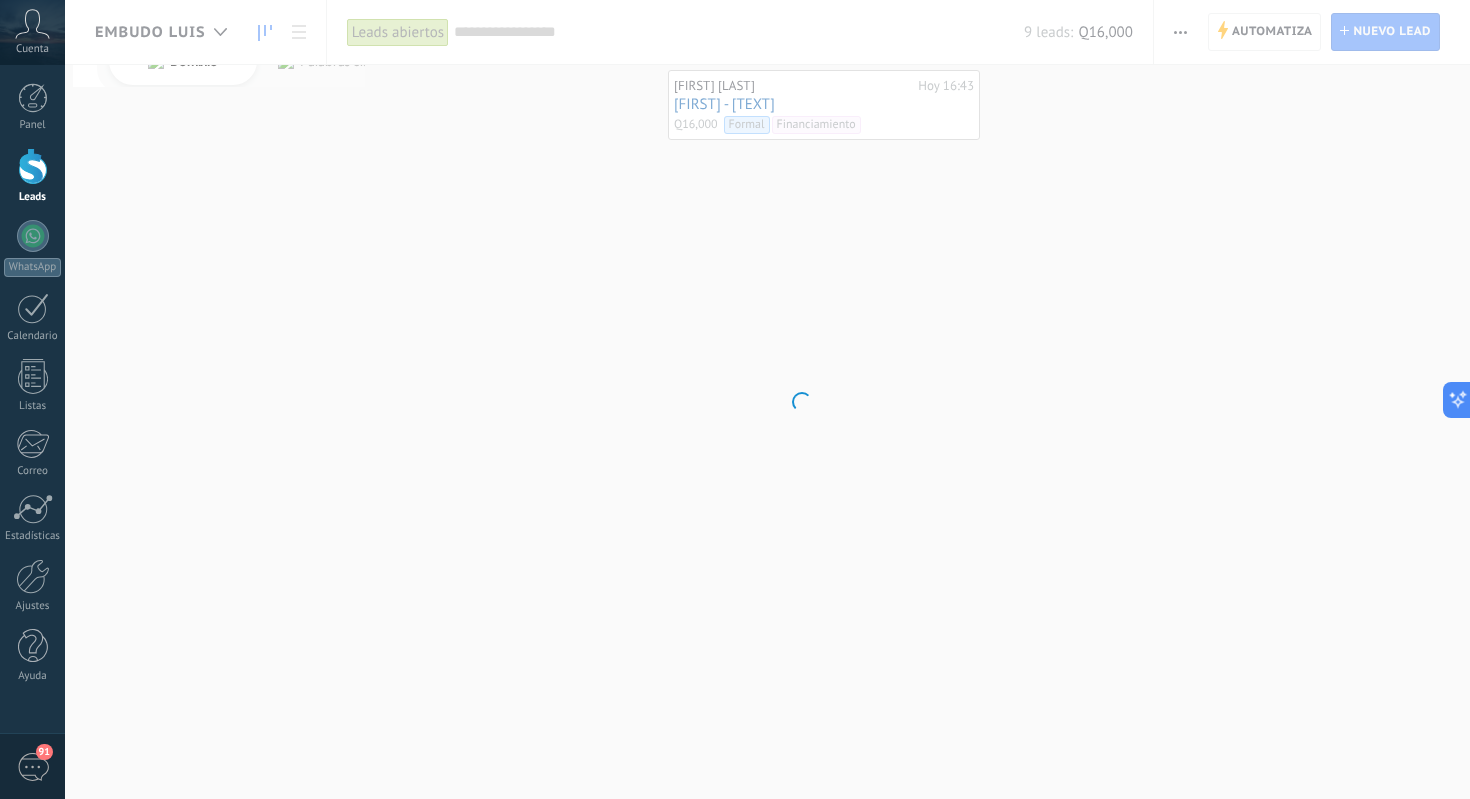scroll, scrollTop: 0, scrollLeft: 0, axis: both 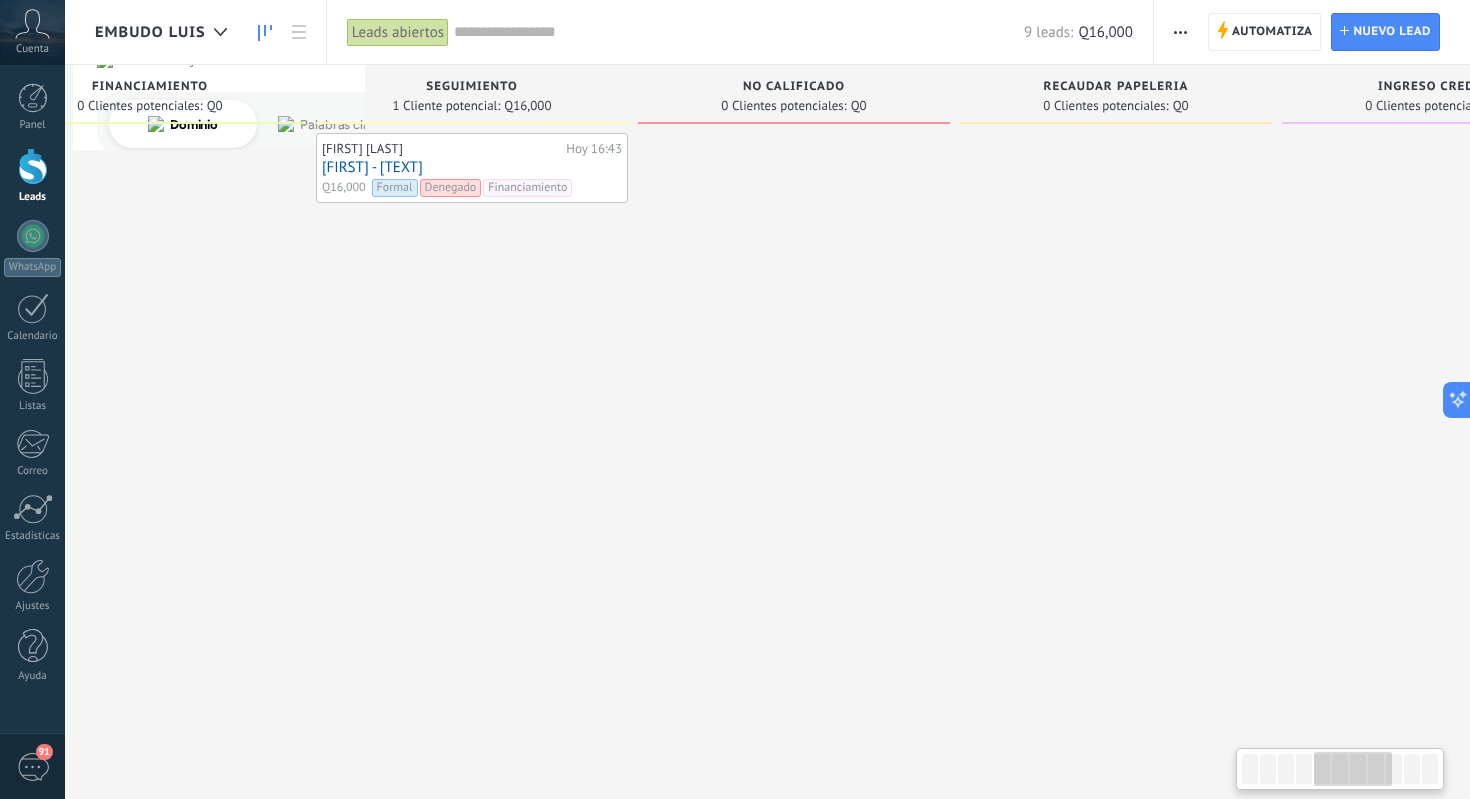 drag, startPoint x: 590, startPoint y: 455, endPoint x: 361, endPoint y: 416, distance: 232.29723 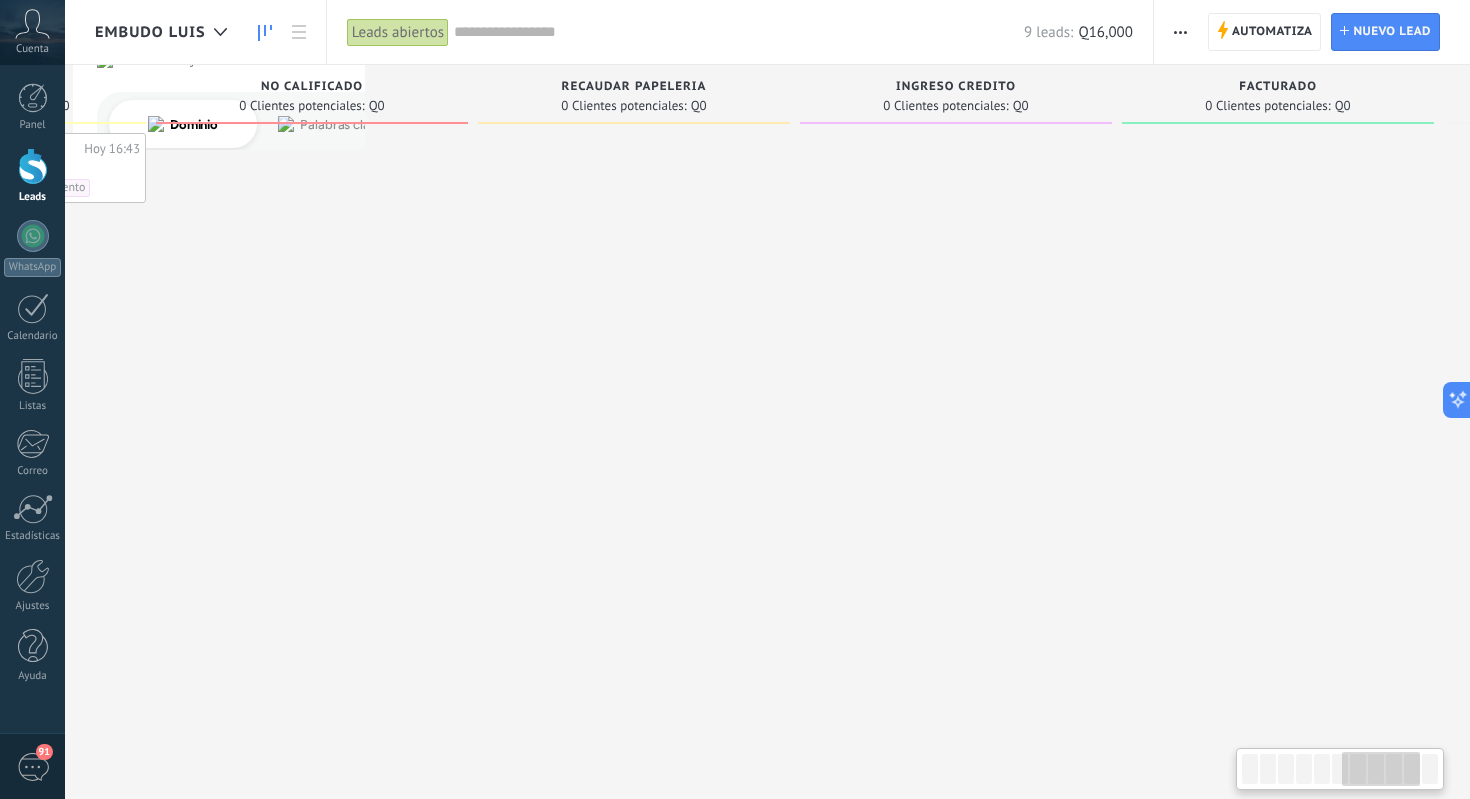 drag, startPoint x: 601, startPoint y: 428, endPoint x: 252, endPoint y: 435, distance: 349.0702 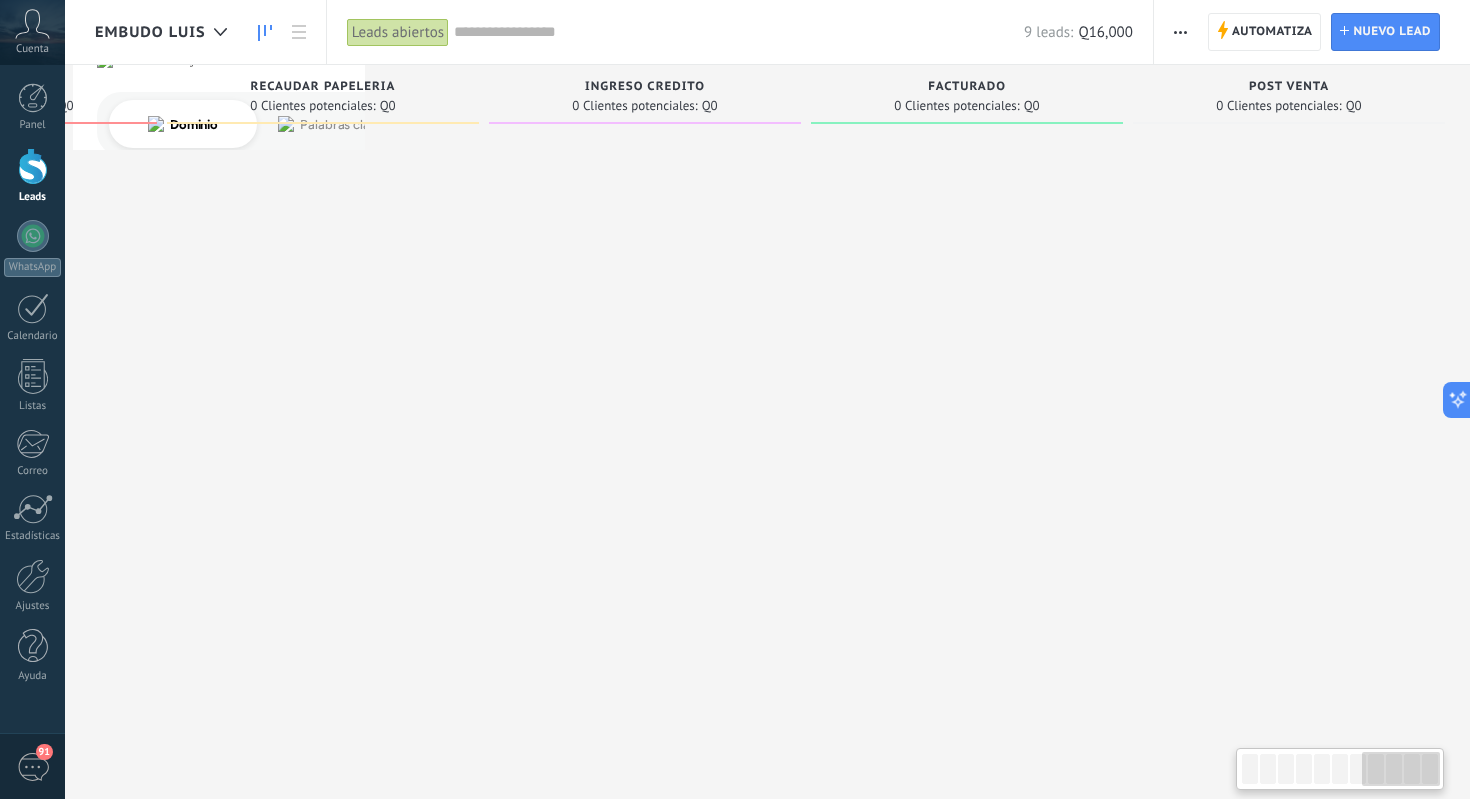 drag, startPoint x: 444, startPoint y: 453, endPoint x: 301, endPoint y: 452, distance: 143.0035 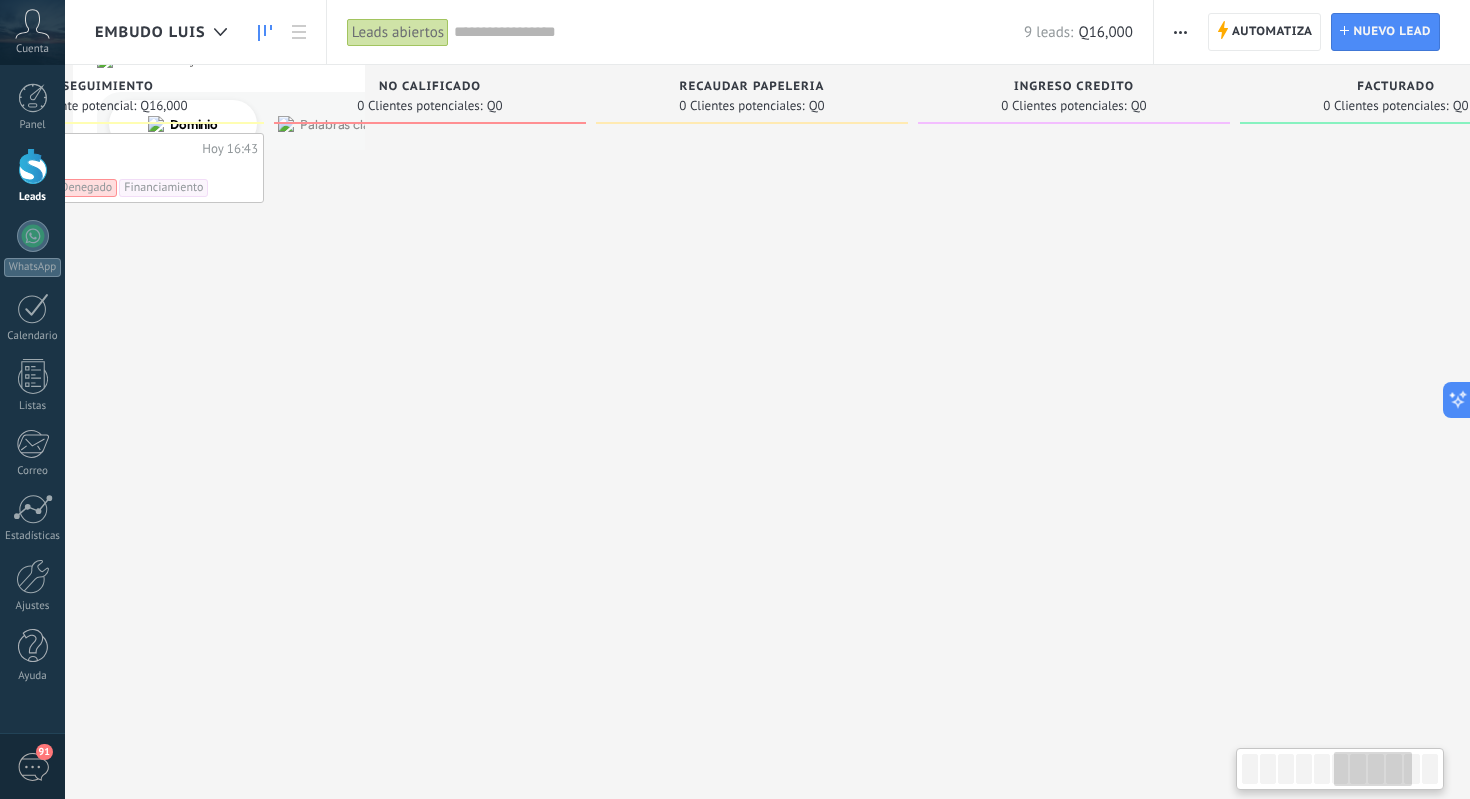 drag, startPoint x: 301, startPoint y: 452, endPoint x: 795, endPoint y: 487, distance: 495.2383 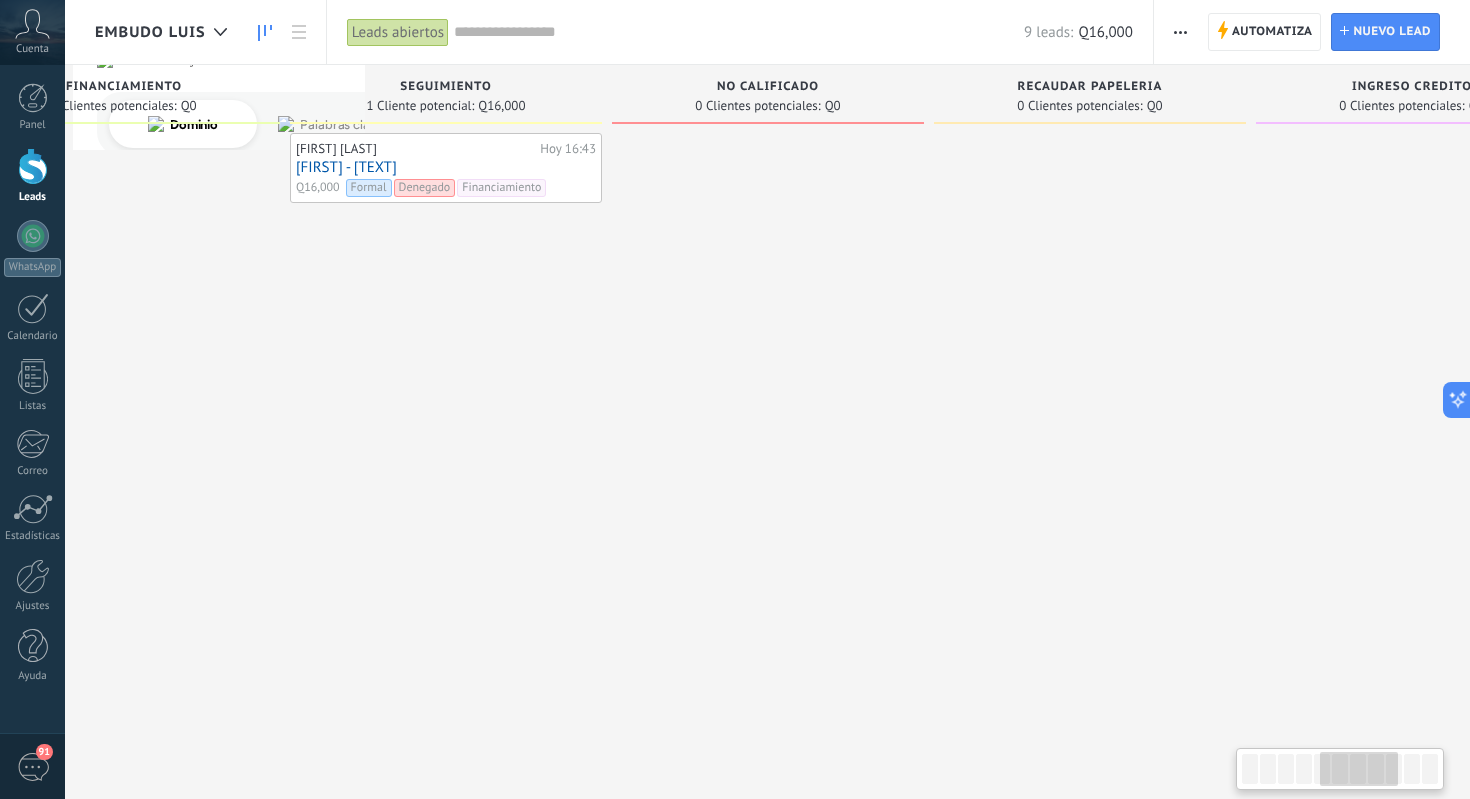 drag, startPoint x: 690, startPoint y: 488, endPoint x: 1038, endPoint y: 491, distance: 348.01294 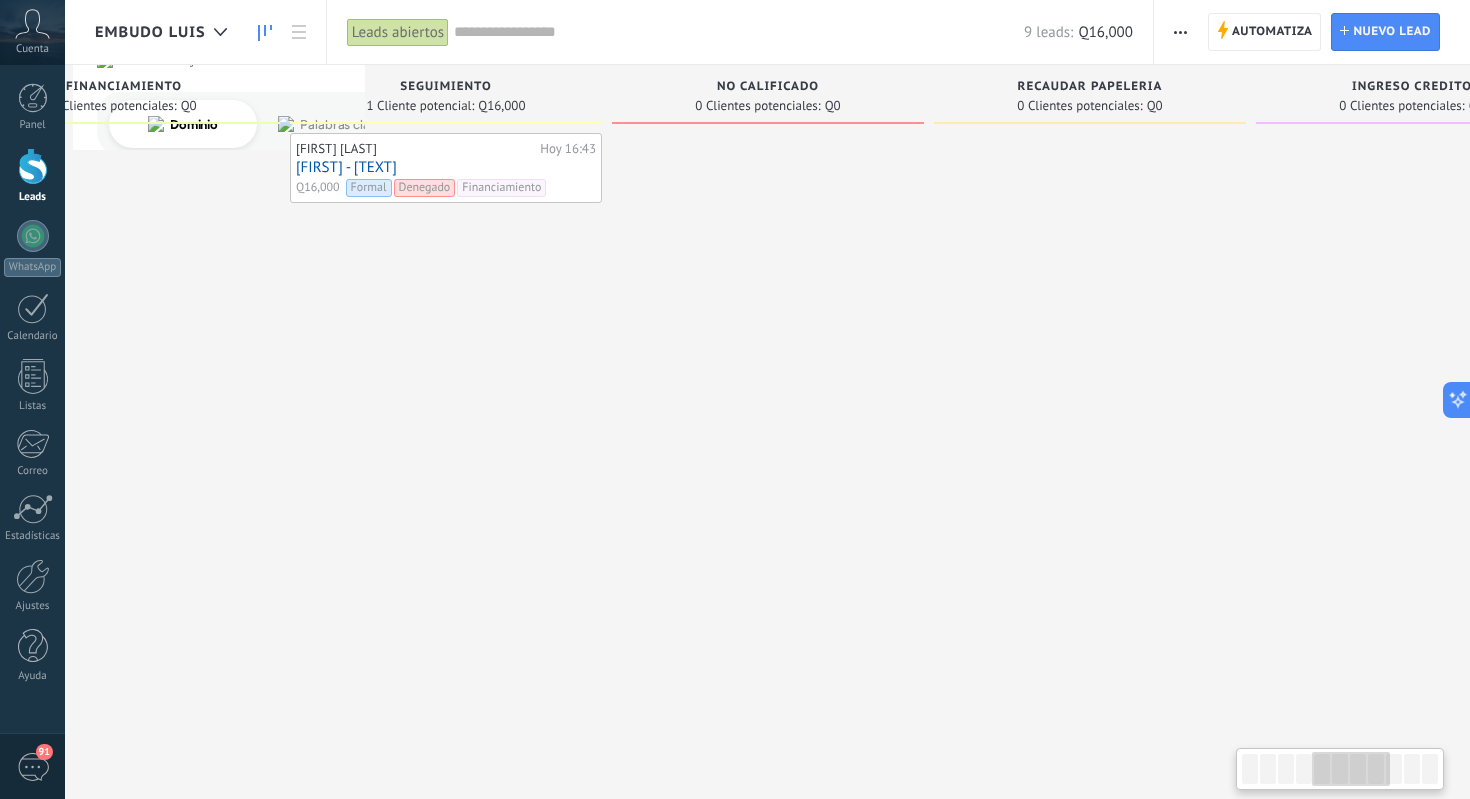 scroll, scrollTop: 0, scrollLeft: 1299, axis: horizontal 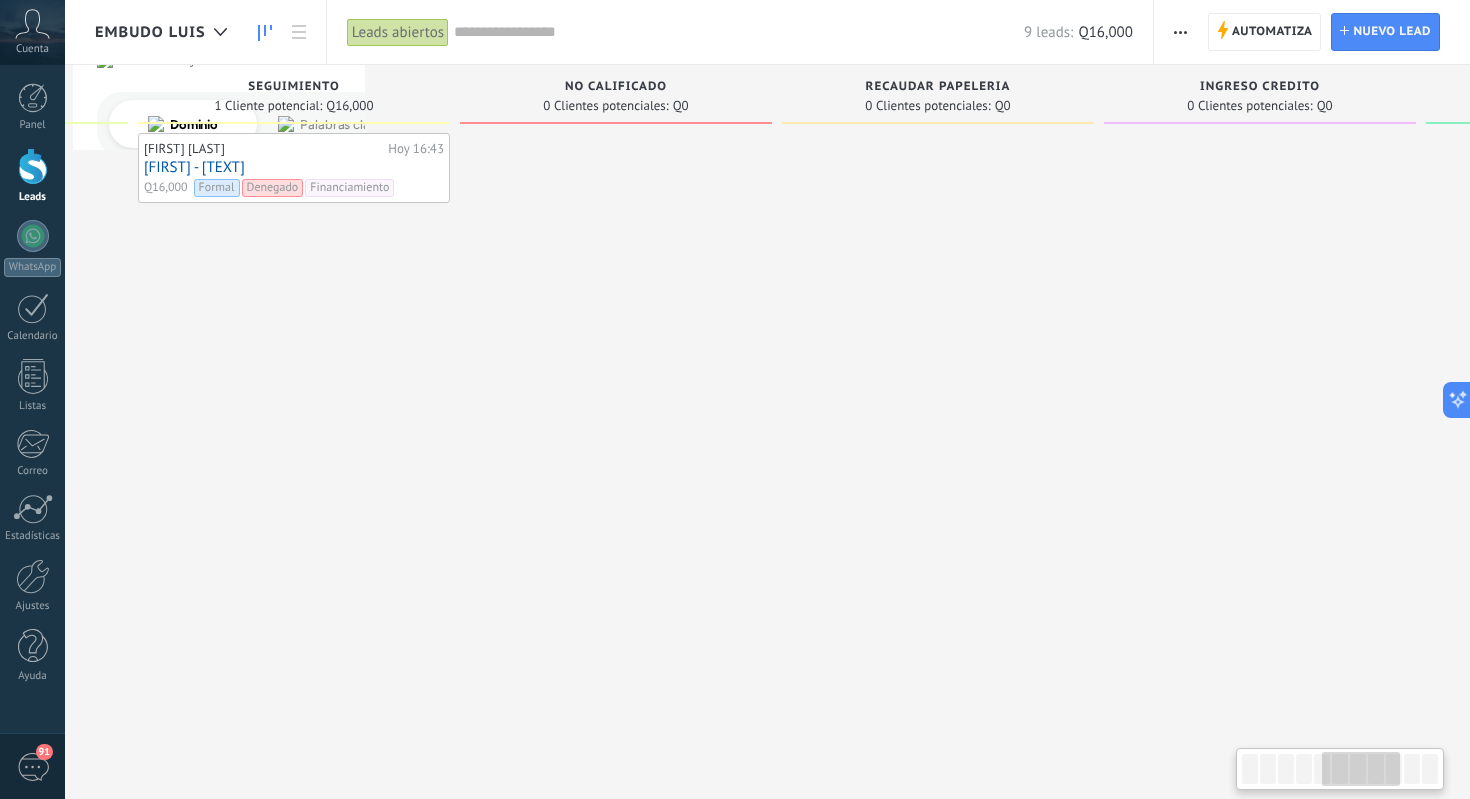 drag, startPoint x: 867, startPoint y: 490, endPoint x: 719, endPoint y: 507, distance: 148.97314 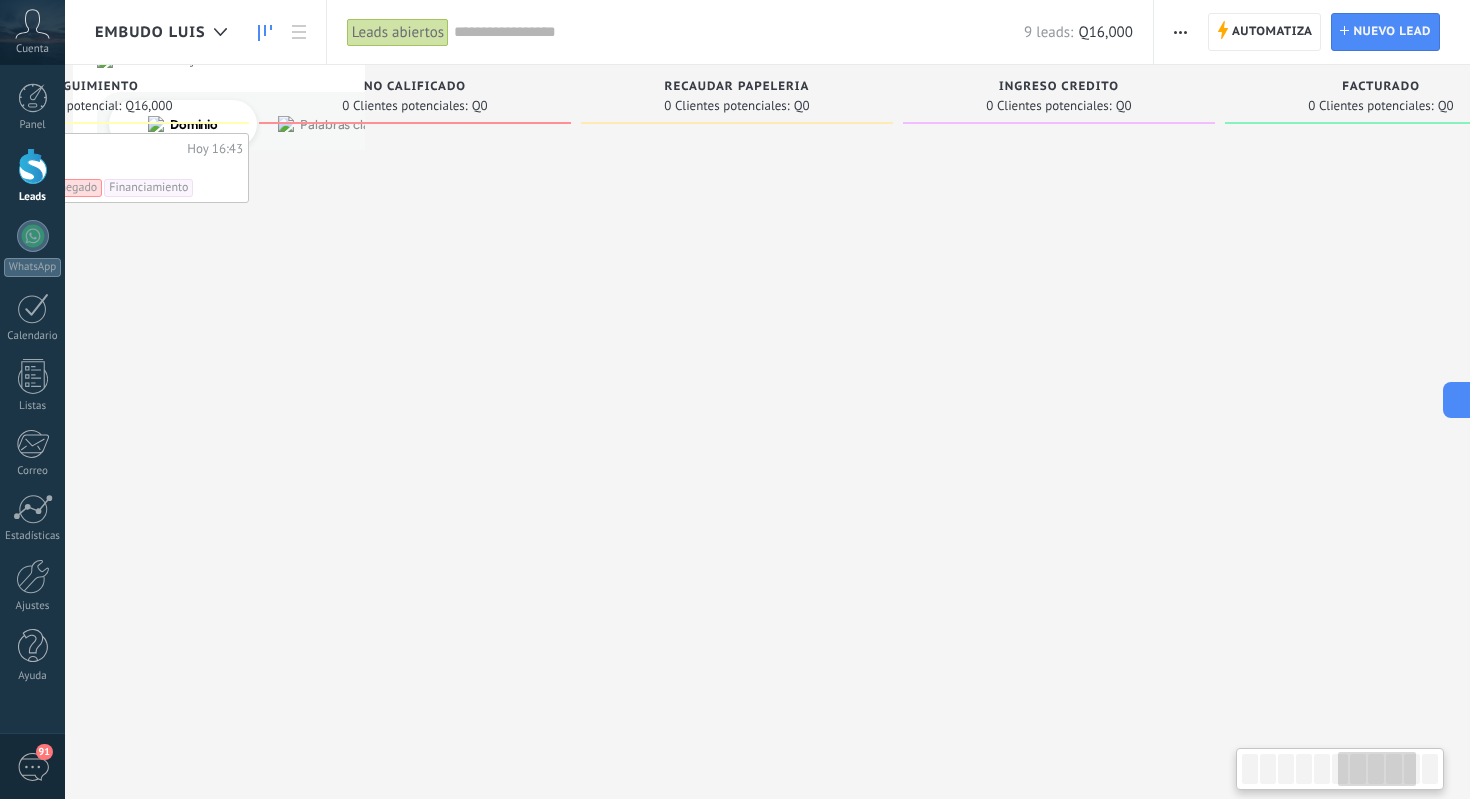 drag, startPoint x: 863, startPoint y: 485, endPoint x: 697, endPoint y: 485, distance: 166 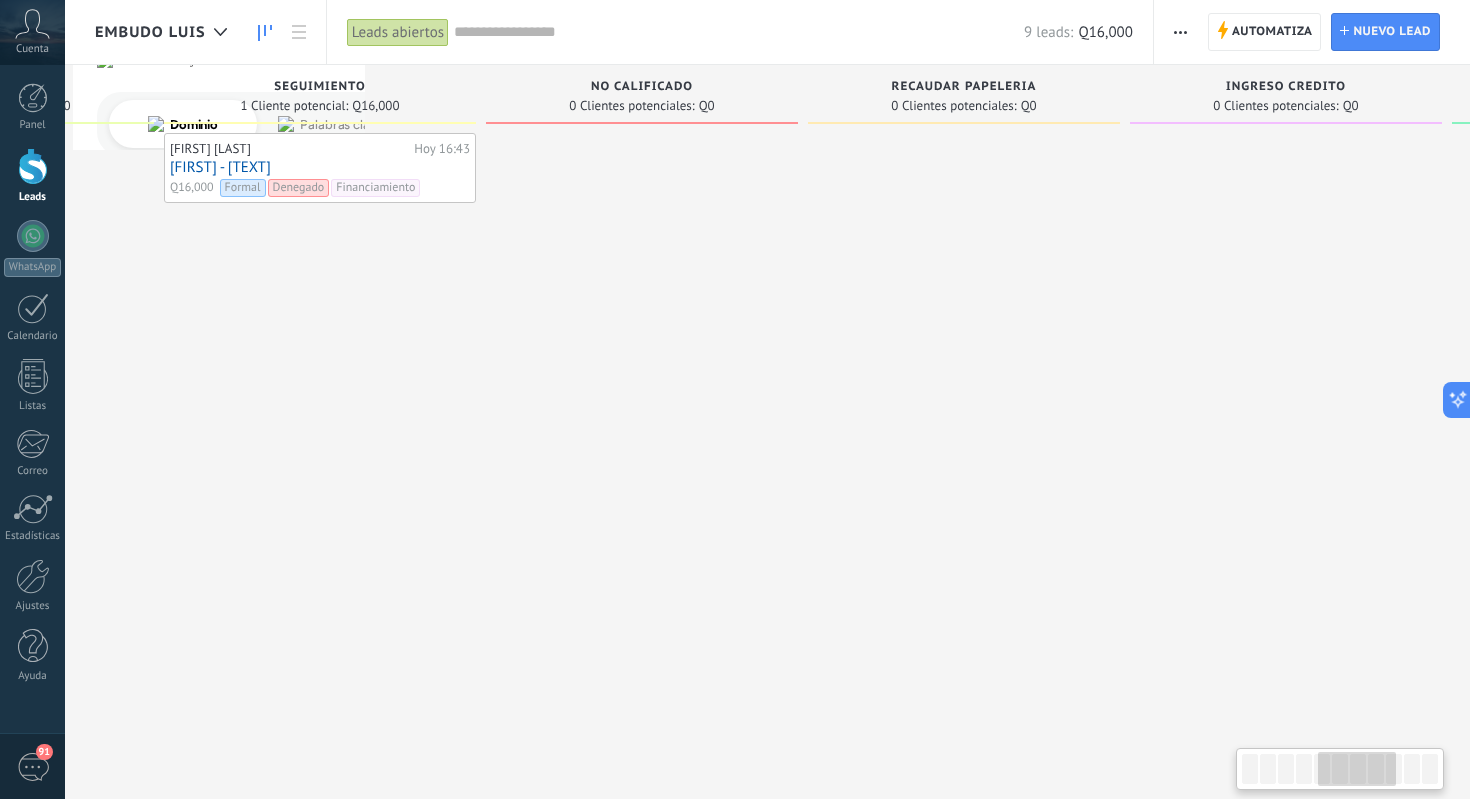 scroll, scrollTop: 0, scrollLeft: 1397, axis: horizontal 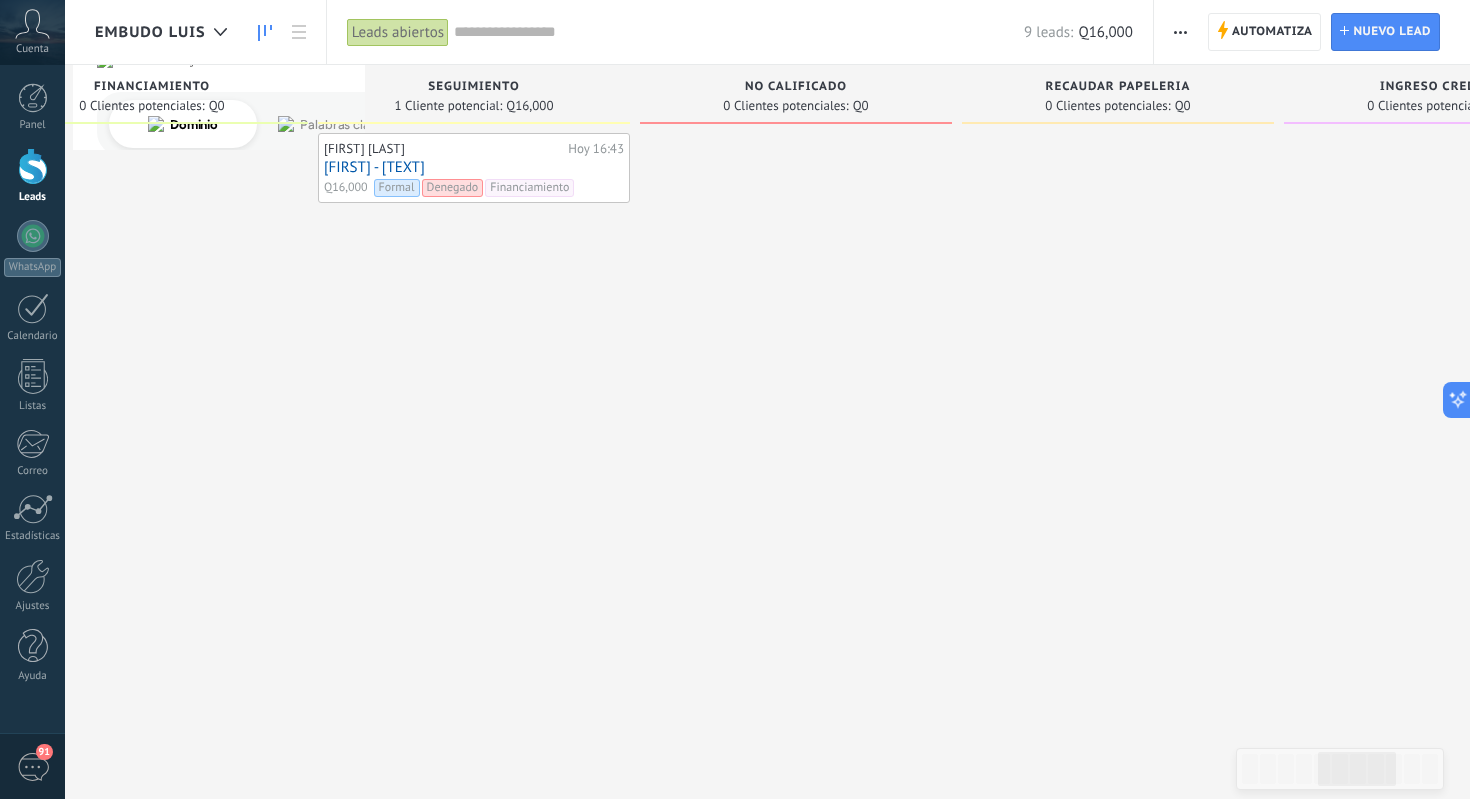 click at bounding box center (796, 477) 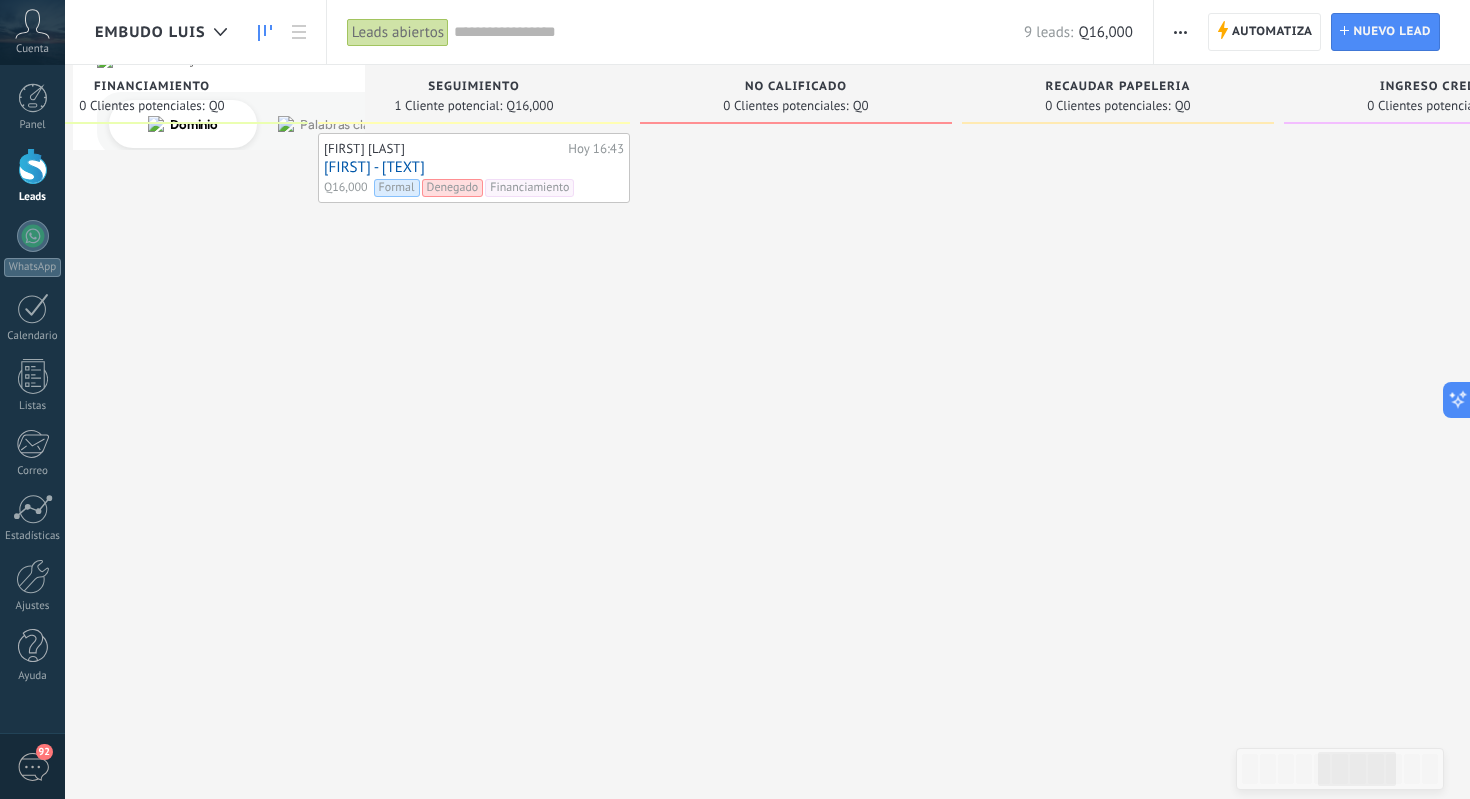 click on "[FIRST] - [TEXT]" at bounding box center (474, 167) 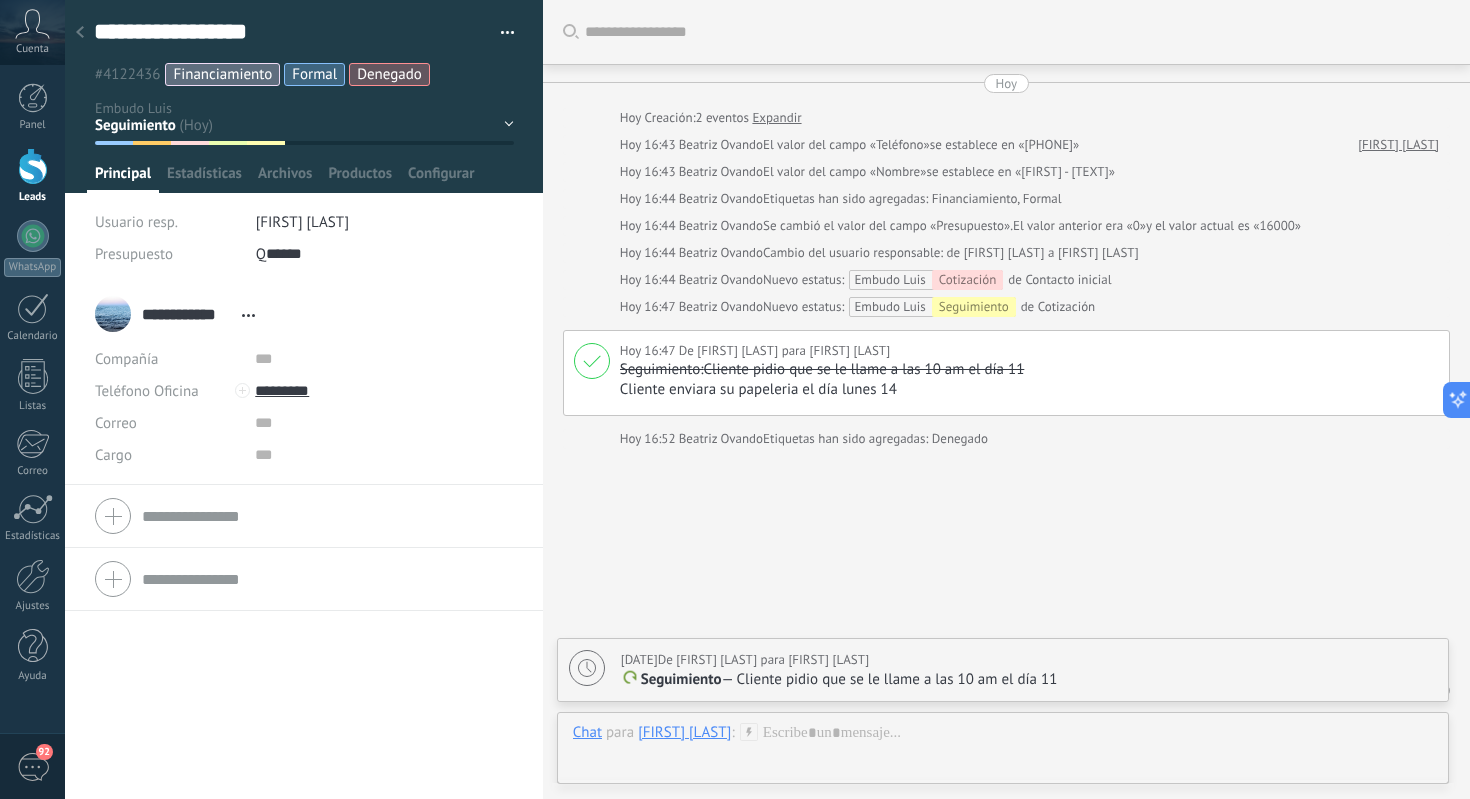 scroll, scrollTop: 30, scrollLeft: 0, axis: vertical 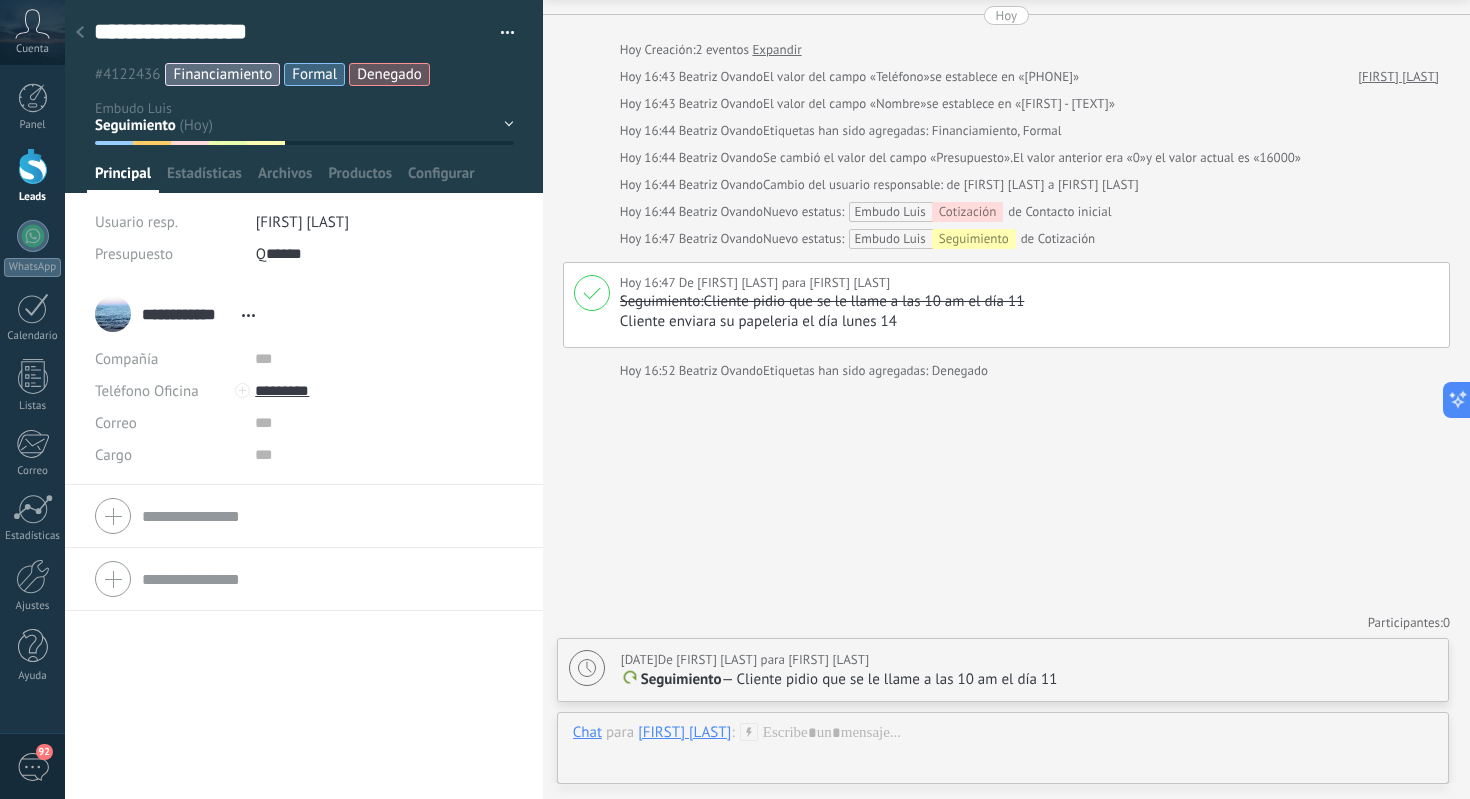 click at bounding box center (80, 32) 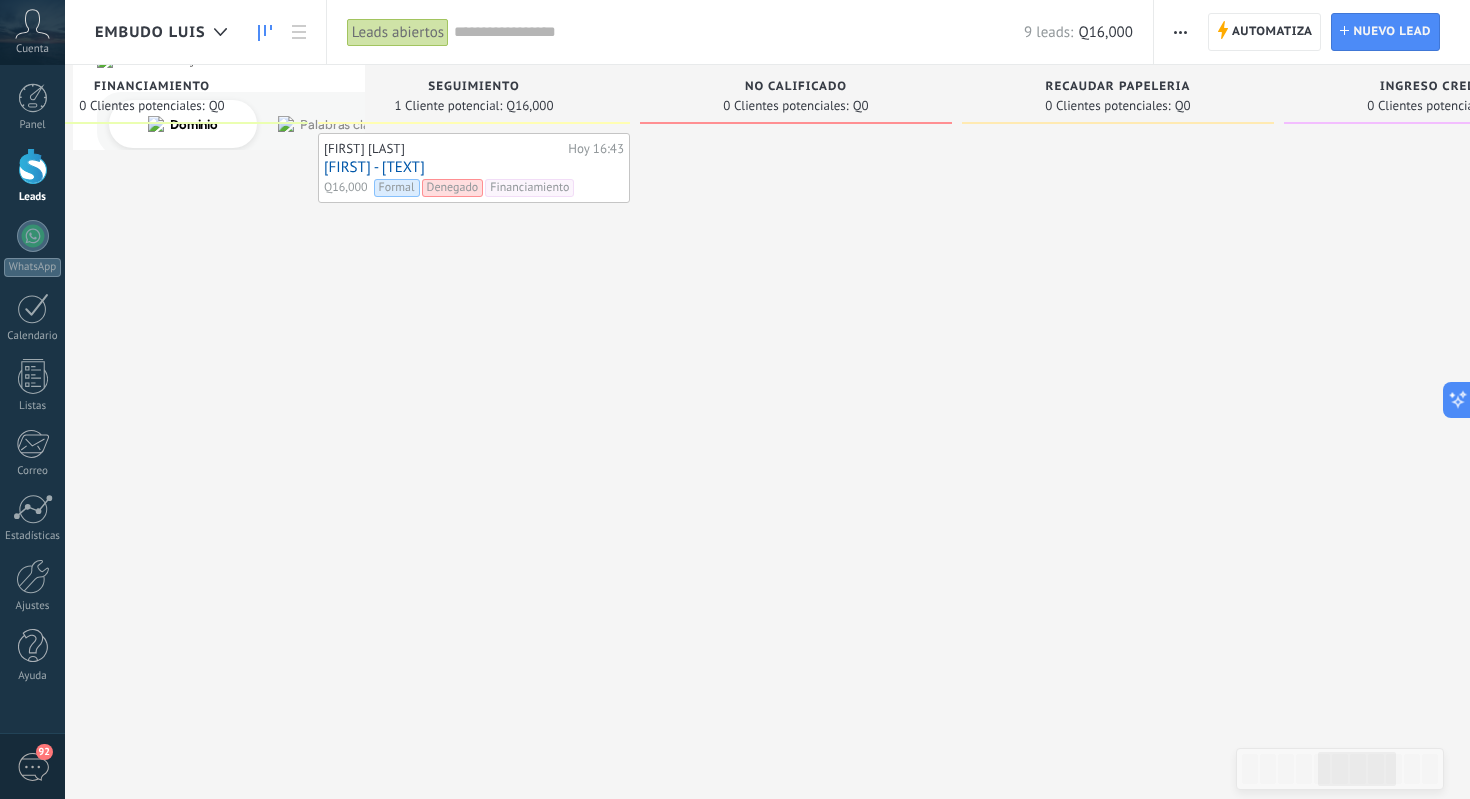 scroll, scrollTop: 1, scrollLeft: 0, axis: vertical 